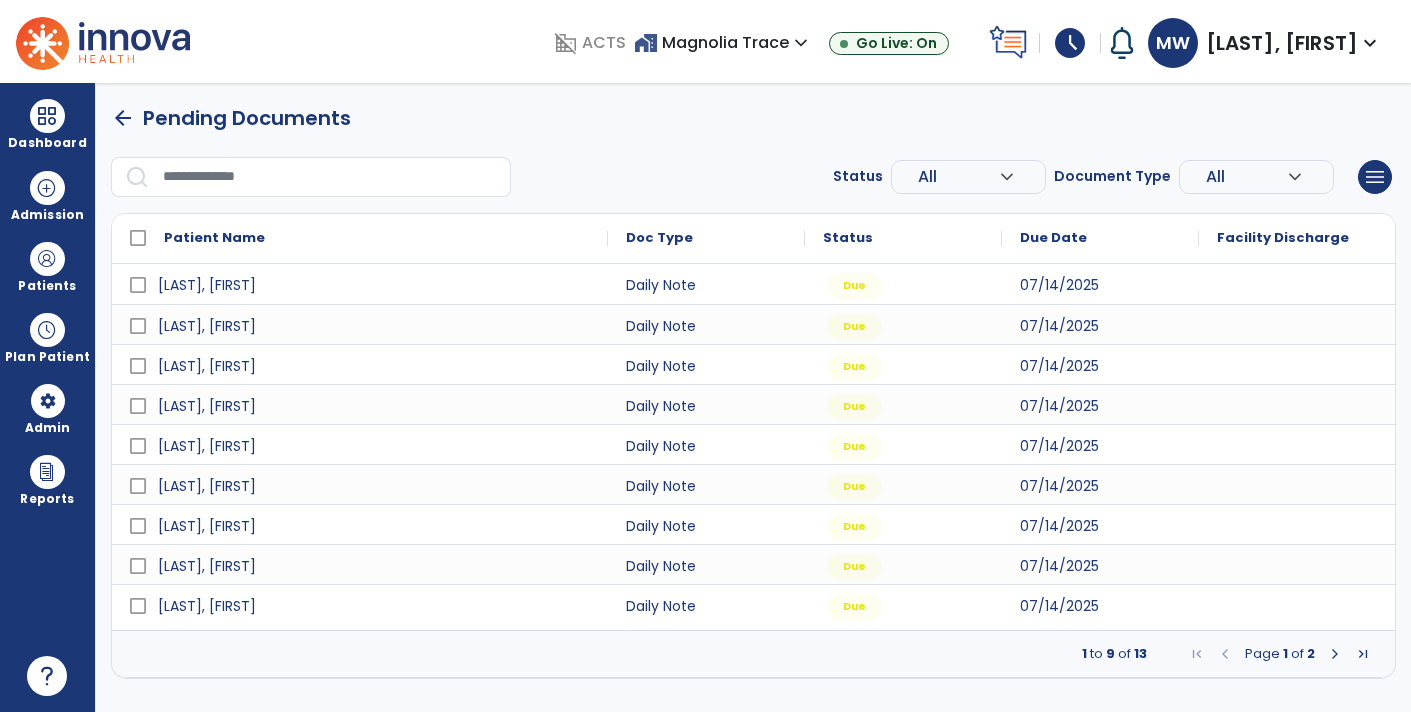 scroll, scrollTop: 0, scrollLeft: 0, axis: both 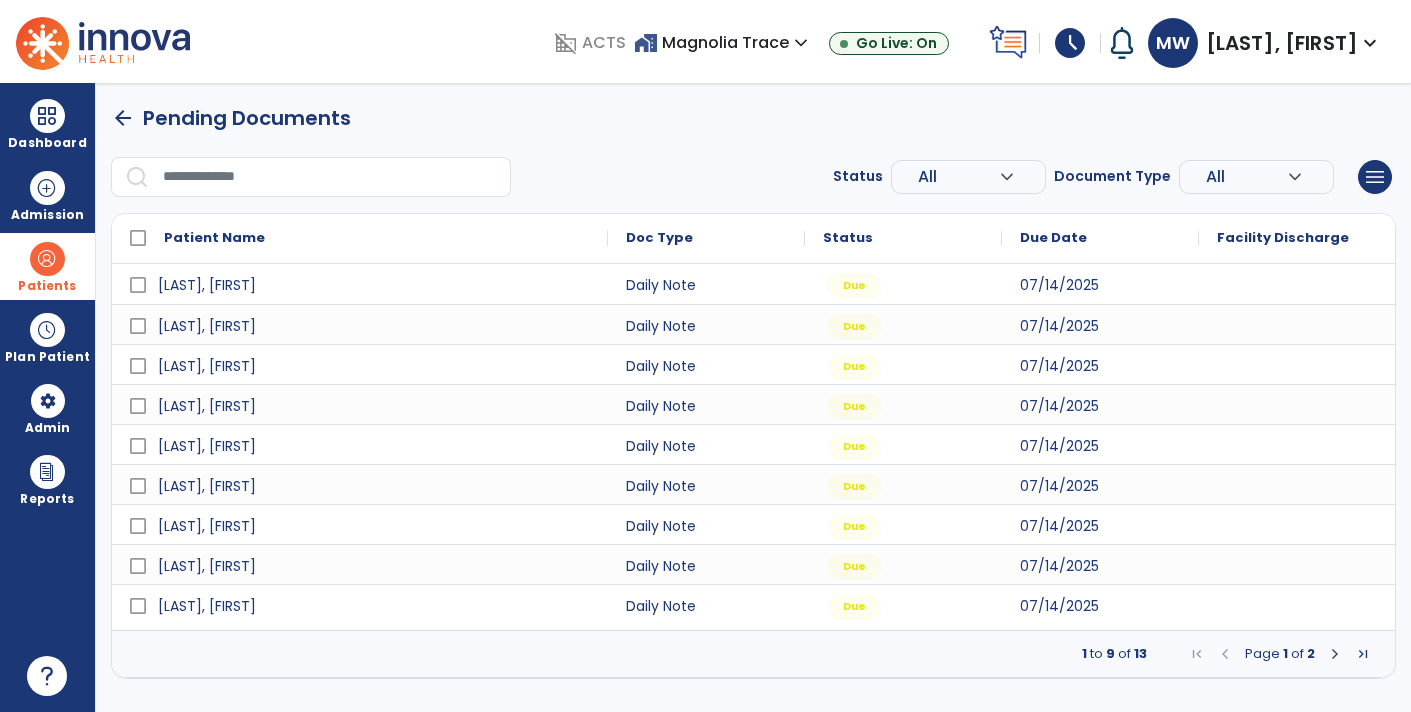 click at bounding box center (47, 259) 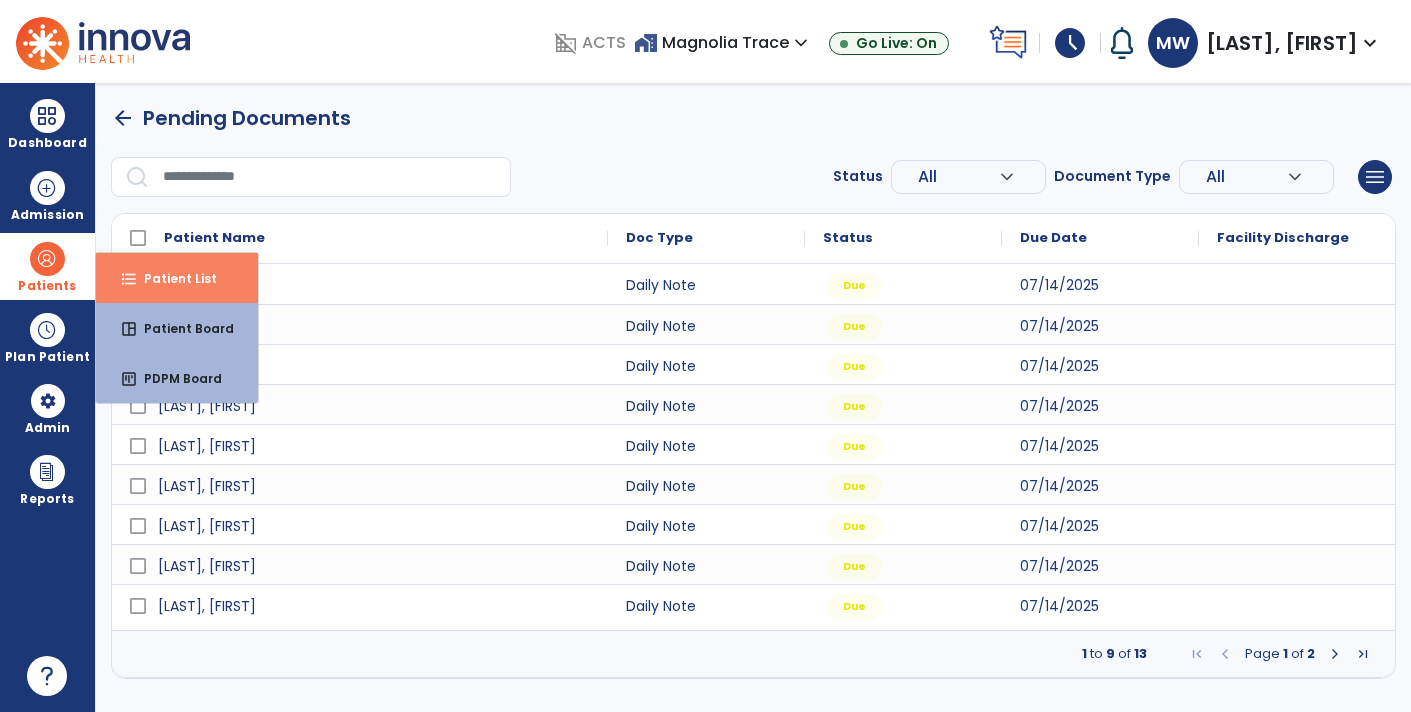click on "Patient List" at bounding box center (172, 278) 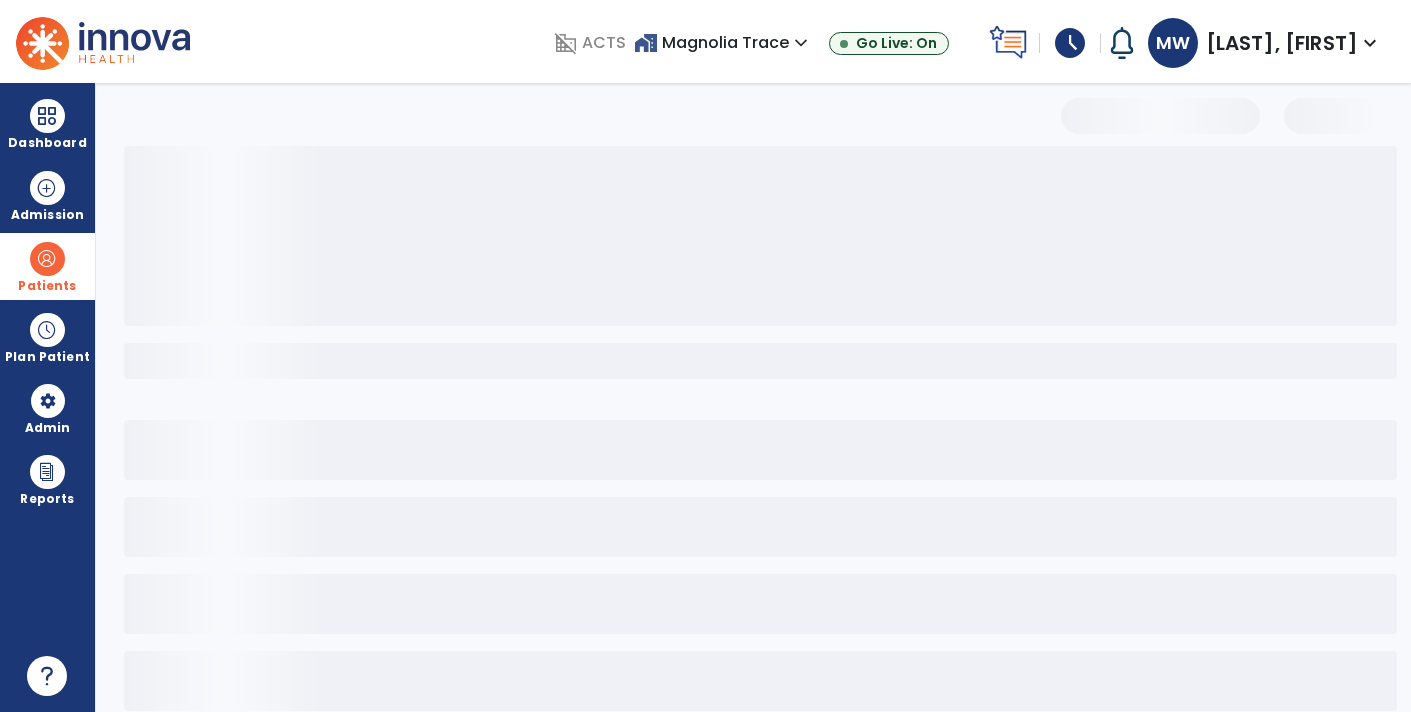 select on "***" 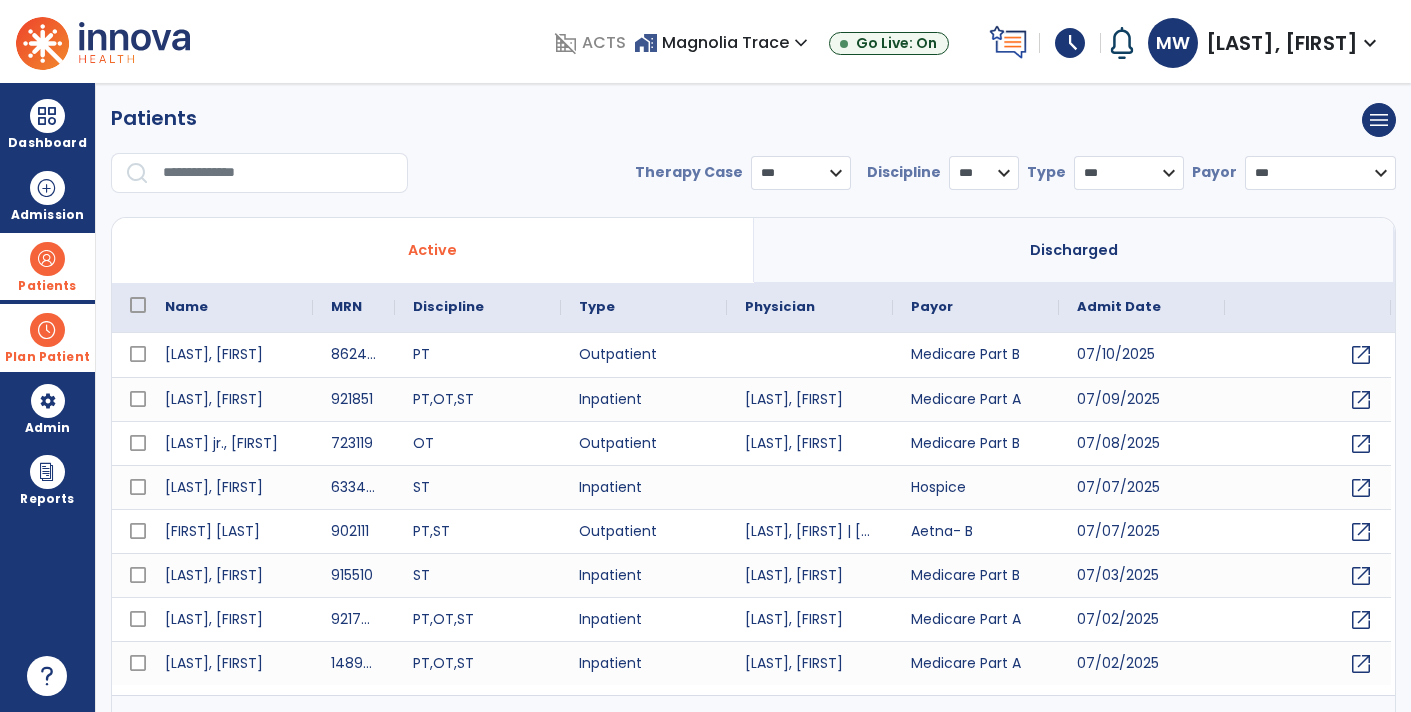click at bounding box center (47, 330) 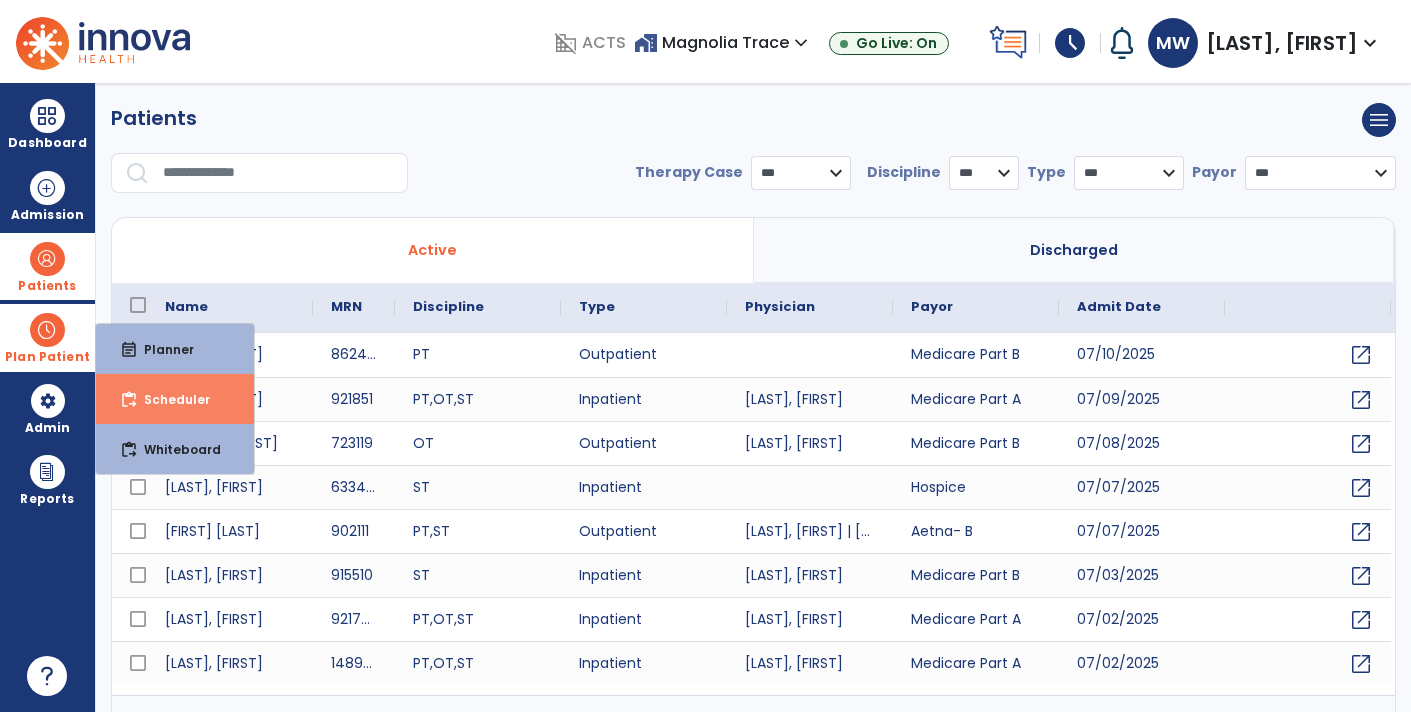 click on "content_paste_go  Scheduler" at bounding box center [175, 399] 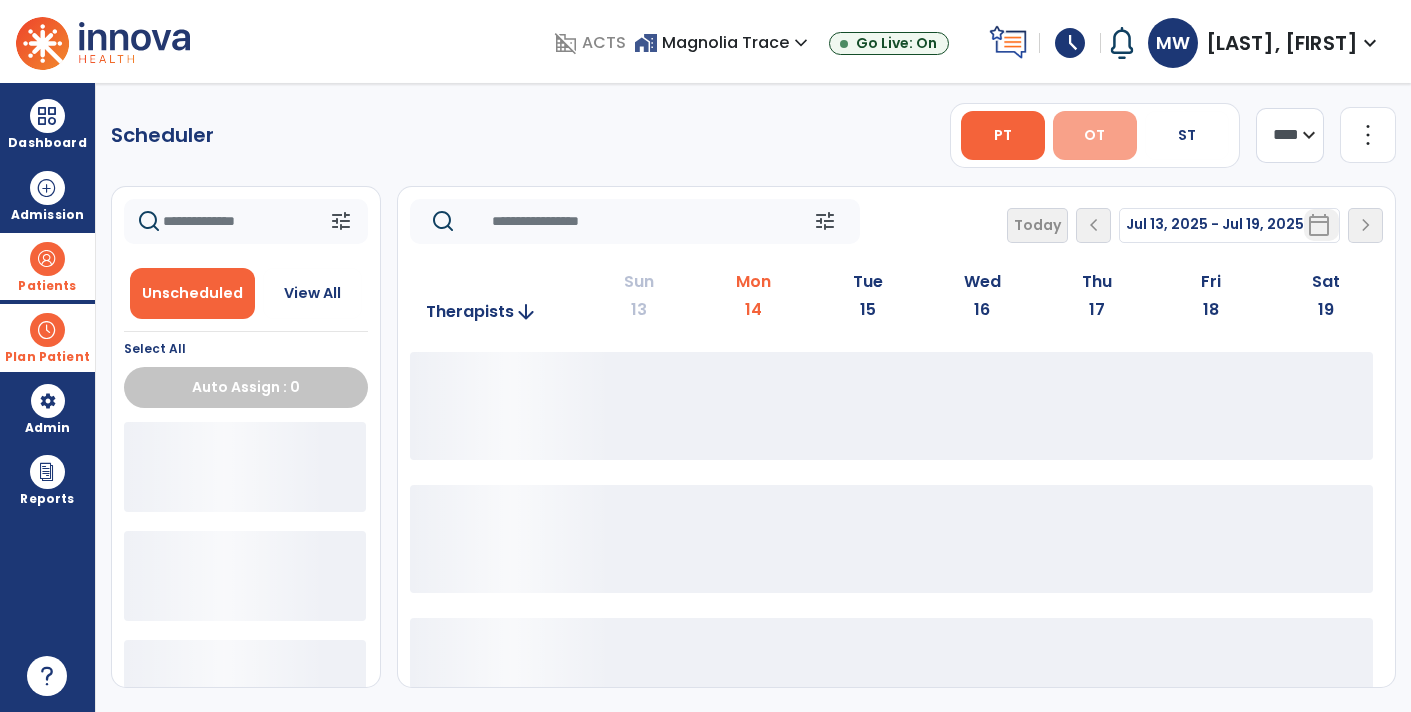 click on "OT" at bounding box center [1094, 135] 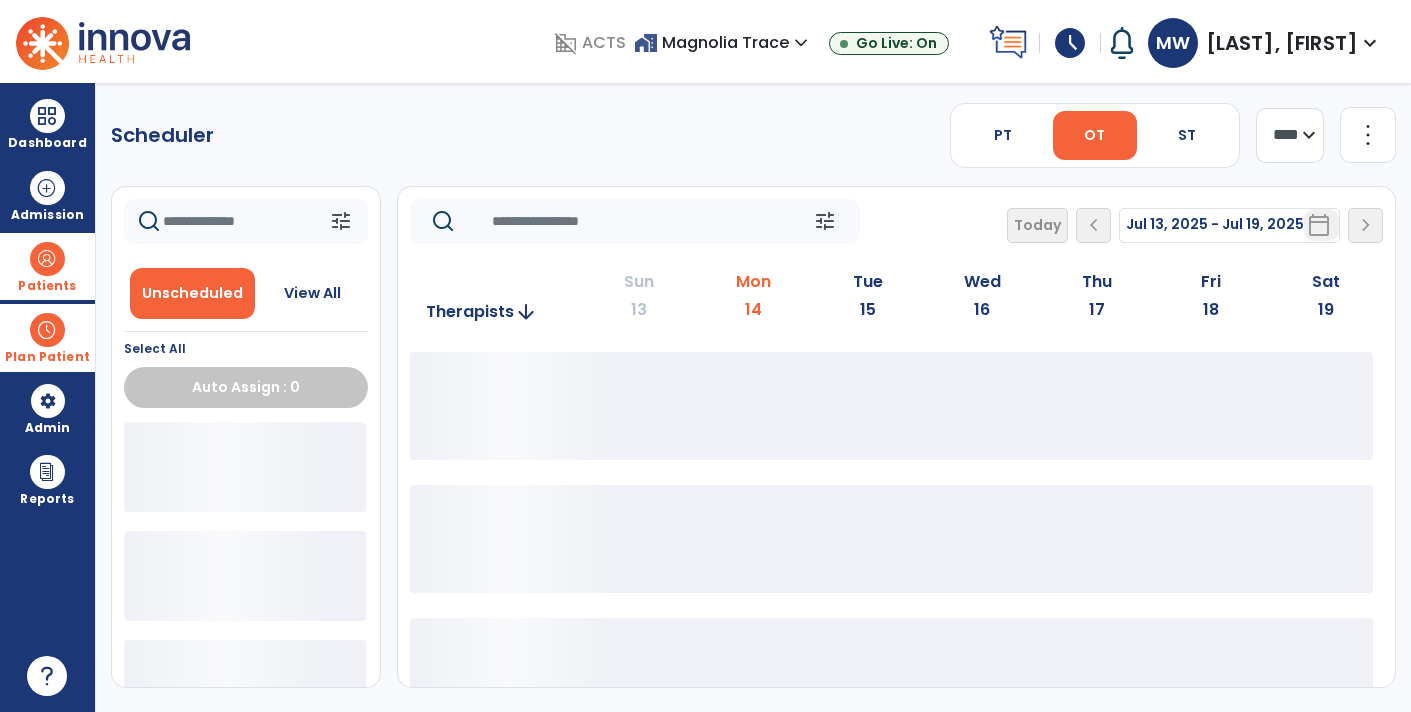 click on "**** ***" 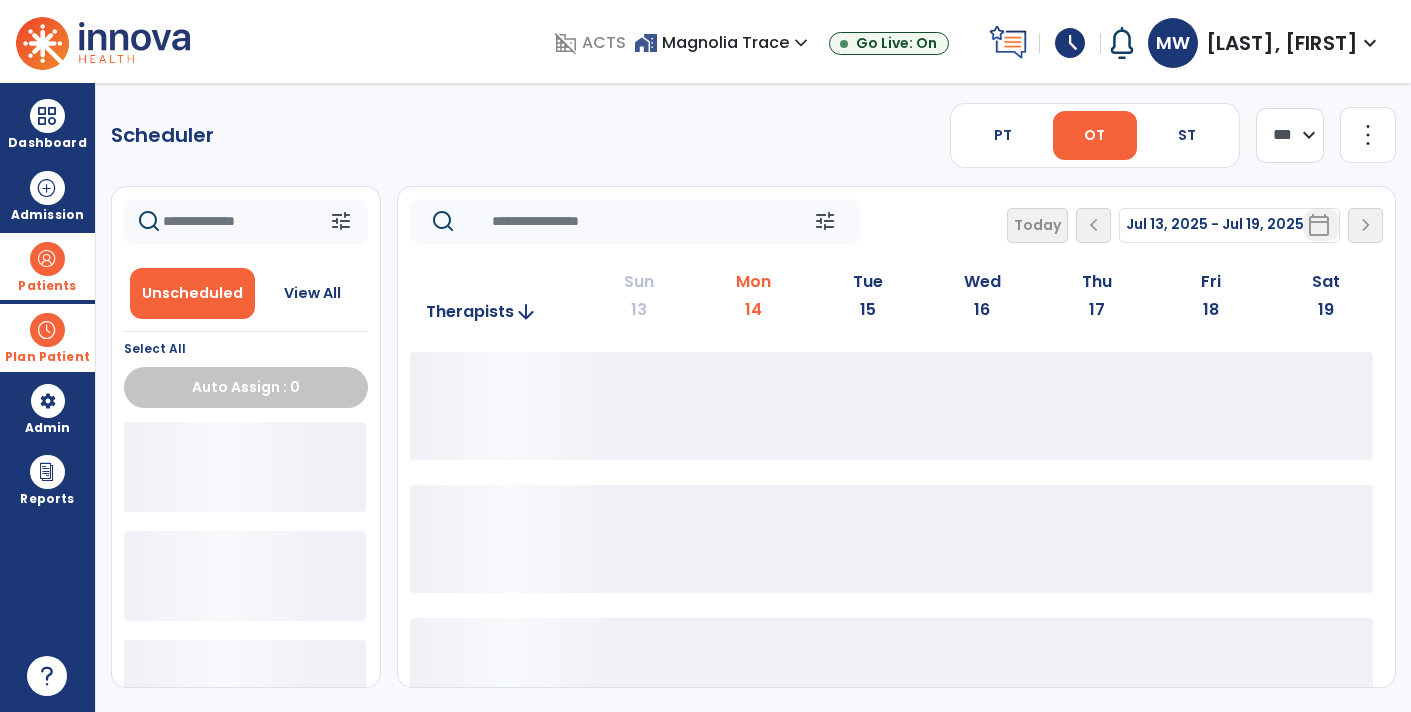 click on "**** ***" 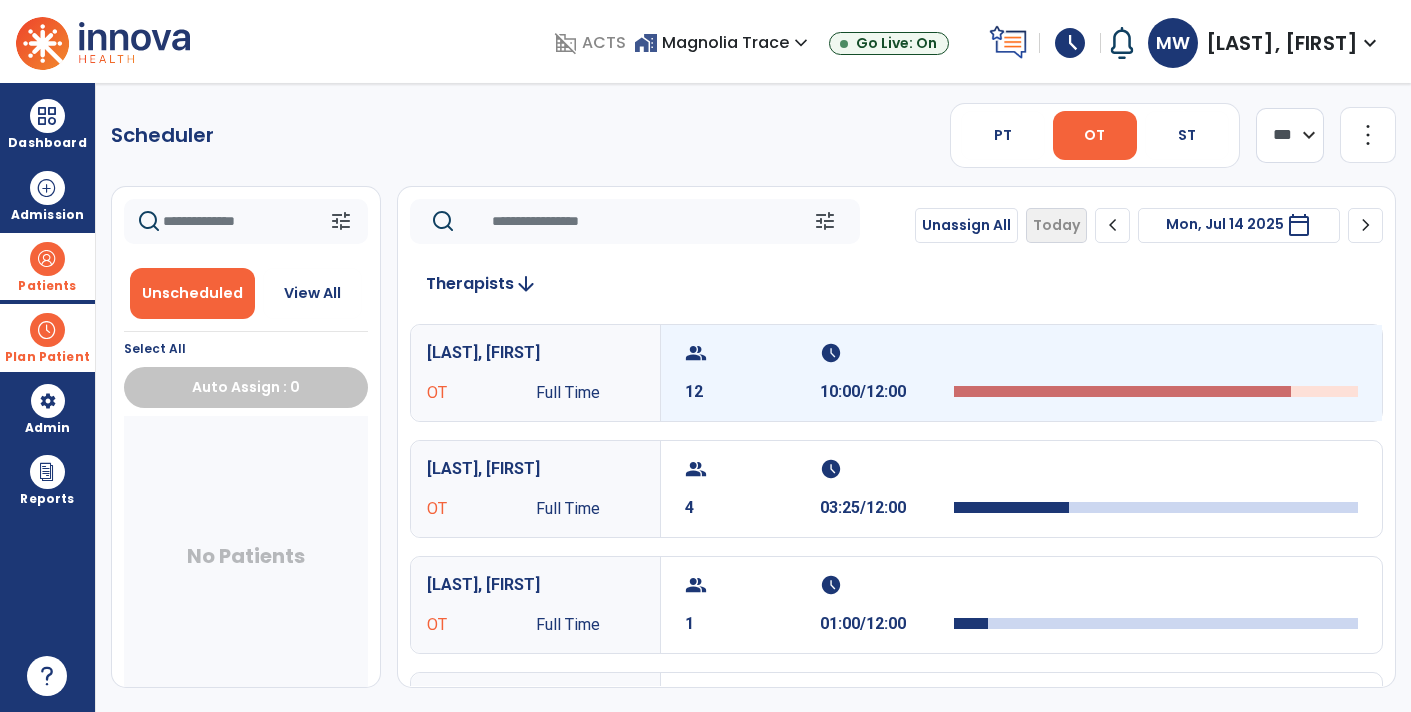 click on "group  12  schedule  10:00/12:00" at bounding box center [1021, 373] 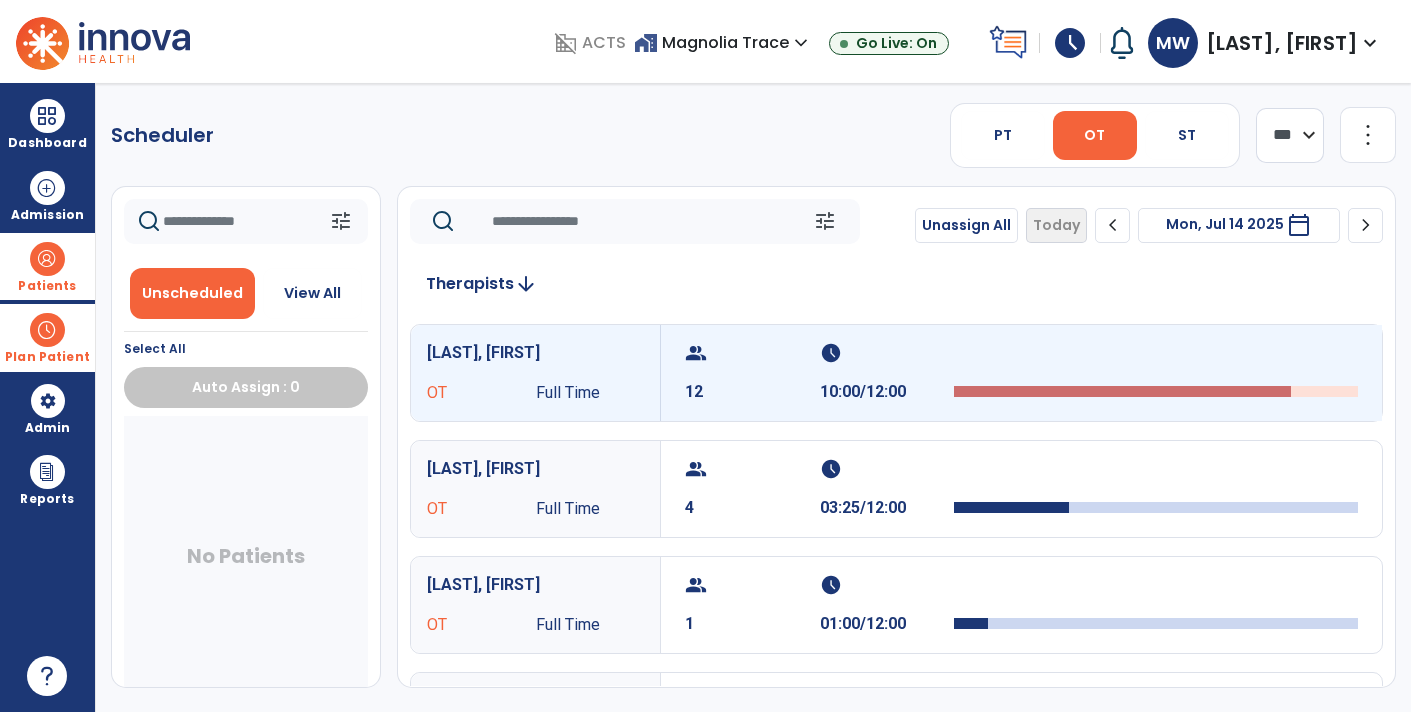click on "group  12  schedule  10:00/12:00" at bounding box center (1021, 373) 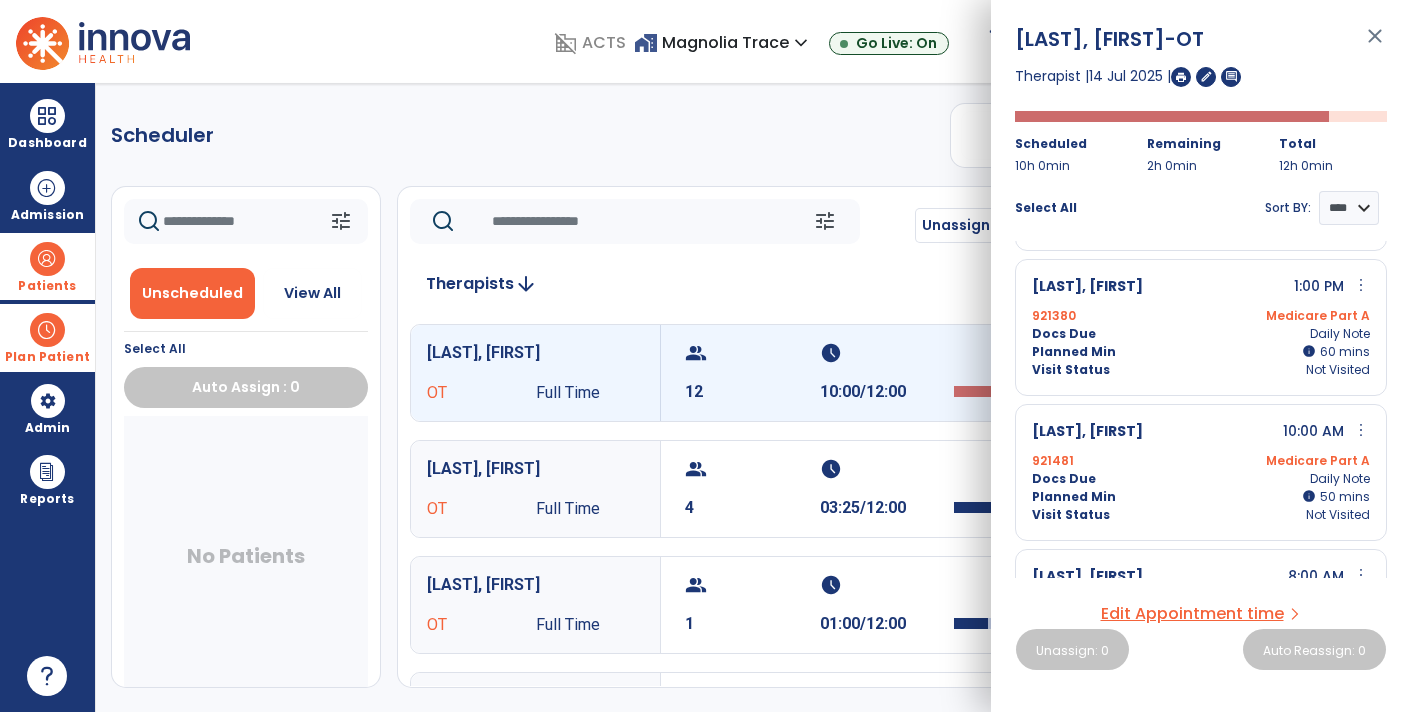 scroll, scrollTop: 159, scrollLeft: 0, axis: vertical 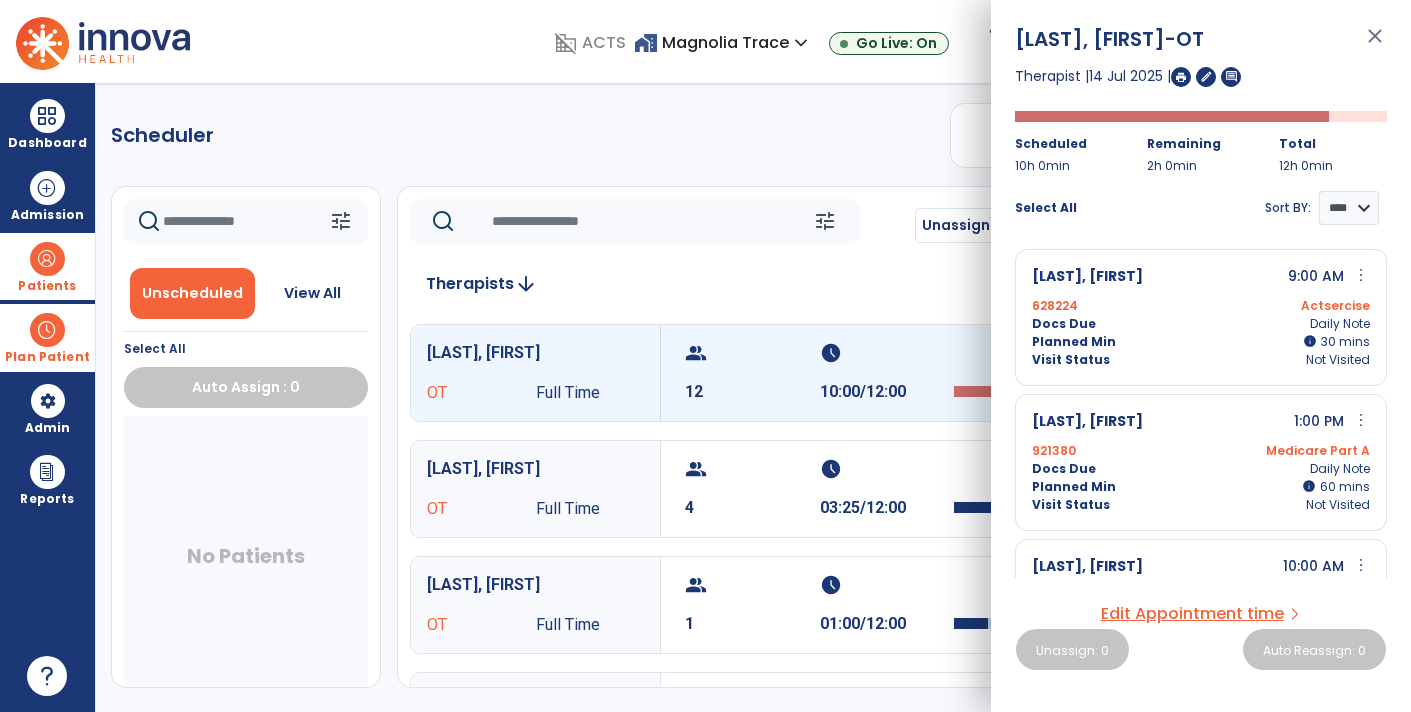 click on "Docs Due Daily Note" at bounding box center (1201, 469) 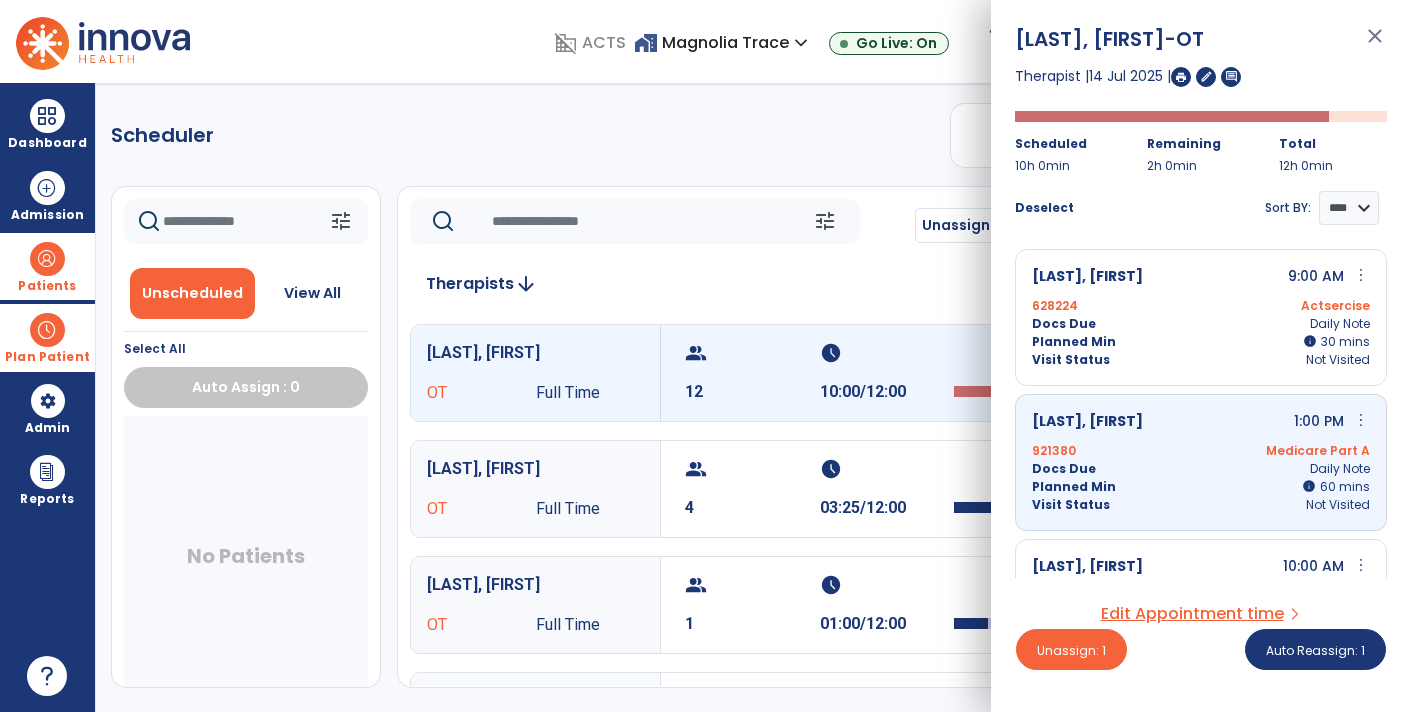 click on "Medicare Part A" at bounding box center (1285, 451) 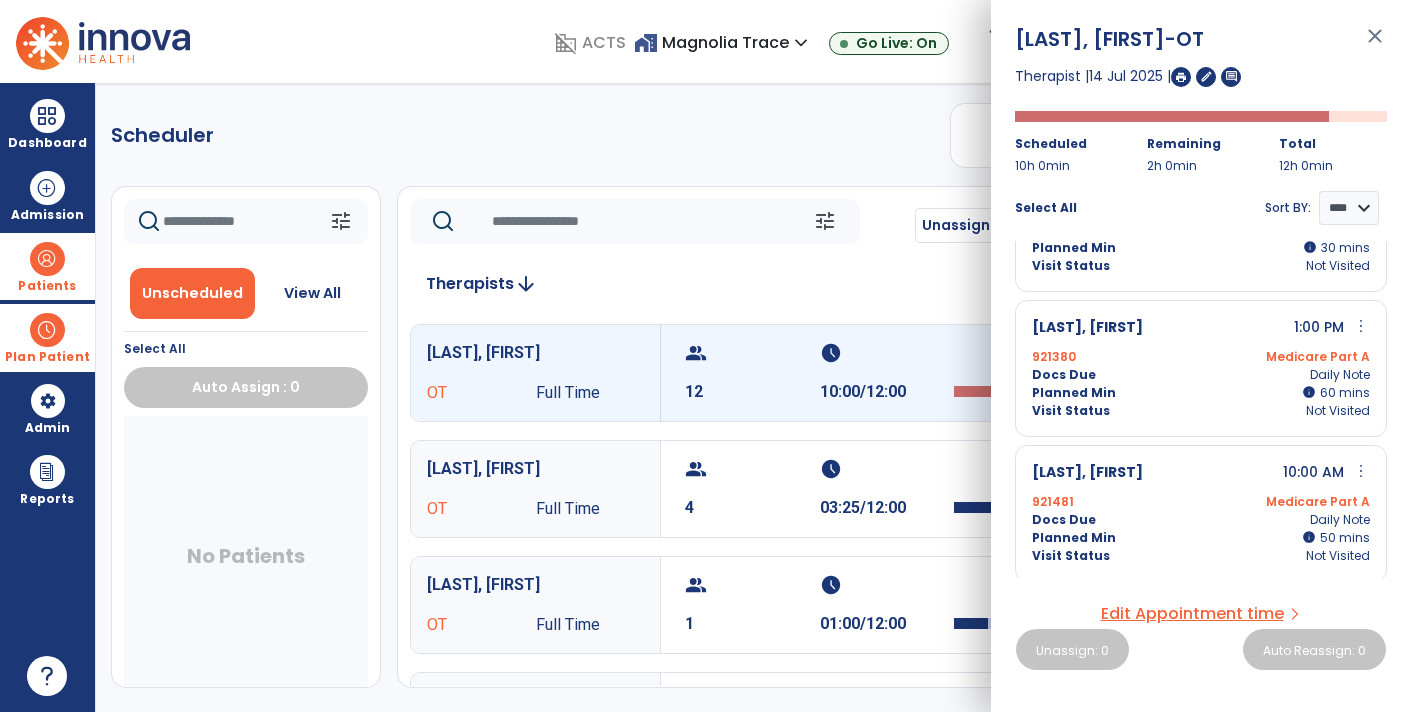 scroll, scrollTop: 202, scrollLeft: 0, axis: vertical 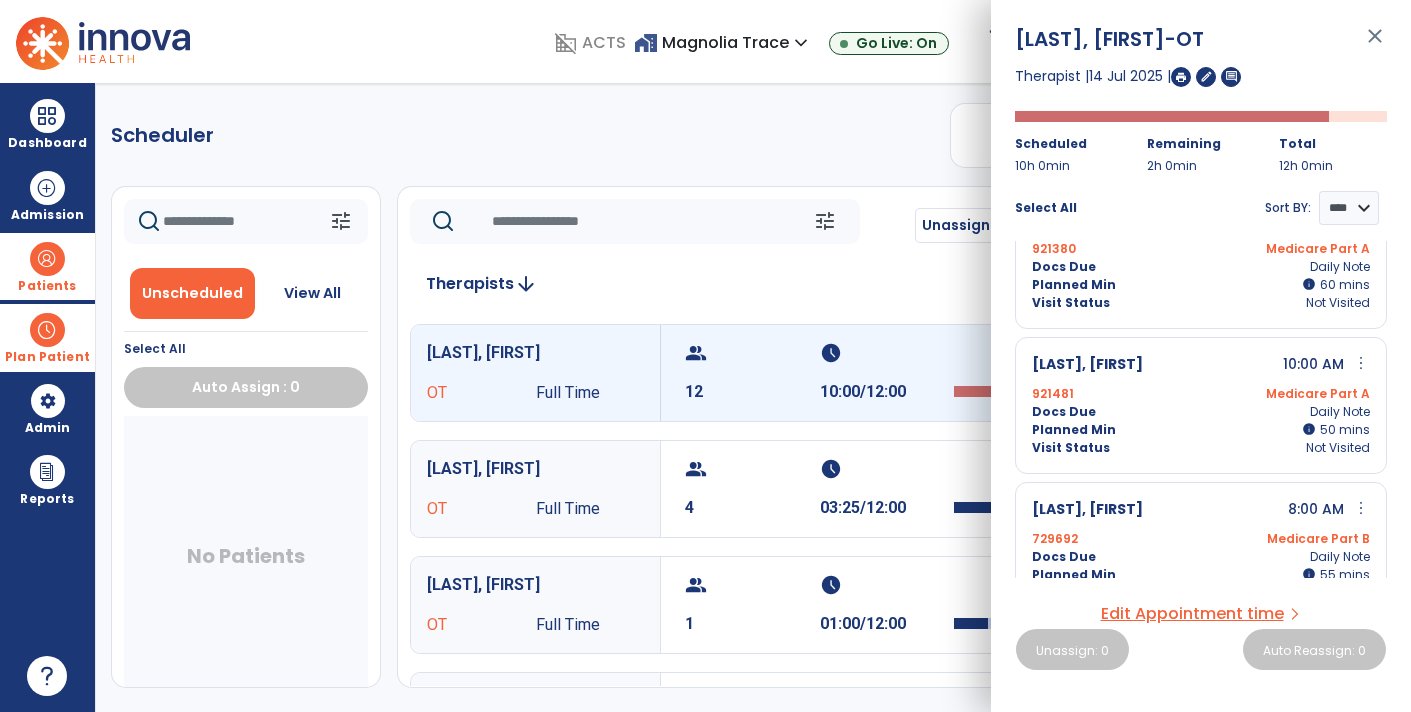 click on "Docs Due Daily Note" at bounding box center (1201, 412) 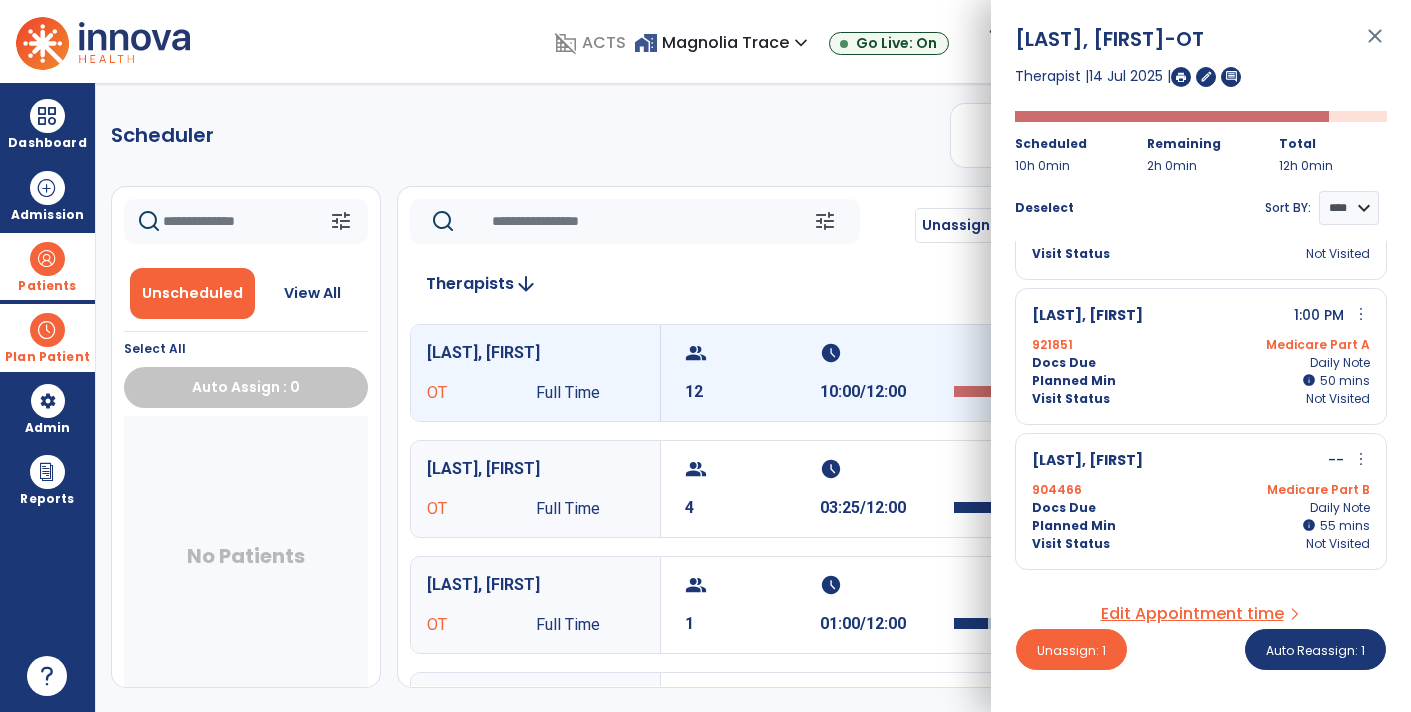 scroll, scrollTop: 872, scrollLeft: 0, axis: vertical 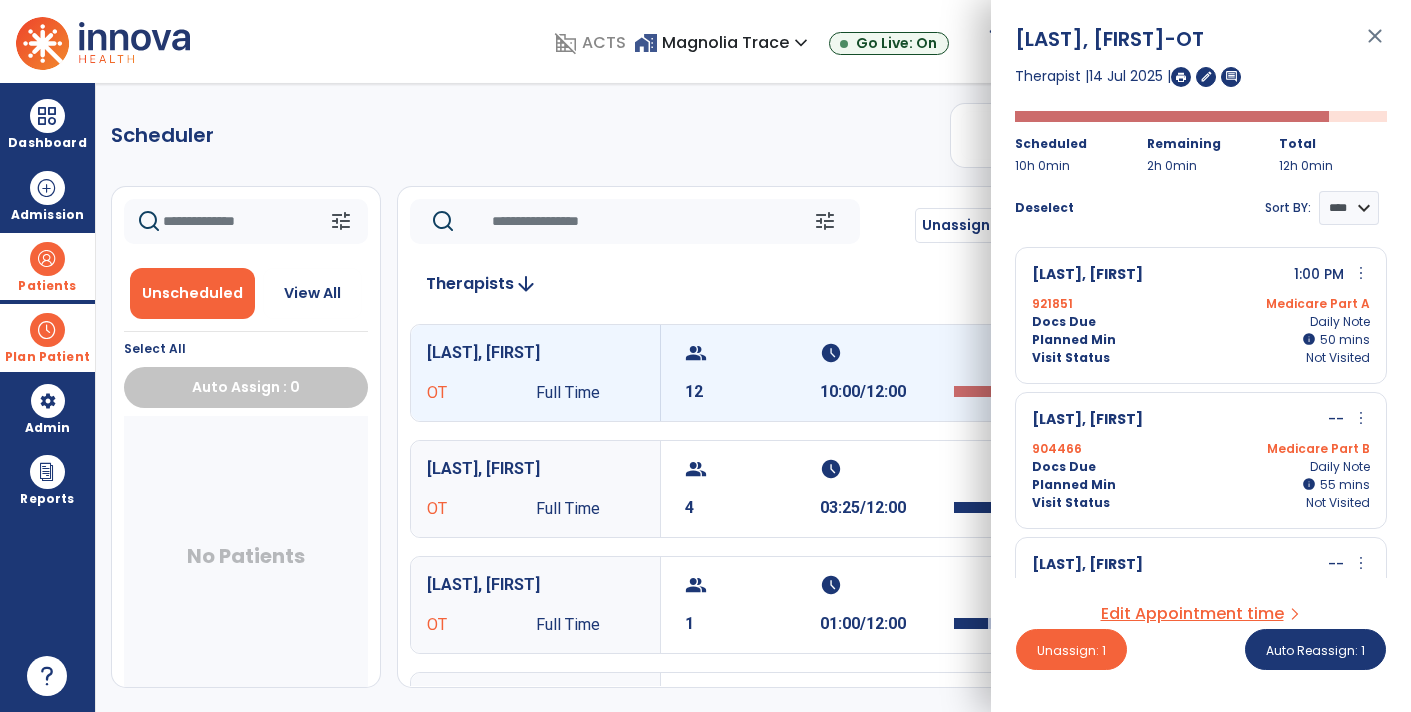 click on "Planned Min  info   55 I 55 mins" at bounding box center [1201, 485] 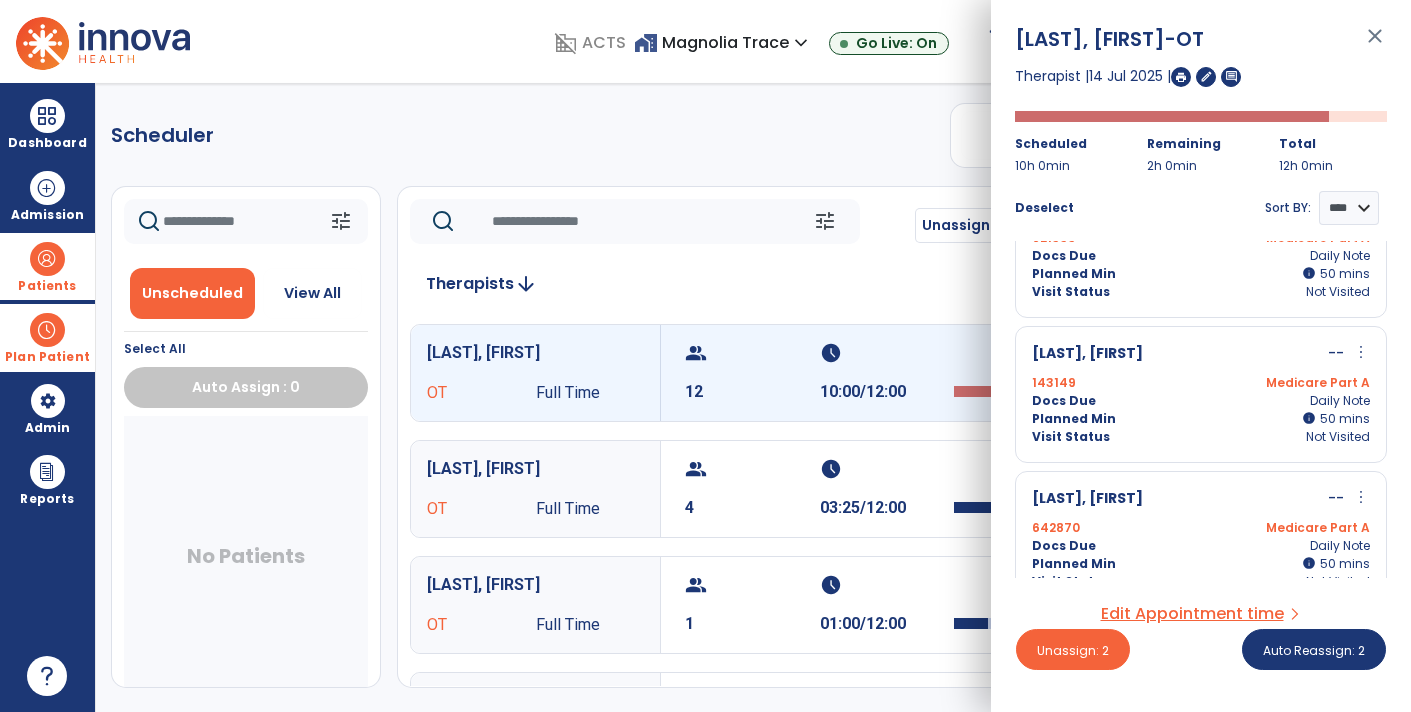 scroll, scrollTop: 1388, scrollLeft: 0, axis: vertical 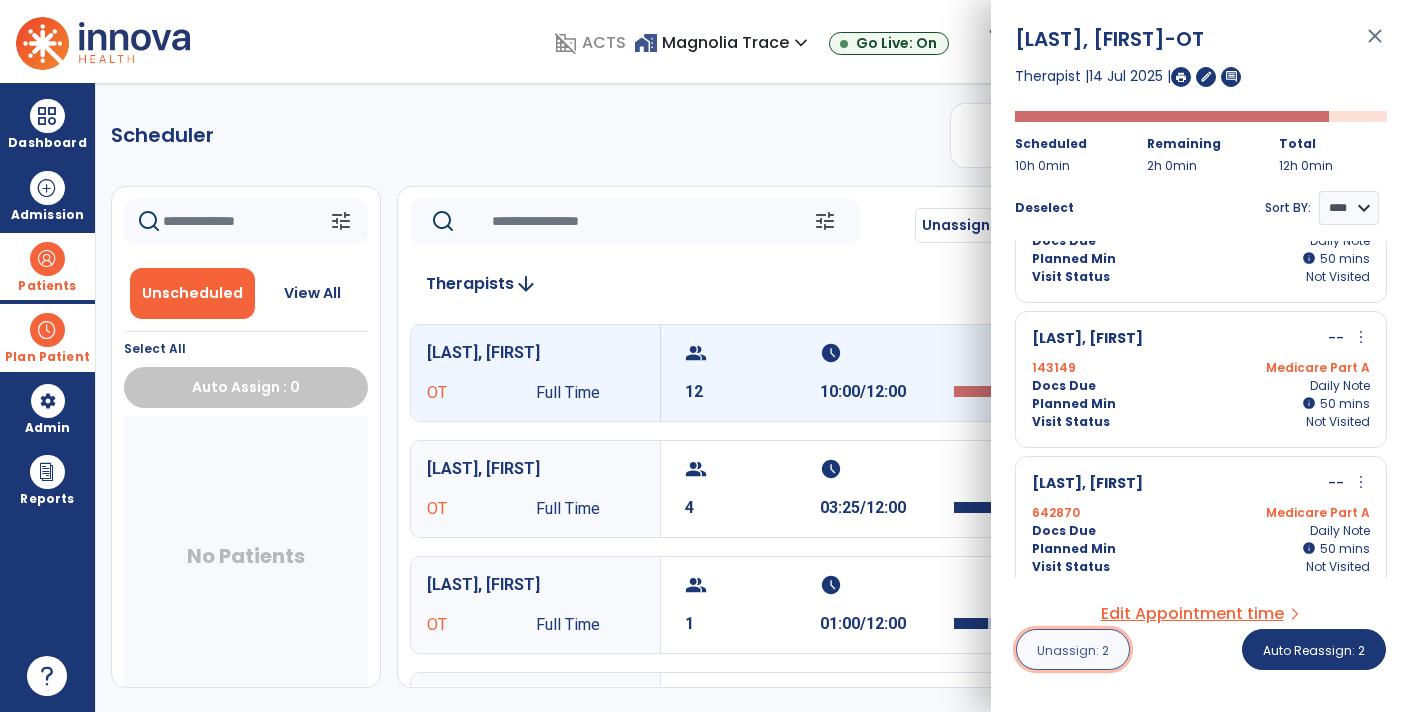 click on "Unassign: 2" at bounding box center [1073, 650] 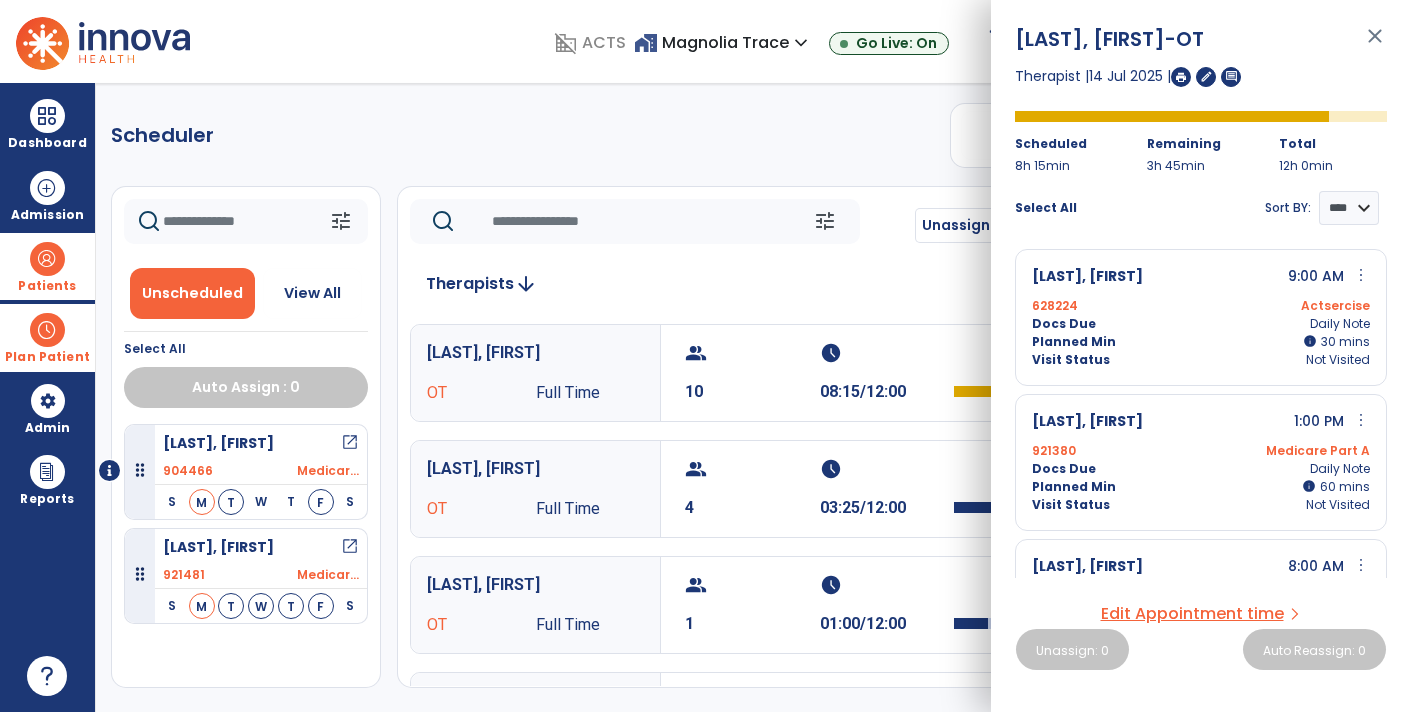 click on "open_in_new" at bounding box center (350, 443) 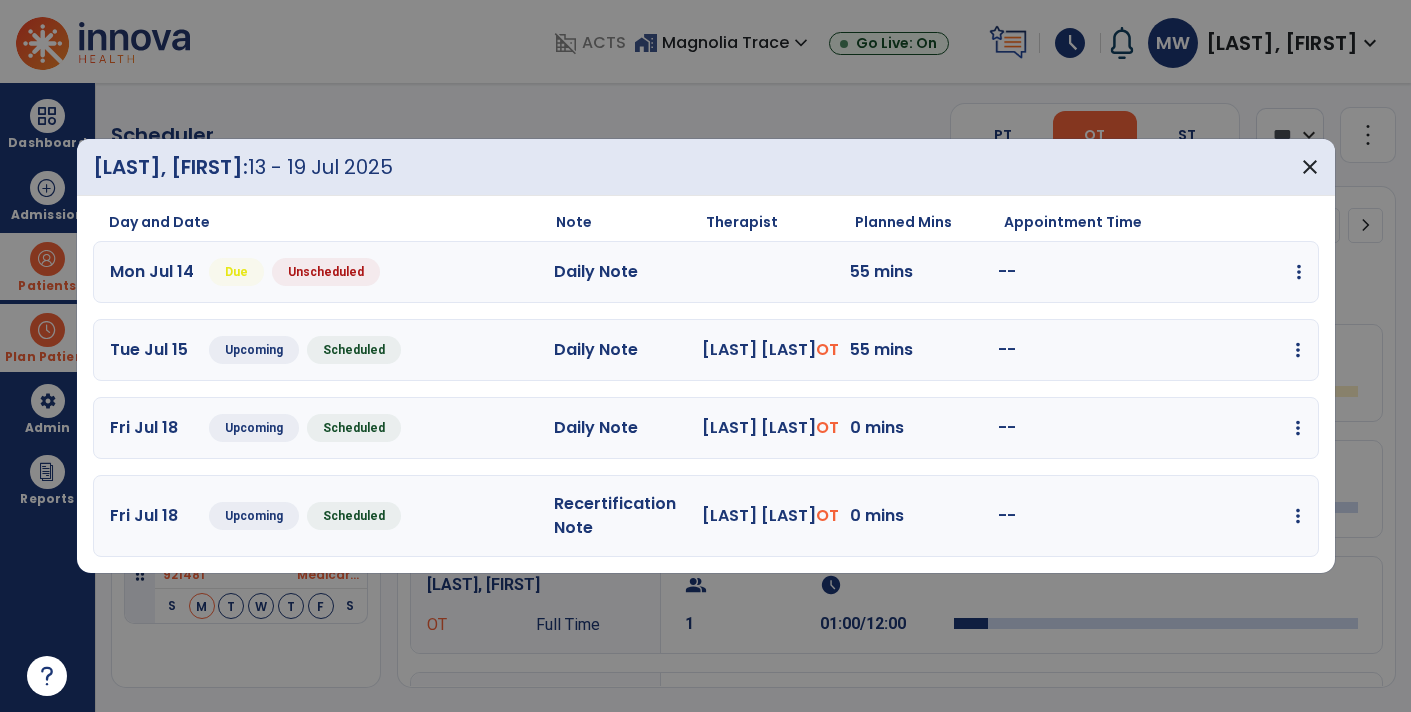 click at bounding box center [1299, 272] 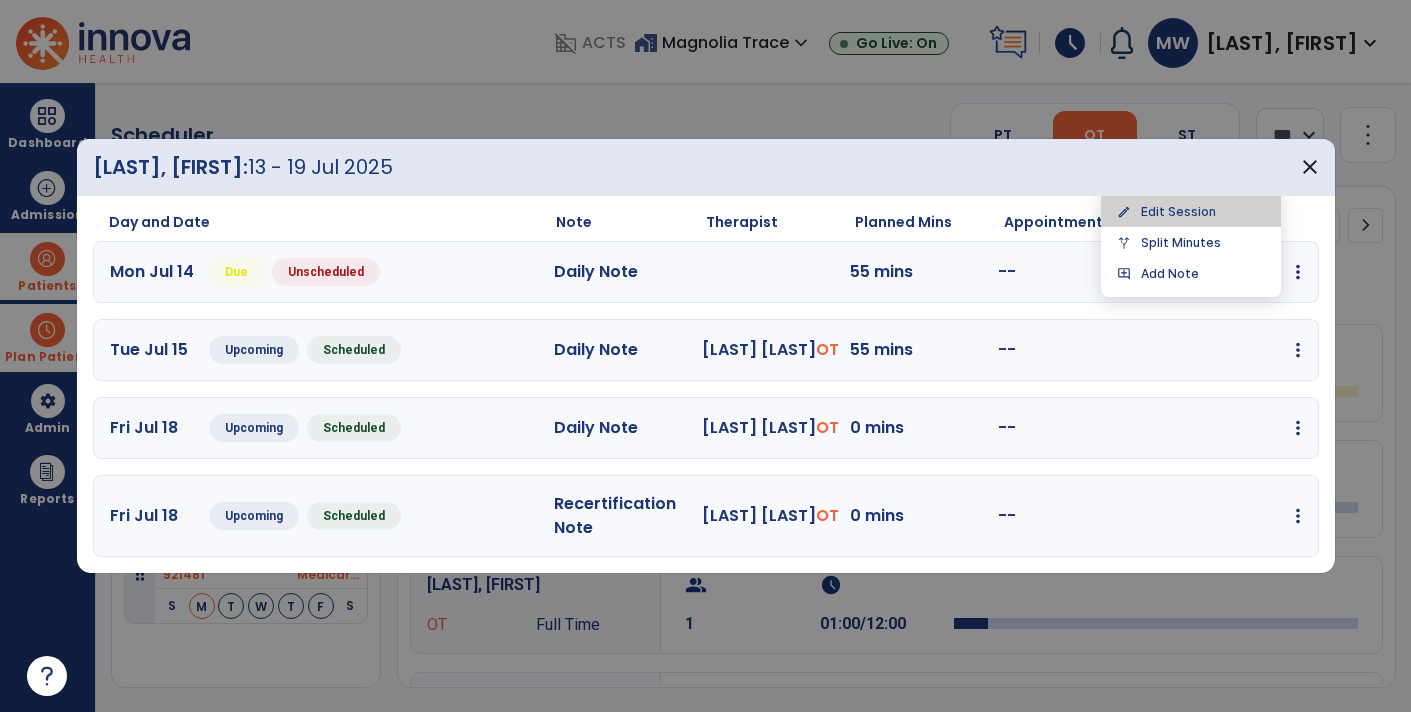 click on "edit   Edit Session" at bounding box center [1191, 211] 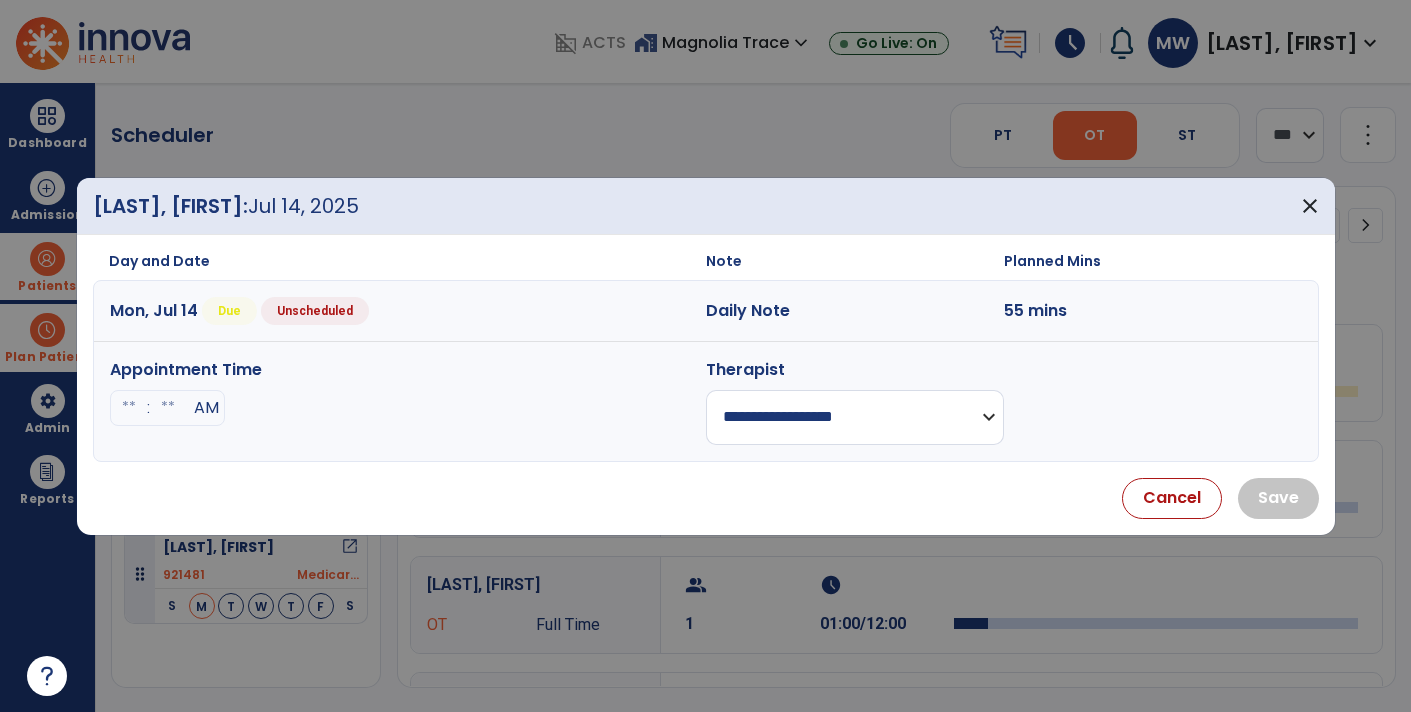 click on "**********" at bounding box center (855, 417) 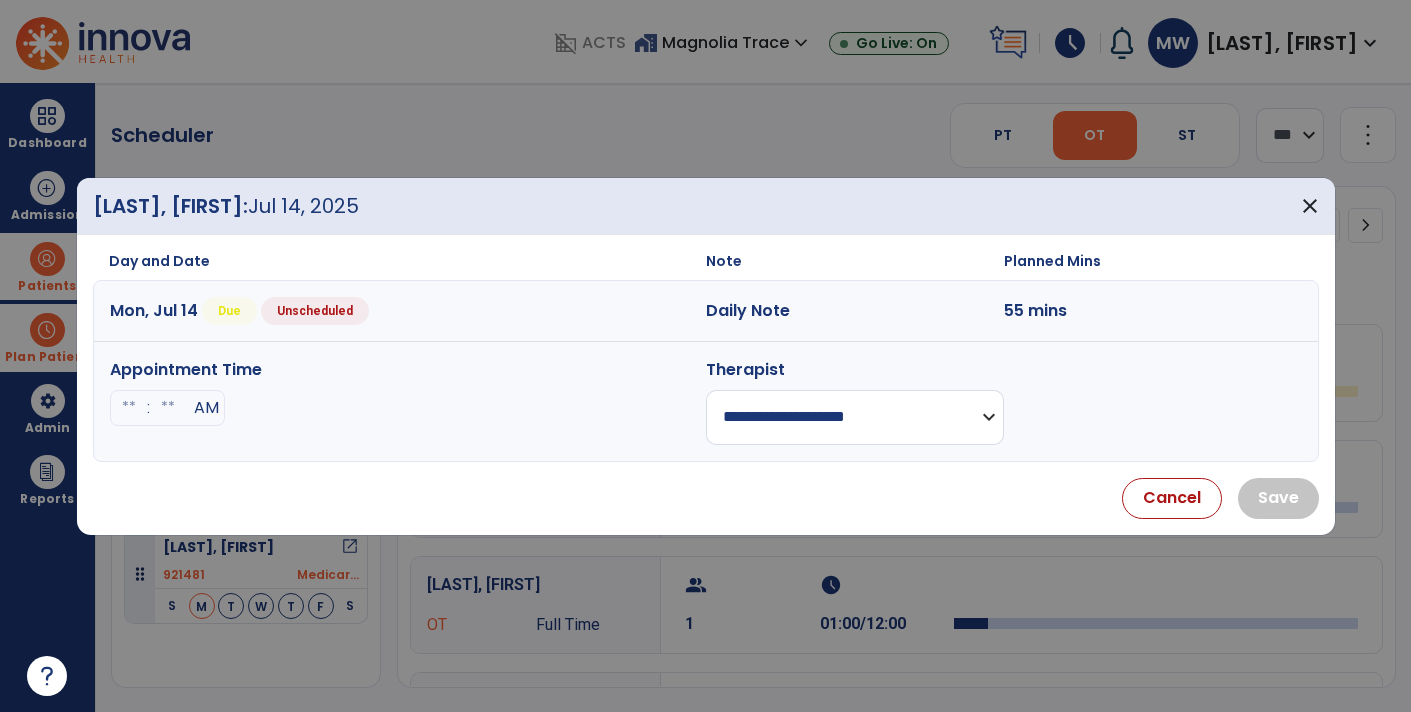 click on "**********" at bounding box center [855, 417] 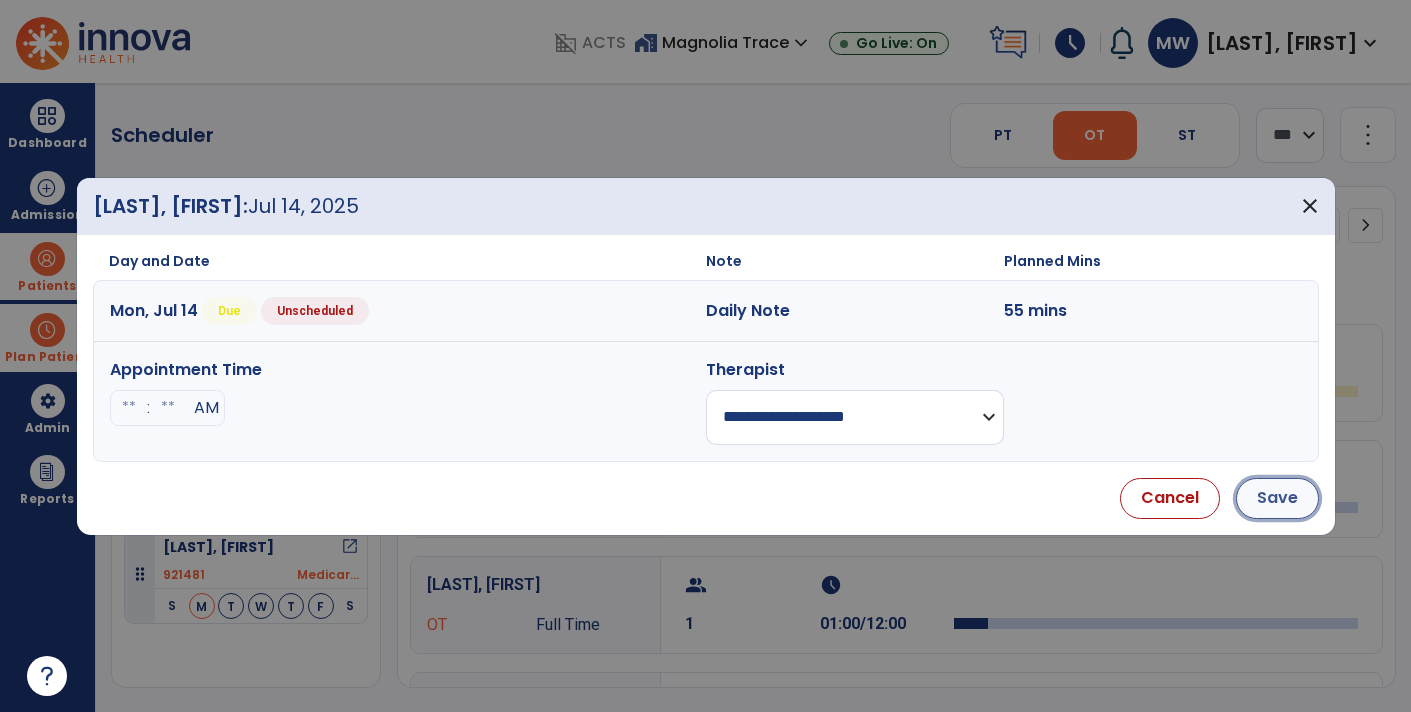 click on "Save" at bounding box center [1277, 498] 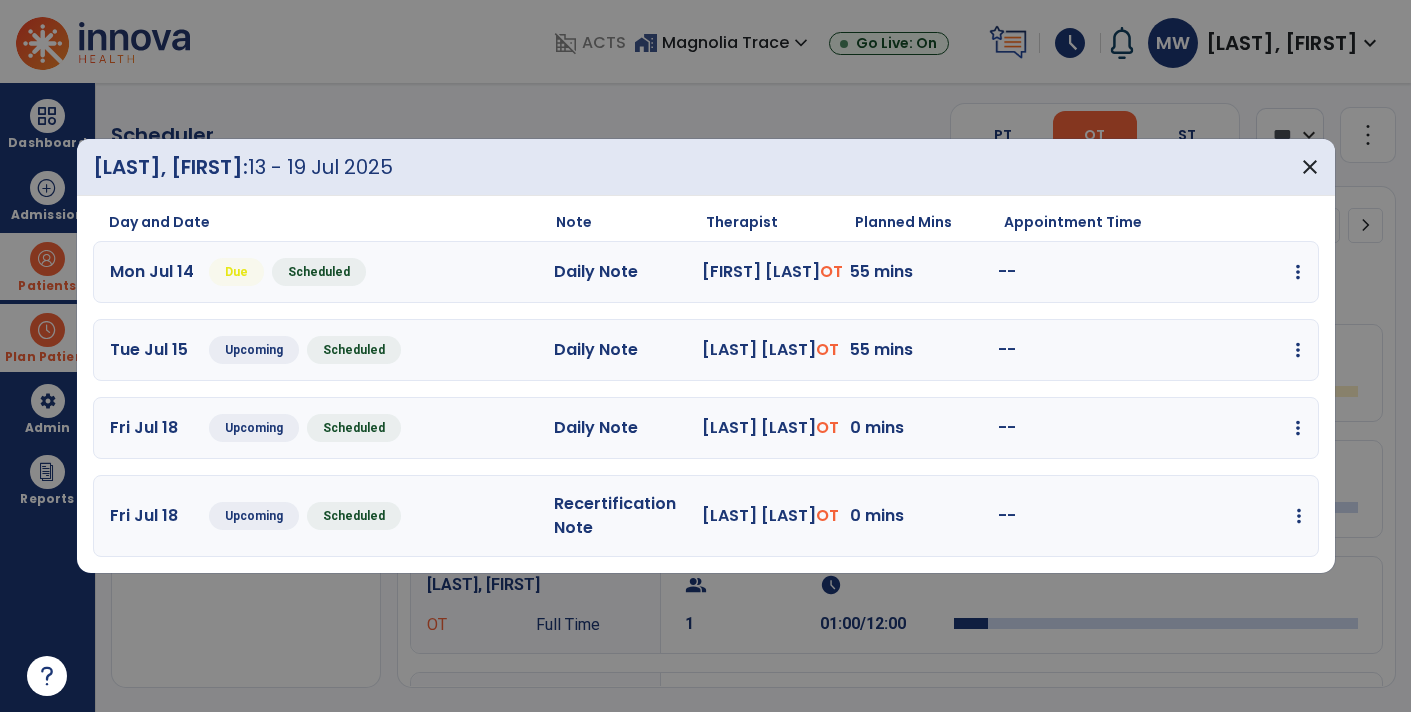 click on "Fri Jul 18 Upcoming Scheduled Recertification Note  [LAST], [FIRST]  OT  0 mins   --   edit   Edit Session   alt_route   Split Minutes  add_comment  Add Note" at bounding box center (706, 516) 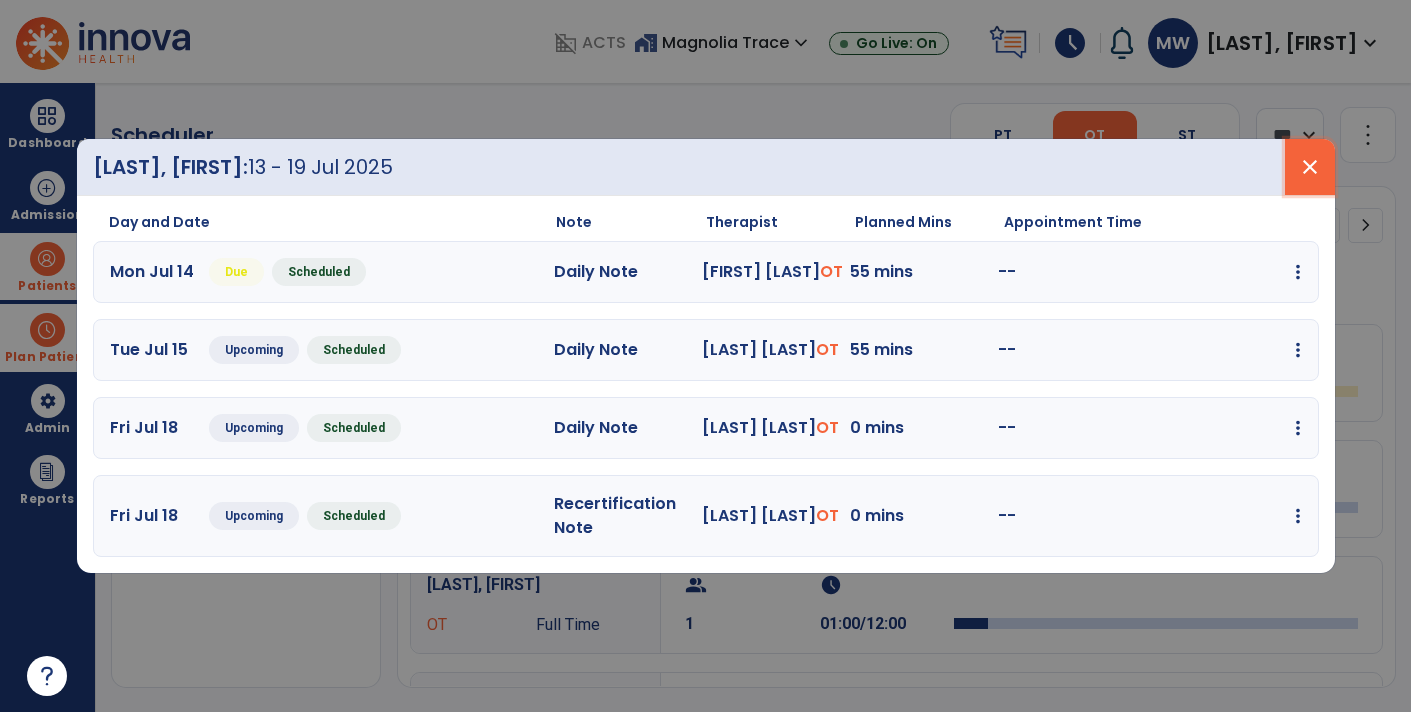 click on "close" at bounding box center (1310, 167) 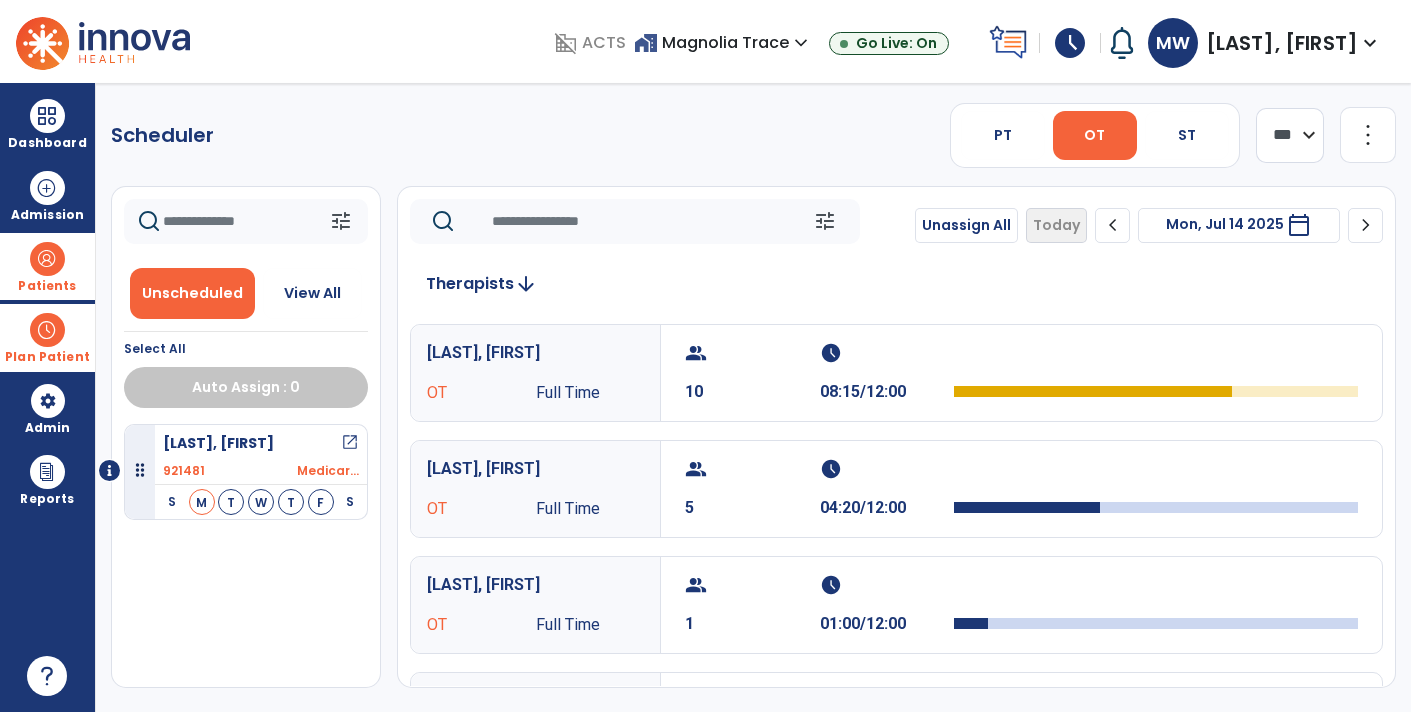 click on "open_in_new" at bounding box center [350, 443] 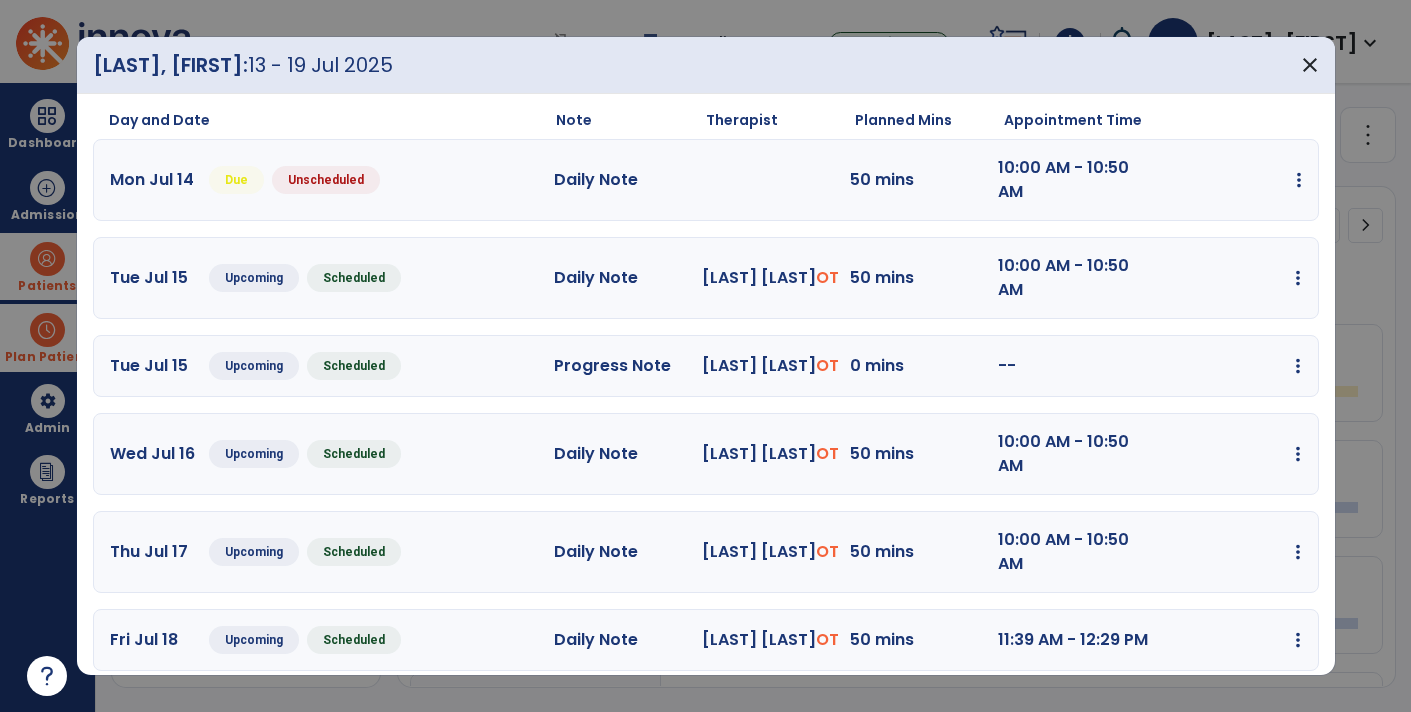 click at bounding box center [1299, 180] 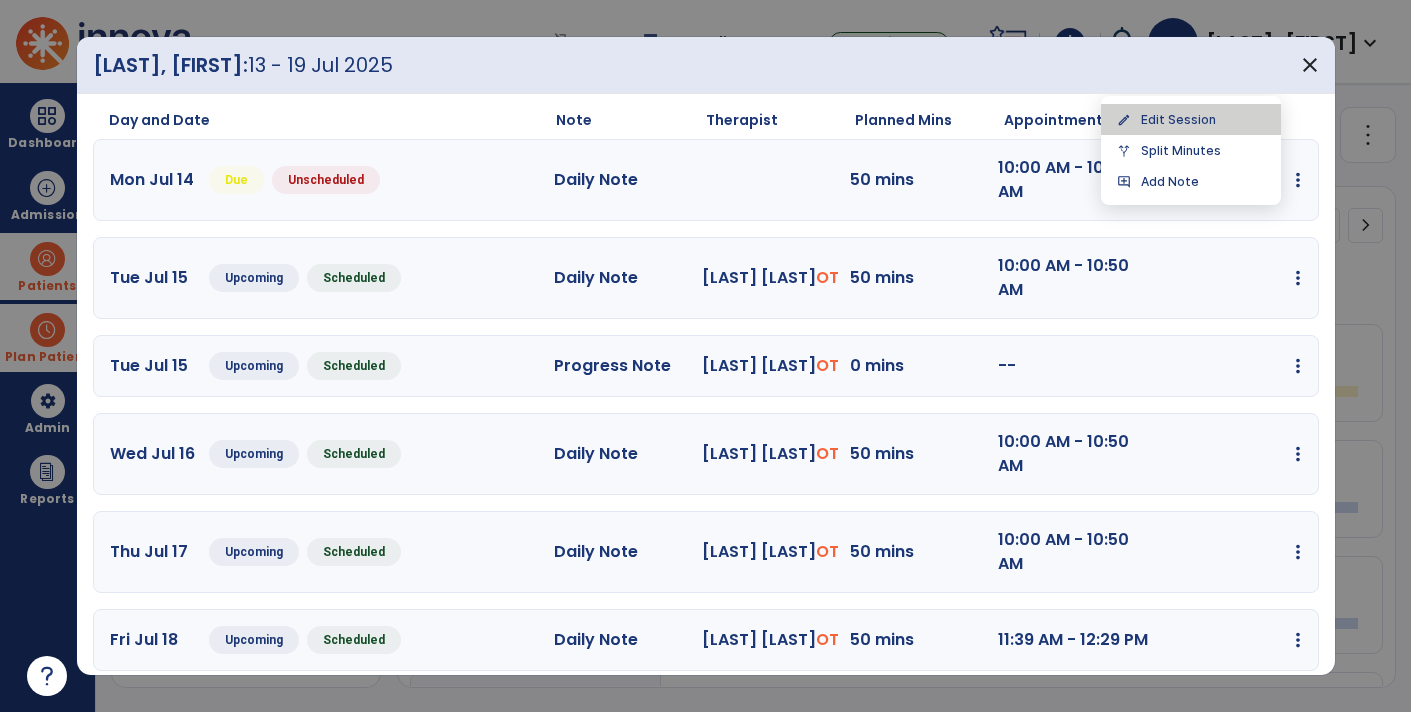 click on "edit   Edit Session" at bounding box center (1191, 119) 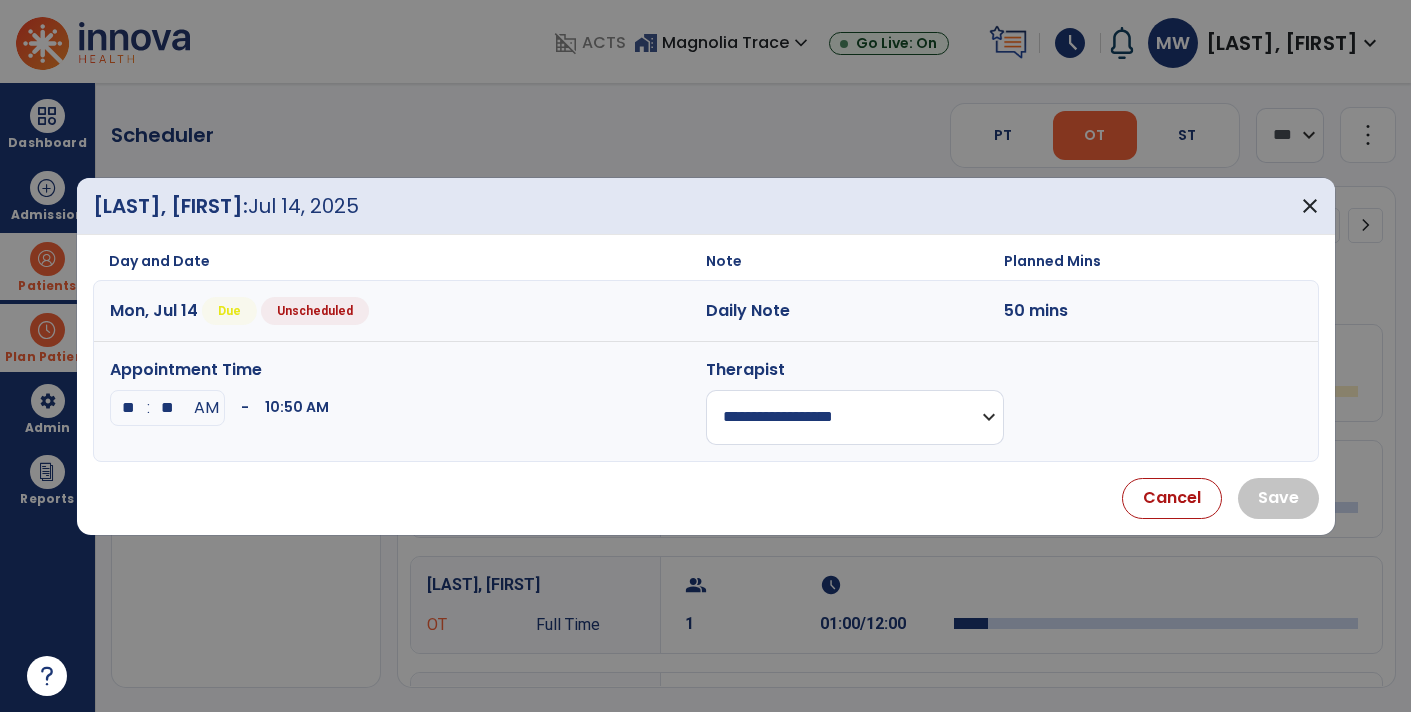 click on "**********" at bounding box center (855, 417) 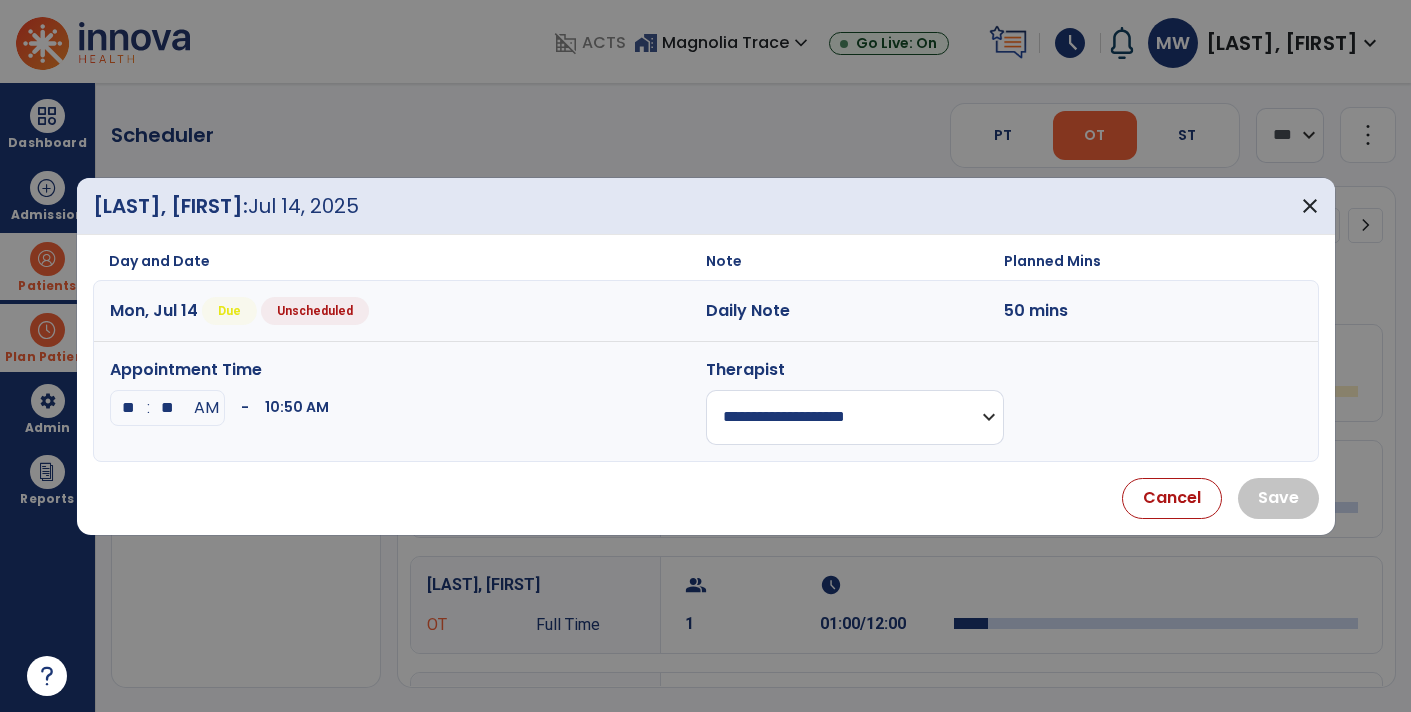 click on "**********" at bounding box center [855, 417] 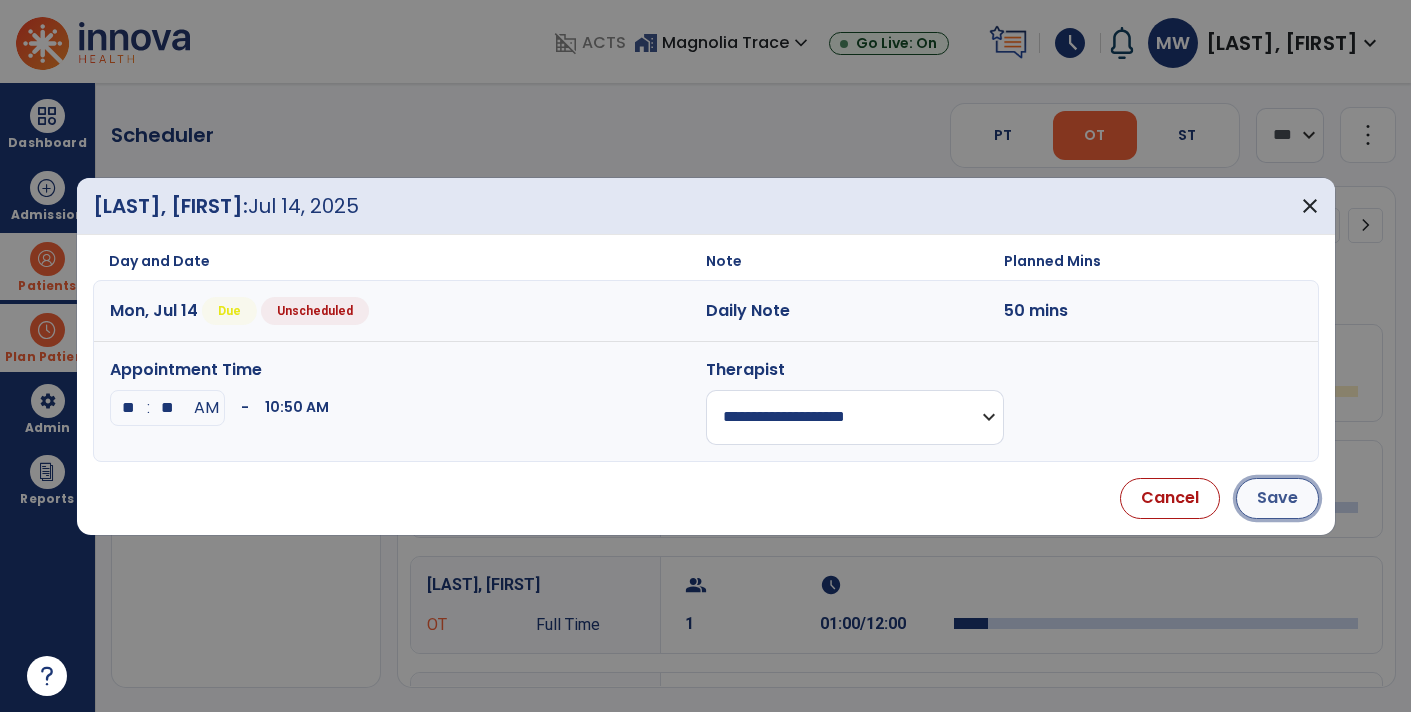 click on "Save" at bounding box center (1277, 498) 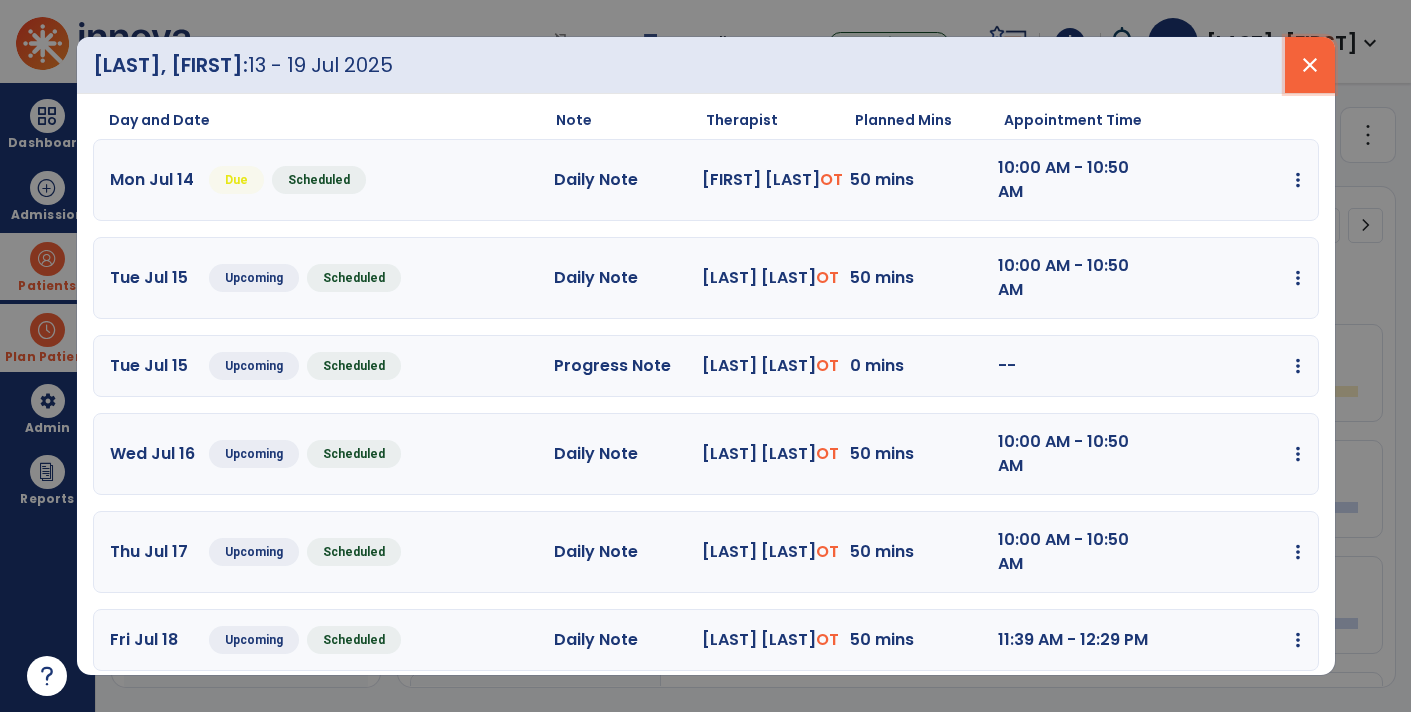 click on "close" at bounding box center (1310, 65) 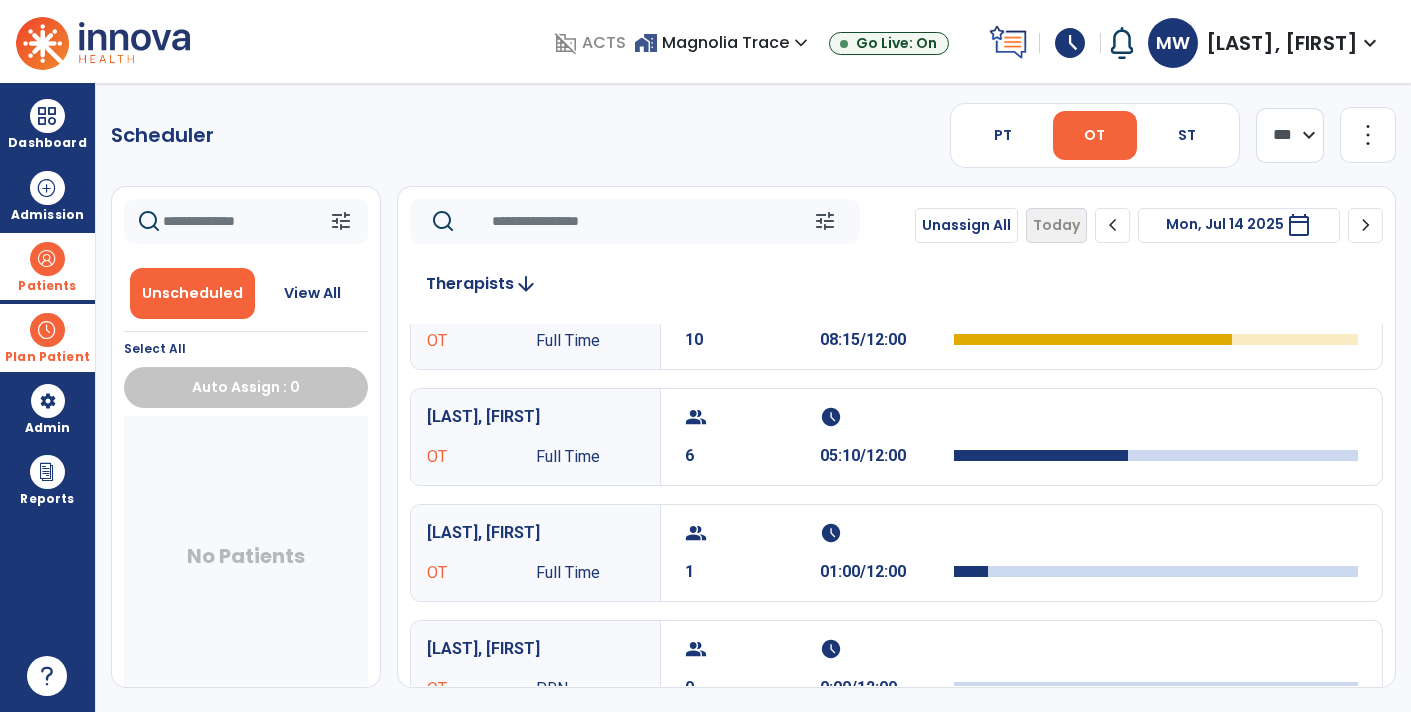 scroll, scrollTop: 0, scrollLeft: 0, axis: both 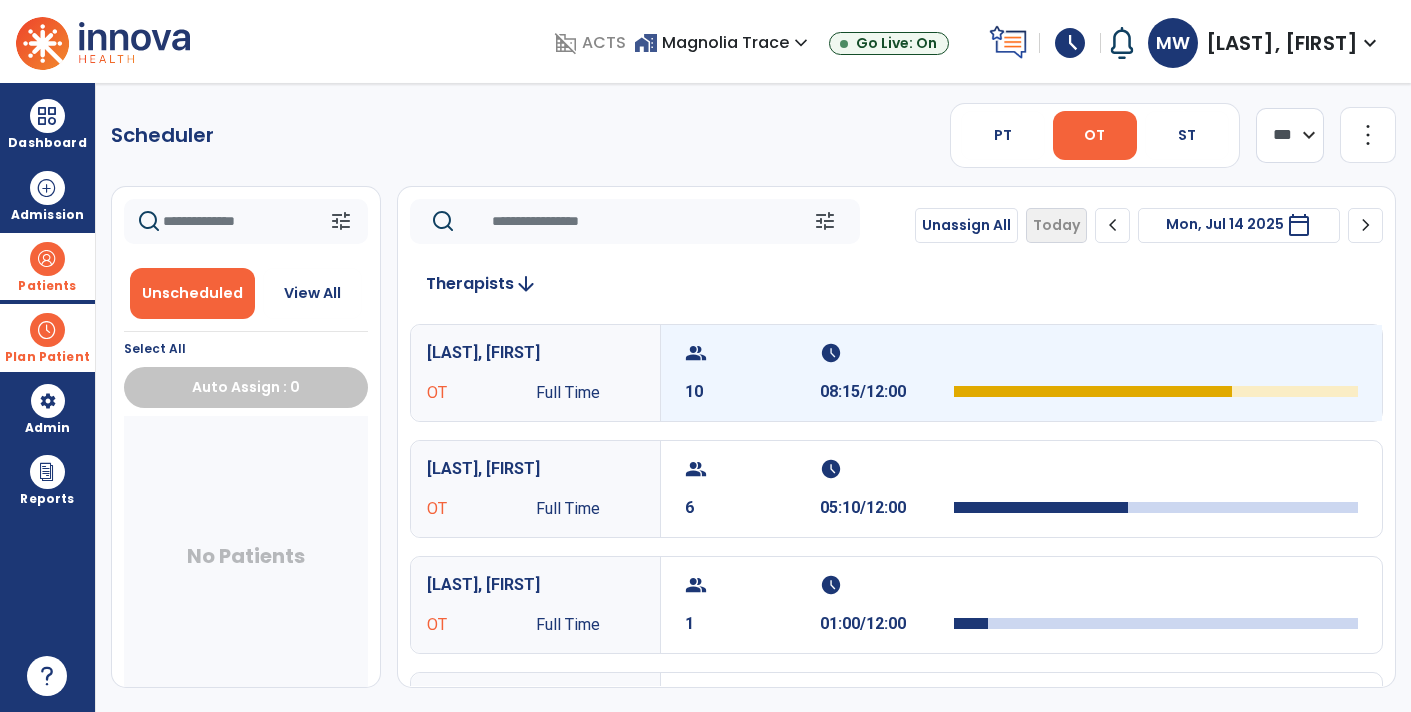 click at bounding box center [1156, 373] 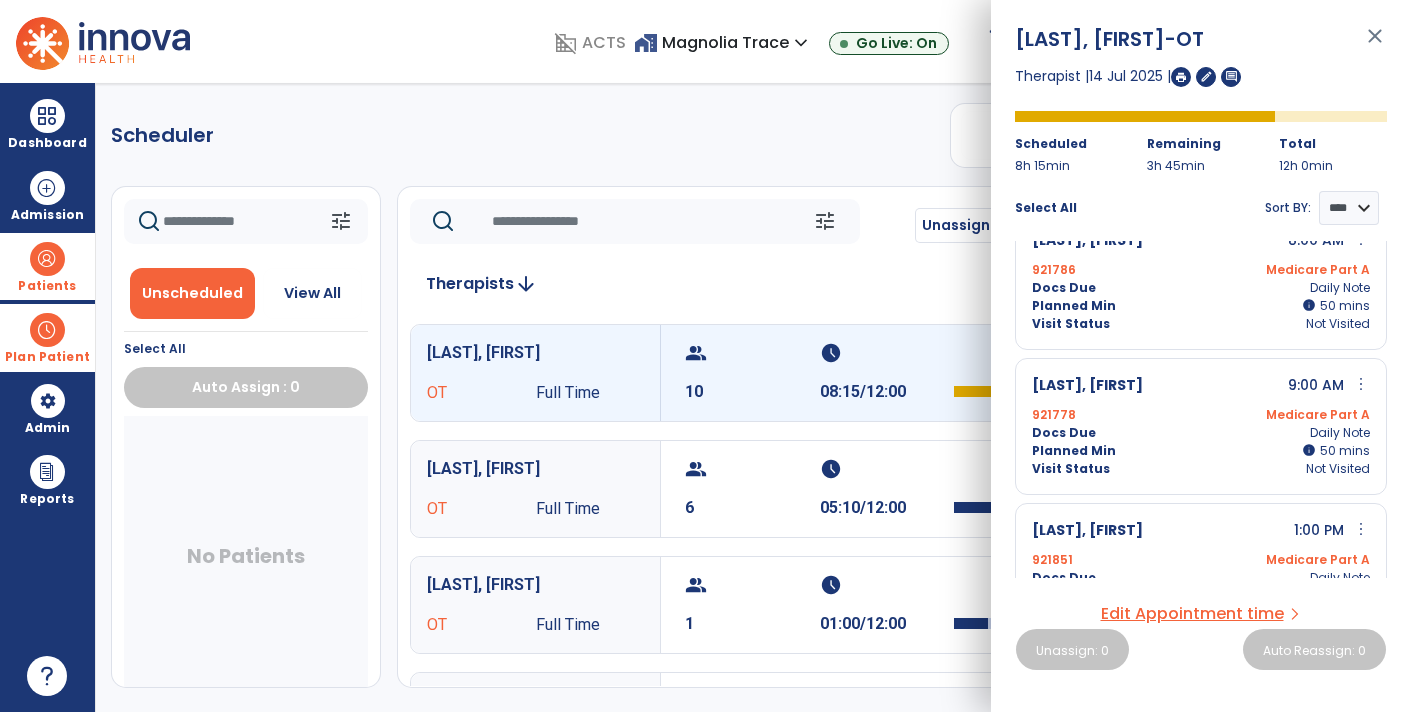 scroll, scrollTop: 473, scrollLeft: 0, axis: vertical 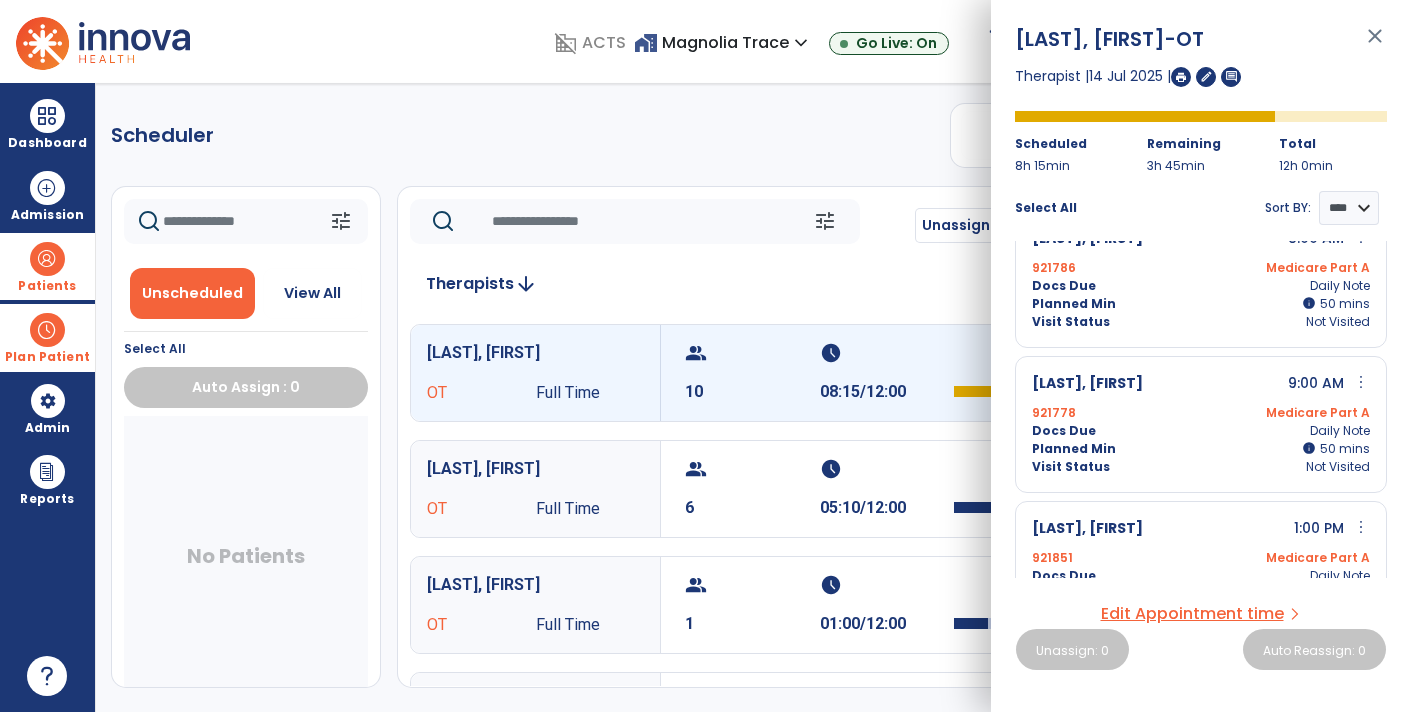 click on "Docs Due Daily Note" at bounding box center (1201, 431) 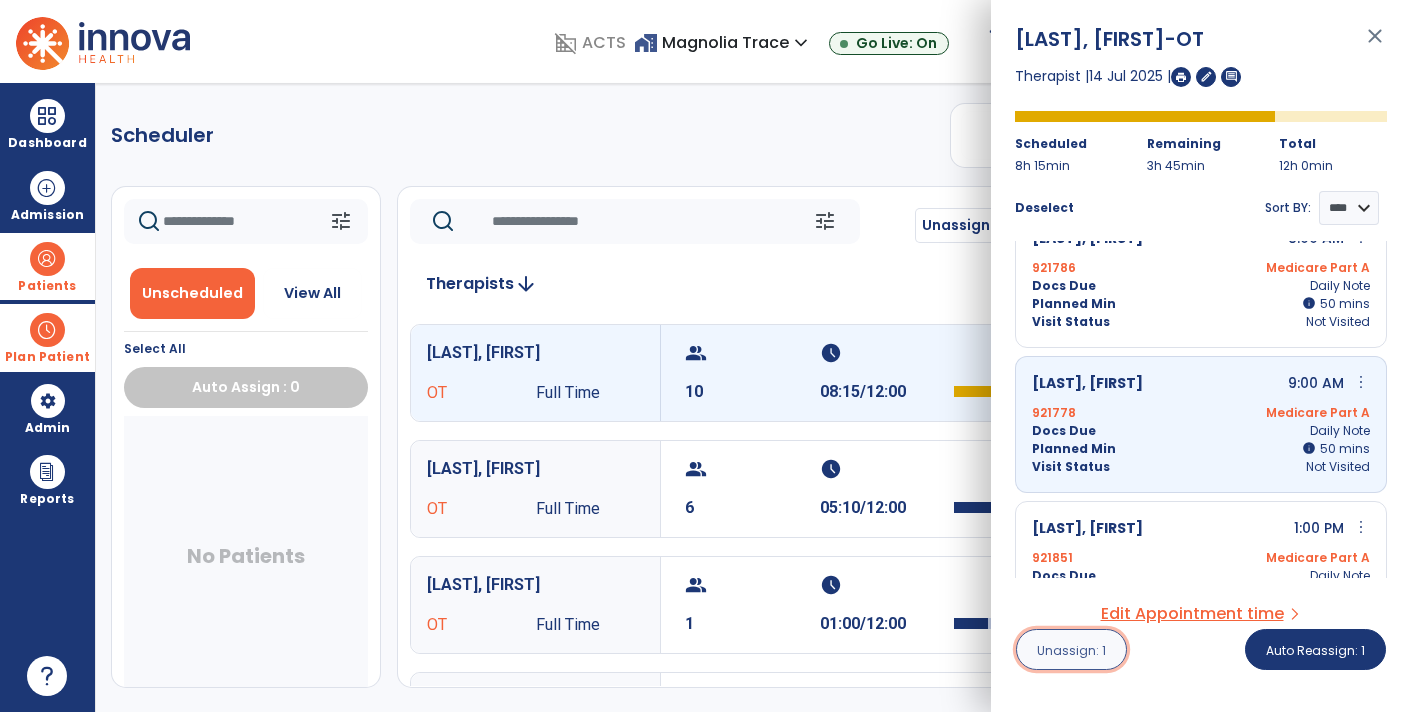 click on "Unassign: 1" at bounding box center [1071, 650] 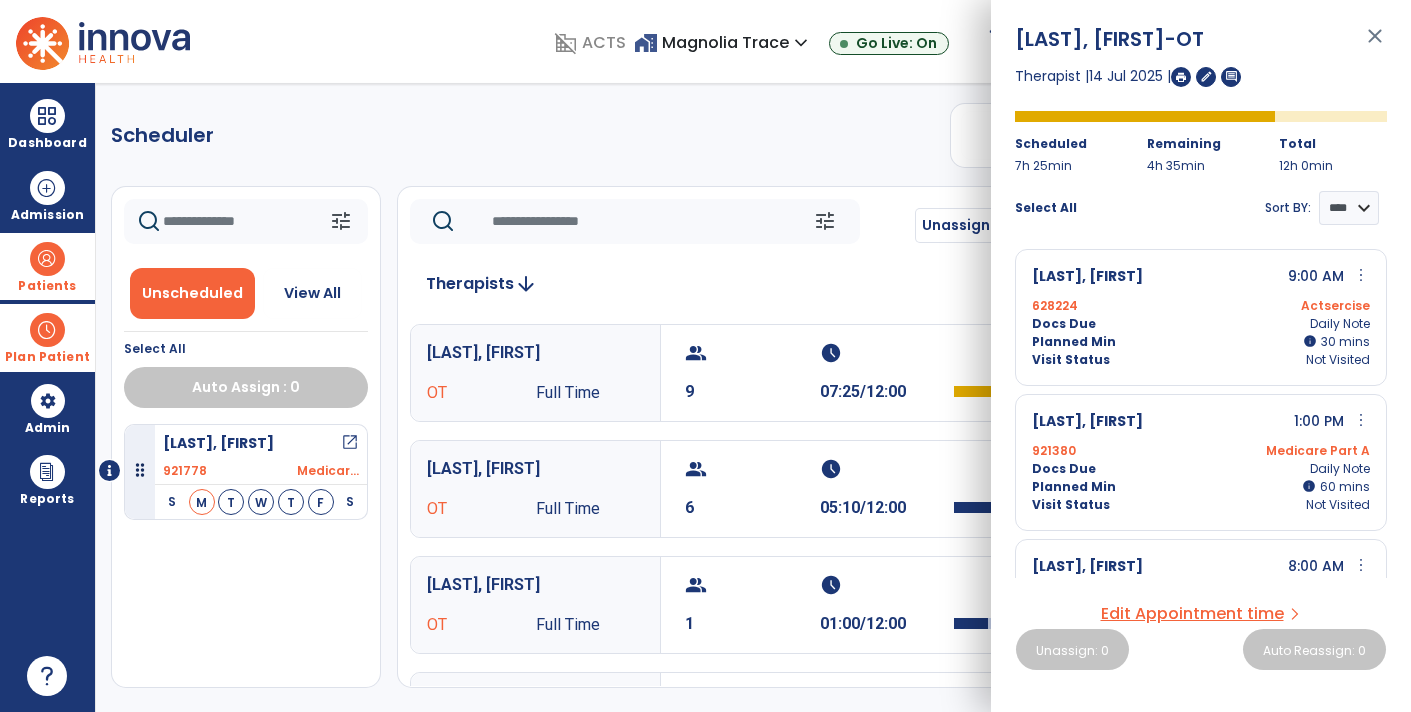 click on "open_in_new" at bounding box center (350, 443) 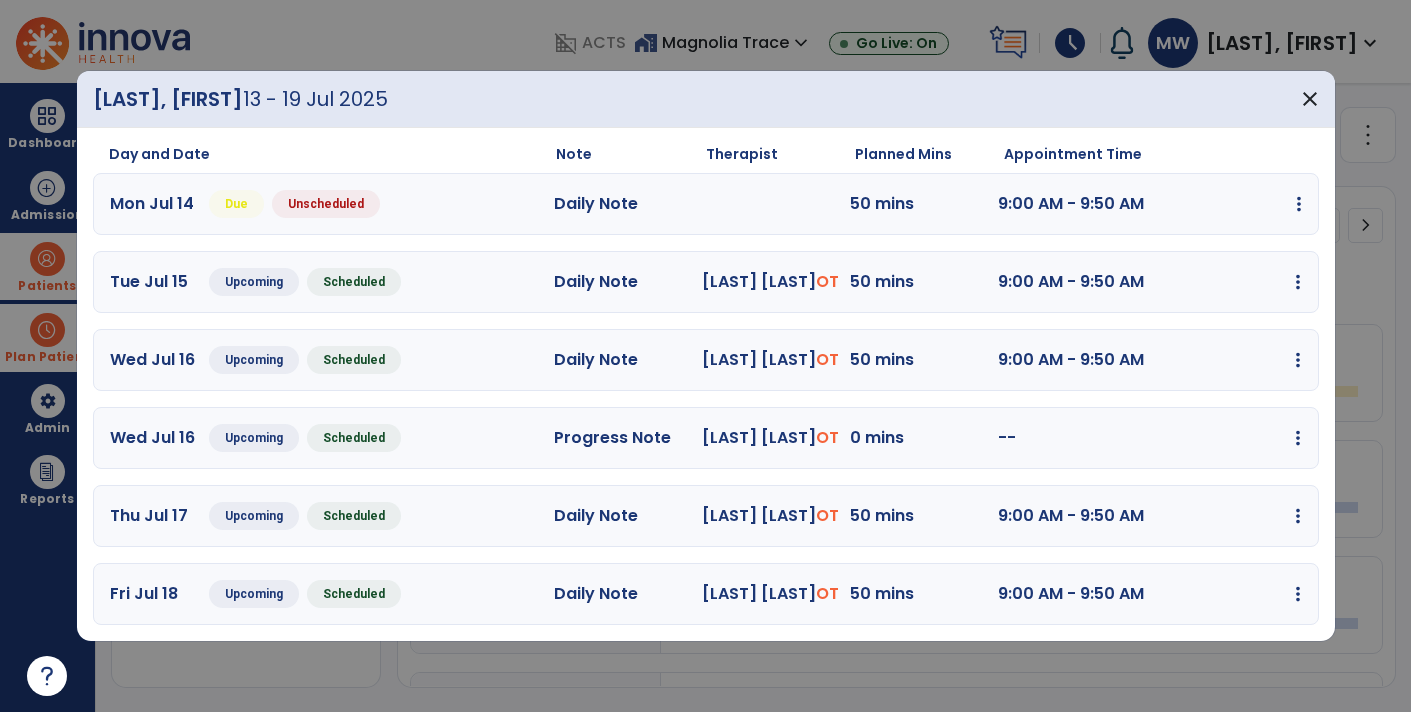 click at bounding box center (1299, 204) 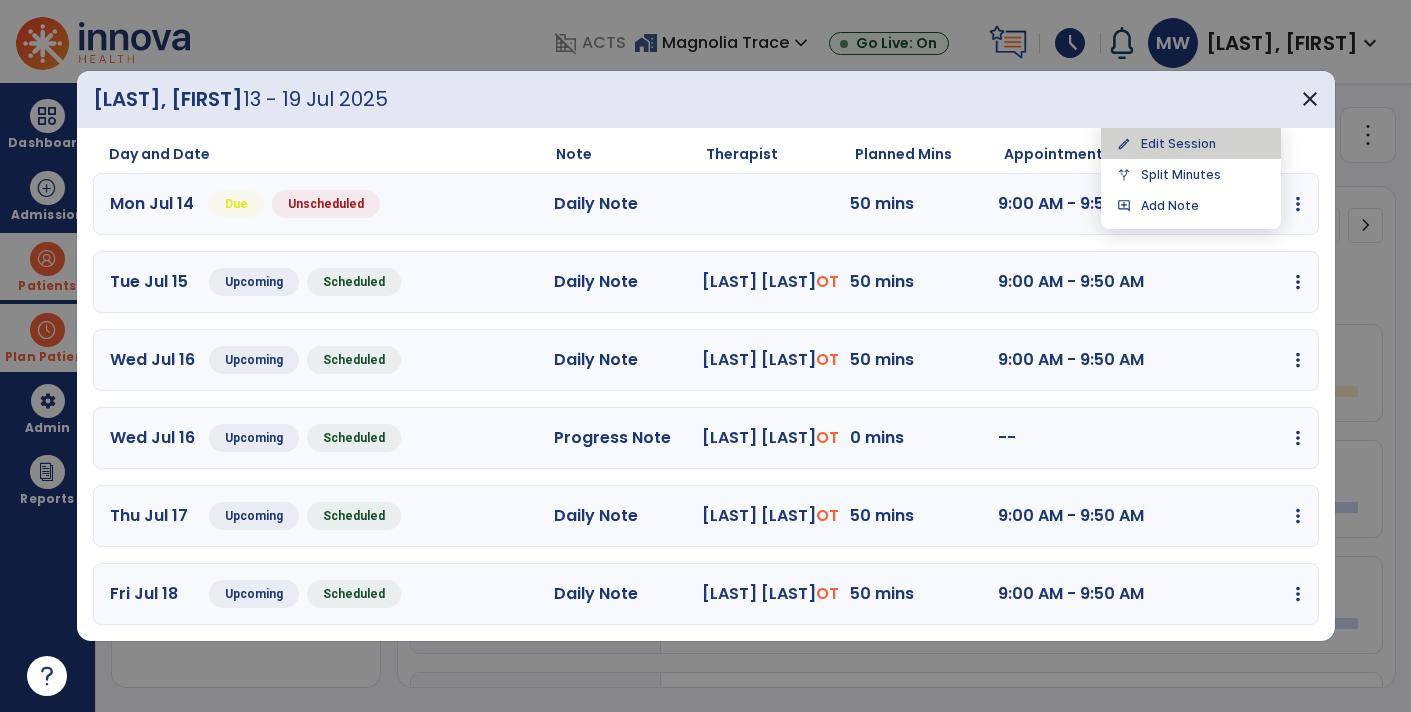 click on "edit   Edit Session" at bounding box center (1191, 143) 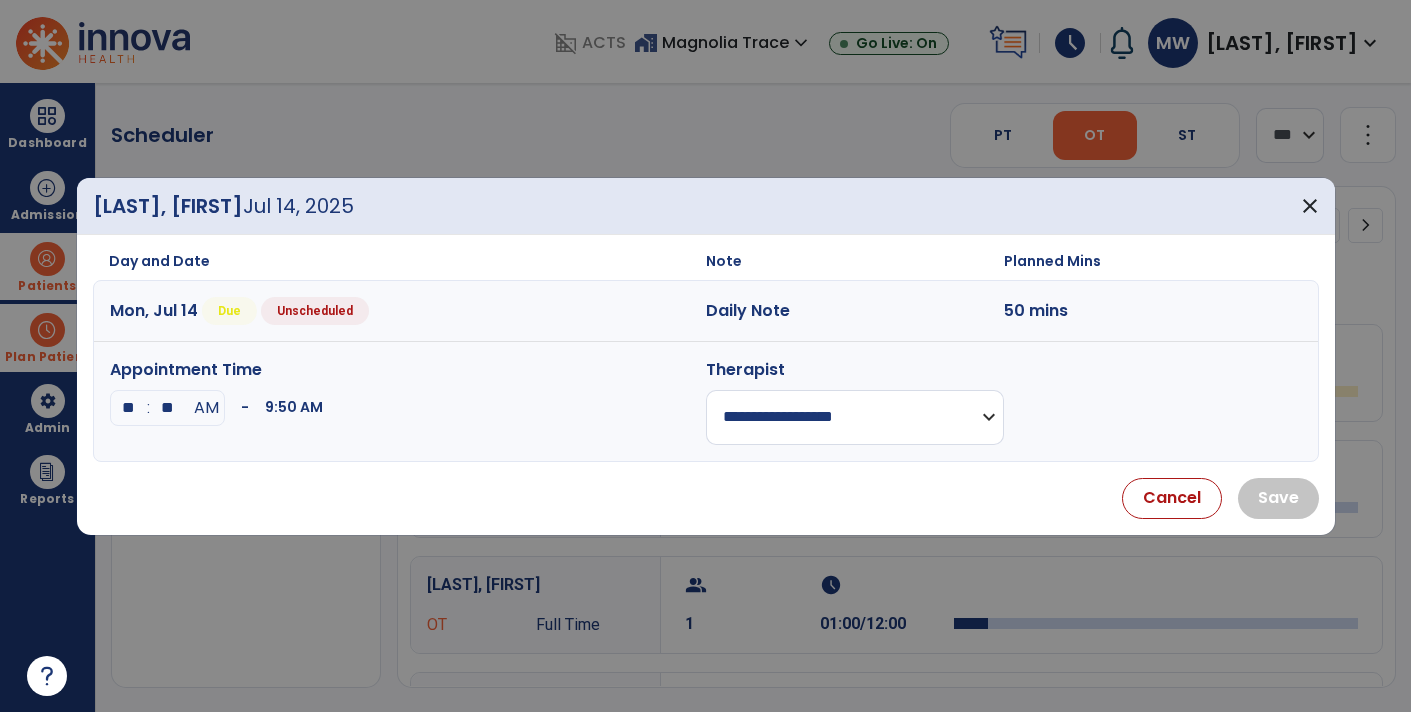 click on "**********" at bounding box center [855, 417] 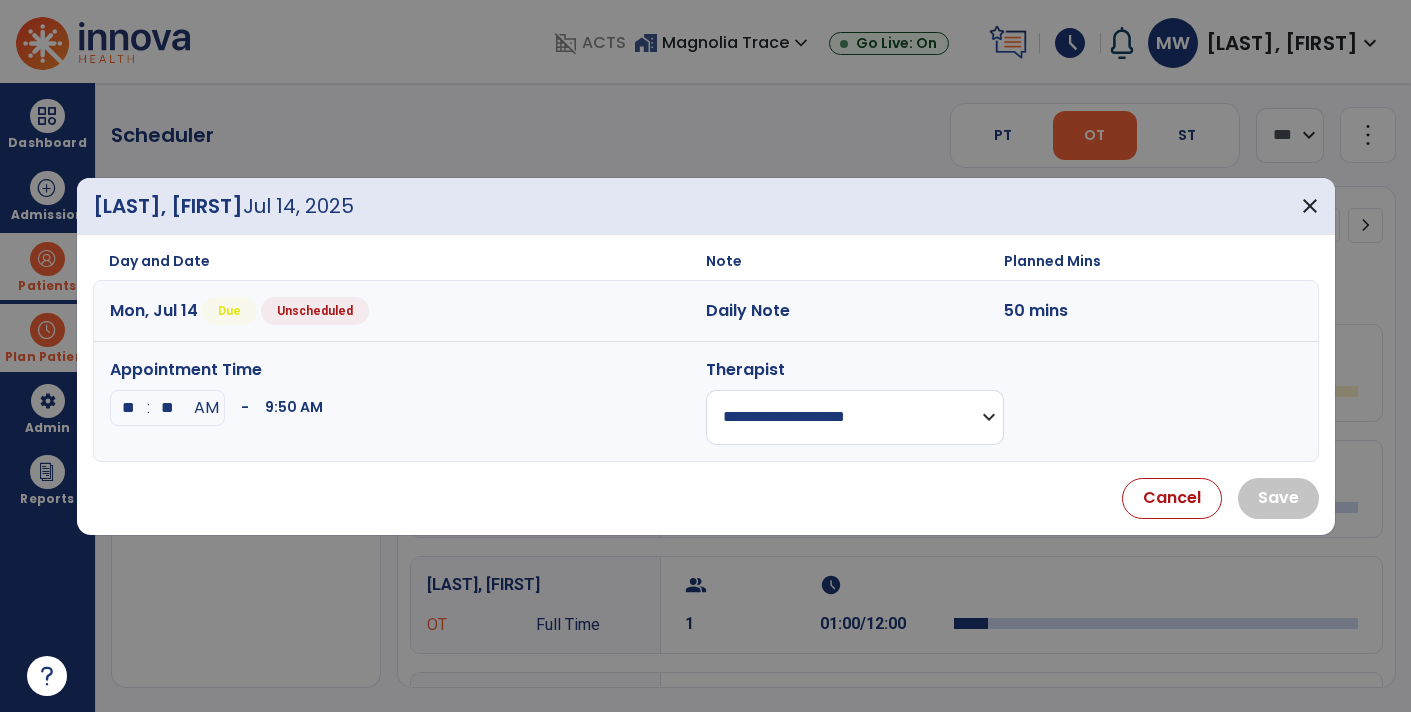 click on "**********" at bounding box center (855, 417) 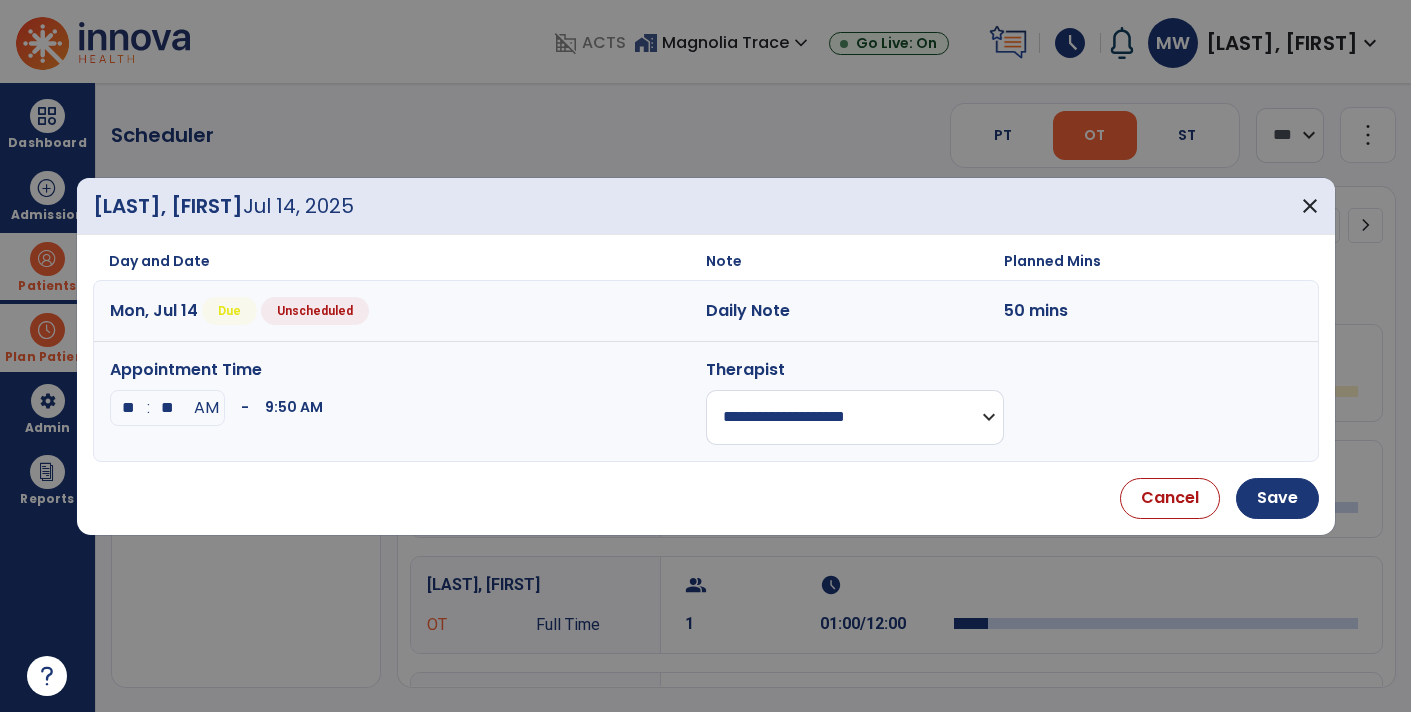 click on "**********" at bounding box center (855, 417) 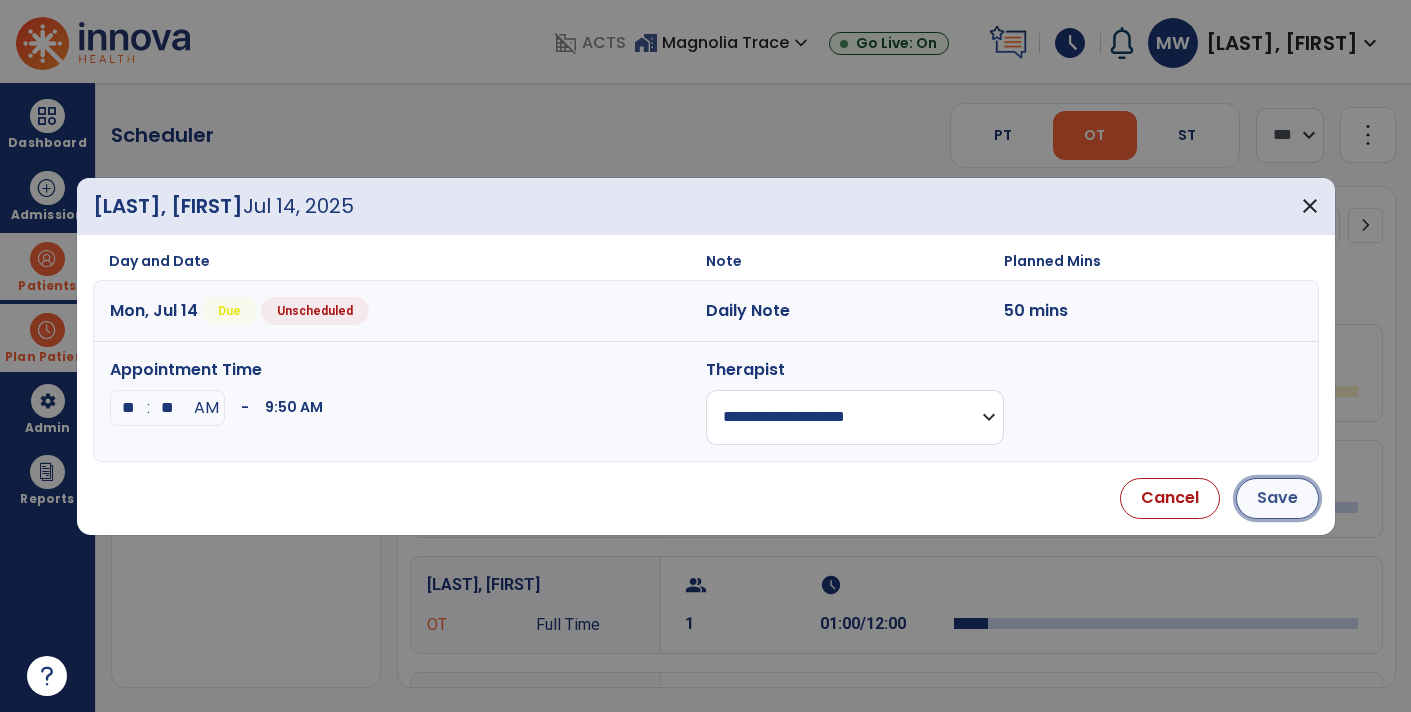 click on "Save" at bounding box center [1277, 498] 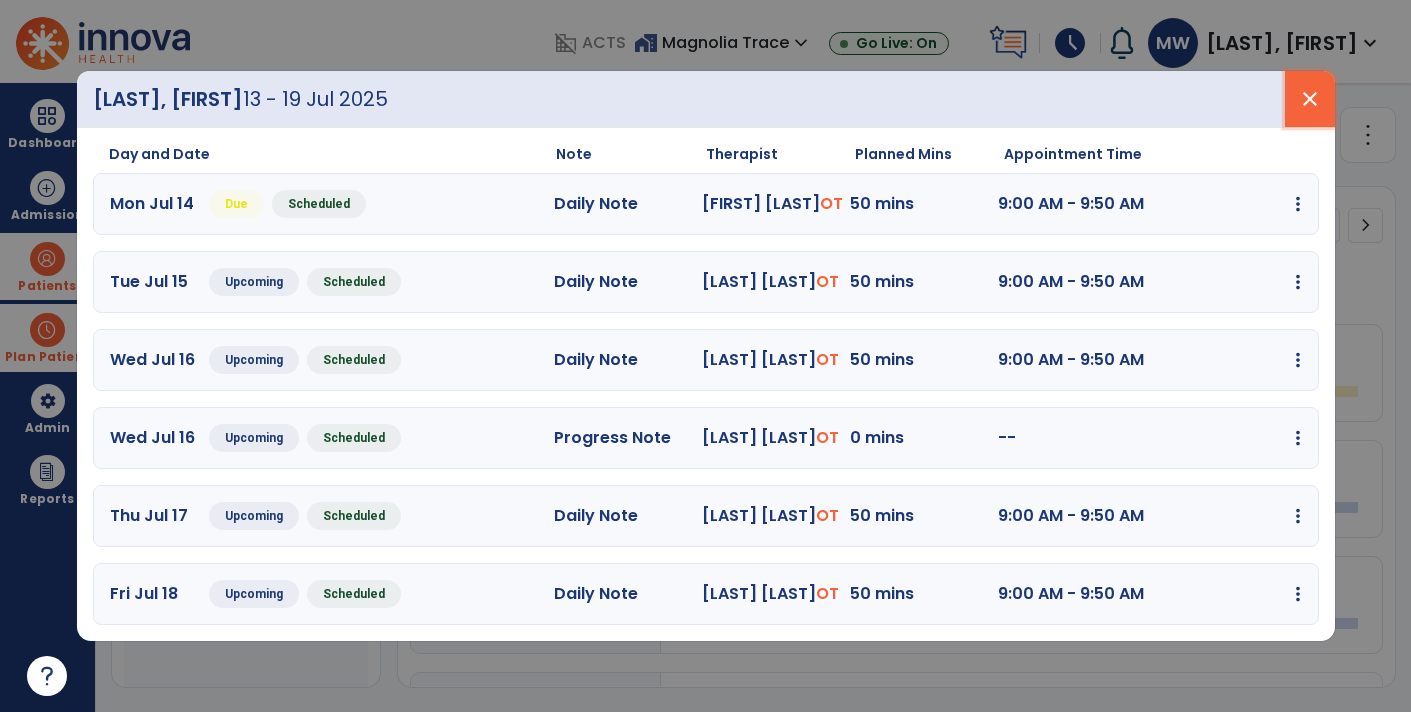 click on "close" at bounding box center (1310, 99) 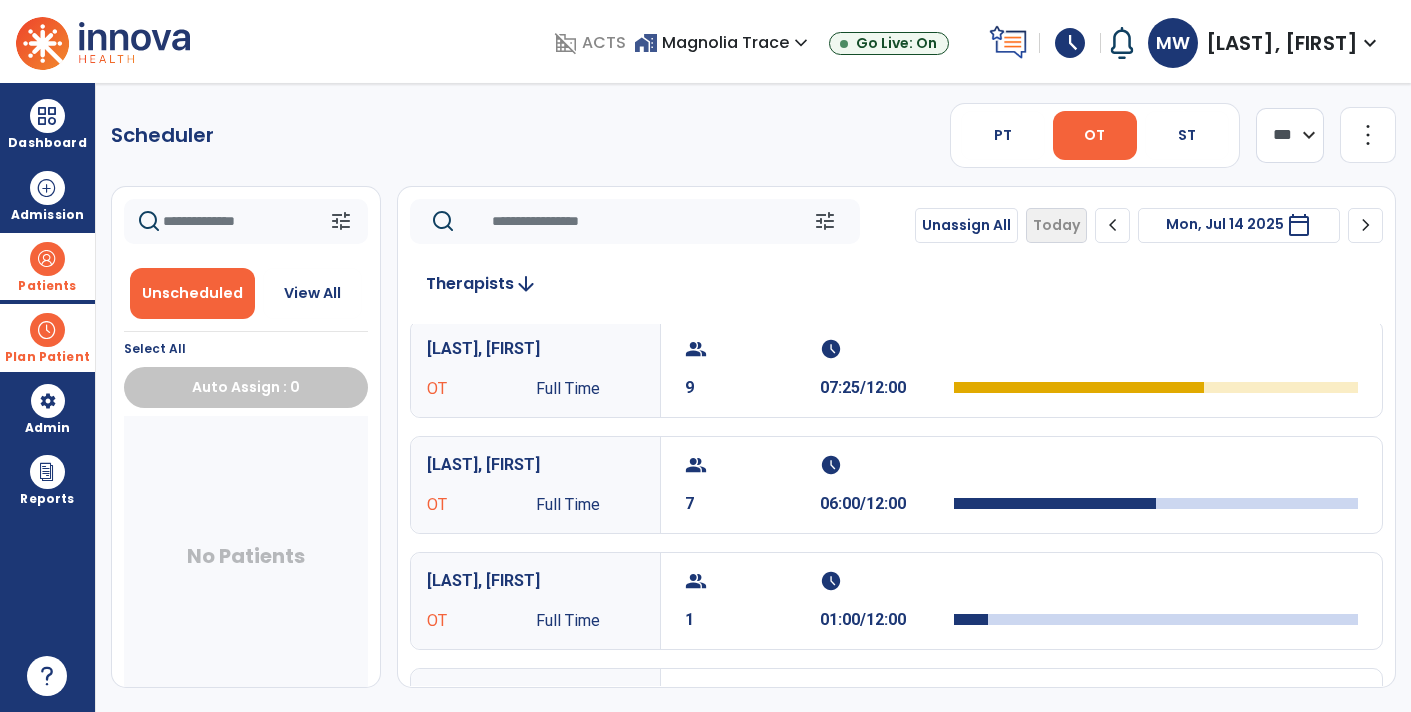 scroll, scrollTop: 5, scrollLeft: 0, axis: vertical 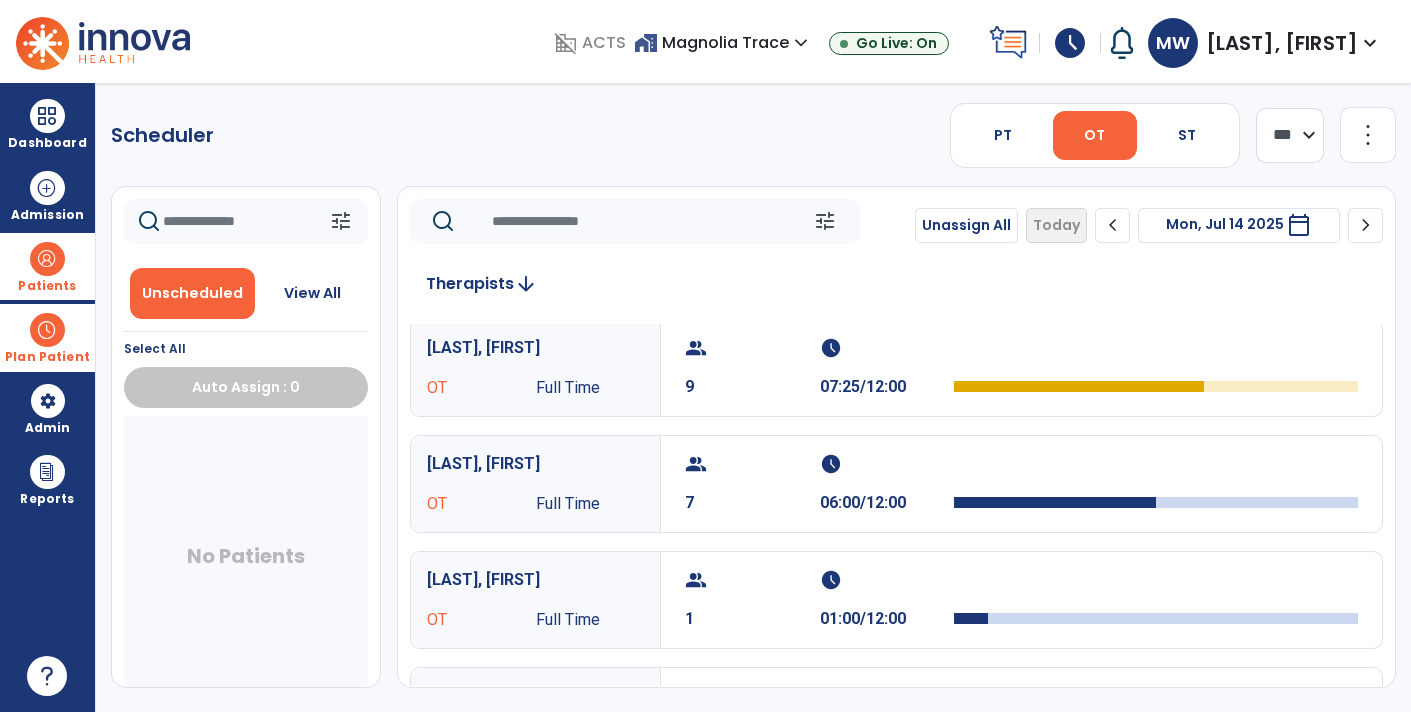 click at bounding box center [47, 330] 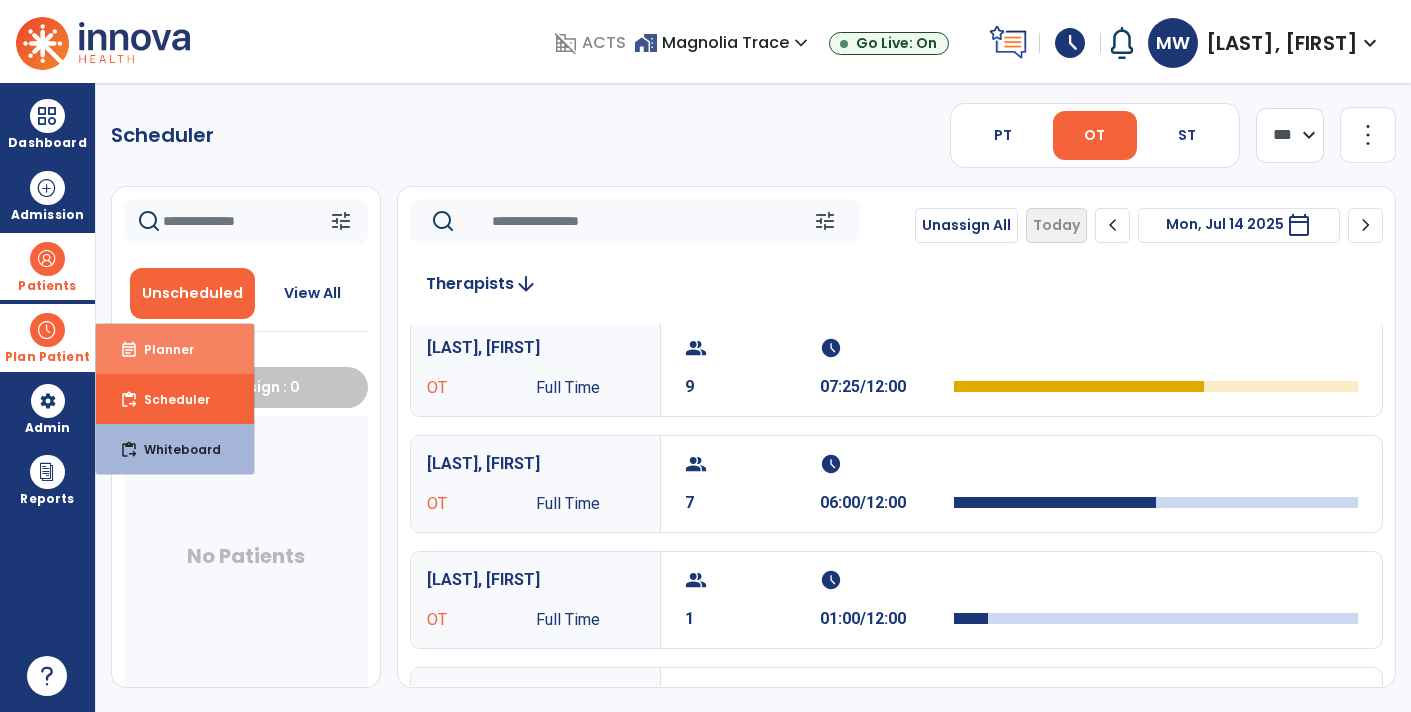 click on "event_note  Planner" at bounding box center [175, 349] 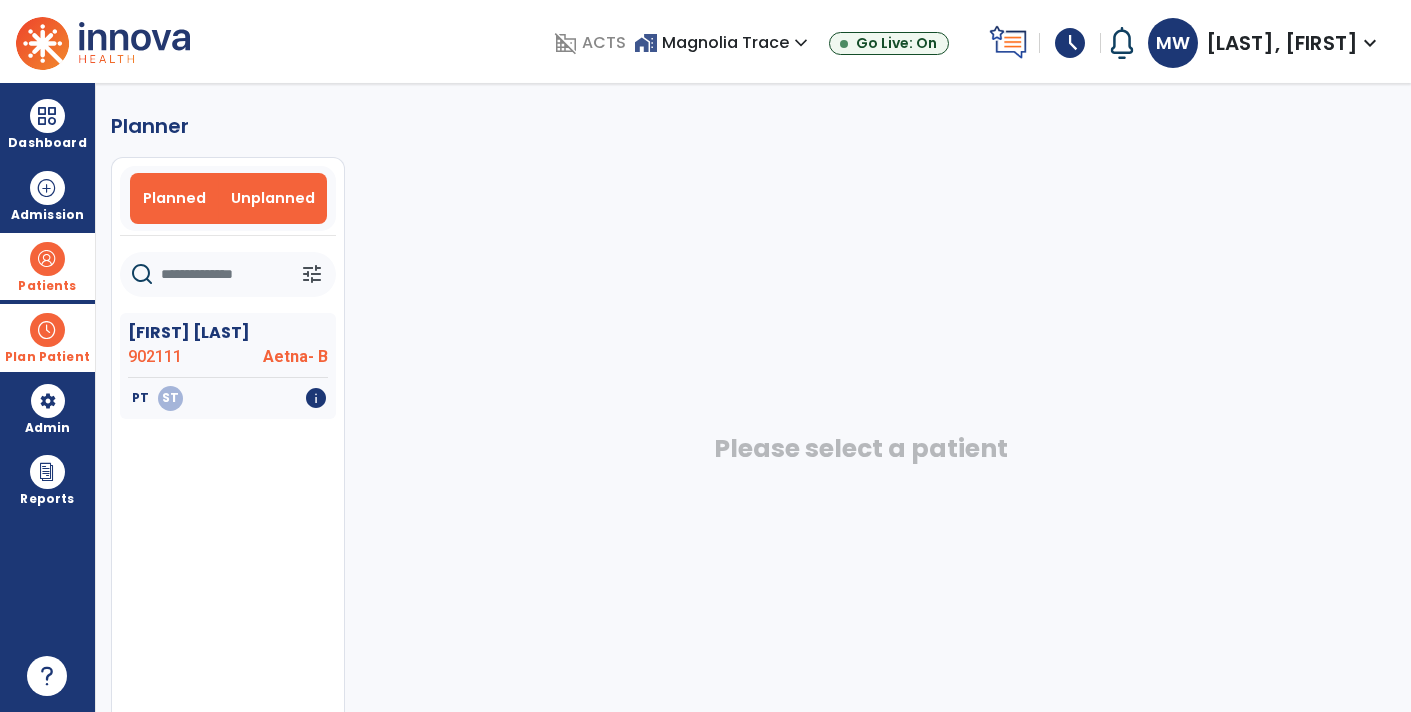 click on "Planned" at bounding box center (174, 198) 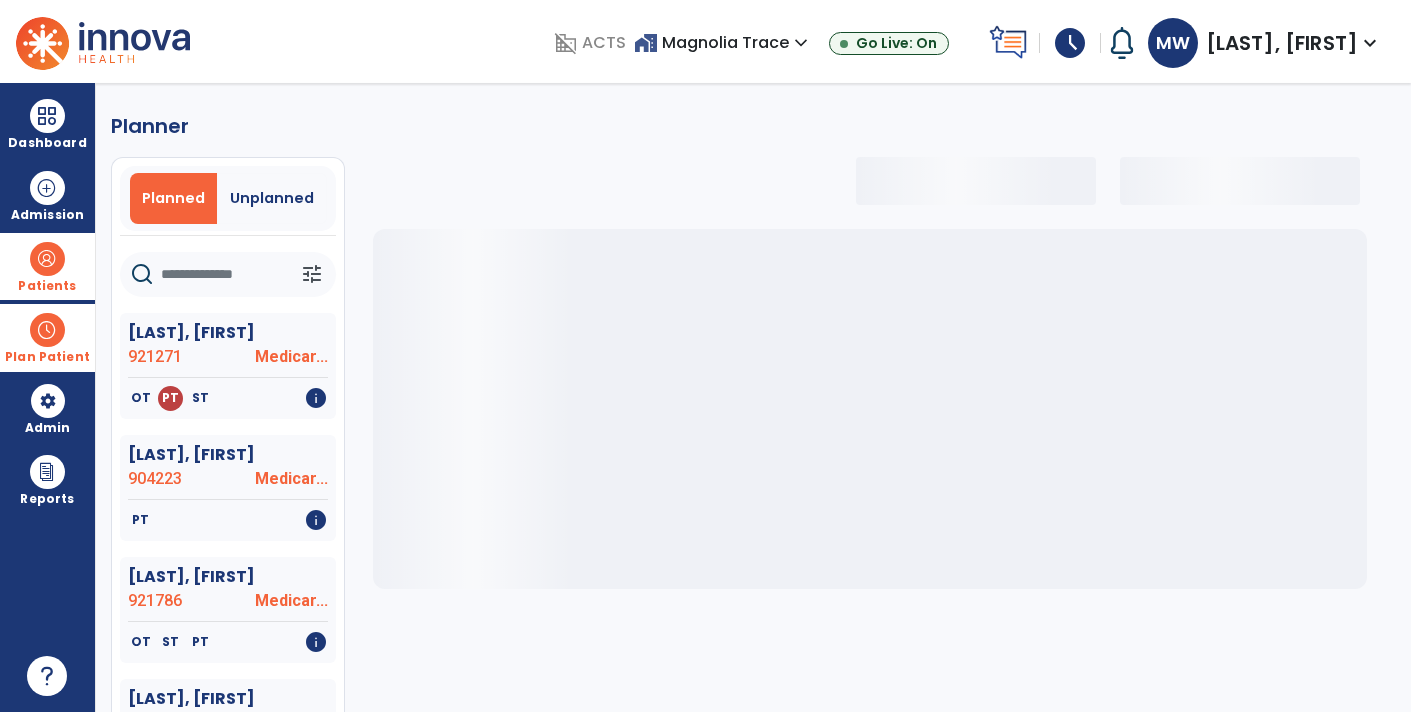 select on "***" 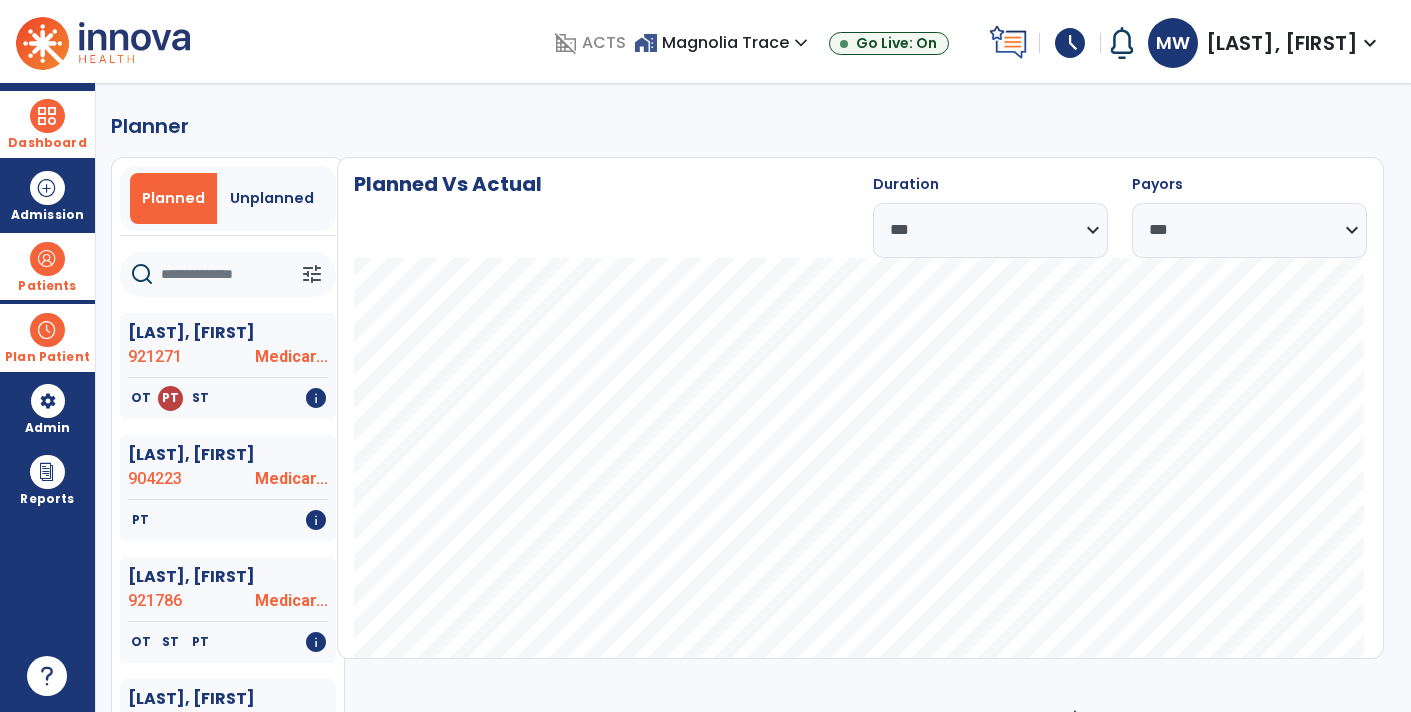 click at bounding box center [47, 116] 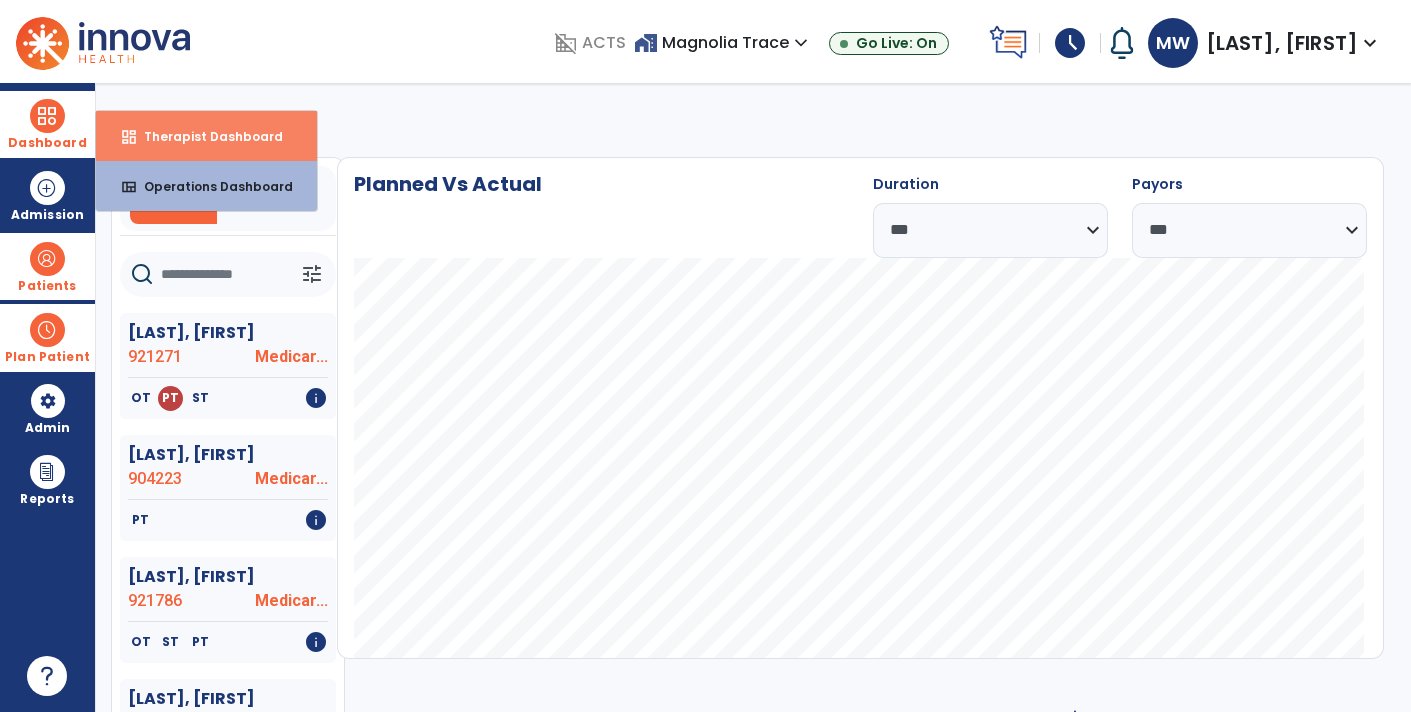 click on "dashboard  Therapist Dashboard" at bounding box center (206, 136) 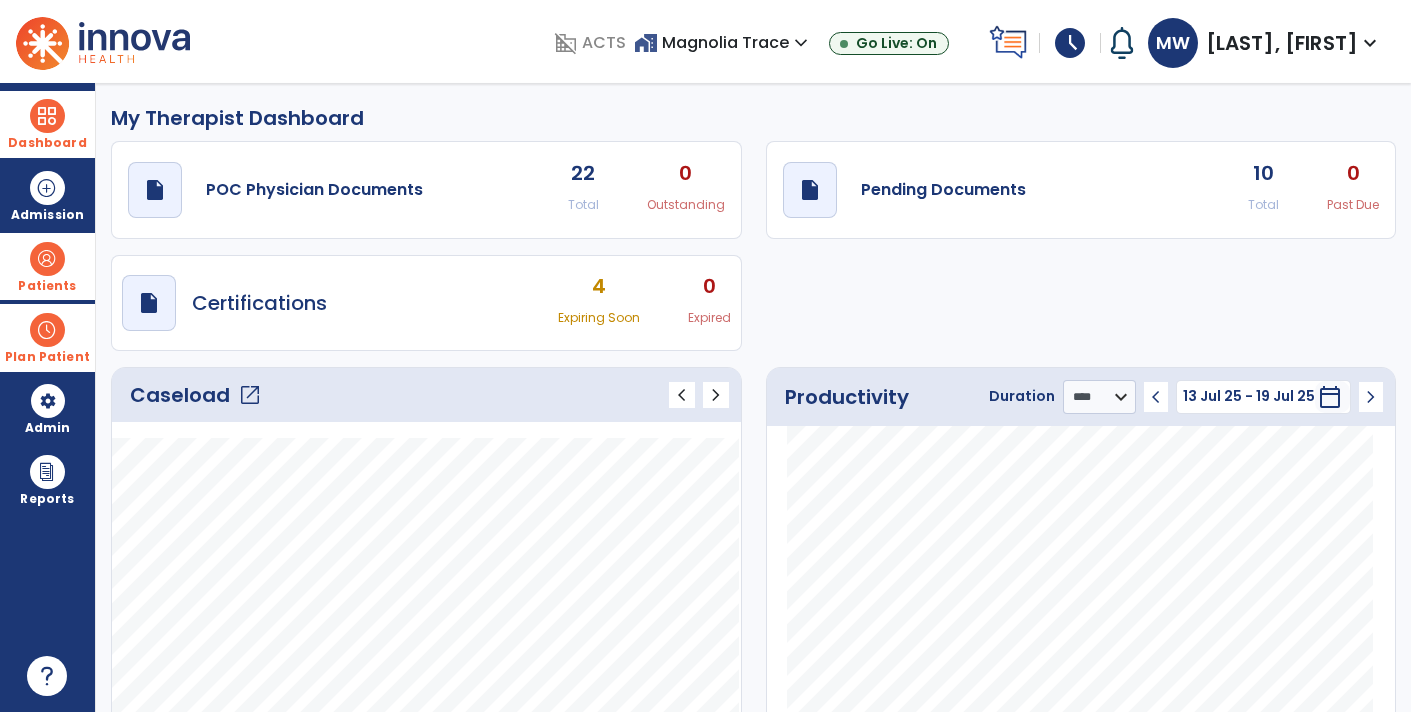 click on "Patients" at bounding box center (47, 266) 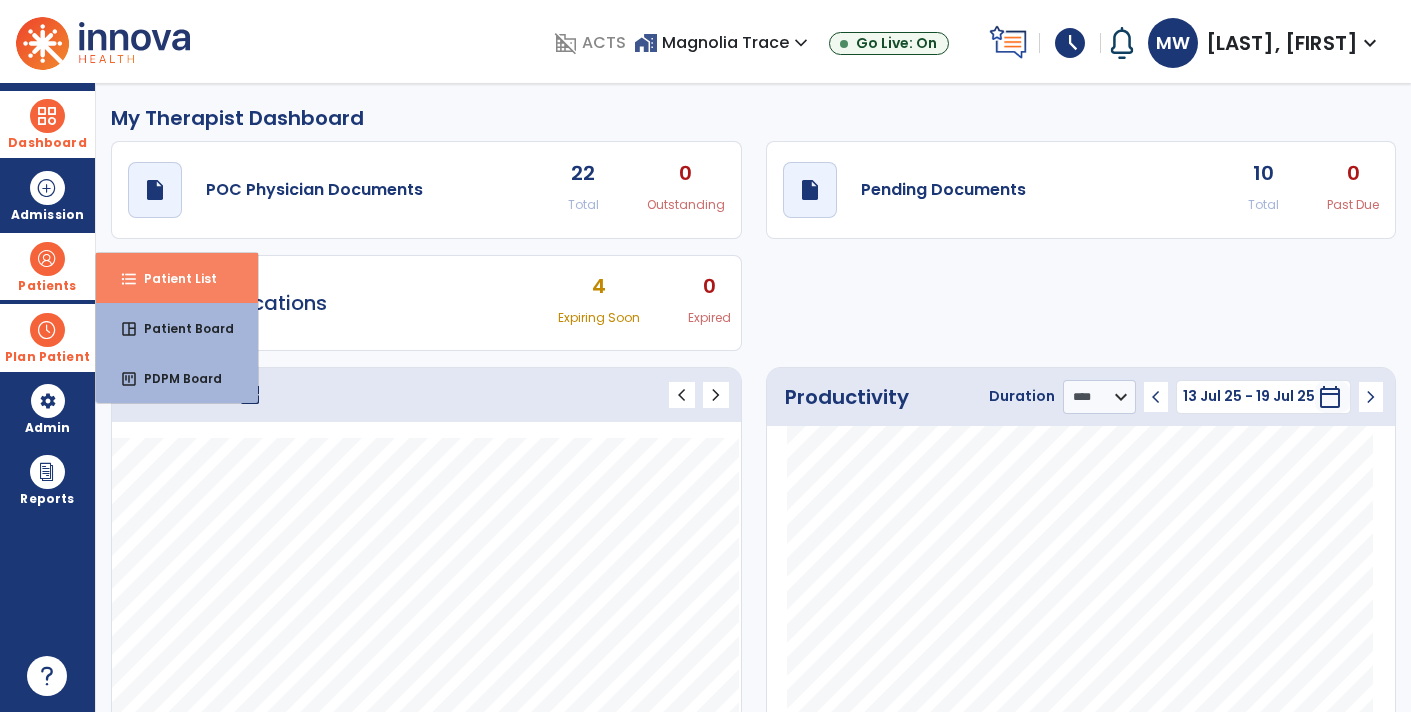 click on "Patient List" at bounding box center [172, 278] 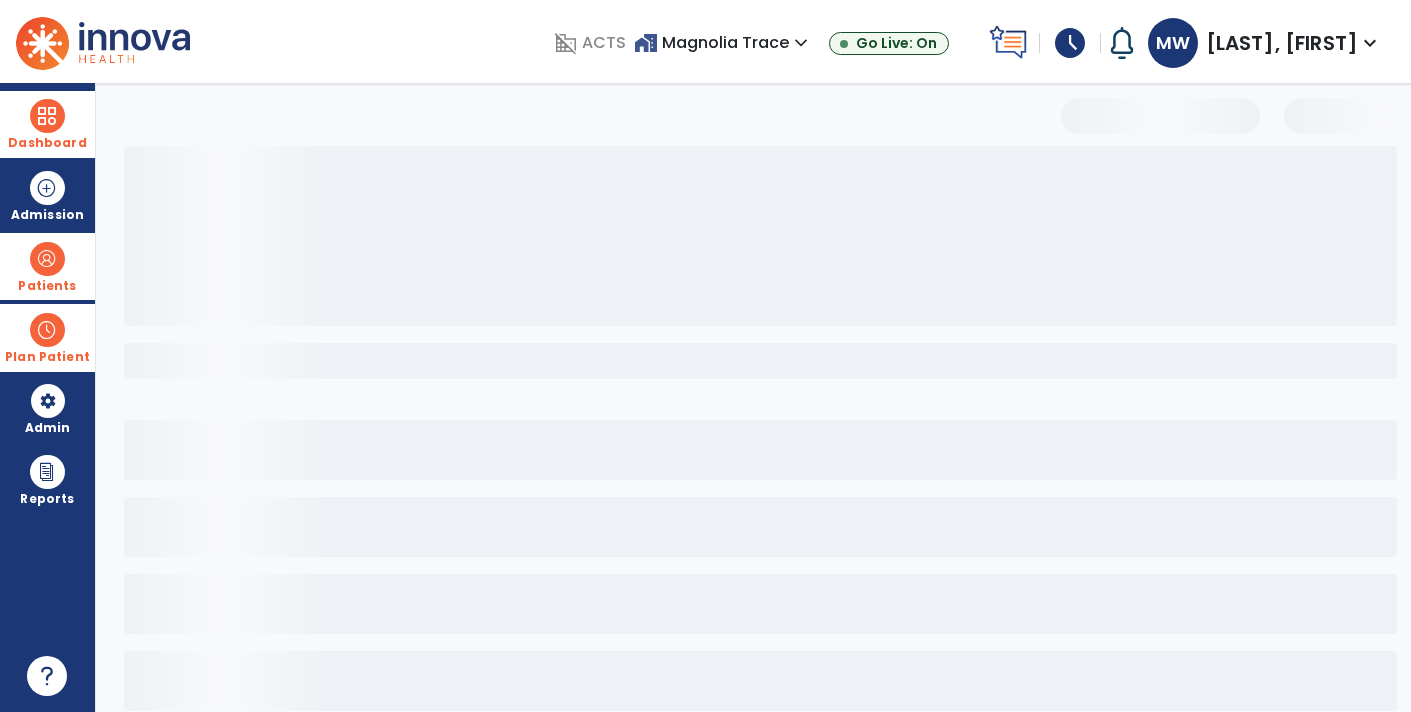 select on "***" 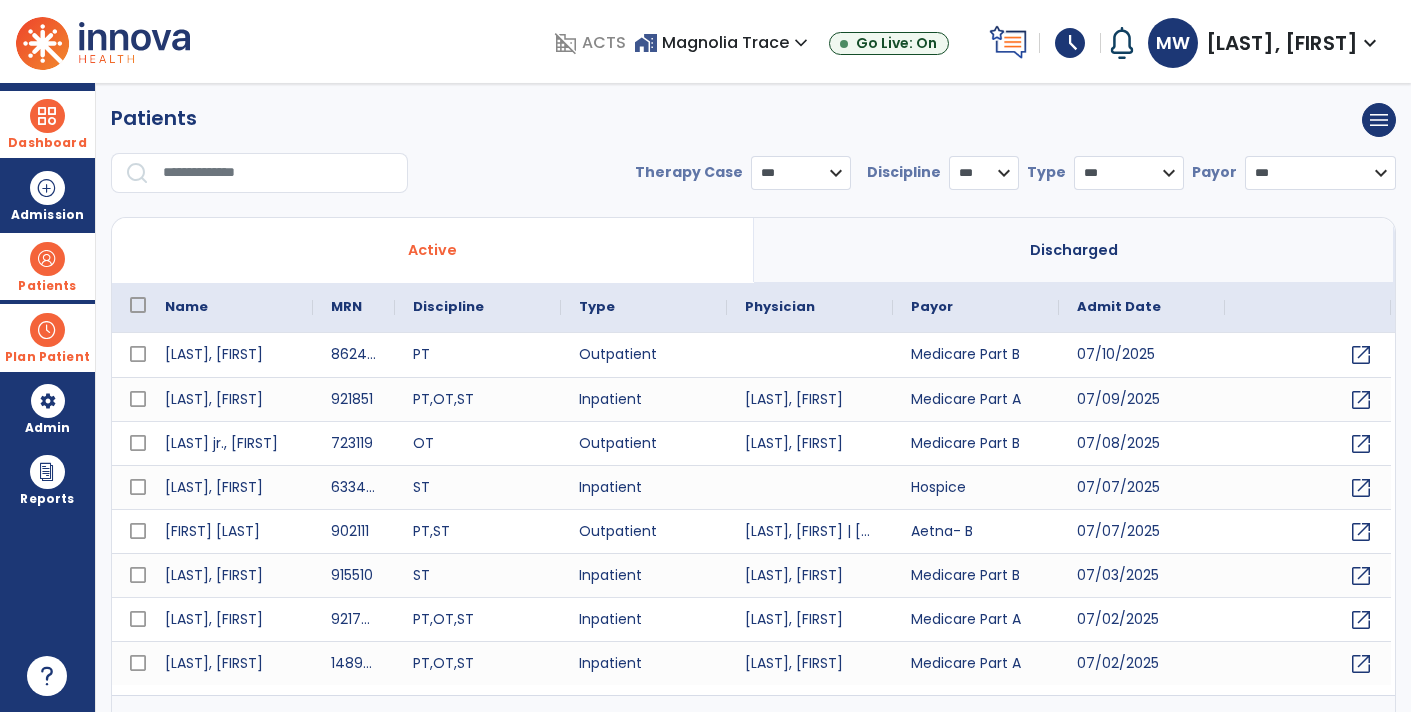 click at bounding box center (278, 173) 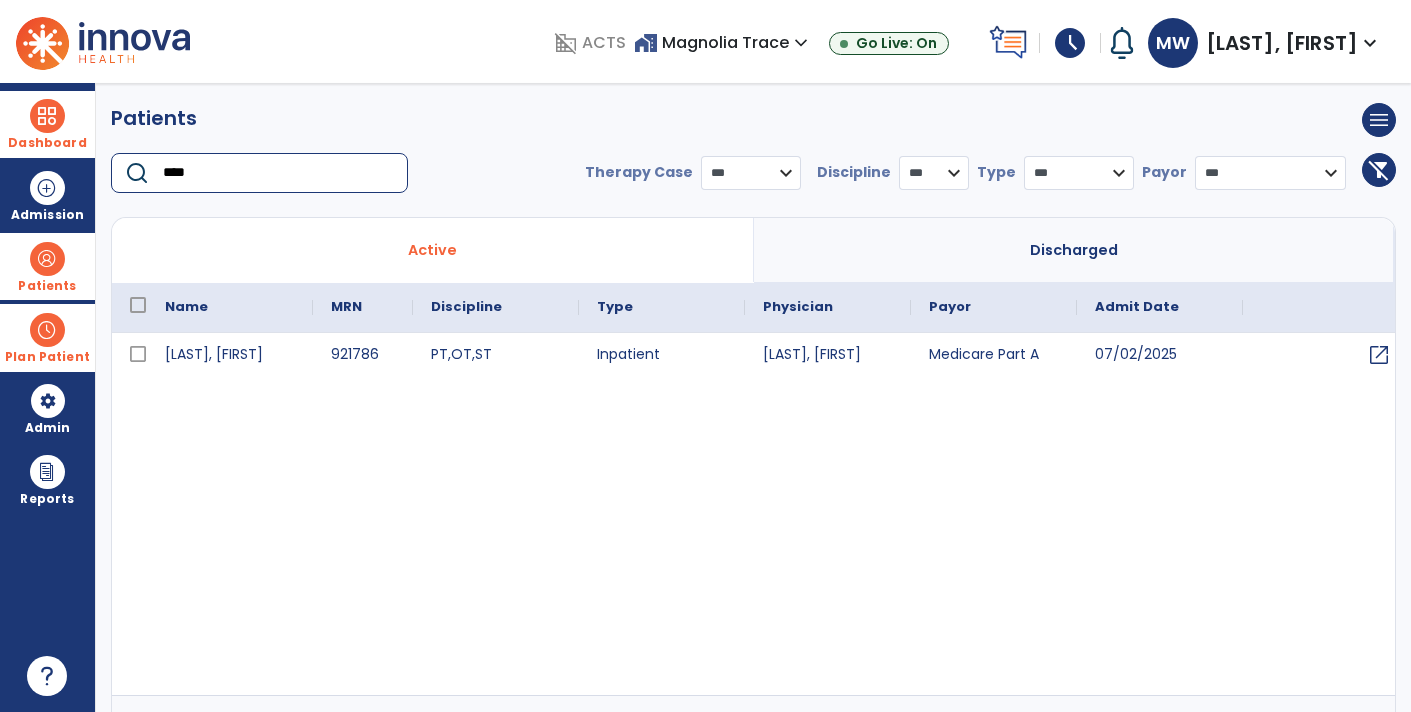 type on "****" 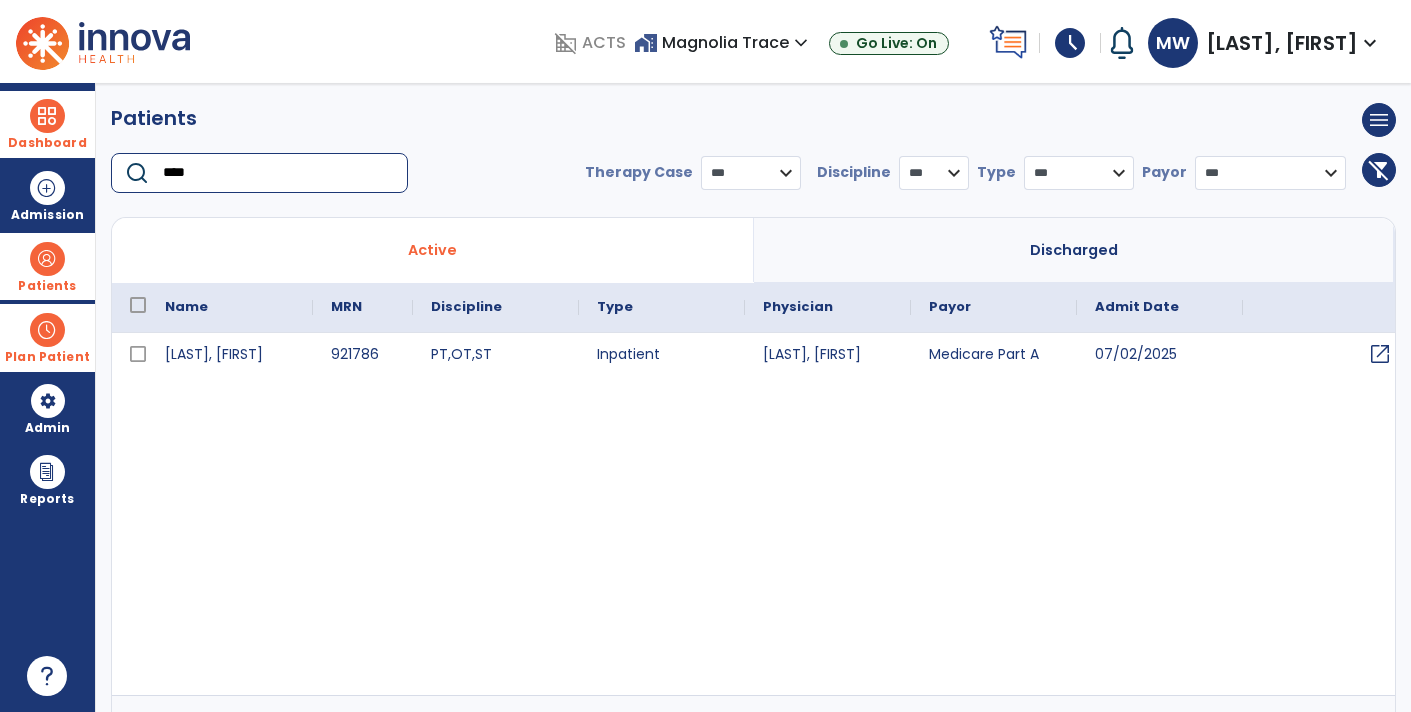 click on "open_in_new" at bounding box center [1380, 354] 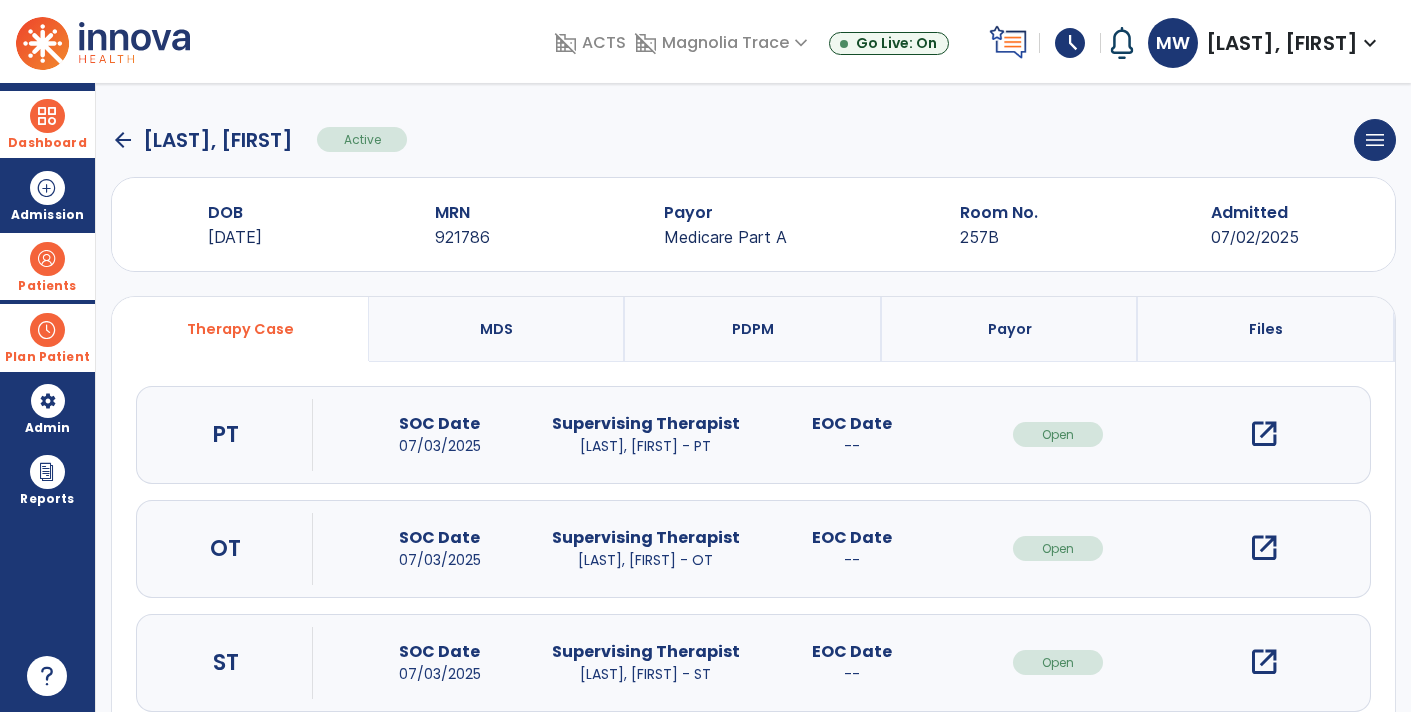 click on "open_in_new" at bounding box center [1264, 548] 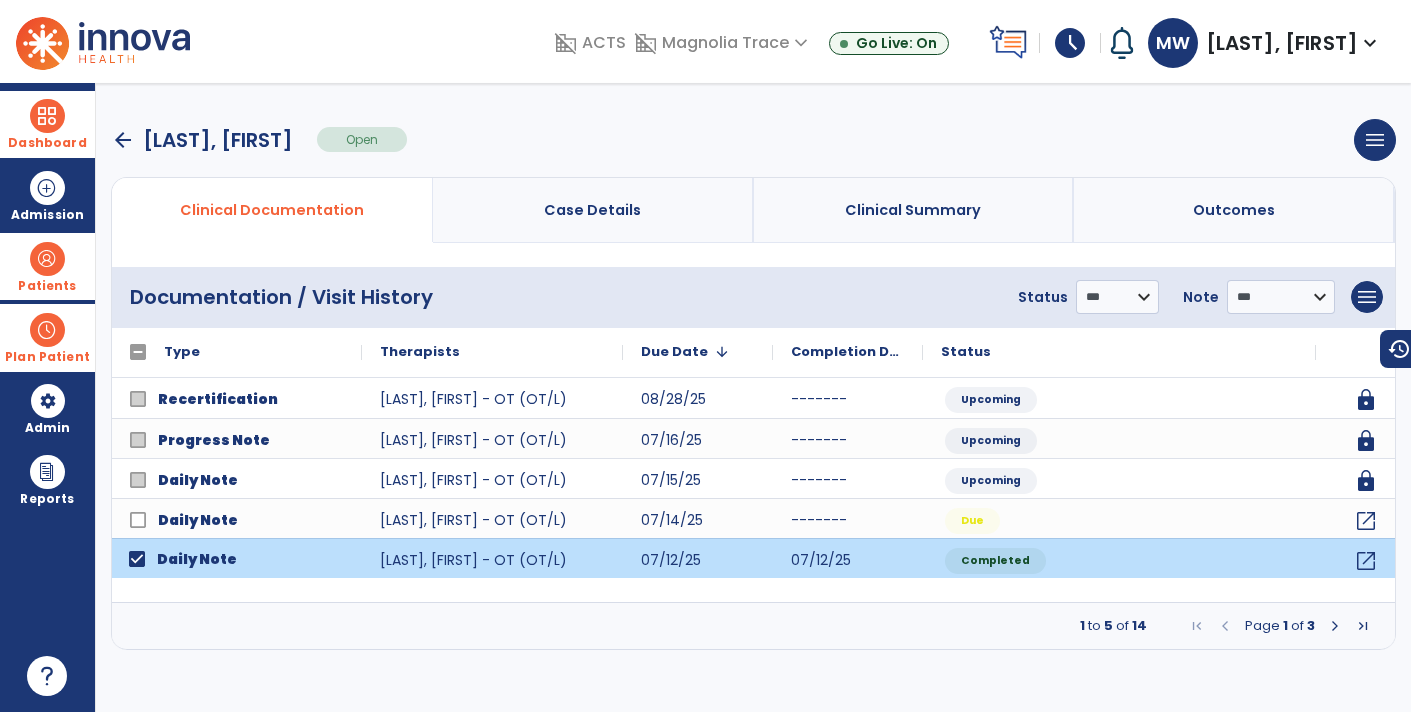 click at bounding box center [1335, 626] 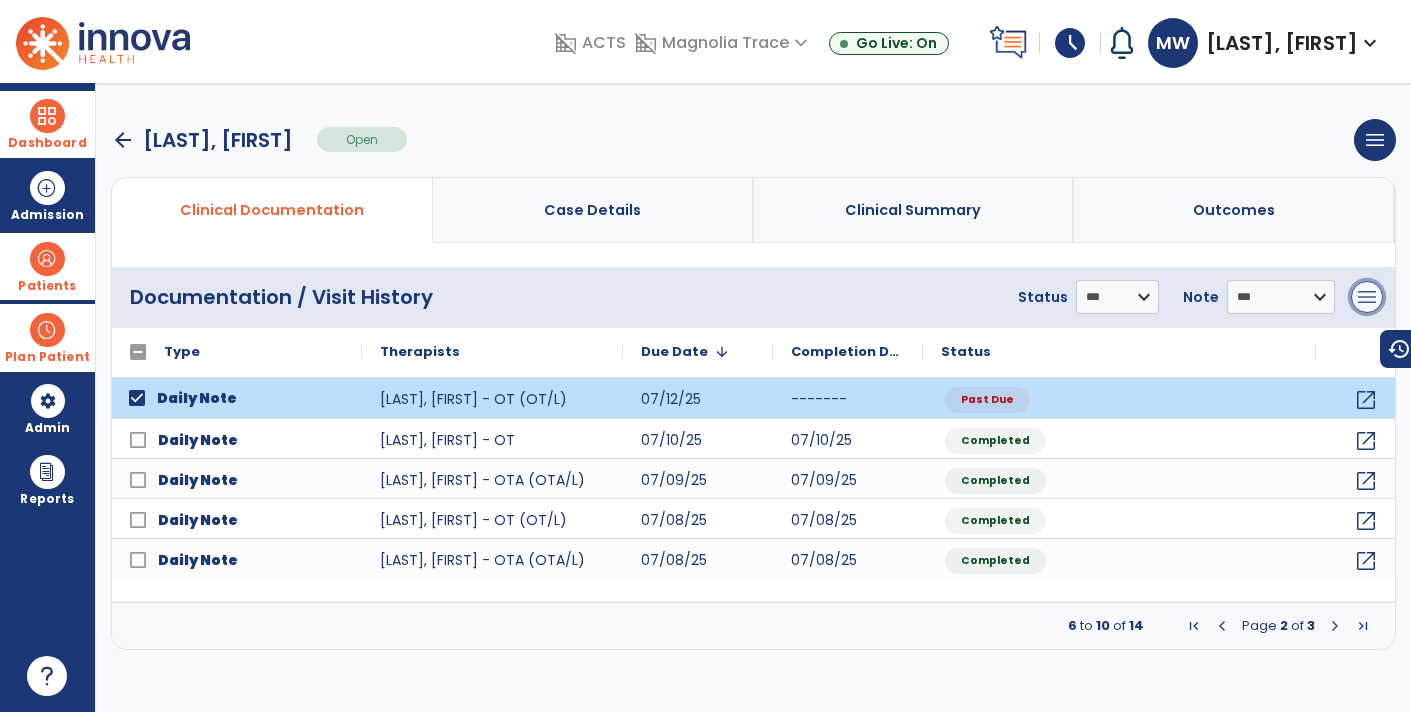 click on "menu" at bounding box center [1367, 297] 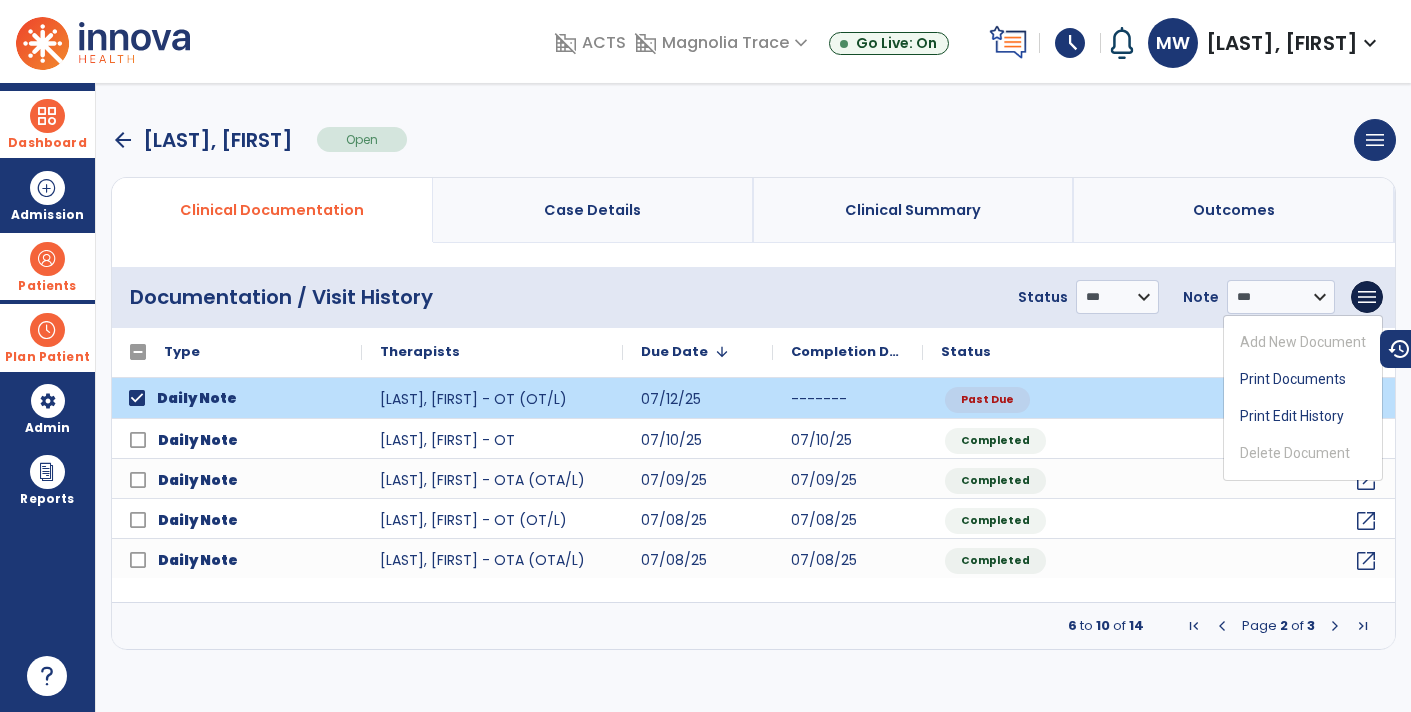 click on "**********" at bounding box center [753, 397] 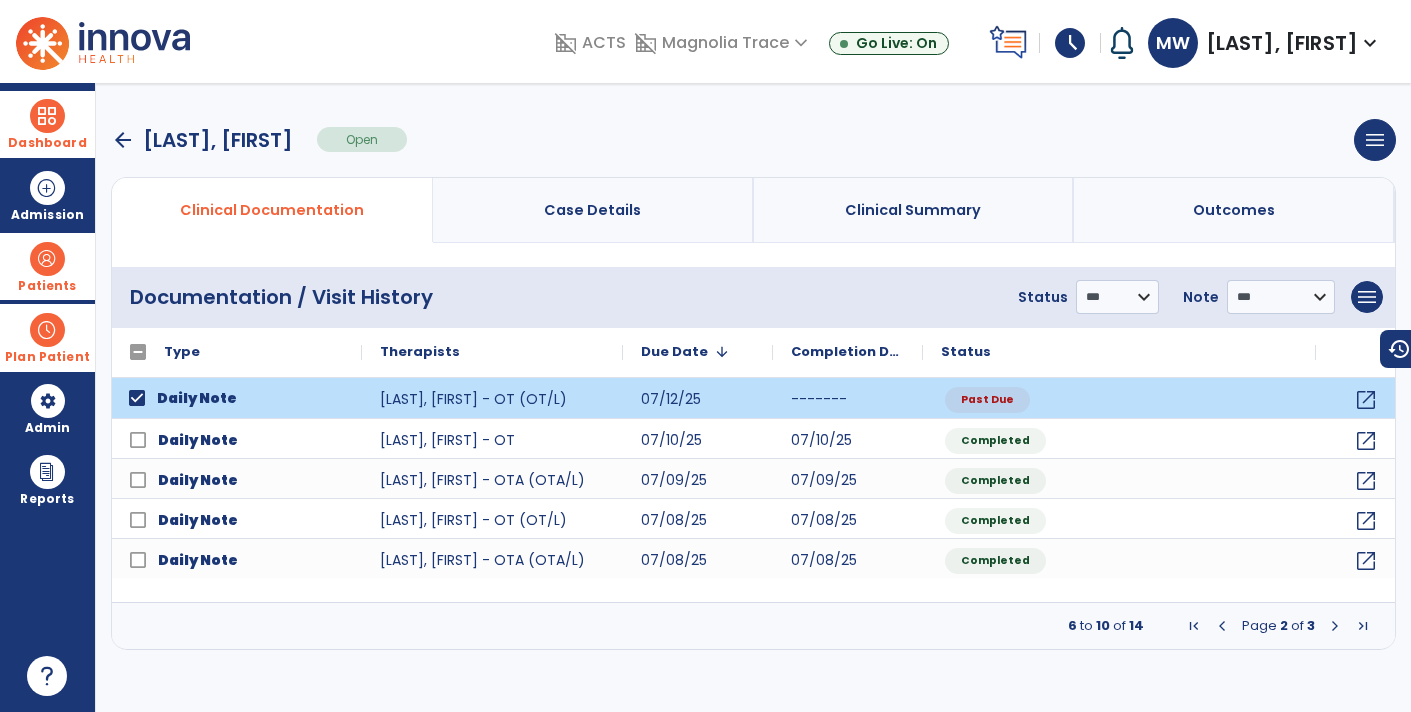 click at bounding box center [1222, 626] 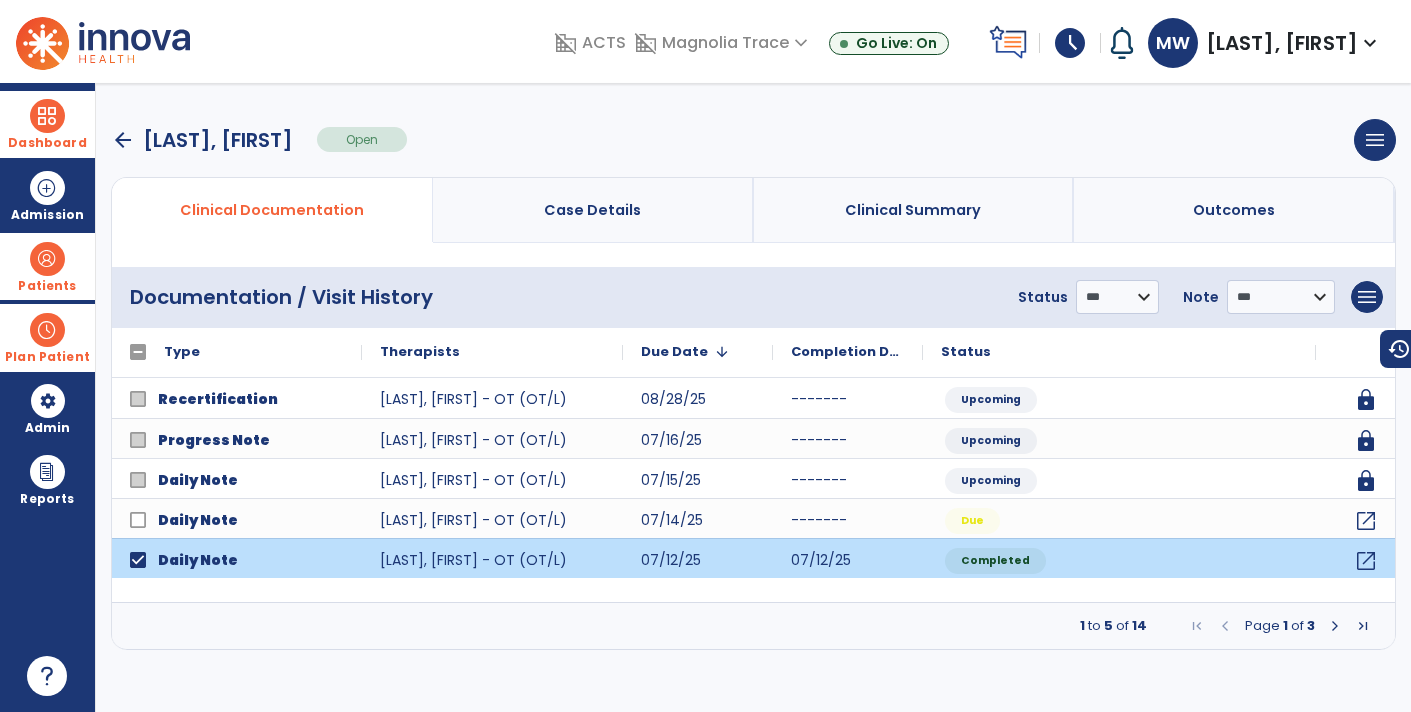 click at bounding box center [1335, 626] 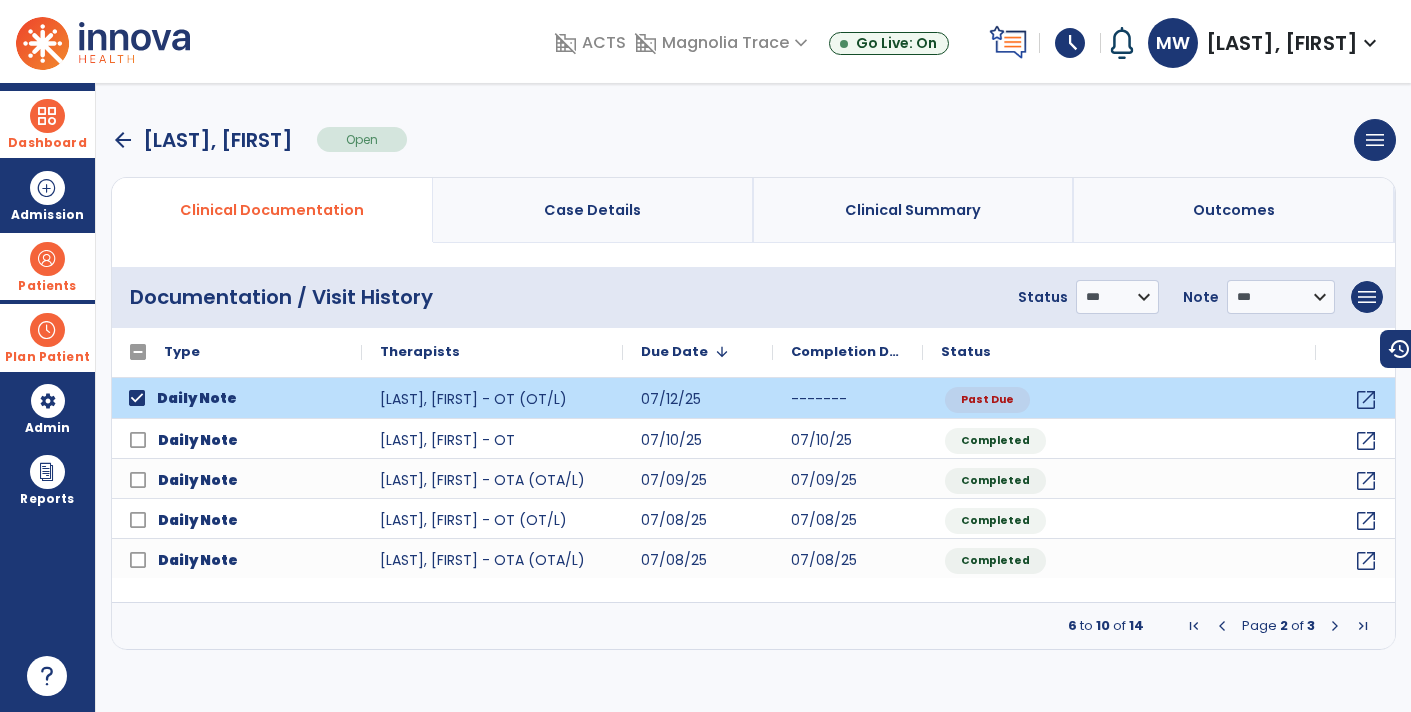 click at bounding box center [1222, 626] 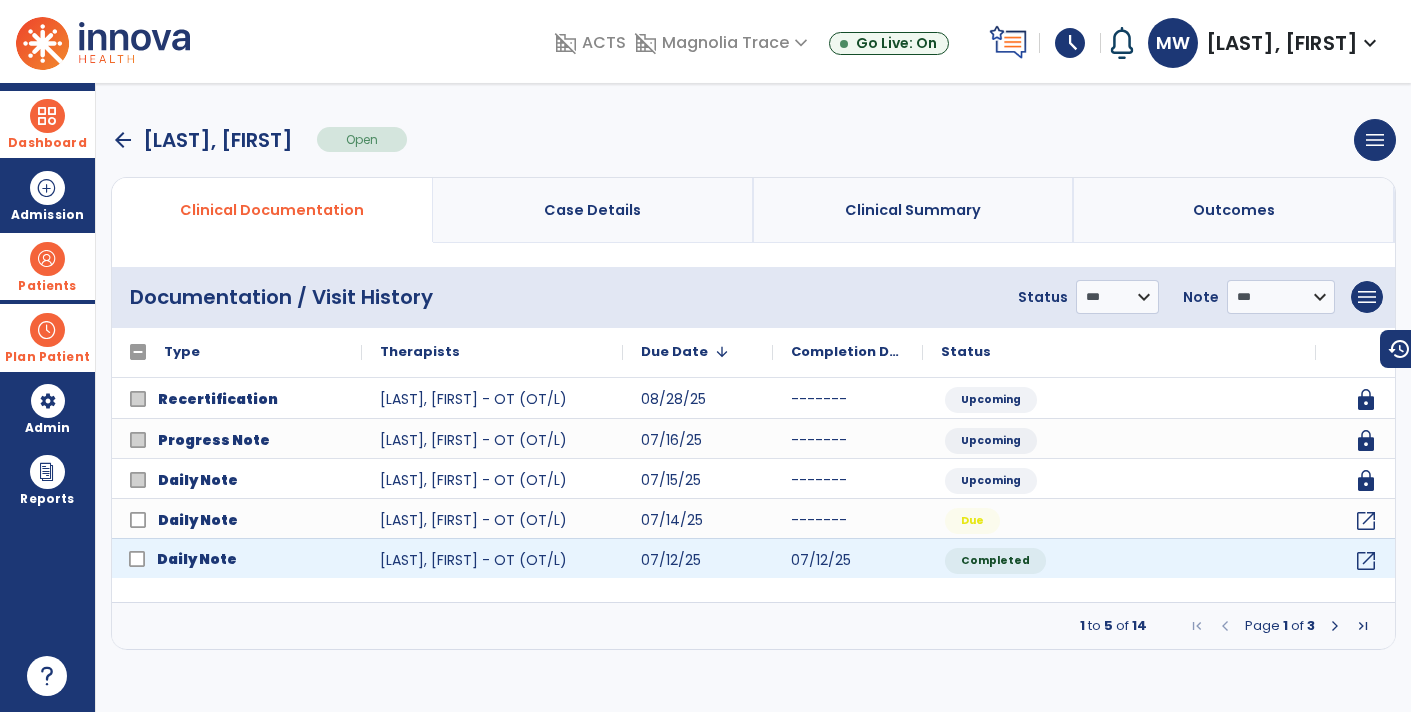 click at bounding box center [1335, 626] 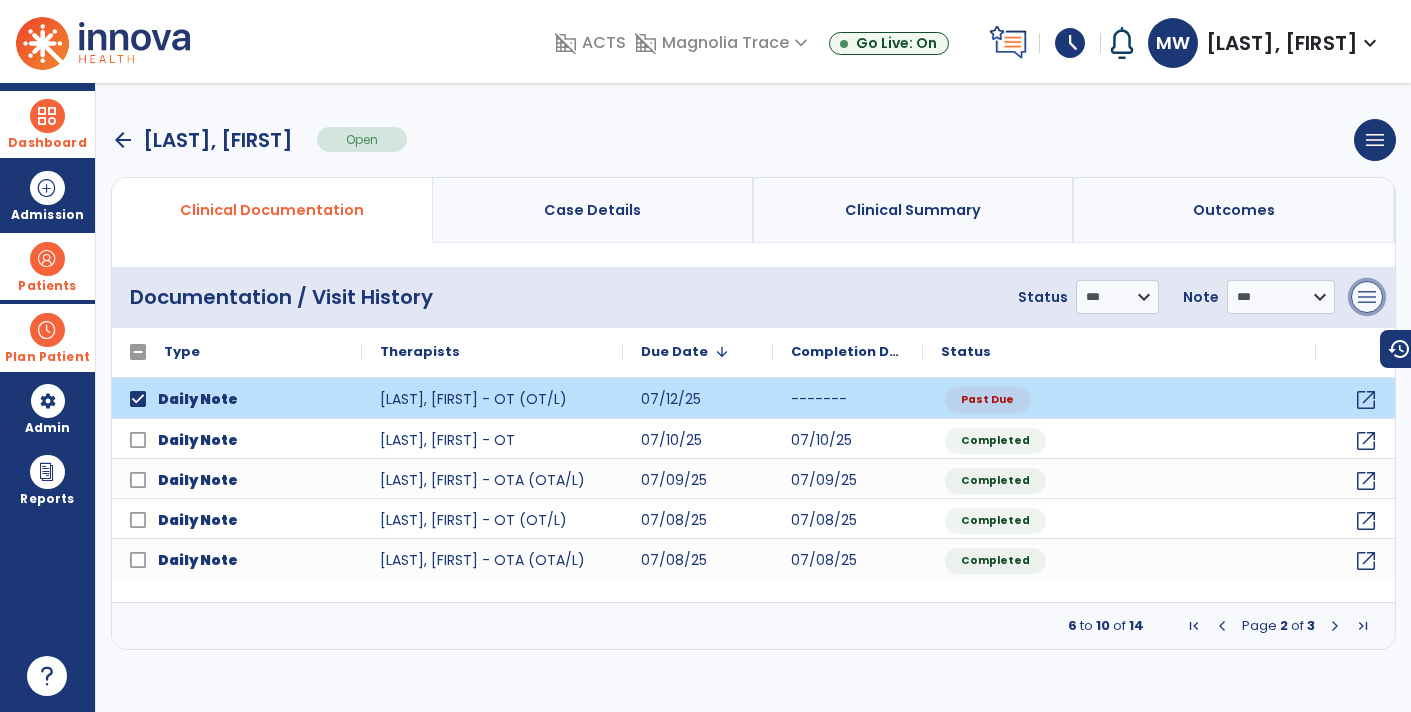 click on "menu" at bounding box center (1367, 297) 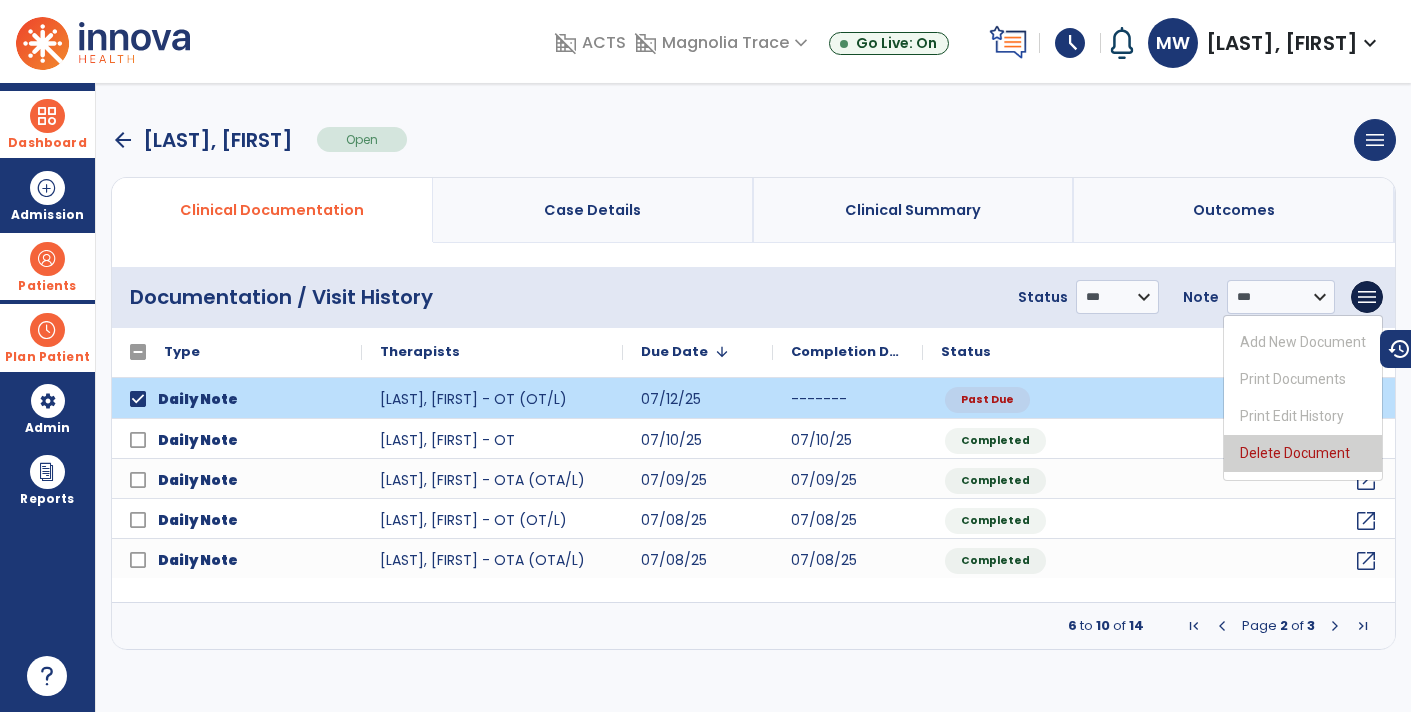 click on "Delete Document" at bounding box center [1303, 453] 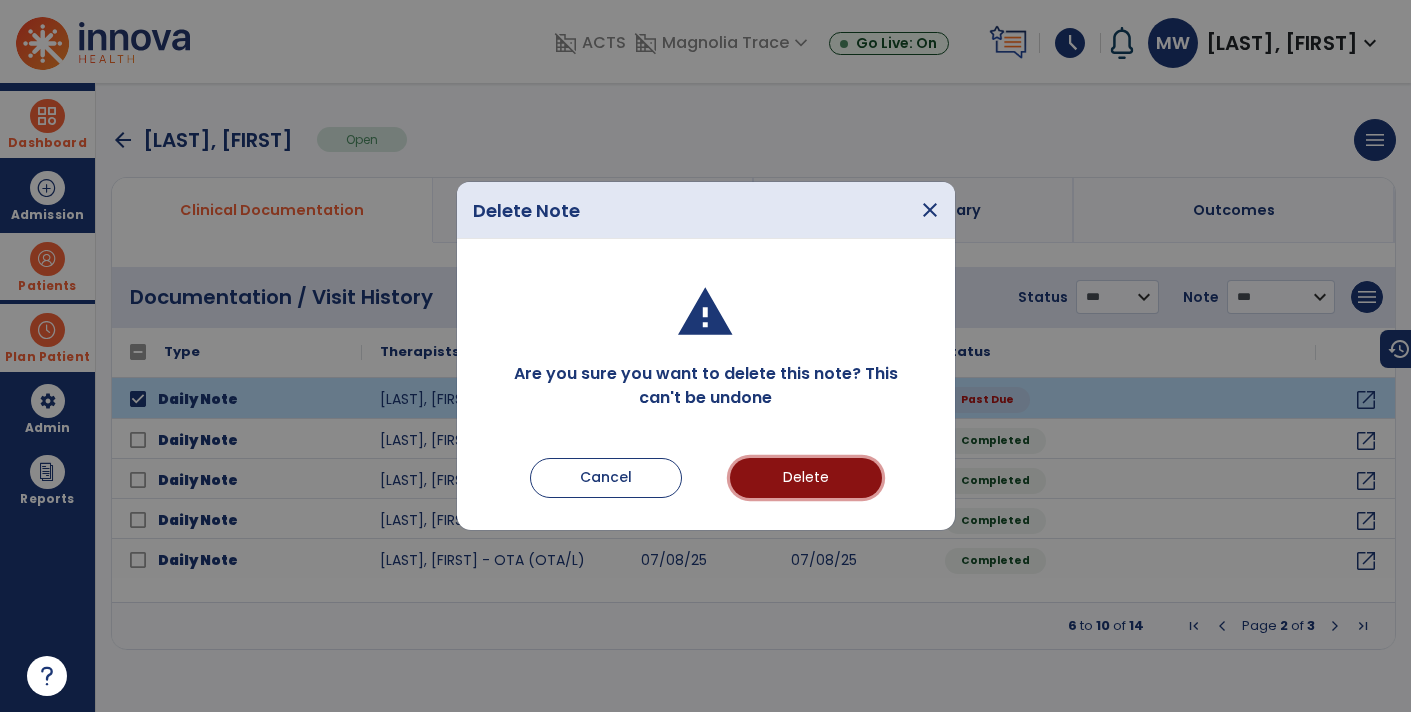 click on "Delete" at bounding box center (806, 478) 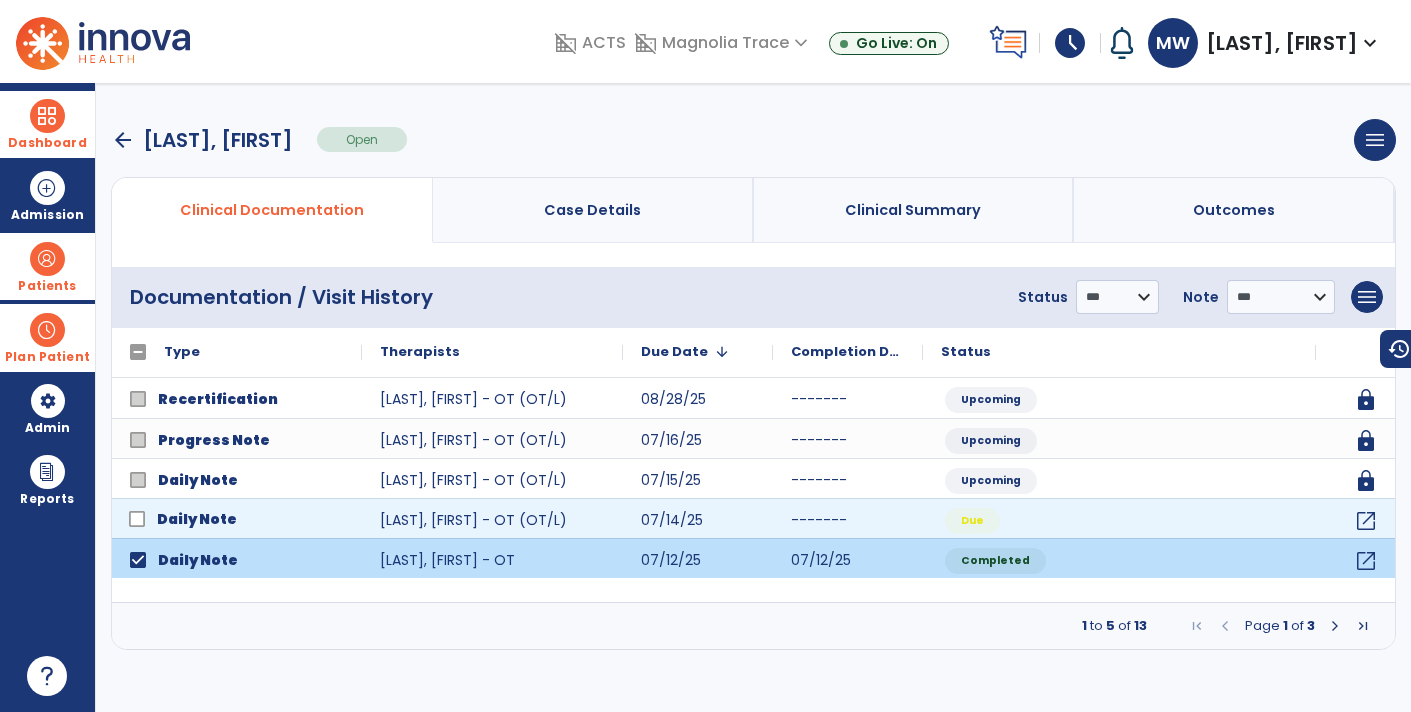 click at bounding box center (1335, 626) 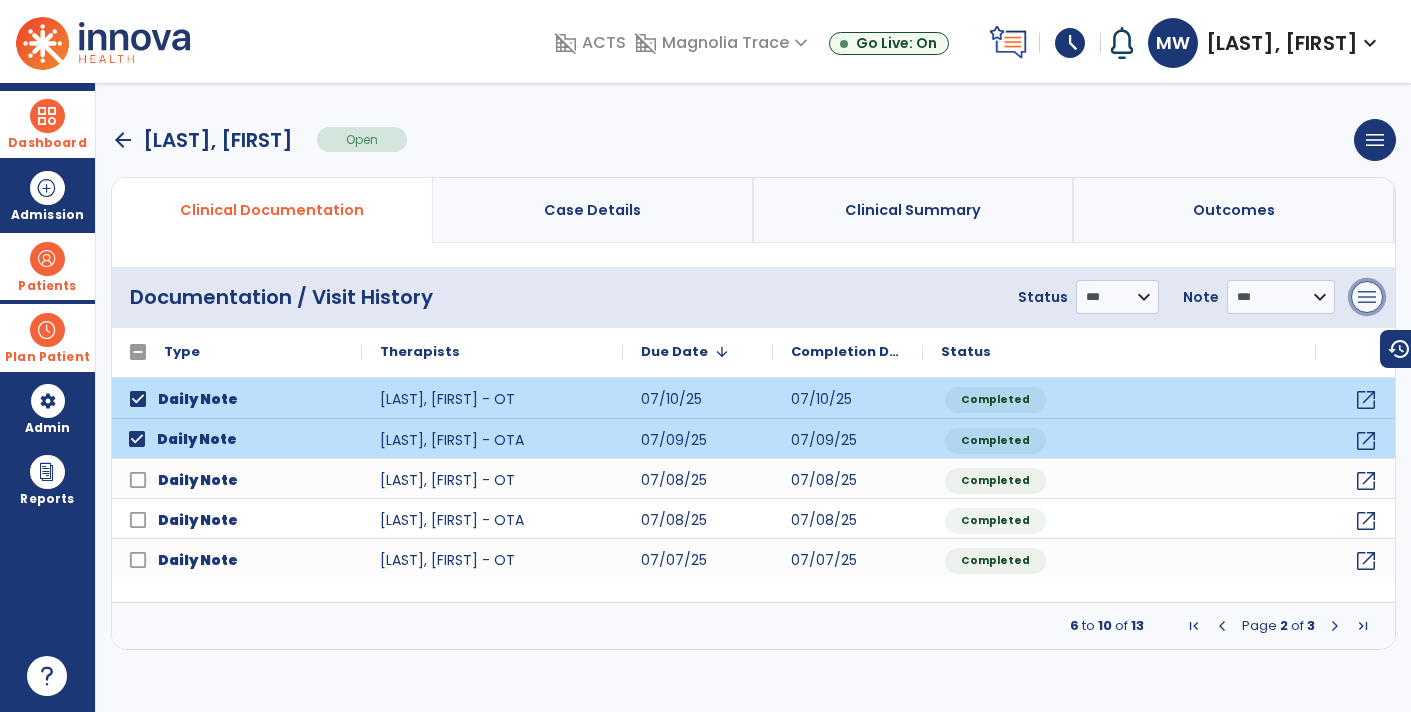 click on "menu" at bounding box center [1367, 297] 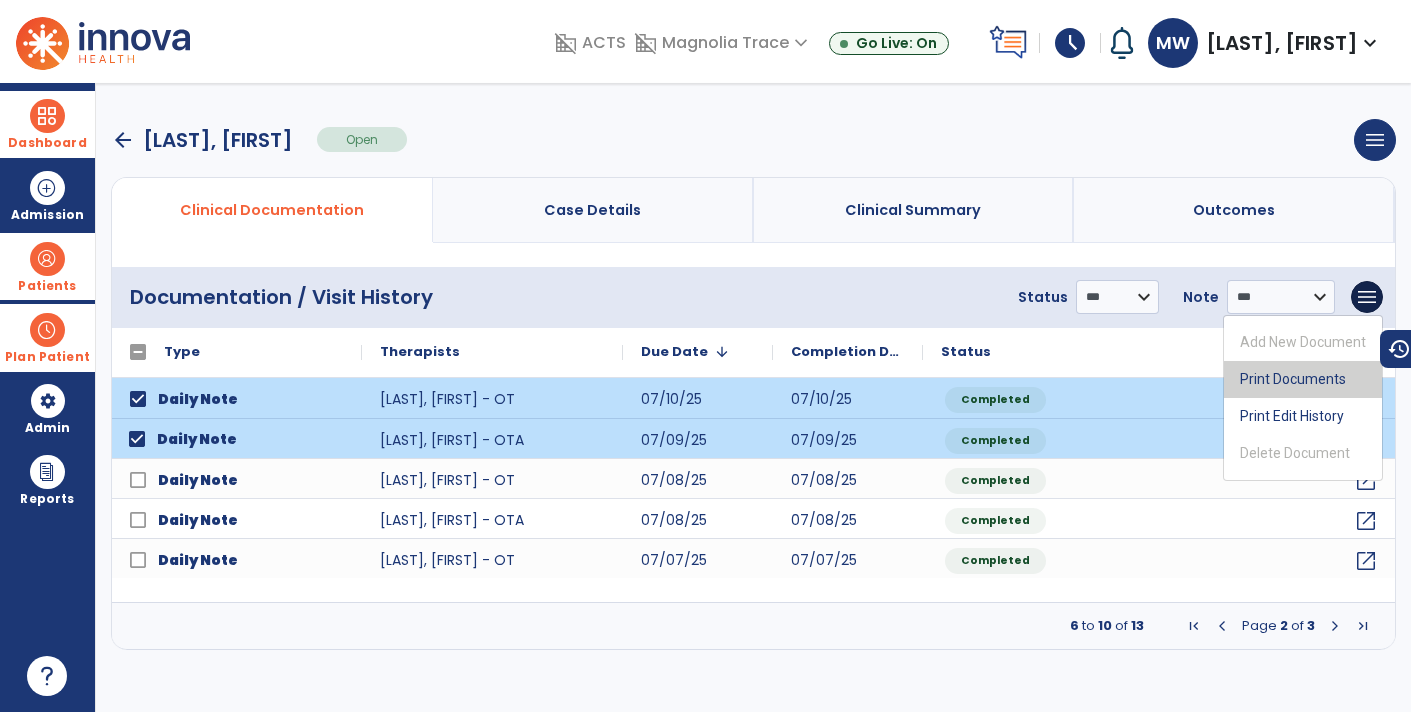 click on "Print Documents" at bounding box center (1303, 379) 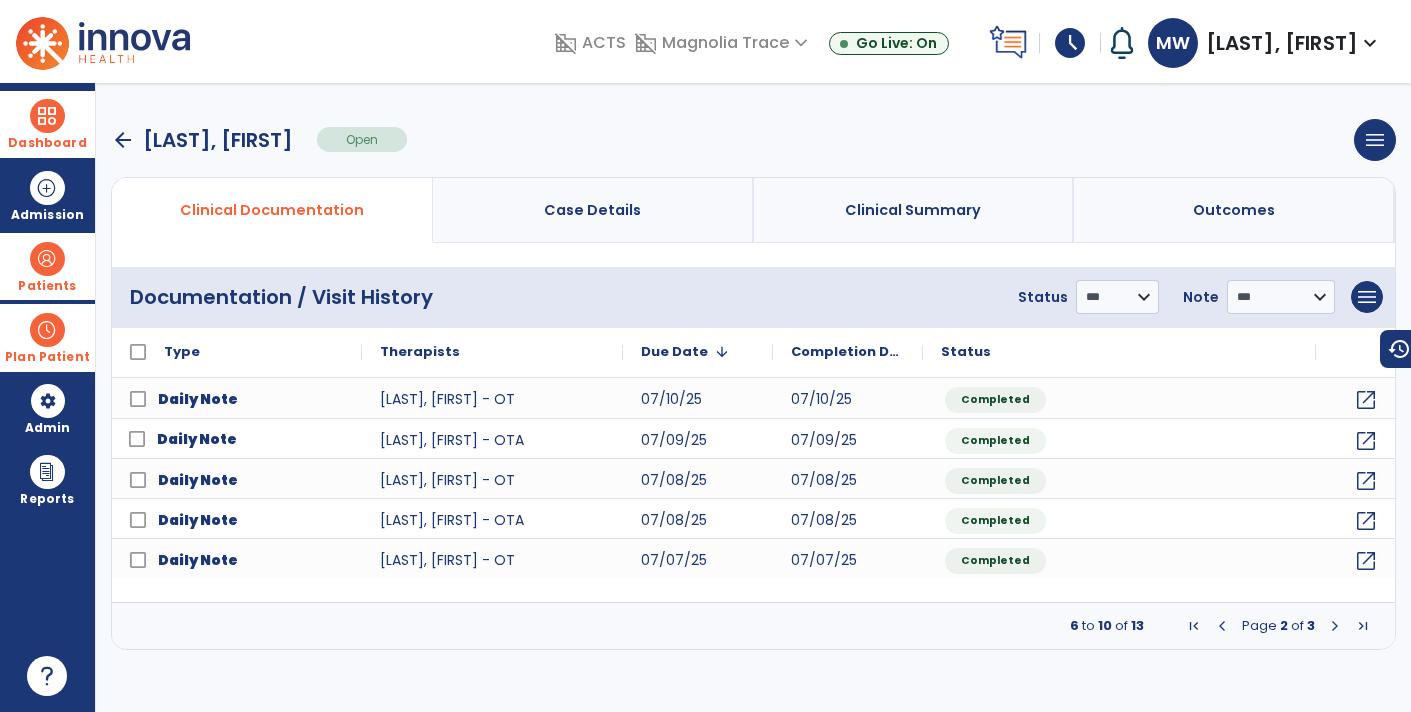 click on "arrow_back" at bounding box center (123, 140) 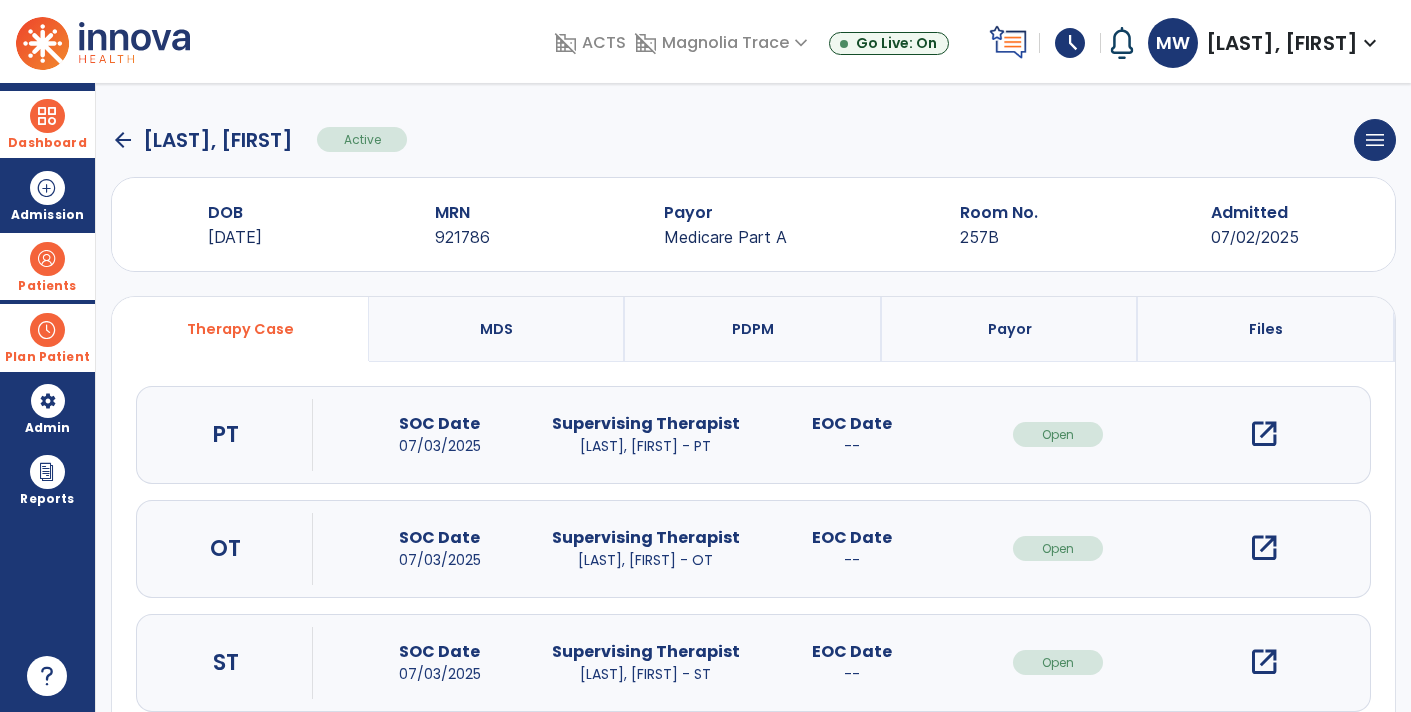 click on "open_in_new" at bounding box center (1264, 434) 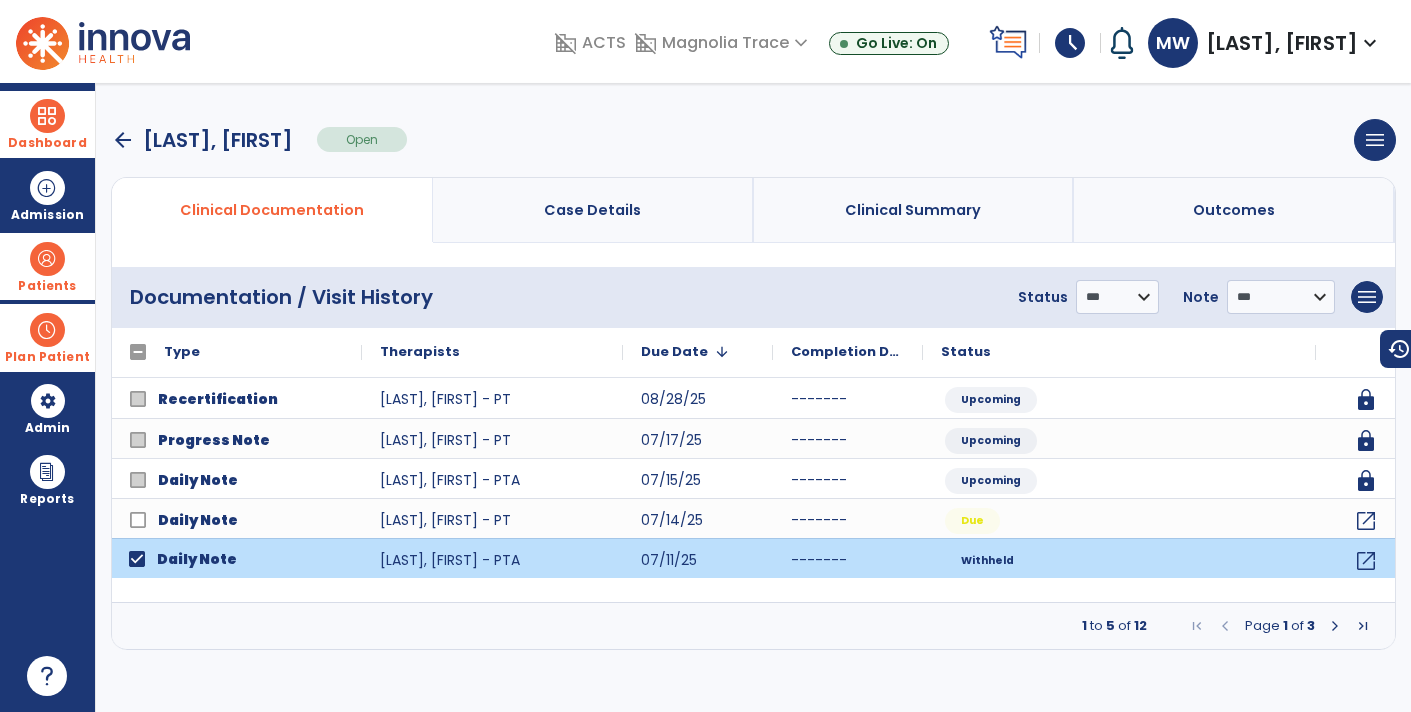 click at bounding box center (1335, 626) 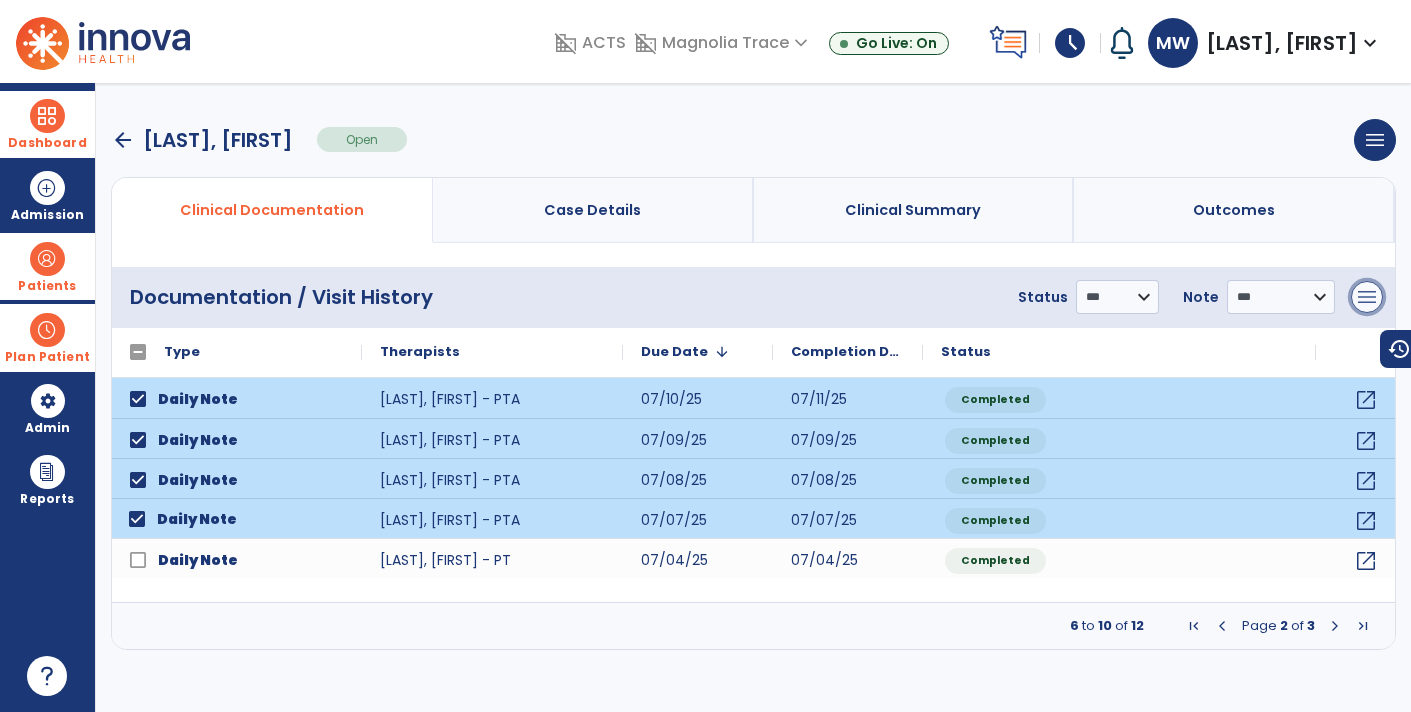 click on "menu" at bounding box center (1367, 297) 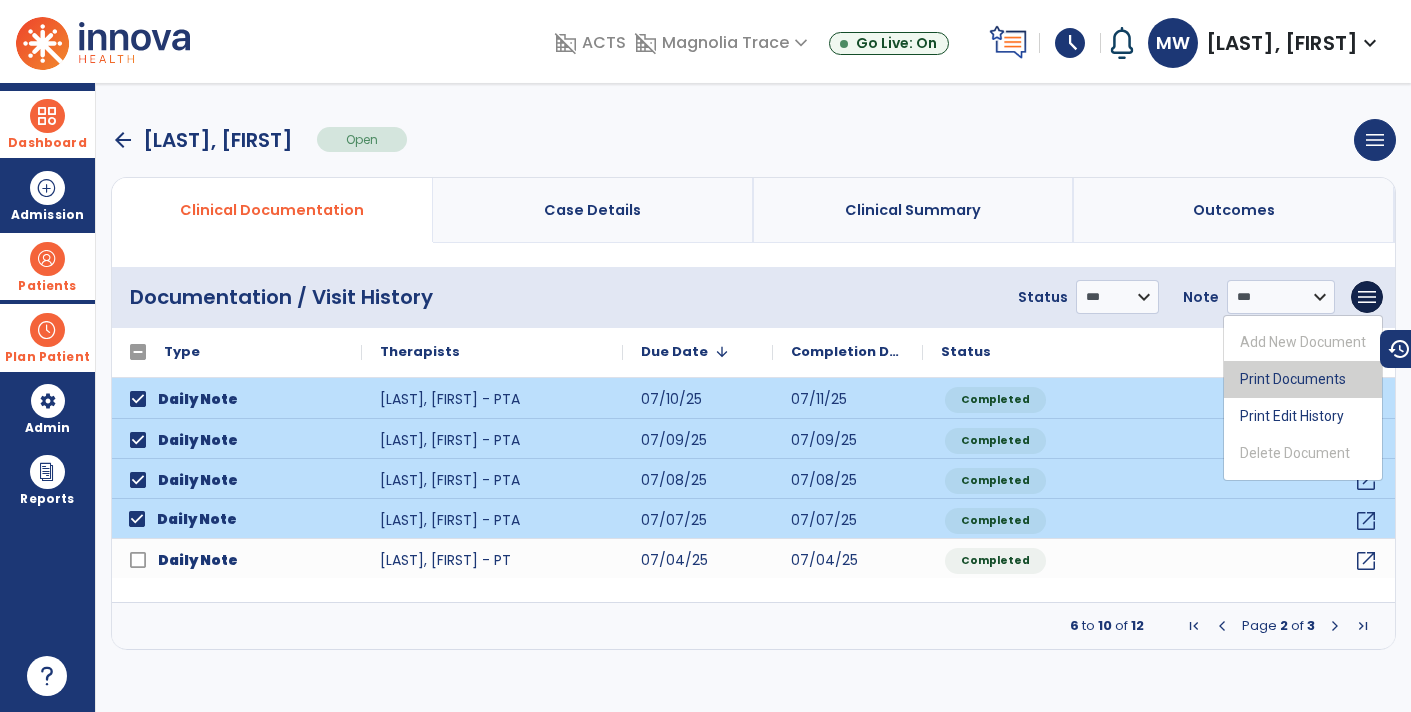 click on "Print Documents" at bounding box center (1303, 379) 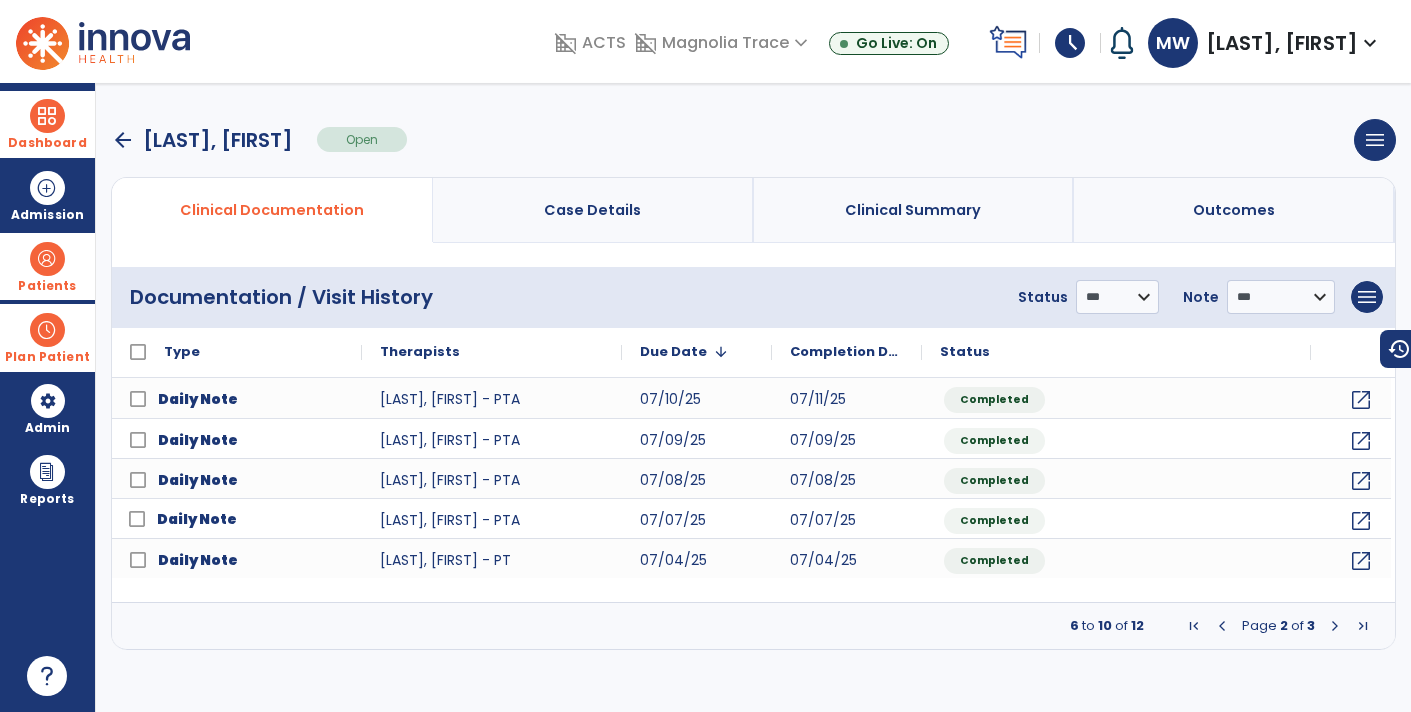 click on "[LAST], [FIRST]" at bounding box center [218, 140] 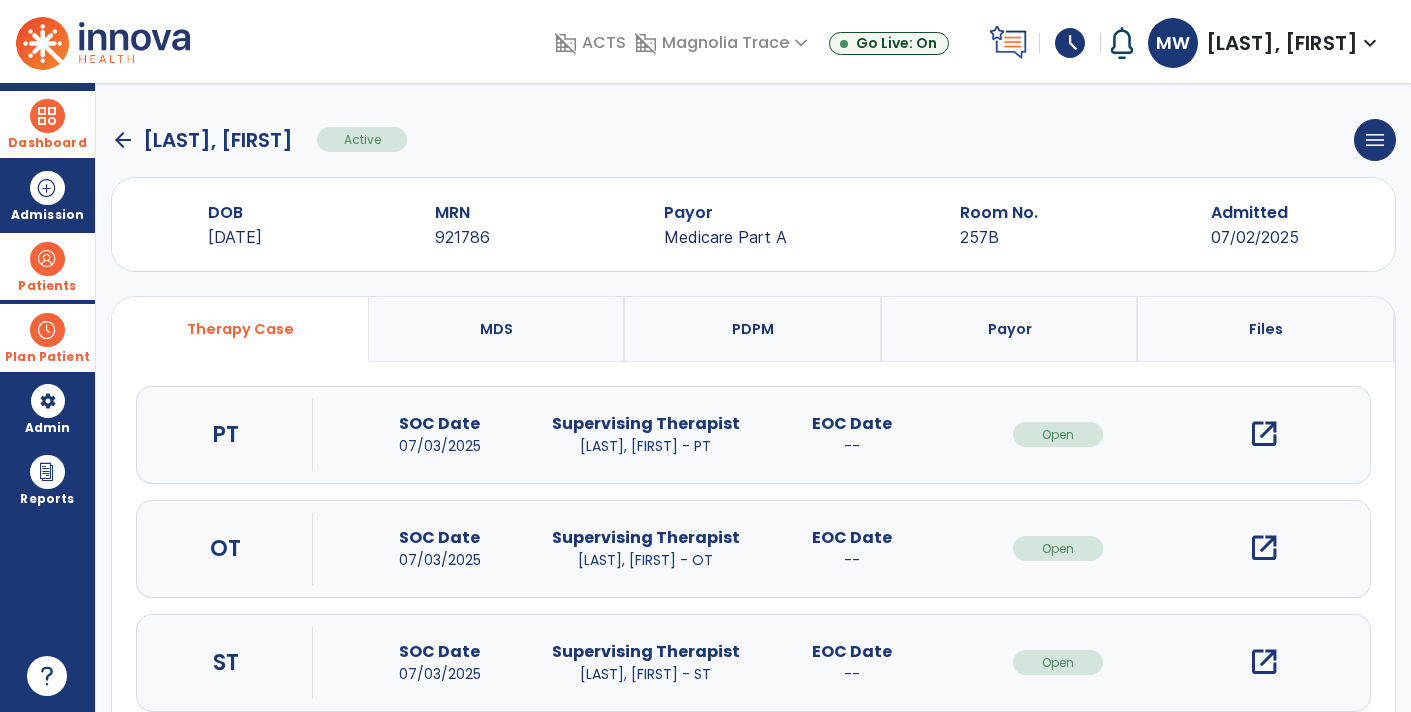 click on "arrow_back" 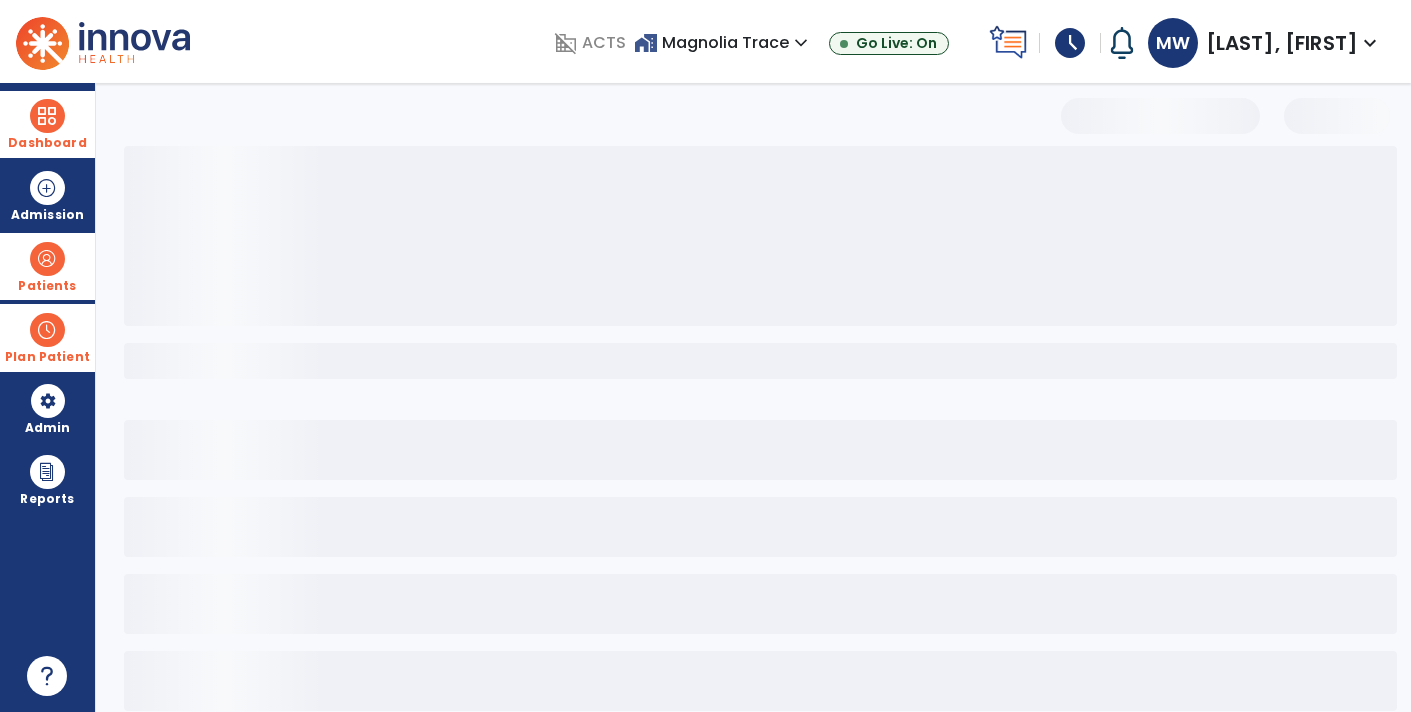 select on "***" 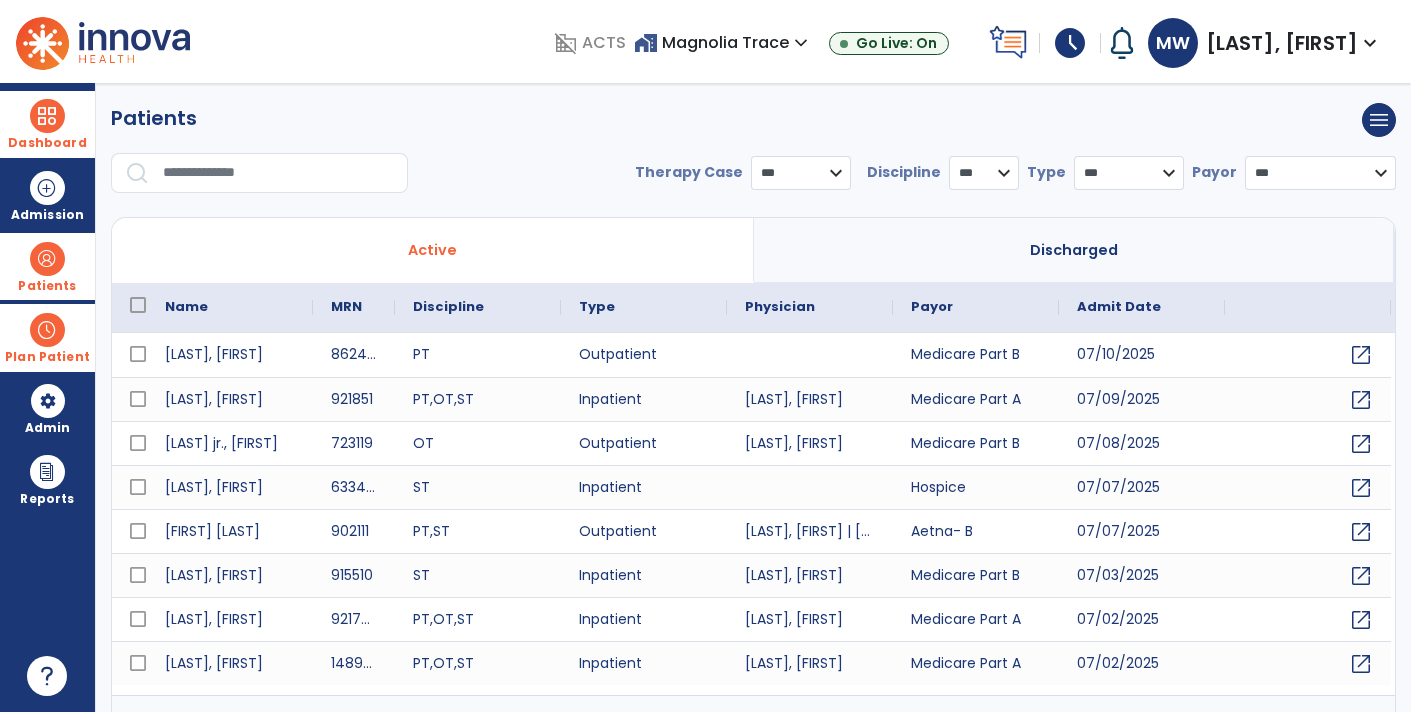 click at bounding box center (47, 116) 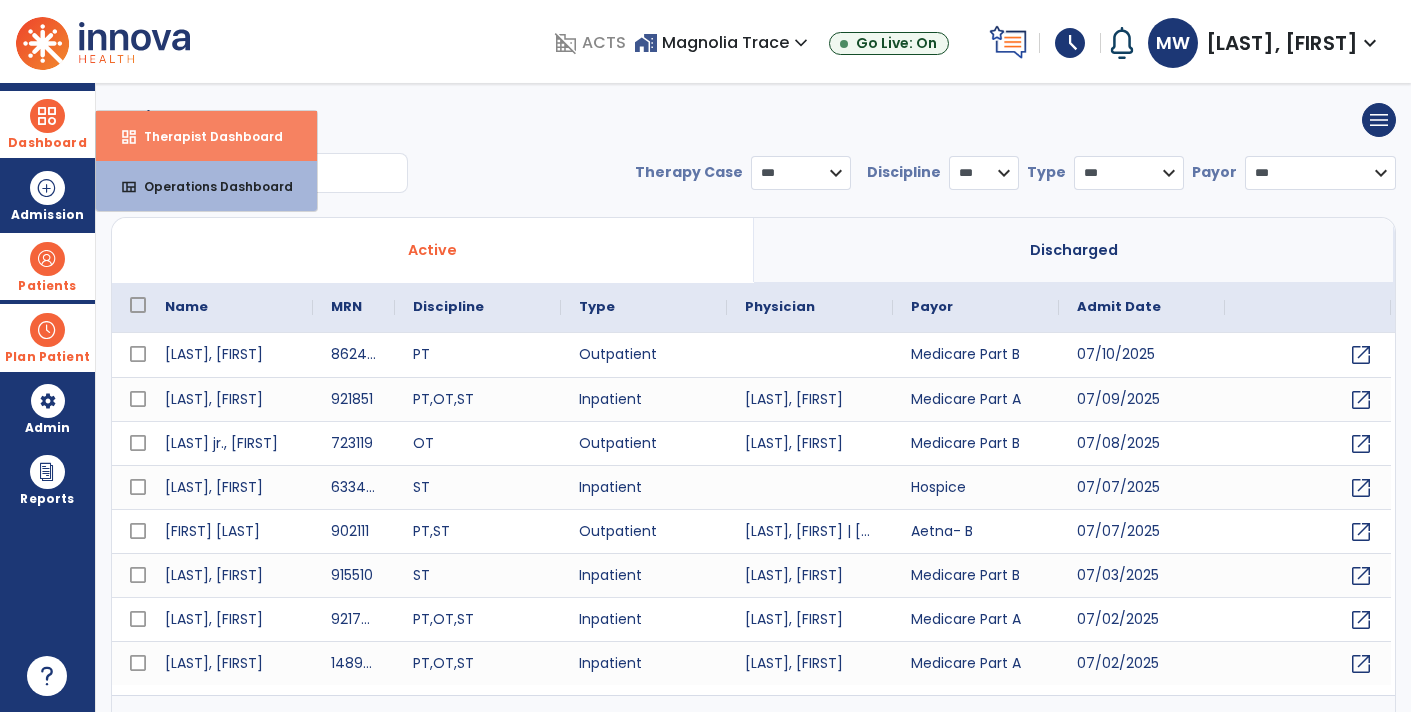 click on "Therapist Dashboard" at bounding box center (205, 136) 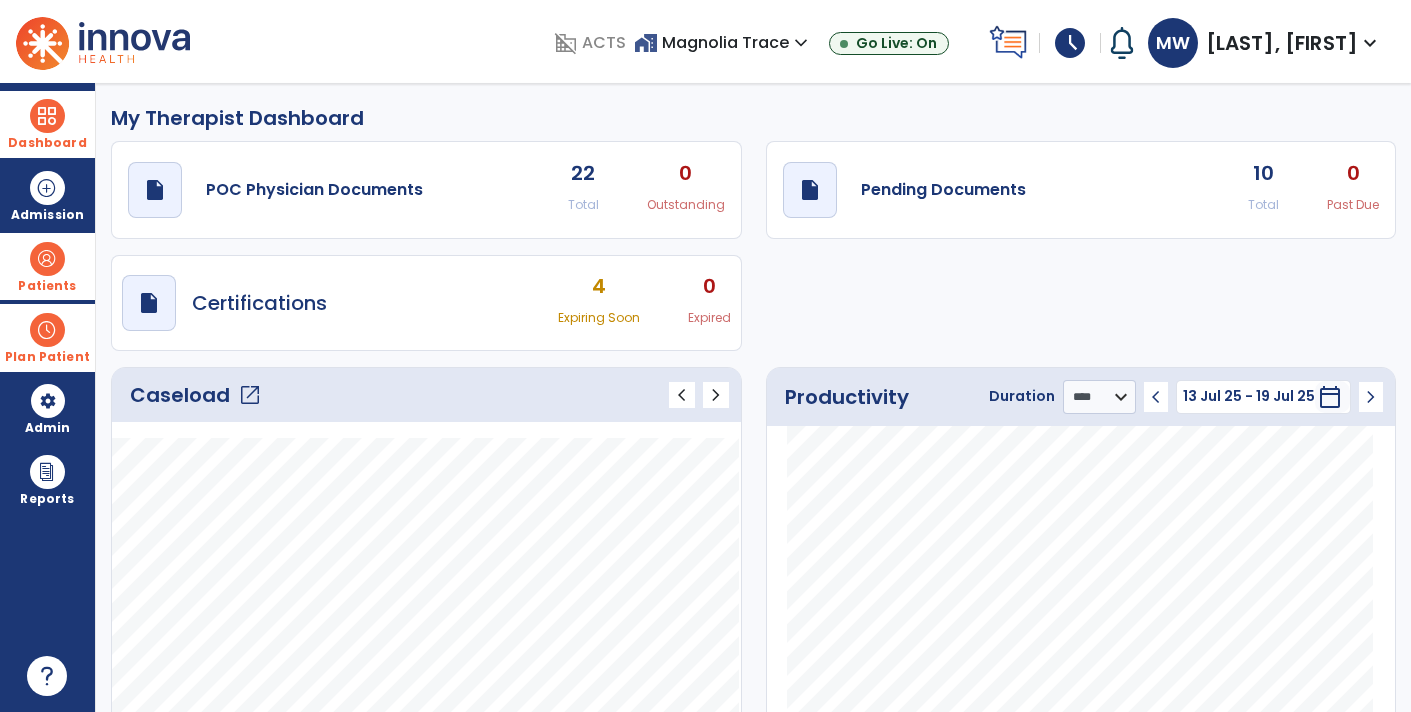 click on "Past Due" 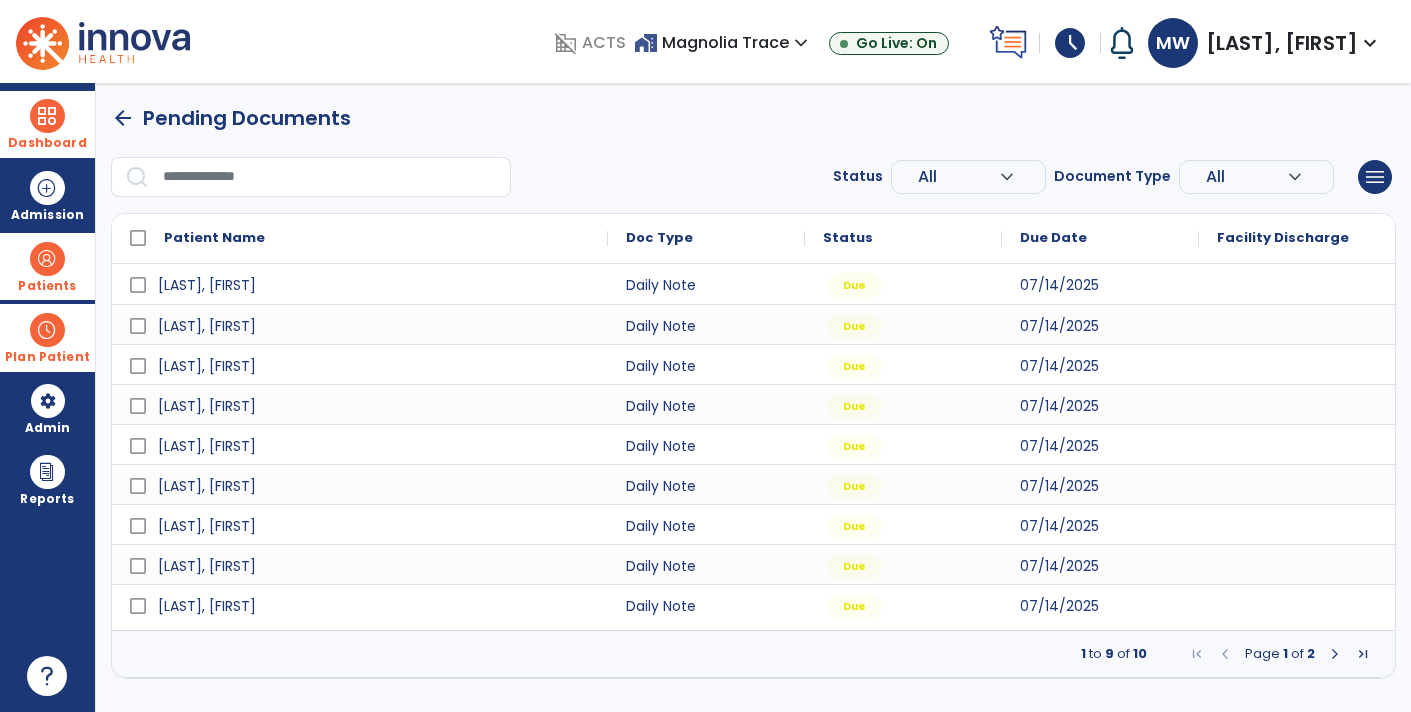 click on "Dashboard" at bounding box center [47, 124] 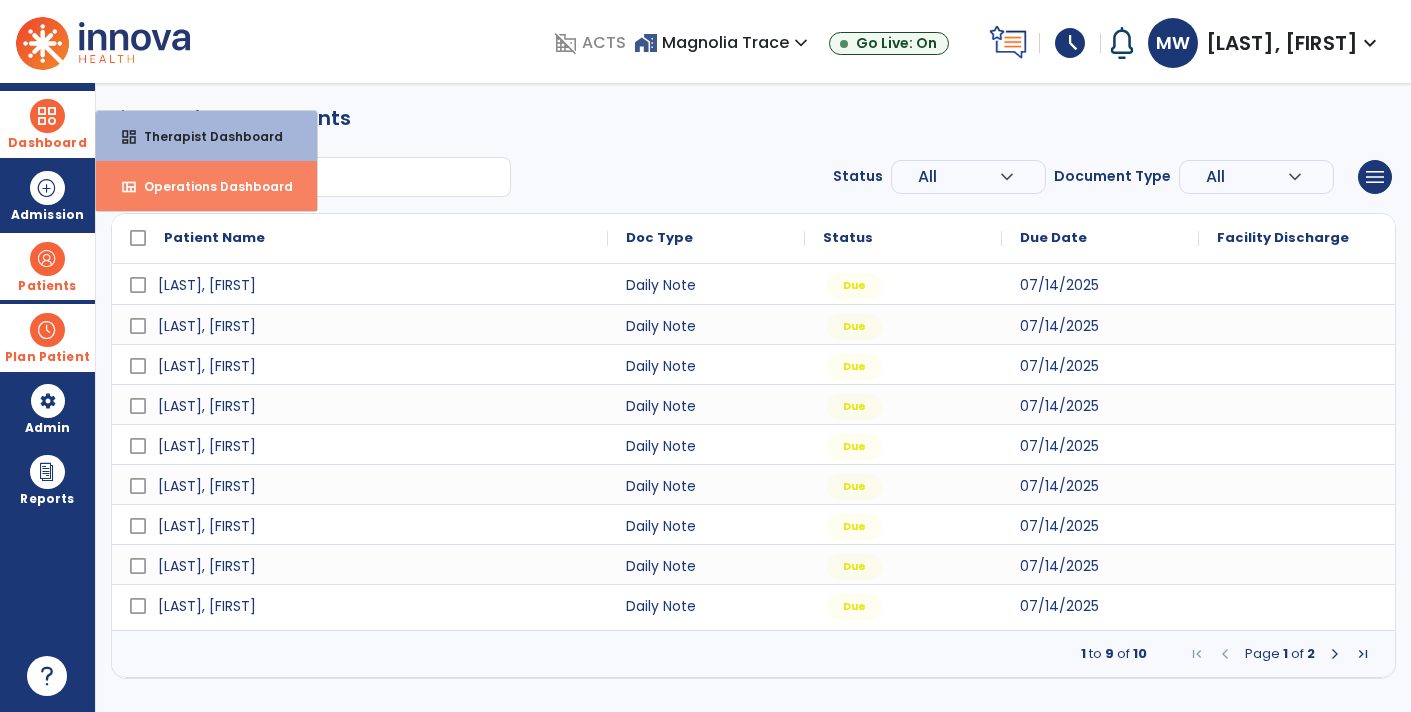 click on "Operations Dashboard" at bounding box center [210, 186] 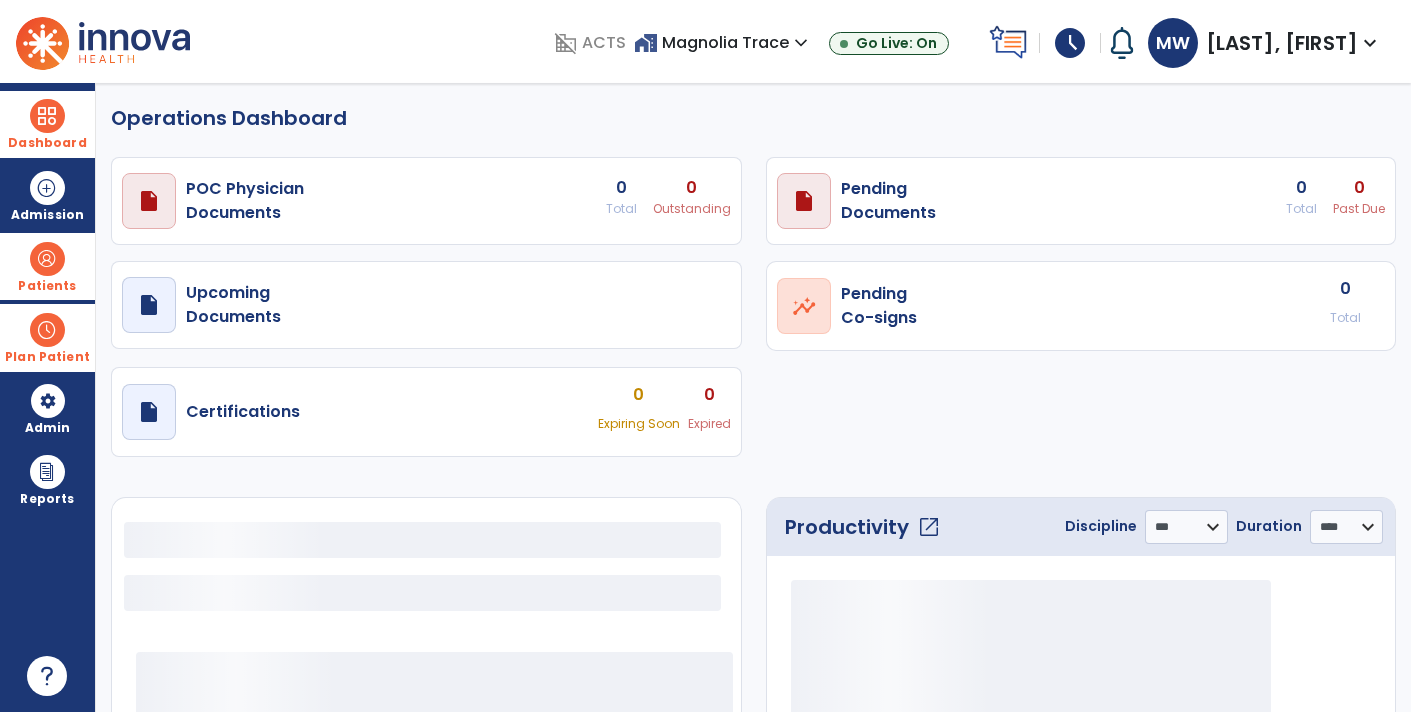 select on "***" 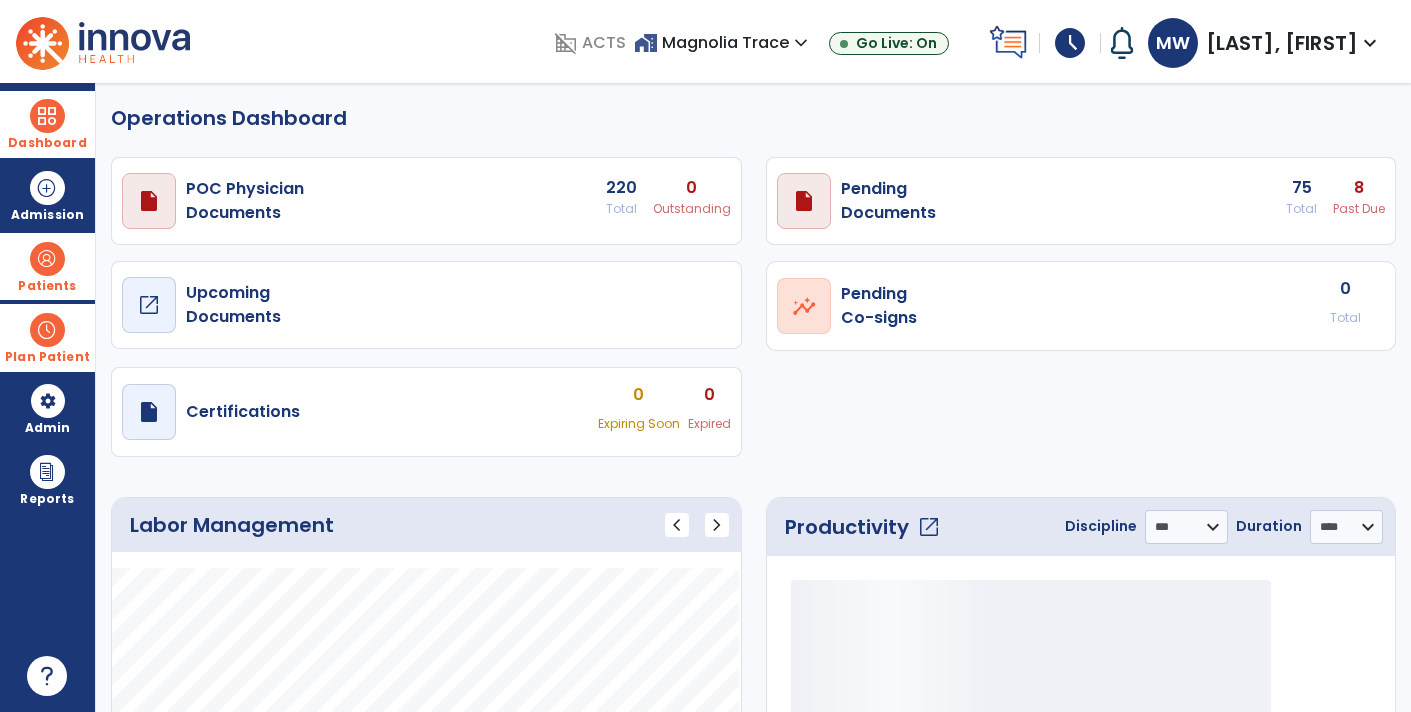 click on "Upcoming   Documents" at bounding box center [245, 201] 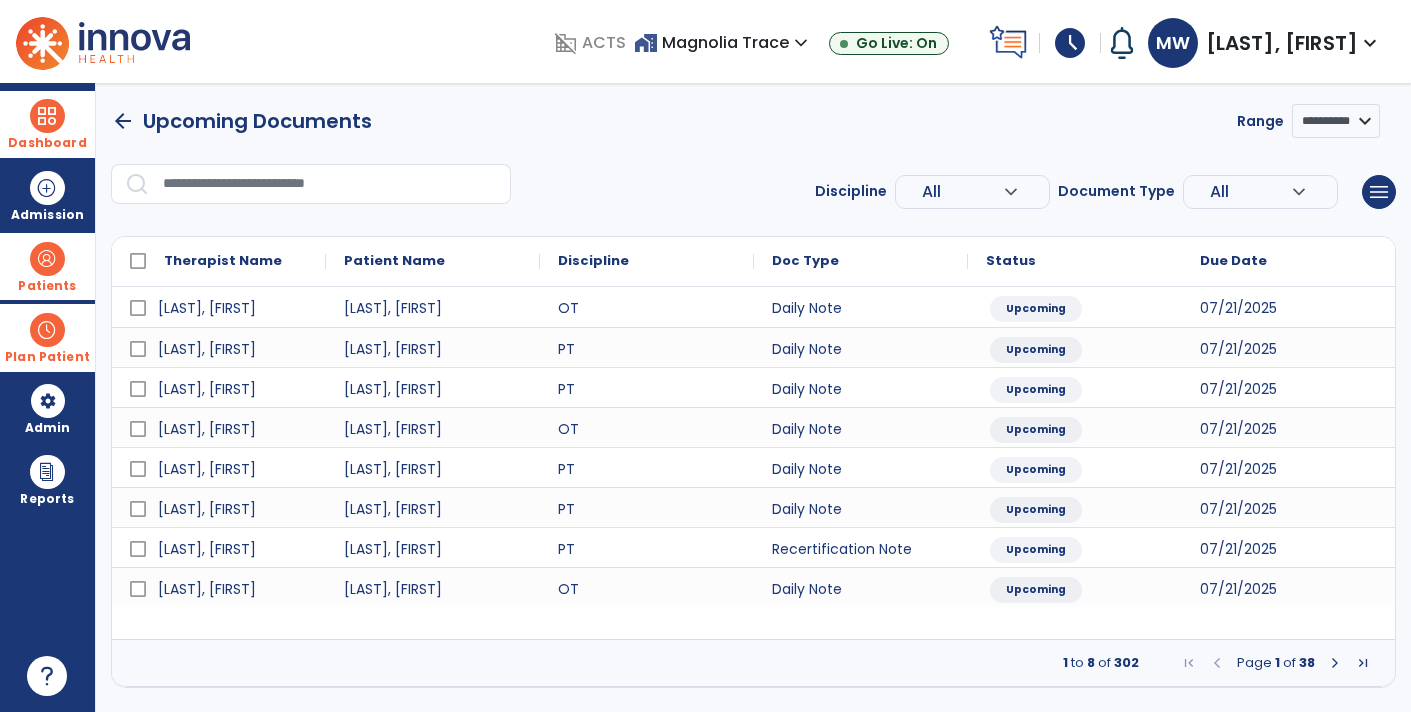 click on "All" at bounding box center [962, 192] 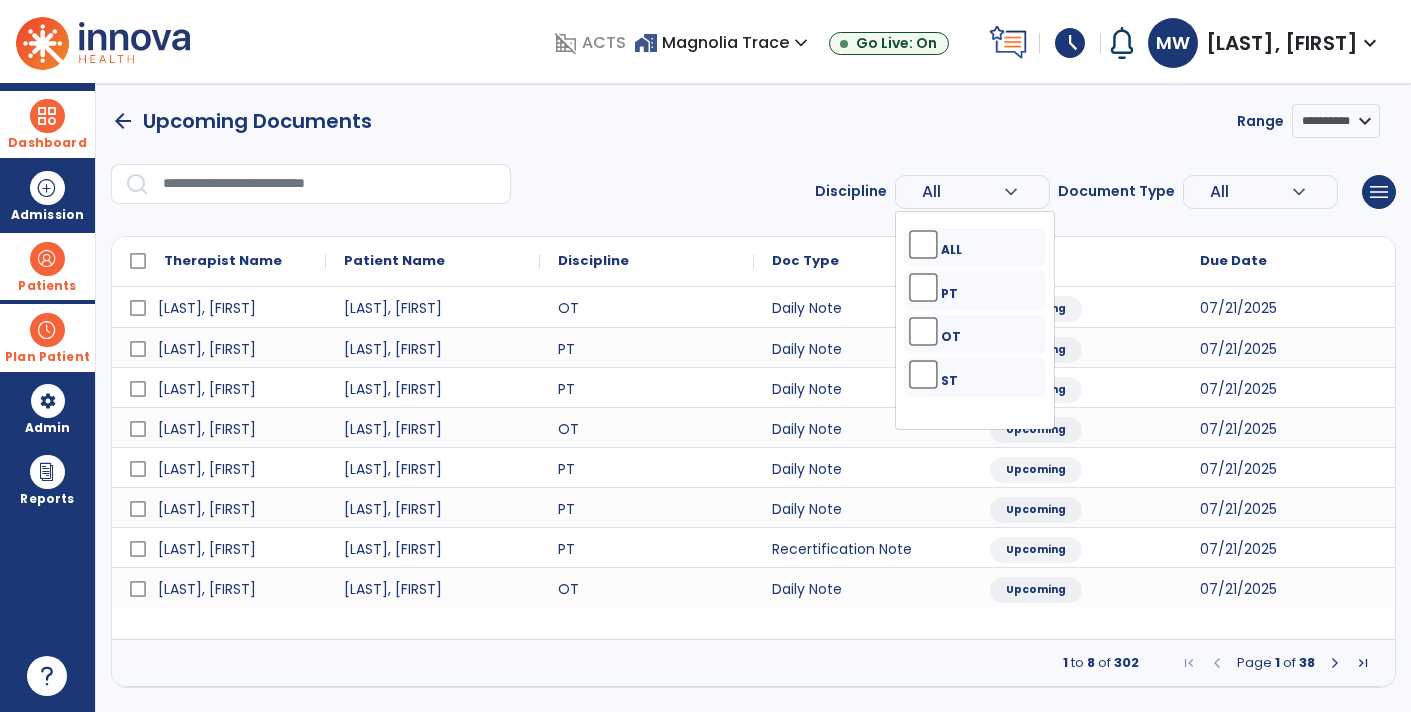 click on "PT" at bounding box center (976, 294) 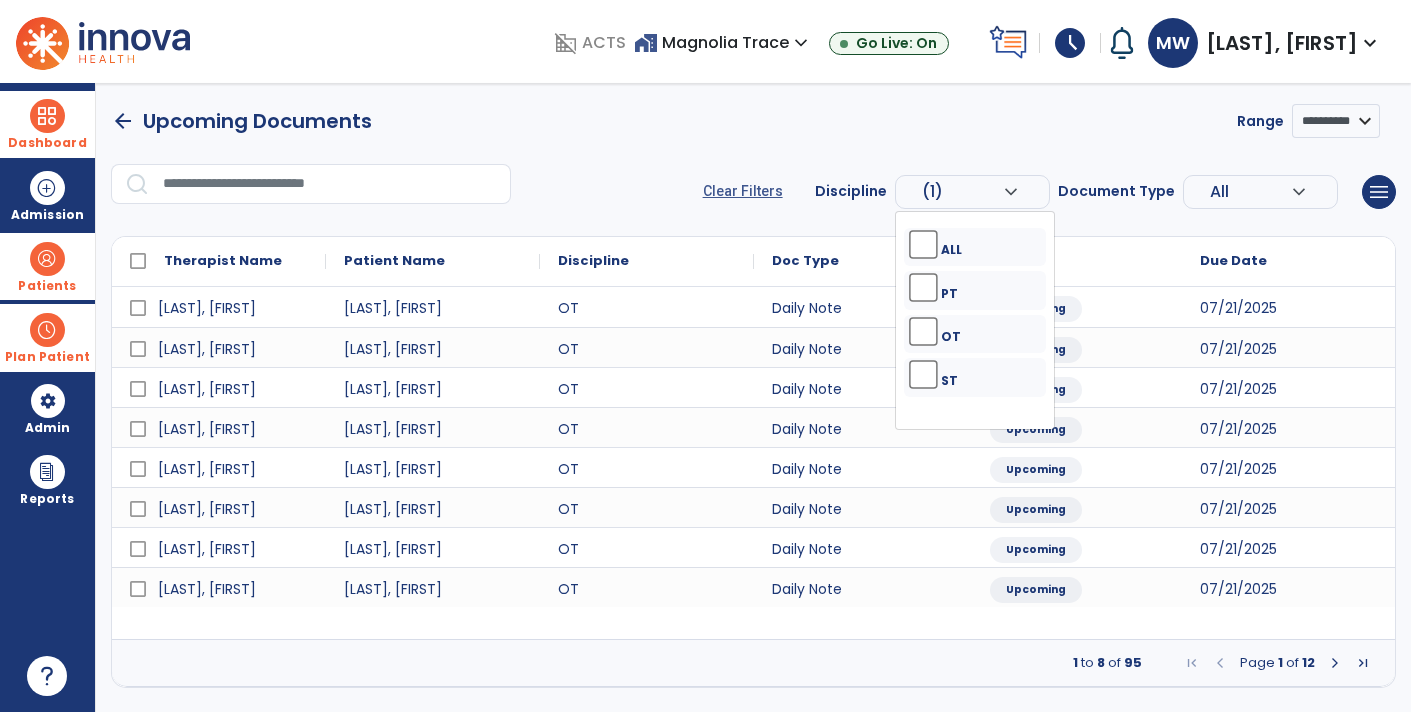 click on "All" at bounding box center [962, 192] 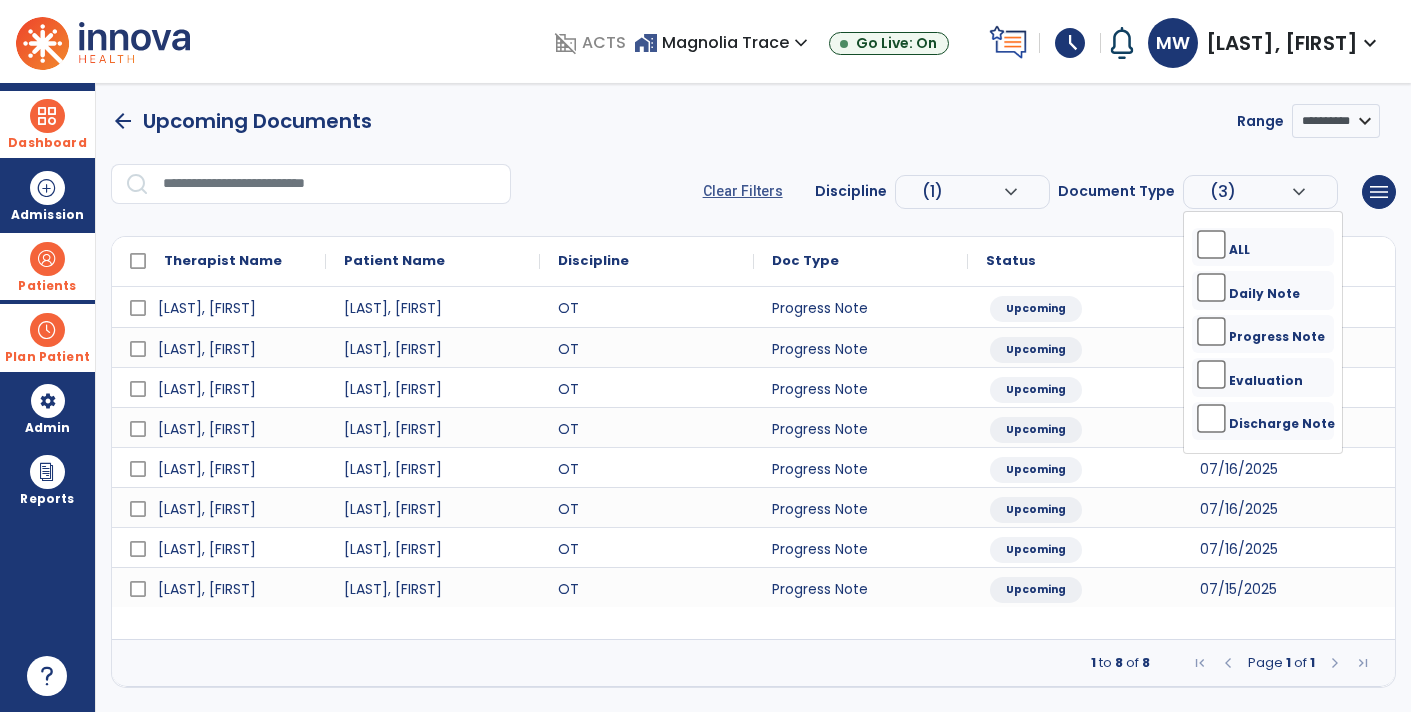 click on "ALL Daily Note Progress Note Evaluation Discharge Note Recertification" at bounding box center (1263, 332) 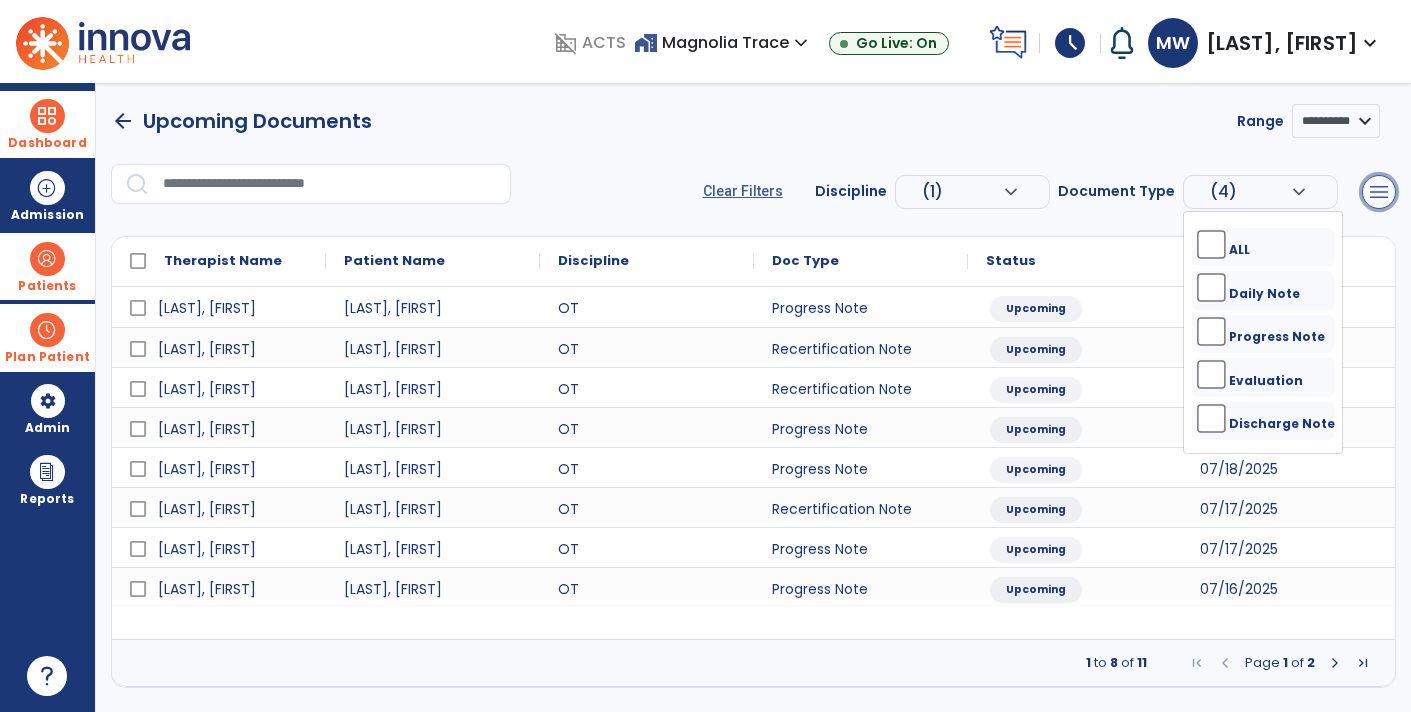 click on "menu" at bounding box center (1379, 192) 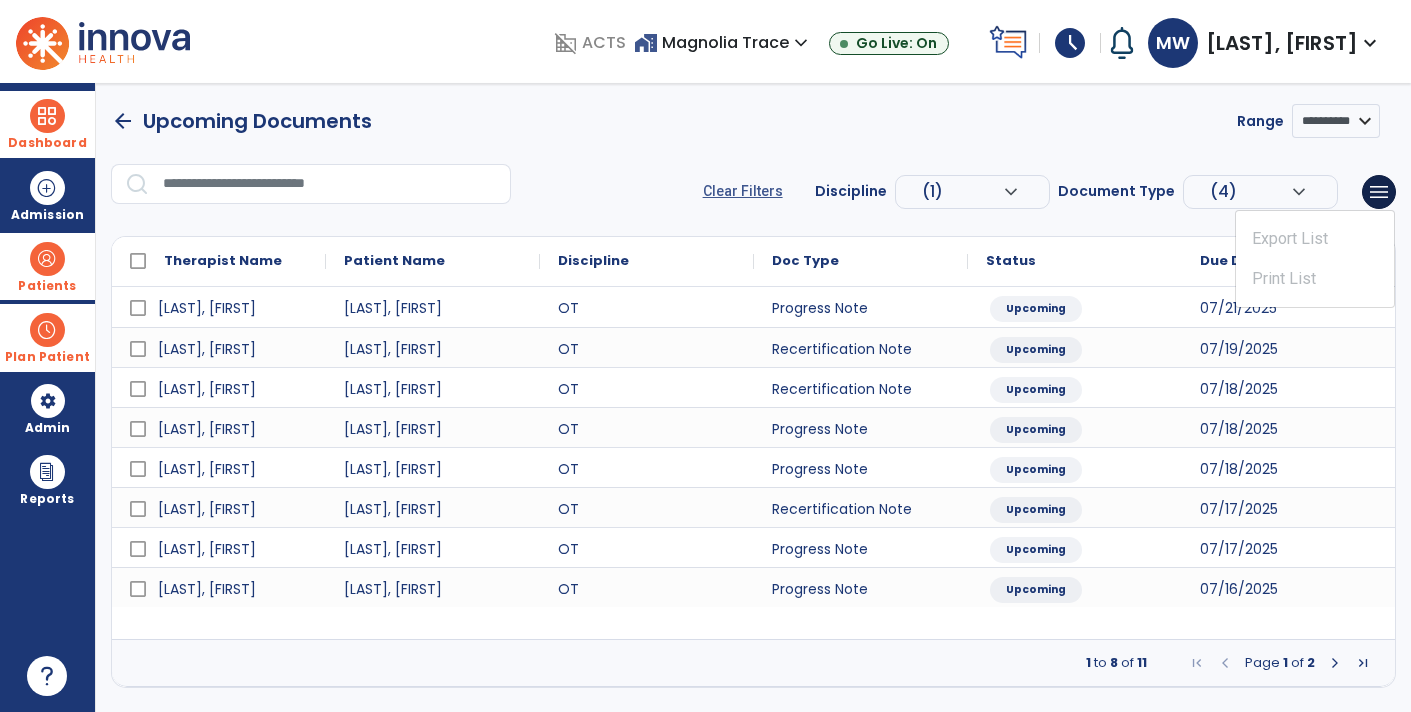 click on "1
to
8
of
11
Page
1
of
2" at bounding box center (753, 663) 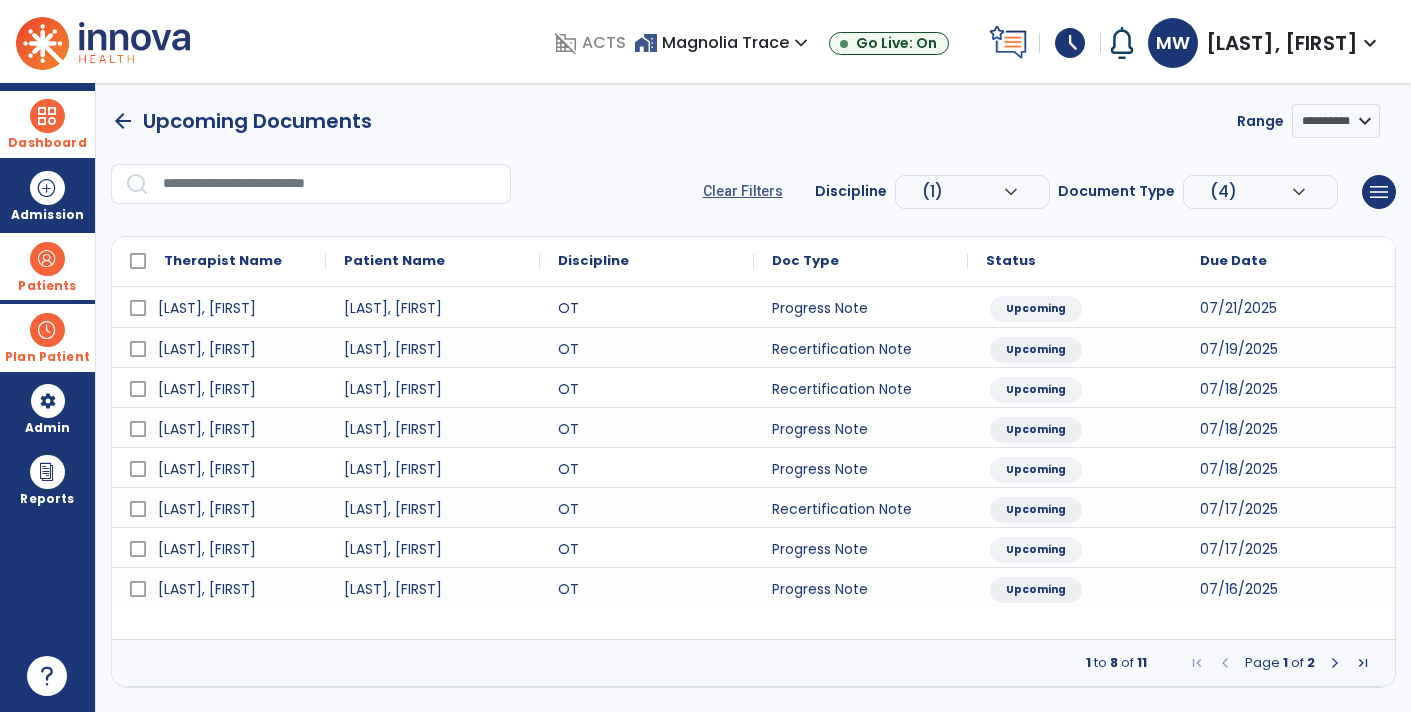 click at bounding box center [1335, 663] 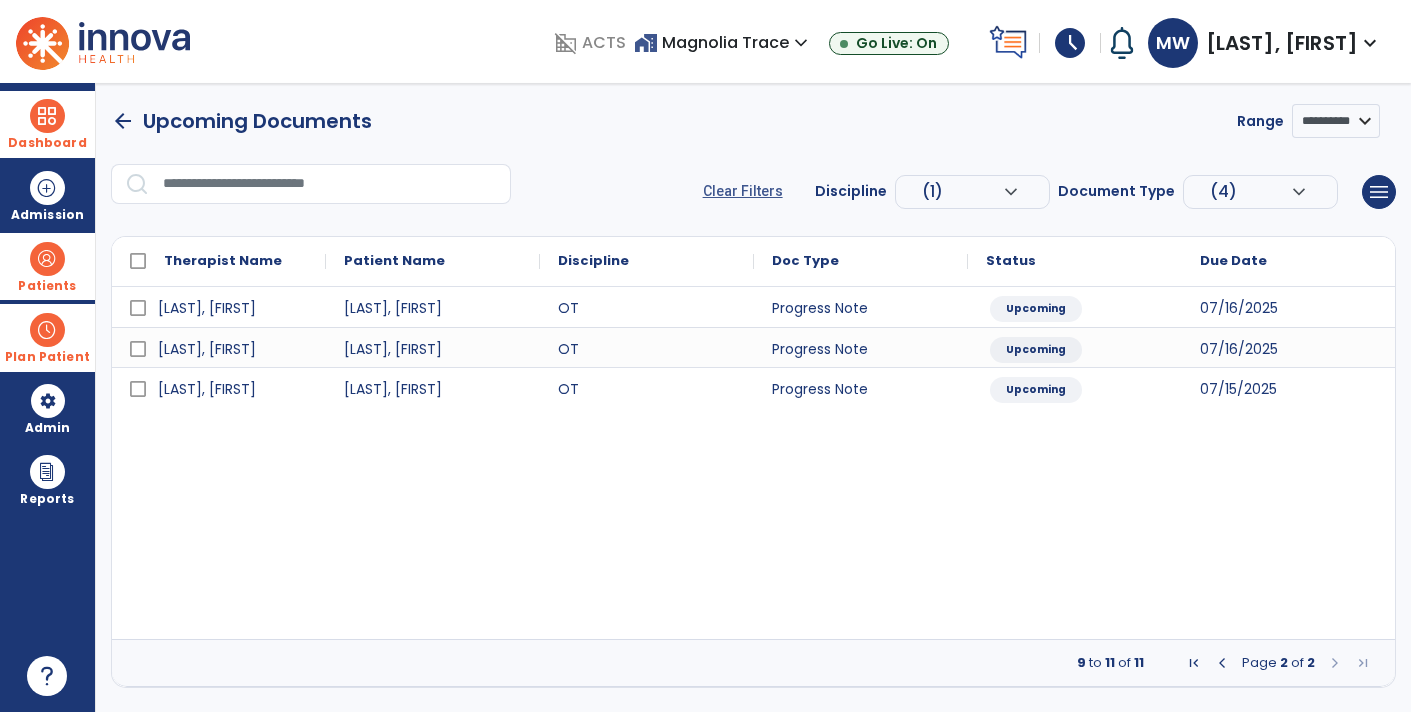 click on "Patients" at bounding box center [47, 286] 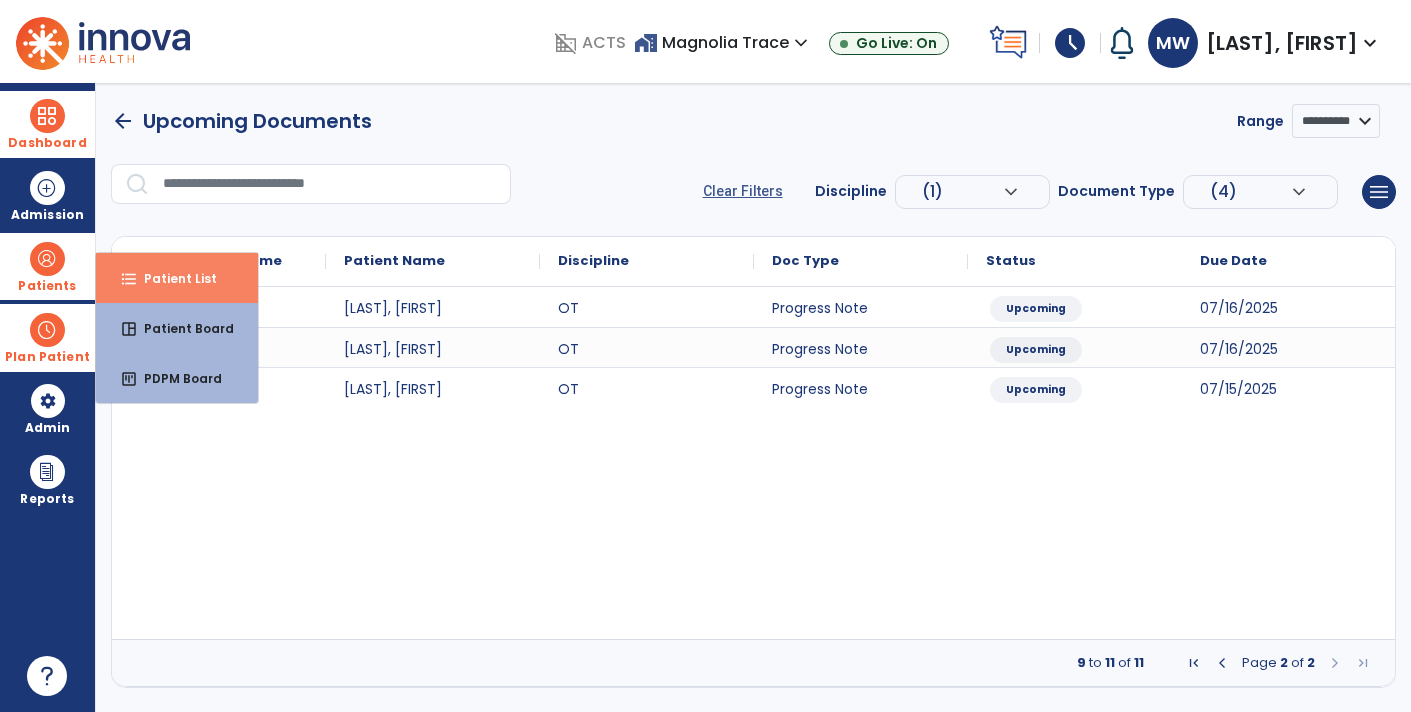 click on "Patient List" at bounding box center (172, 278) 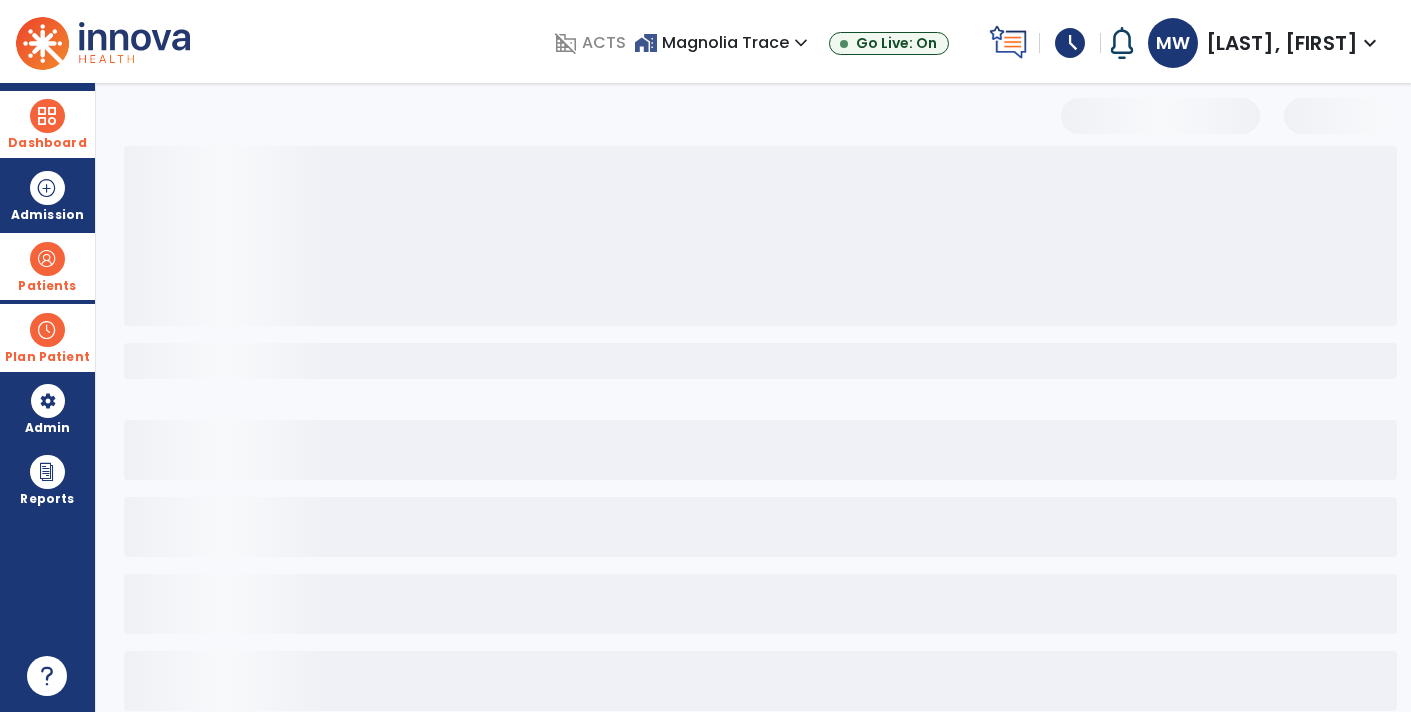 select on "***" 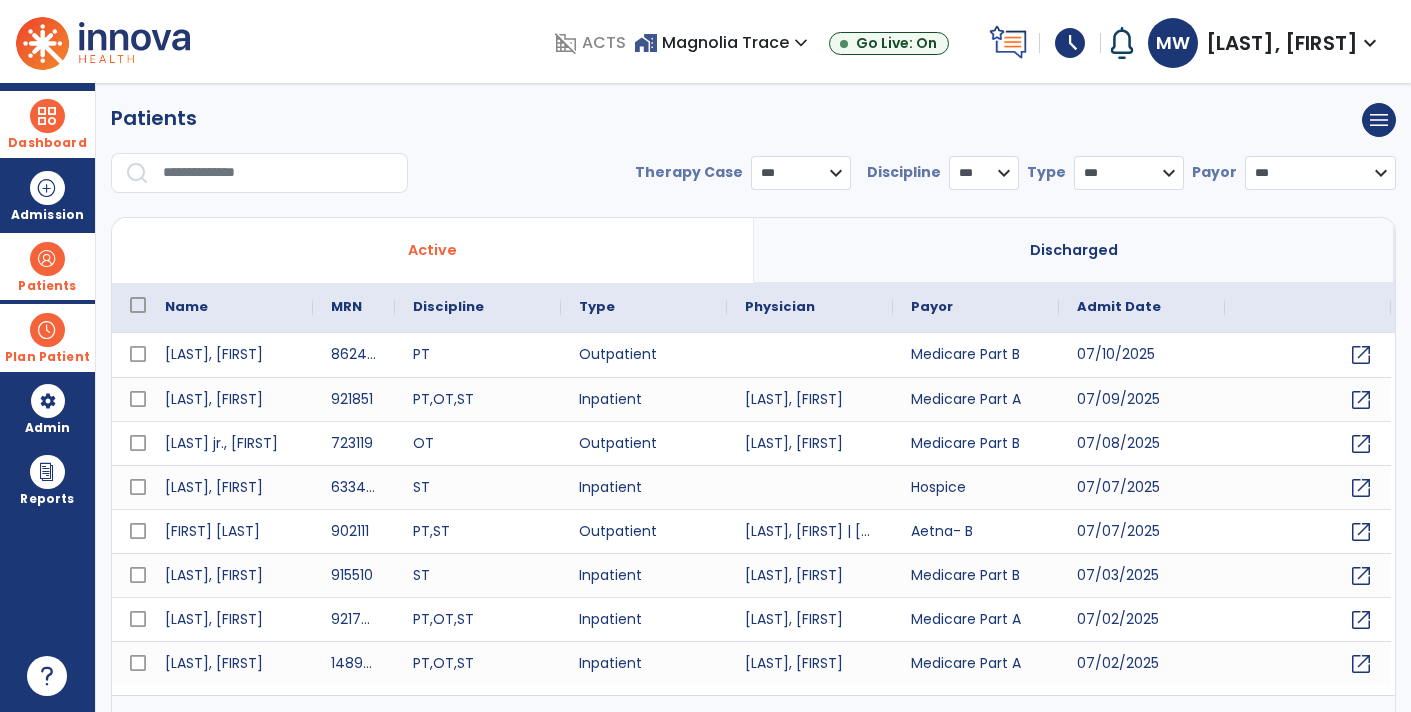 click at bounding box center (278, 173) 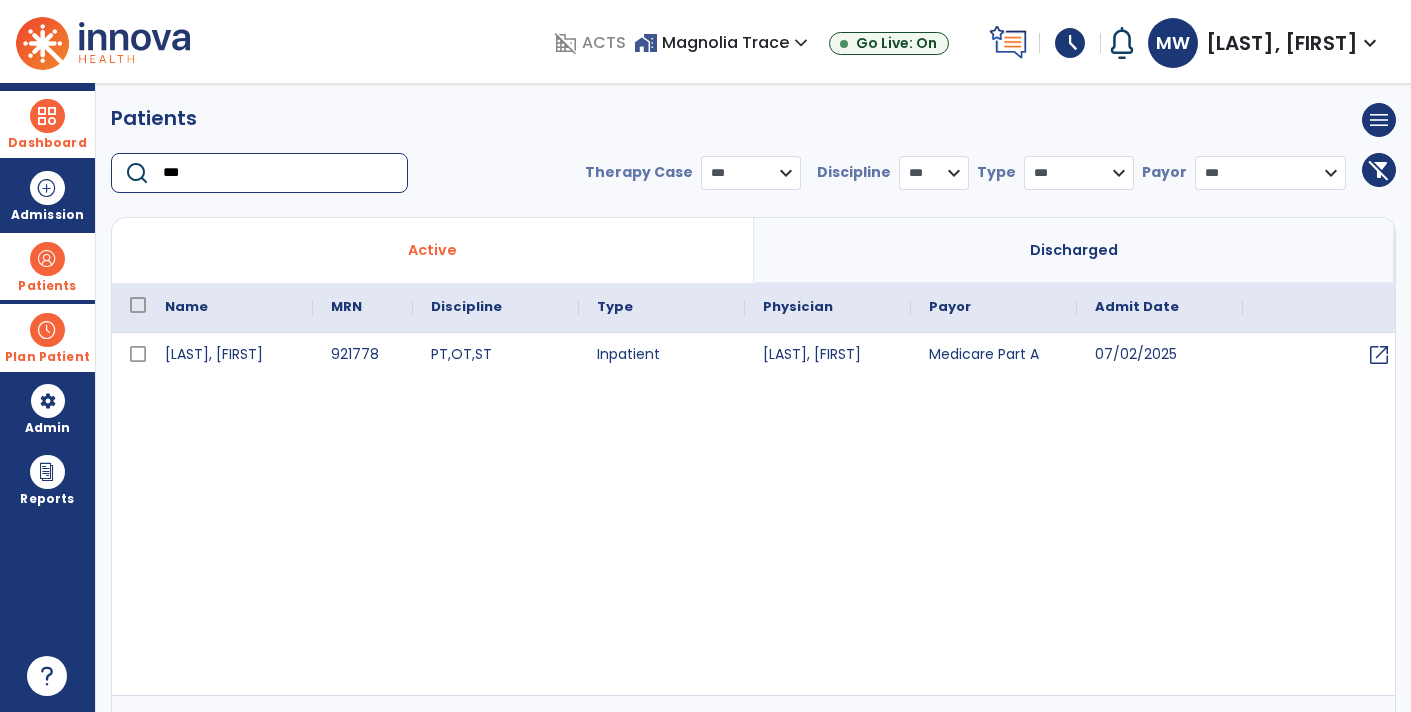 type on "***" 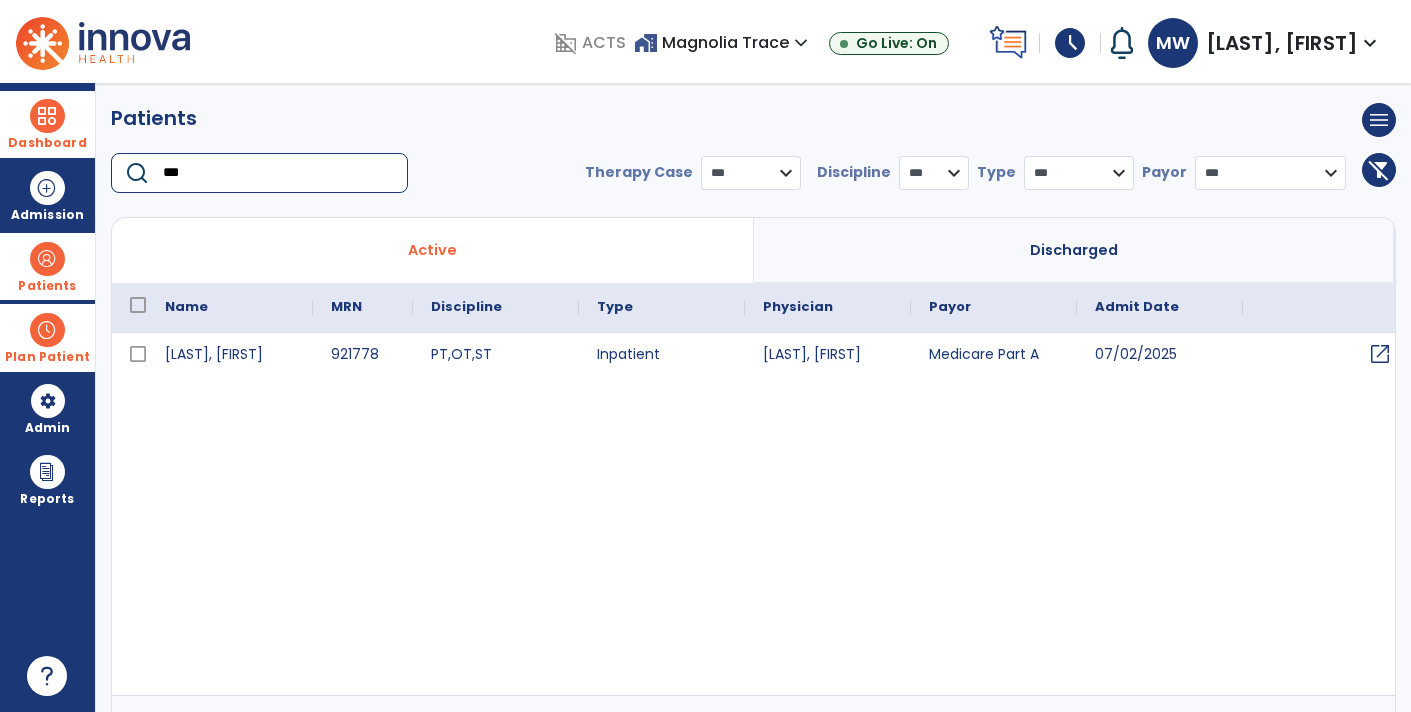 click on "open_in_new" at bounding box center [1380, 354] 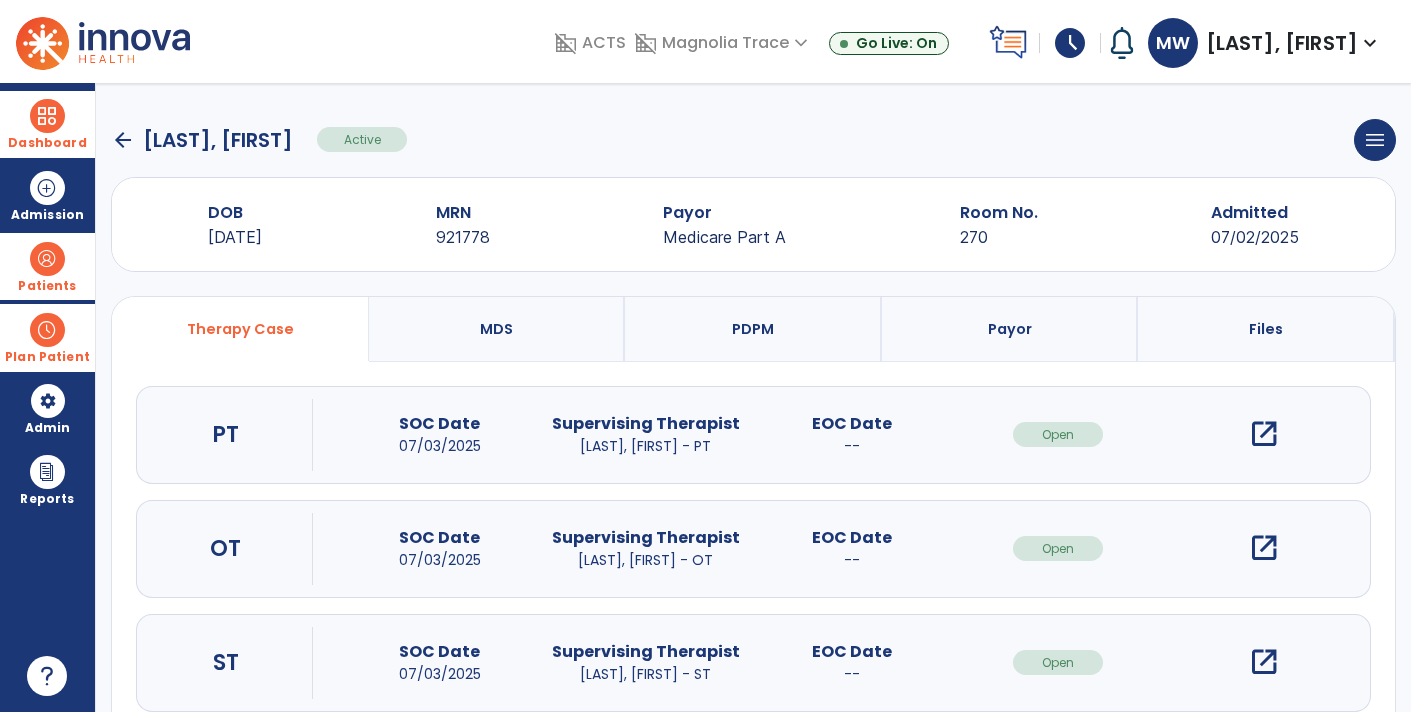 click at bounding box center (47, 330) 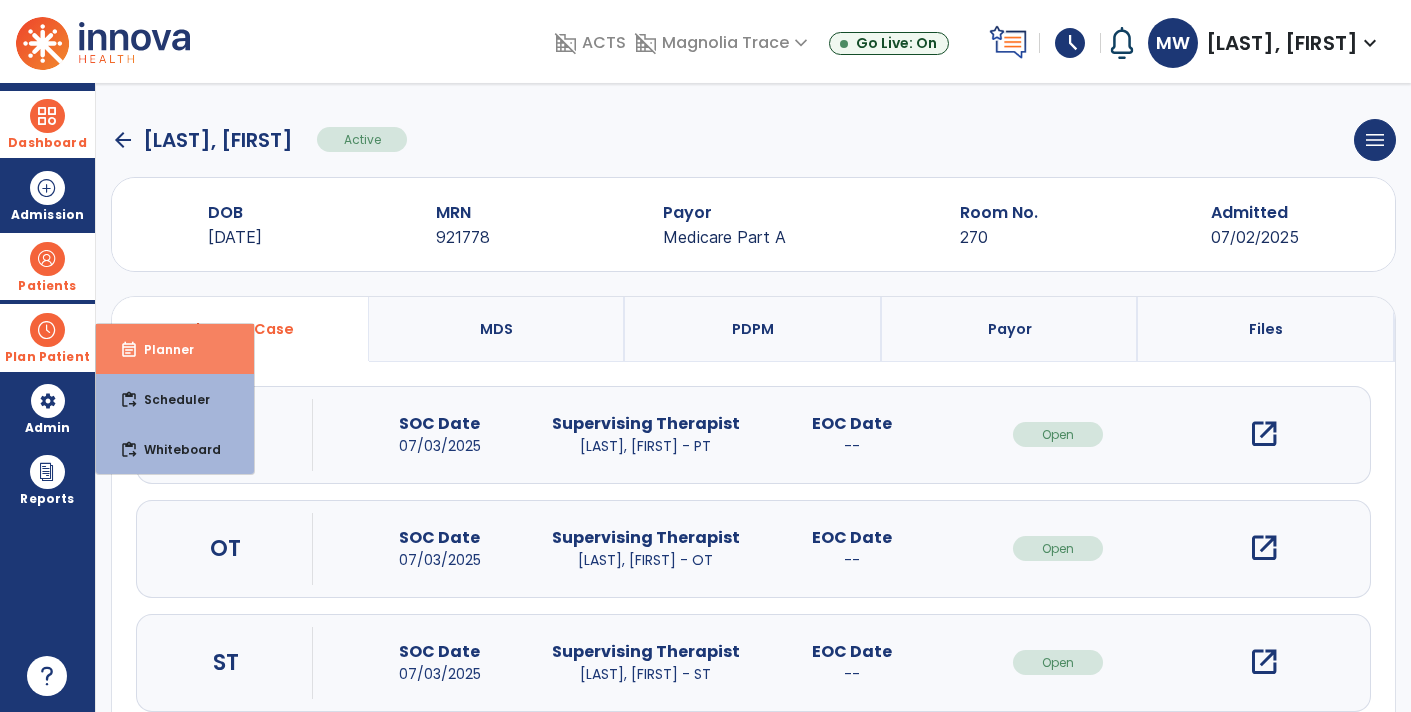 click on "event_note  Planner" at bounding box center [175, 349] 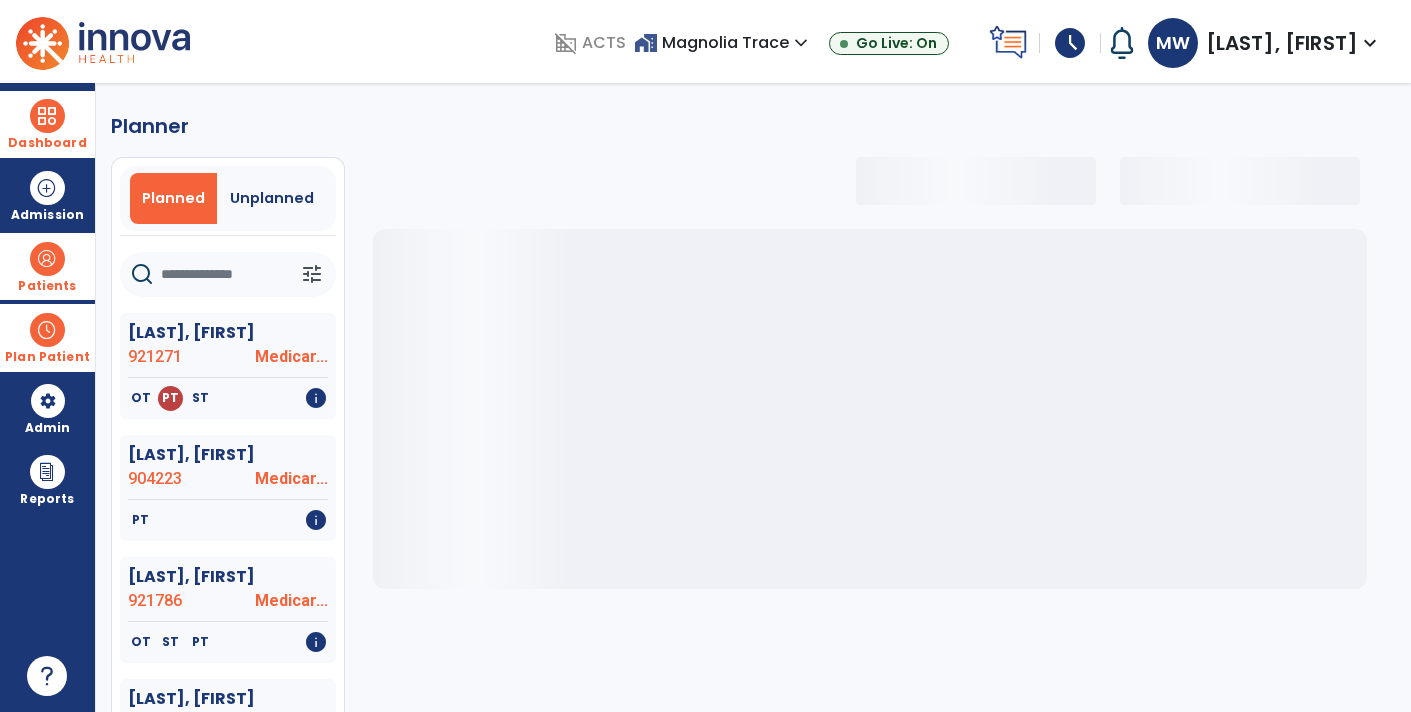 select on "***" 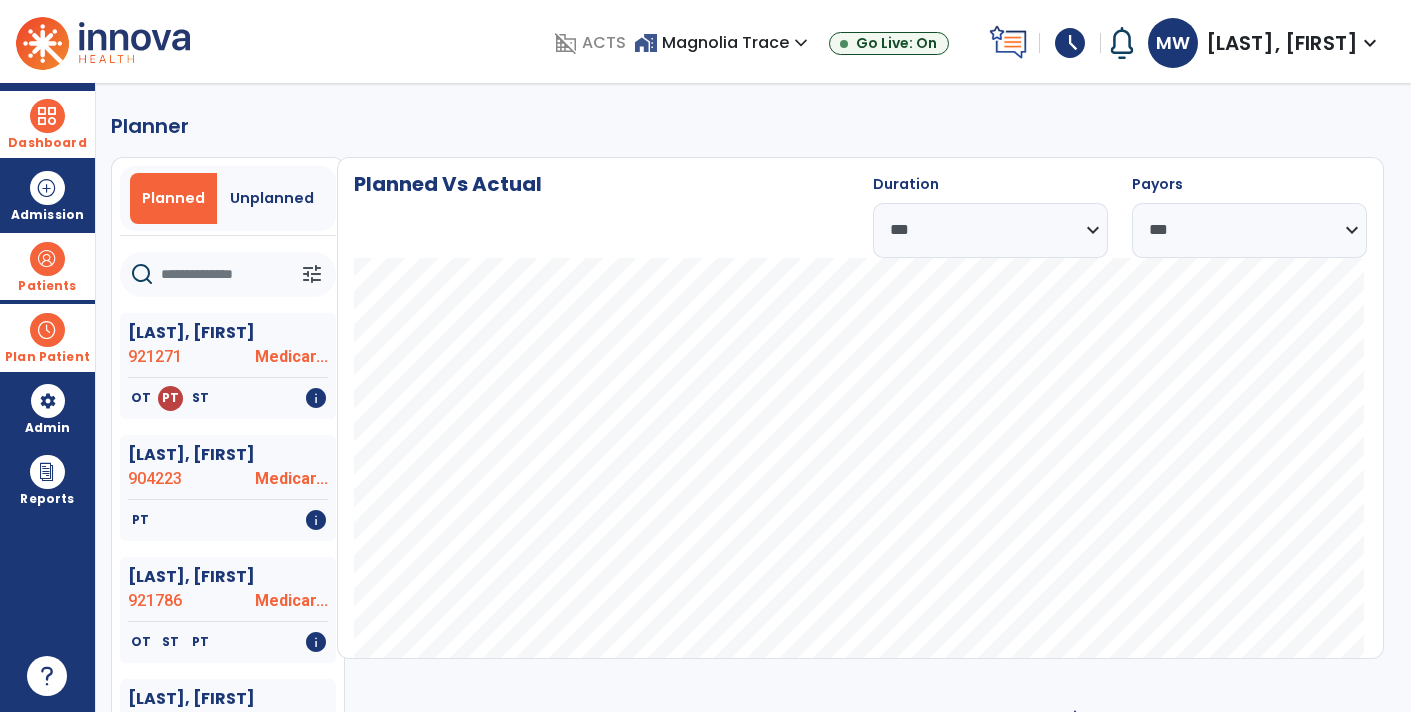 click 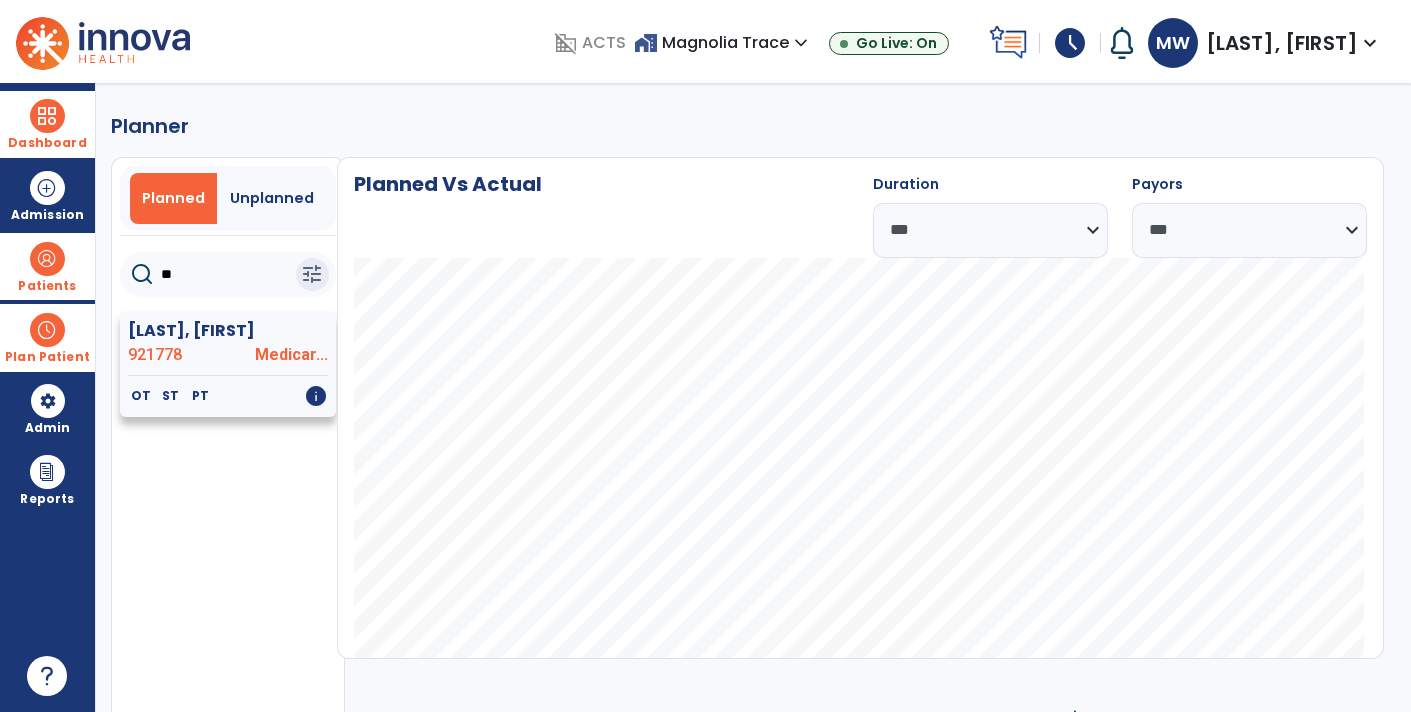 type on "**" 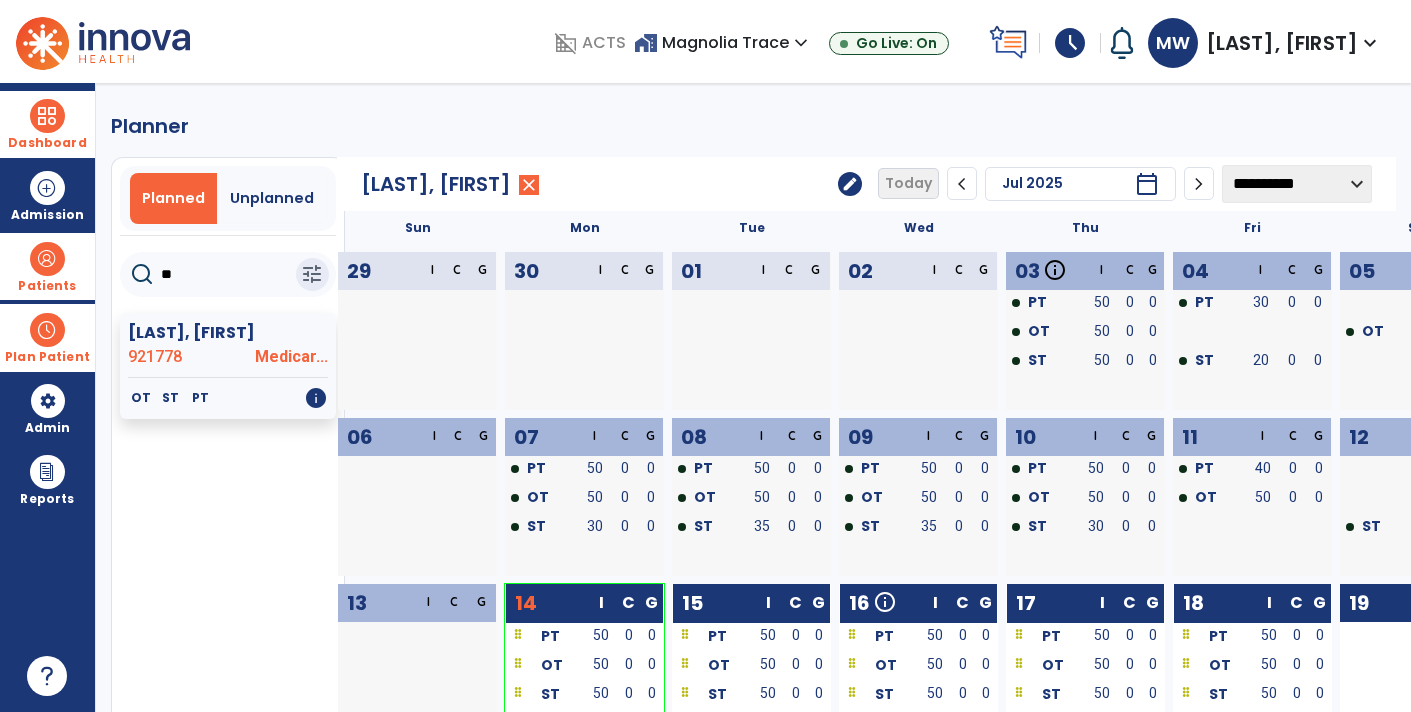 click on "edit" 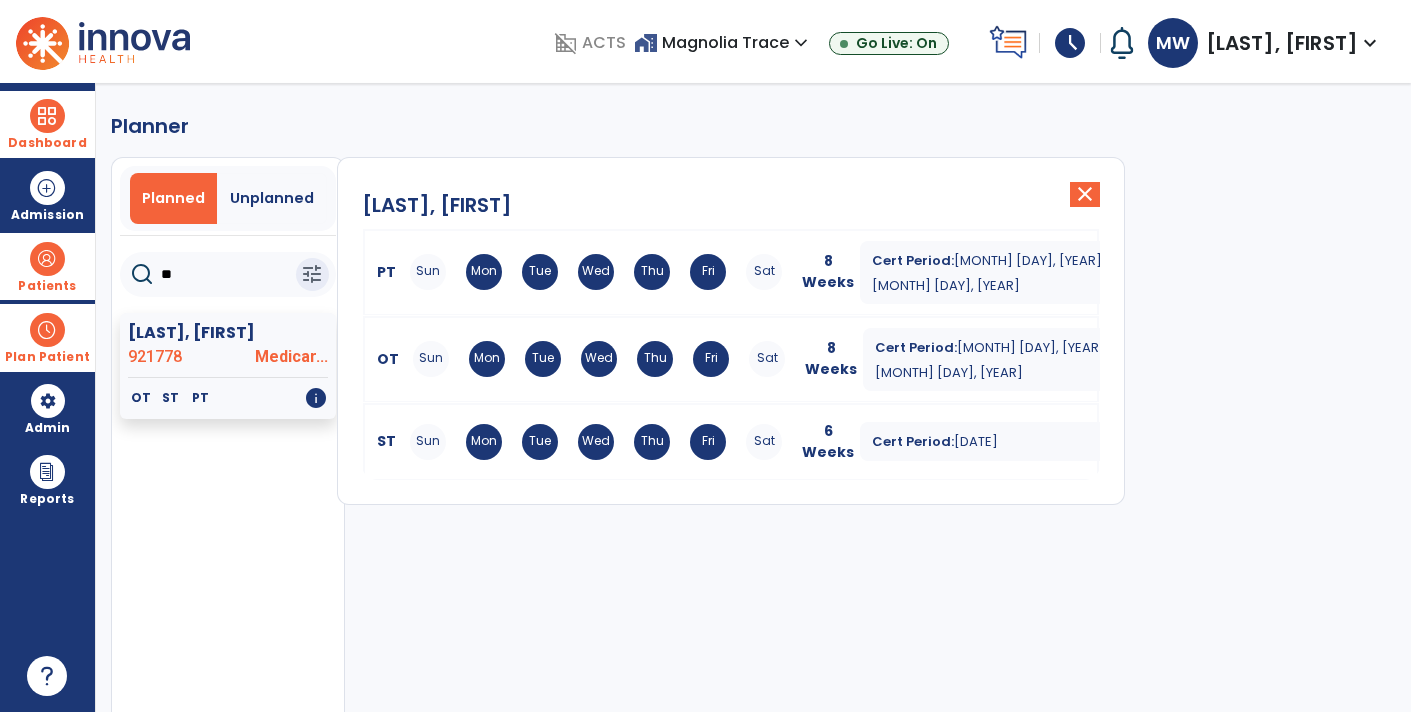 click on "[MONTH] [DAY], [YEAR] - [MONTH] [DAY], [YEAR]" at bounding box center (995, 360) 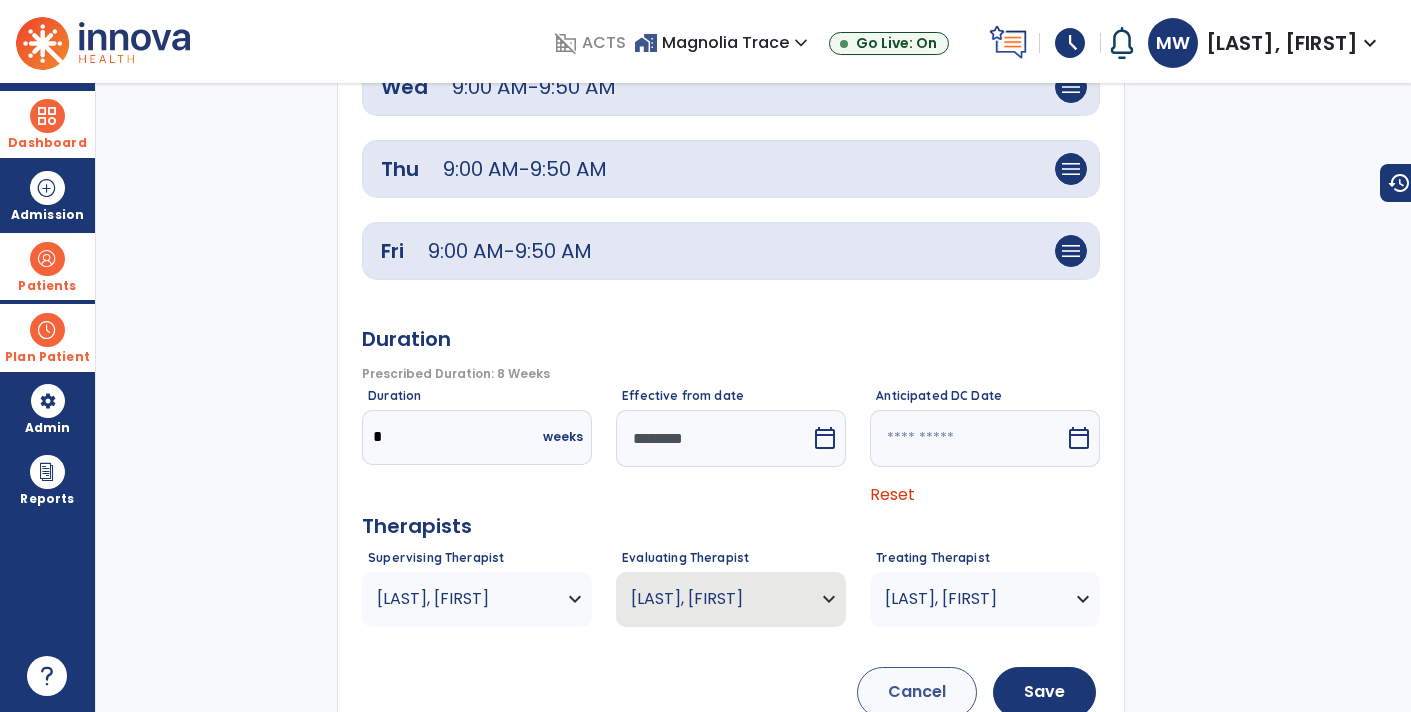 scroll, scrollTop: 862, scrollLeft: 0, axis: vertical 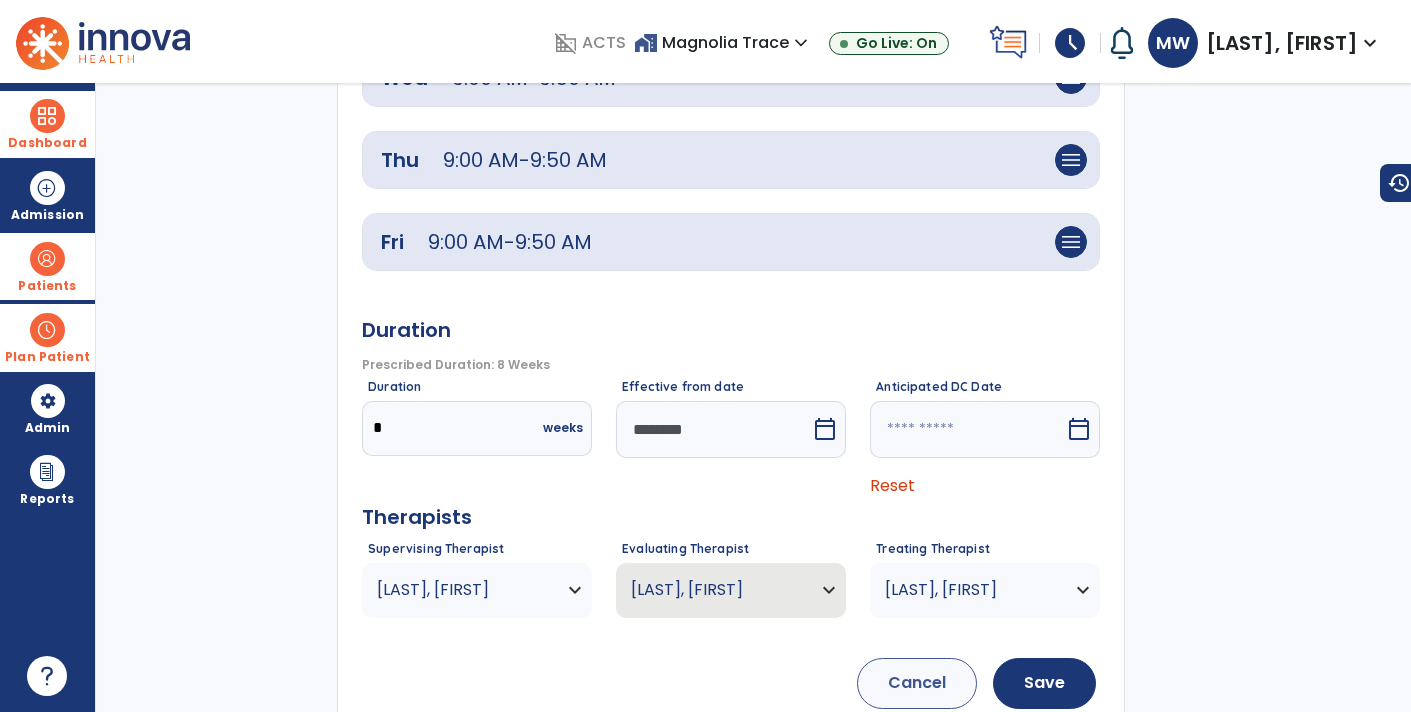 click on "[LAST], [FIRST]" at bounding box center [464, 590] 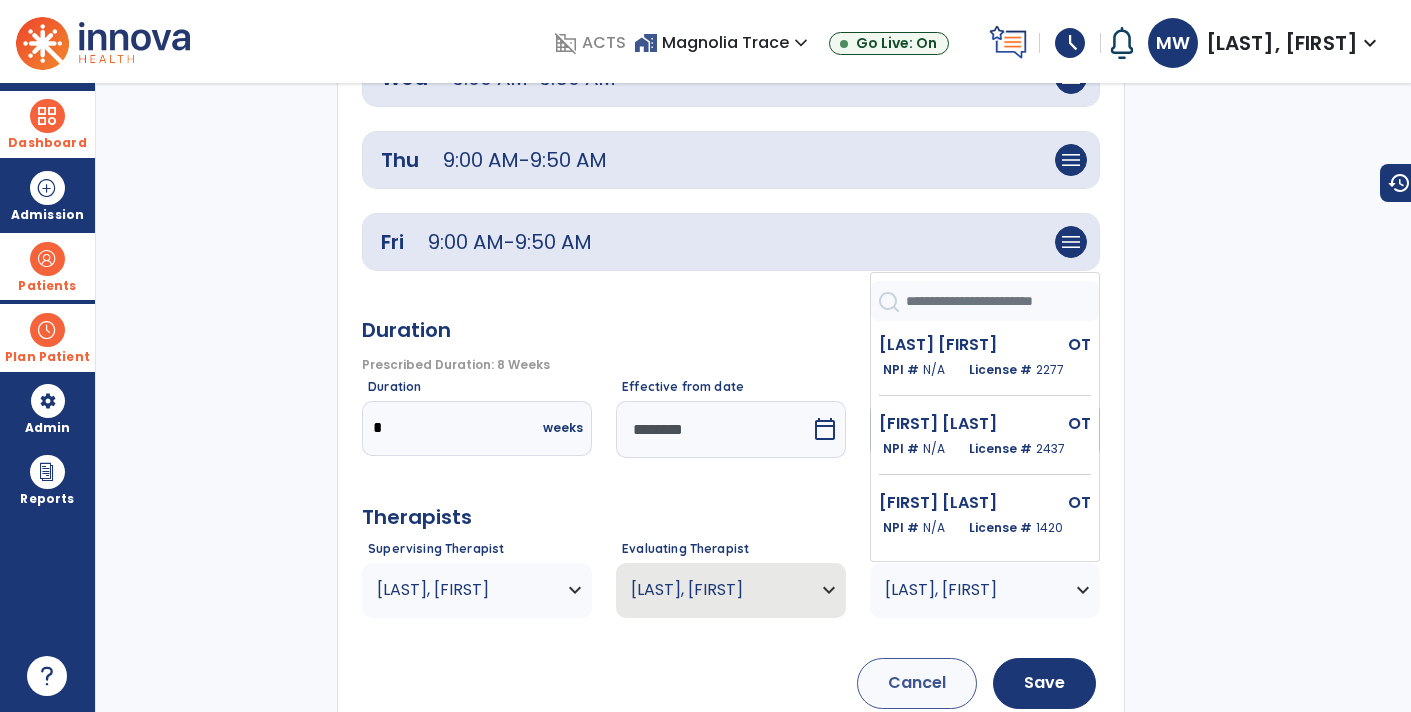 click at bounding box center [1002, 301] 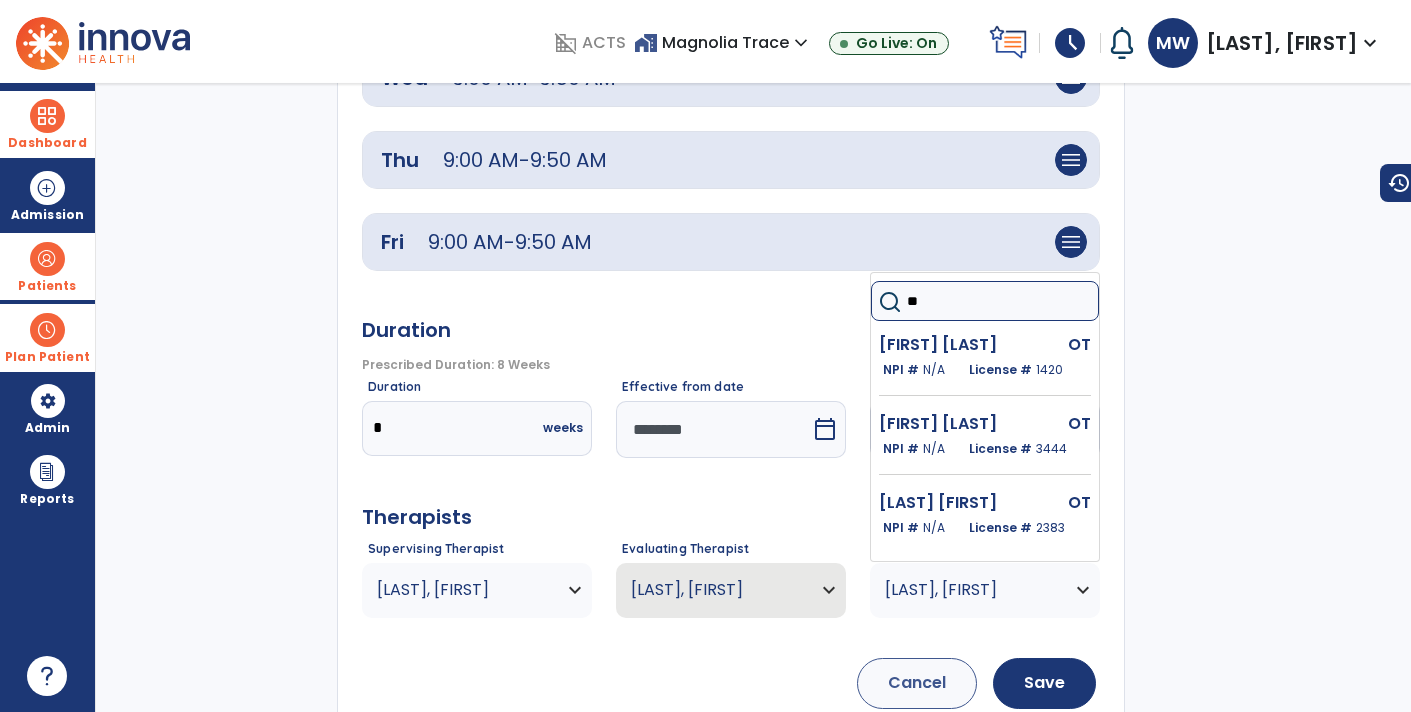 type on "***" 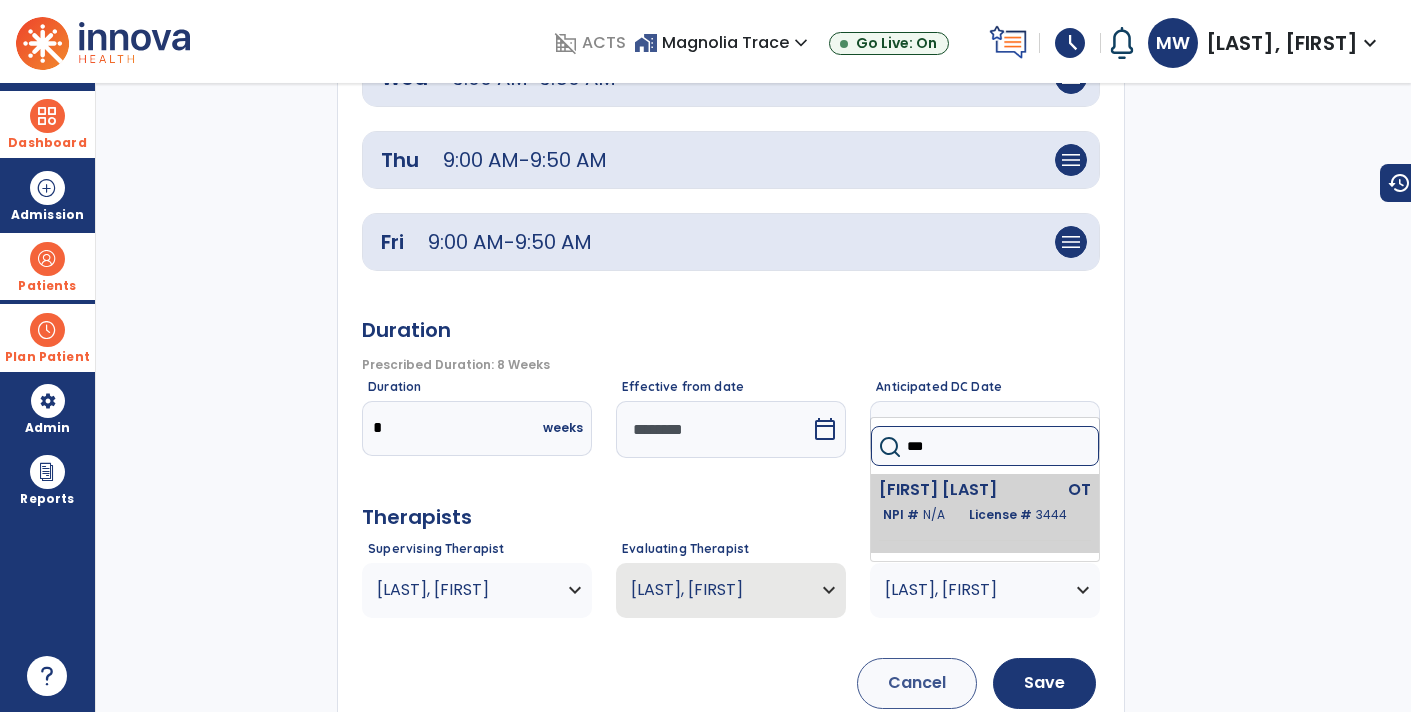 click on "[FIRST] [LAST]" at bounding box center [945, 490] 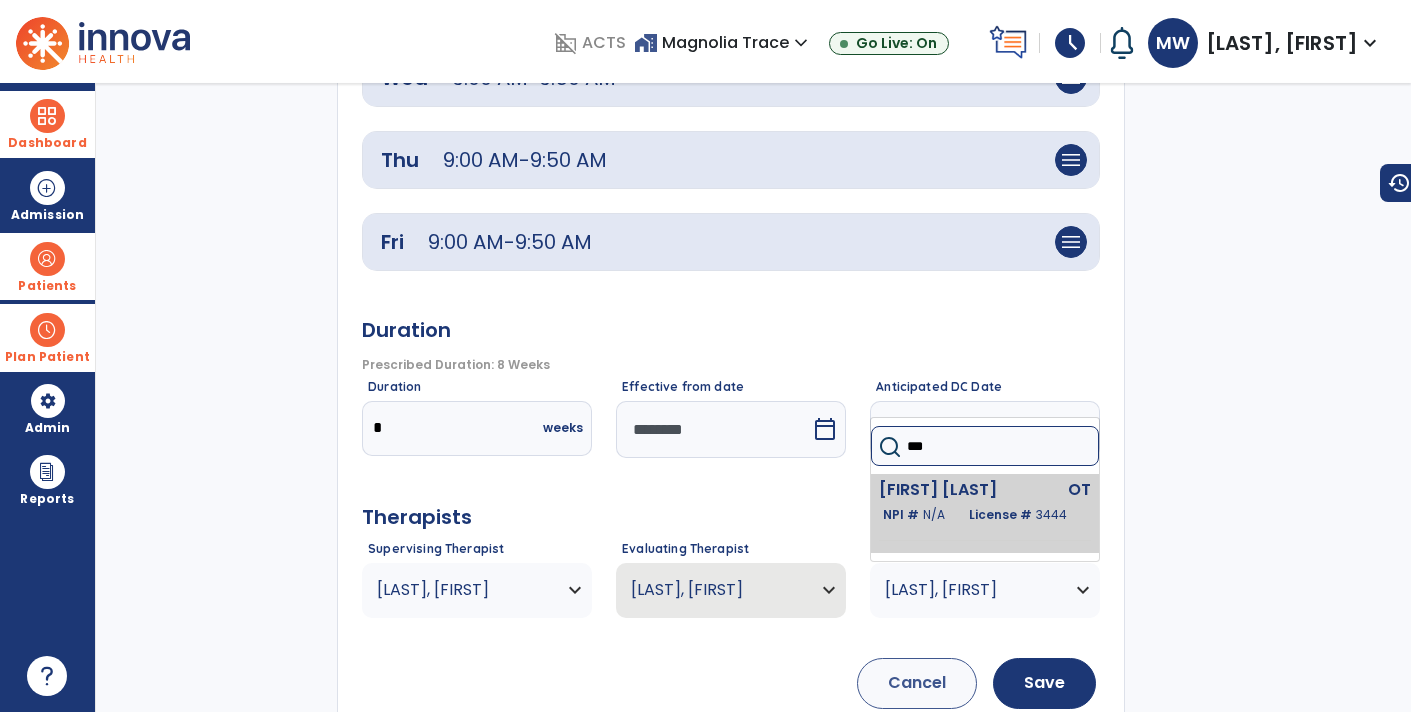 type 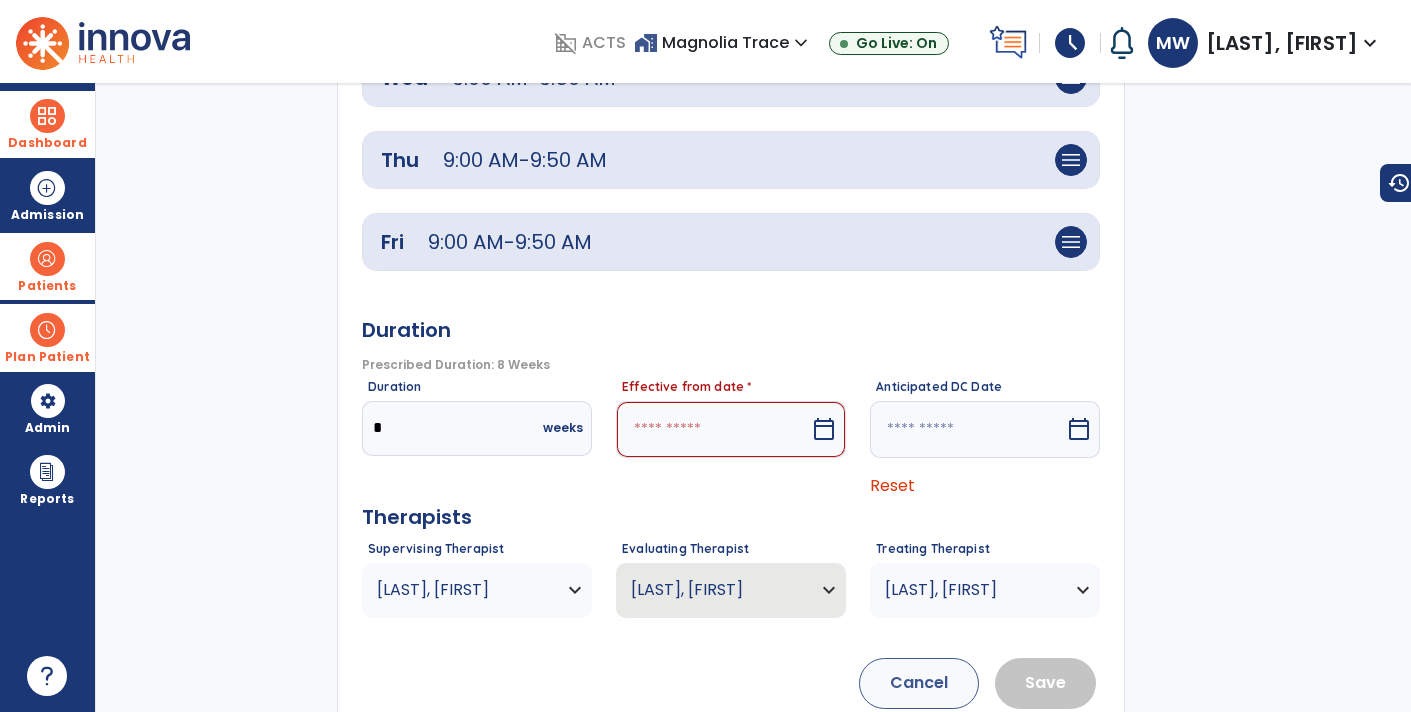 click on "[LAST], [FIRST]" at bounding box center (464, 590) 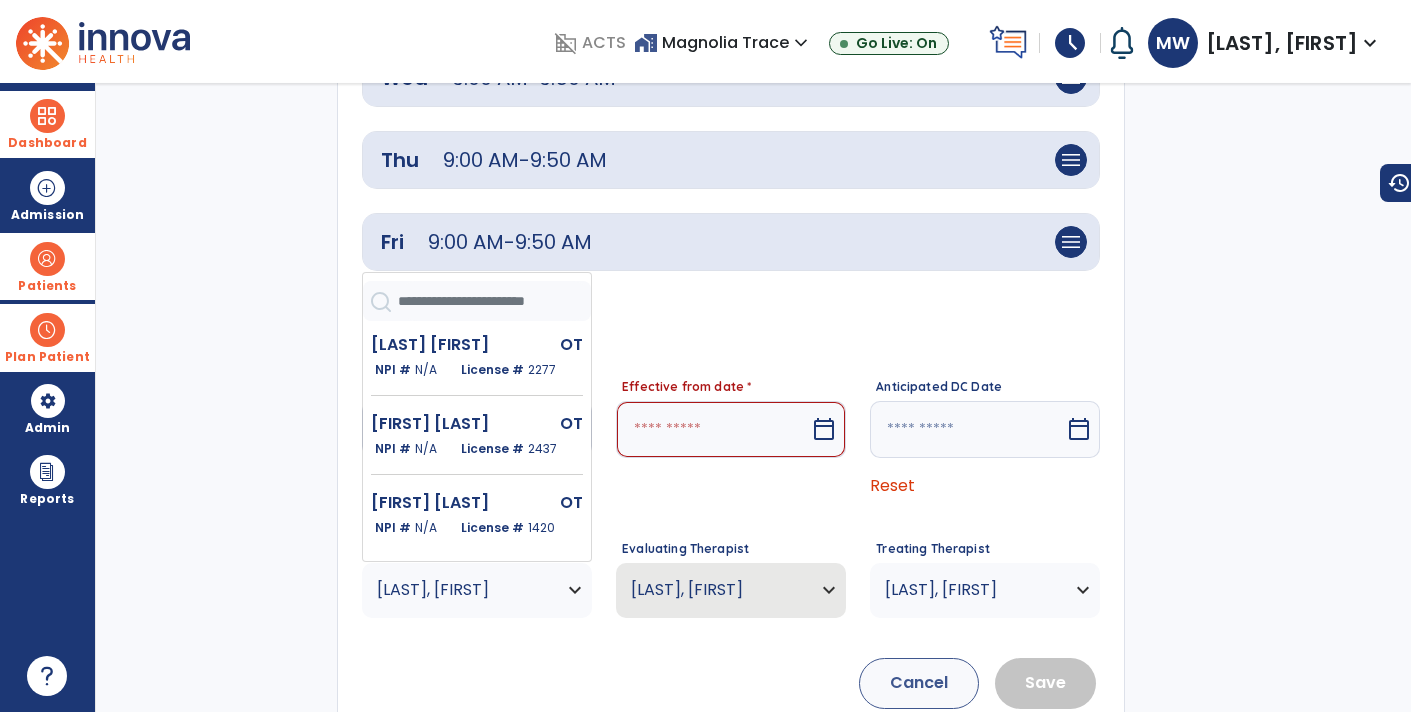 click at bounding box center [494, 301] 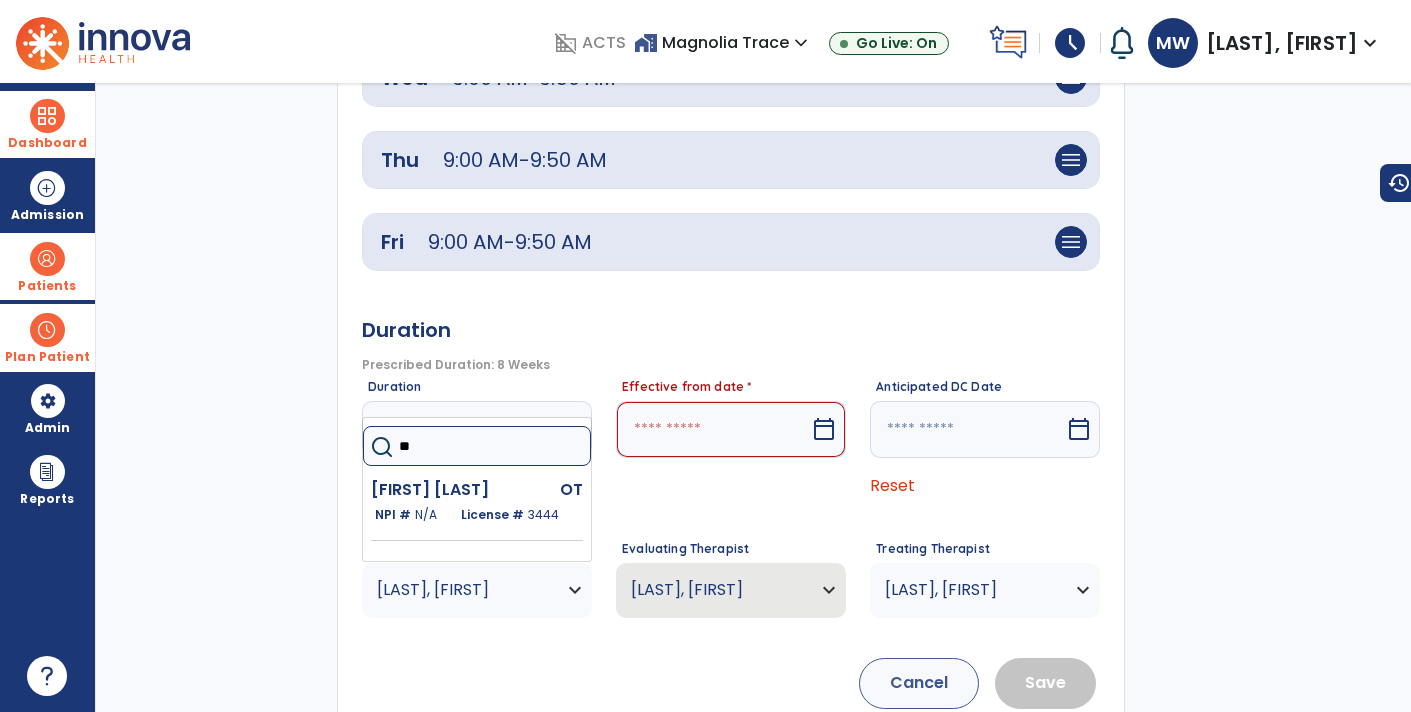 type on "***" 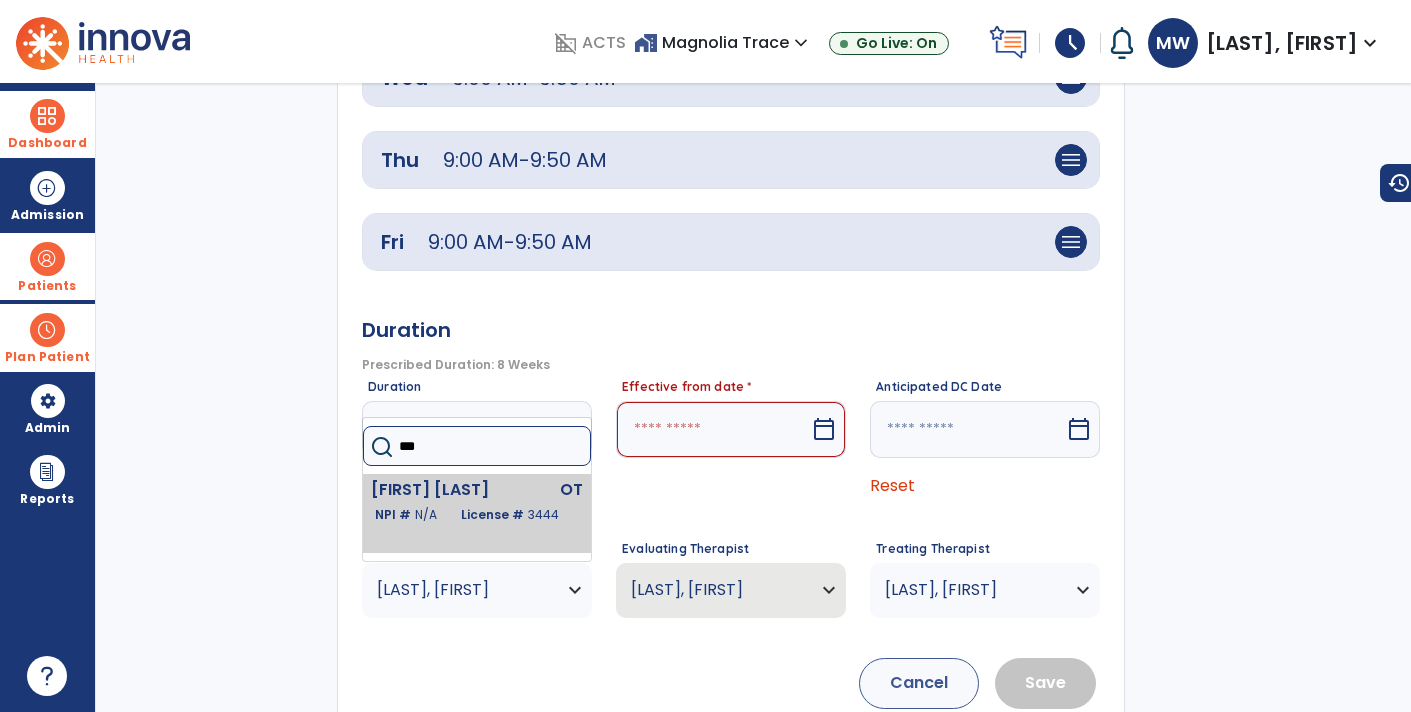 click on "[FIRST] [LAST]" at bounding box center [437, 490] 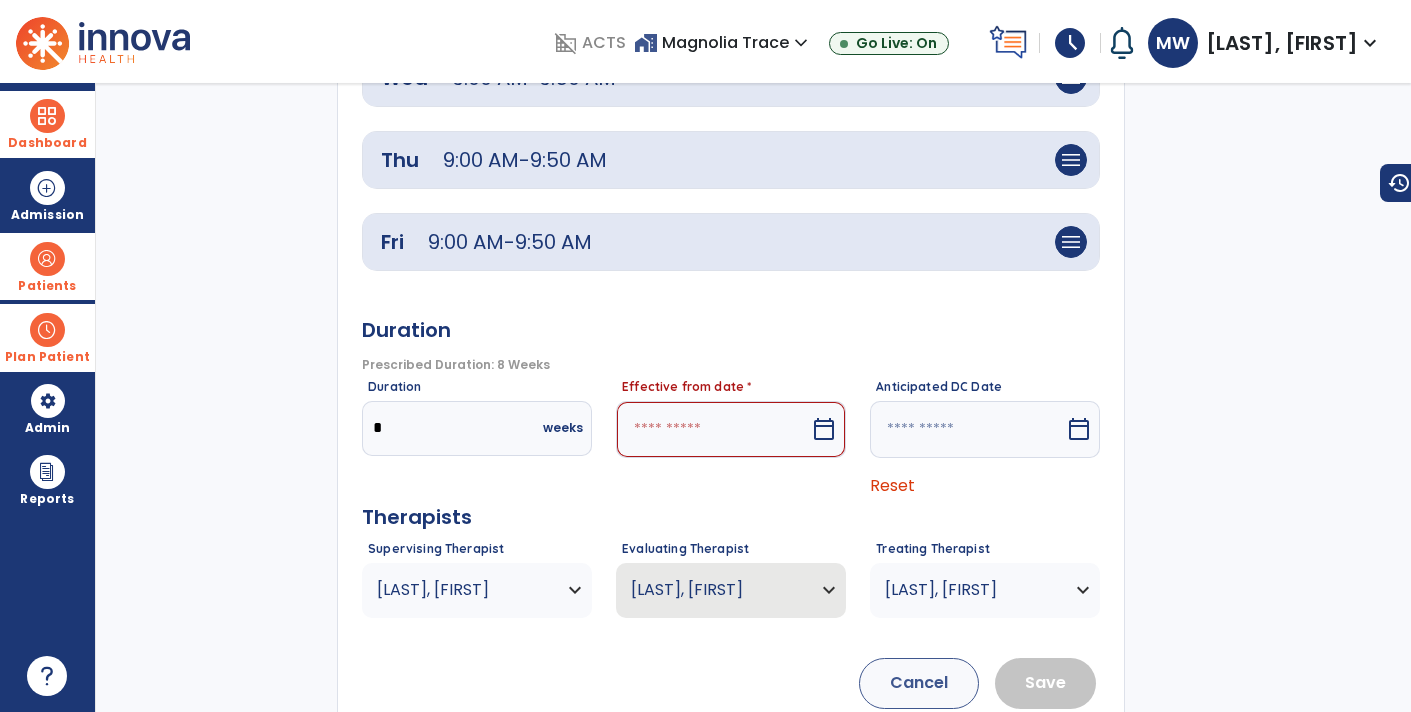 click at bounding box center [713, 429] 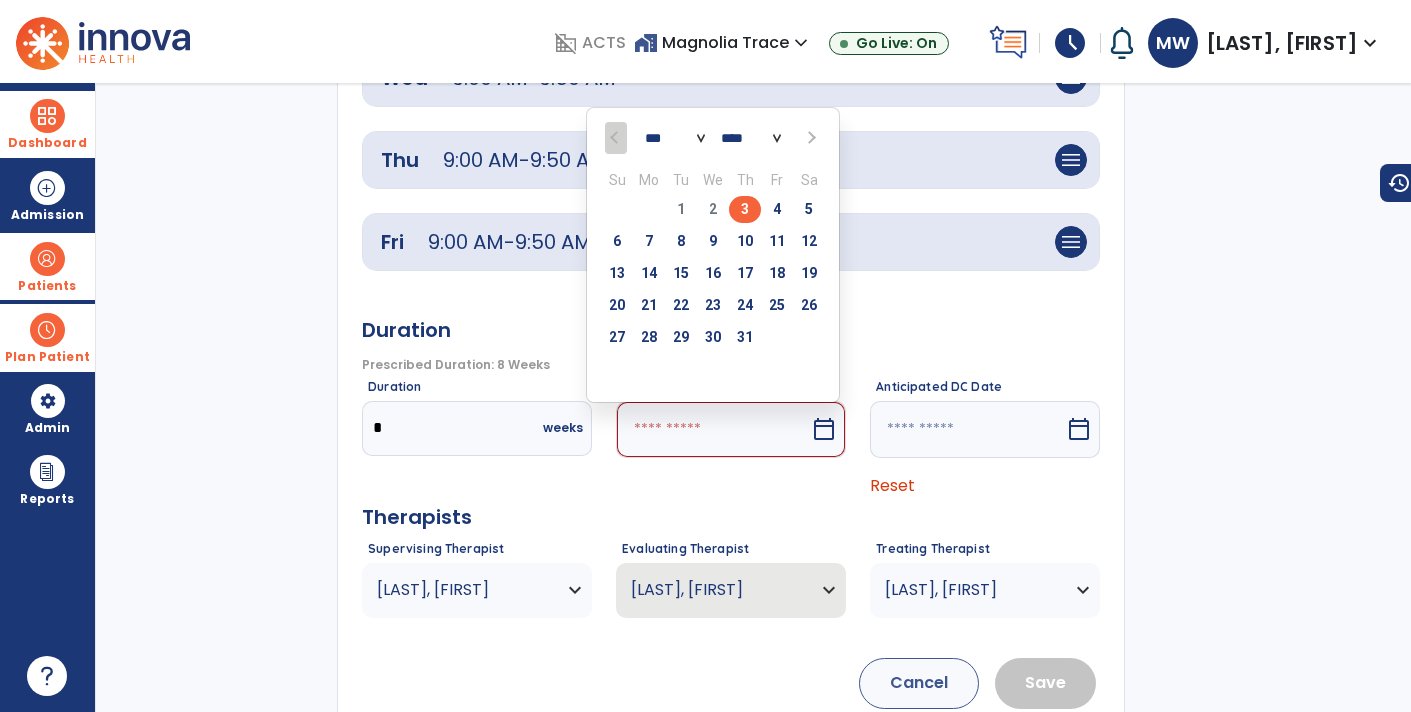 click on "3" at bounding box center [745, 209] 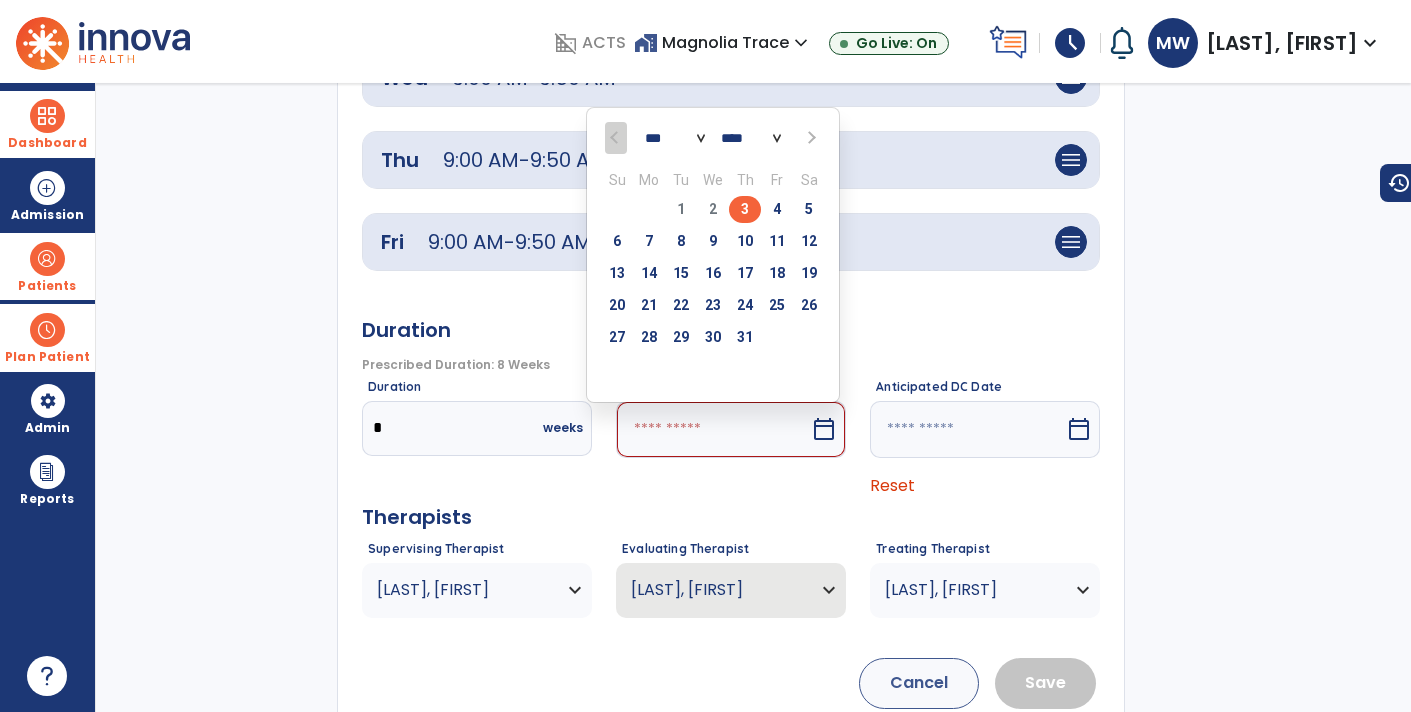 type on "********" 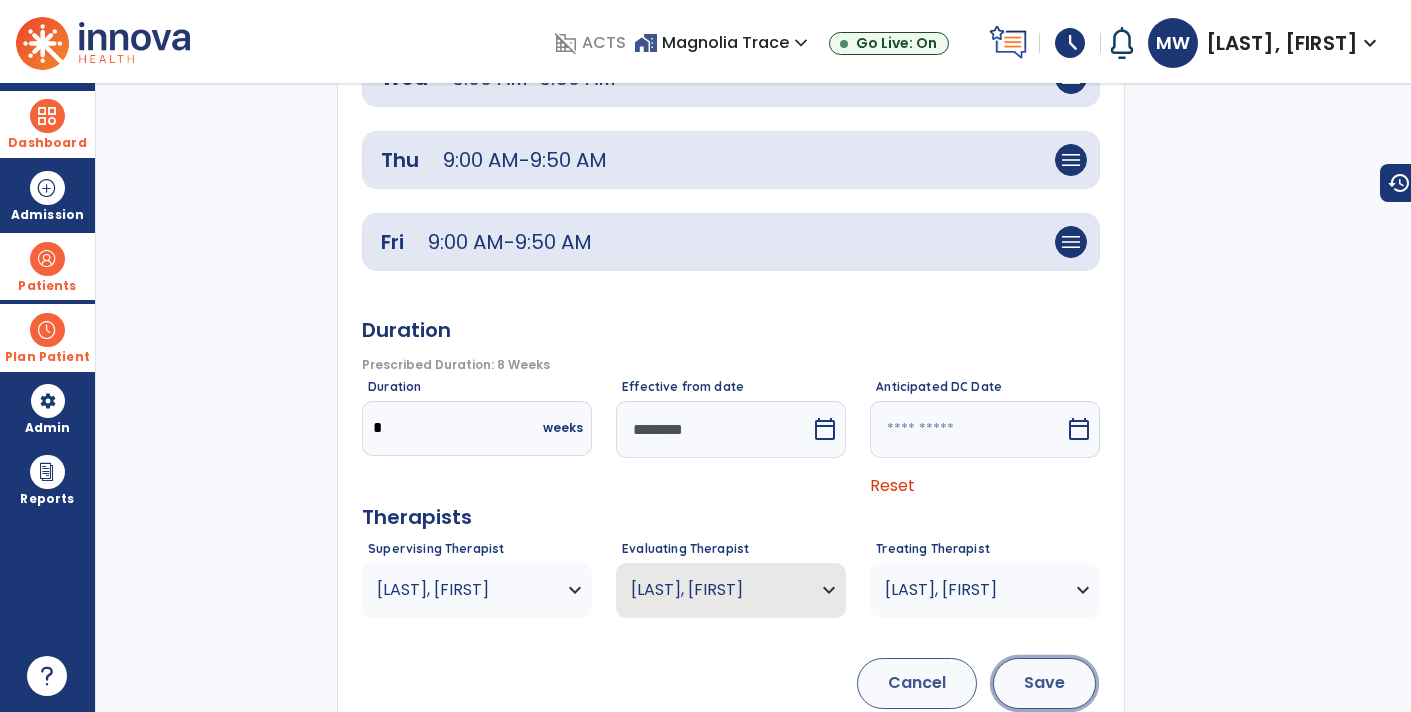 click on "Save" at bounding box center [1044, 683] 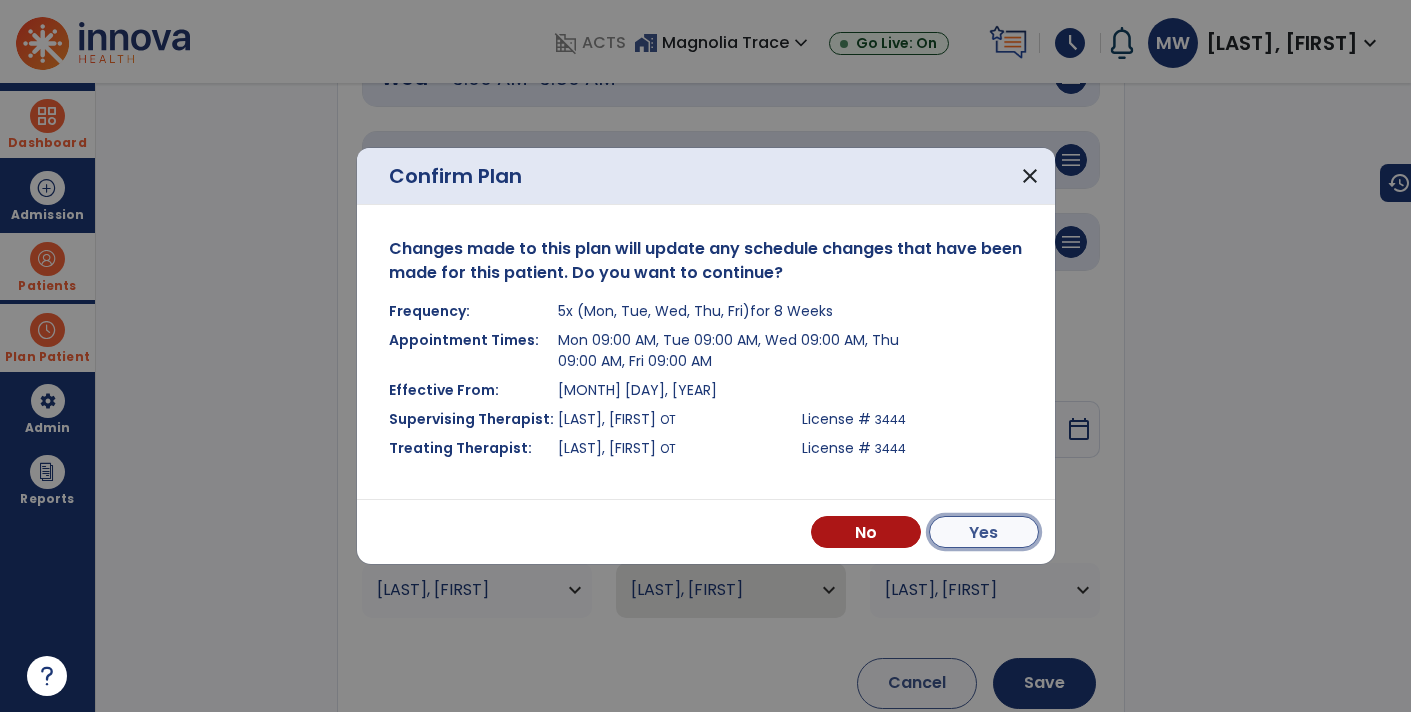 click on "Yes" at bounding box center [984, 532] 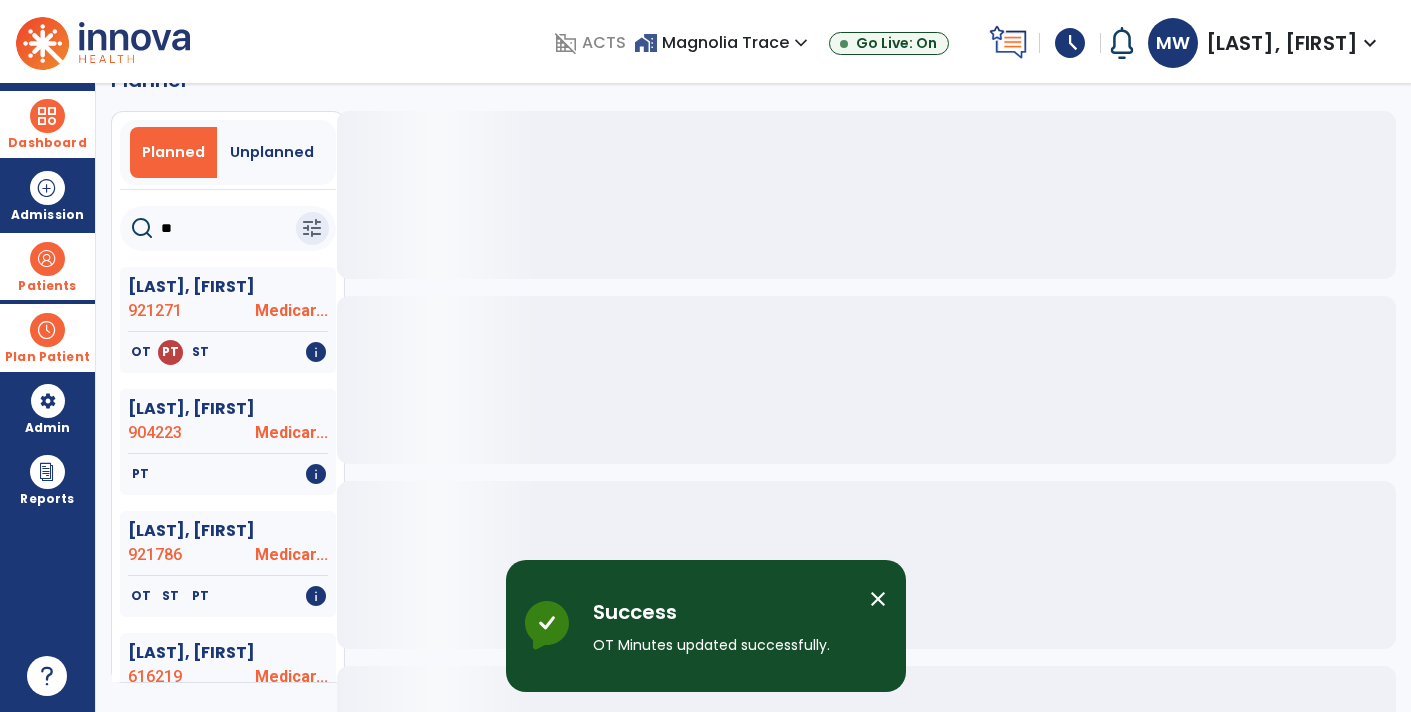scroll, scrollTop: 32, scrollLeft: 0, axis: vertical 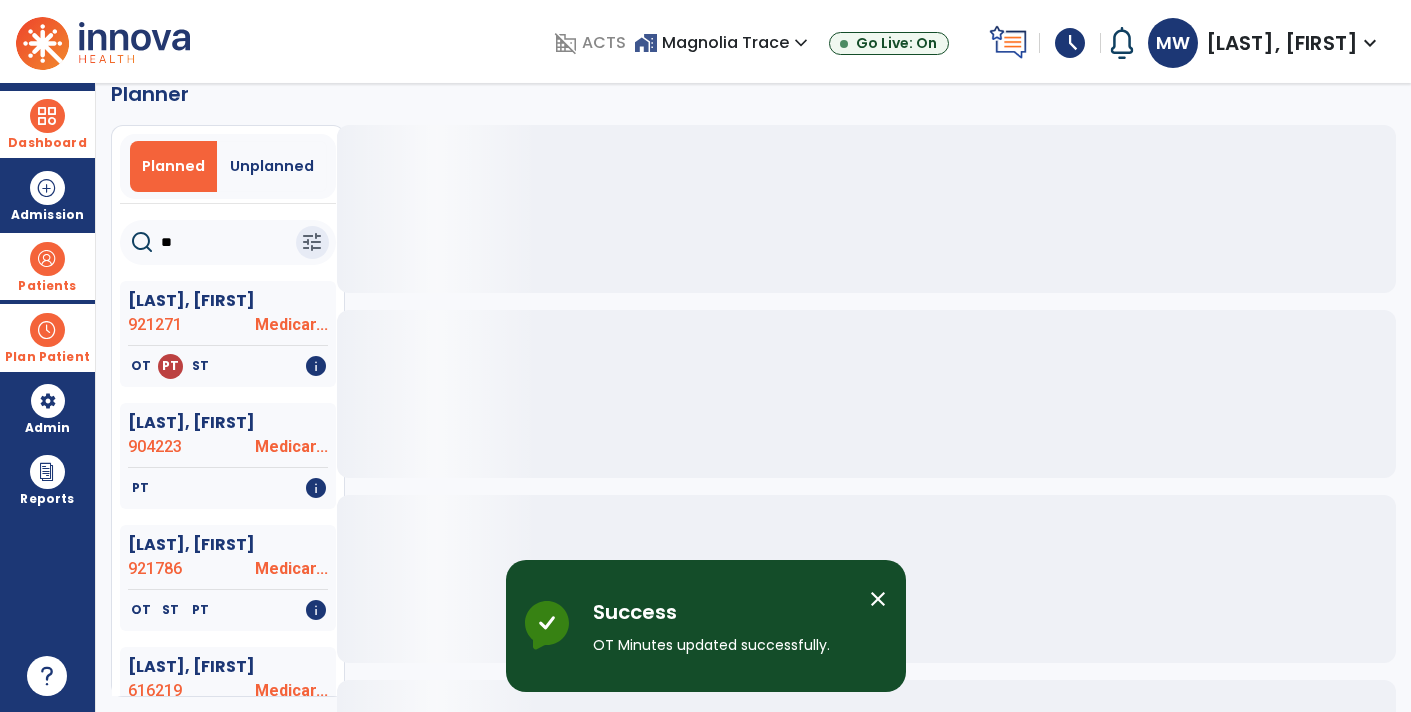 click at bounding box center [47, 116] 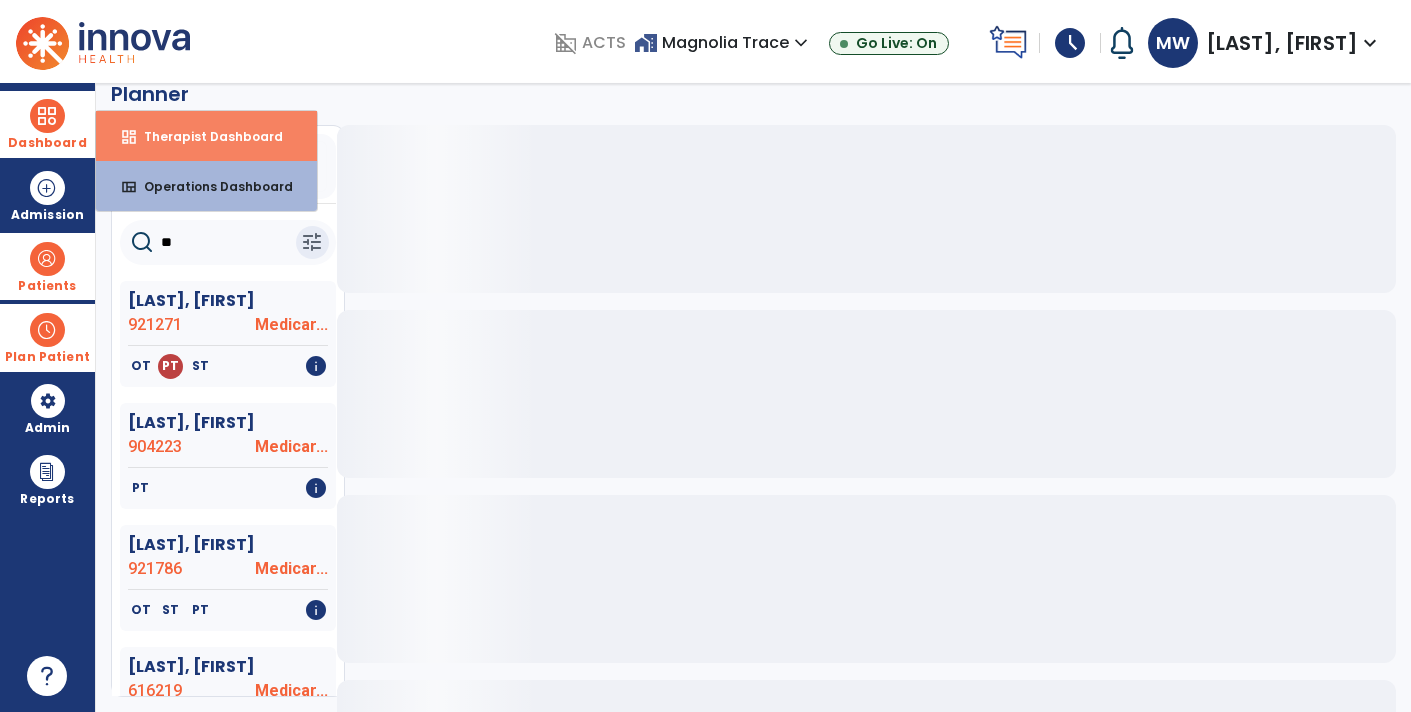 click on "dashboard  Therapist Dashboard" at bounding box center [206, 136] 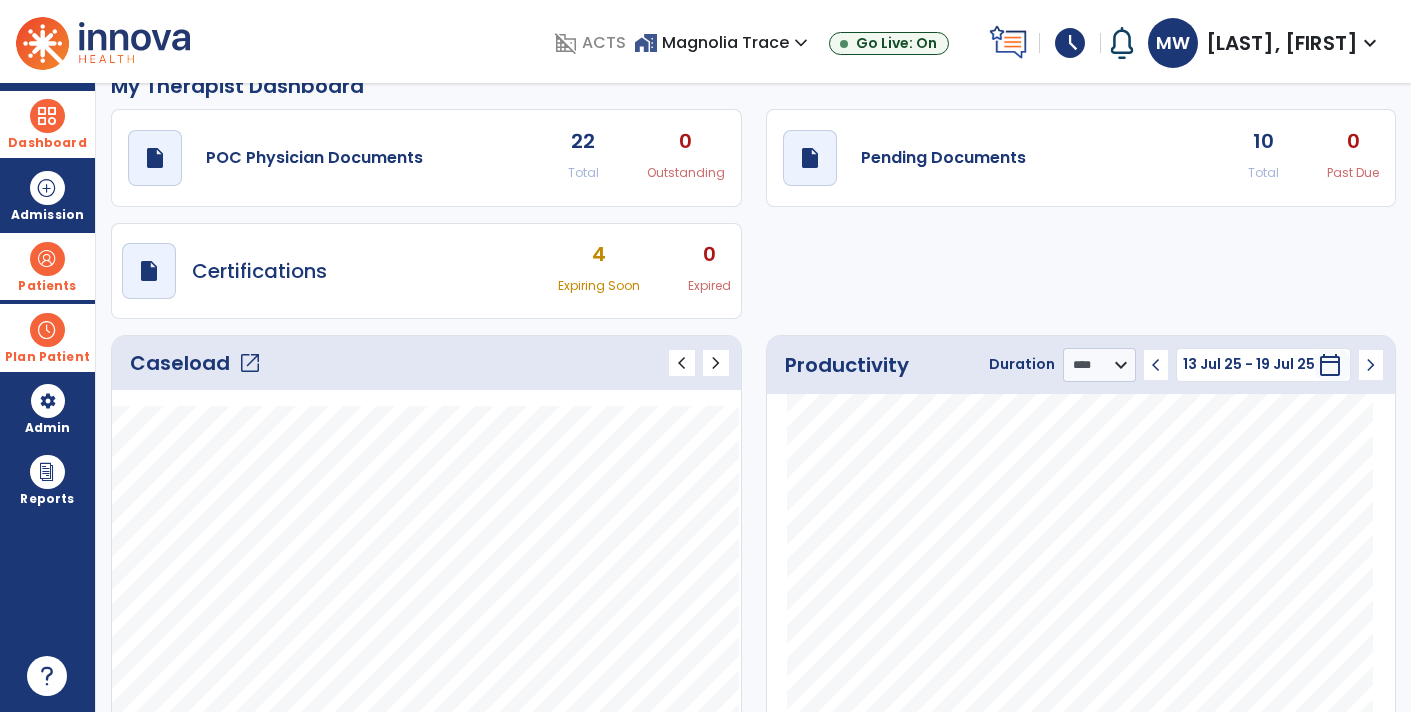 click on "Patients" at bounding box center [47, 266] 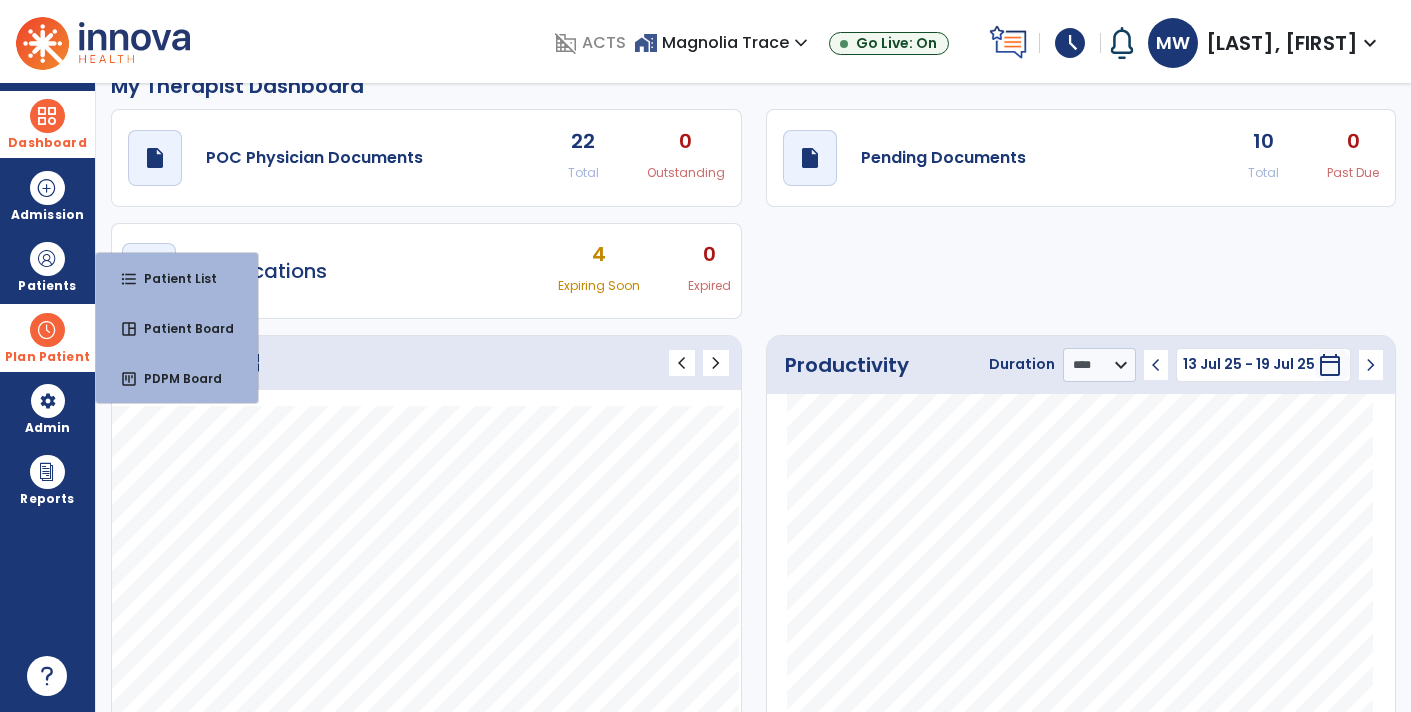 click at bounding box center [47, 330] 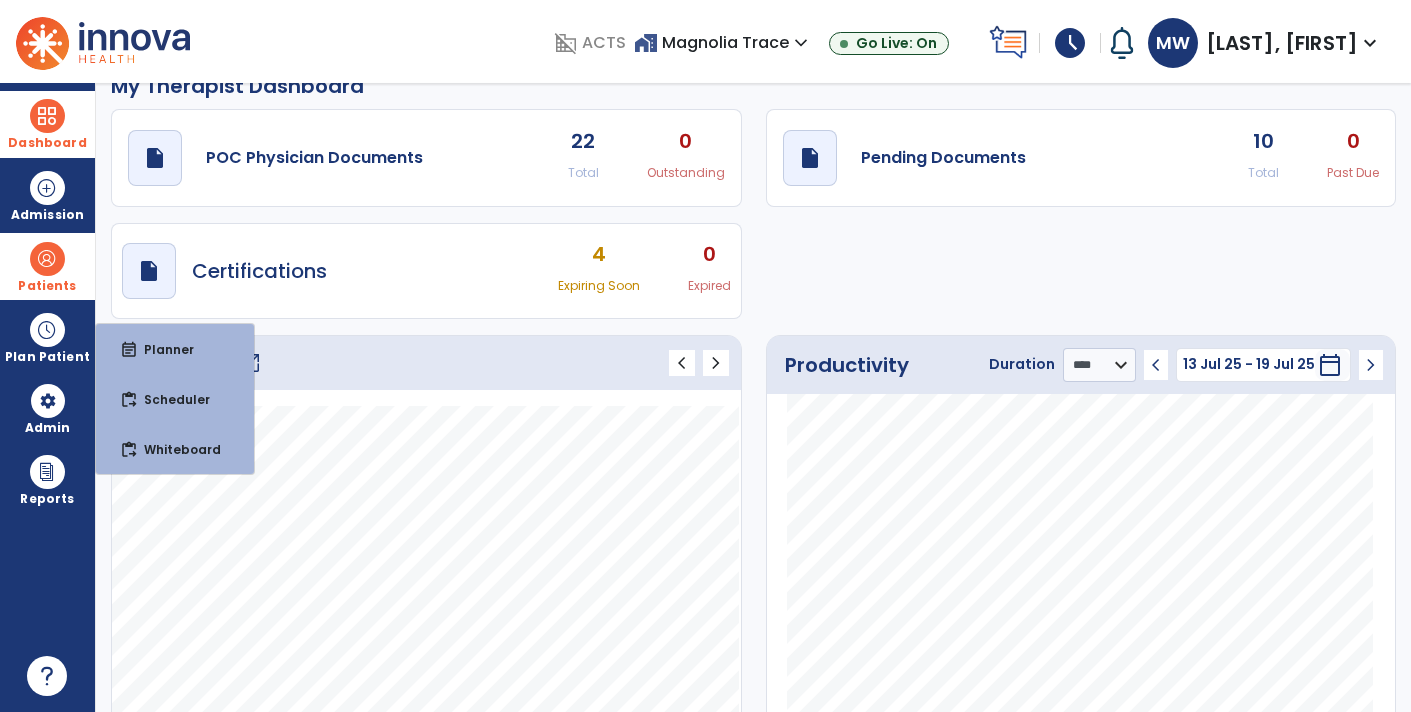 click on "Patients" at bounding box center (47, 286) 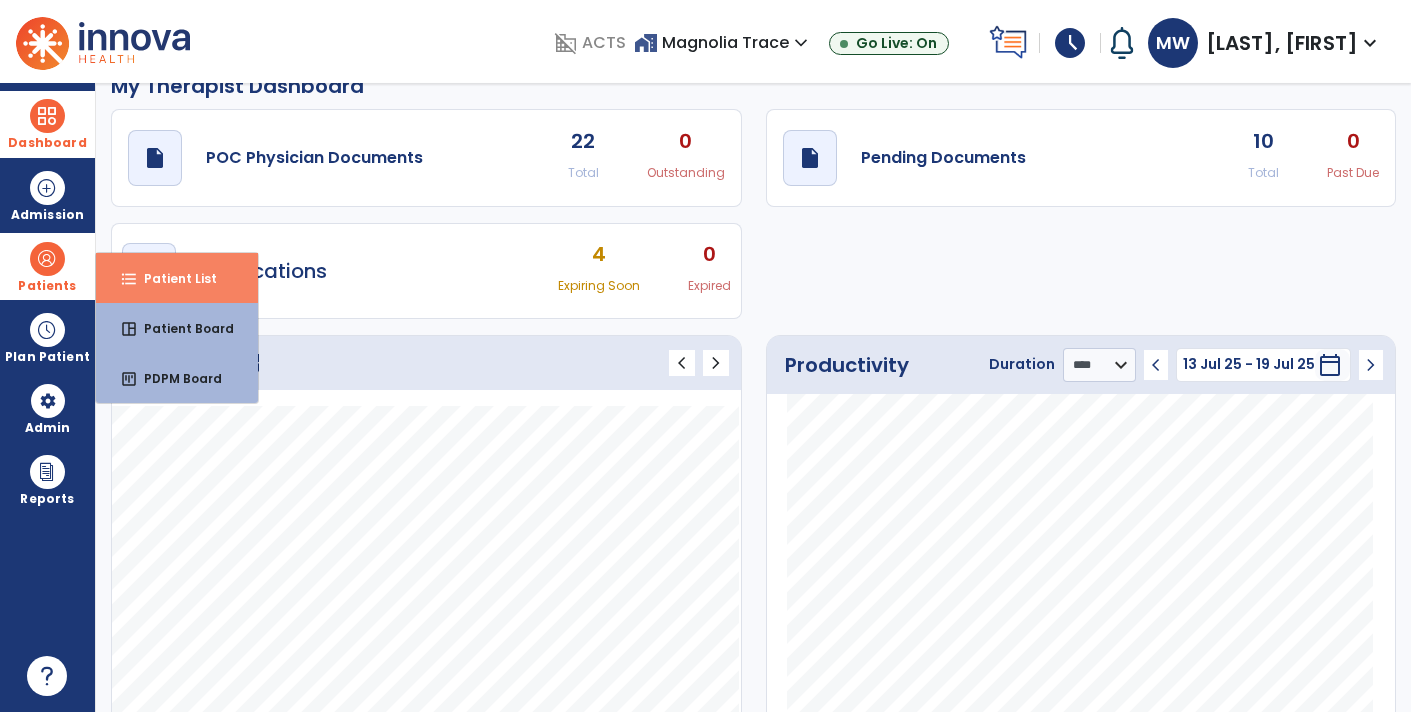 click on "format_list_bulleted  Patient List" at bounding box center [177, 278] 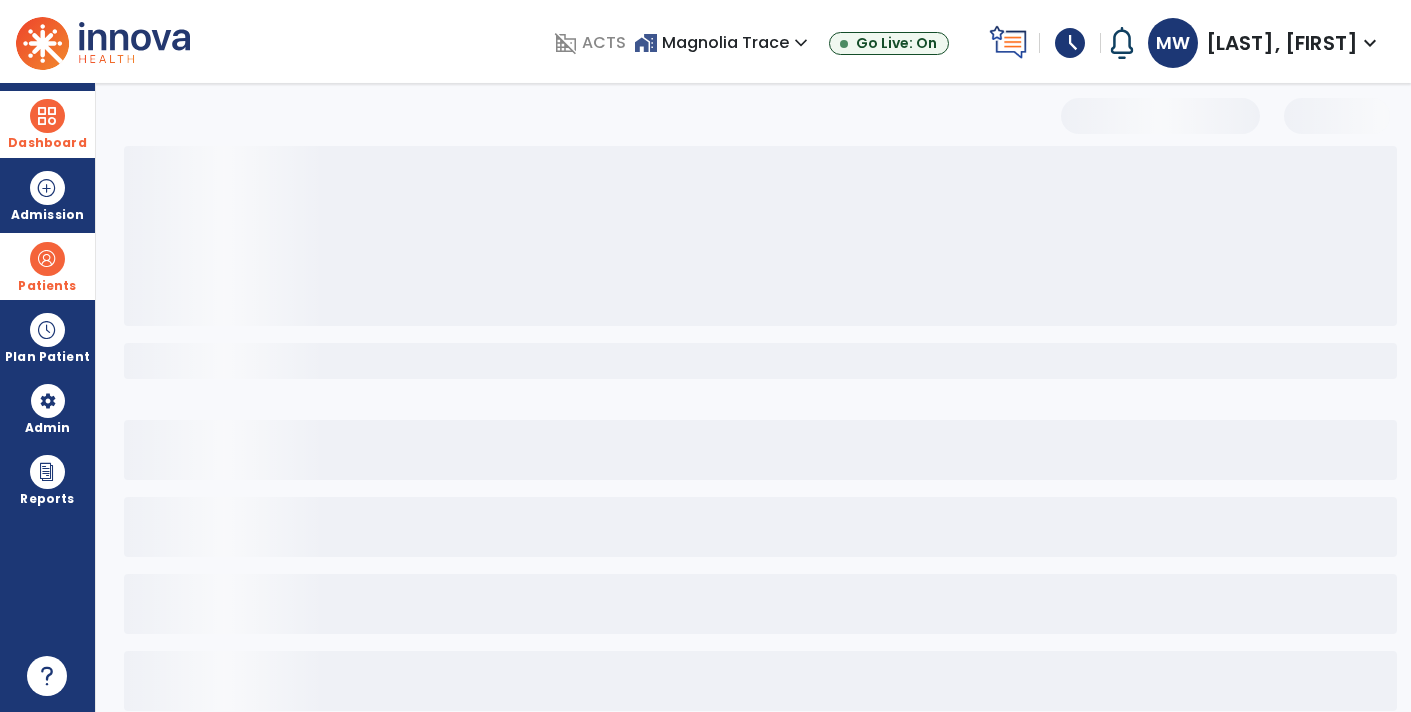 scroll, scrollTop: 30, scrollLeft: 0, axis: vertical 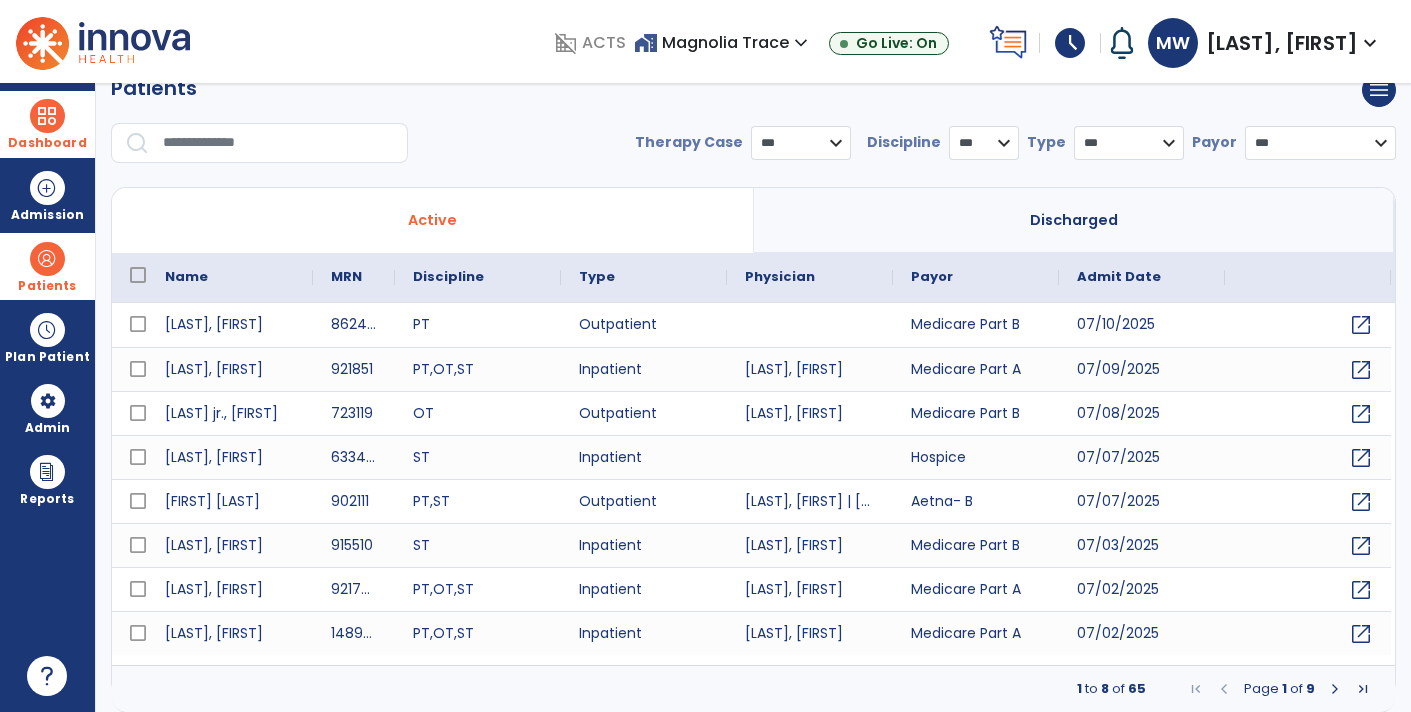 click at bounding box center (278, 143) 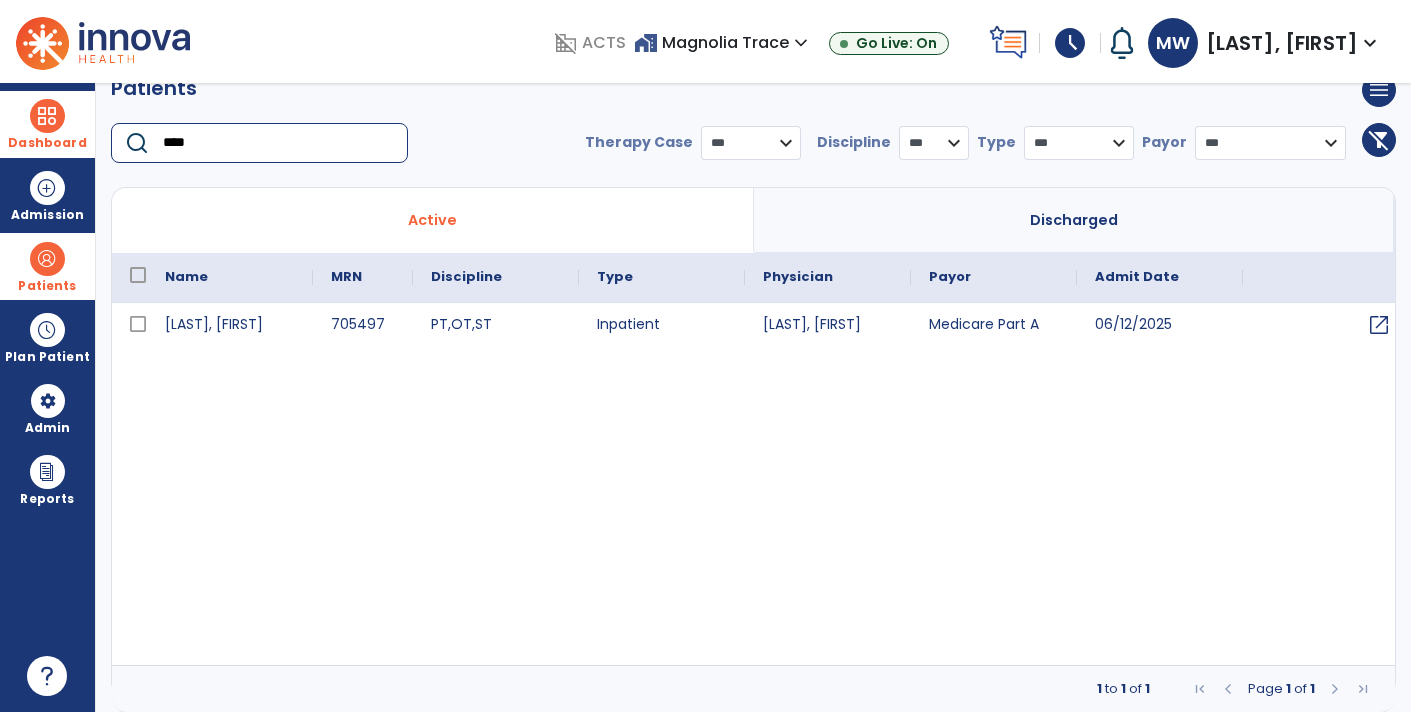 type on "****" 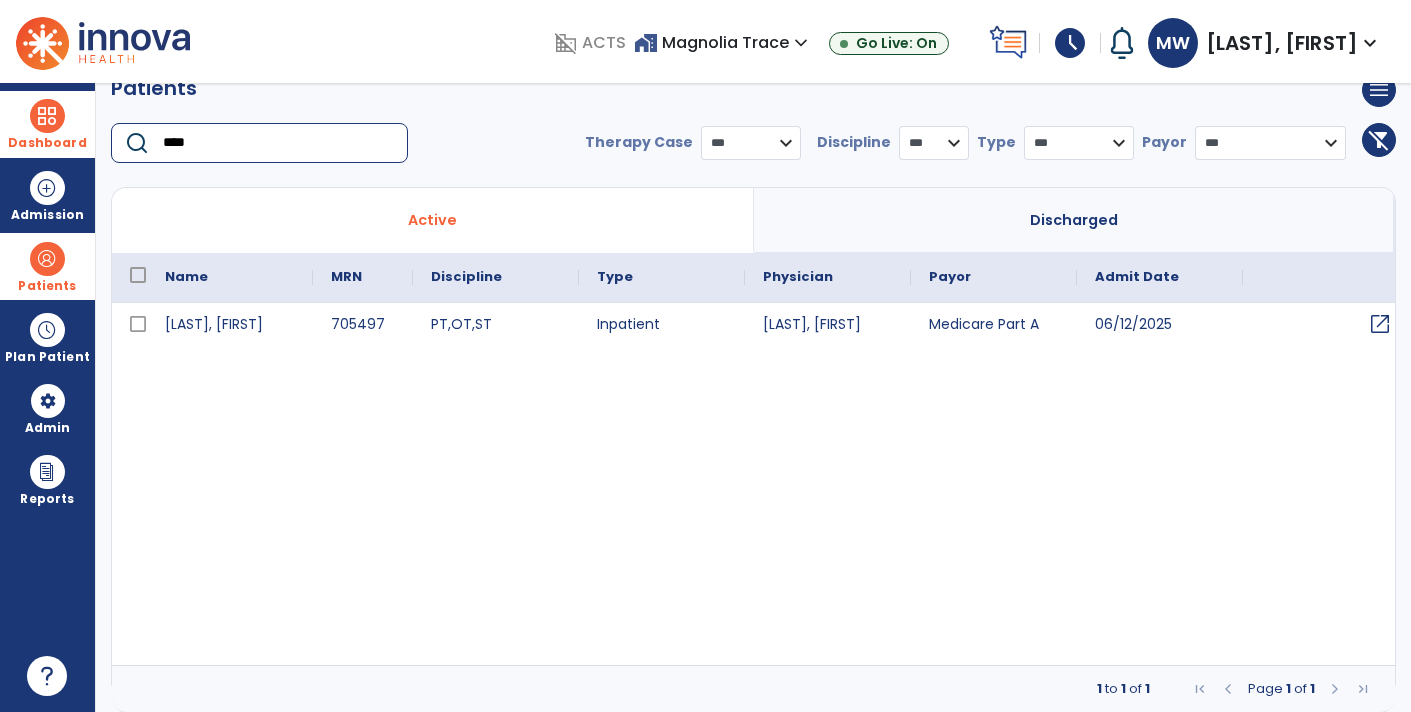 click on "open_in_new" at bounding box center (1380, 324) 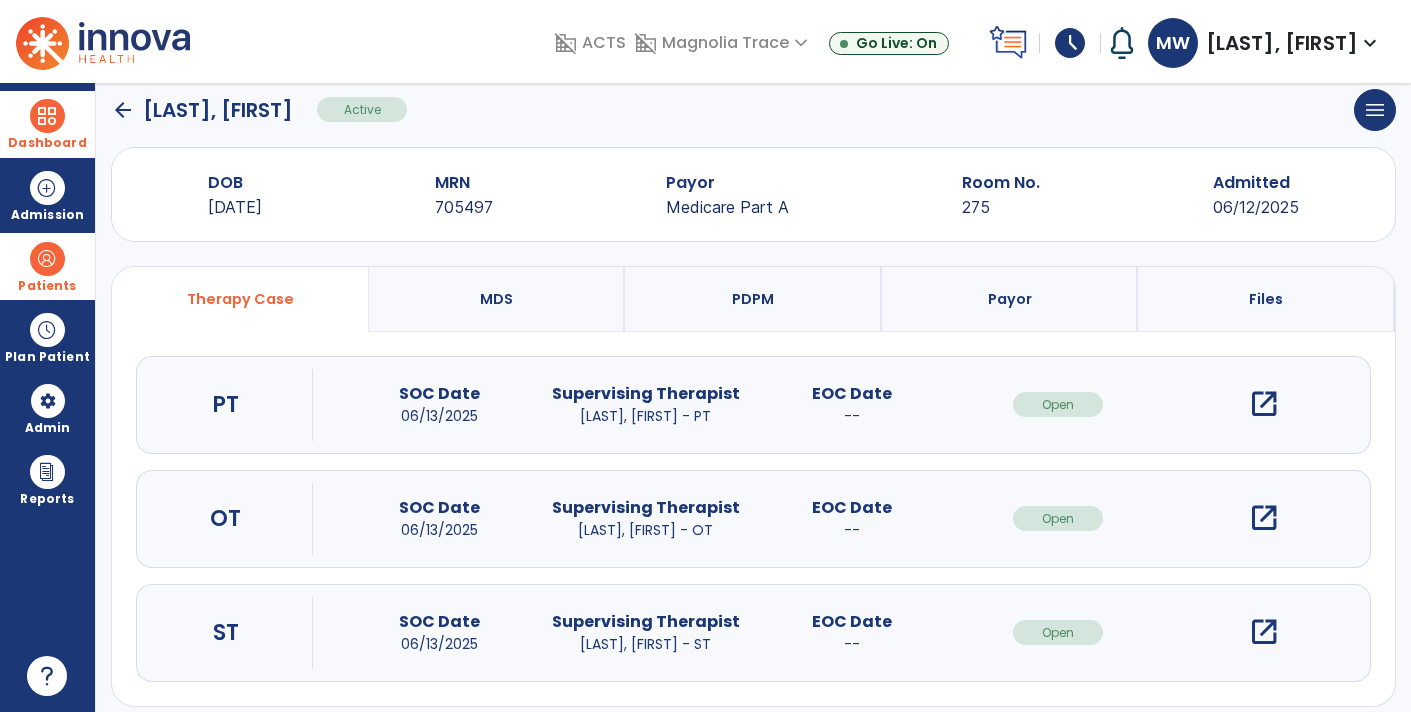 click on "open_in_new" at bounding box center [1264, 518] 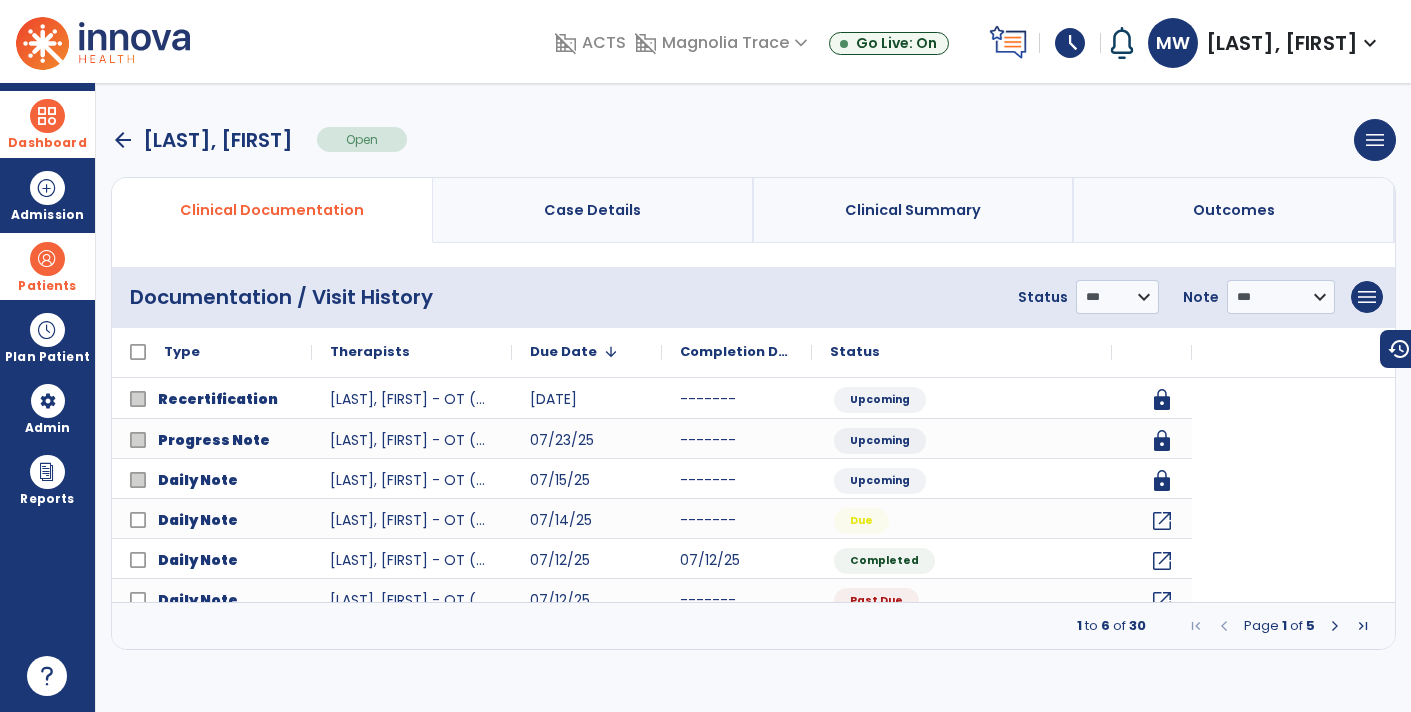 scroll, scrollTop: 0, scrollLeft: 0, axis: both 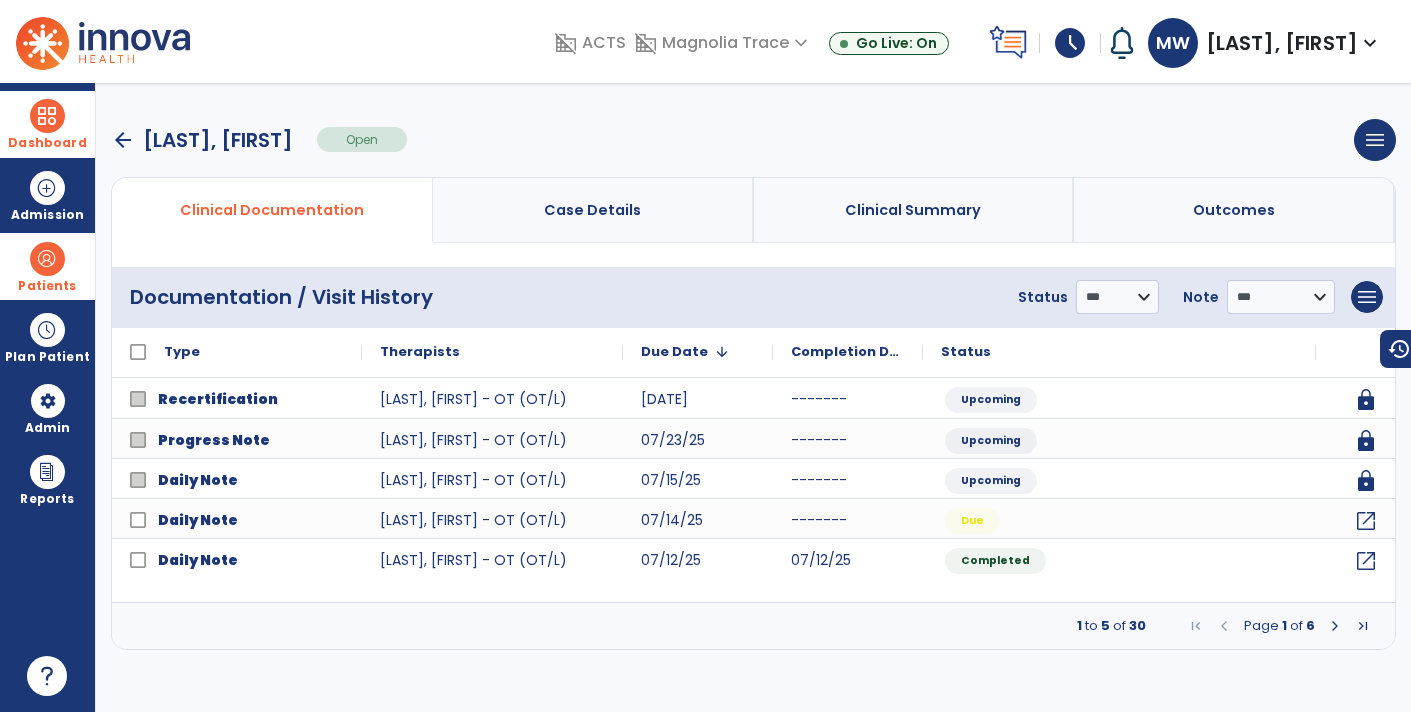 click at bounding box center [1335, 626] 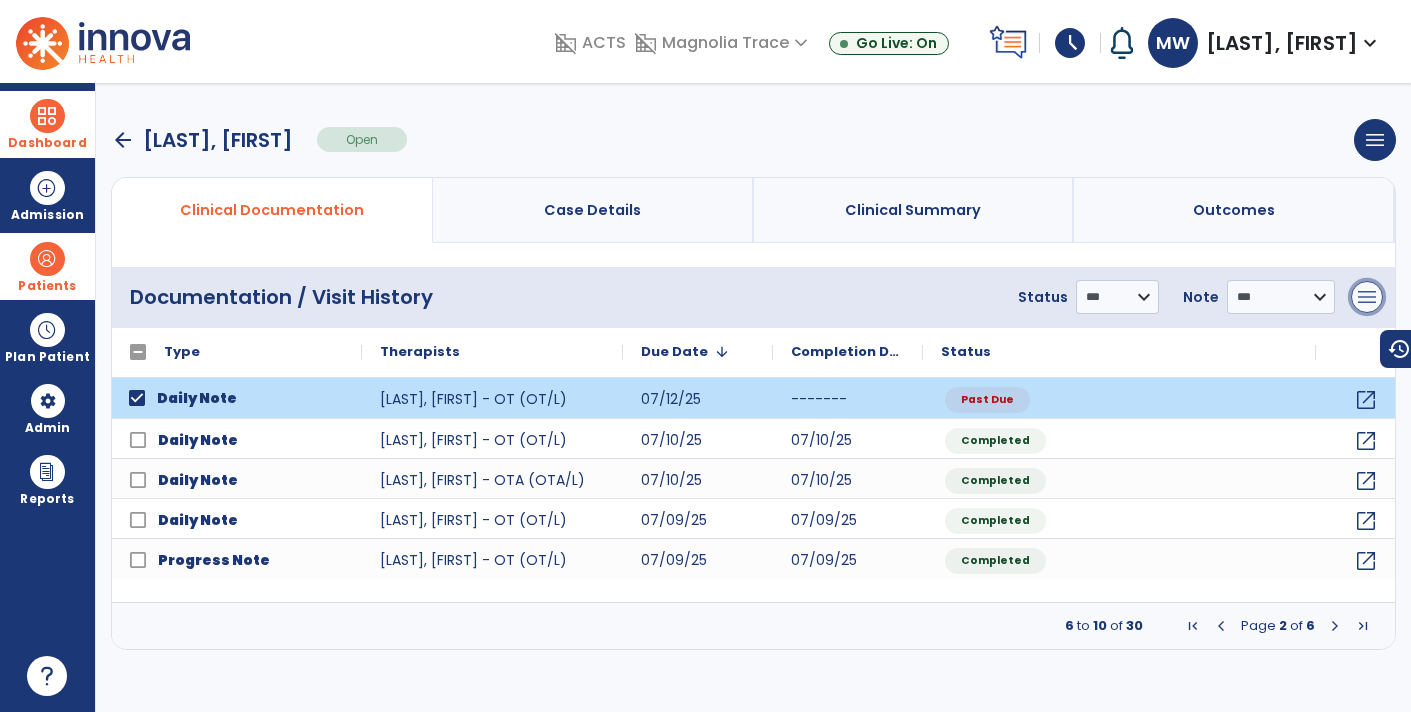 click on "menu" at bounding box center [1367, 297] 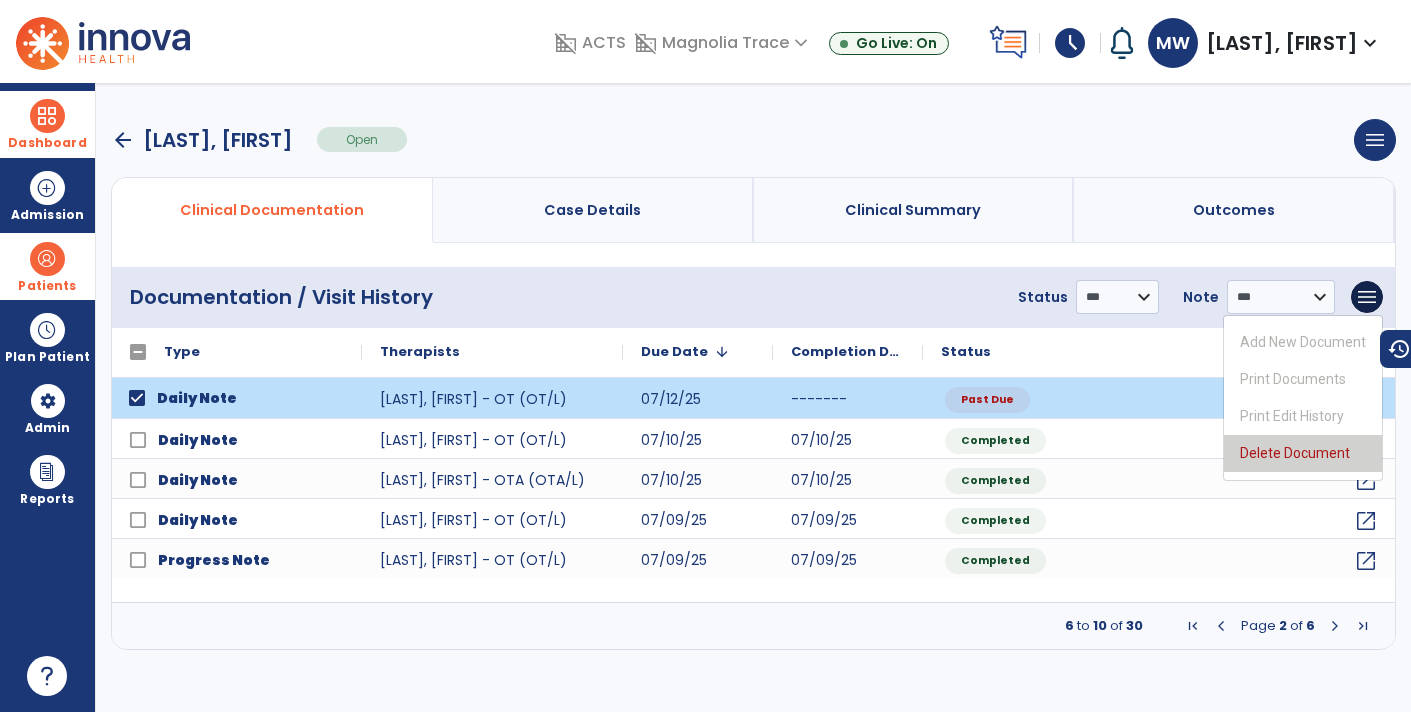 click on "Delete Document" at bounding box center [1303, 453] 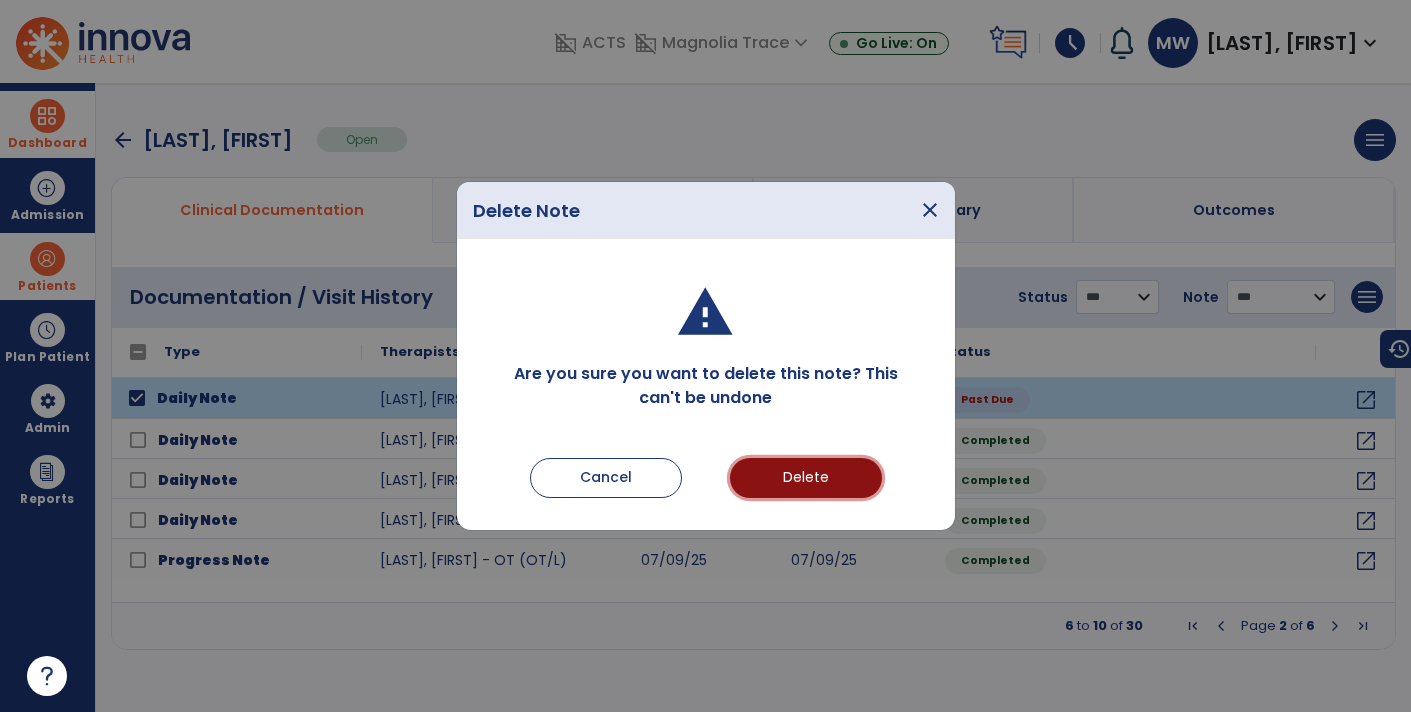 click on "Delete" at bounding box center (806, 478) 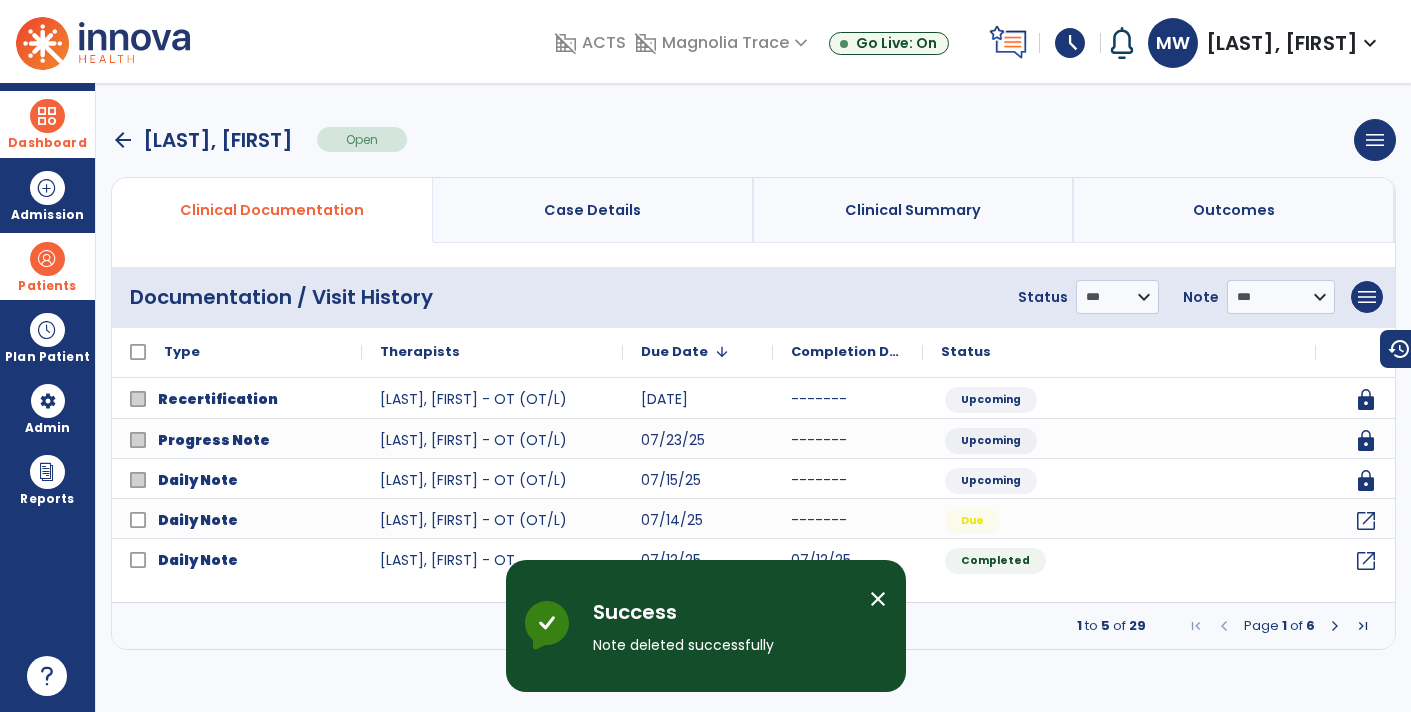click on "[LAST], [FIRST]" at bounding box center (218, 140) 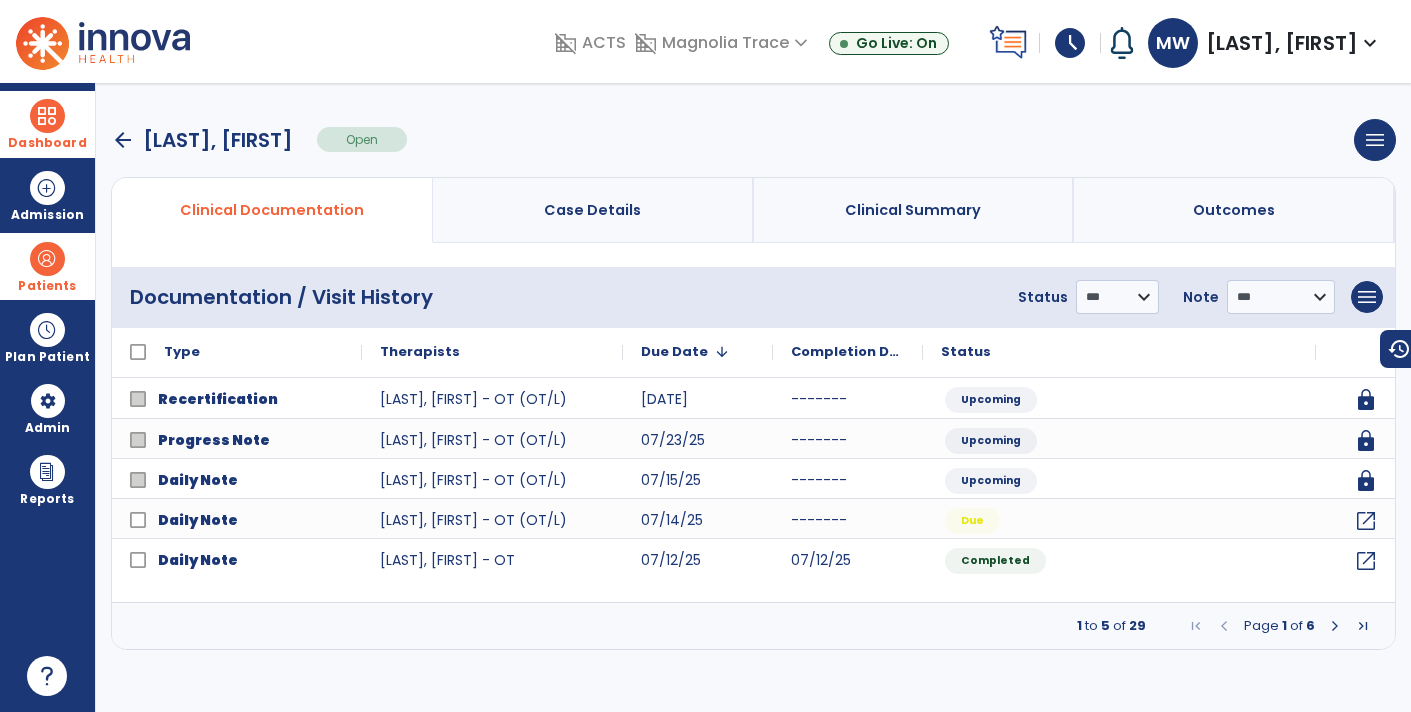 click on "arrow_back" at bounding box center (123, 140) 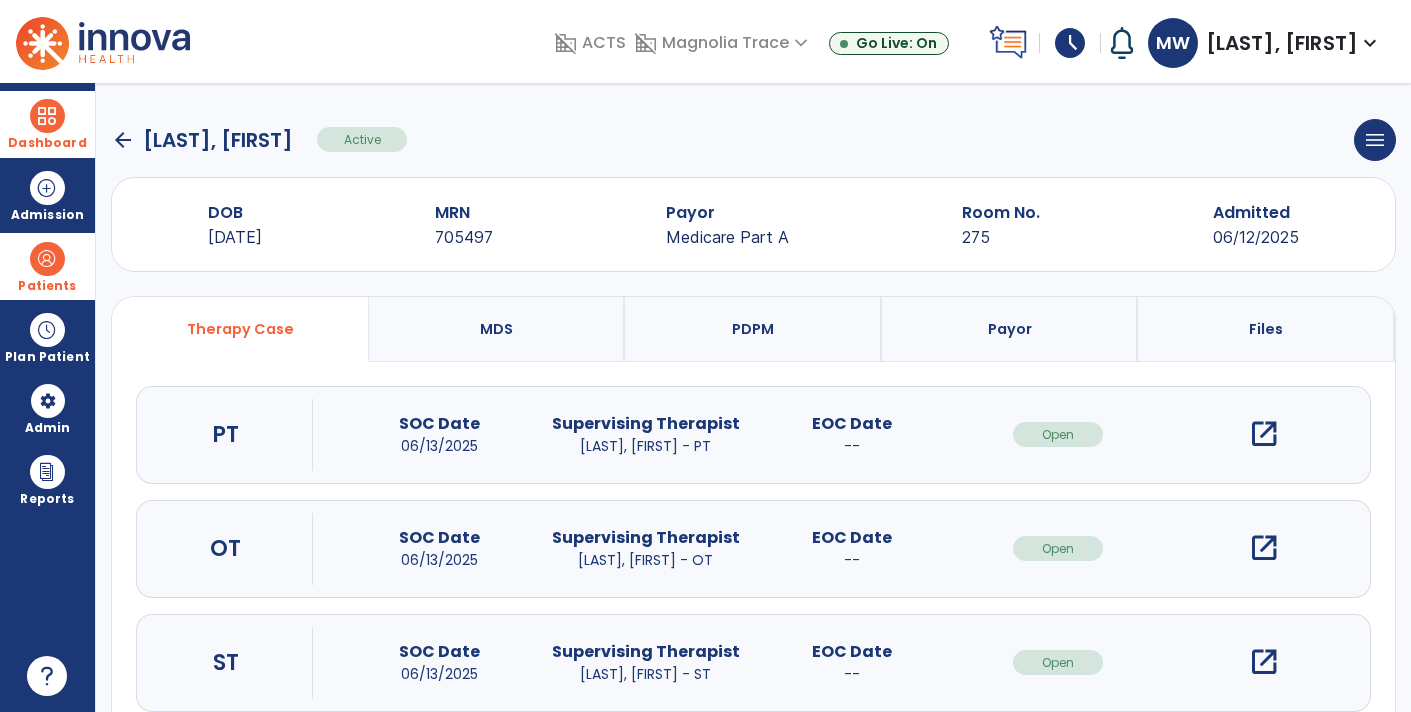 click on "arrow_back" 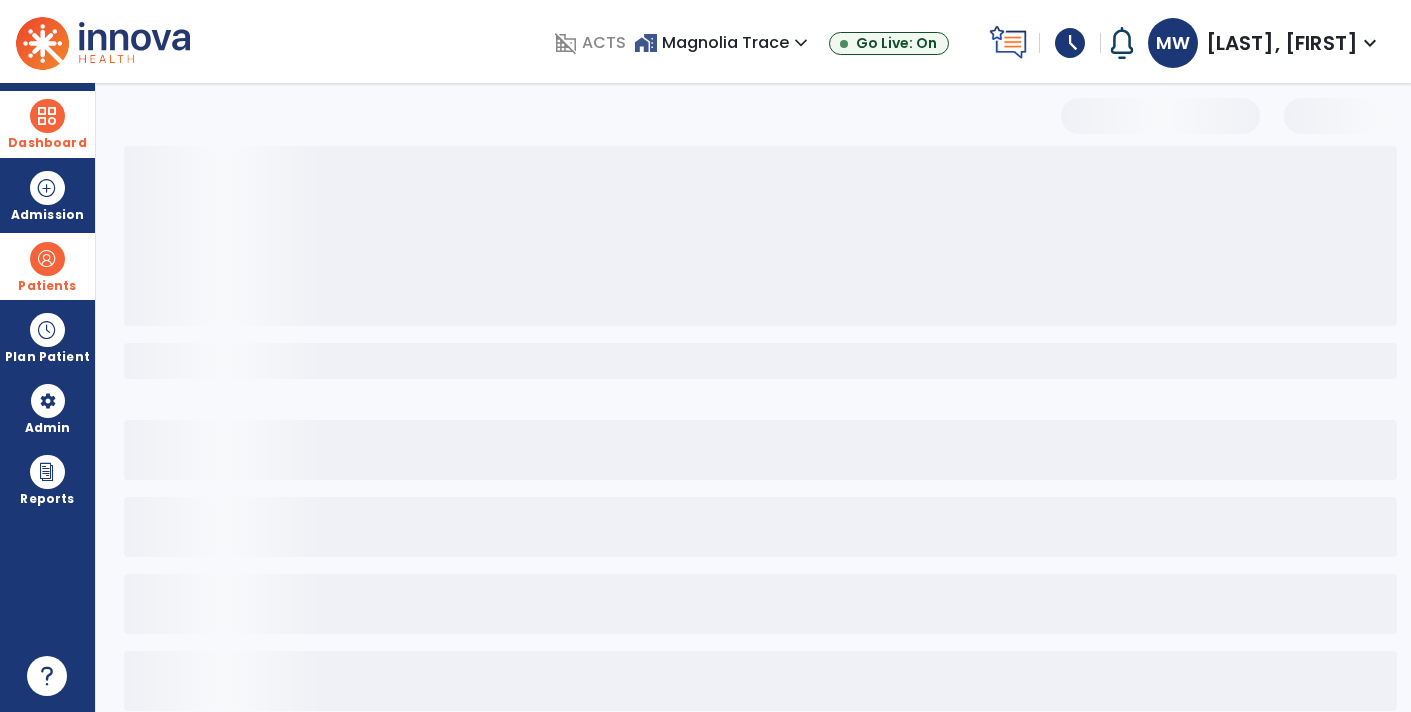 select on "***" 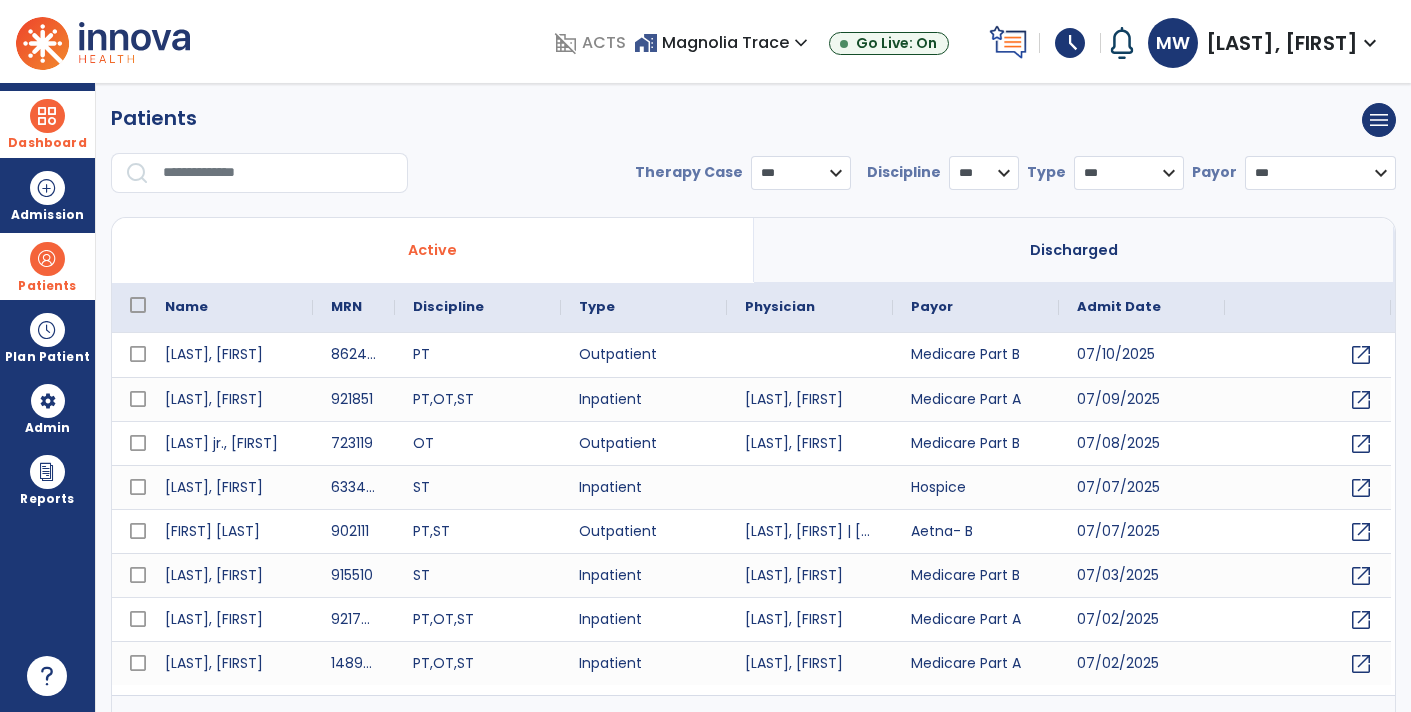 click at bounding box center (278, 173) 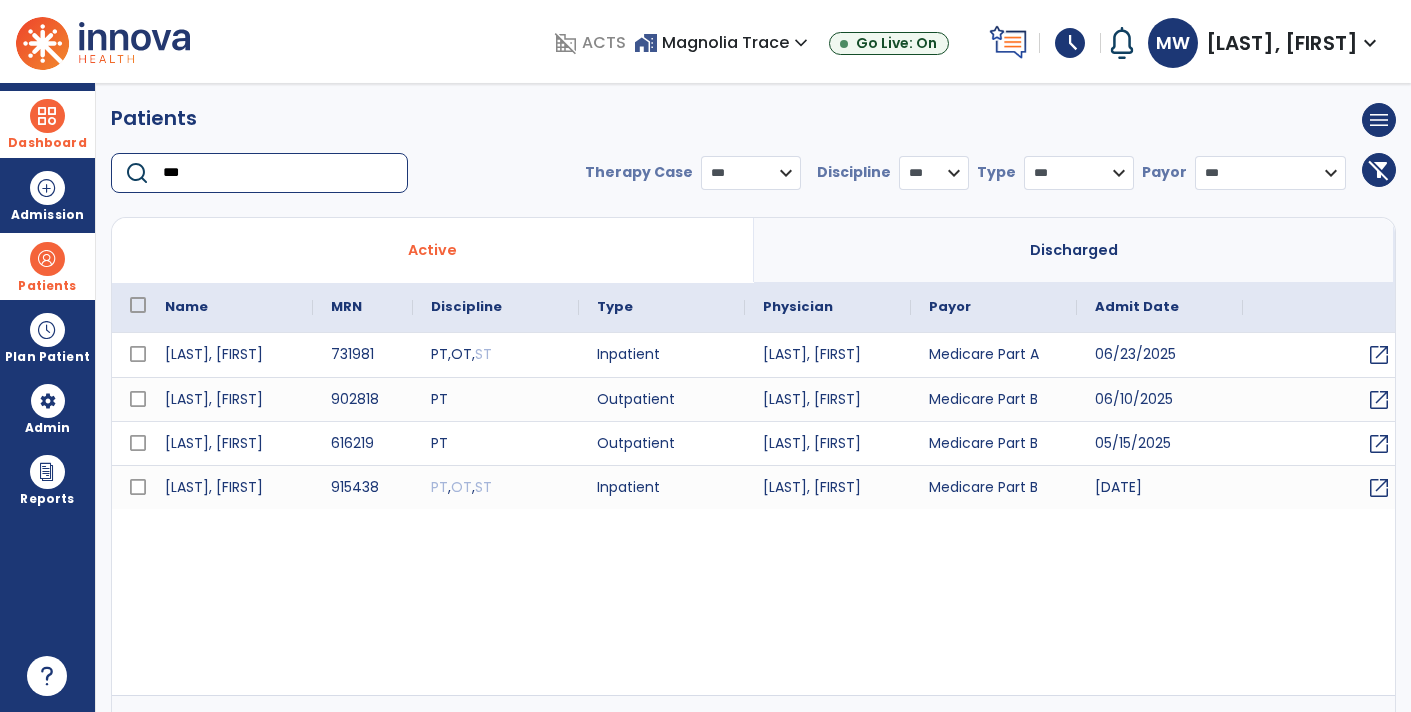 type on "***" 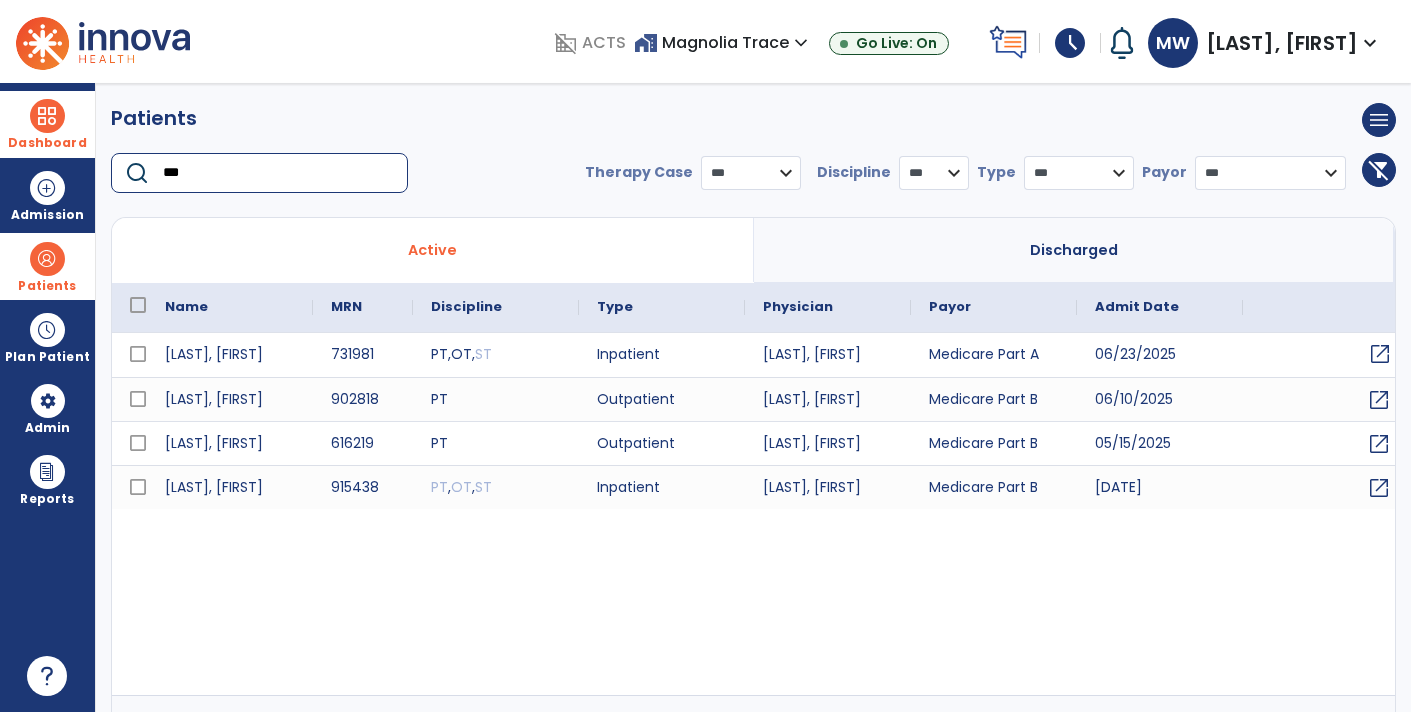click on "open_in_new" at bounding box center [1380, 354] 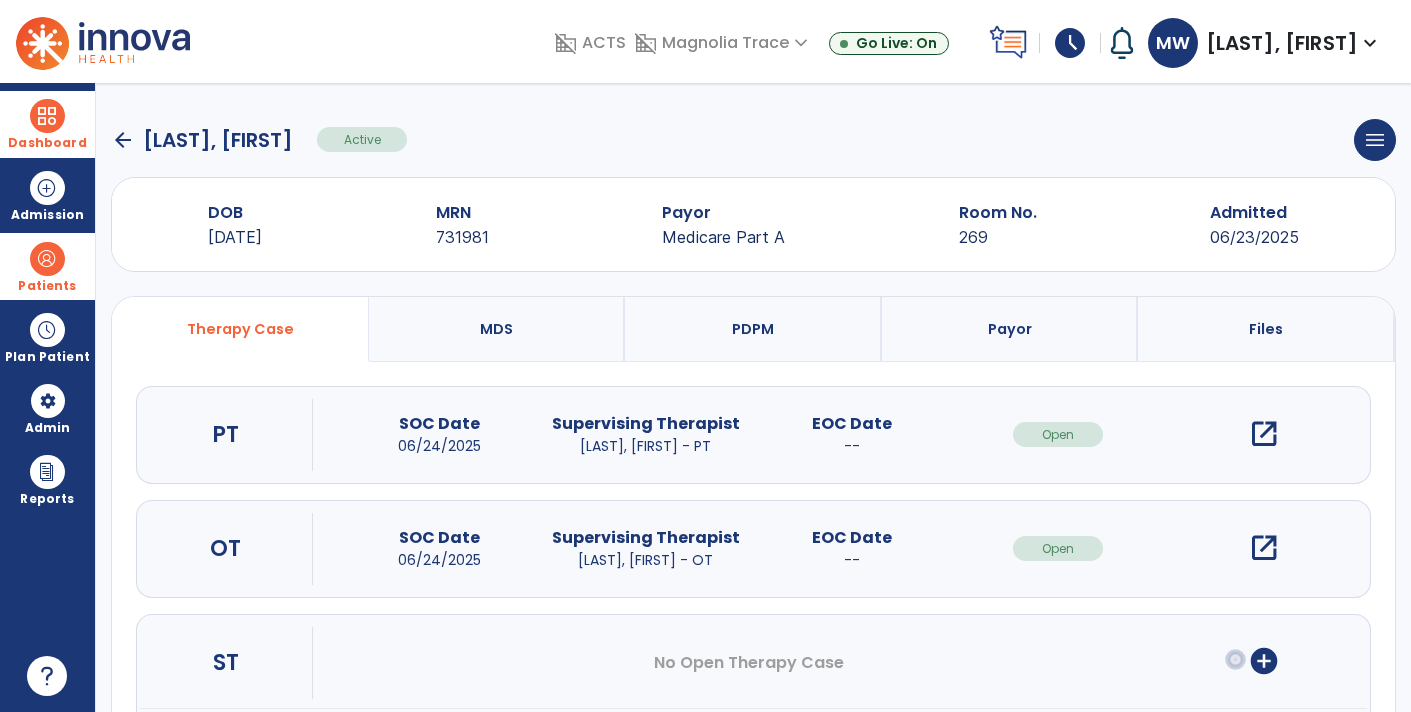 click on "open_in_new" at bounding box center [1264, 548] 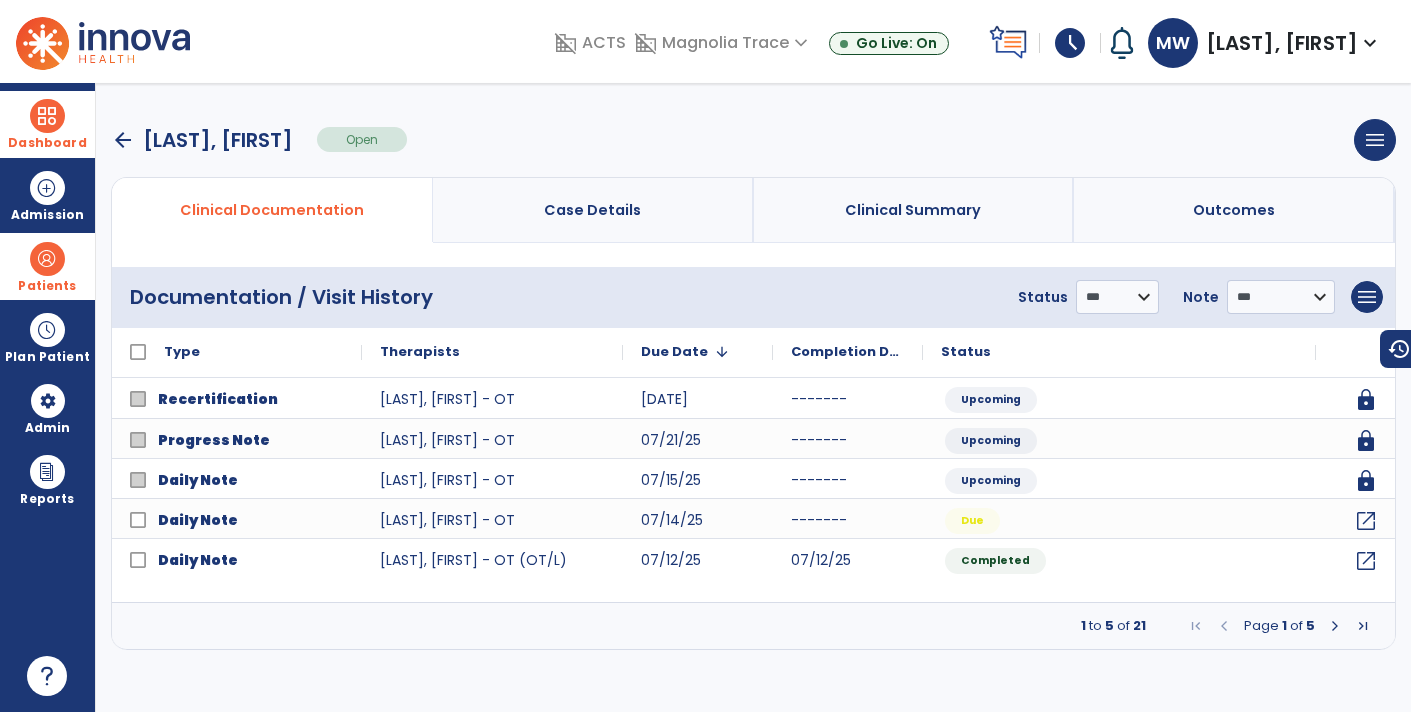 click at bounding box center [1335, 626] 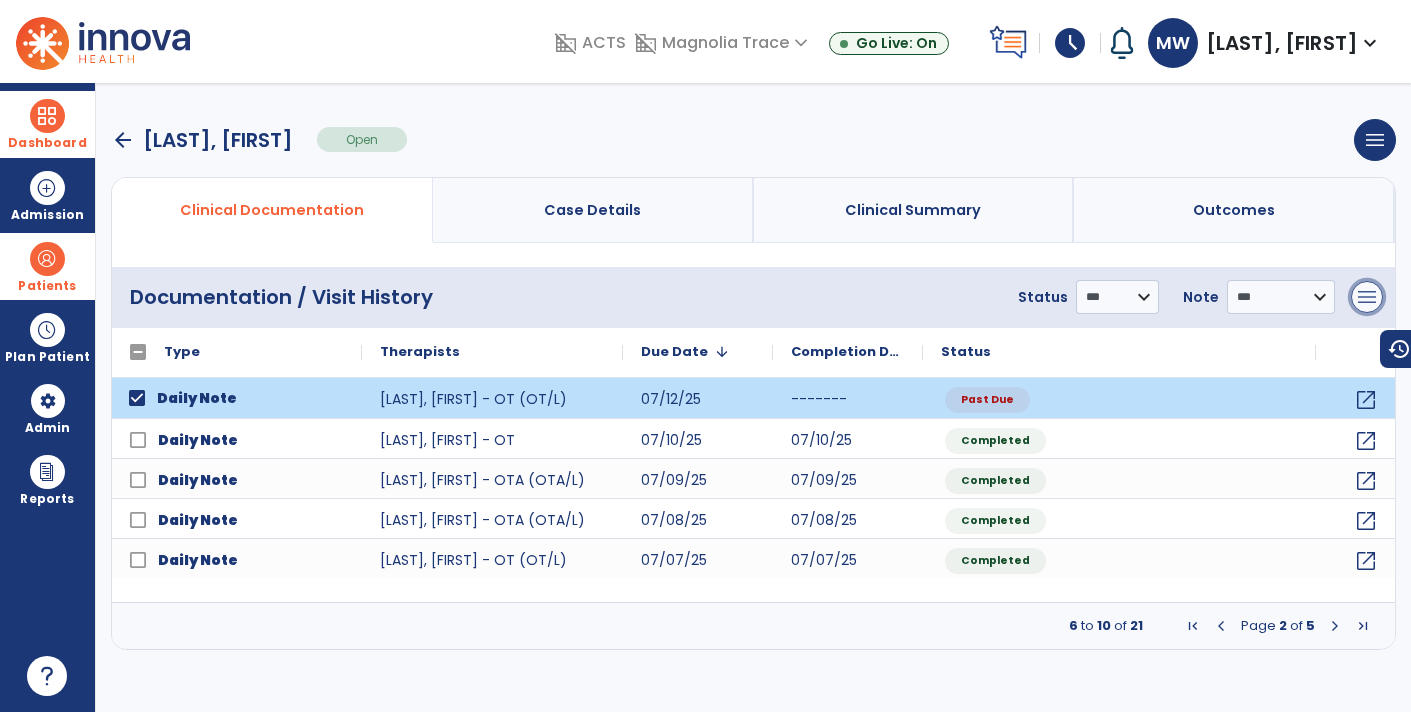 click on "menu" at bounding box center (1367, 297) 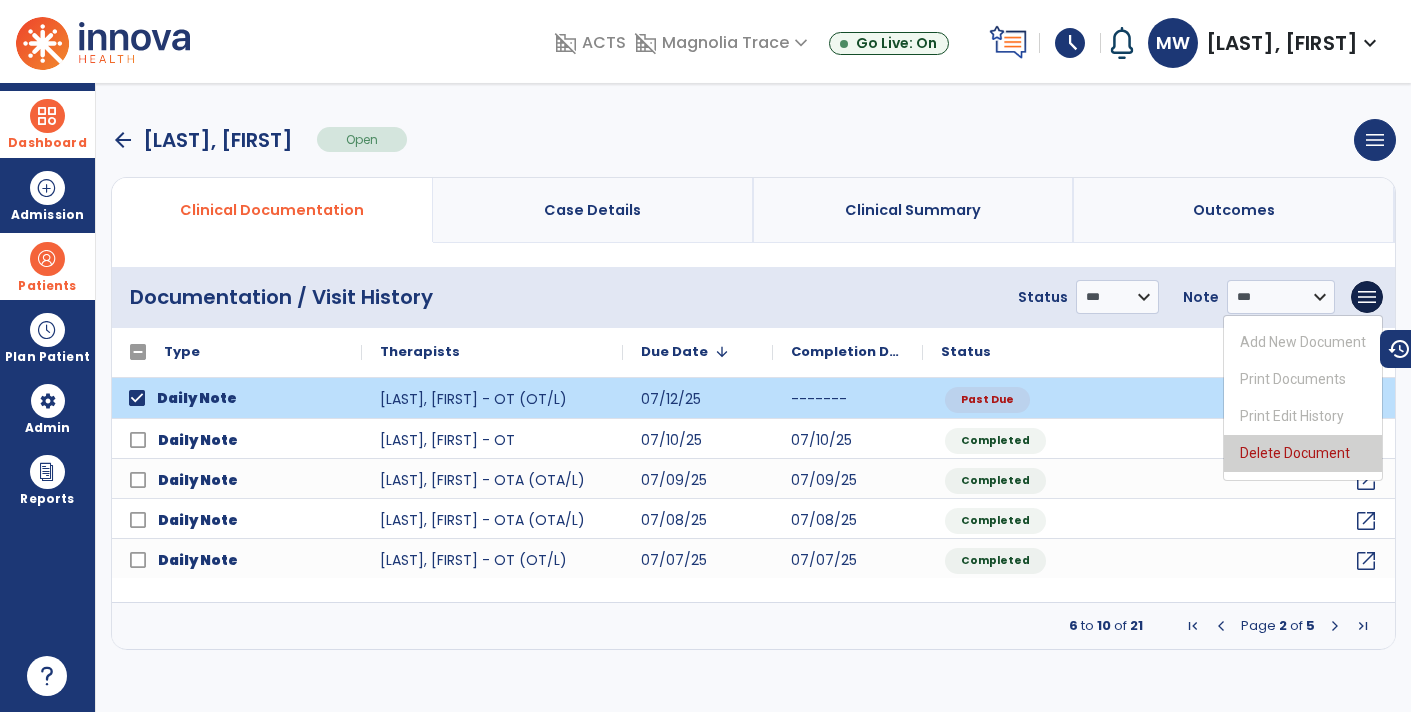 click on "Delete Document" at bounding box center [1303, 453] 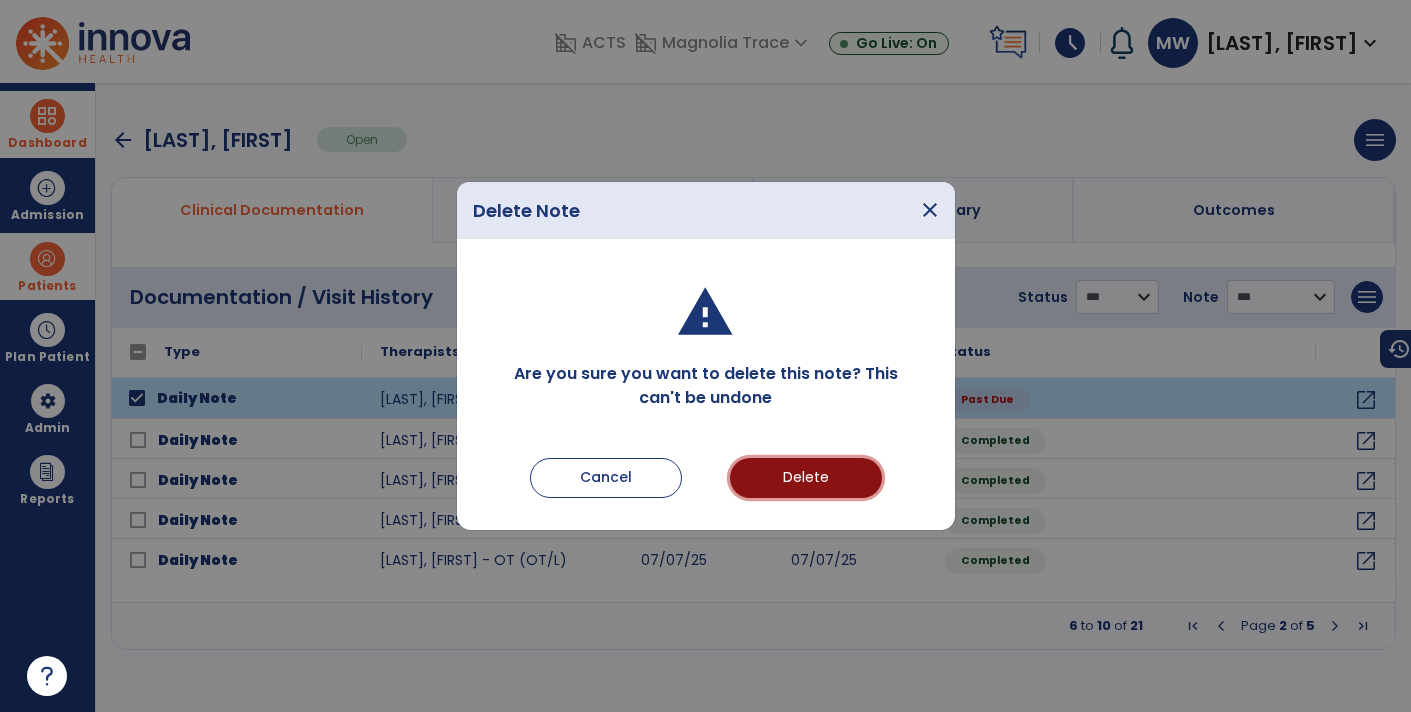 click on "Delete" at bounding box center (806, 478) 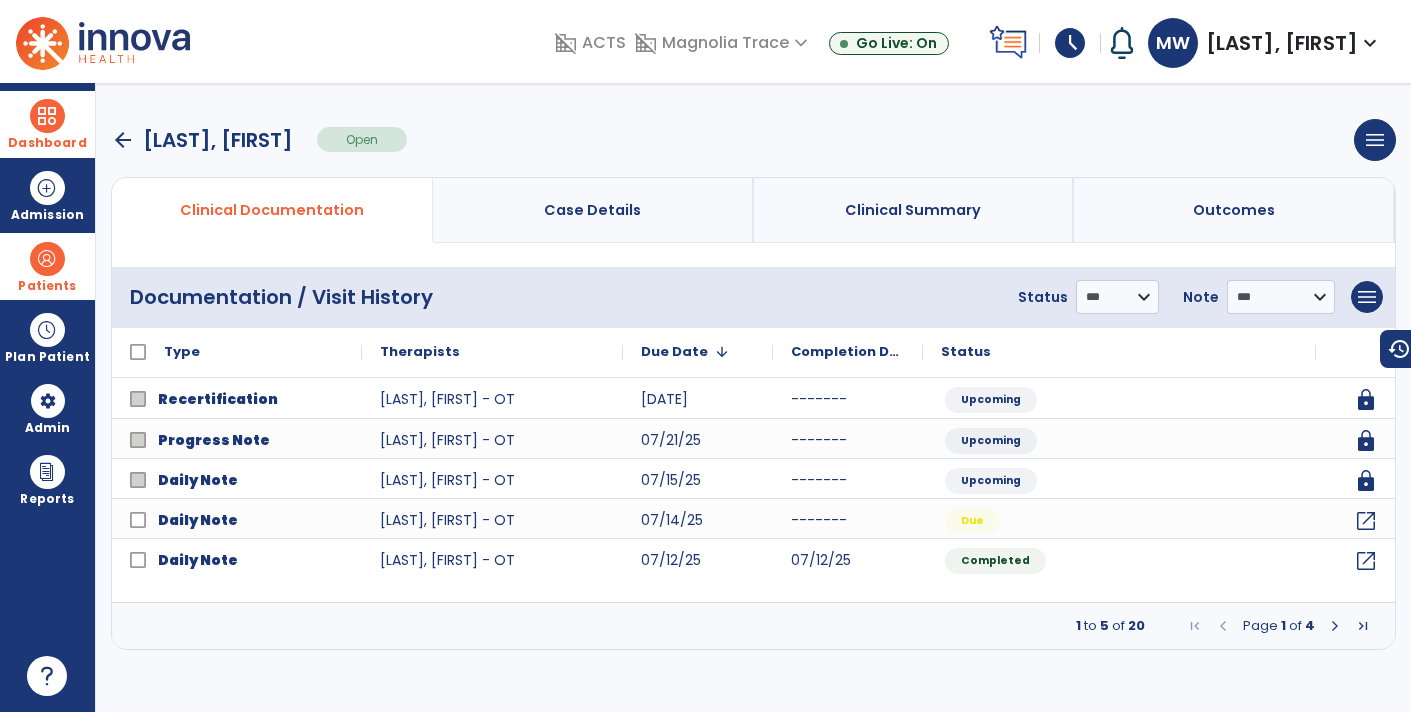 click on "arrow_back" at bounding box center (123, 140) 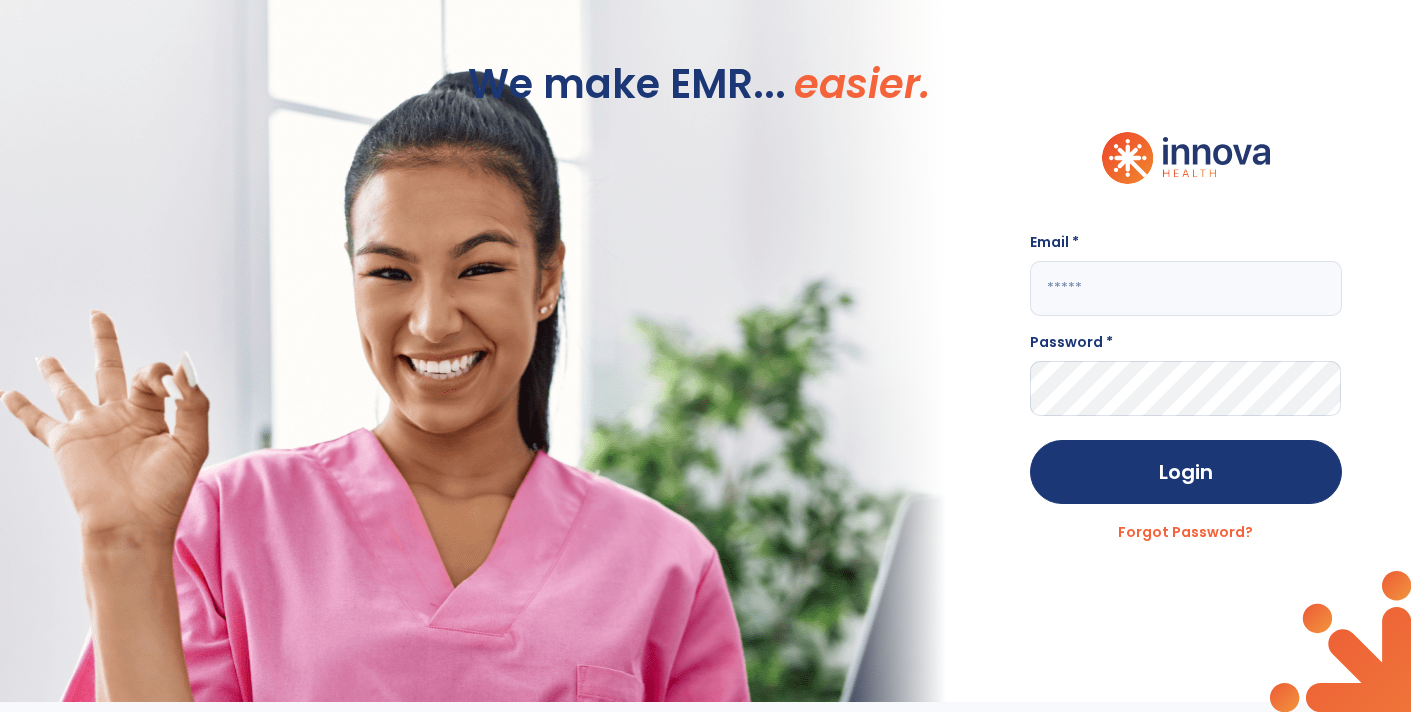click 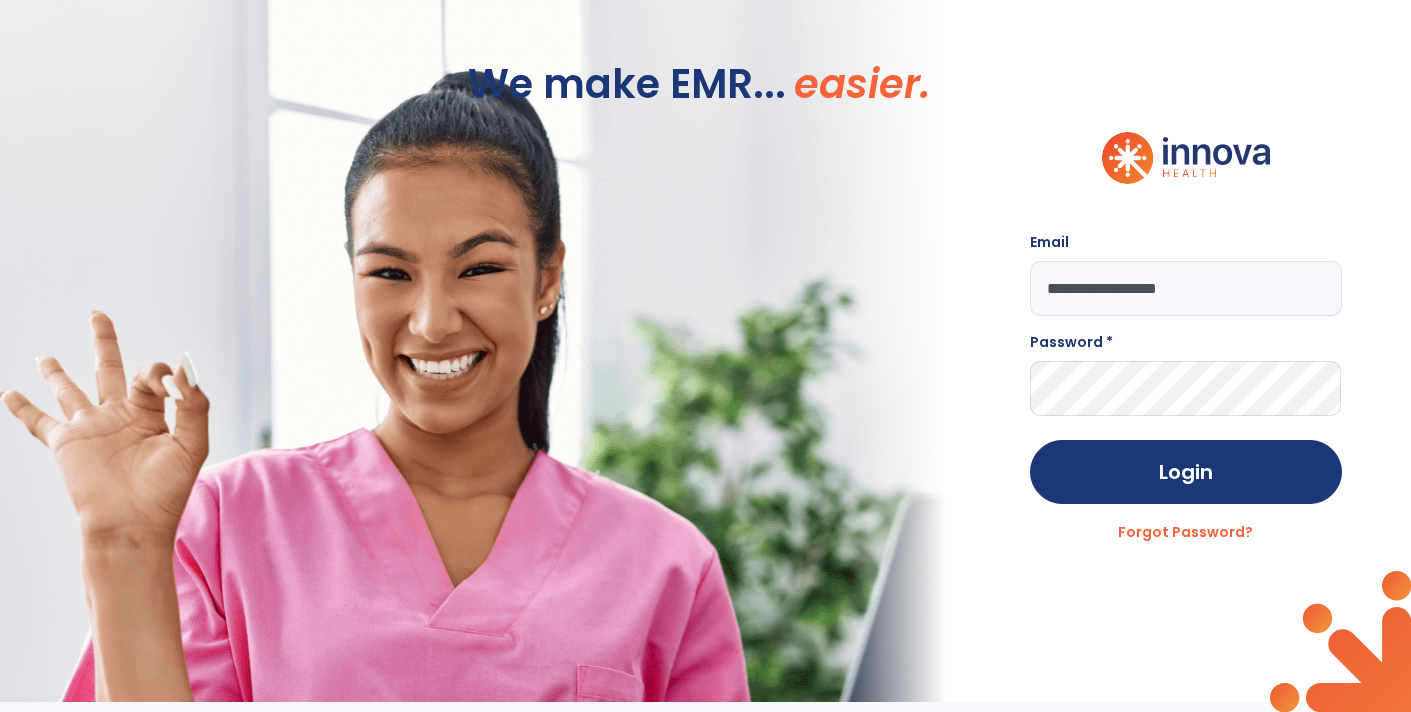 type on "**********" 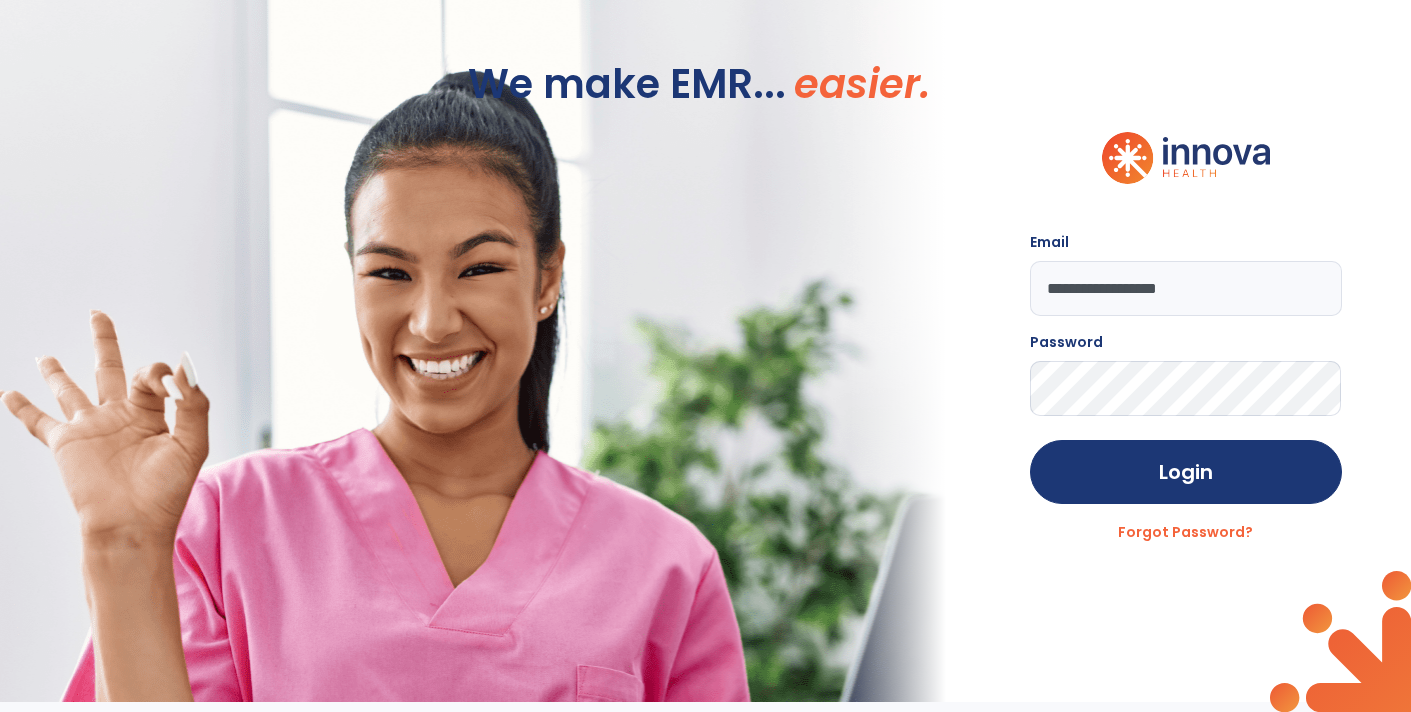 click on "Login" 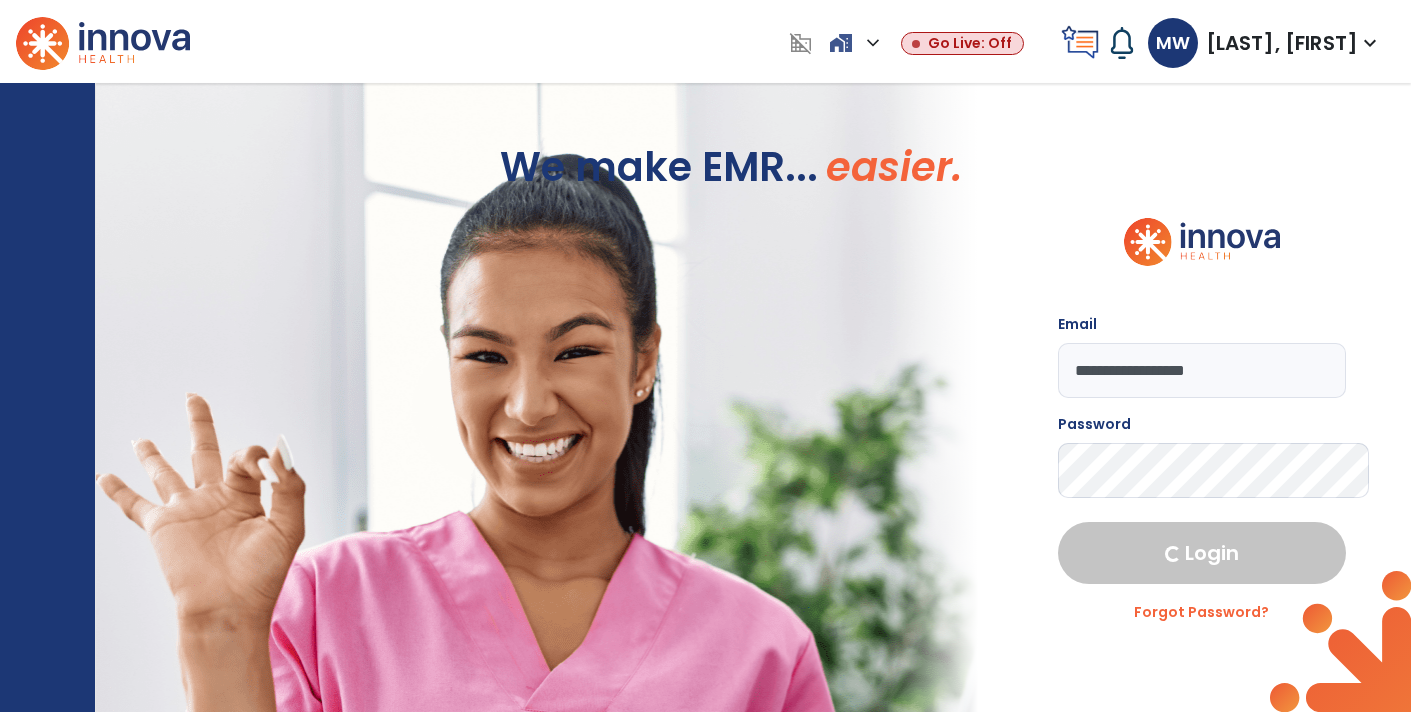 select on "****" 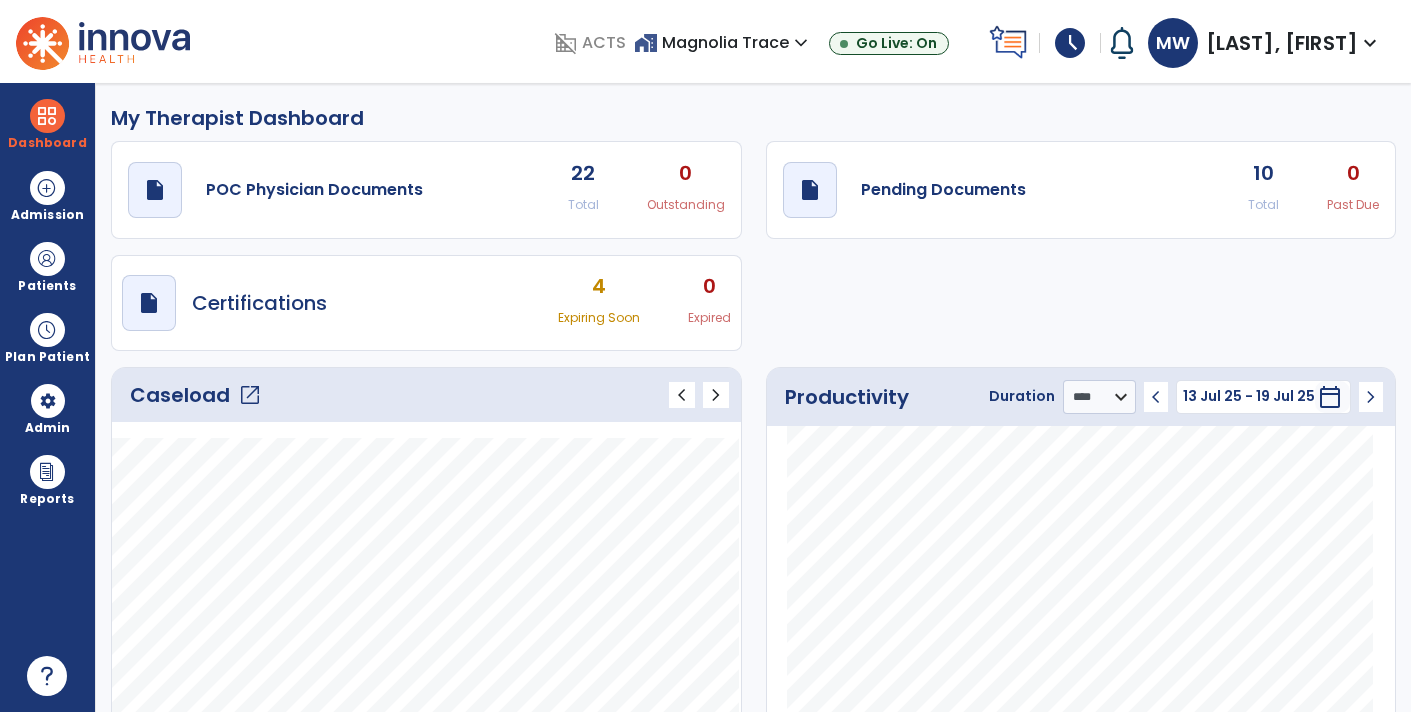 click on "10 Total 0 Past Due" 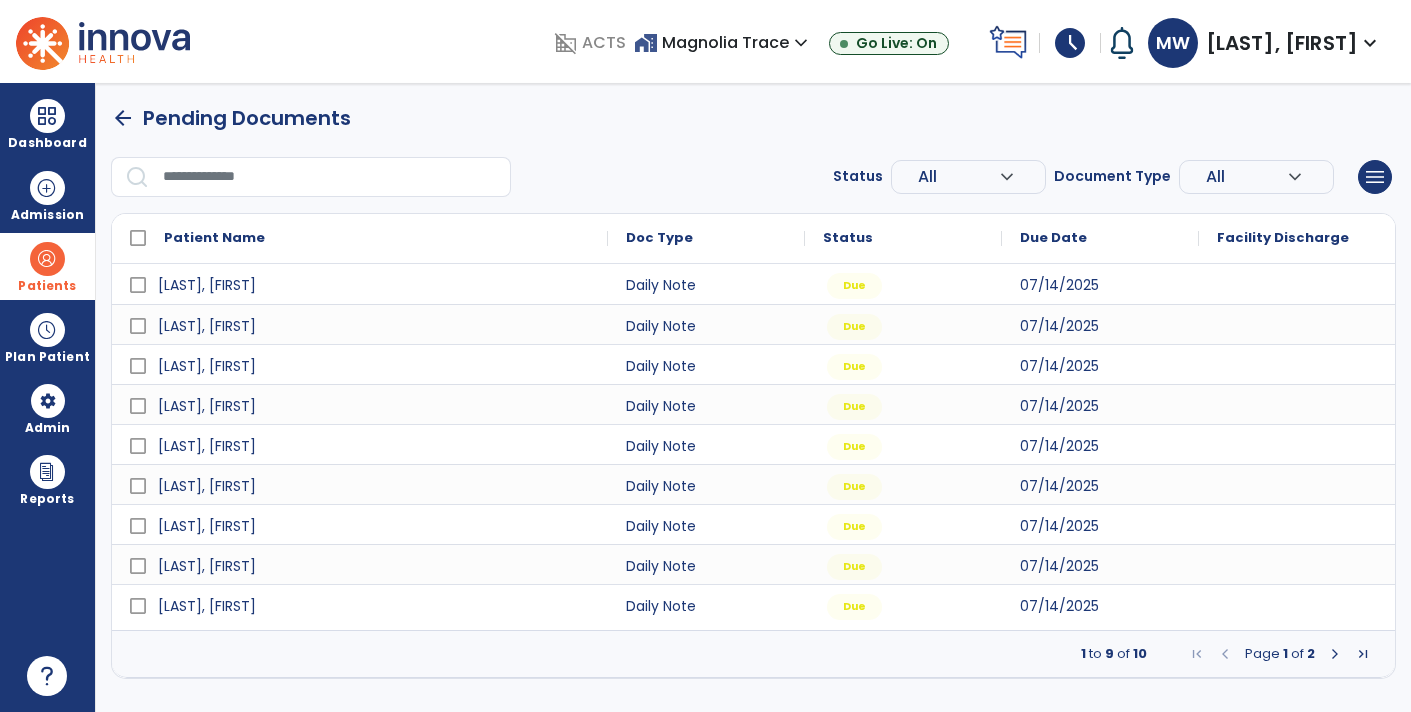 click on "Patients" at bounding box center (47, 266) 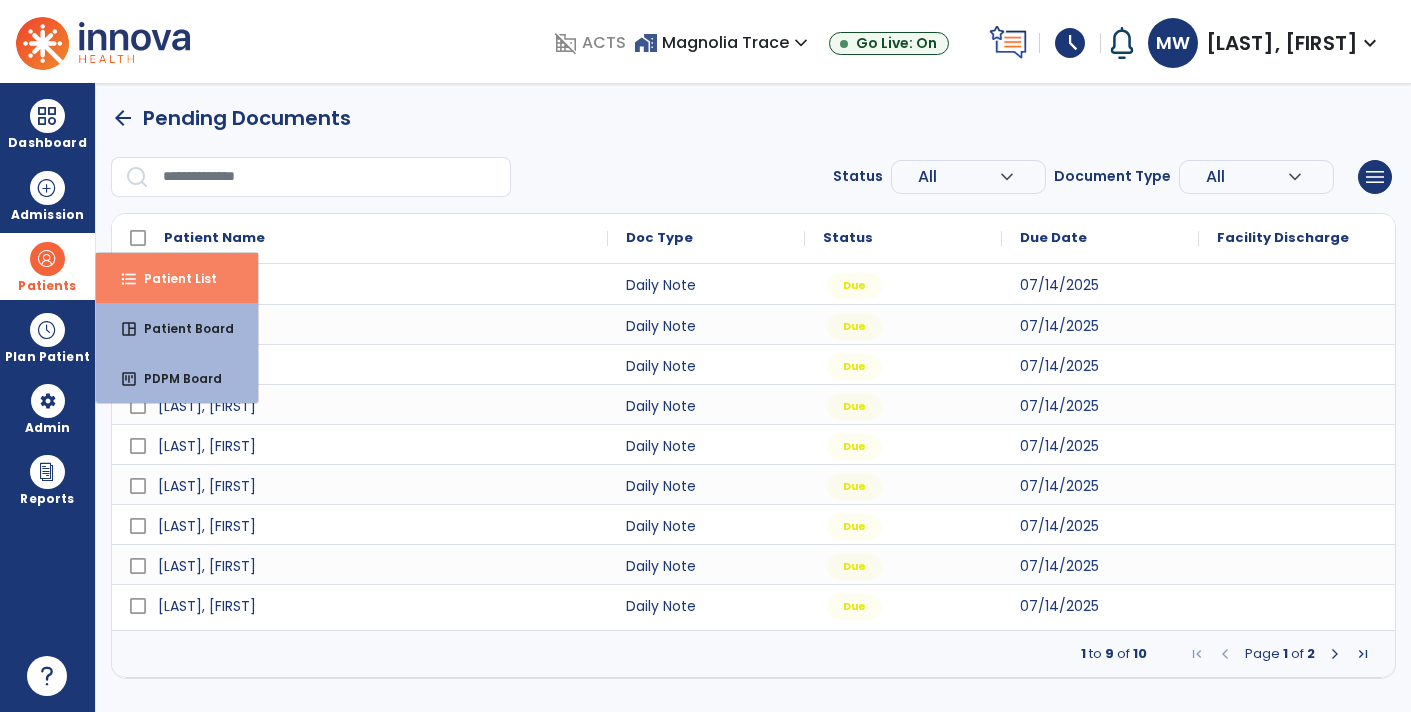 click on "format_list_bulleted  Patient List" at bounding box center (177, 278) 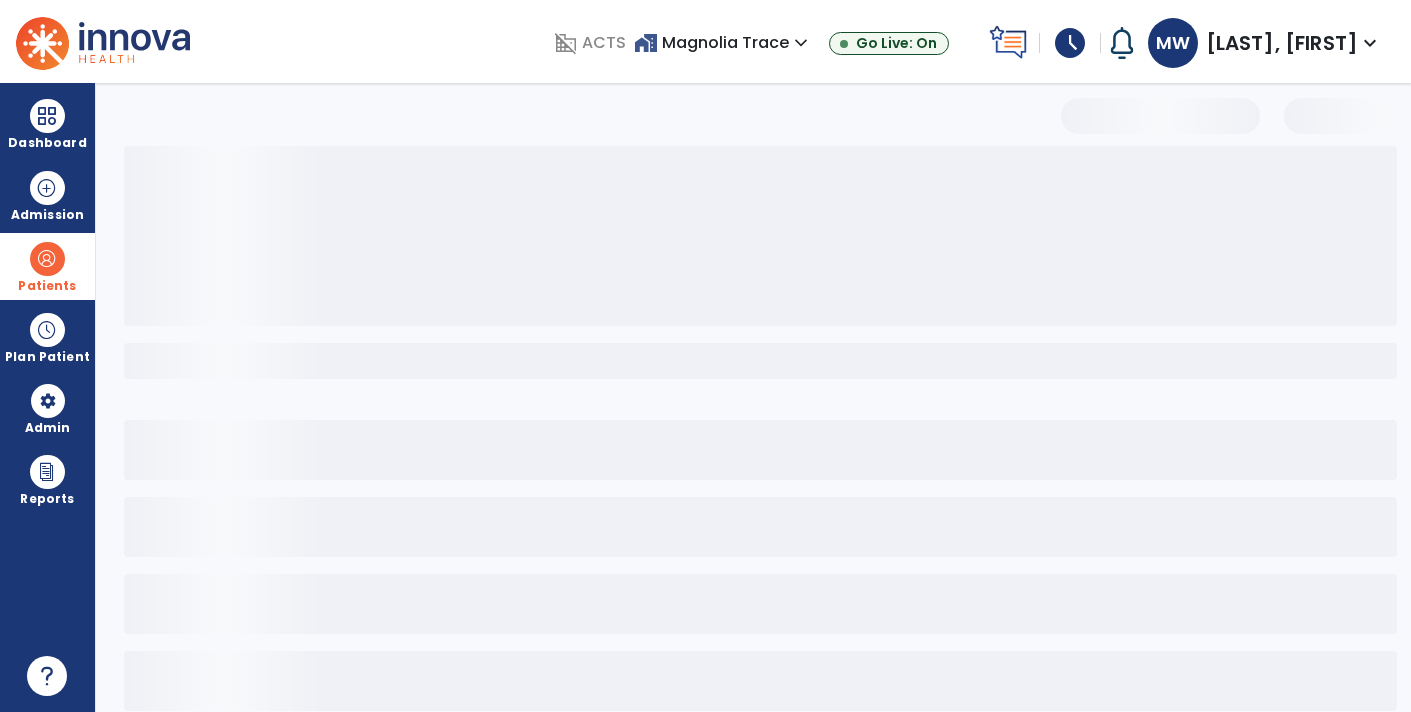 select on "***" 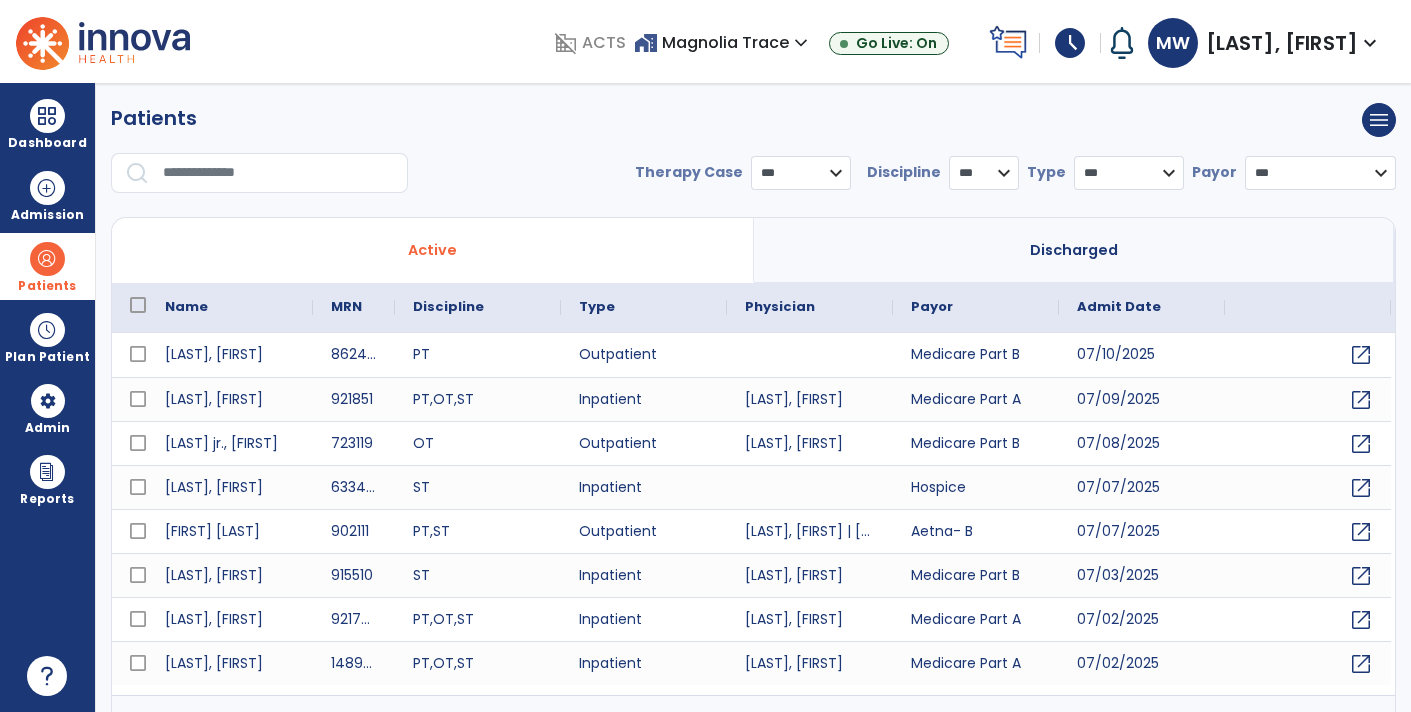 click at bounding box center (278, 173) 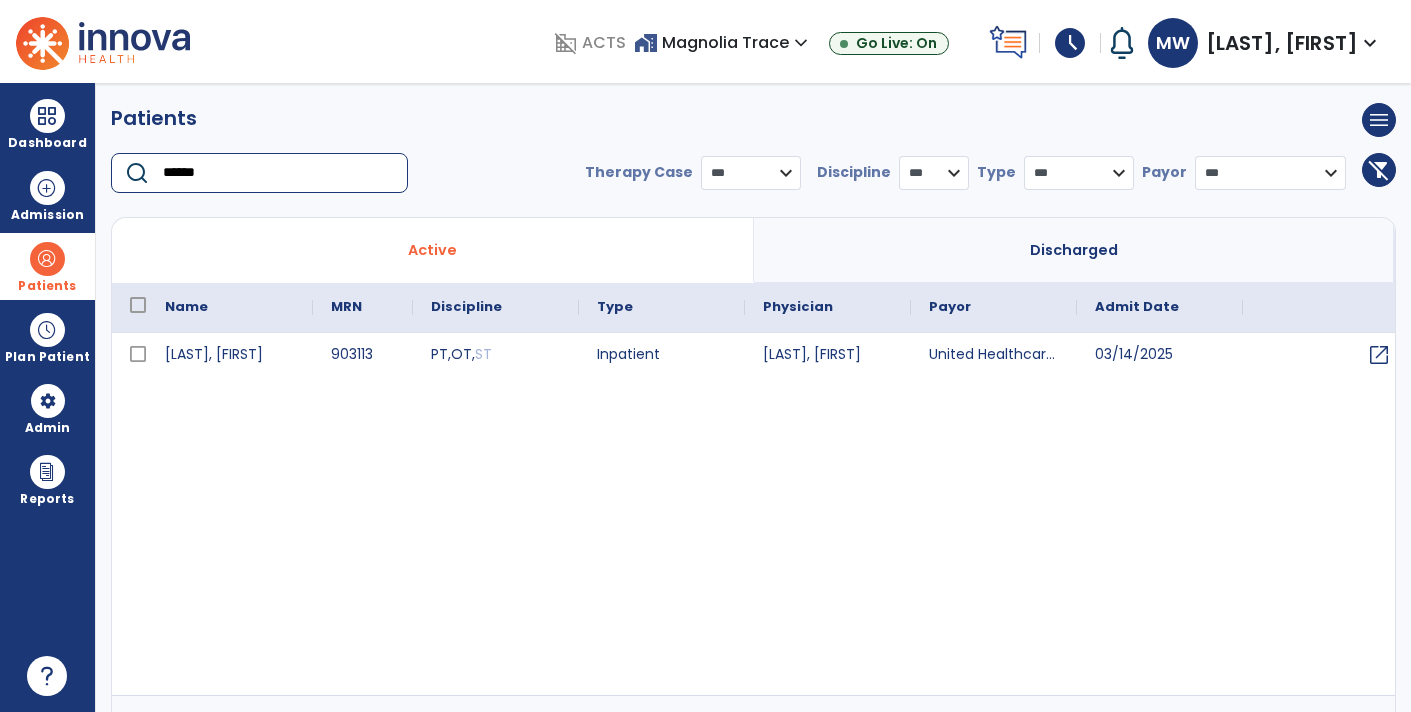 type on "******" 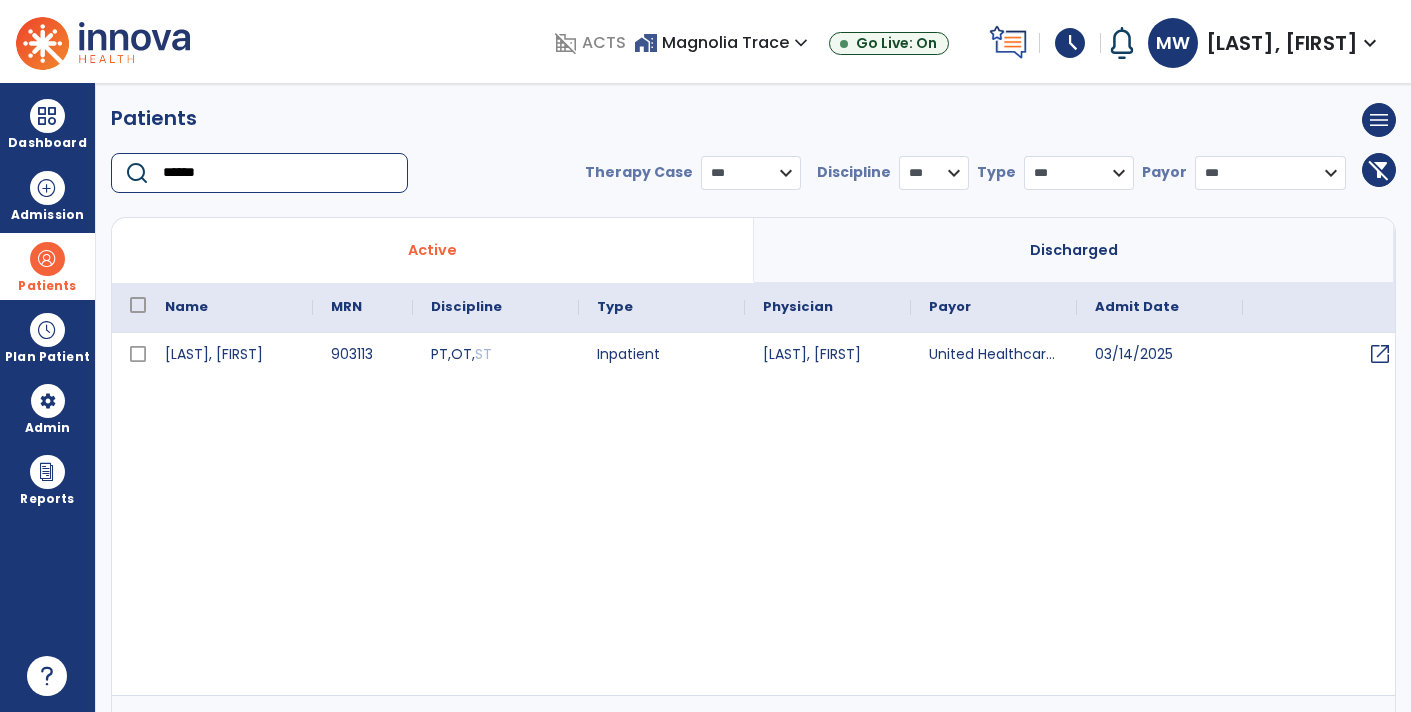 click on "open_in_new" at bounding box center [1380, 354] 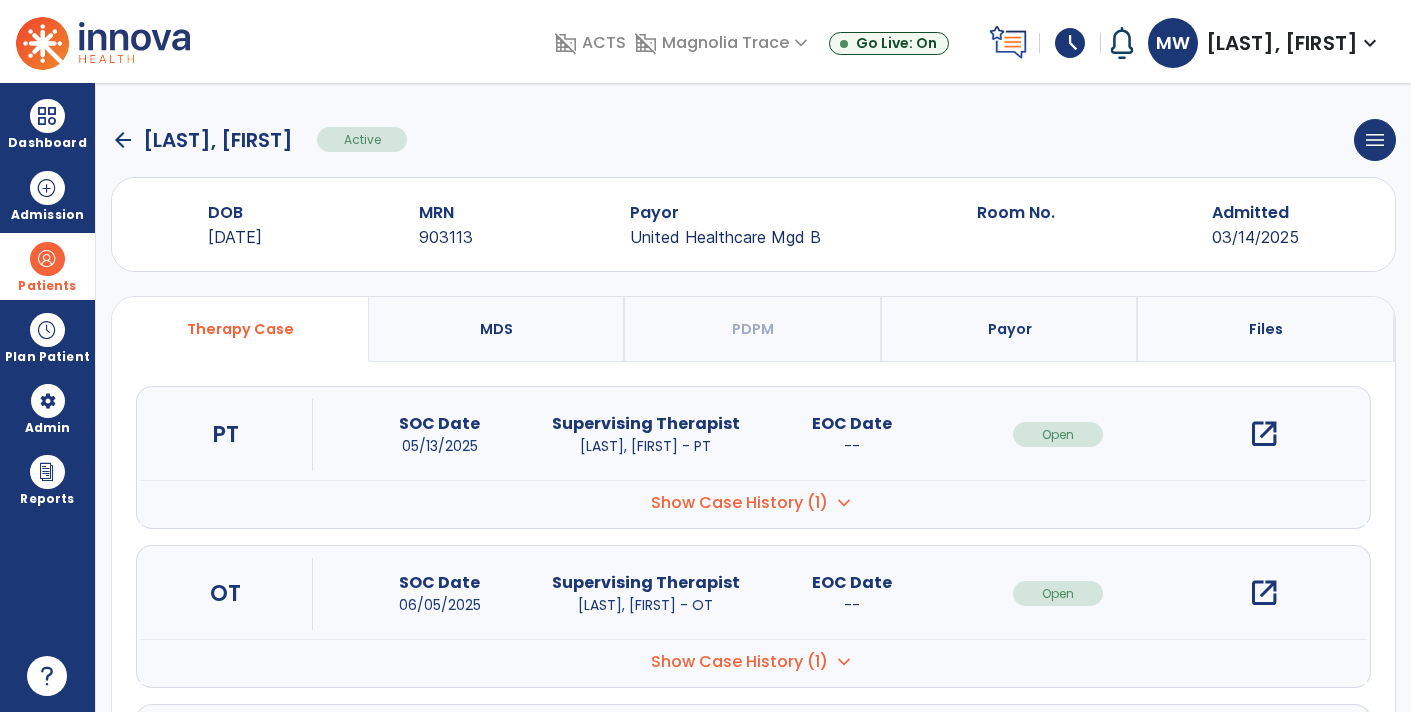 click on "open_in_new" at bounding box center [1264, 593] 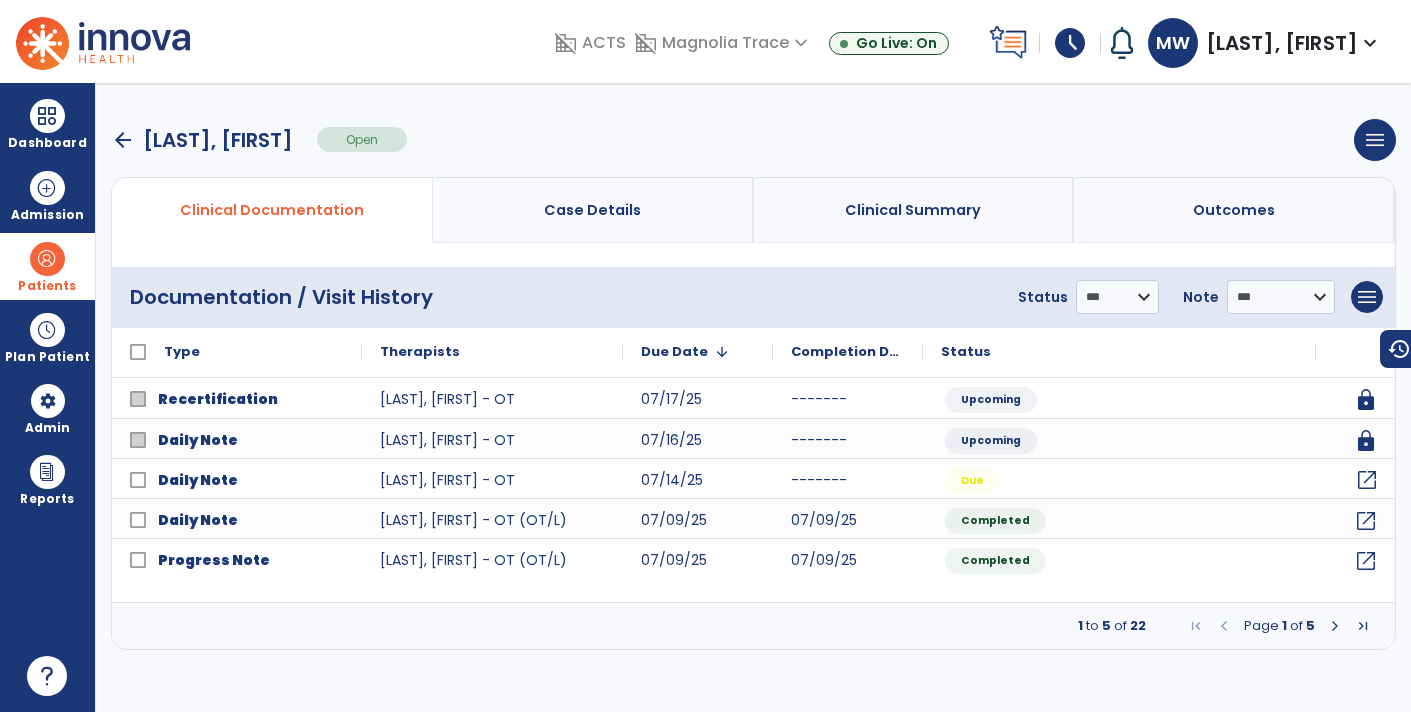 click on "open_in_new" 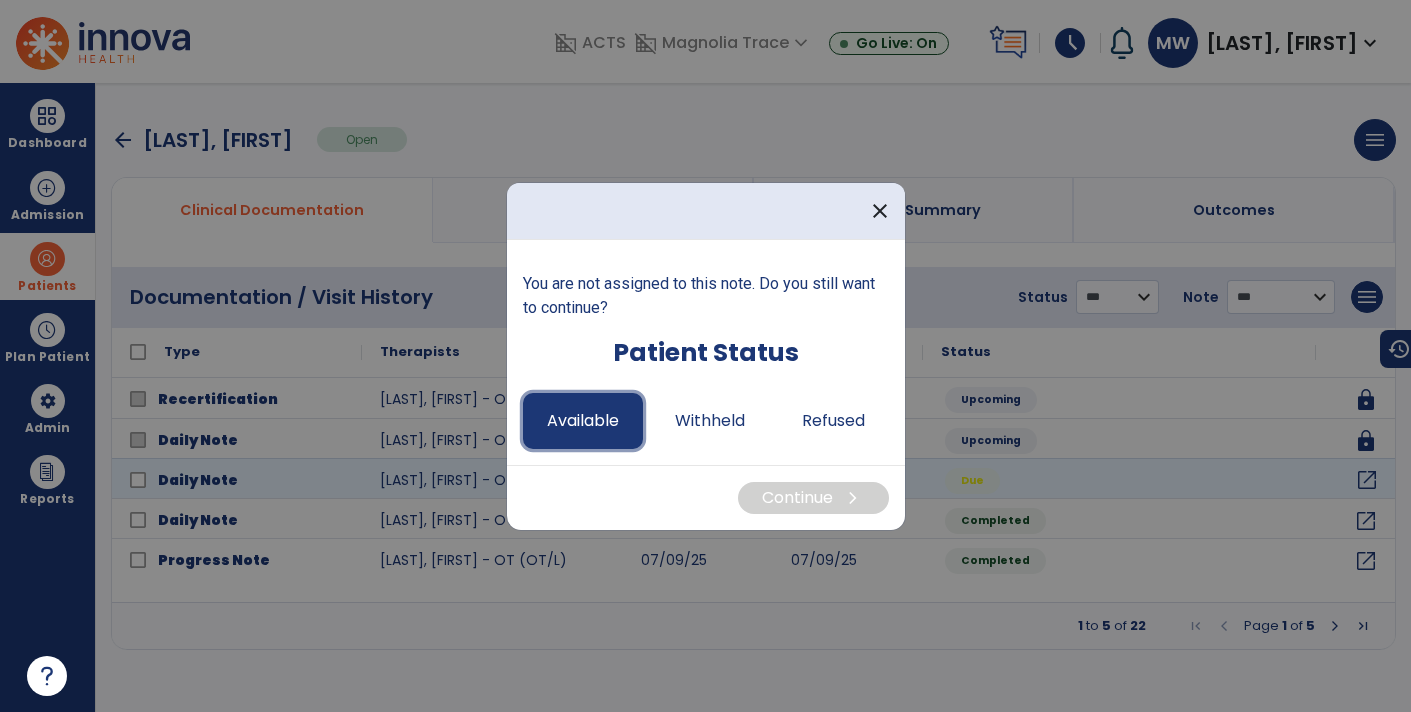 click on "Available" at bounding box center [583, 421] 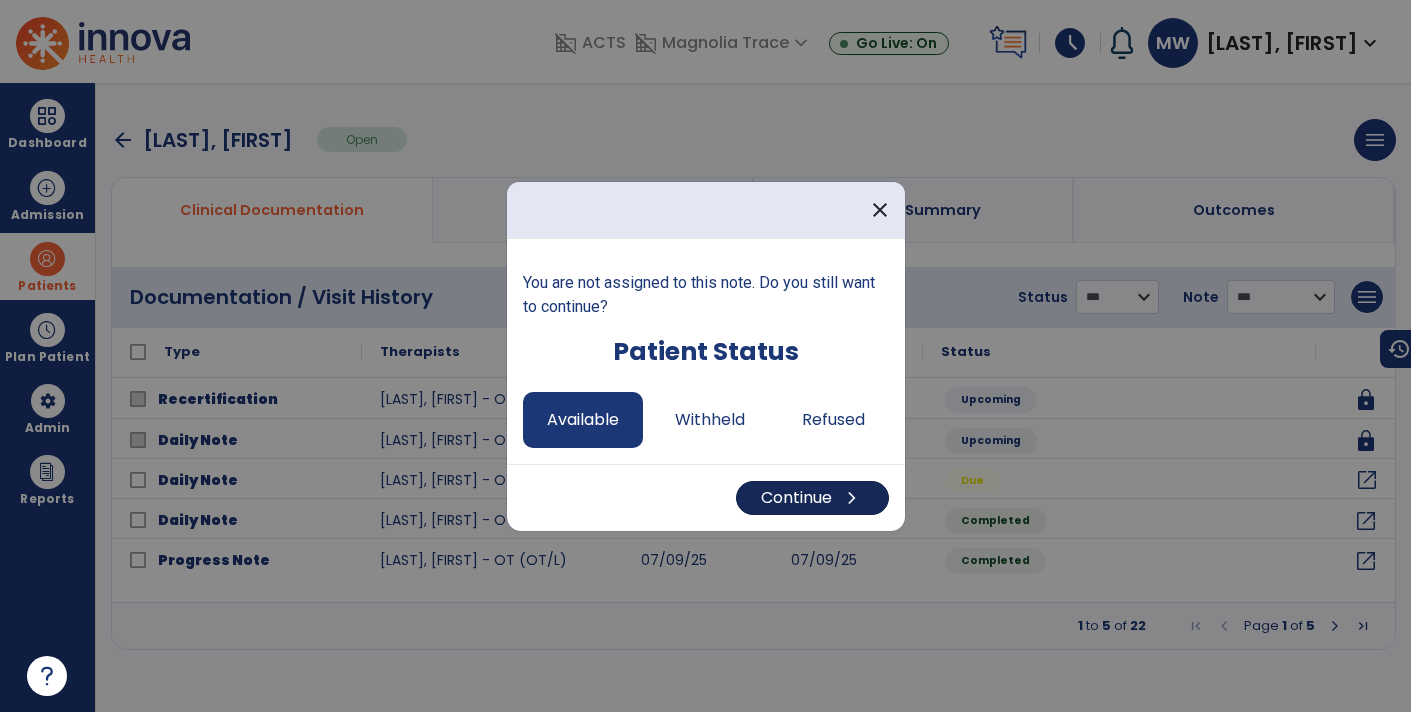 click on "Continue   chevron_right" at bounding box center [812, 498] 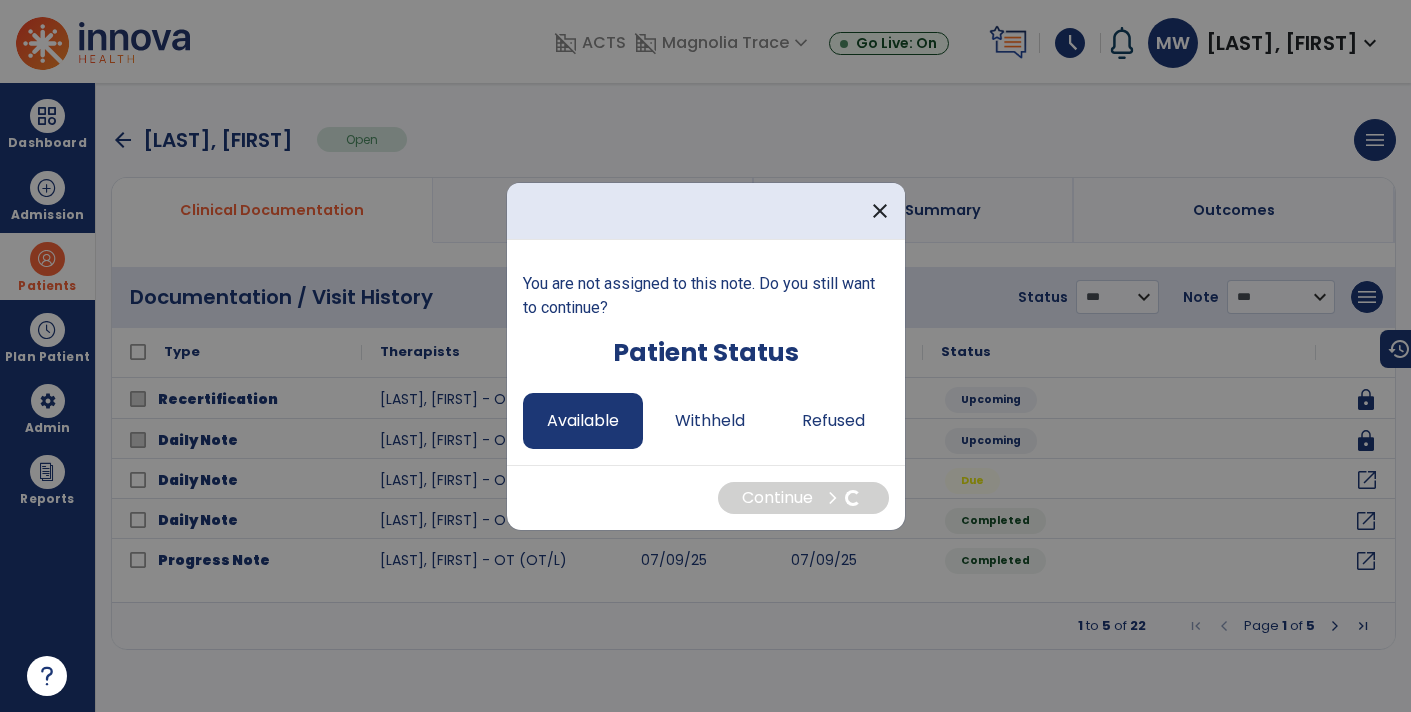 select on "*" 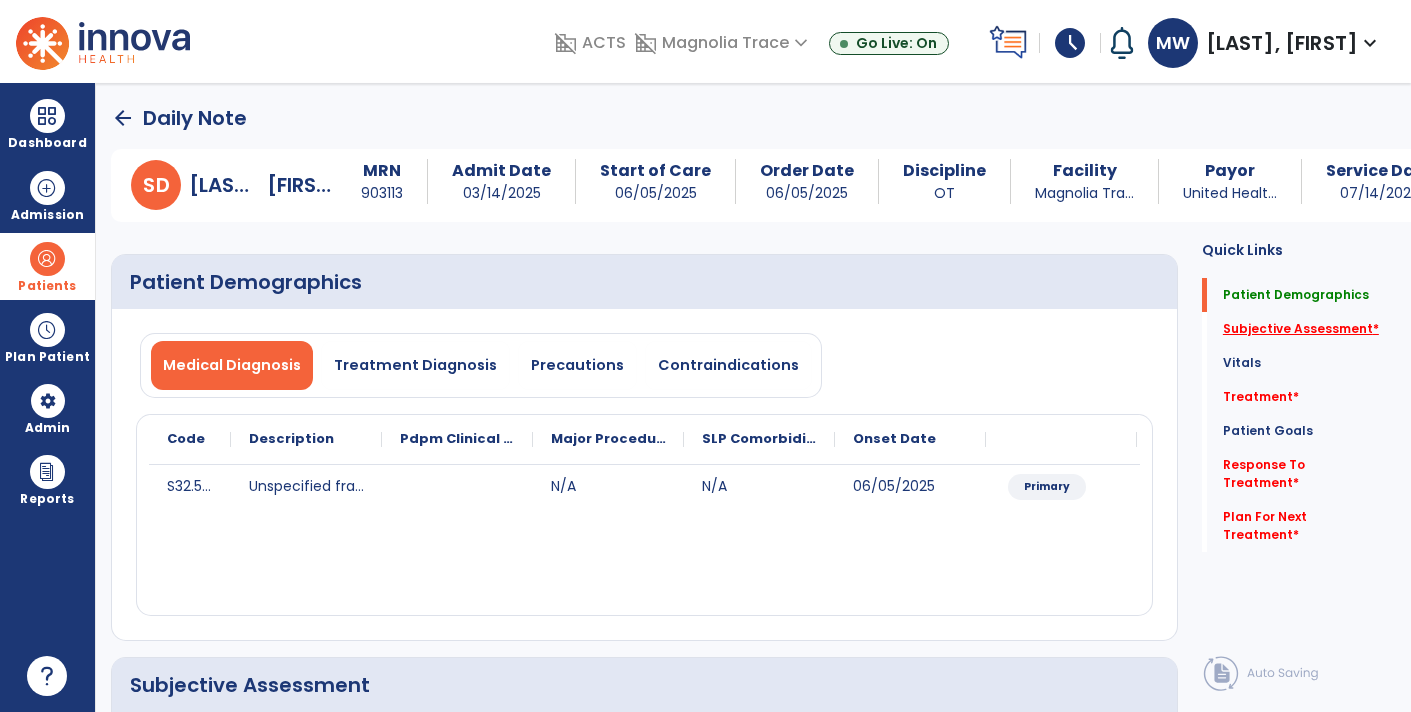 click on "Subjective Assessment   *" 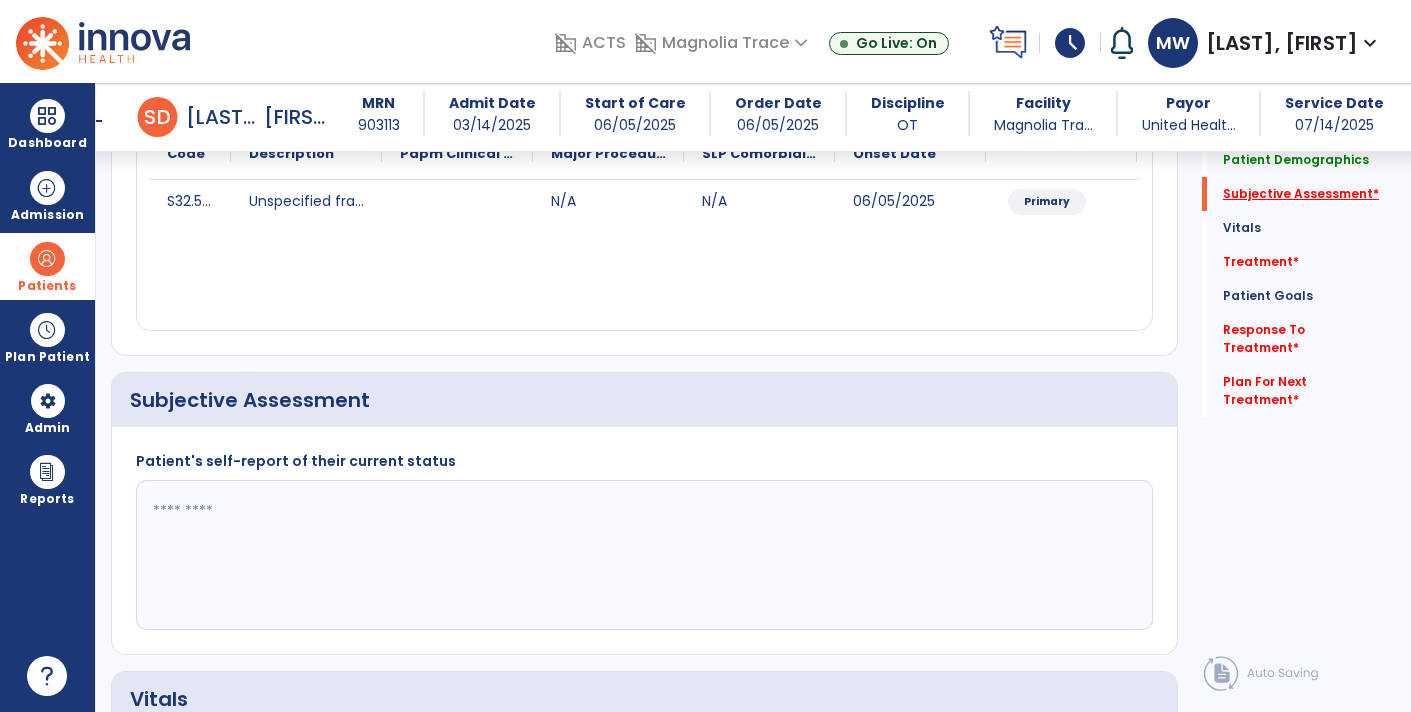 scroll, scrollTop: 399, scrollLeft: 0, axis: vertical 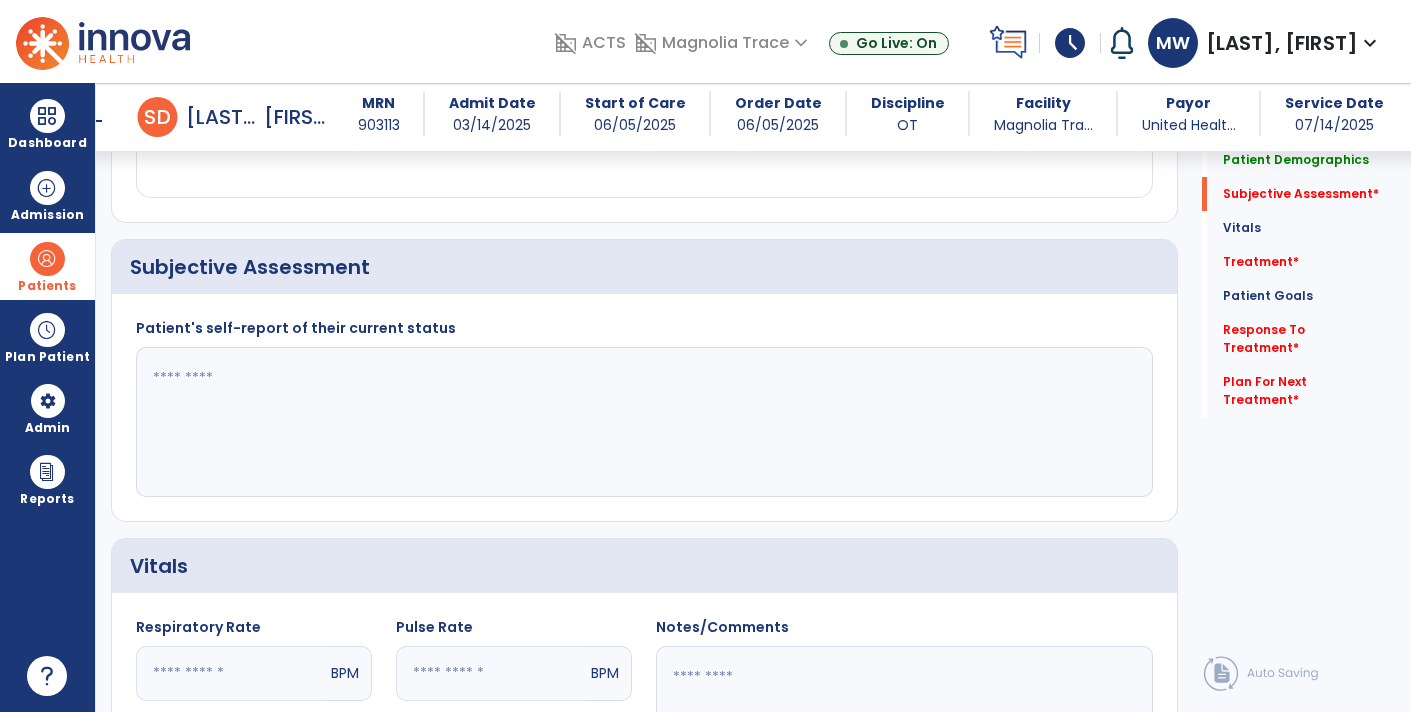 click 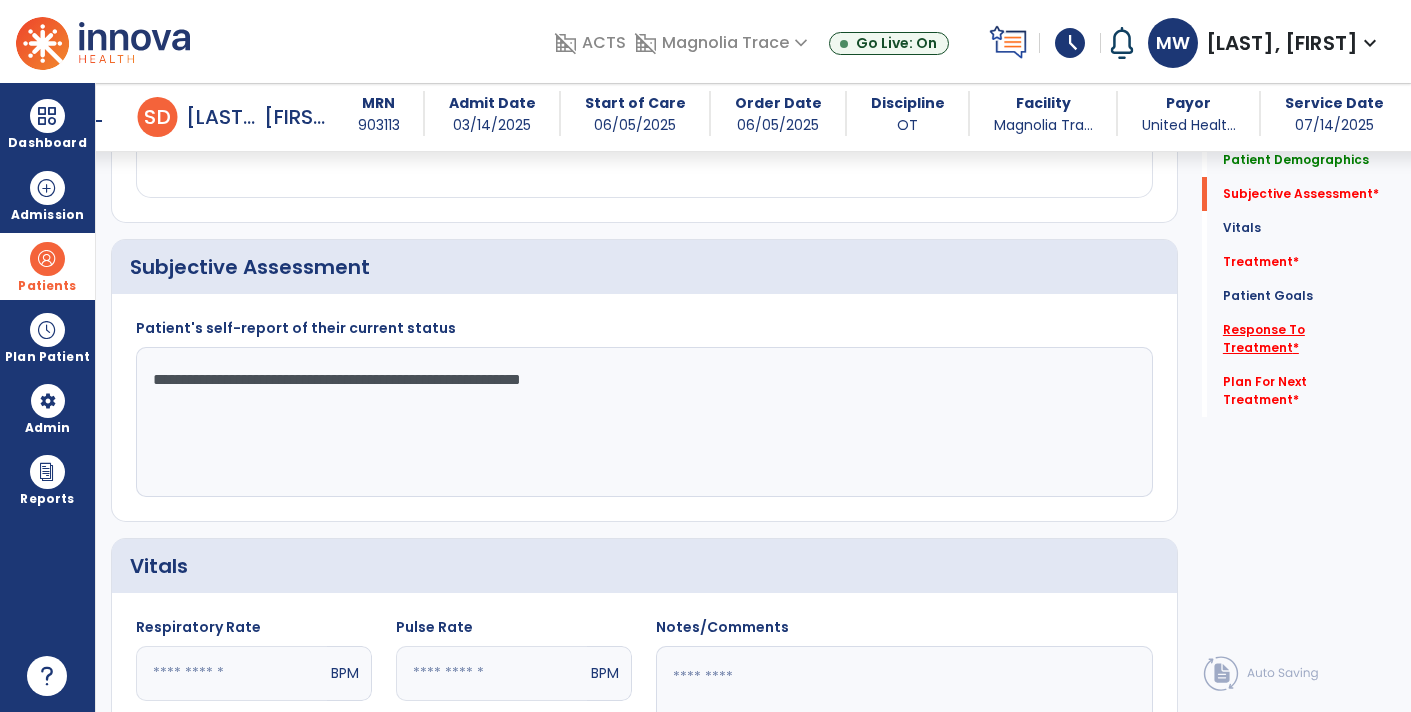 type on "**********" 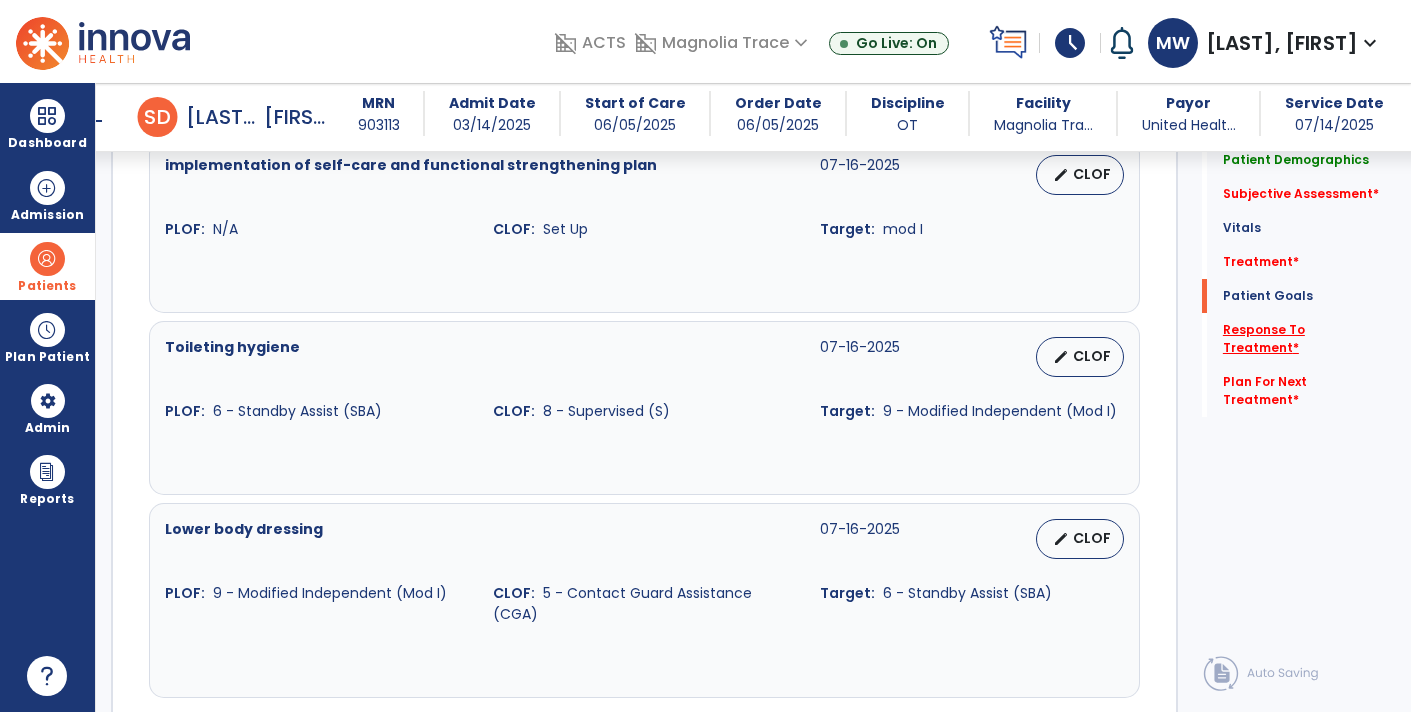 scroll, scrollTop: 2431, scrollLeft: 0, axis: vertical 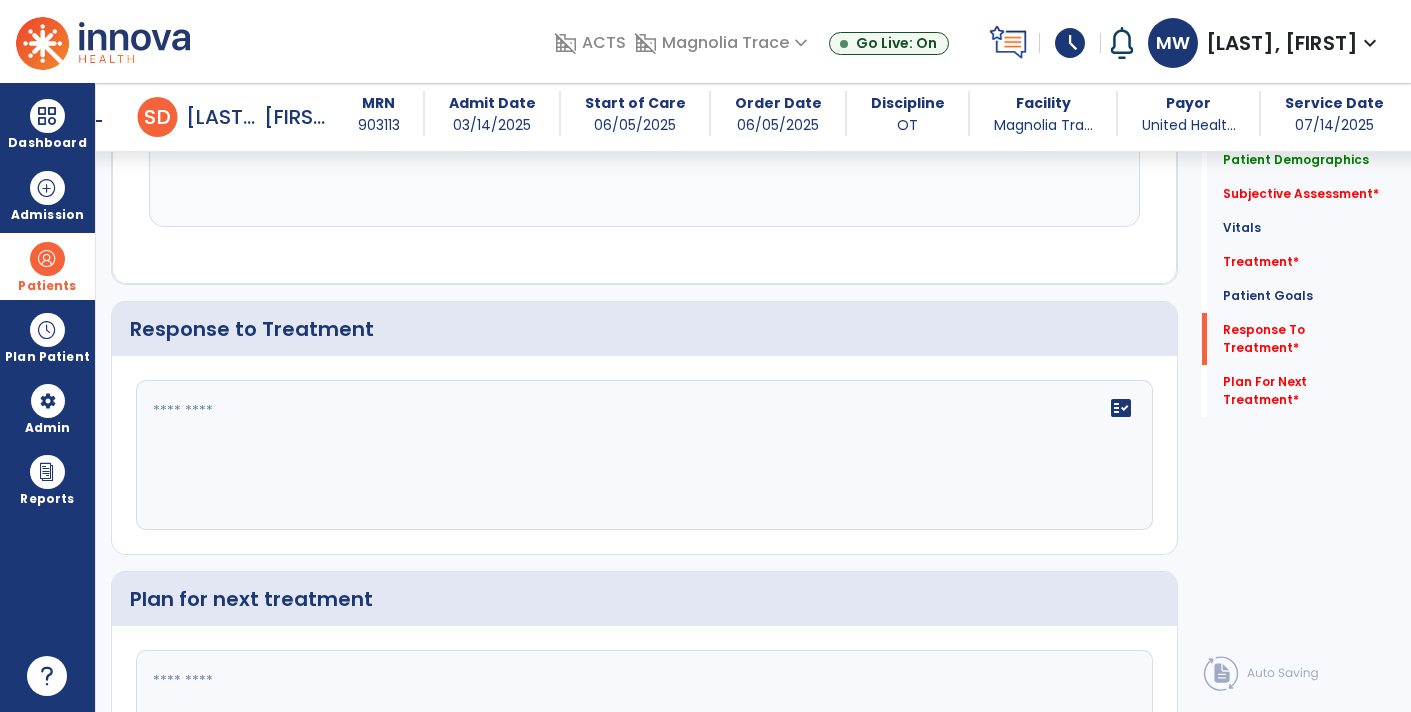 click 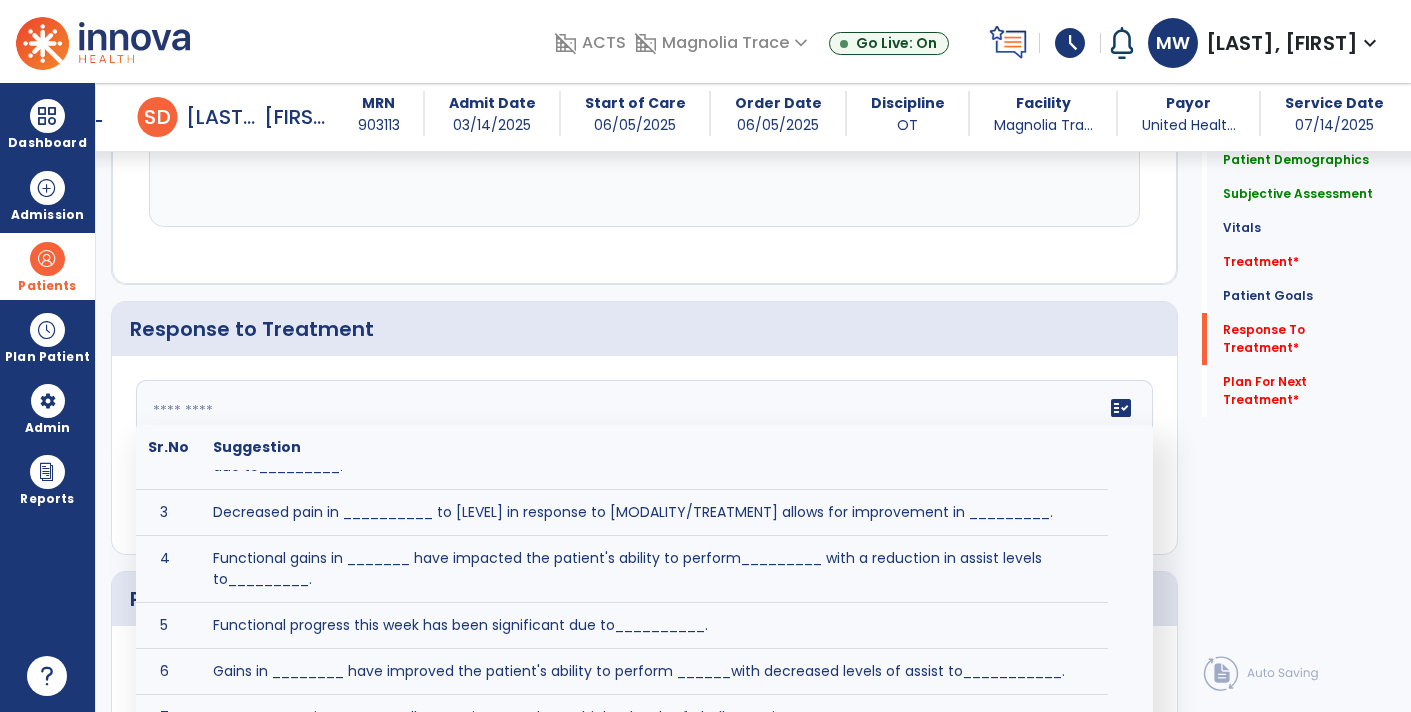 scroll, scrollTop: 119, scrollLeft: 0, axis: vertical 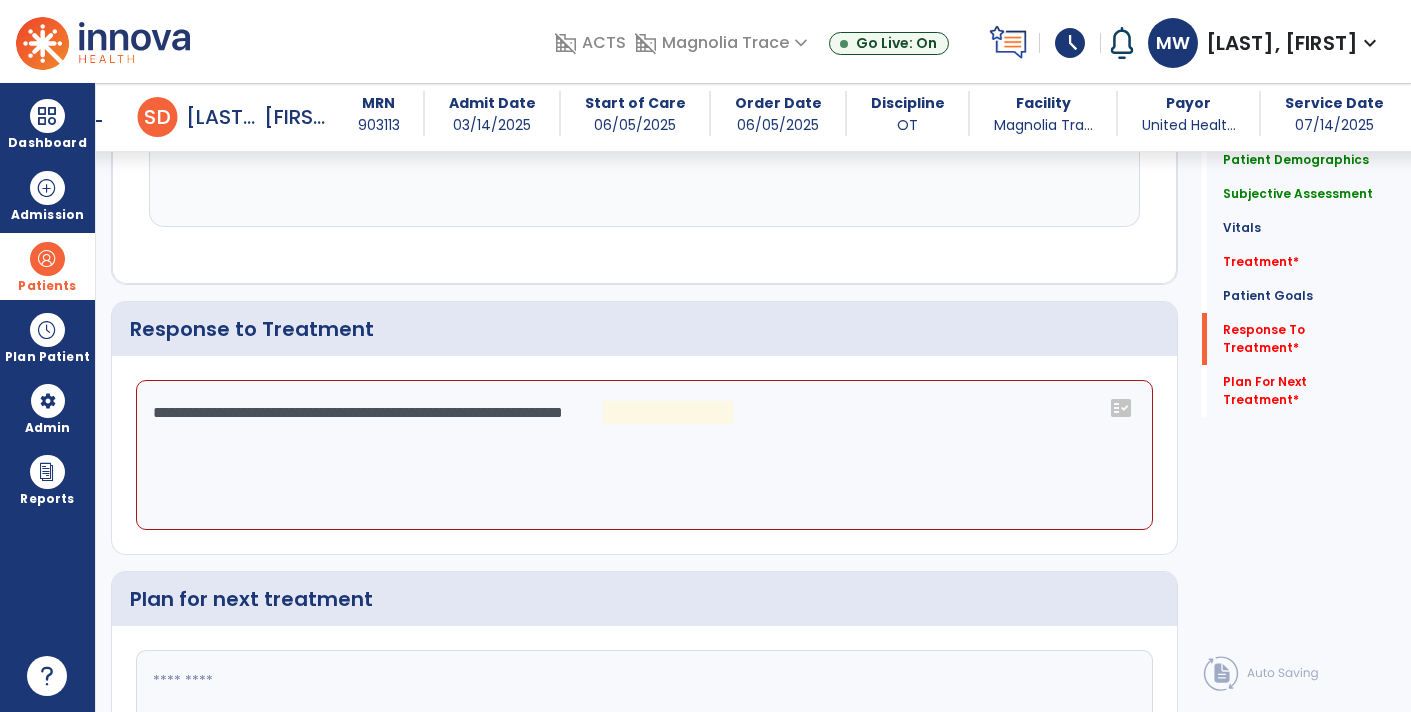 click on "**********" 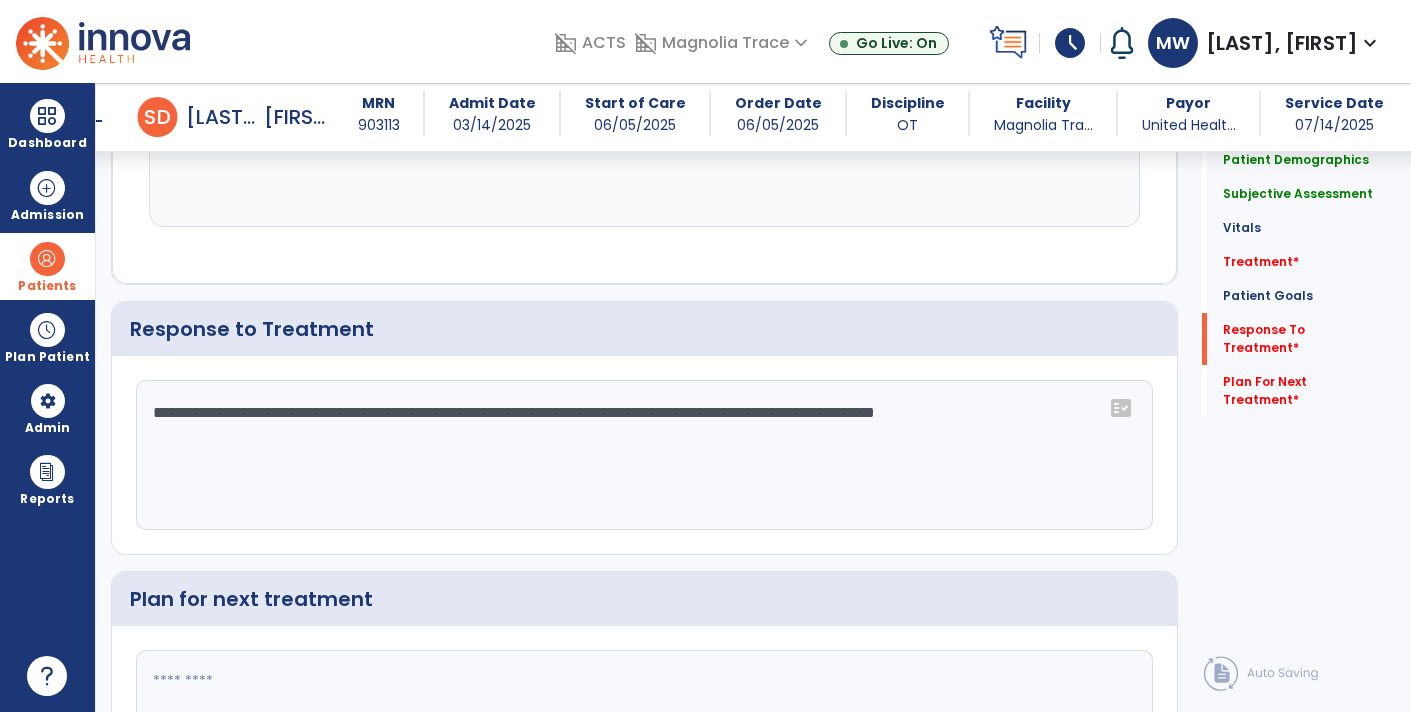 type on "**********" 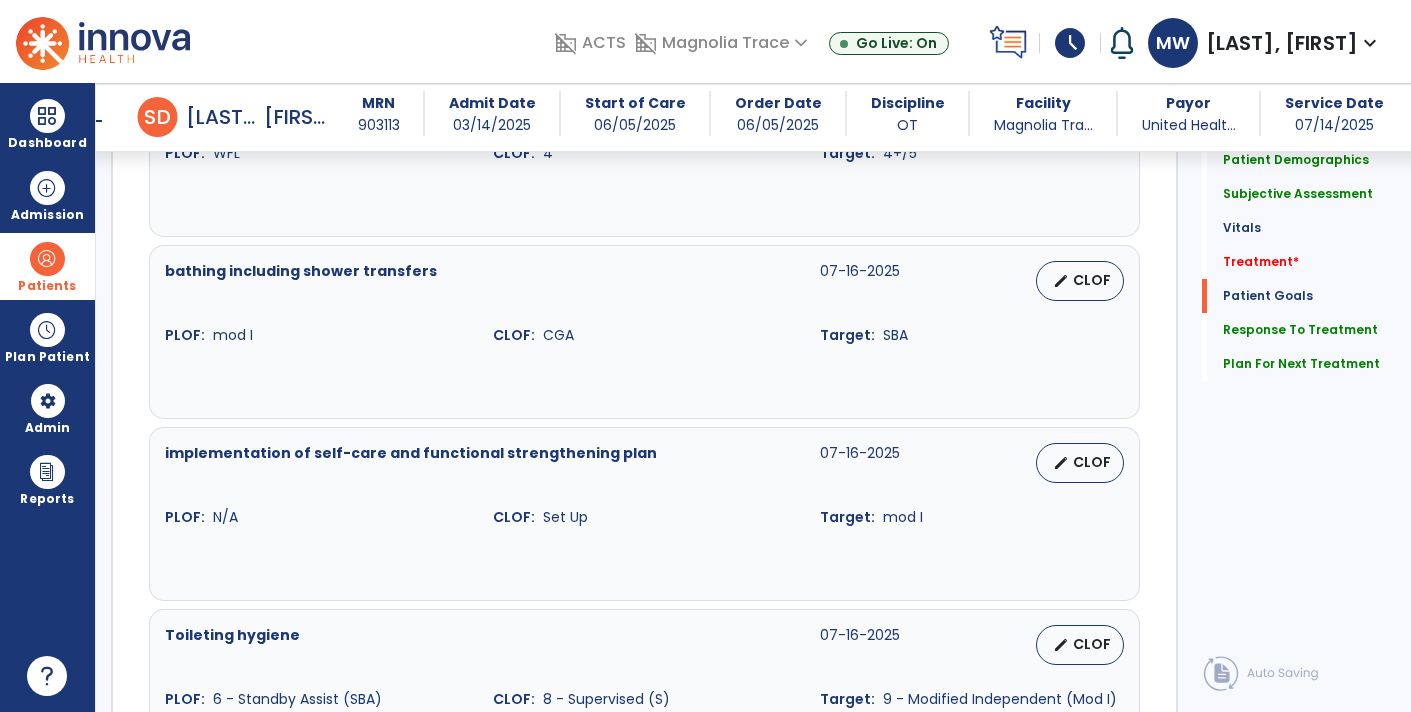 scroll, scrollTop: 1671, scrollLeft: 0, axis: vertical 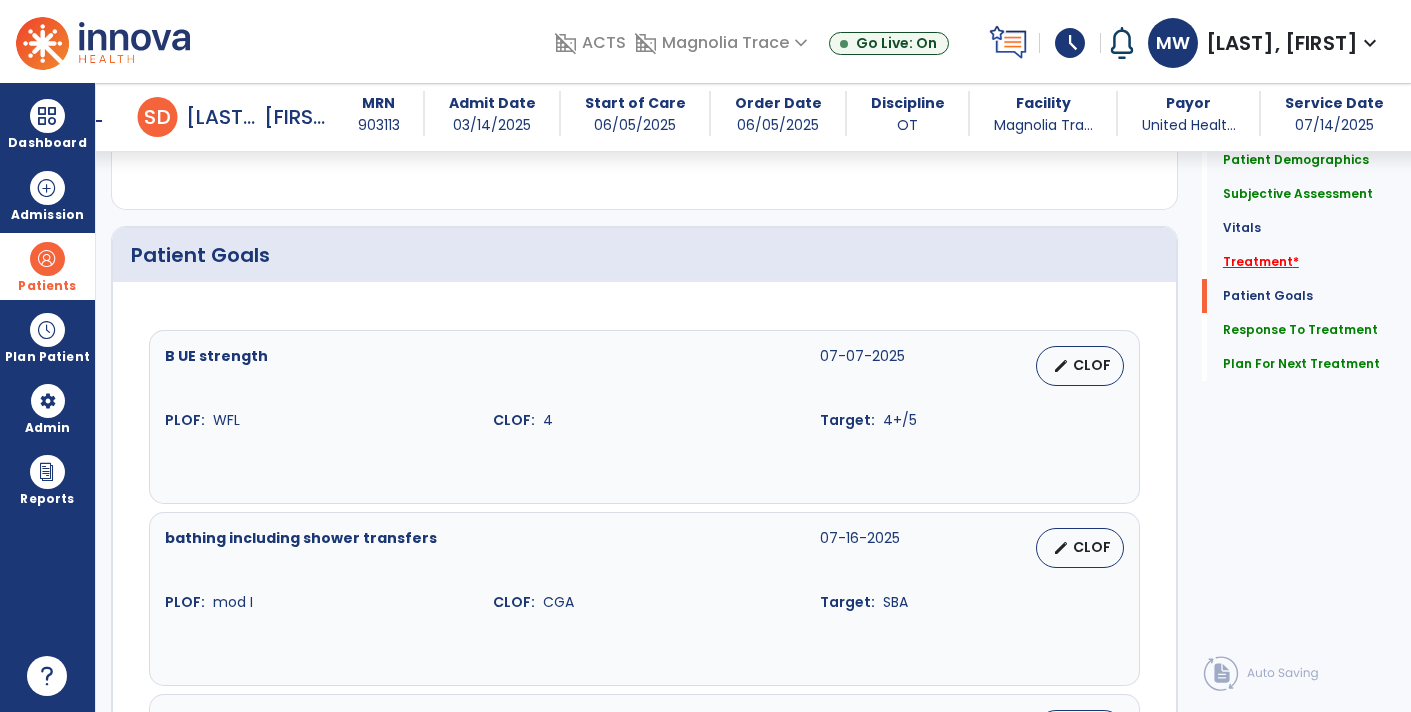 type on "**********" 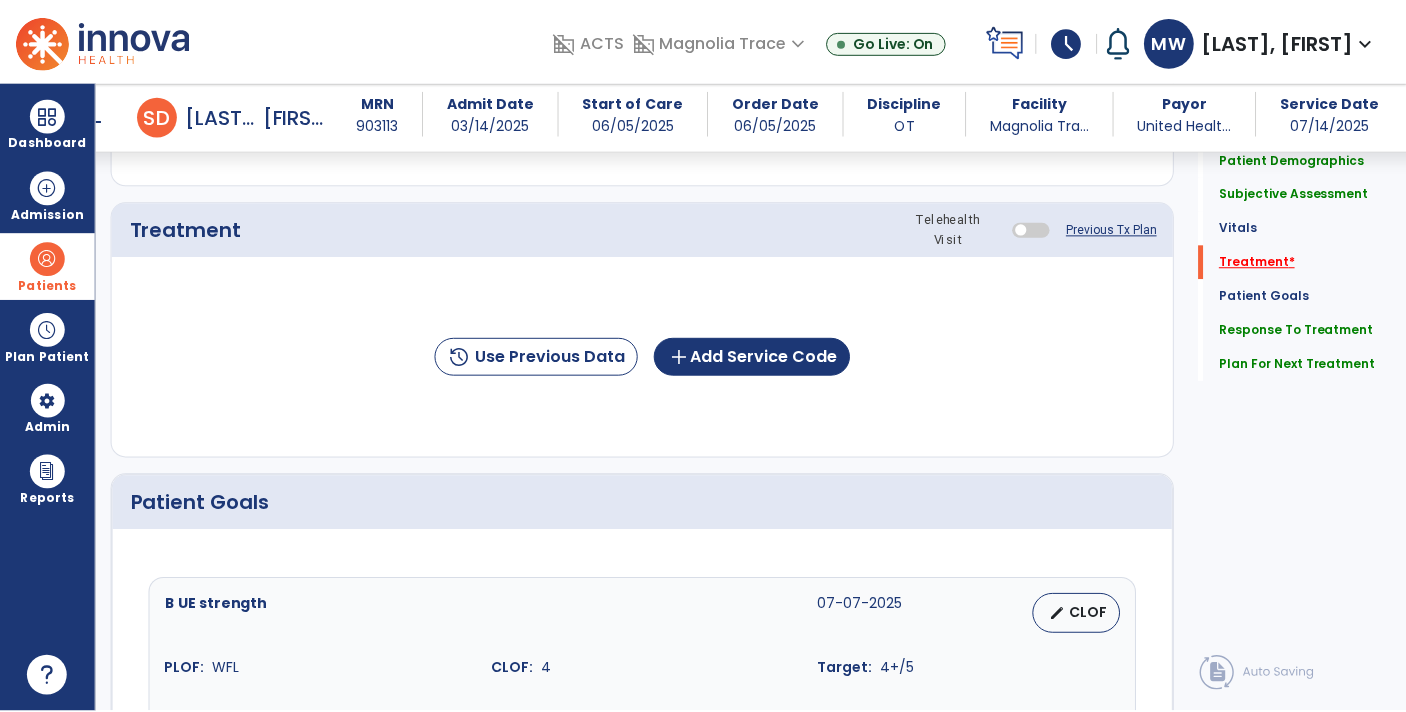 scroll, scrollTop: 1085, scrollLeft: 0, axis: vertical 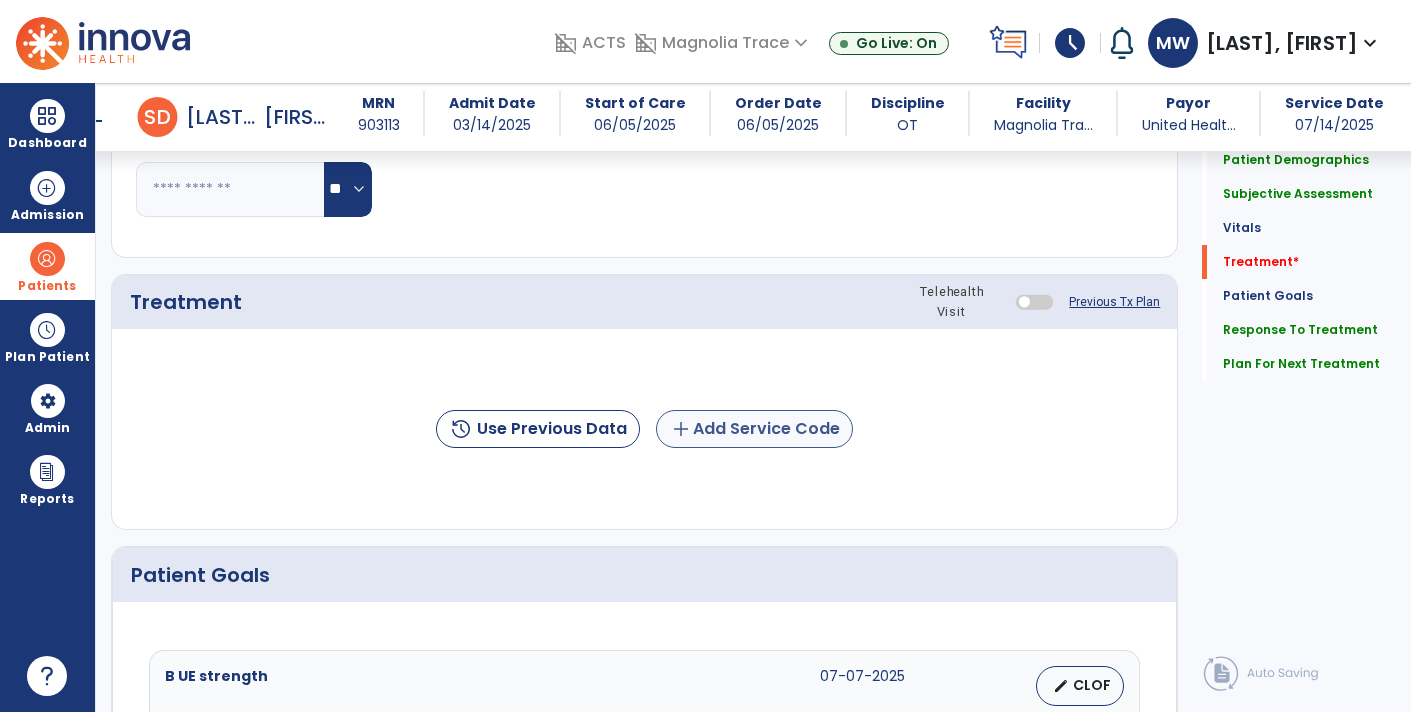 click on "add  Add Service Code" 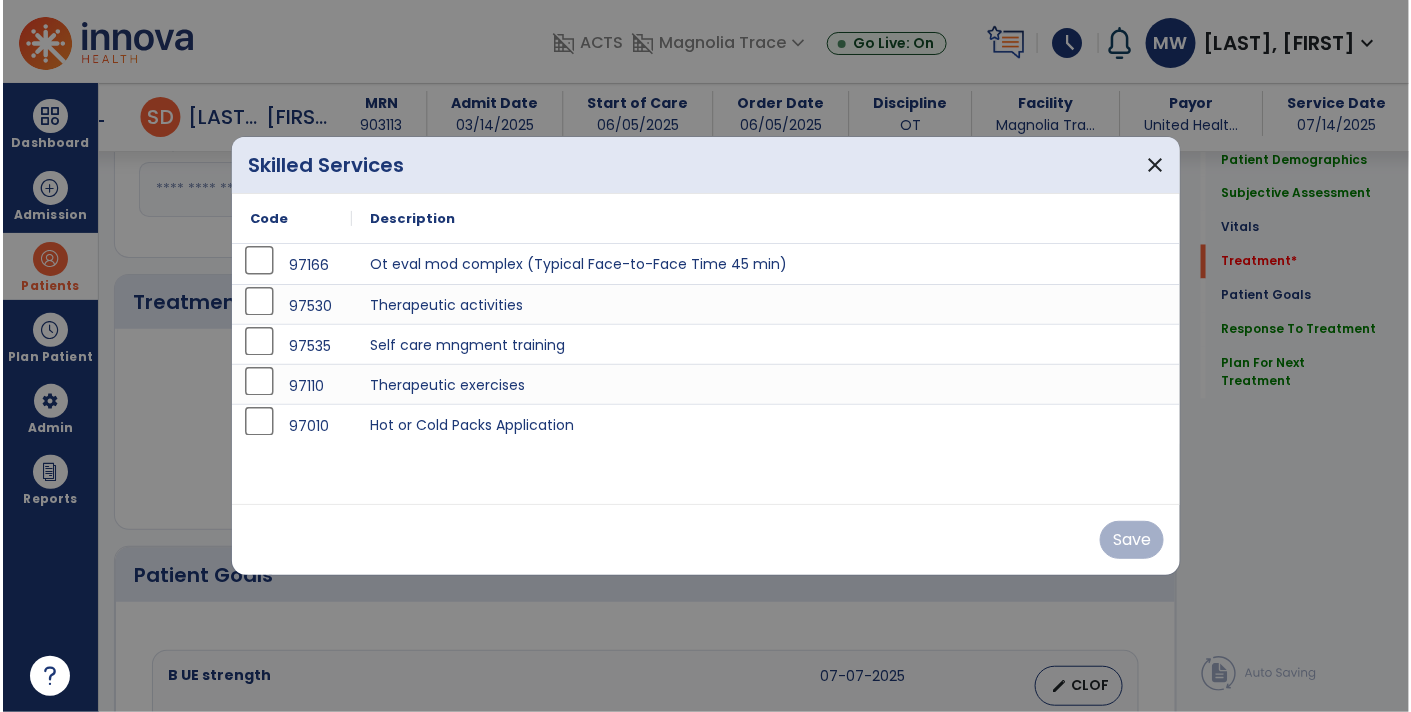 scroll, scrollTop: 1085, scrollLeft: 0, axis: vertical 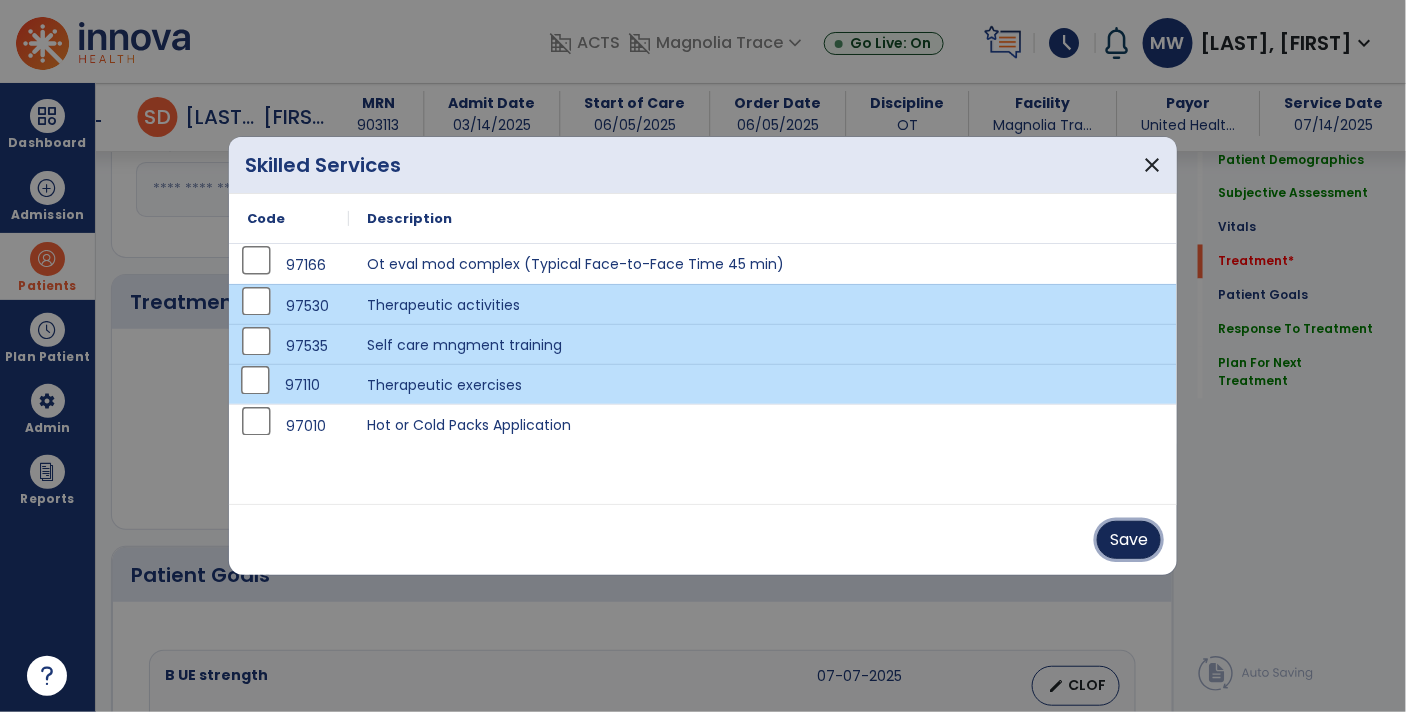 click on "Save" at bounding box center [1129, 540] 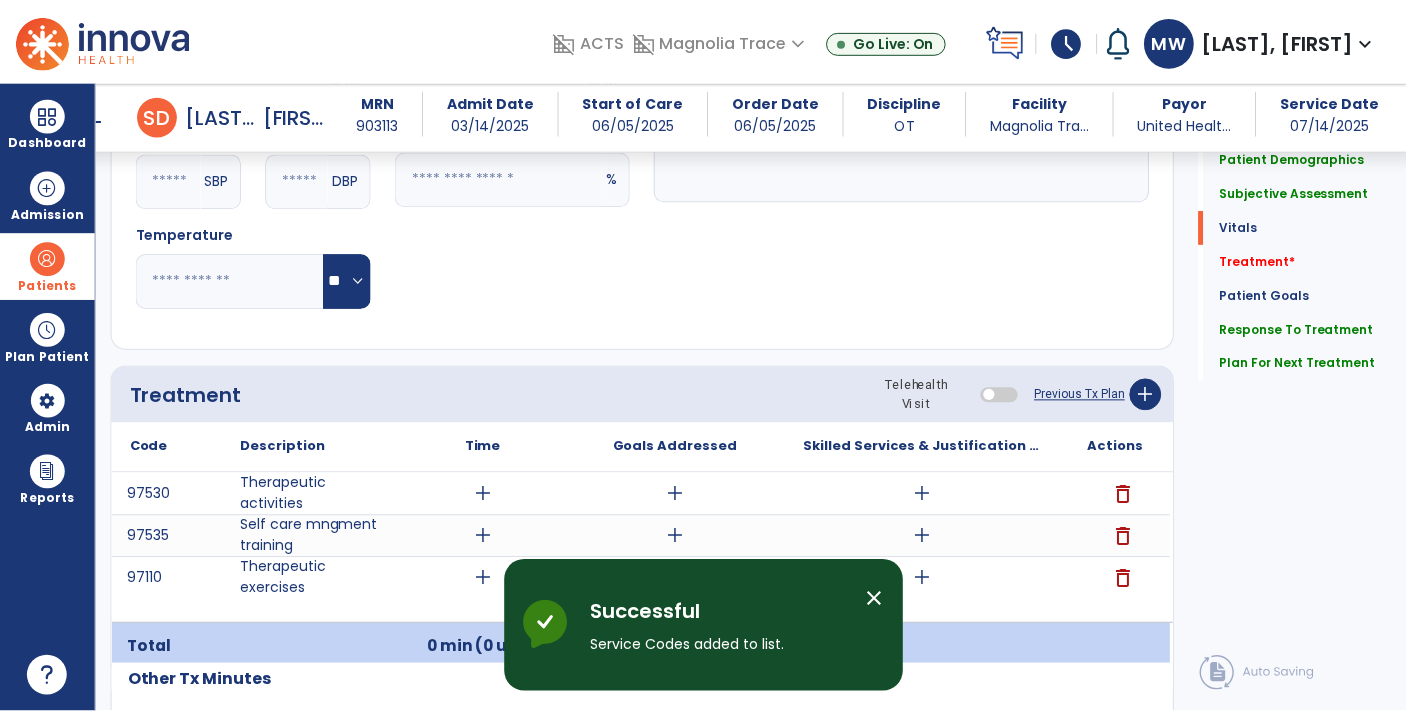 scroll, scrollTop: 918, scrollLeft: 0, axis: vertical 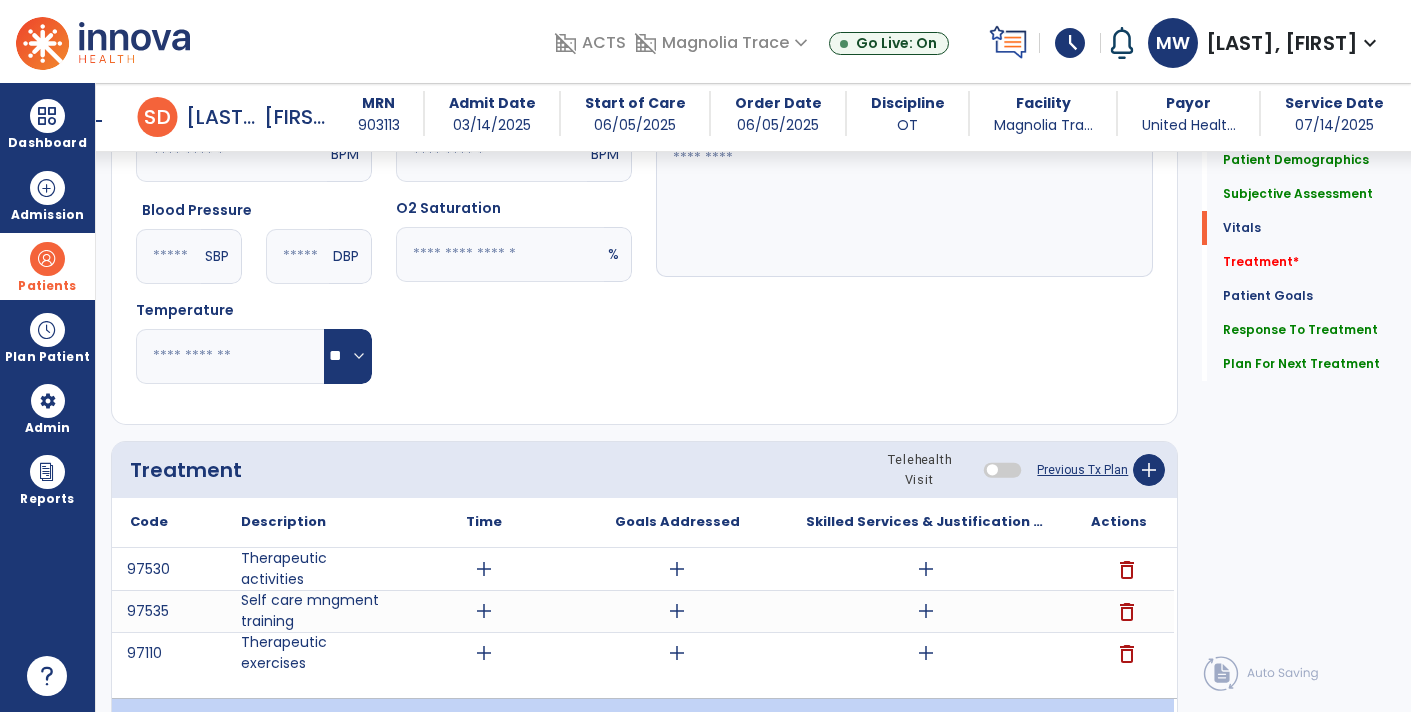 click on "add" at bounding box center [926, 569] 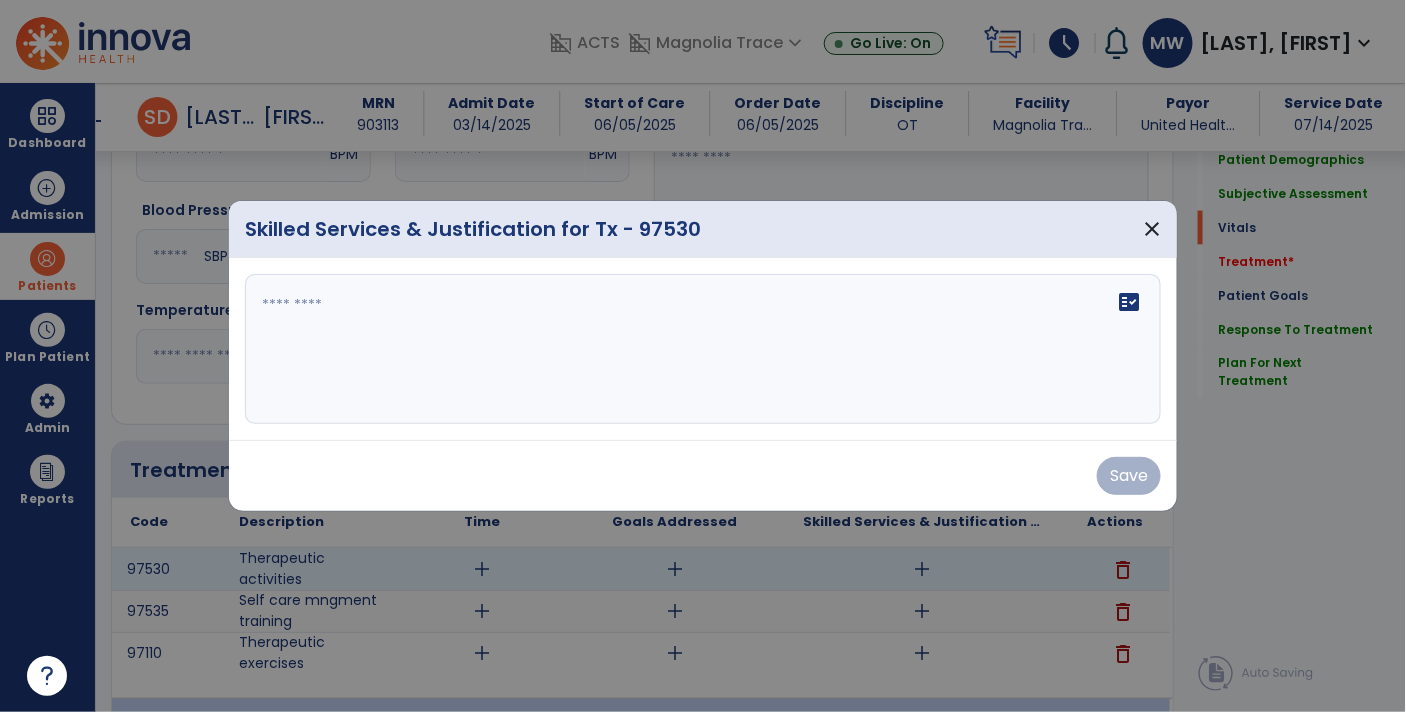scroll, scrollTop: 918, scrollLeft: 0, axis: vertical 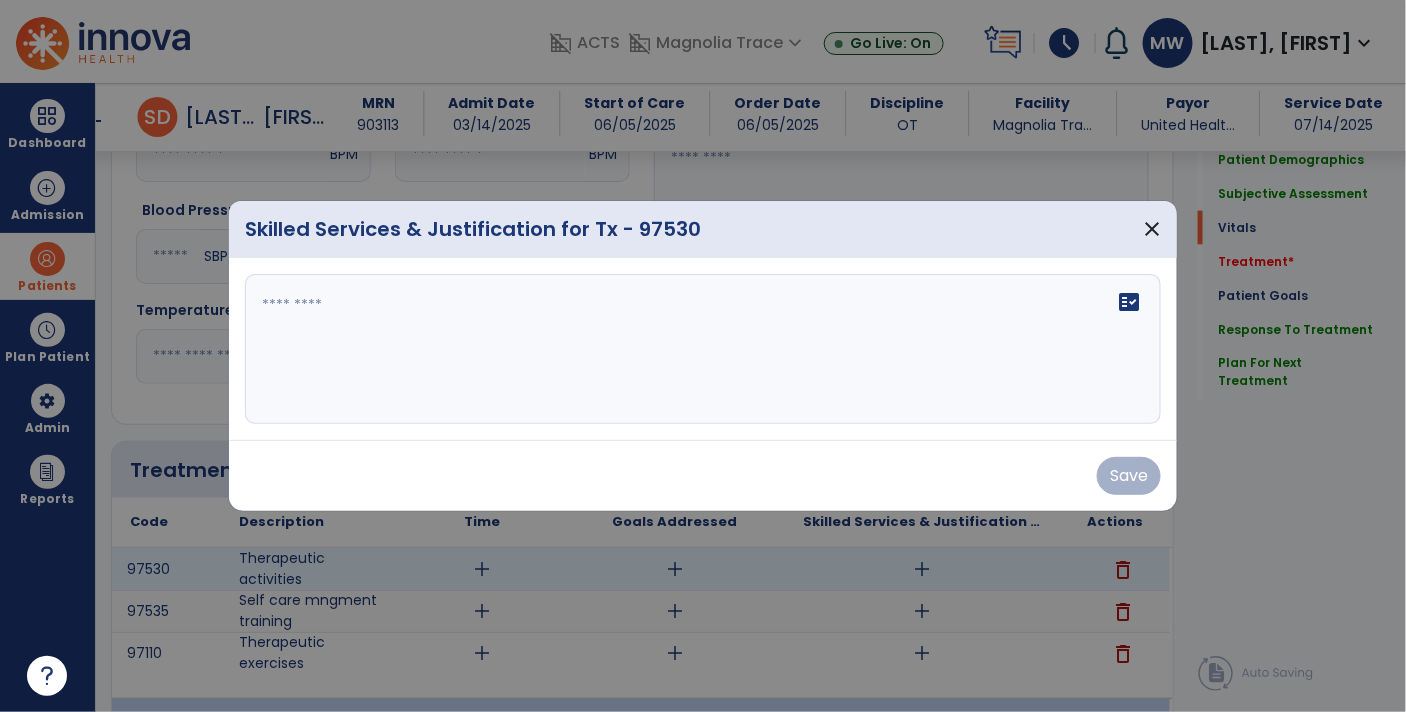 click on "fact_check" at bounding box center [703, 349] 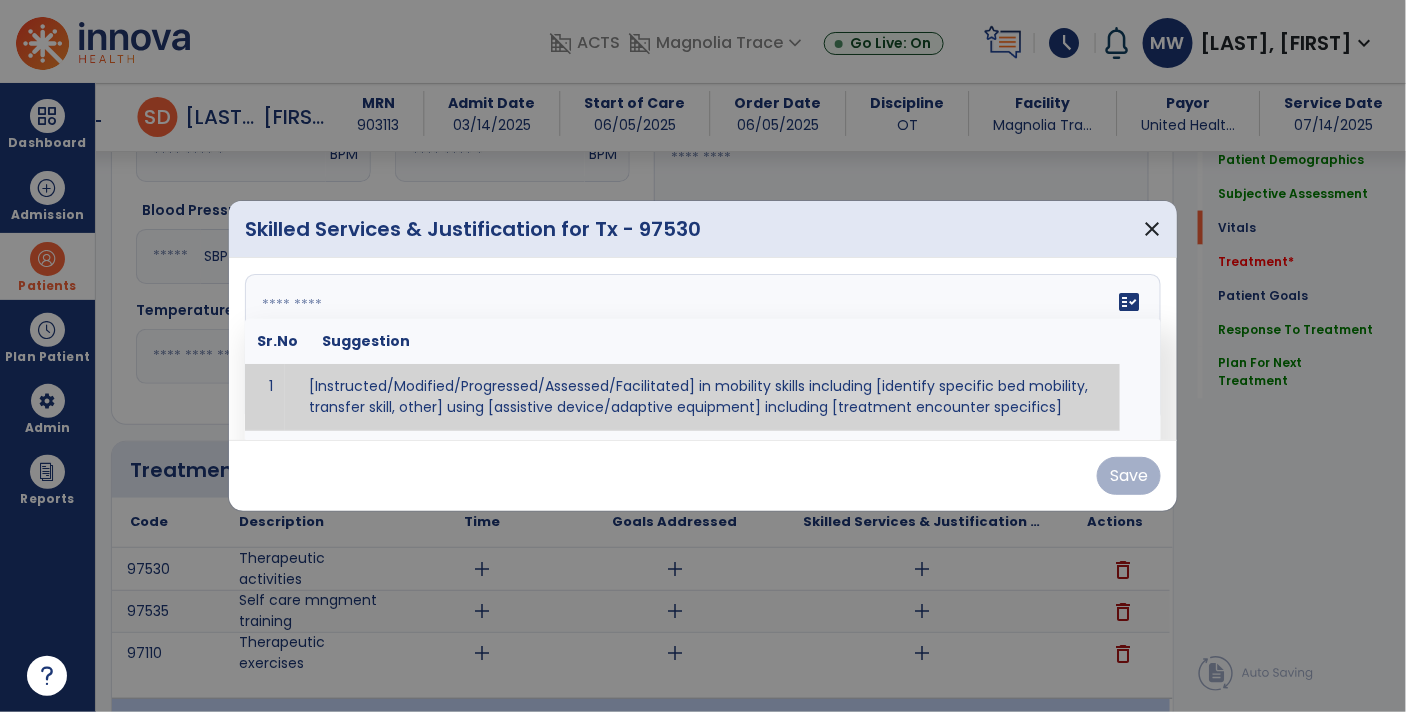 click at bounding box center (701, 349) 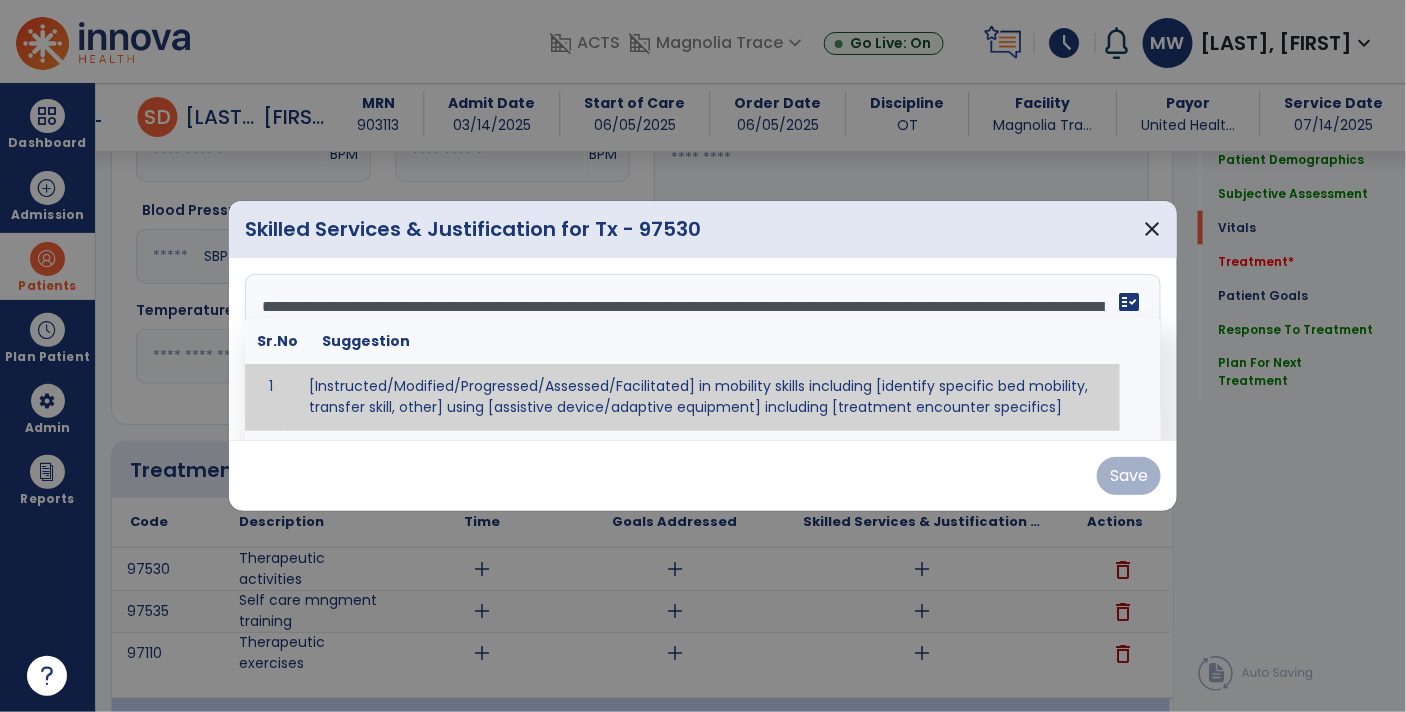 scroll, scrollTop: 471, scrollLeft: 0, axis: vertical 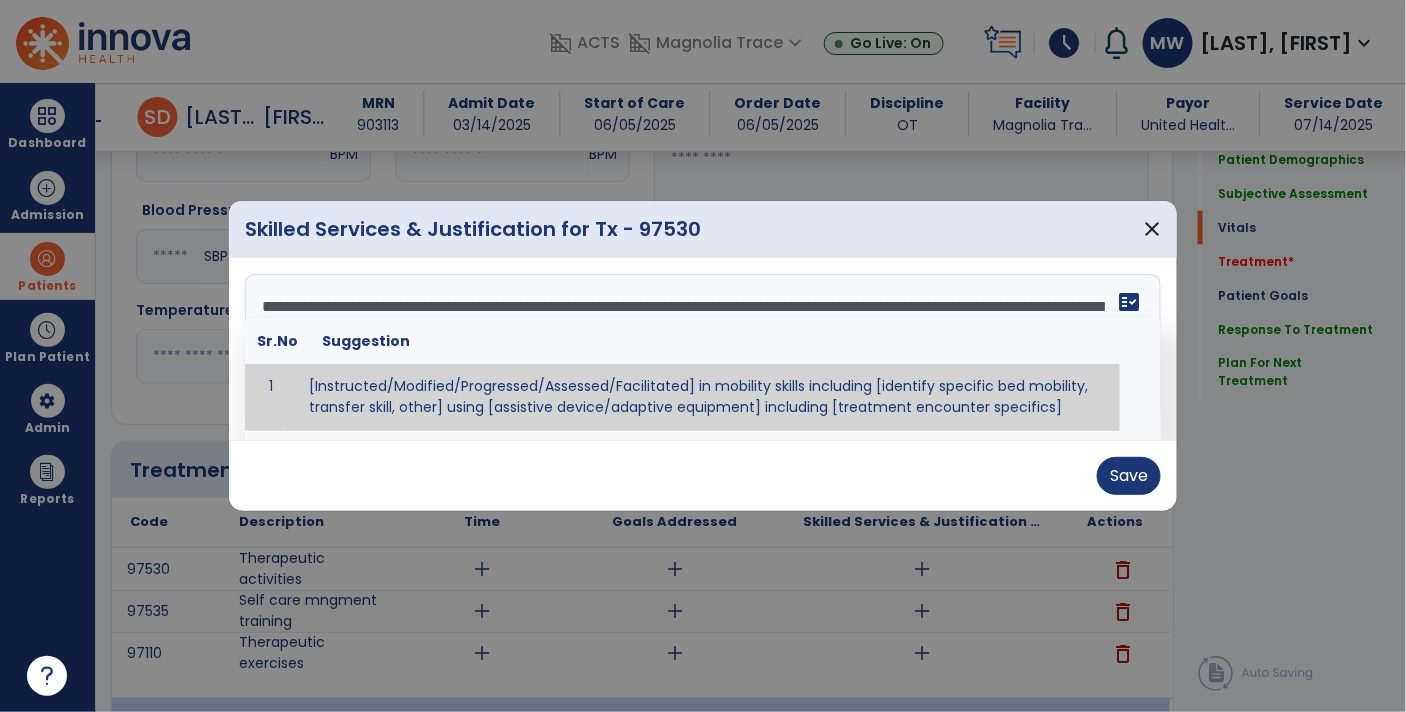 click on "fact_check" at bounding box center (1129, 302) 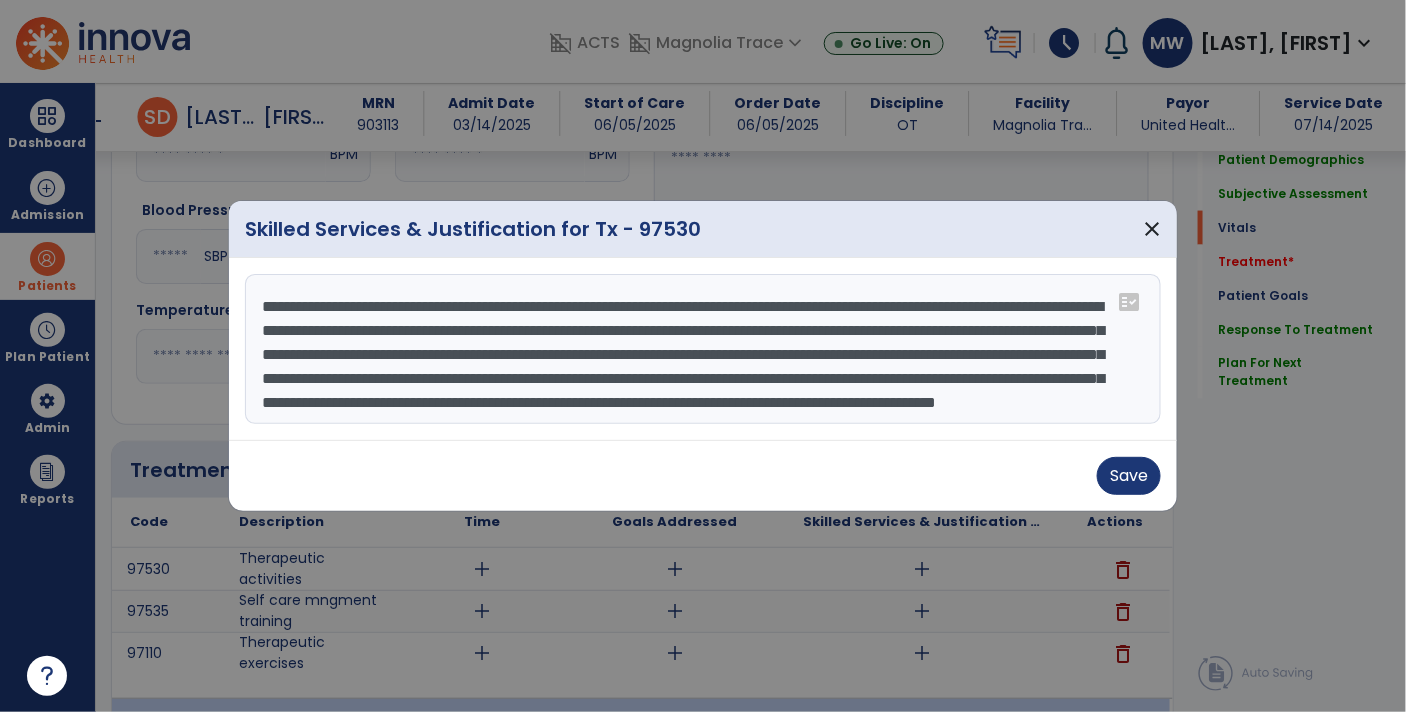scroll, scrollTop: 423, scrollLeft: 0, axis: vertical 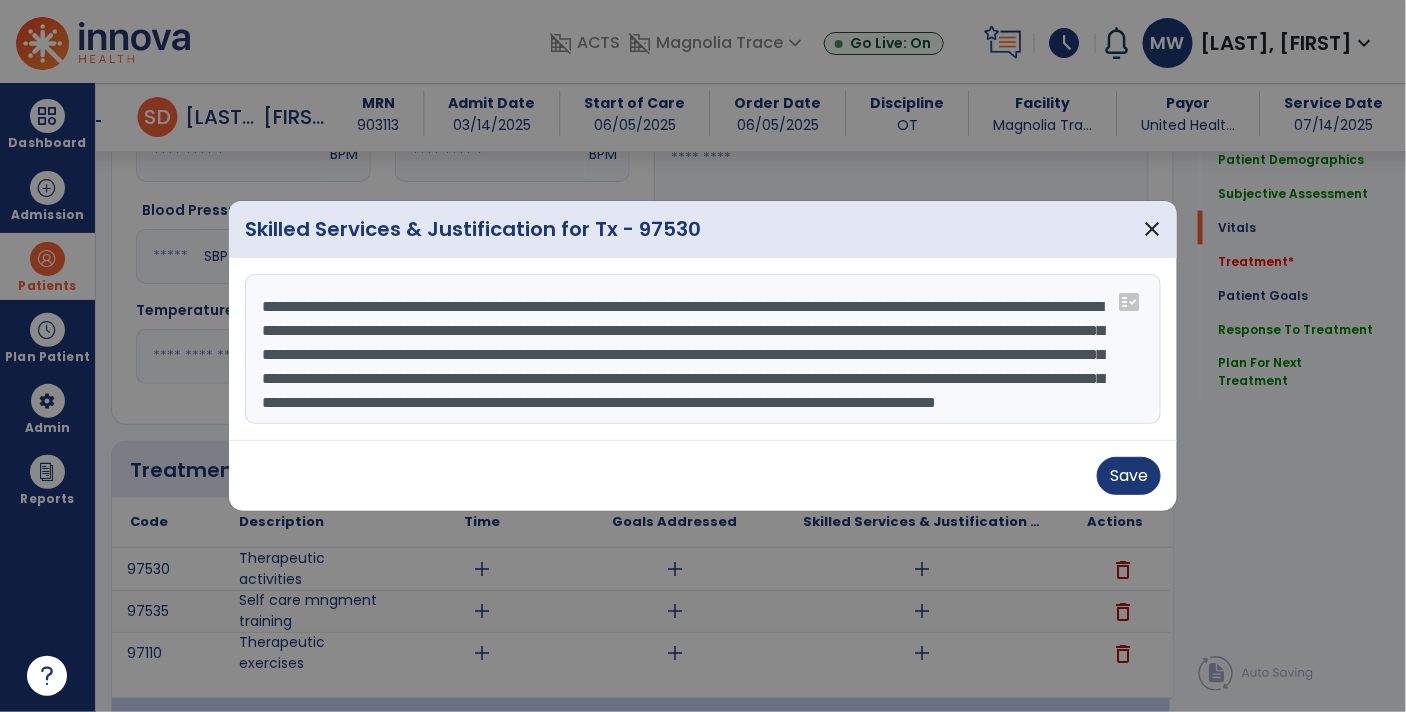 click at bounding box center [703, 349] 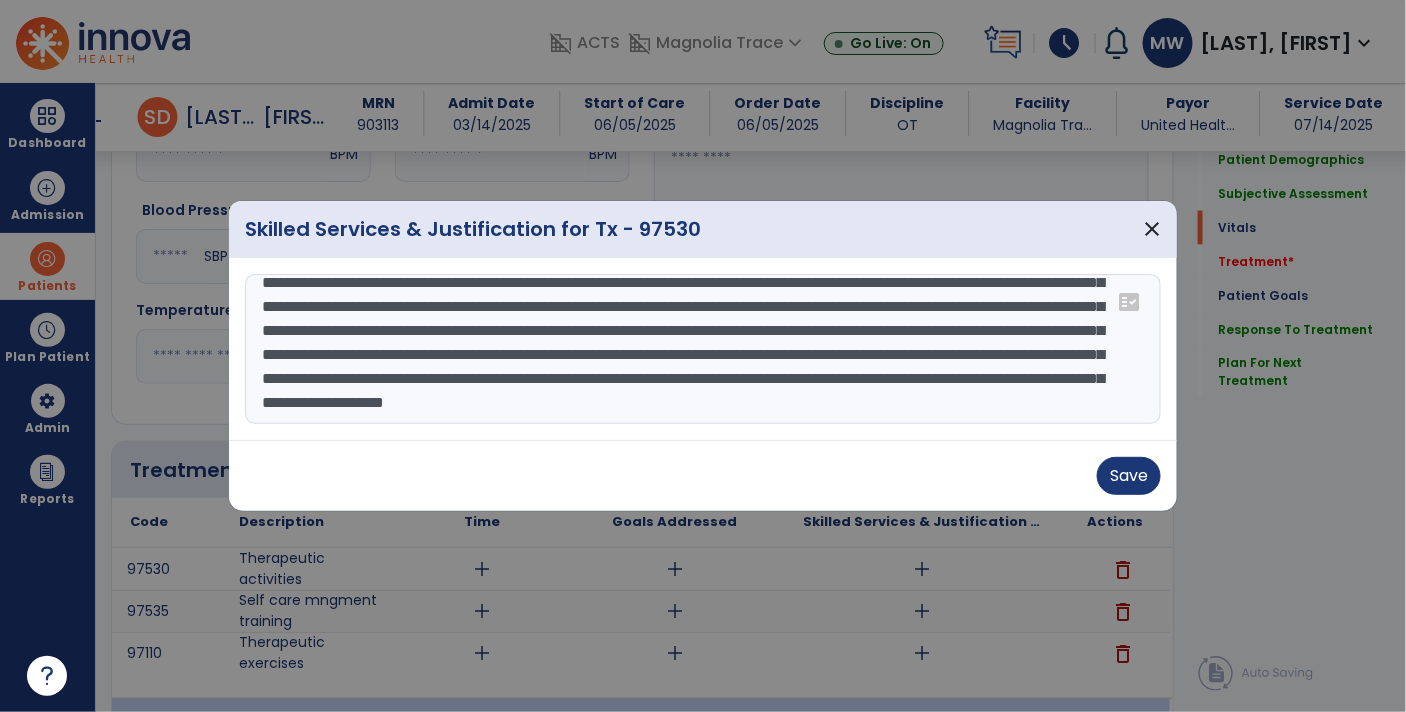 scroll, scrollTop: 288, scrollLeft: 0, axis: vertical 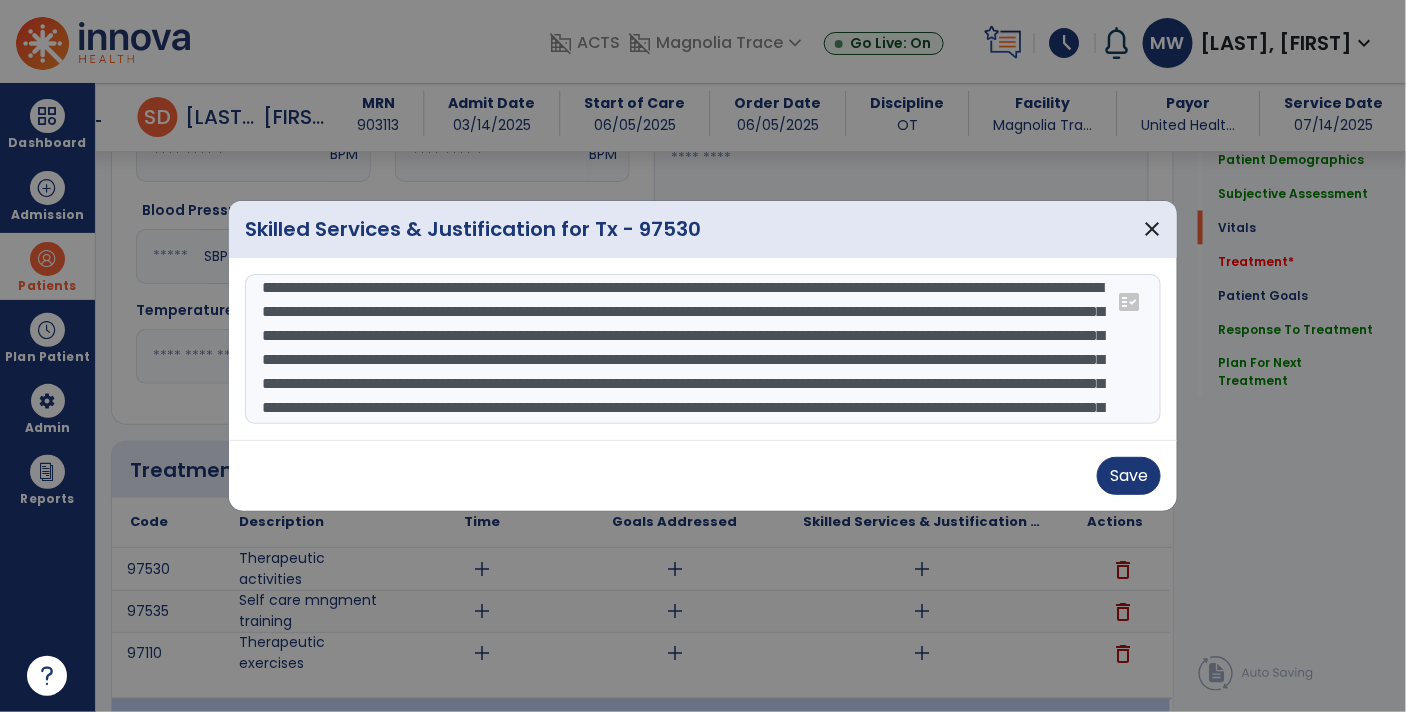 click on "**********" at bounding box center (703, 349) 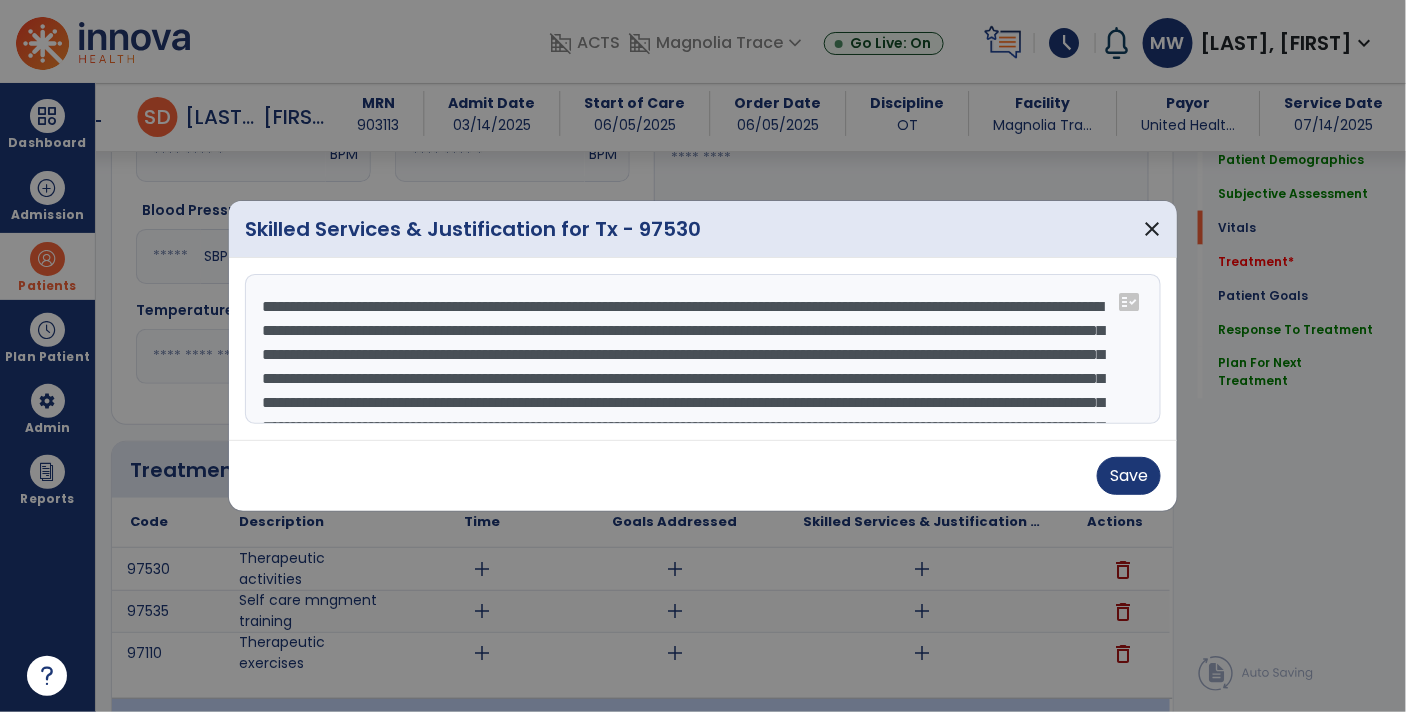 click on "**********" at bounding box center [703, 349] 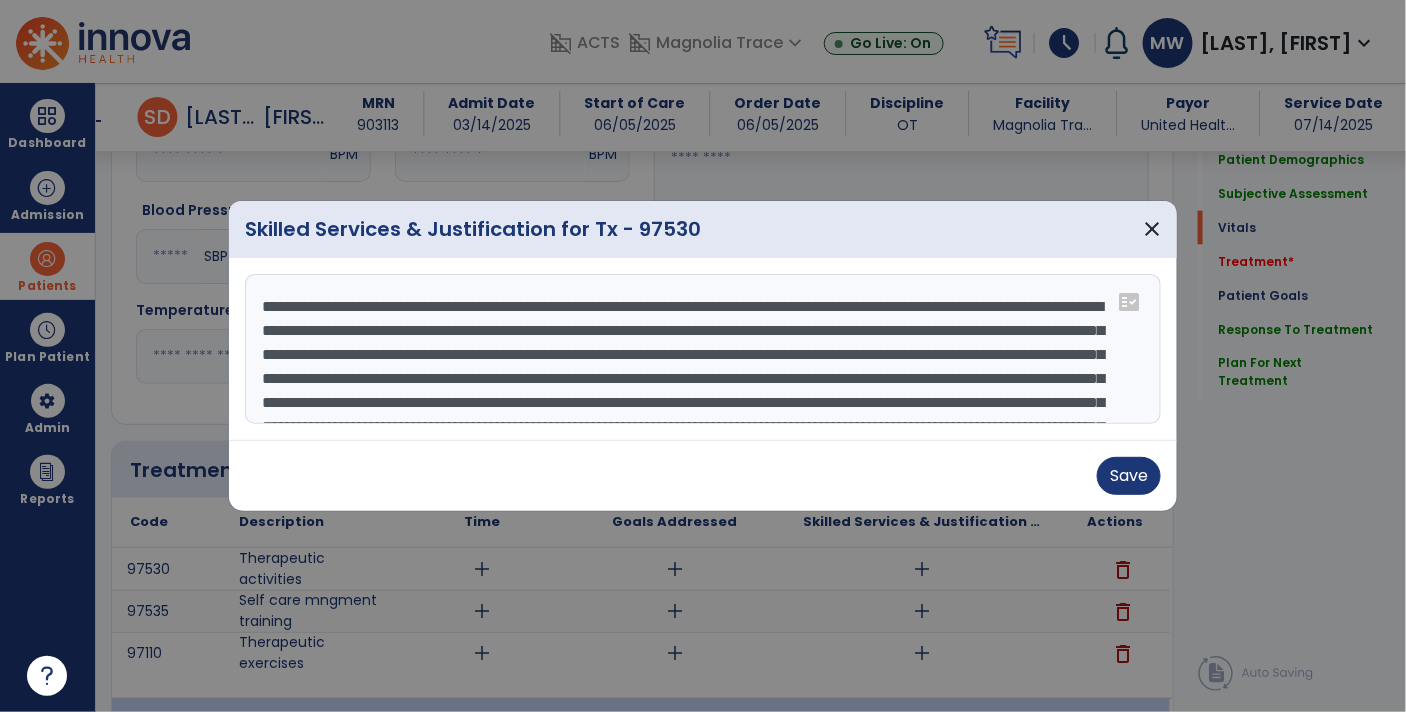 click on "**********" at bounding box center [703, 349] 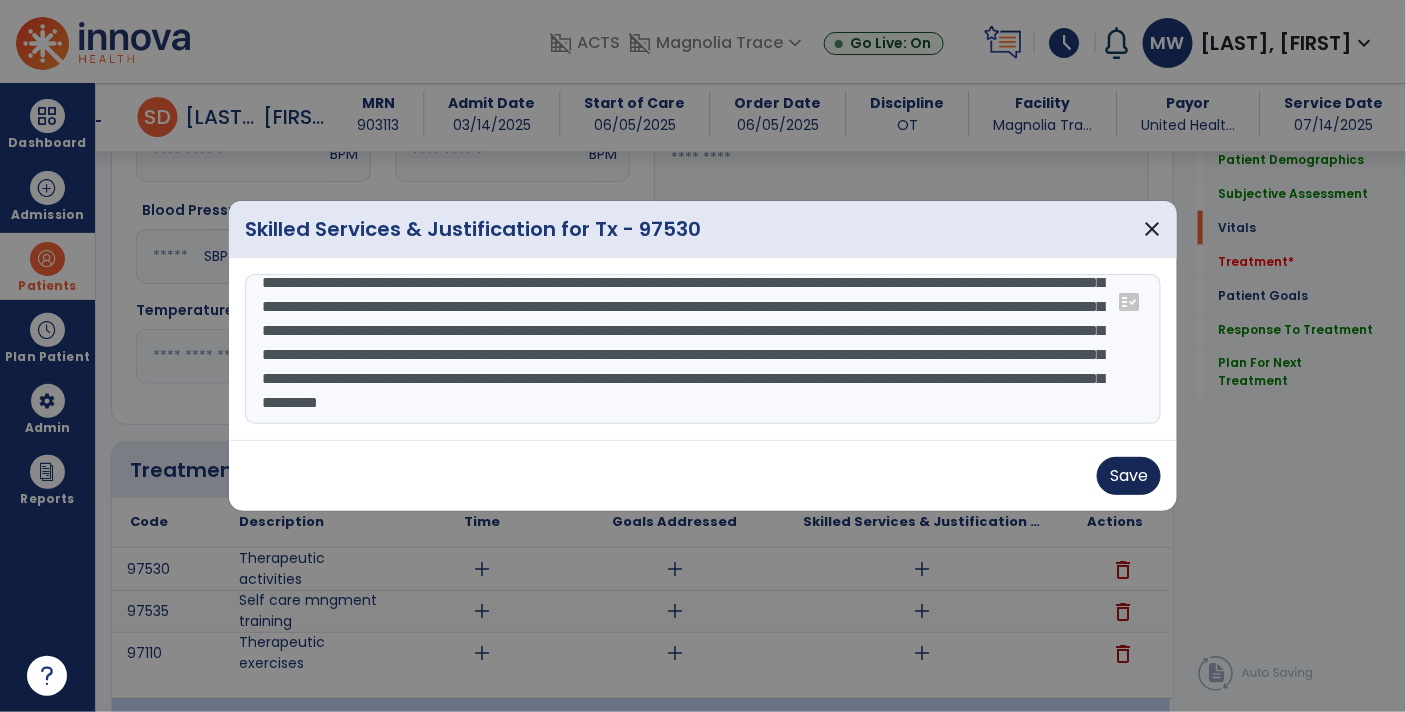 type on "**********" 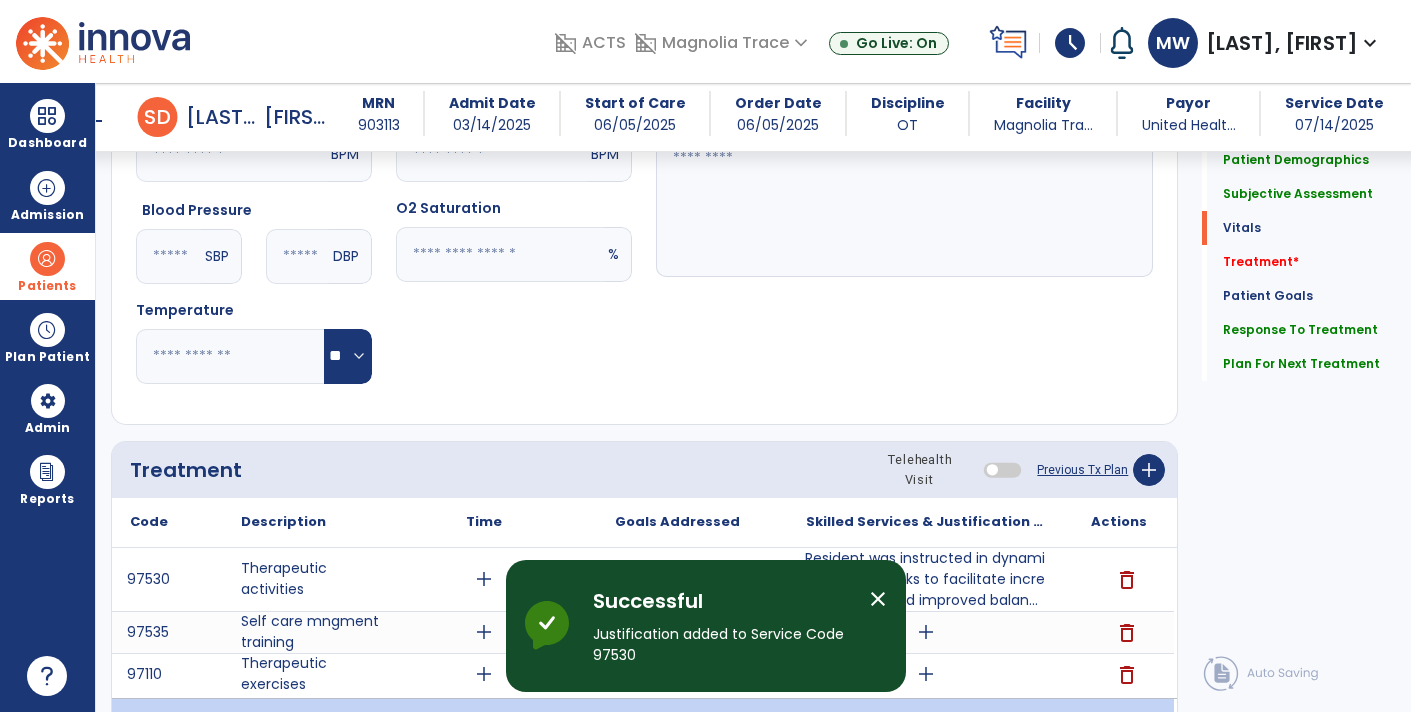 click on "close" at bounding box center [878, 599] 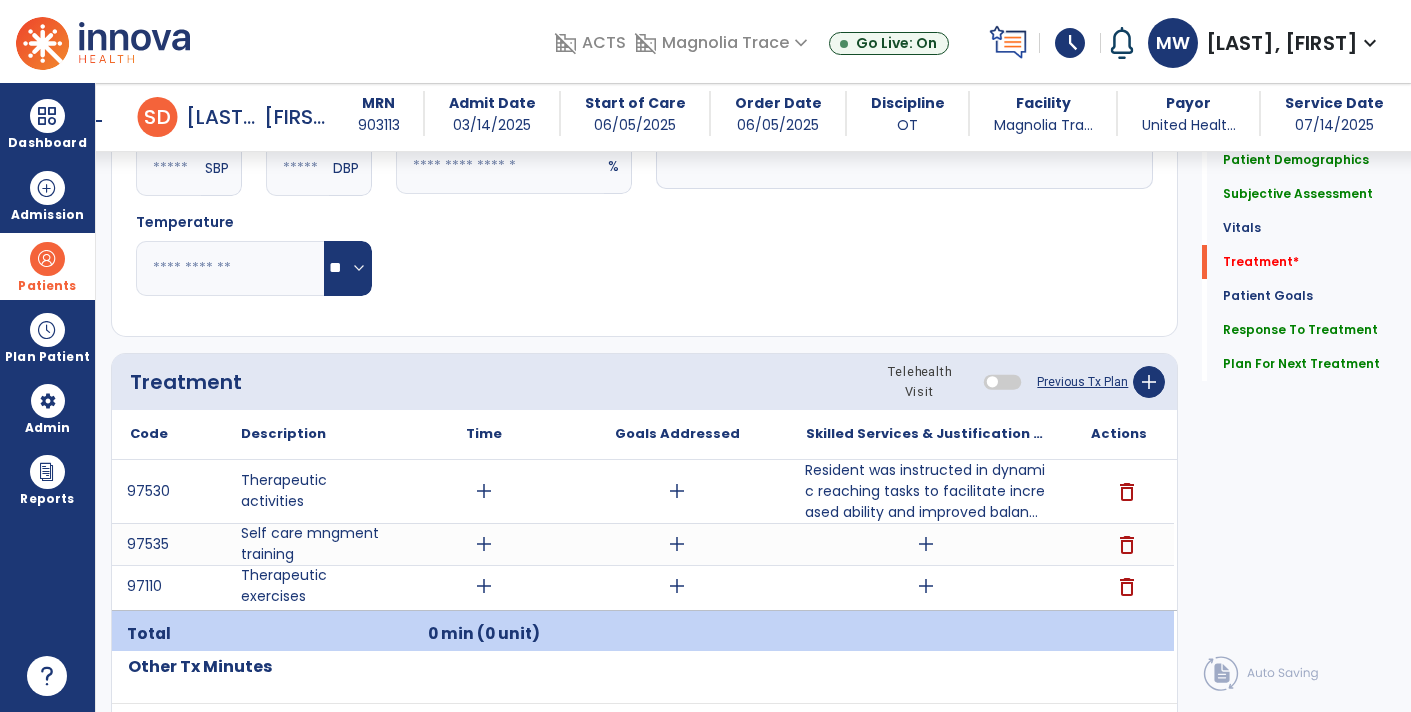 click on "add" at bounding box center (926, 586) 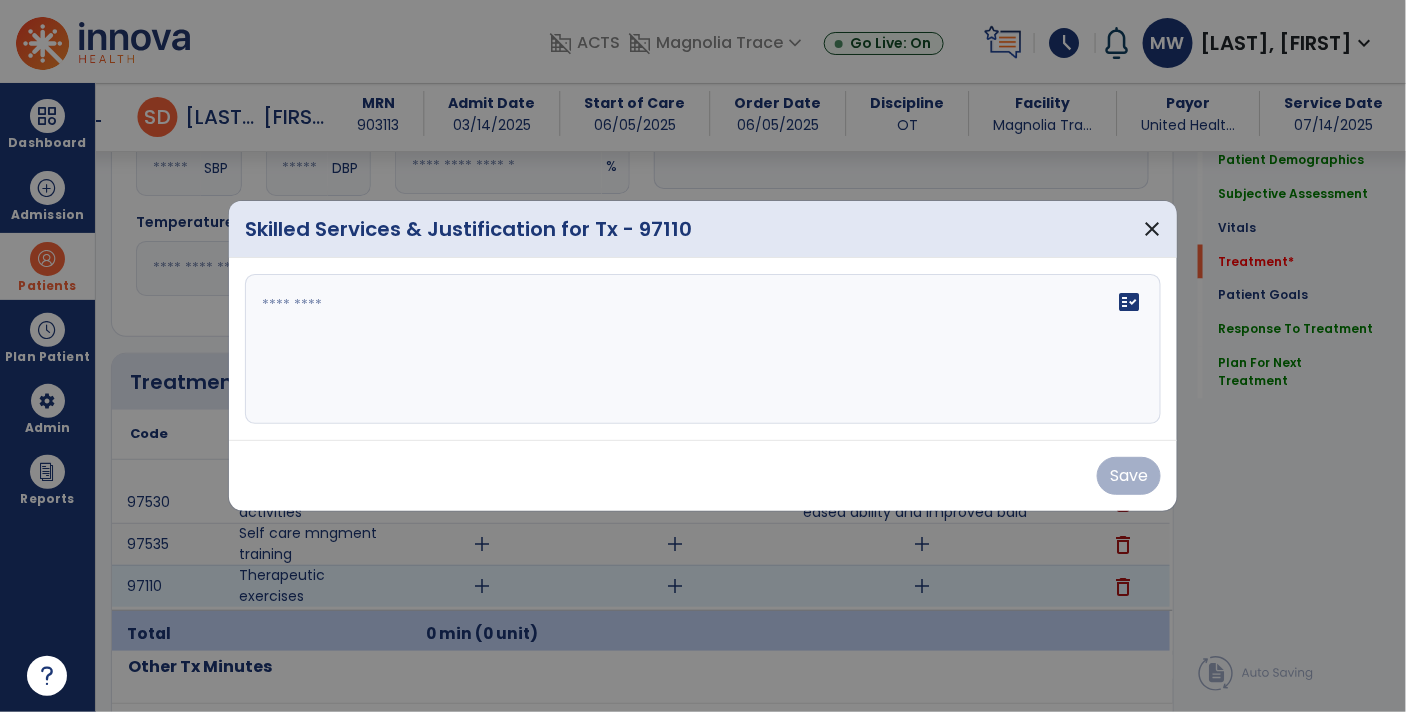click on "fact_check" at bounding box center [703, 349] 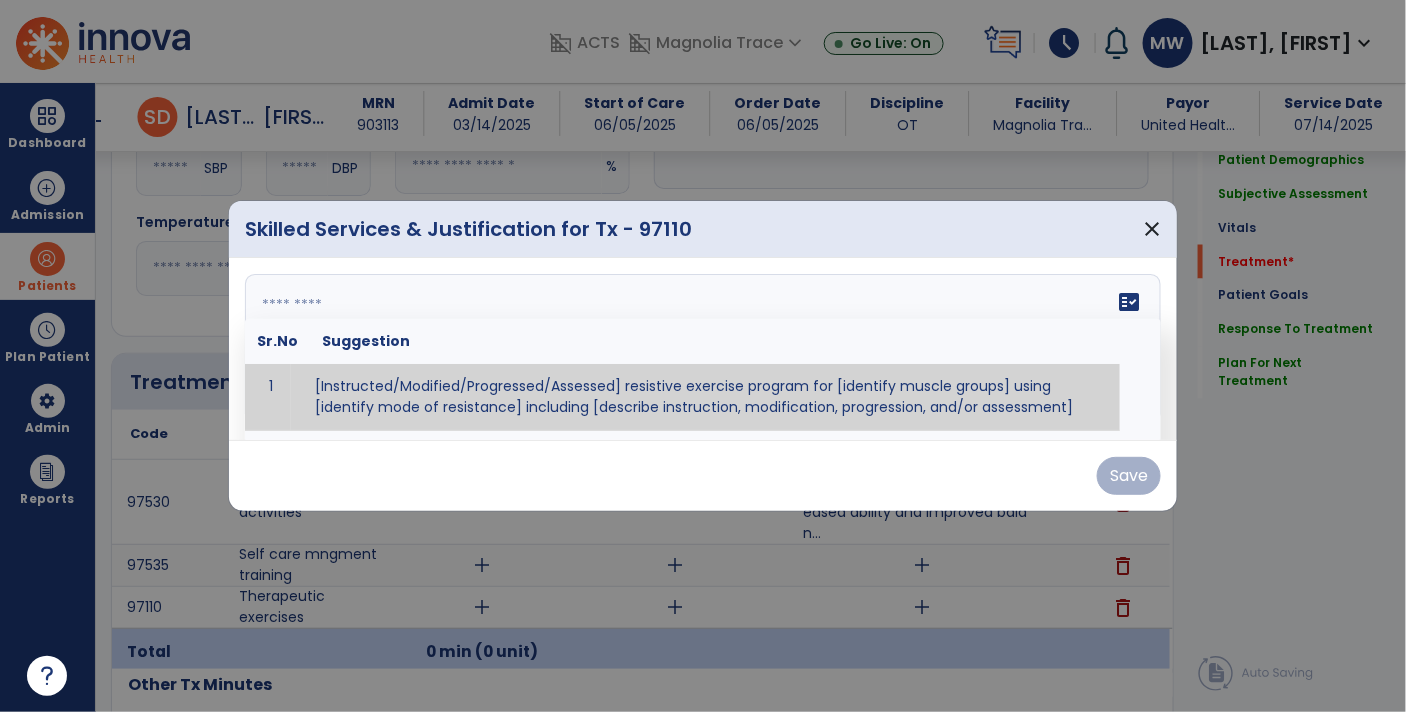 click at bounding box center (701, 349) 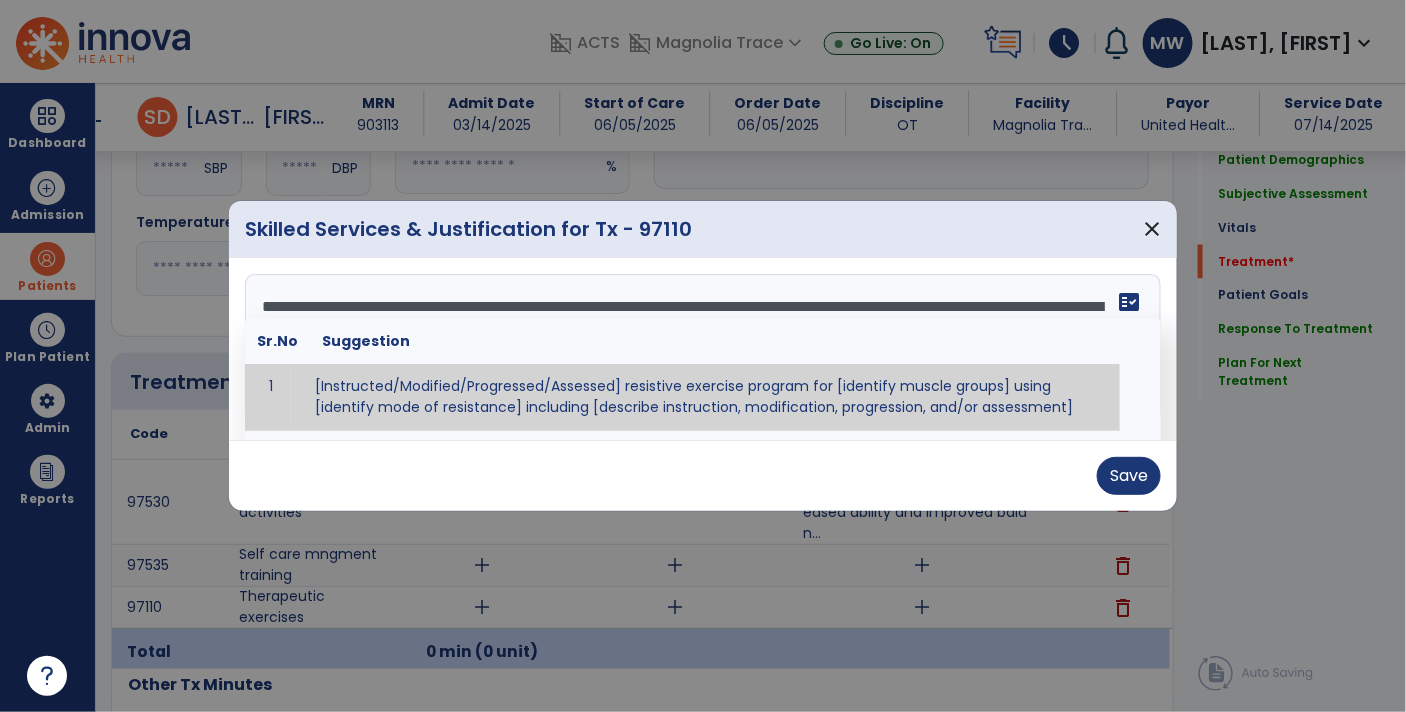 click on "fact_check" at bounding box center (1129, 302) 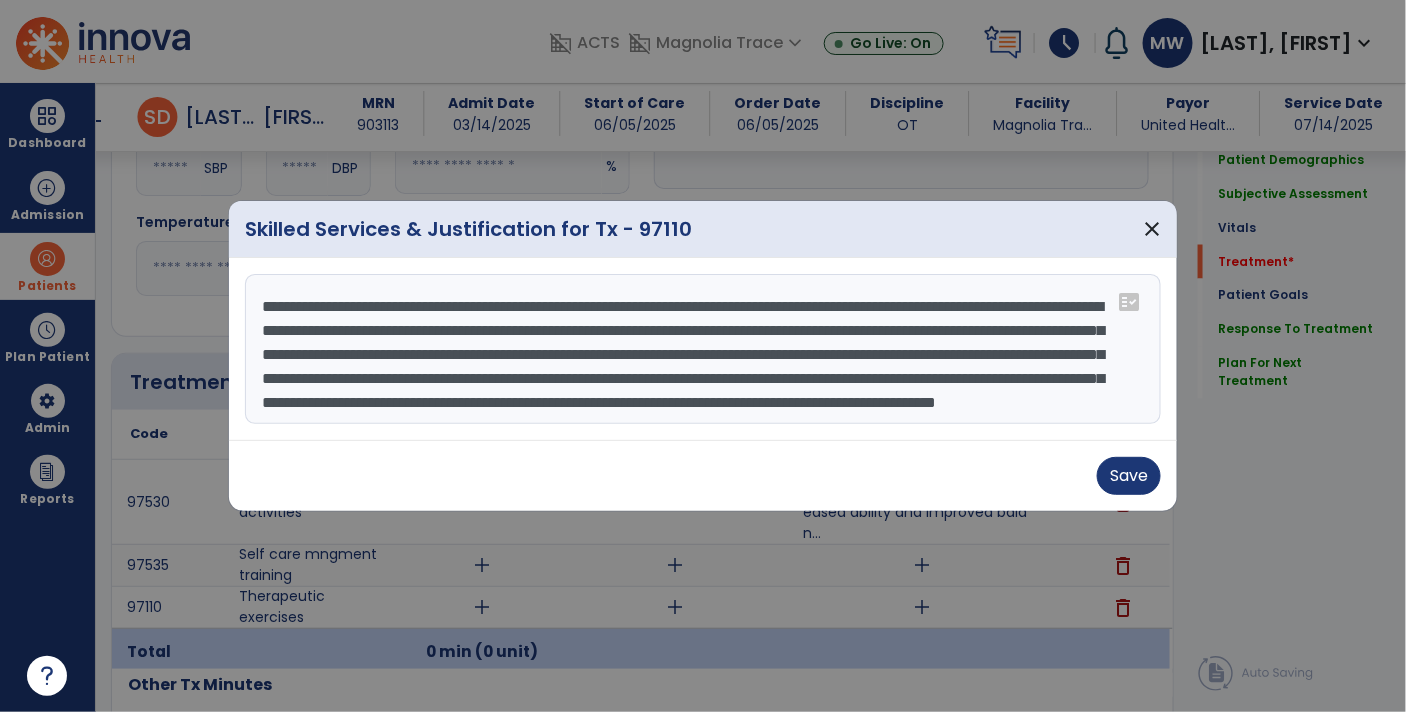 click on "**********" at bounding box center [703, 349] 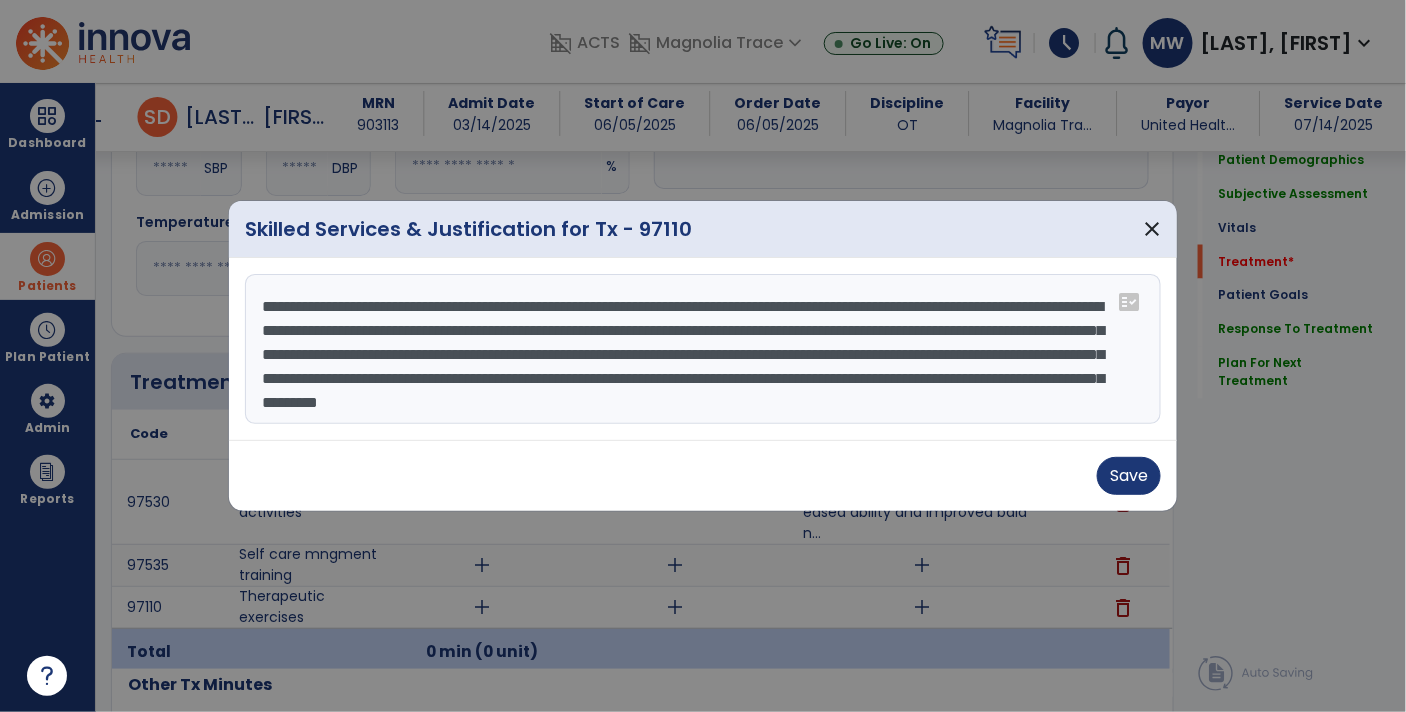 click on "**********" at bounding box center [703, 349] 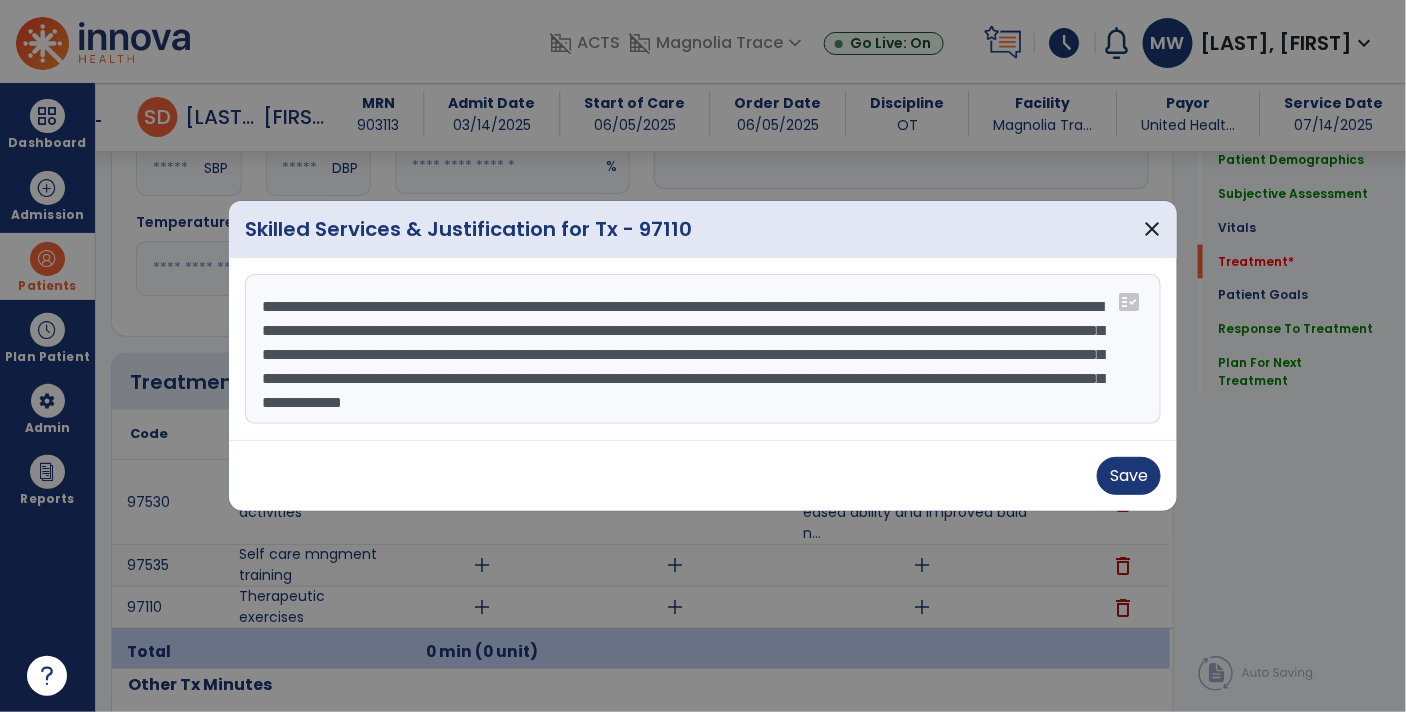 click on "**********" at bounding box center (703, 349) 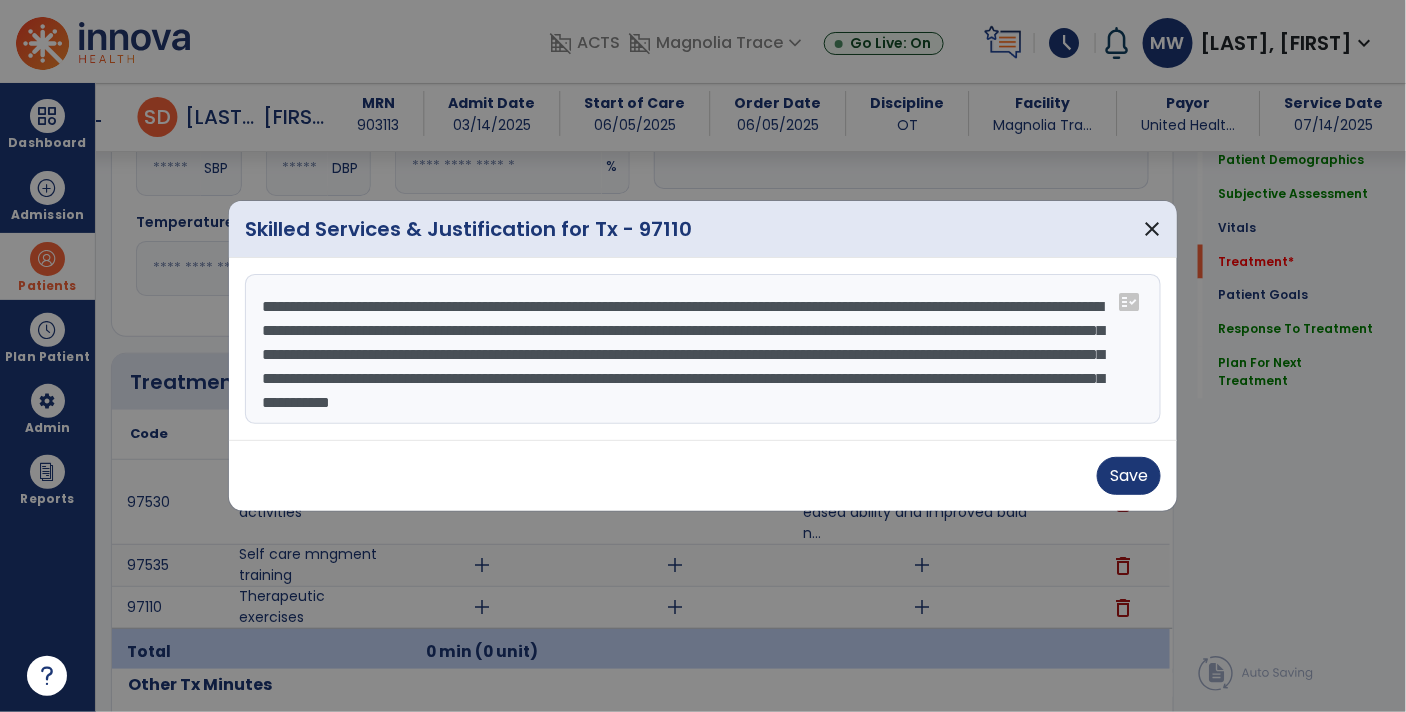 type on "**********" 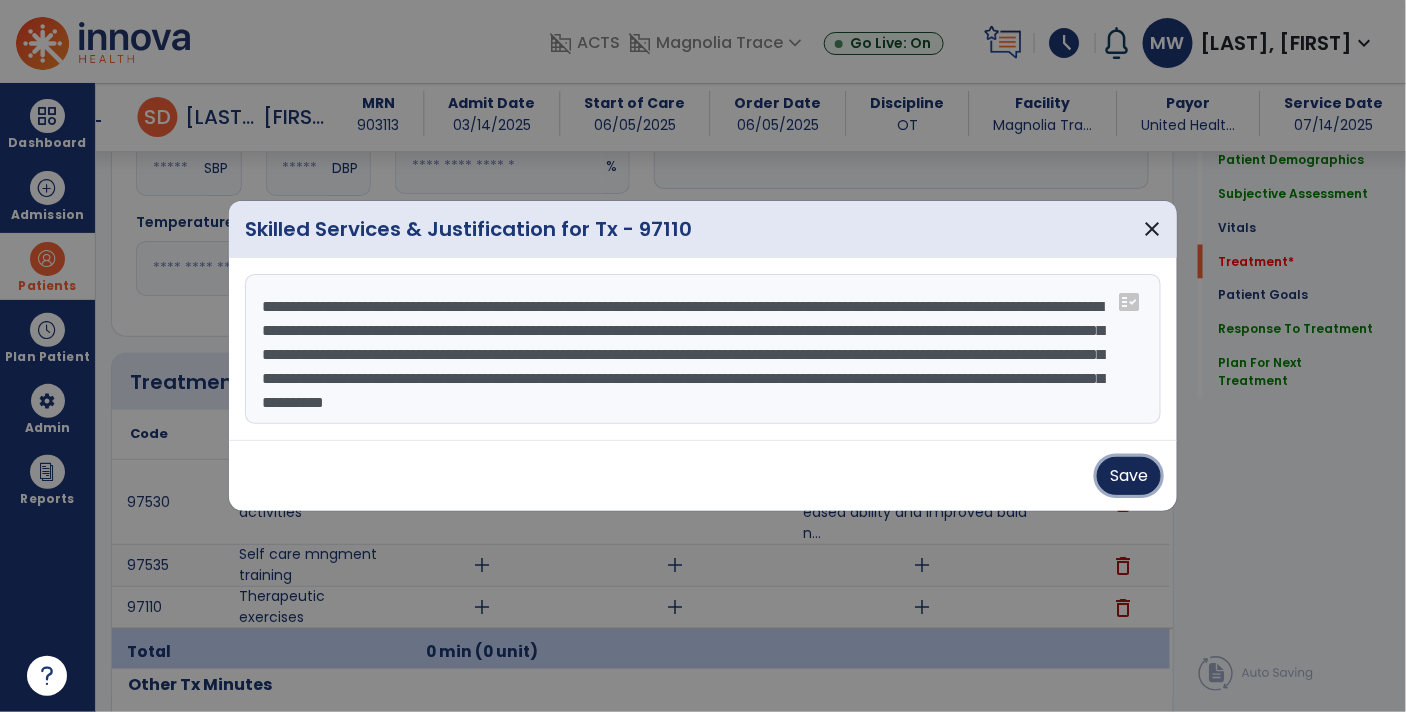 click on "Save" at bounding box center [1129, 476] 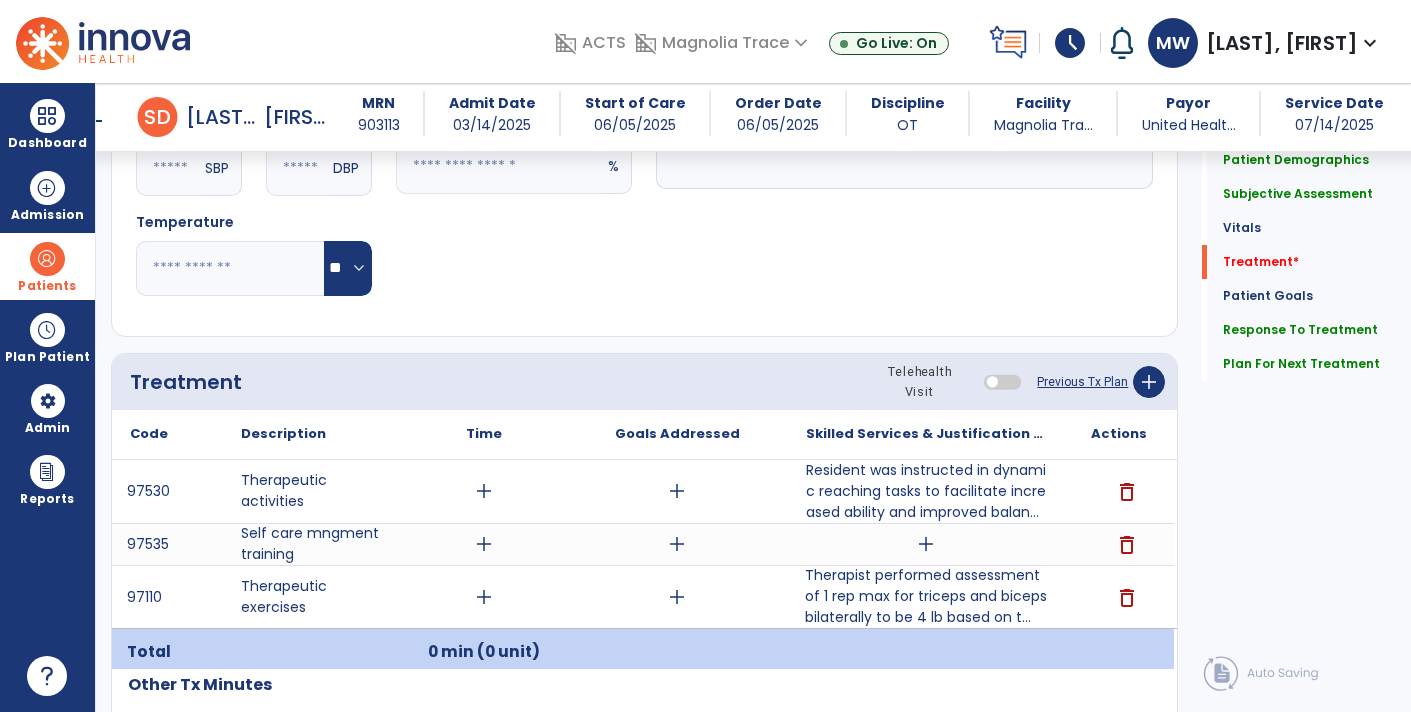 click on "add" at bounding box center (926, 544) 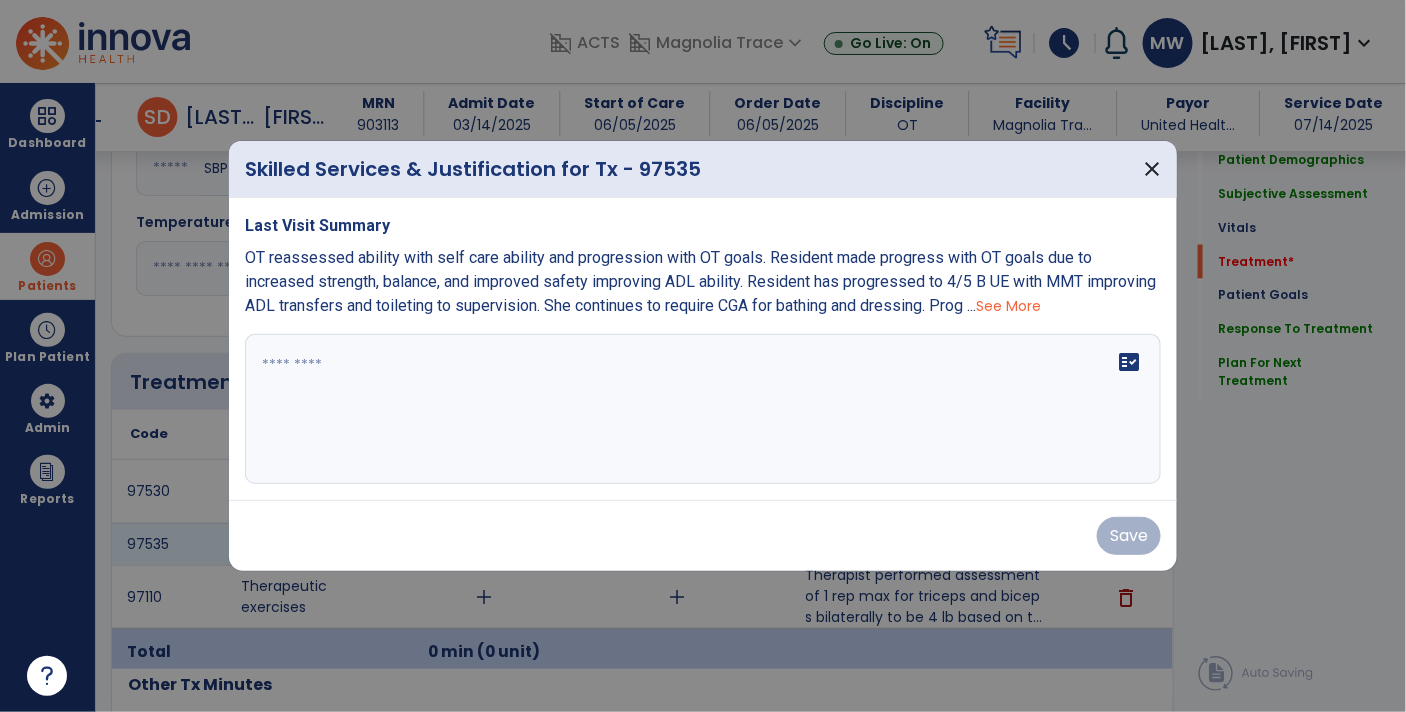 scroll, scrollTop: 1006, scrollLeft: 0, axis: vertical 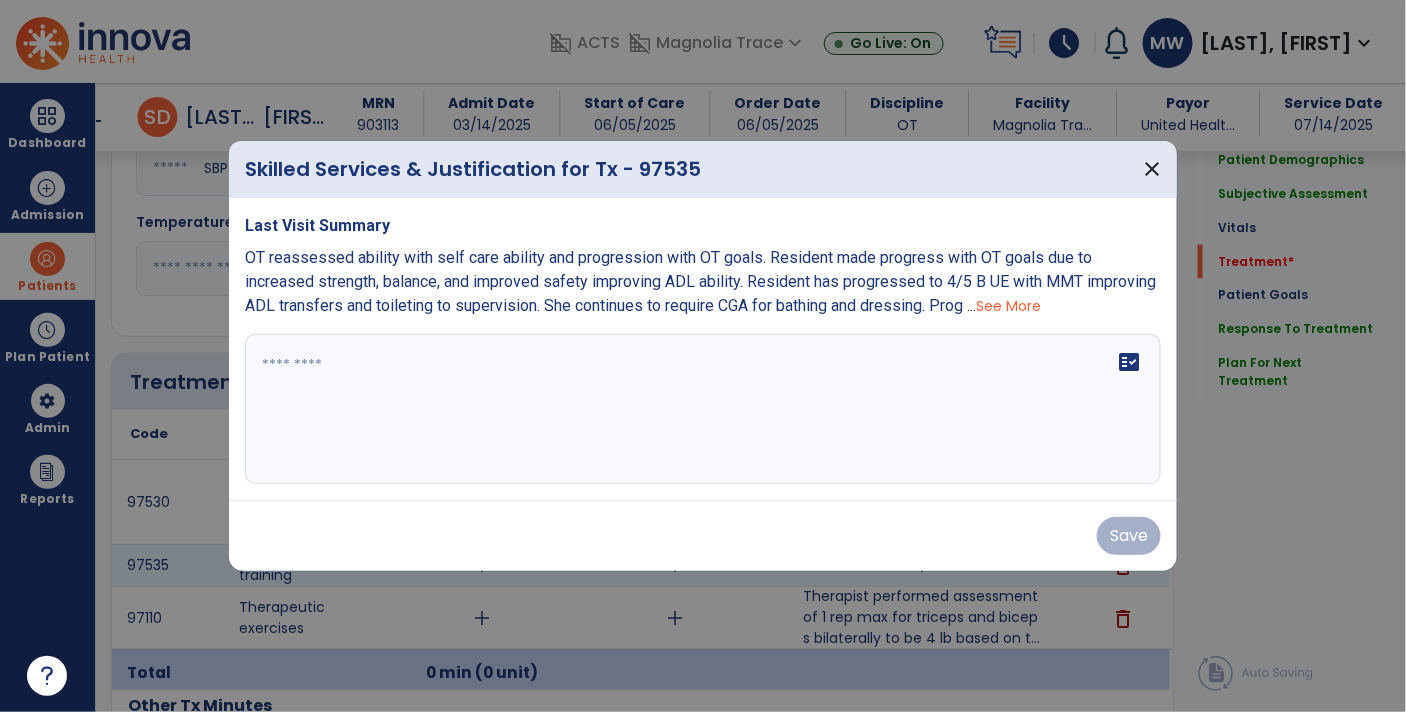 click on "fact_check" at bounding box center [703, 409] 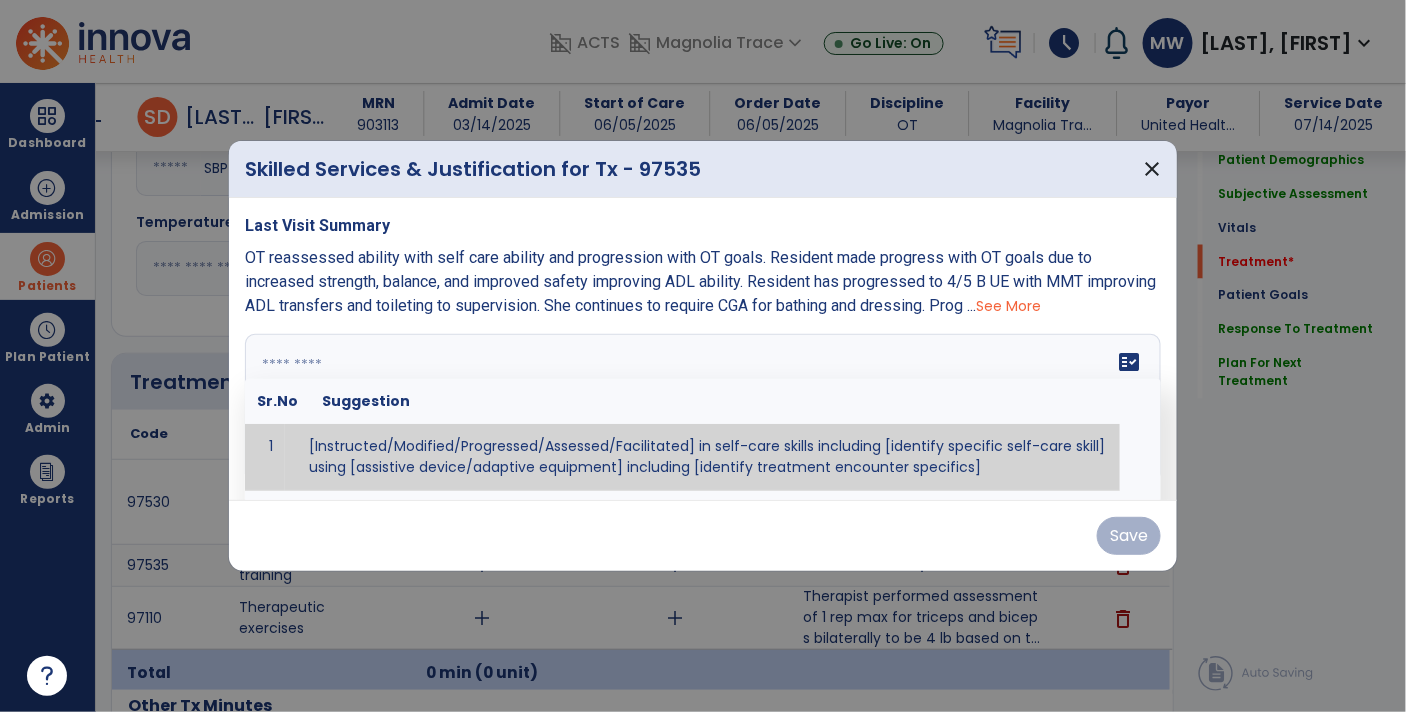 click at bounding box center (701, 409) 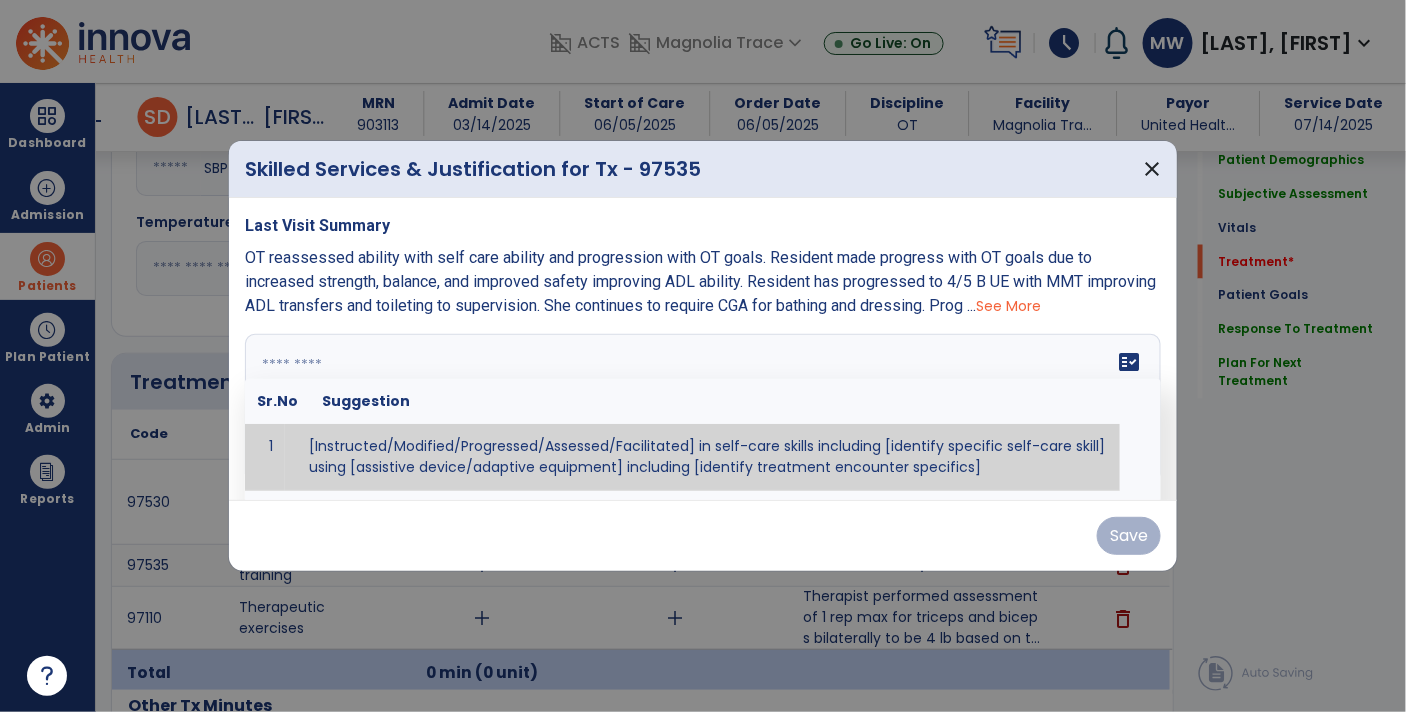 paste on "**********" 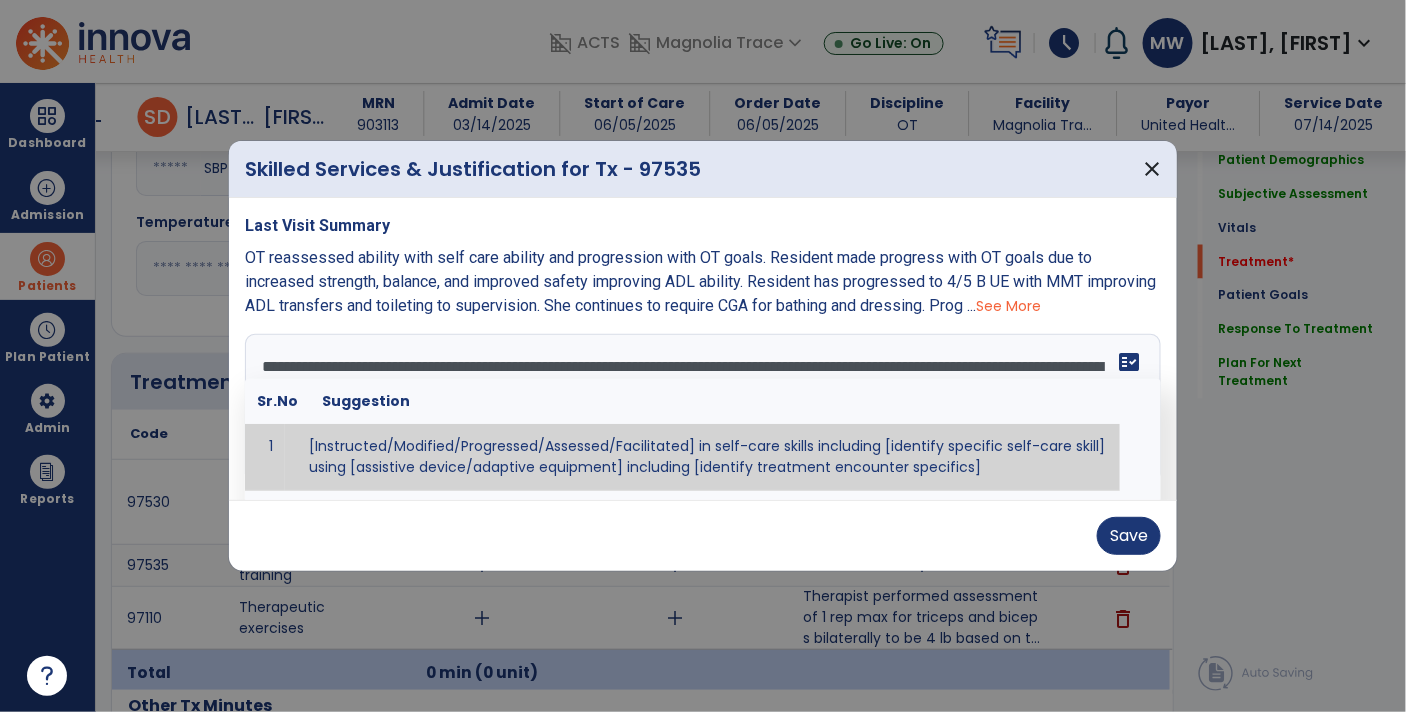 click on "fact_check" at bounding box center [1129, 362] 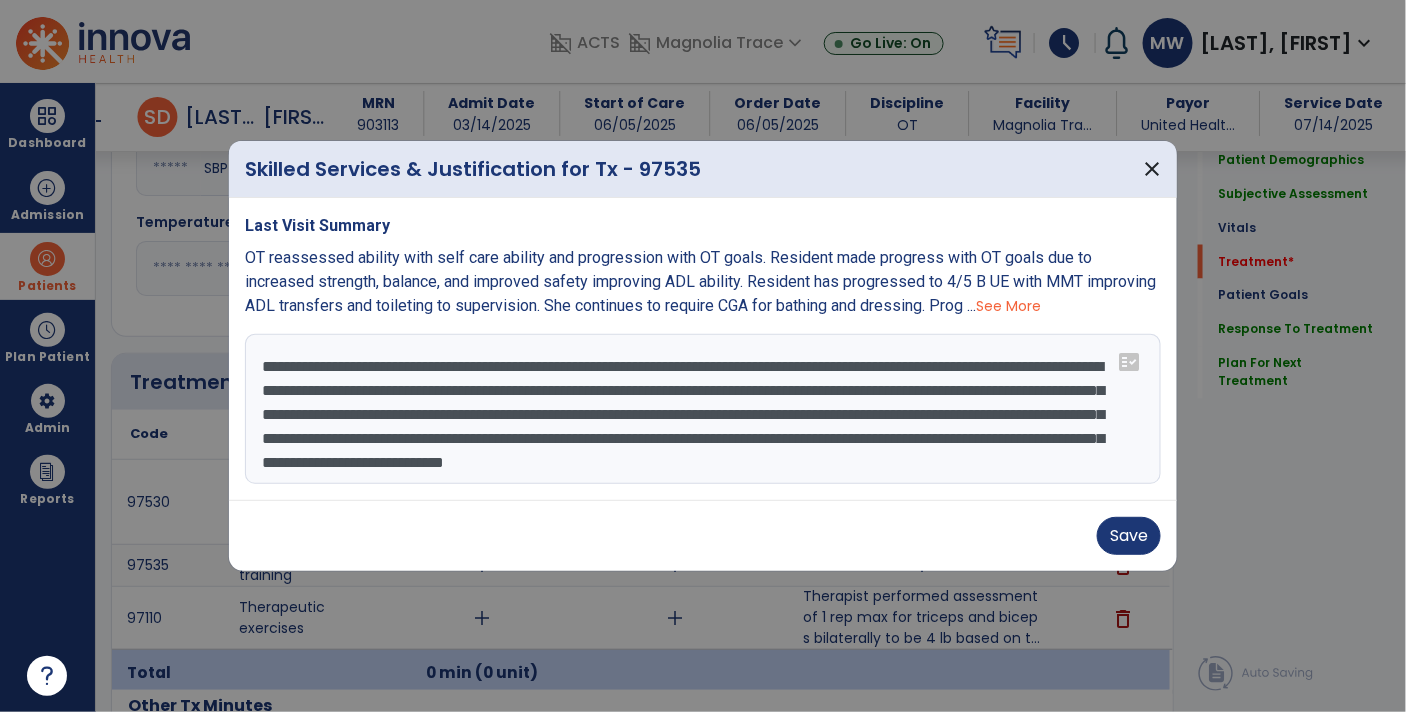 click on "**********" at bounding box center (703, 409) 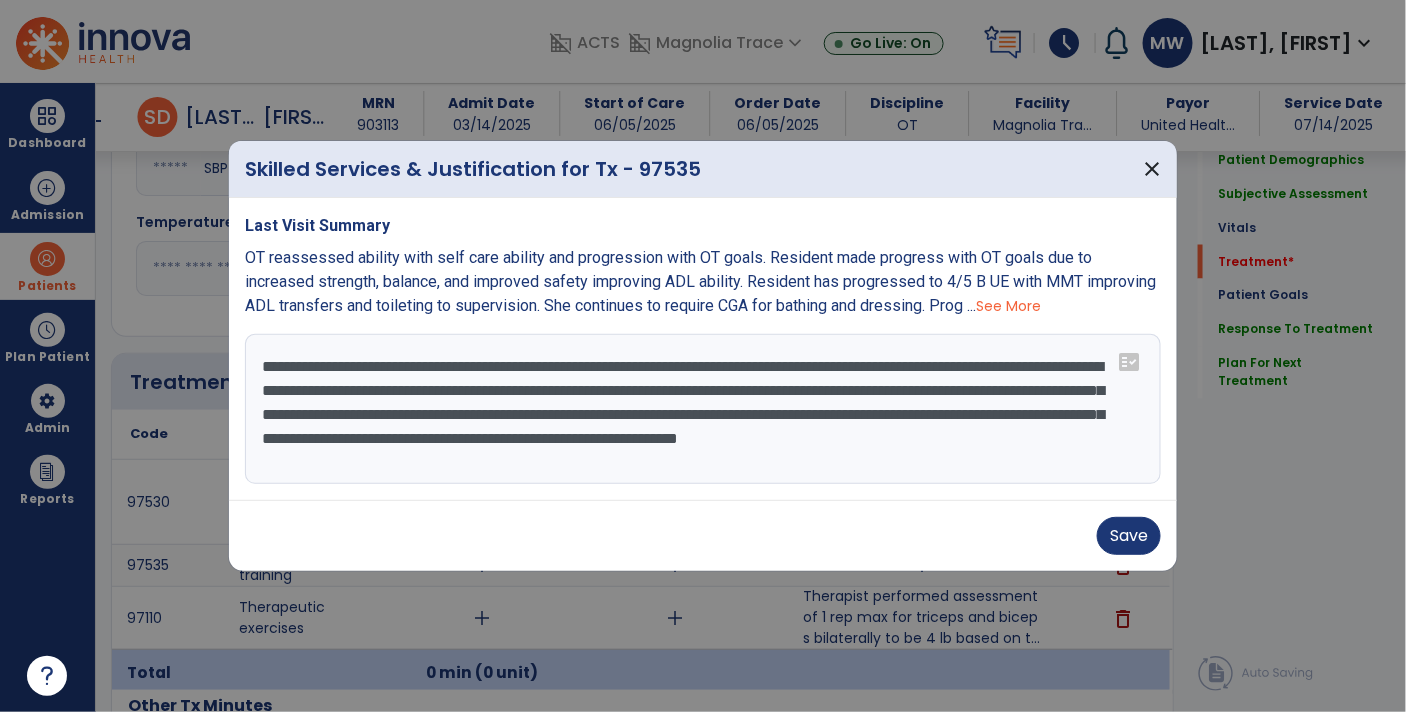 scroll, scrollTop: 0, scrollLeft: 0, axis: both 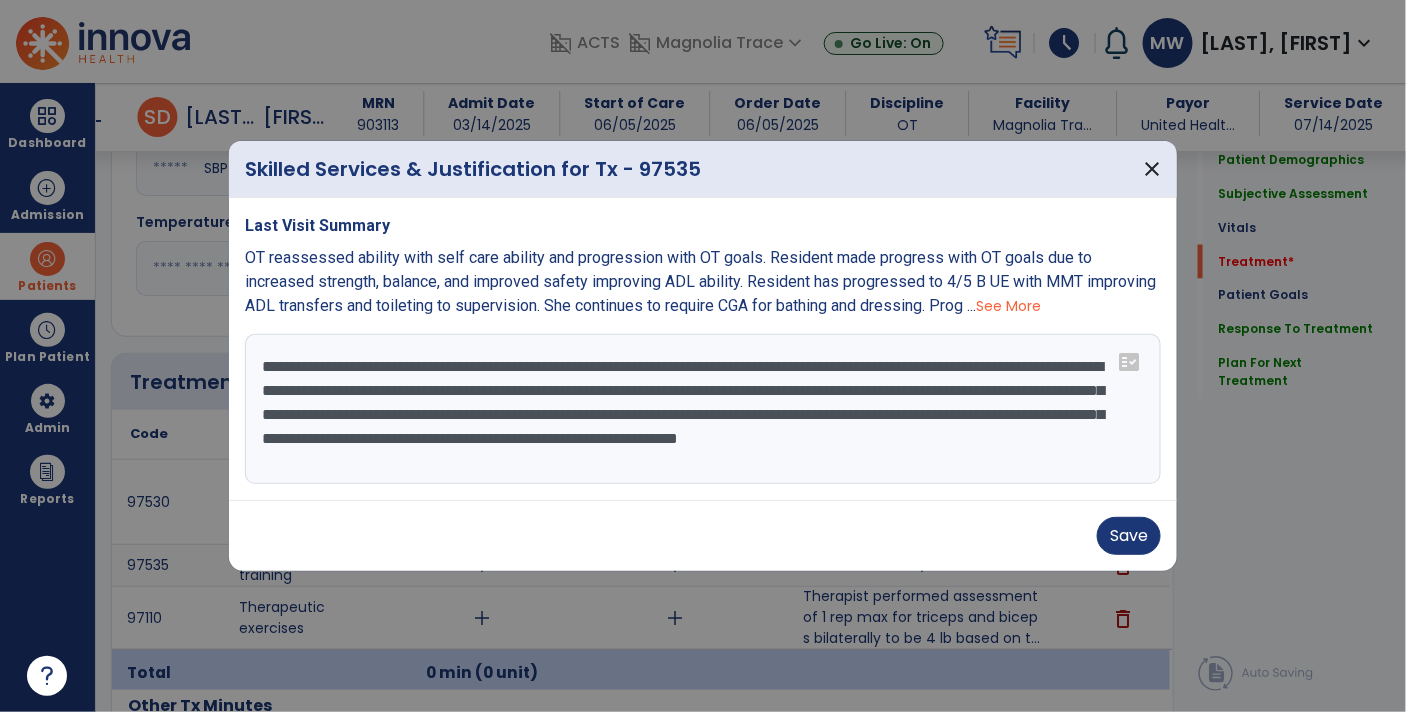 click on "**********" at bounding box center [703, 409] 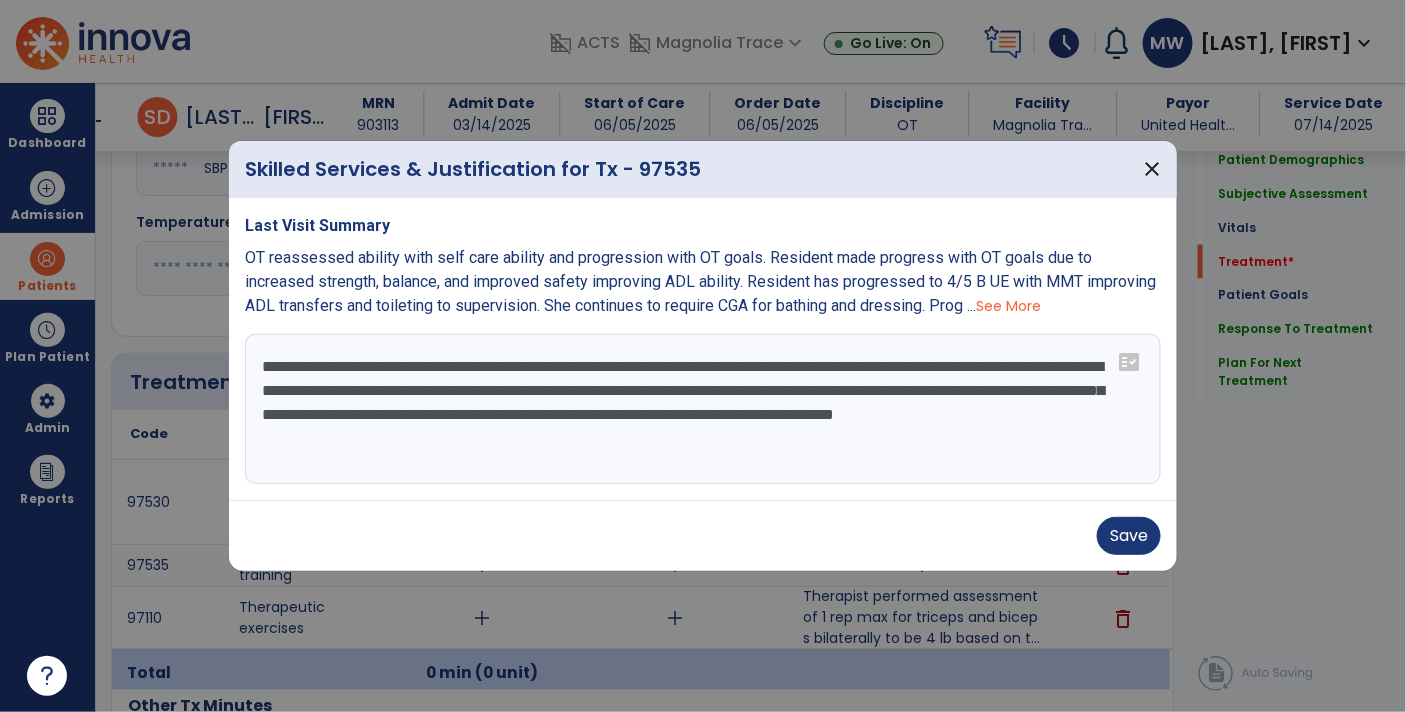 click on "**********" at bounding box center (703, 409) 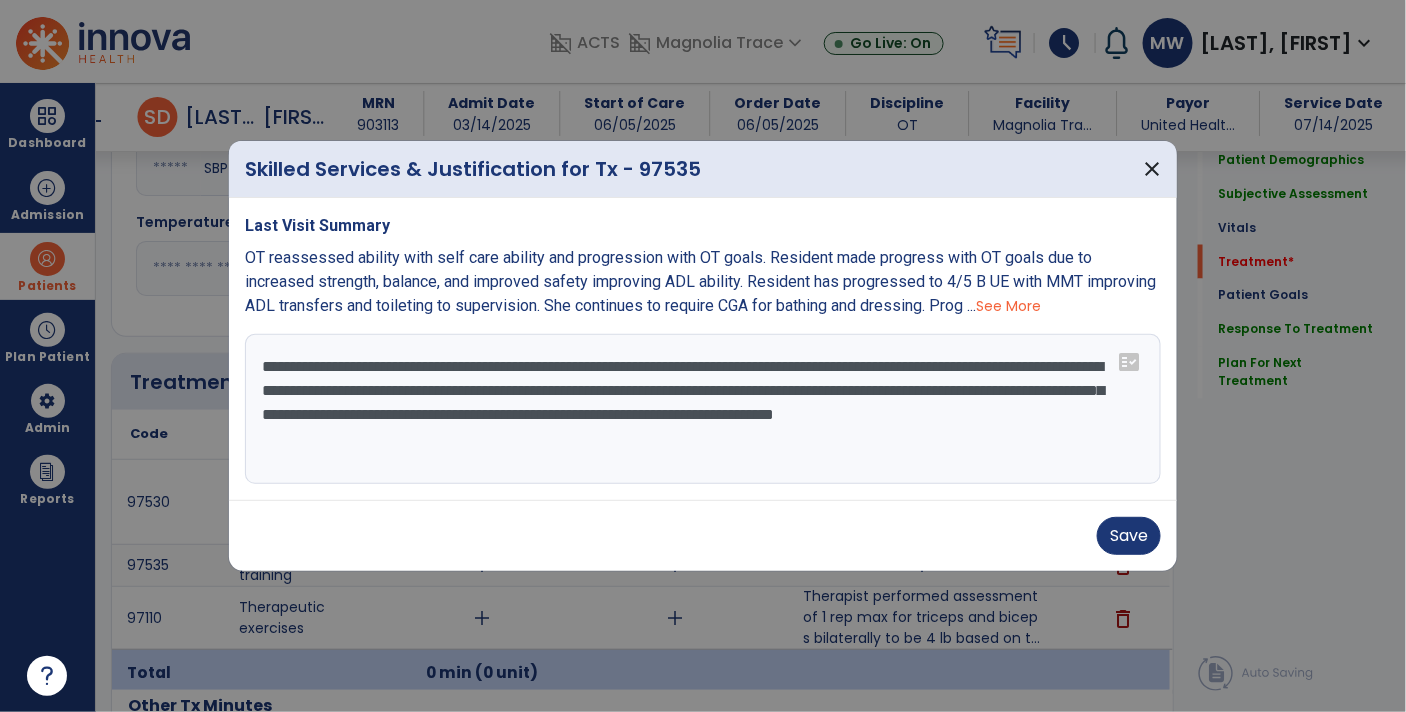 click on "**********" at bounding box center (703, 409) 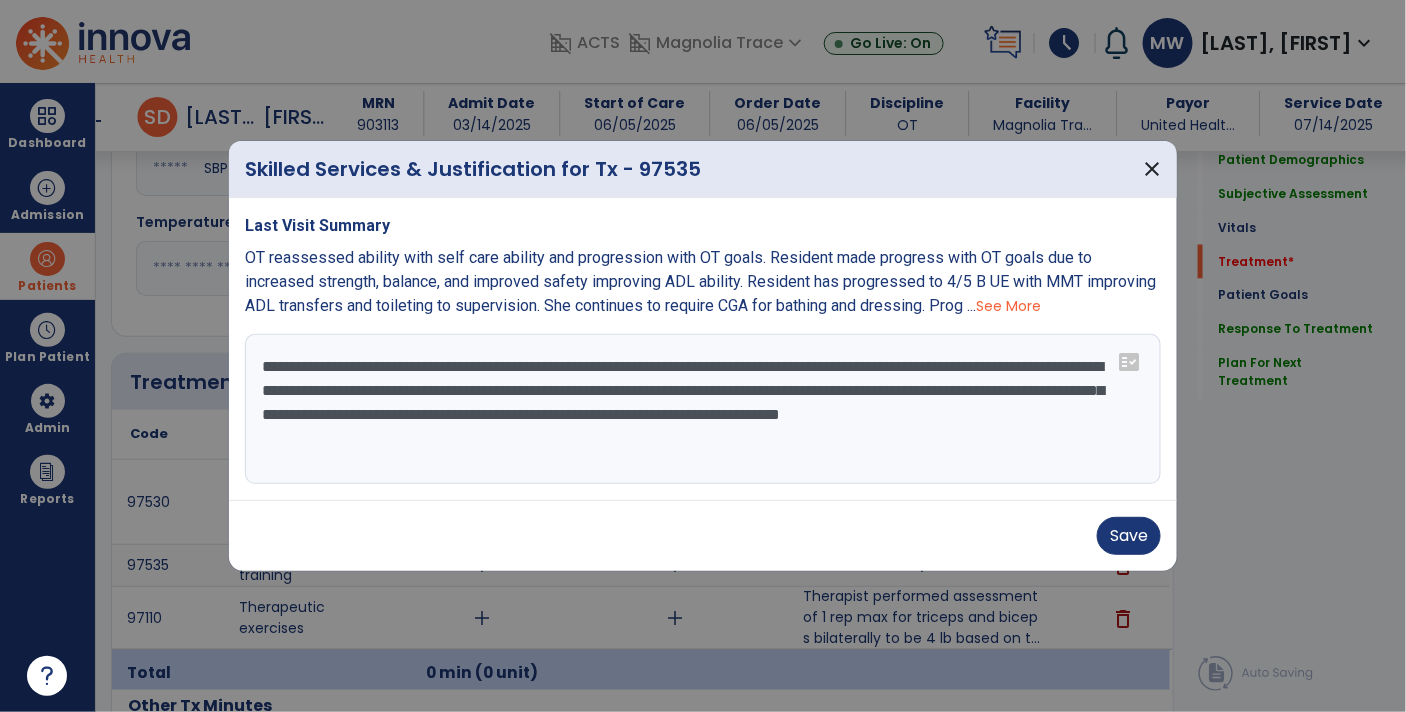 click on "**********" at bounding box center (703, 409) 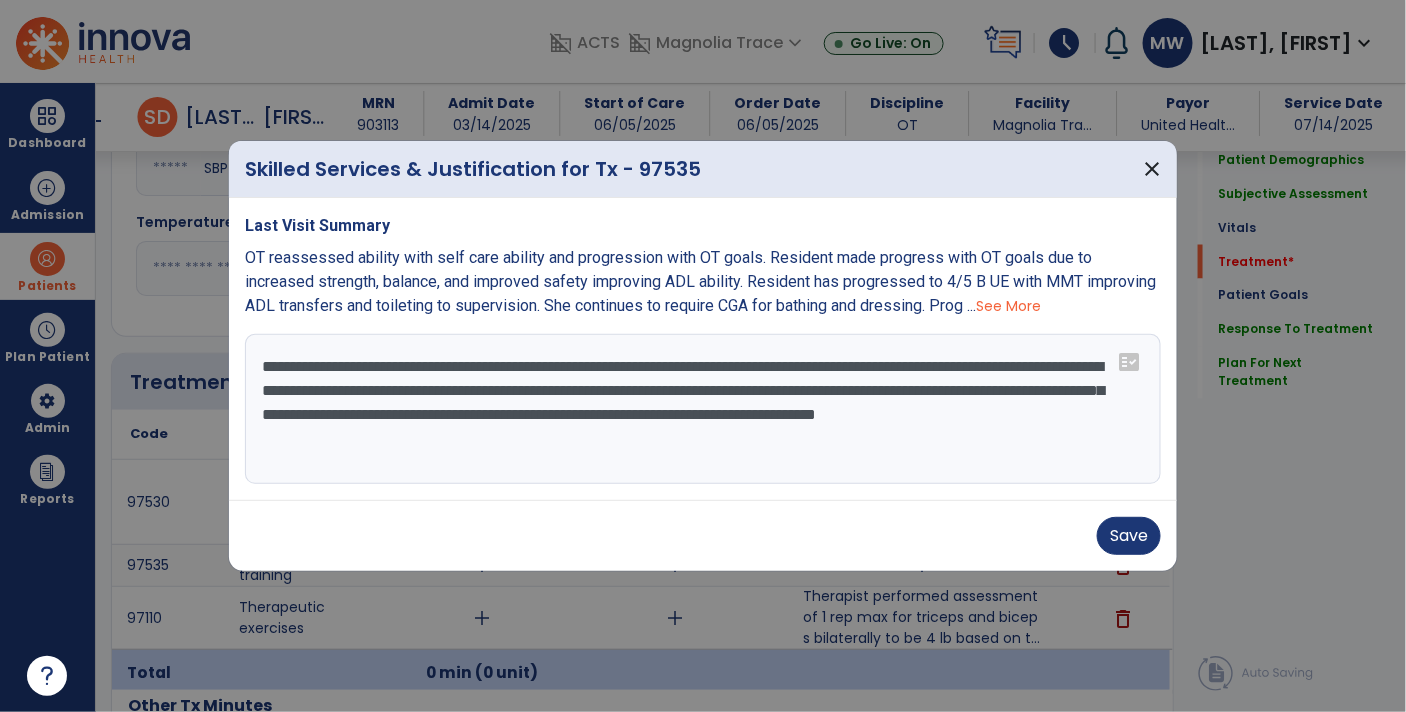 click on "**********" at bounding box center [703, 409] 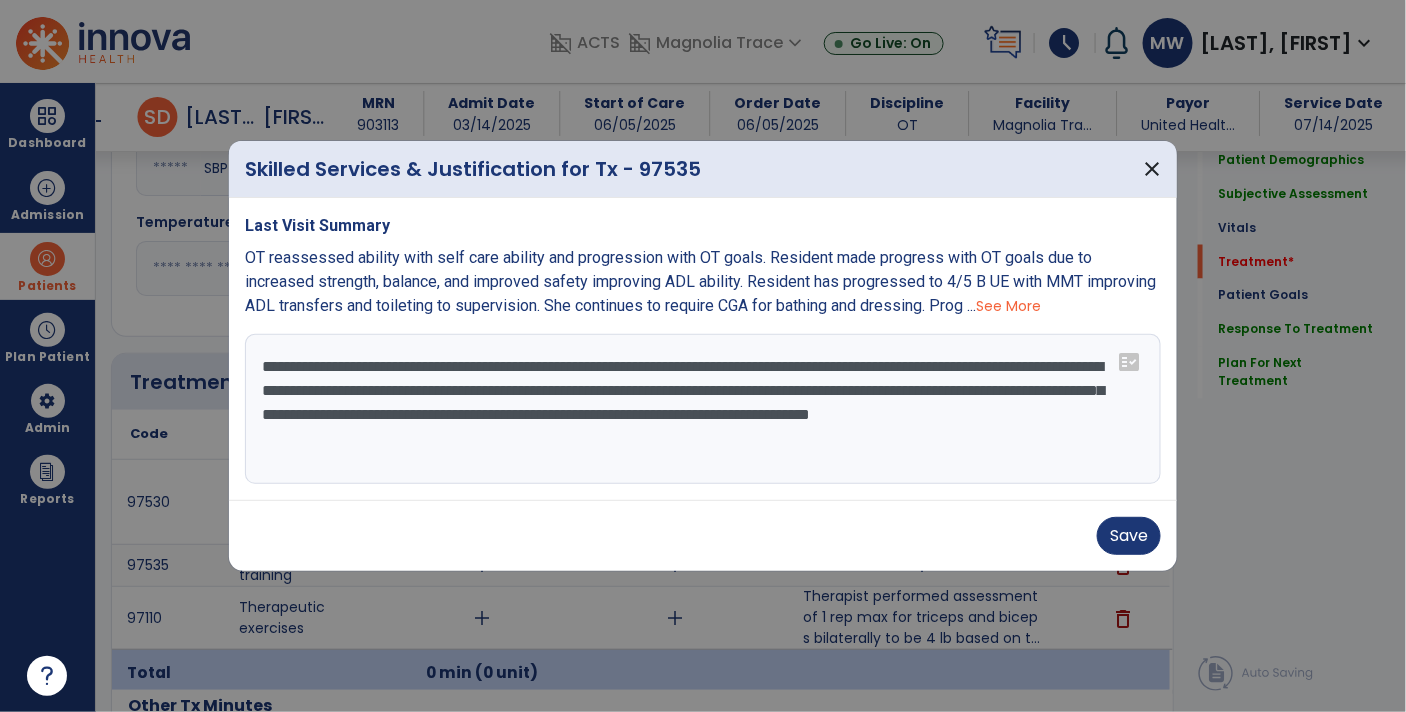 type on "**********" 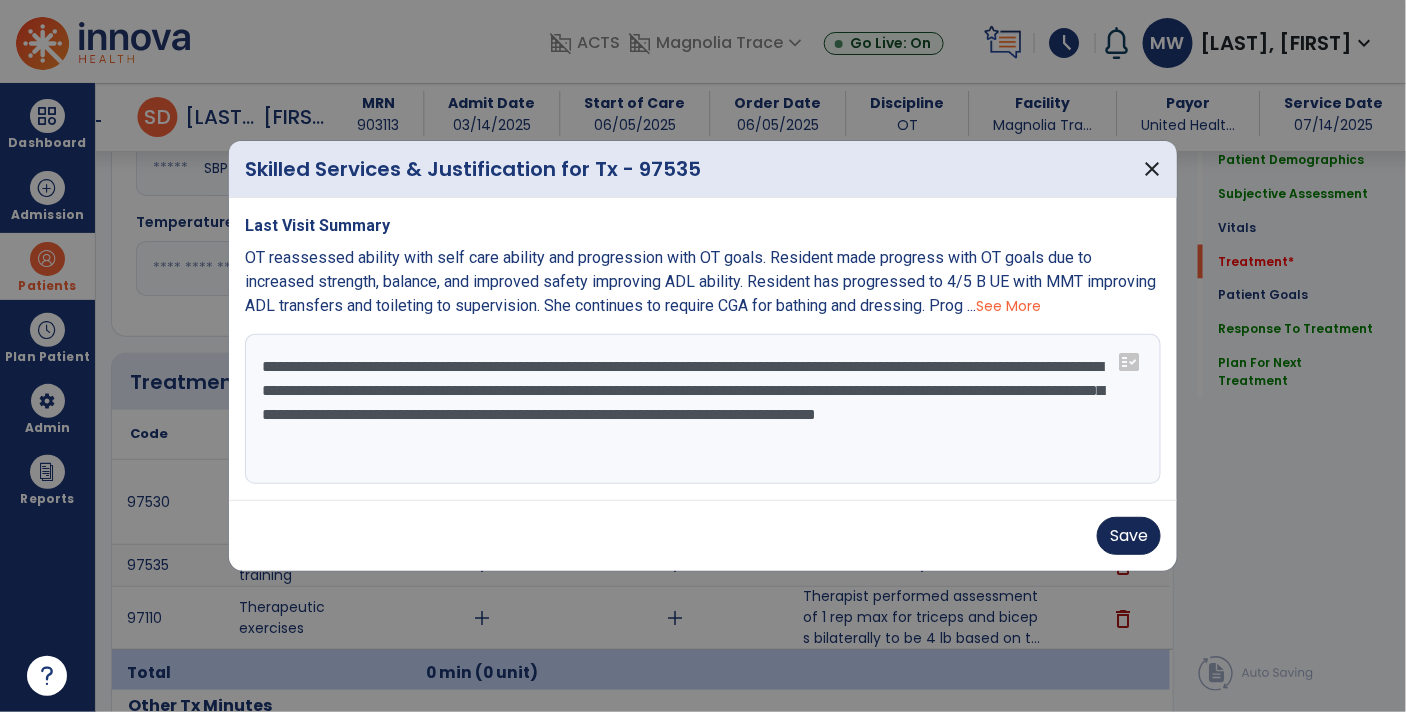 click on "Save" at bounding box center (1129, 536) 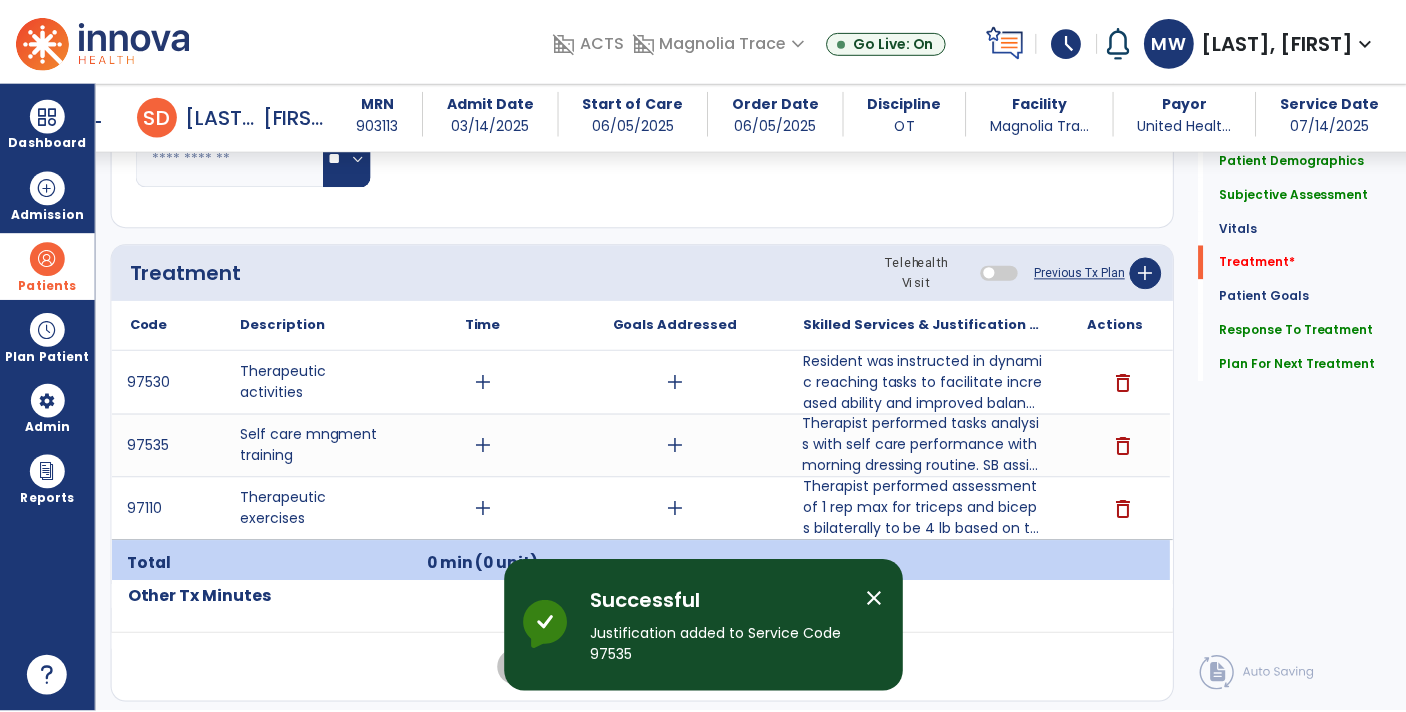 scroll, scrollTop: 1175, scrollLeft: 0, axis: vertical 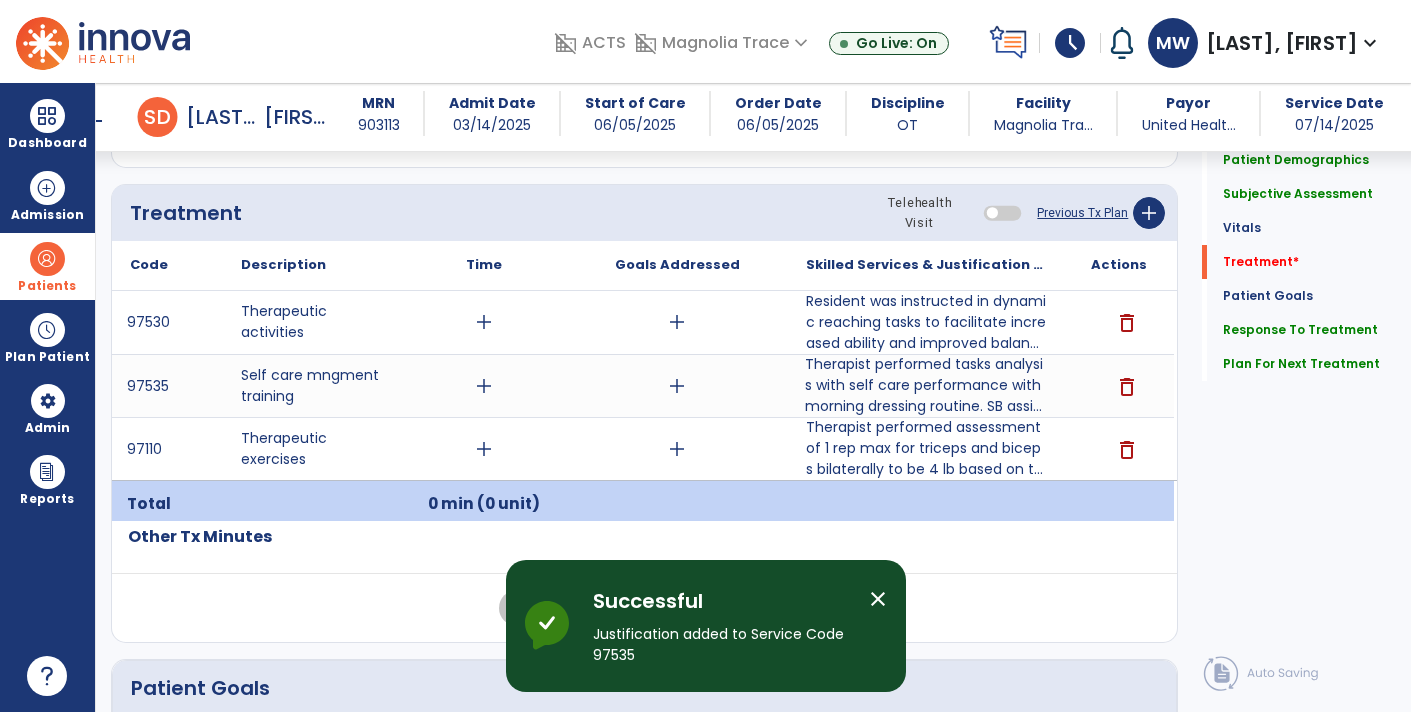 click on "add" at bounding box center [484, 322] 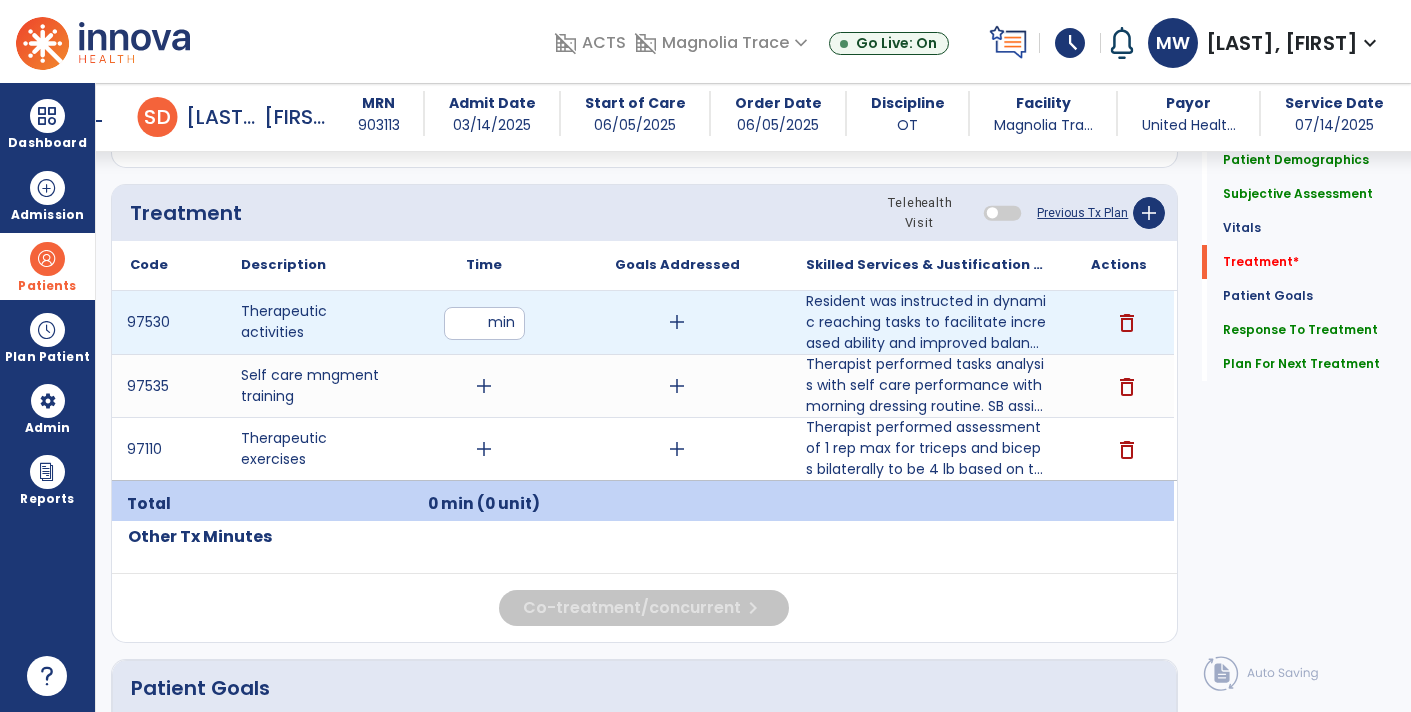 type on "**" 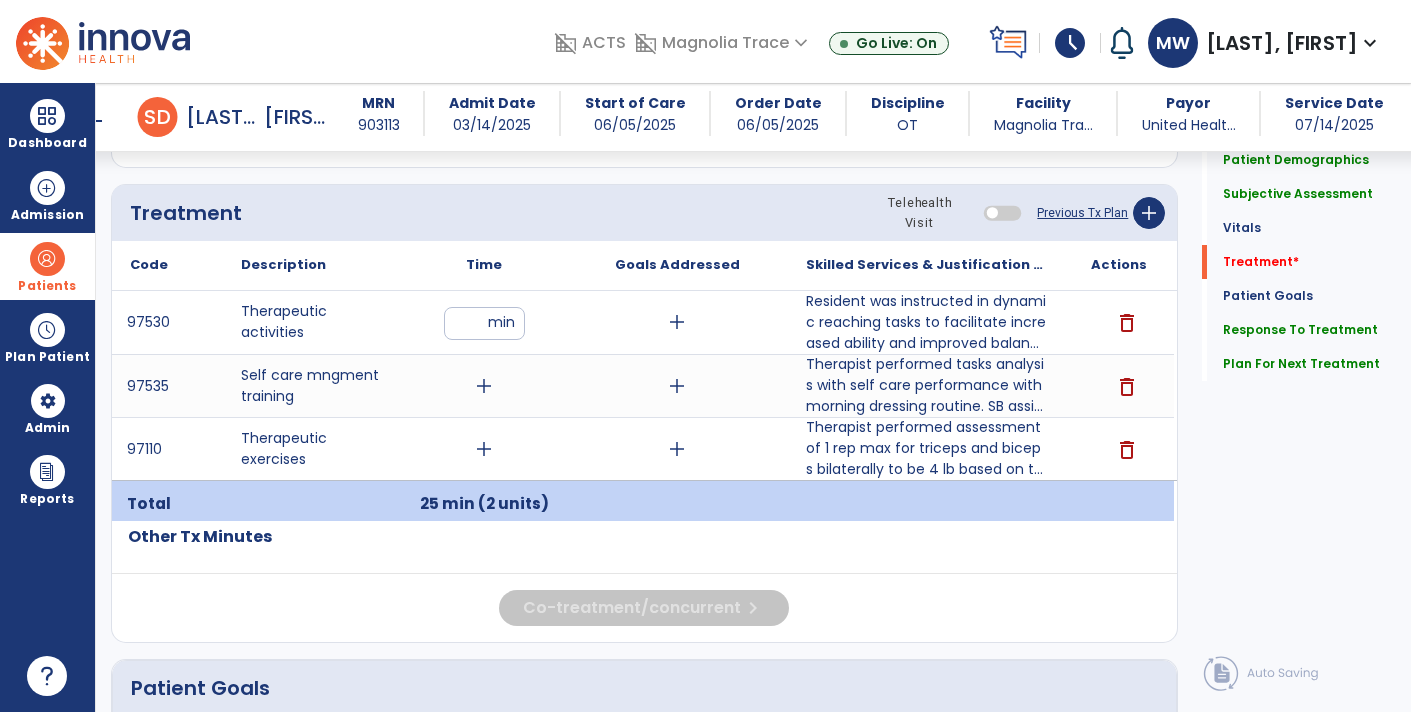 click on "add" at bounding box center [484, 386] 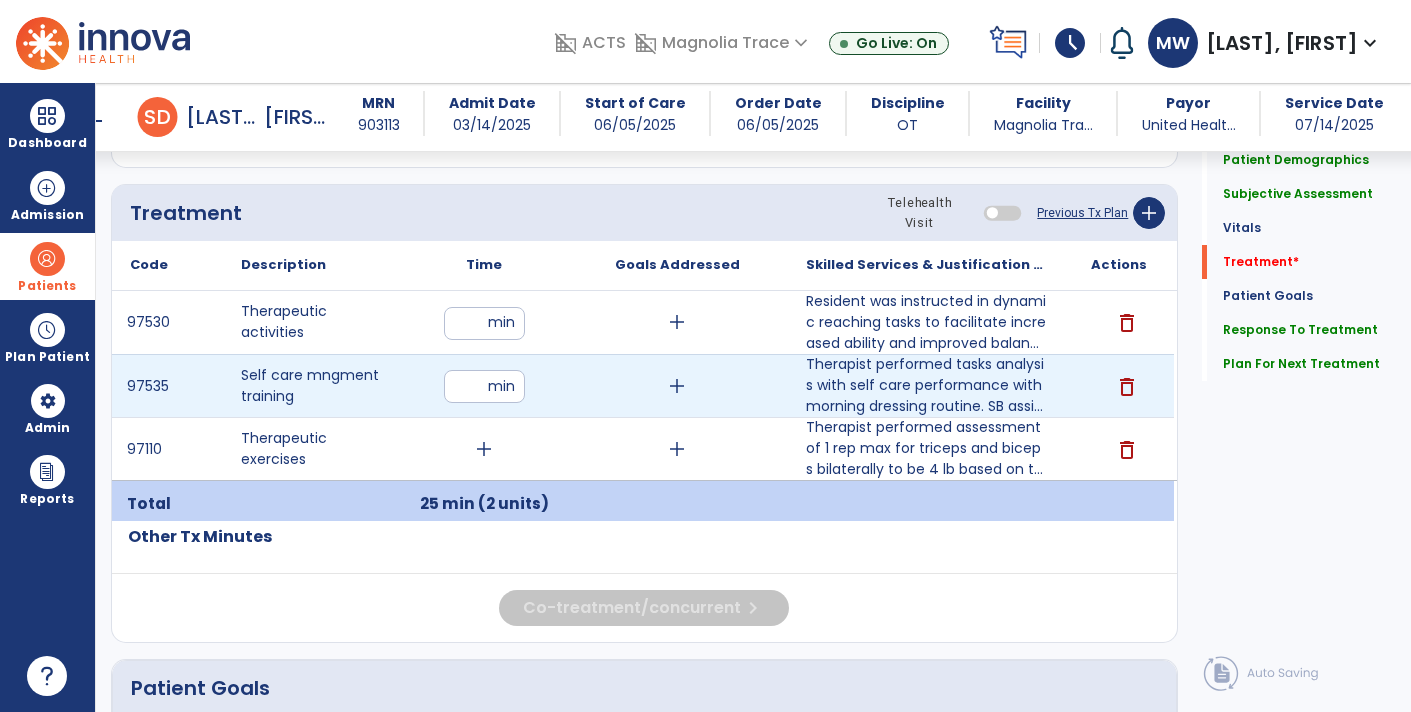 type on "**" 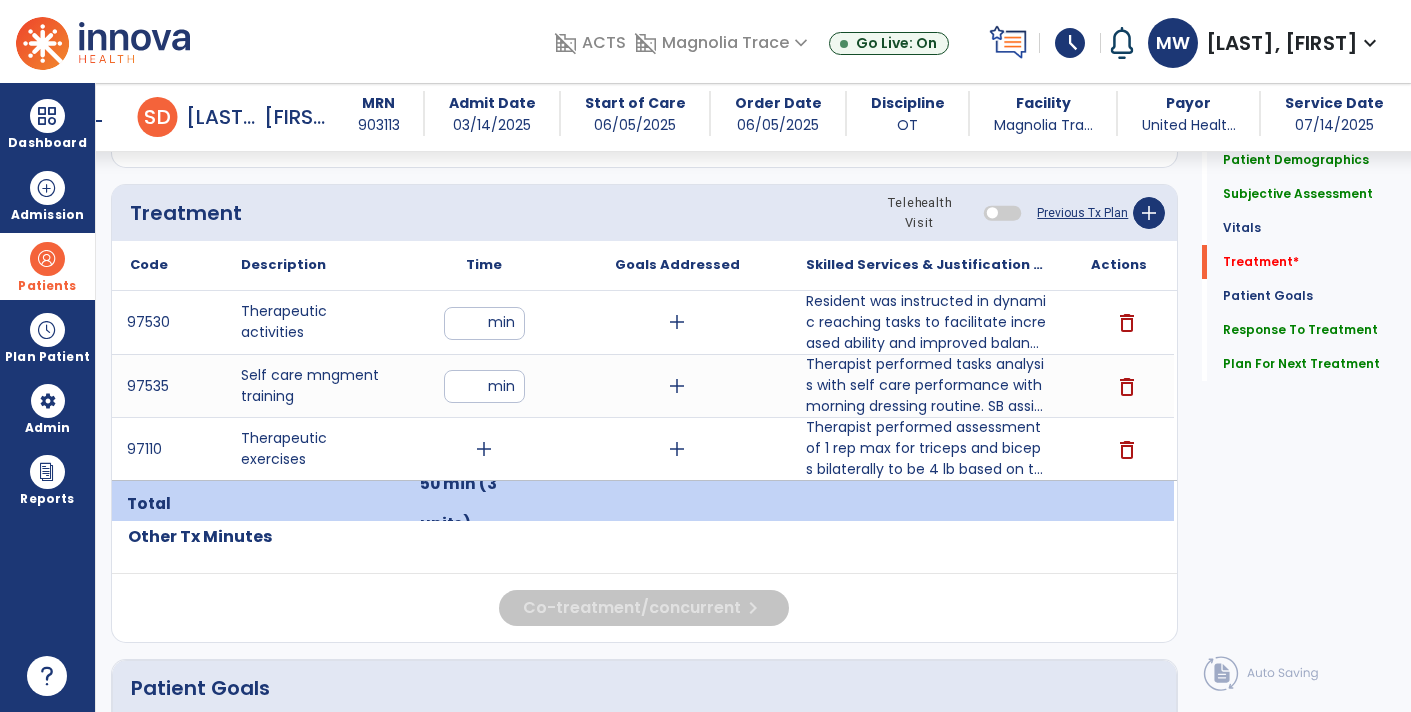 click on "add" at bounding box center [484, 449] 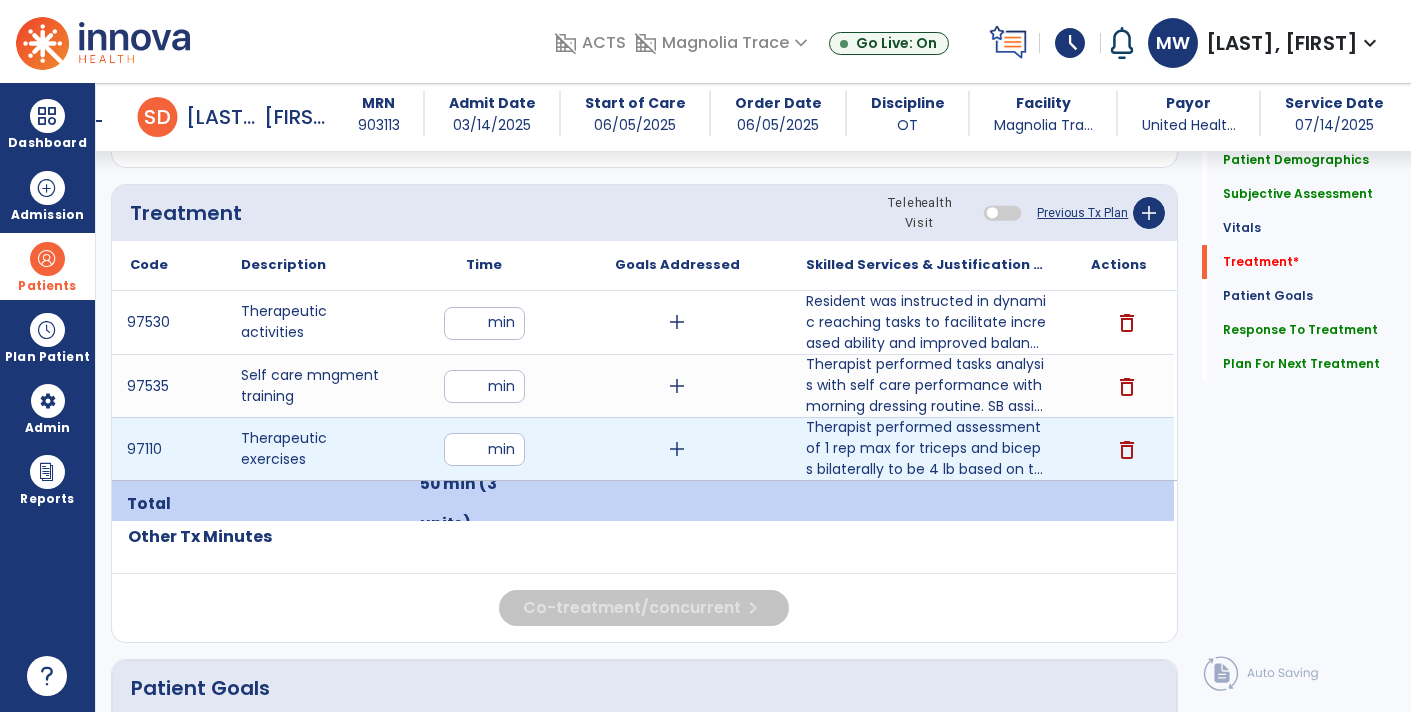 type on "**" 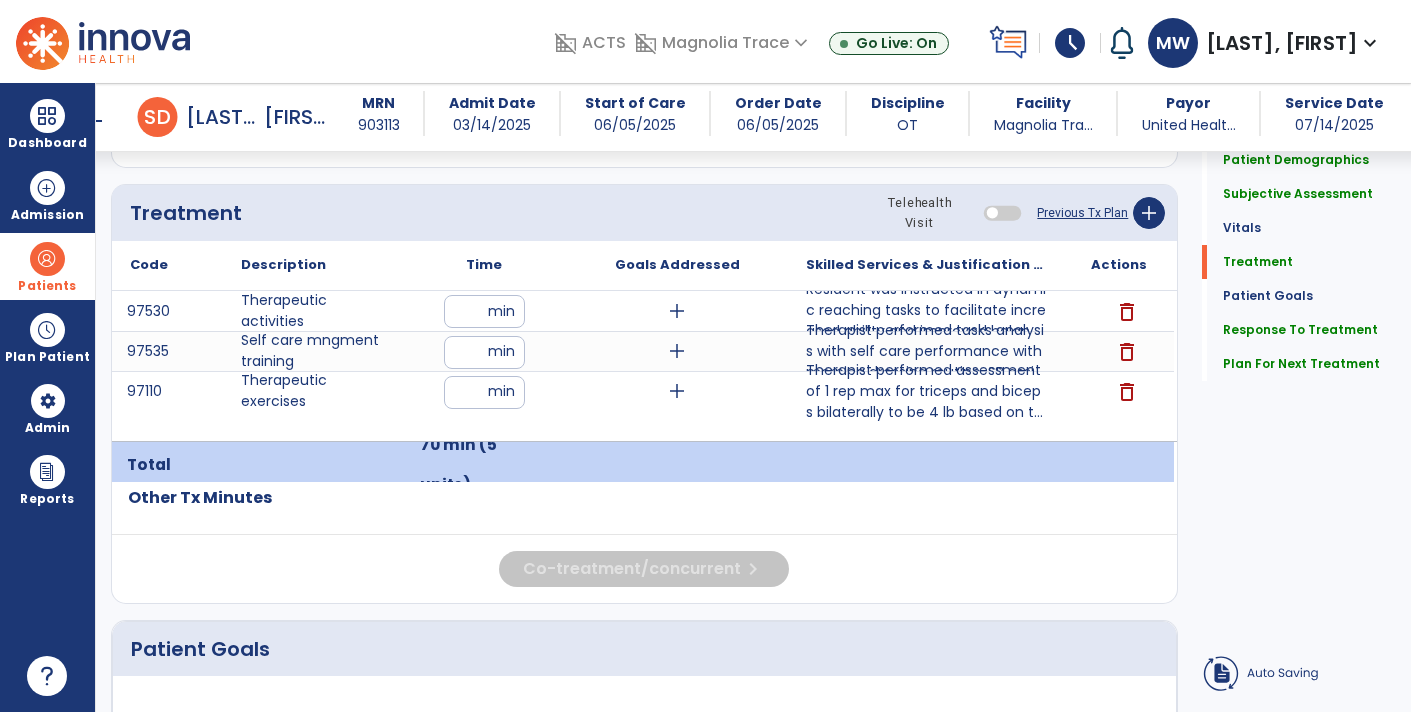 click on "97530  Therapeutic activities  ** min add  Resident was instructed in dynamic reaching tasks to facilitate increased ability and improved balan...  delete 97535  Self care mngment training  ** min add  Therapist performed tasks analysis with self care performance with morning dressing routine. SB assi...  delete 97110  Therapeutic exercises  ** min add  Therapist performed assessment of 1 rep max for triceps and biceps bilaterally to be 4 lb based on t...  delete" at bounding box center (643, 366) 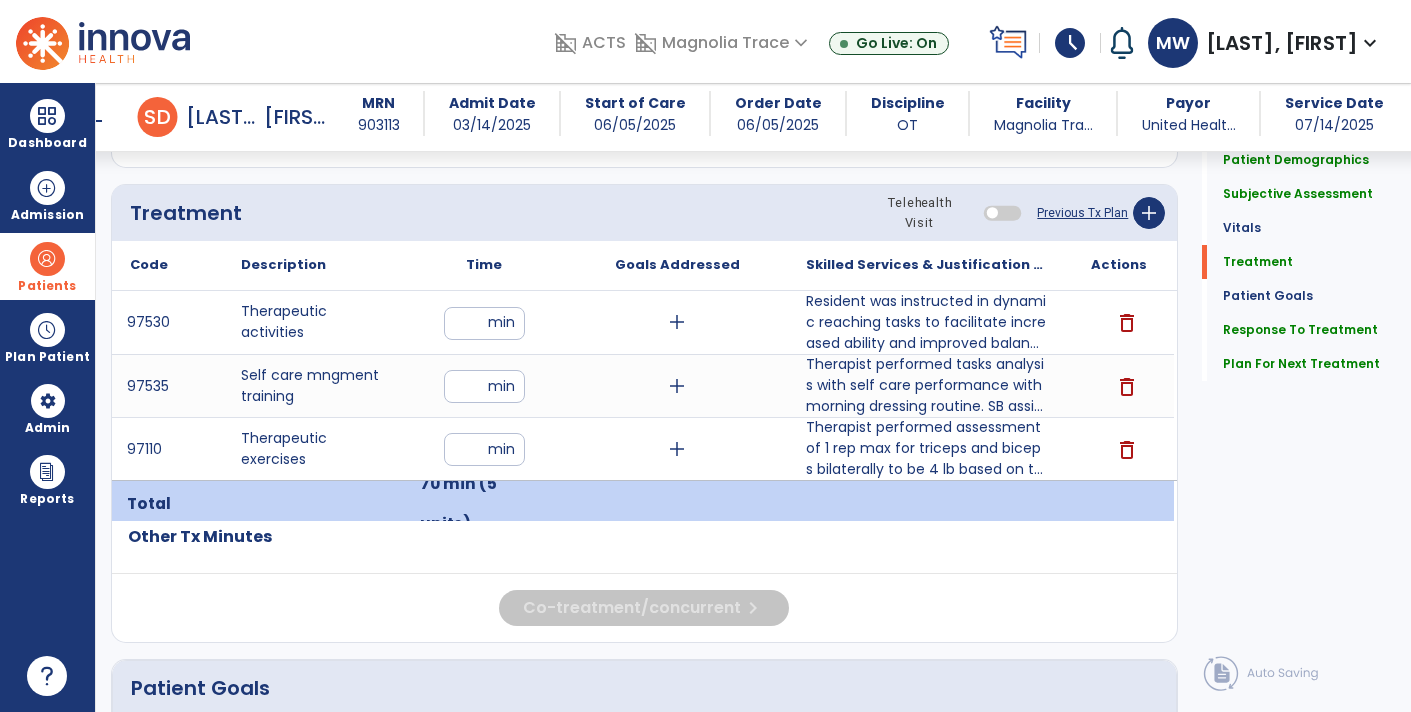 click on "add" at bounding box center [677, 449] 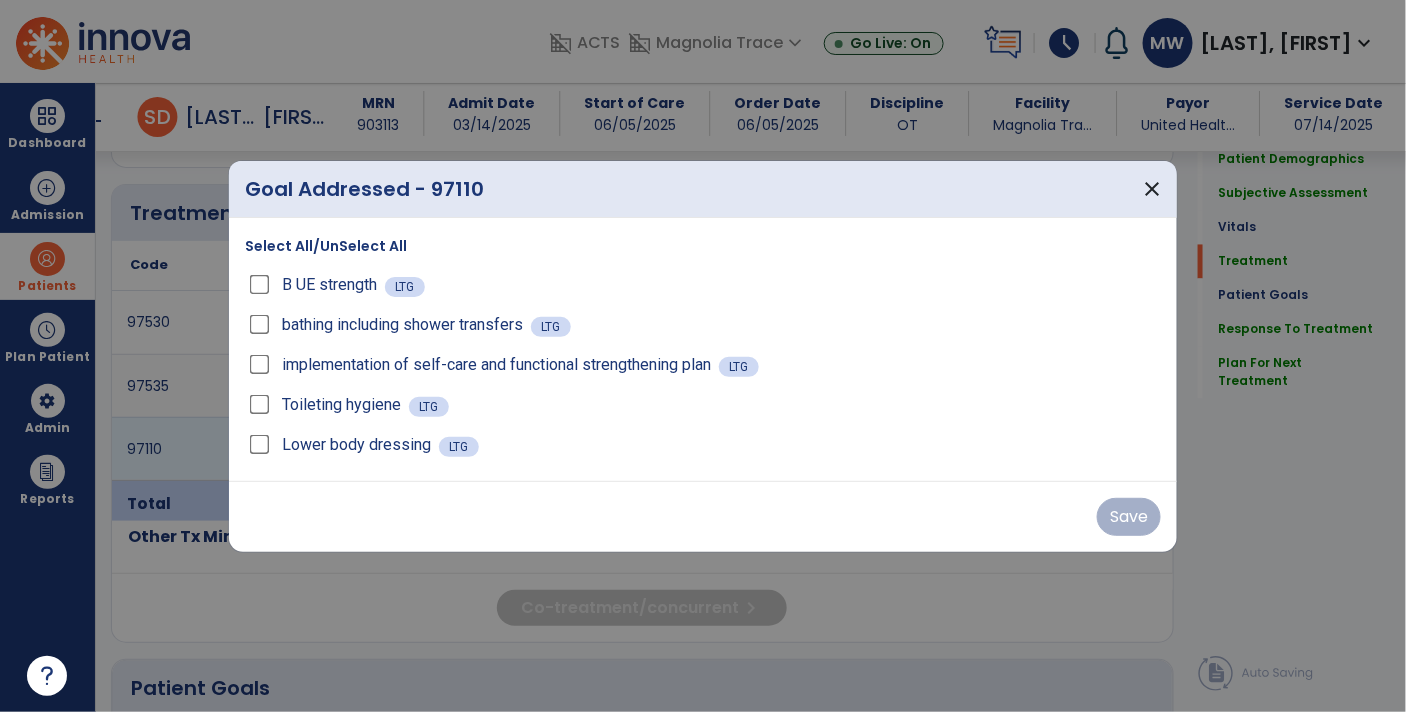 scroll, scrollTop: 1175, scrollLeft: 0, axis: vertical 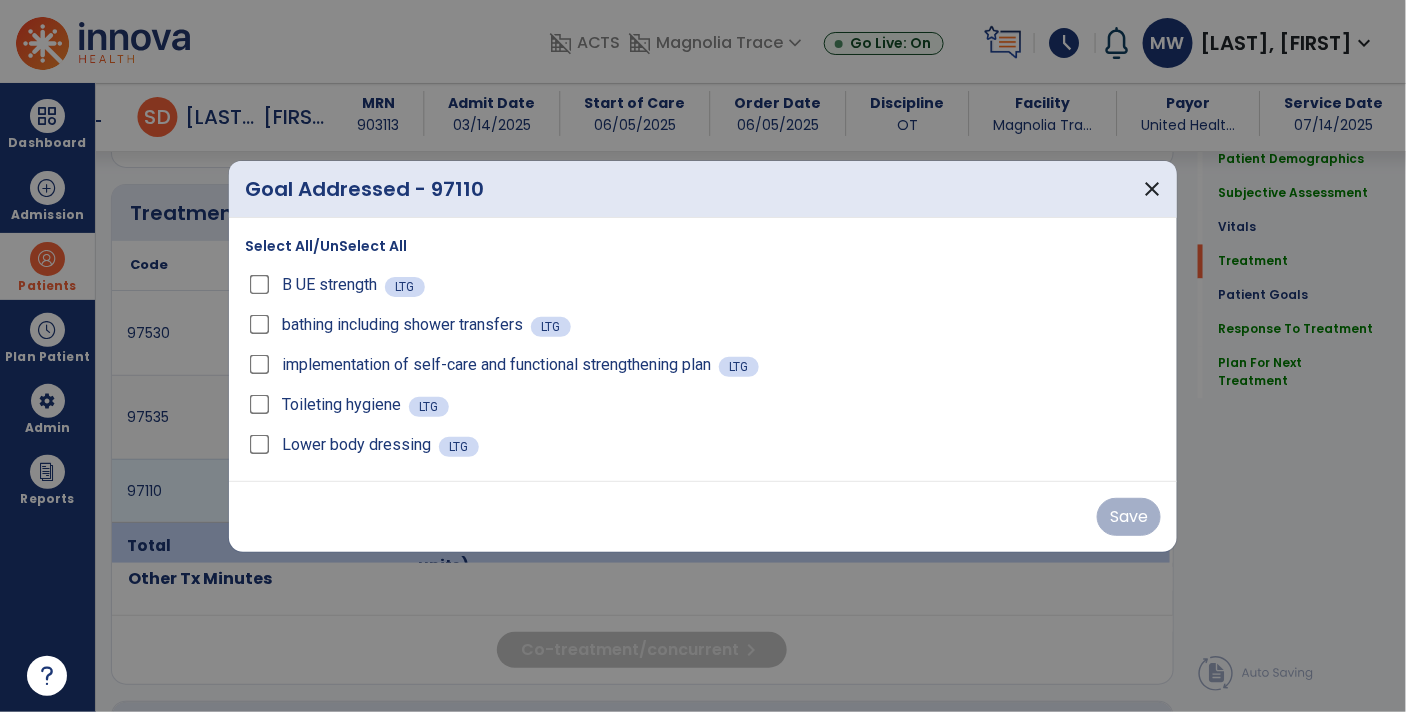 click on "Select All/UnSelect All" at bounding box center (326, 246) 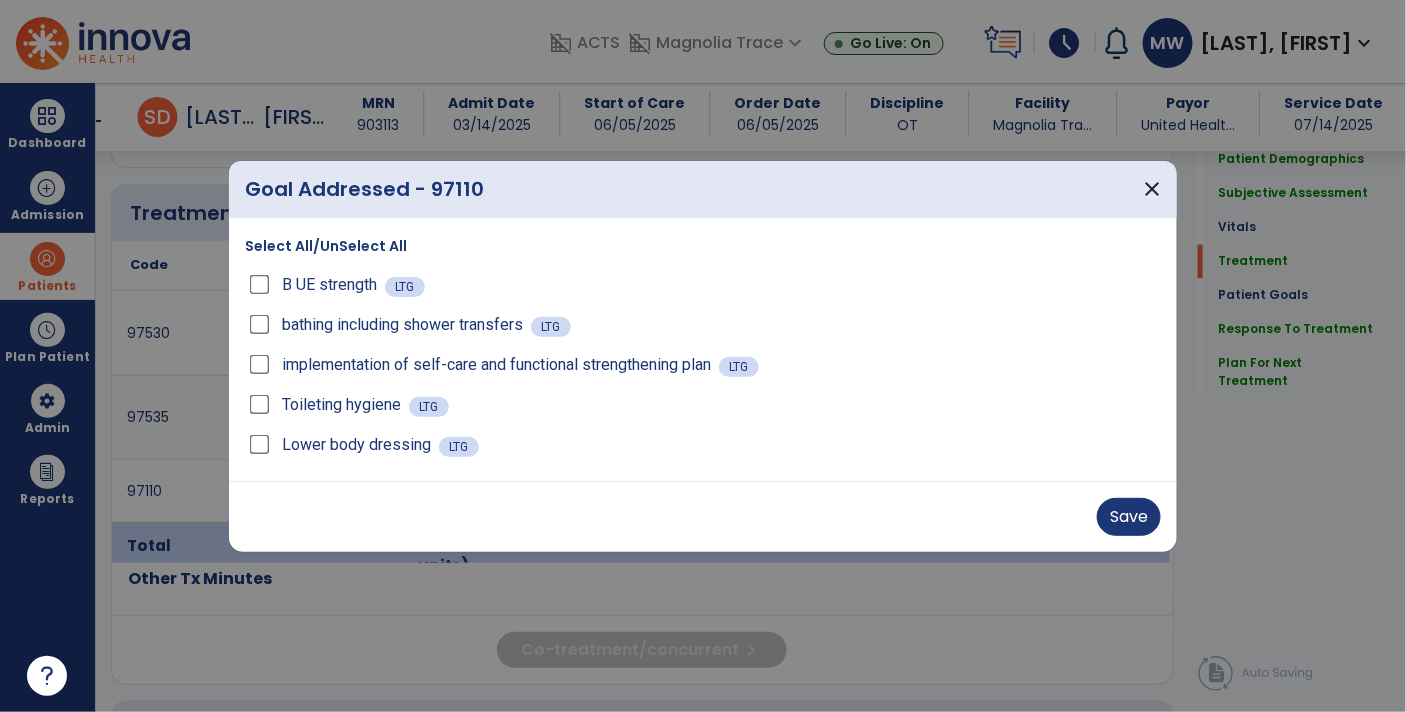 click on "Save" at bounding box center (703, 516) 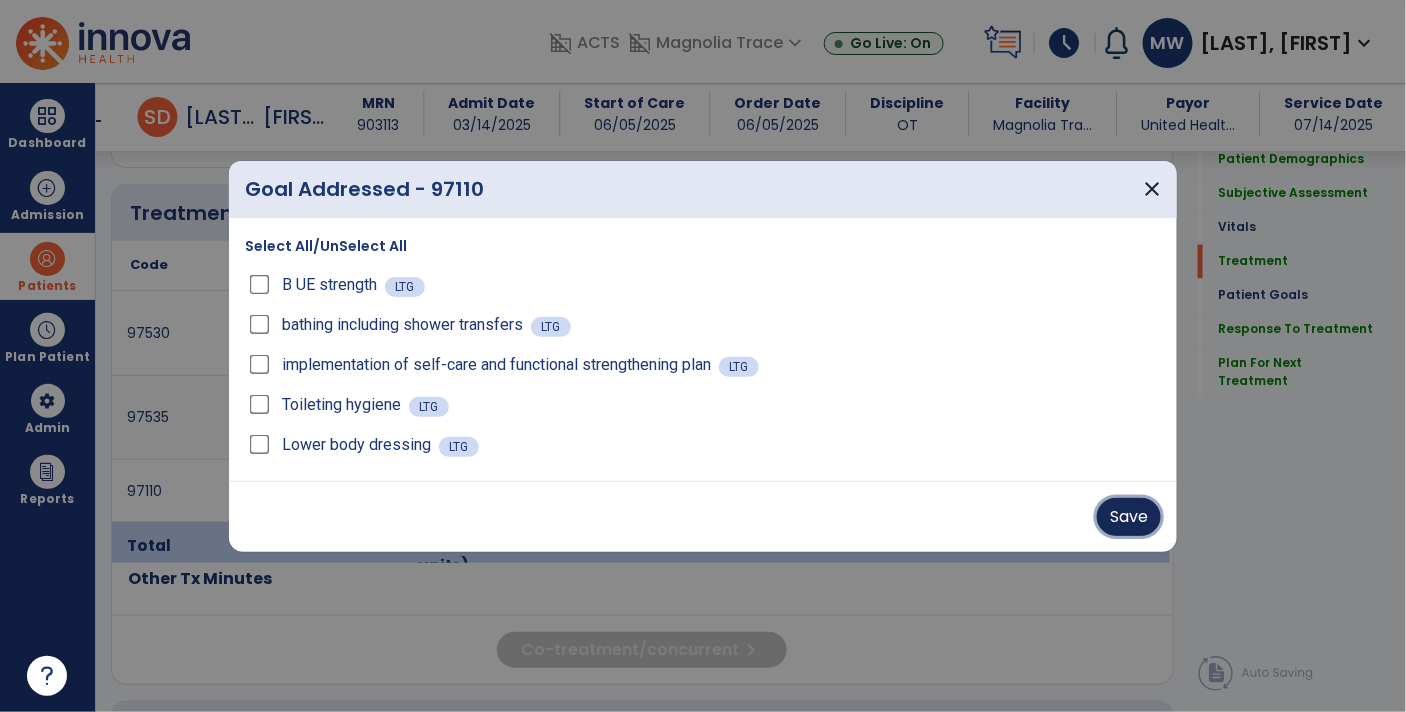 click on "Save" at bounding box center (1129, 517) 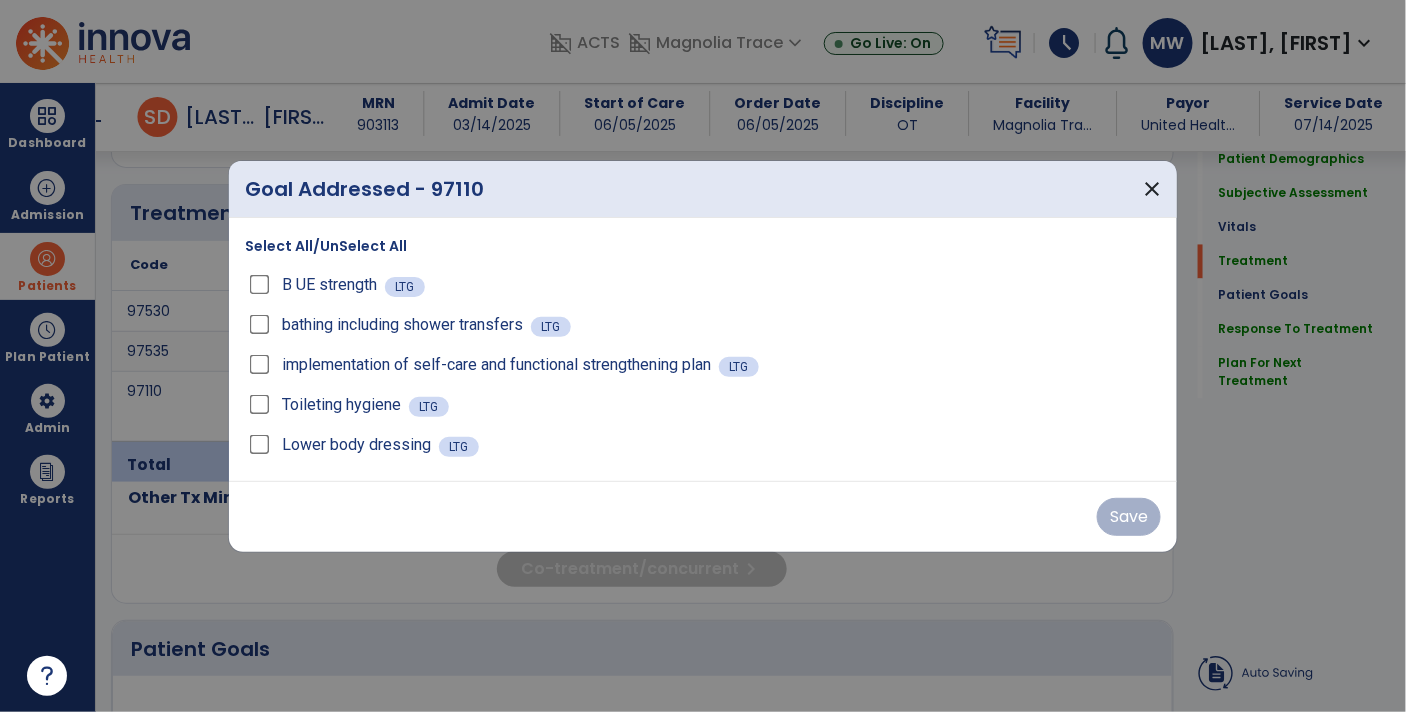 click on "Code
Description
Time" 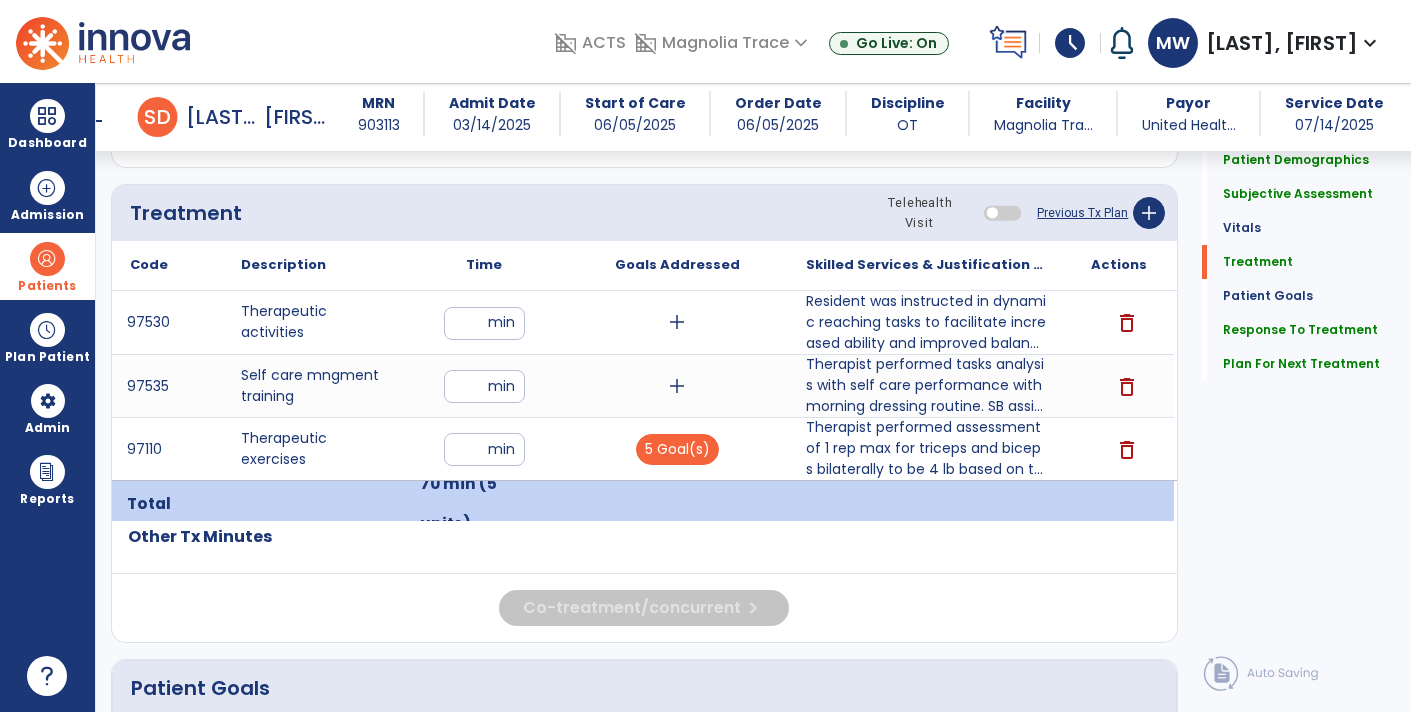 click on "add" at bounding box center (677, 386) 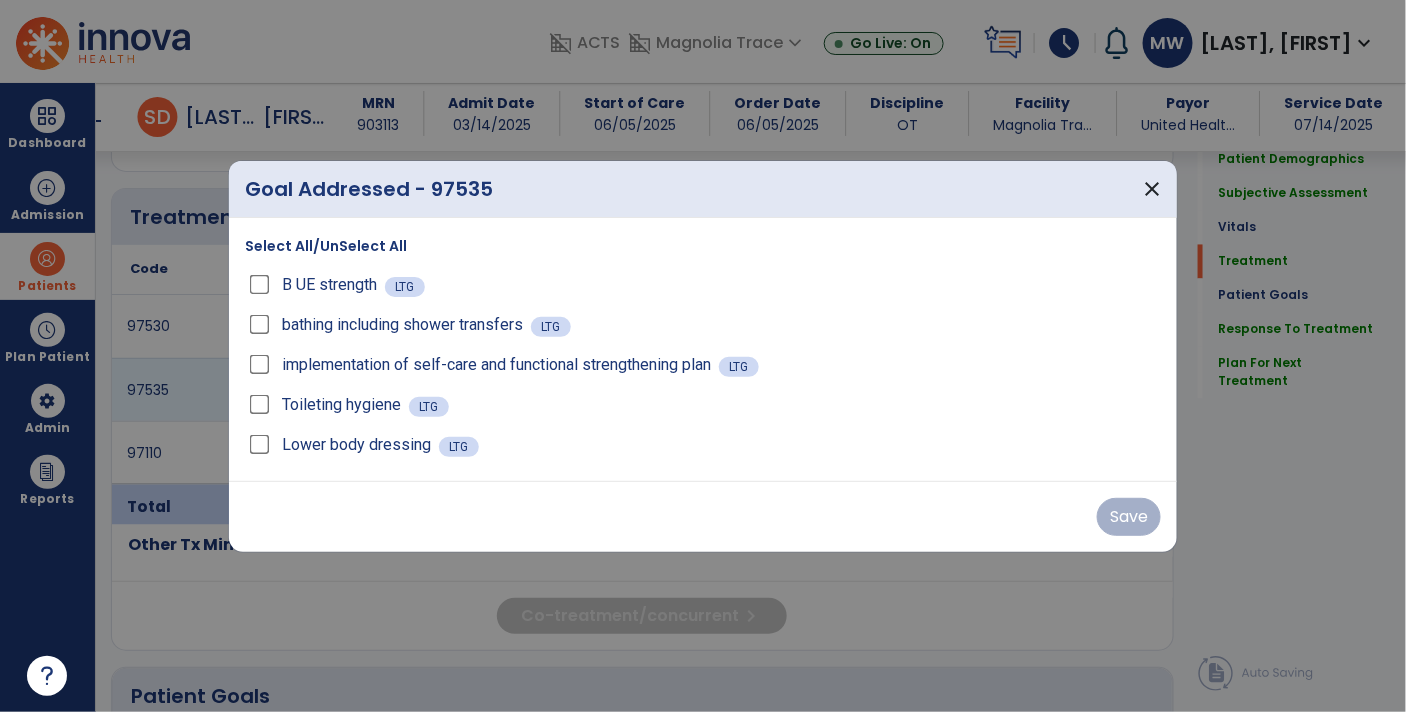 scroll, scrollTop: 1175, scrollLeft: 0, axis: vertical 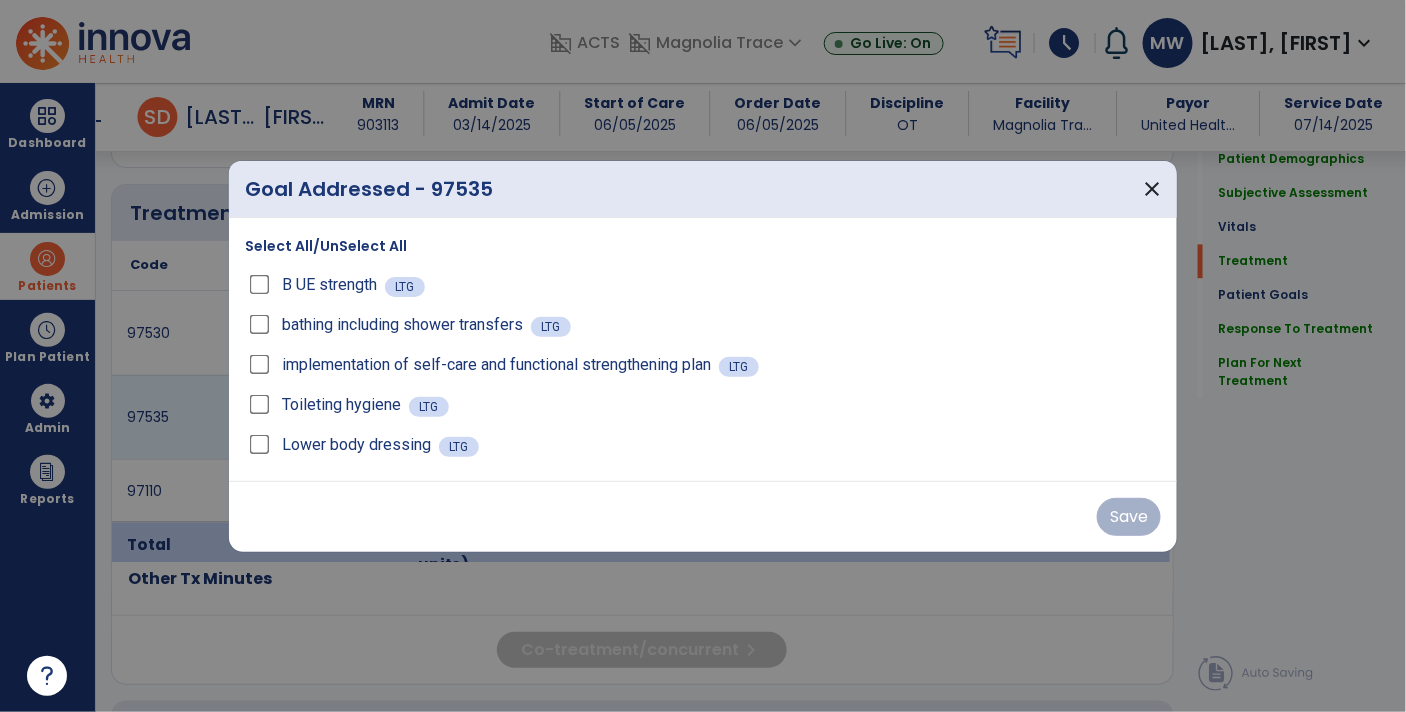click on "Select All/UnSelect All" at bounding box center (326, 246) 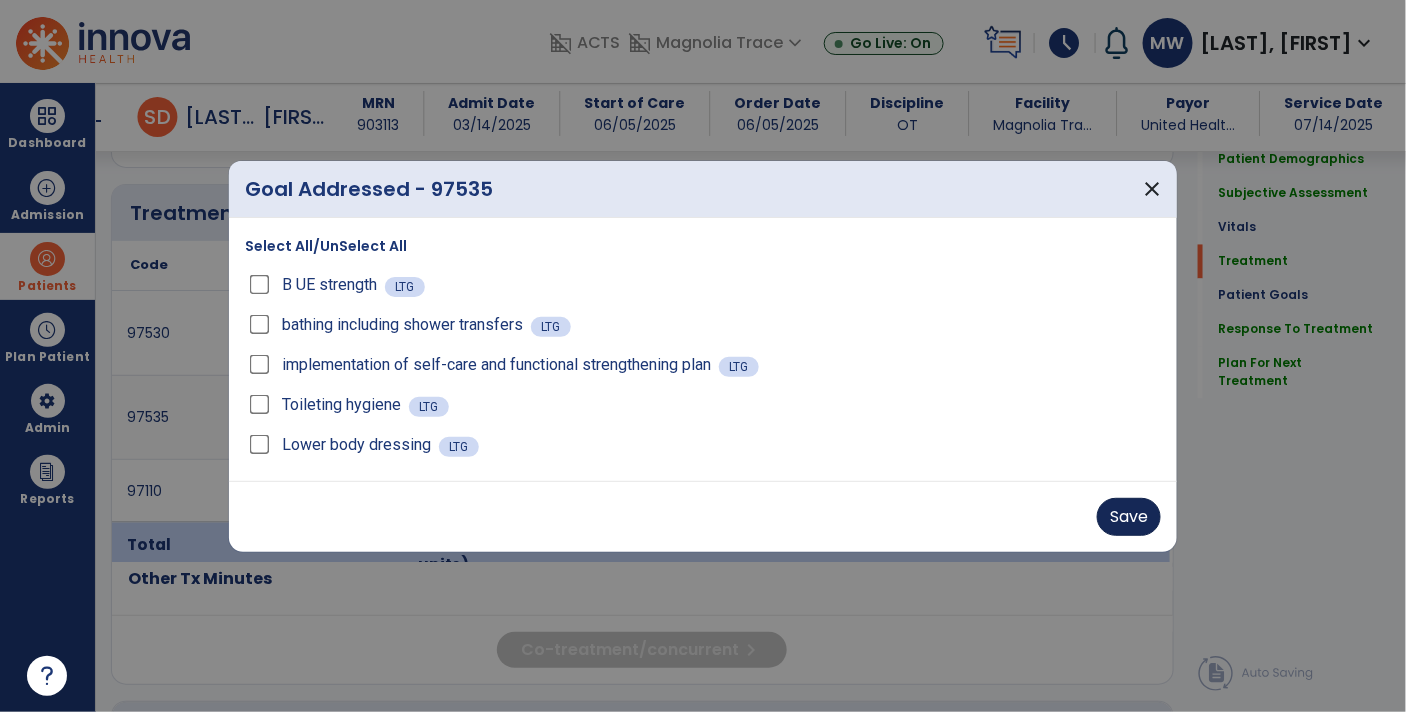 click on "Save" at bounding box center (1129, 517) 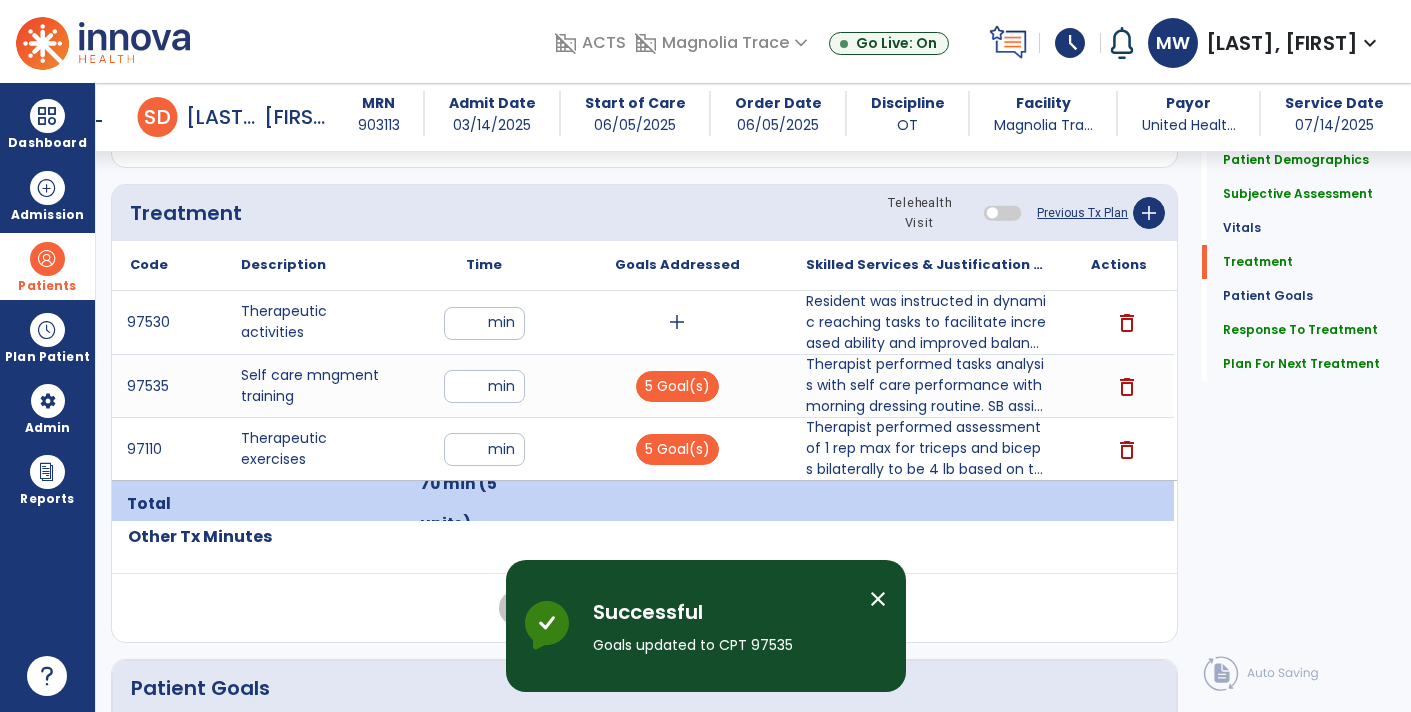 click on "add" at bounding box center [677, 322] 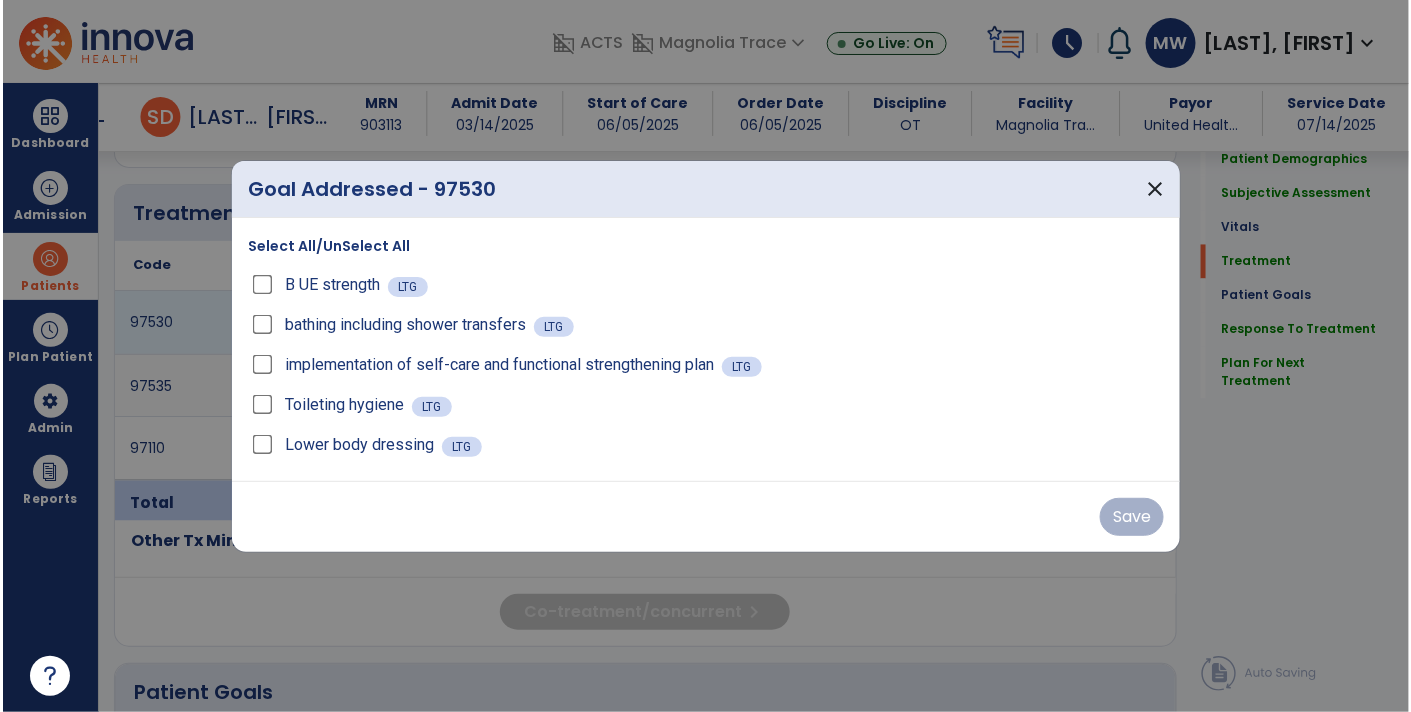 scroll, scrollTop: 1175, scrollLeft: 0, axis: vertical 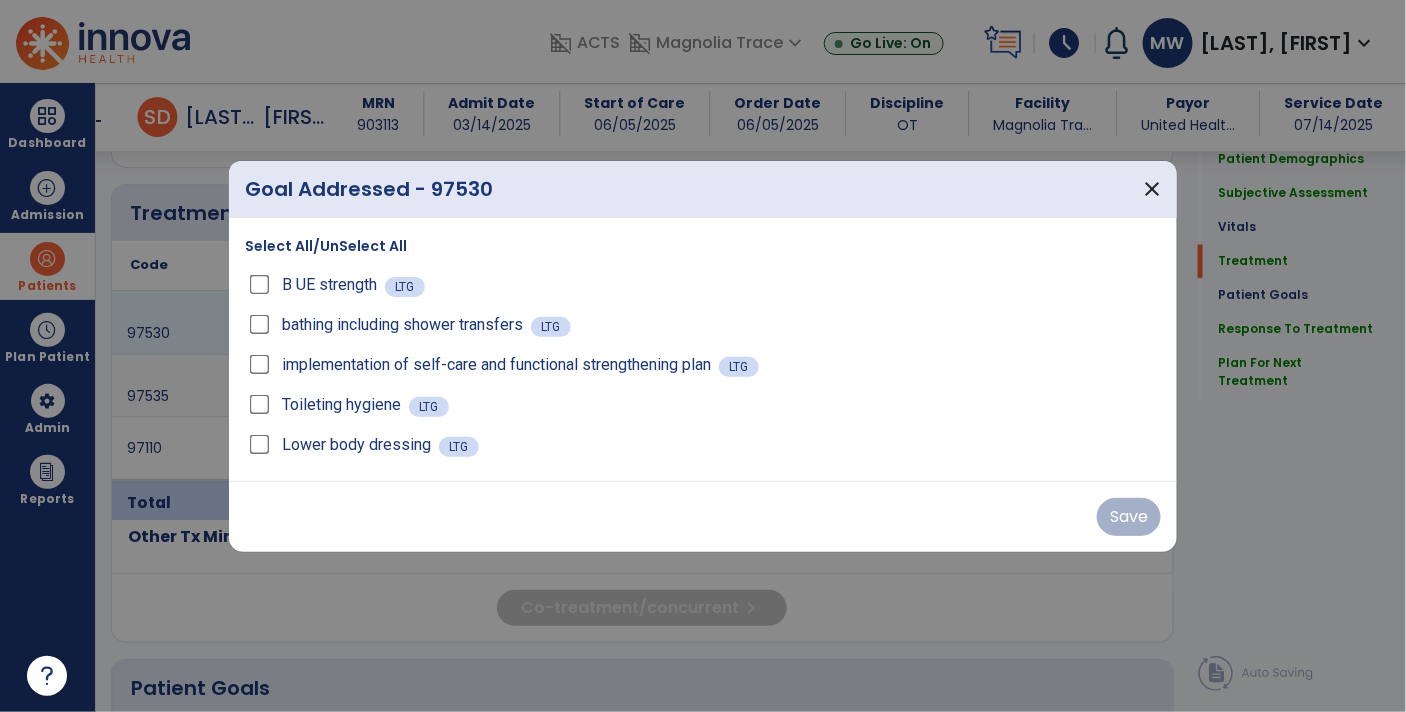 click on "Select All/UnSelect All" at bounding box center (326, 246) 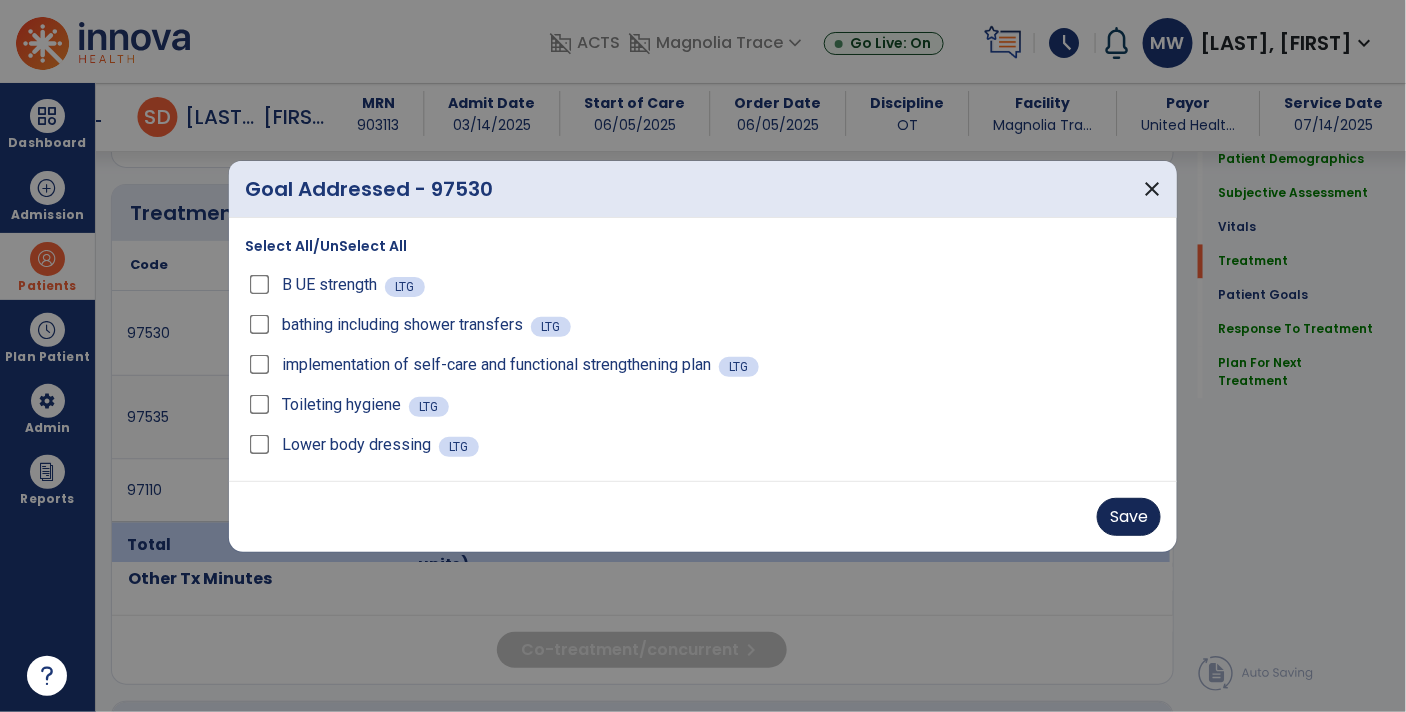 click on "Save" at bounding box center [1129, 517] 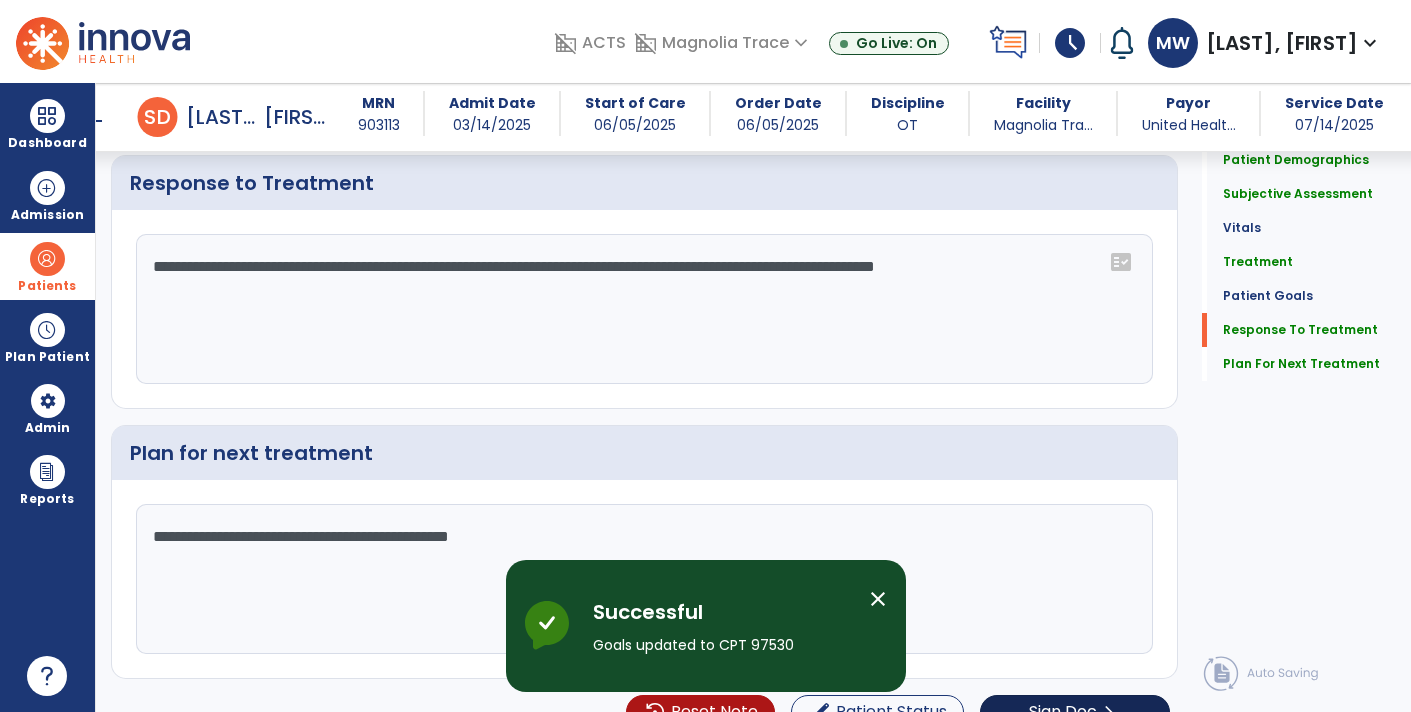 click on "chevron_right" 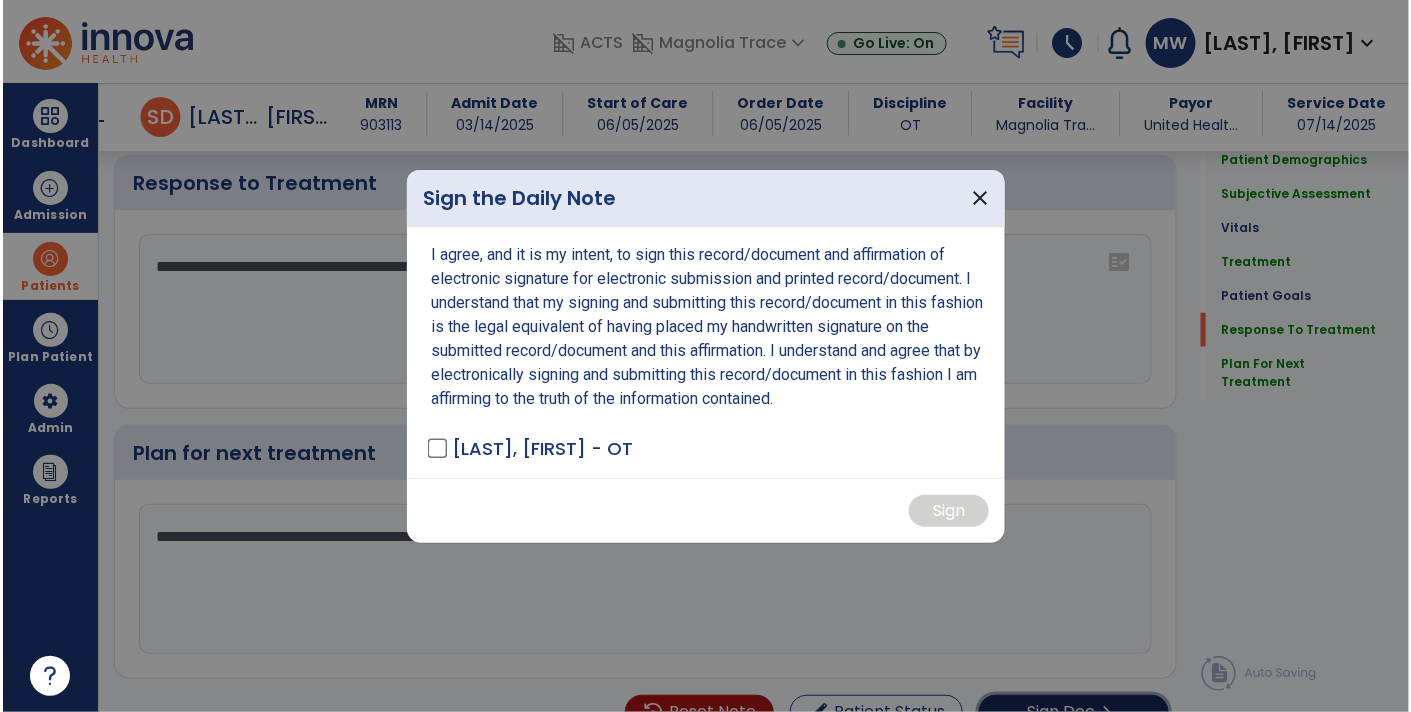 scroll, scrollTop: 2822, scrollLeft: 0, axis: vertical 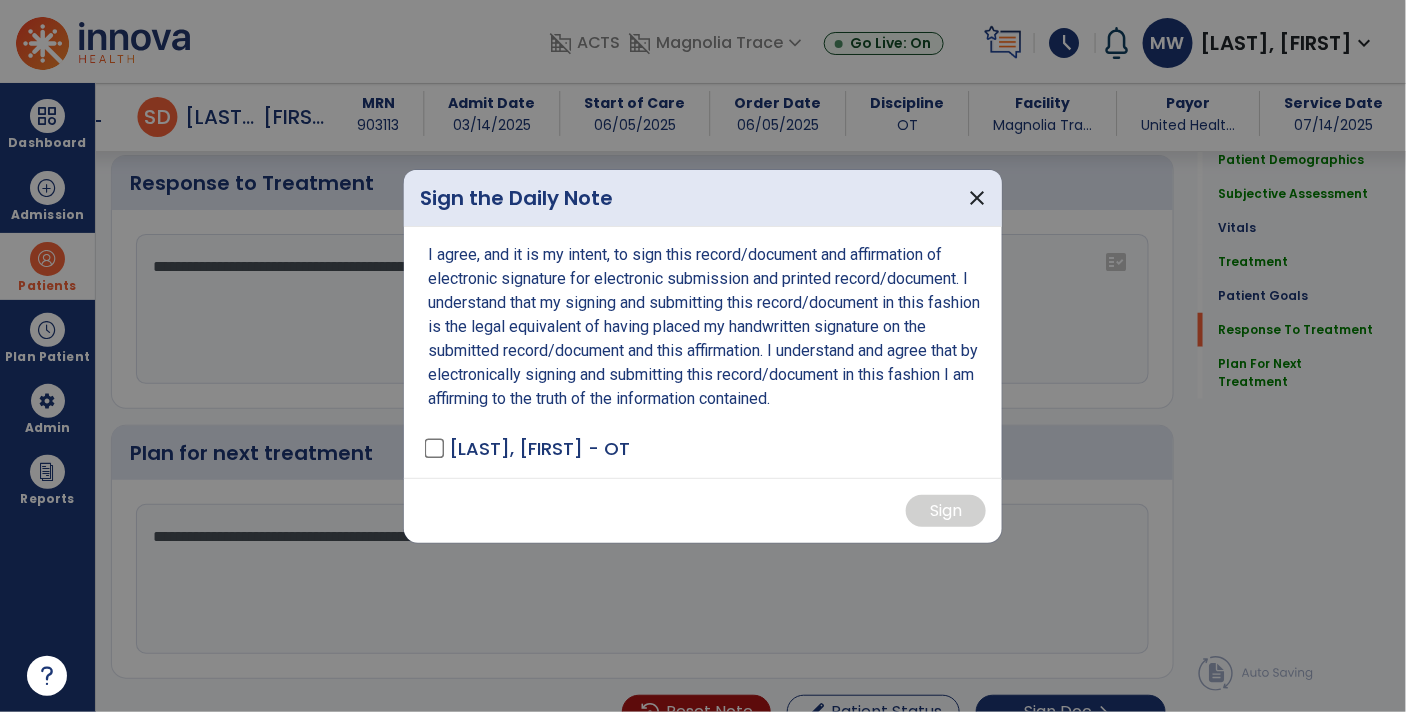 click on "I agree, and it is my intent, to sign this record/document and affirmation of electronic signature for electronic submission and printed record/document. I understand that my signing and submitting this record/document in this fashion is the legal equivalent of having placed my handwritten signature on the submitted record/document and this affirmation. I understand and agree that by electronically signing and submitting this record/document in this fashion I am affirming to the truth of the information contained. [LAST], [FIRST] - OT" at bounding box center [703, 352] 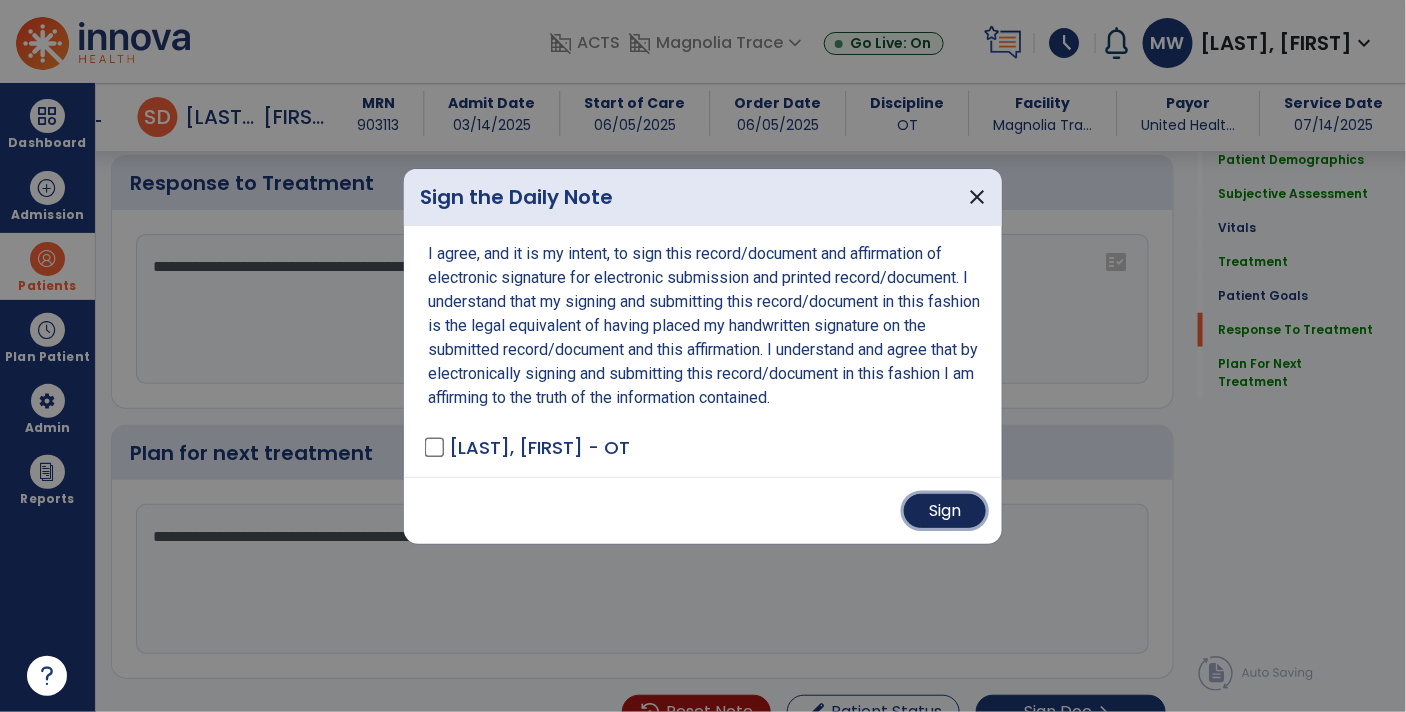 click on "Sign" at bounding box center (945, 511) 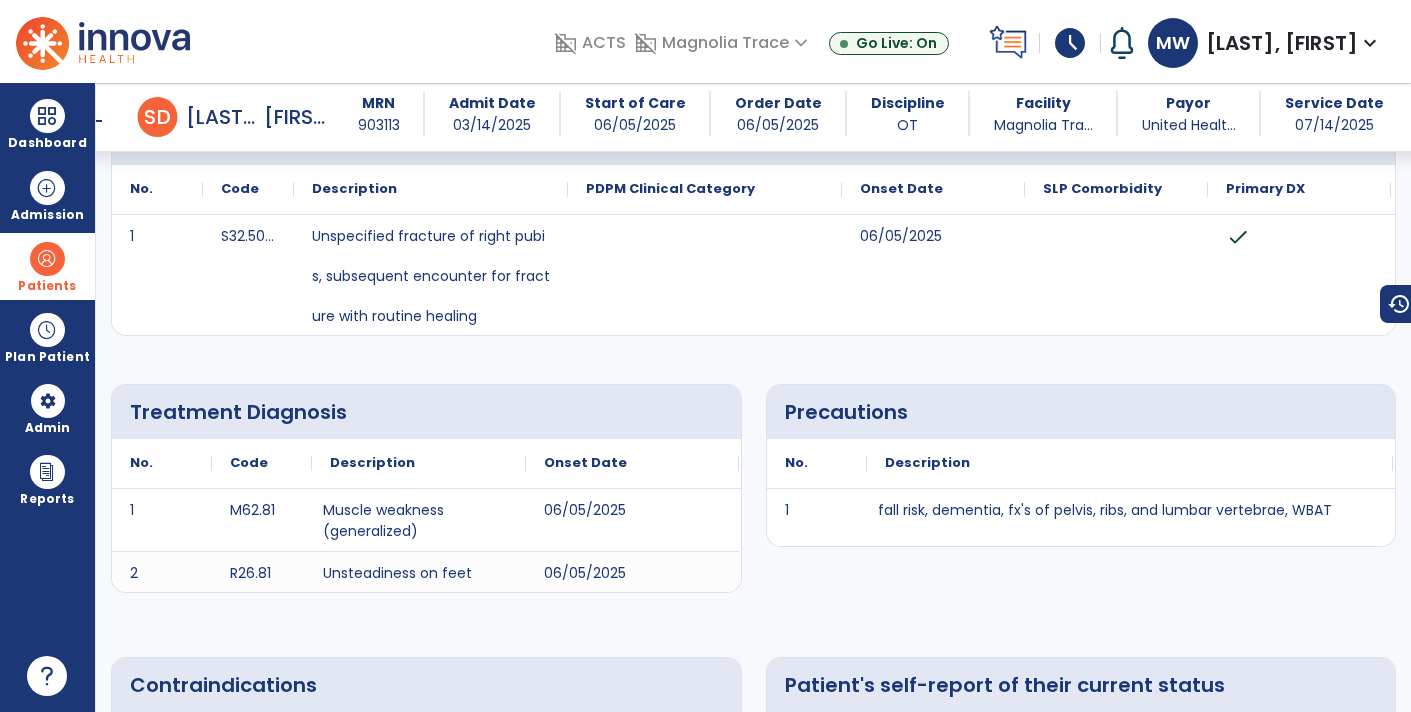 scroll, scrollTop: 0, scrollLeft: 0, axis: both 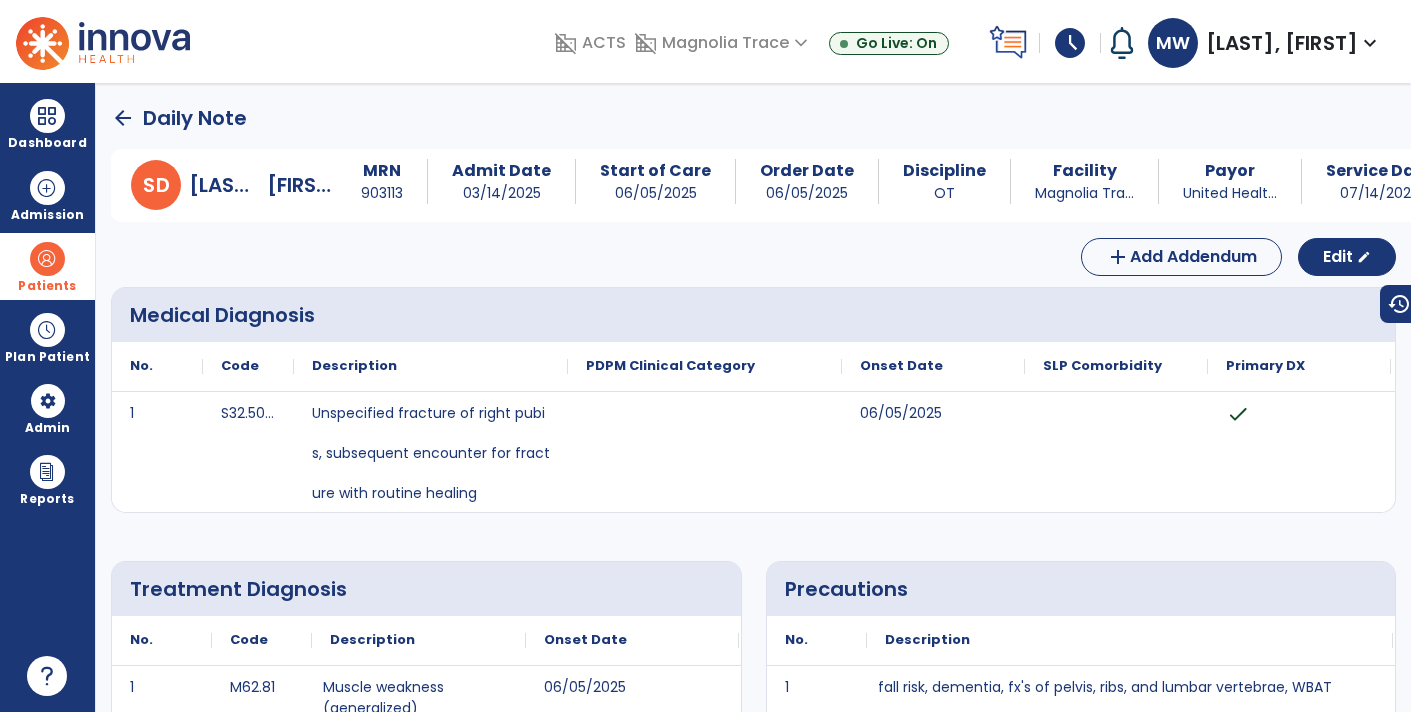 click on "arrow_back" 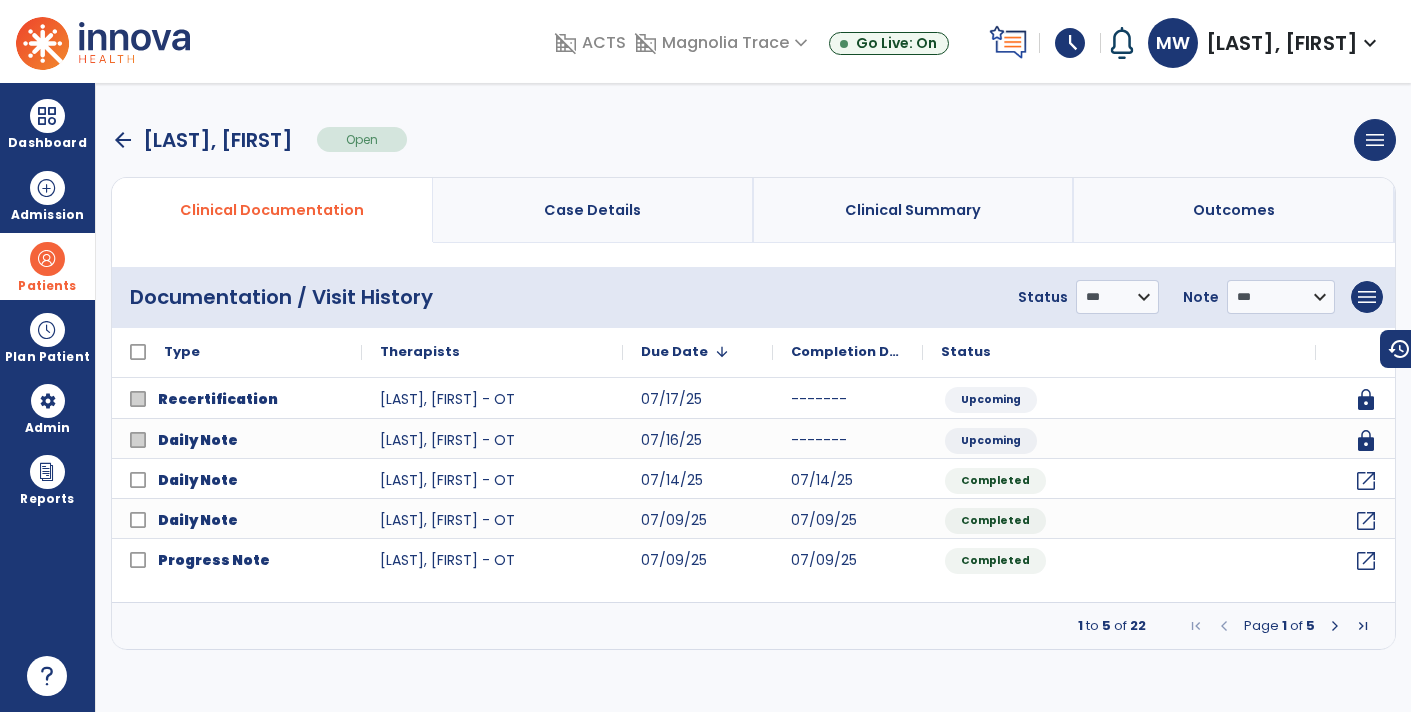 click on "arrow_back" at bounding box center (123, 140) 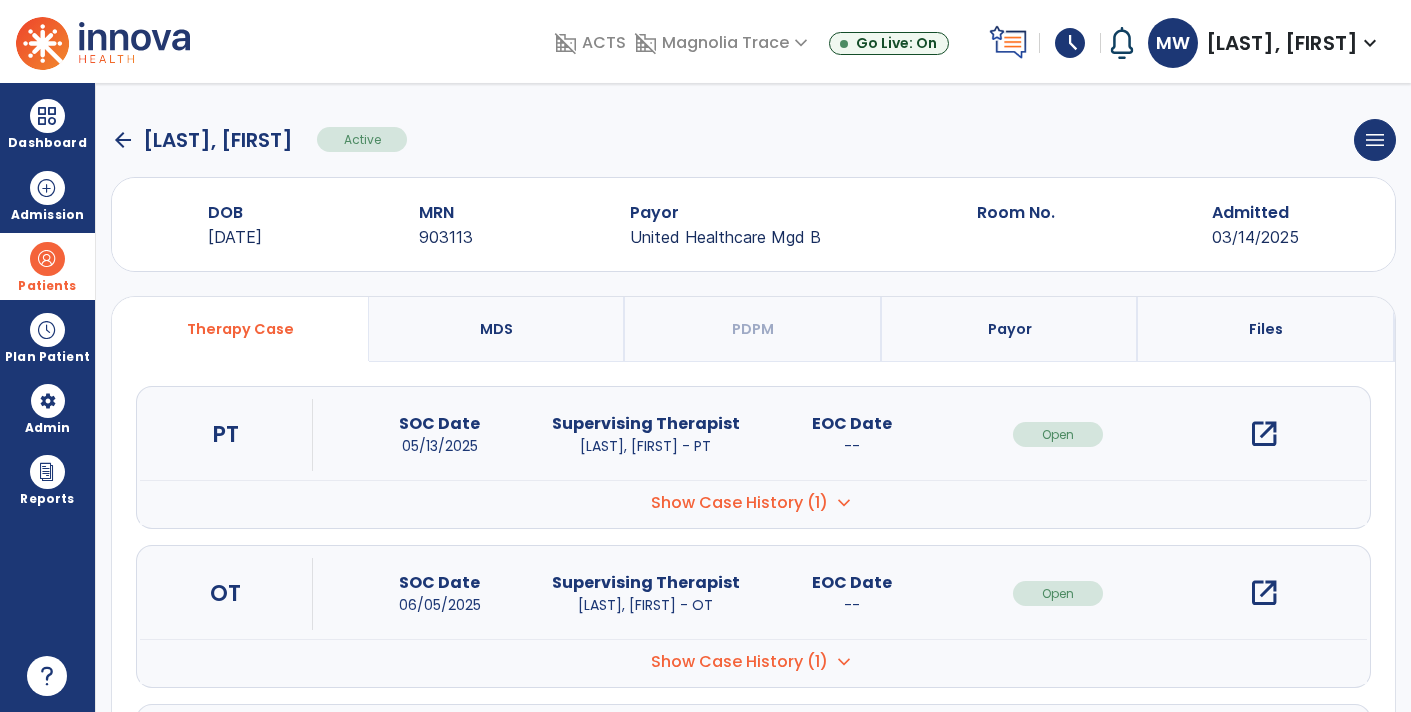 click on "arrow_back" 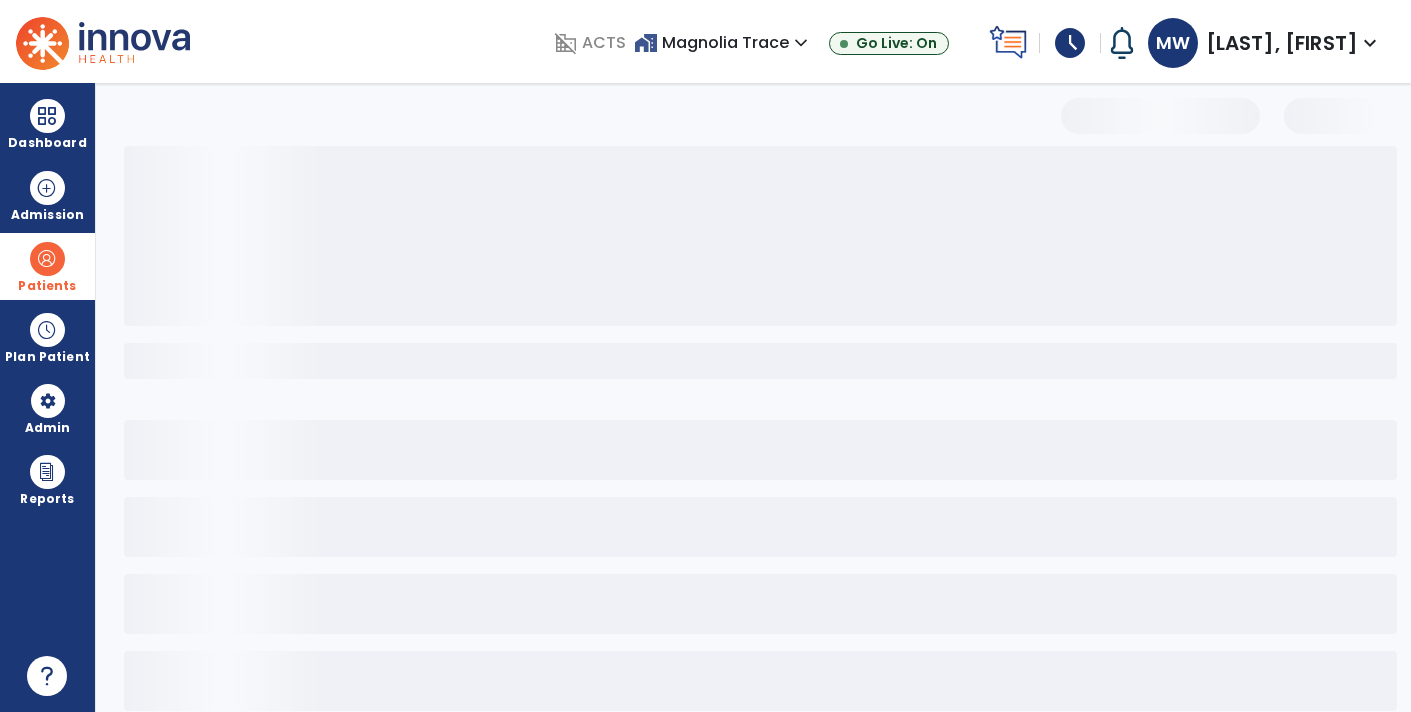 select on "***" 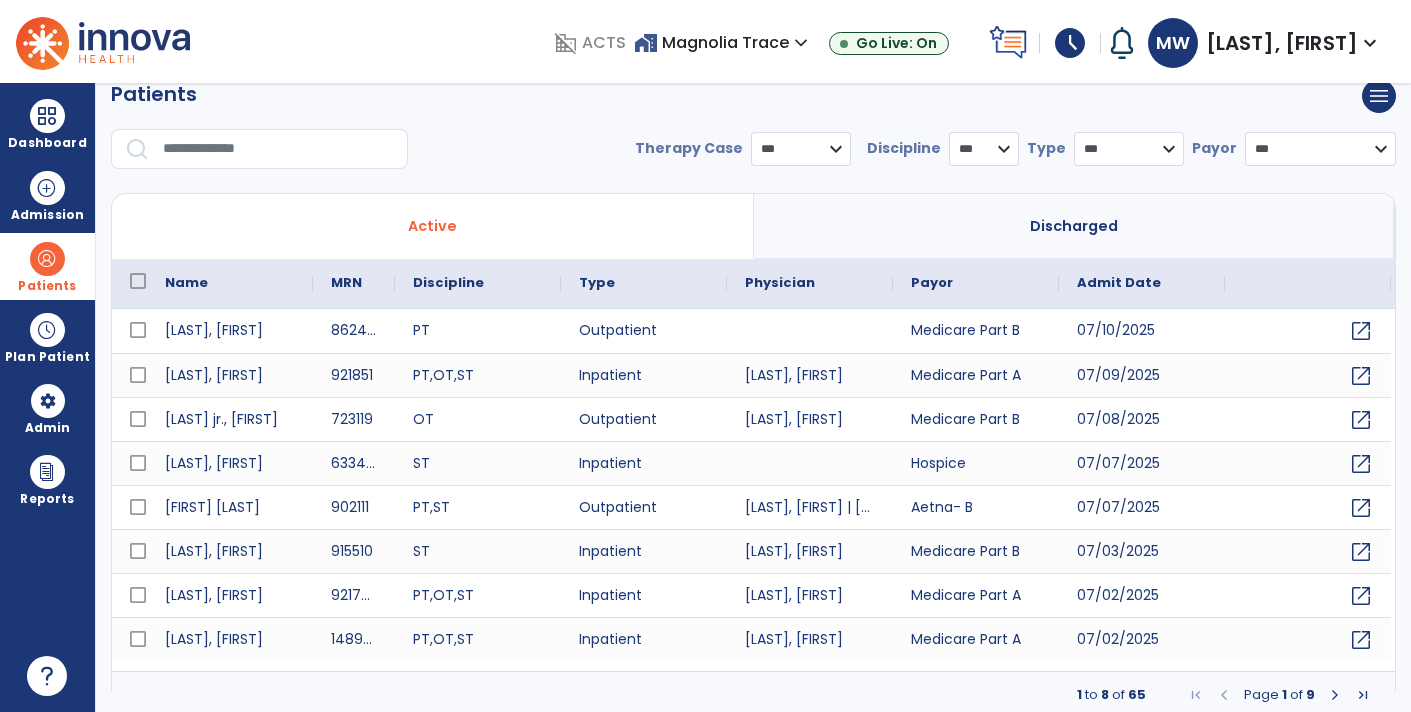 scroll, scrollTop: 20, scrollLeft: 0, axis: vertical 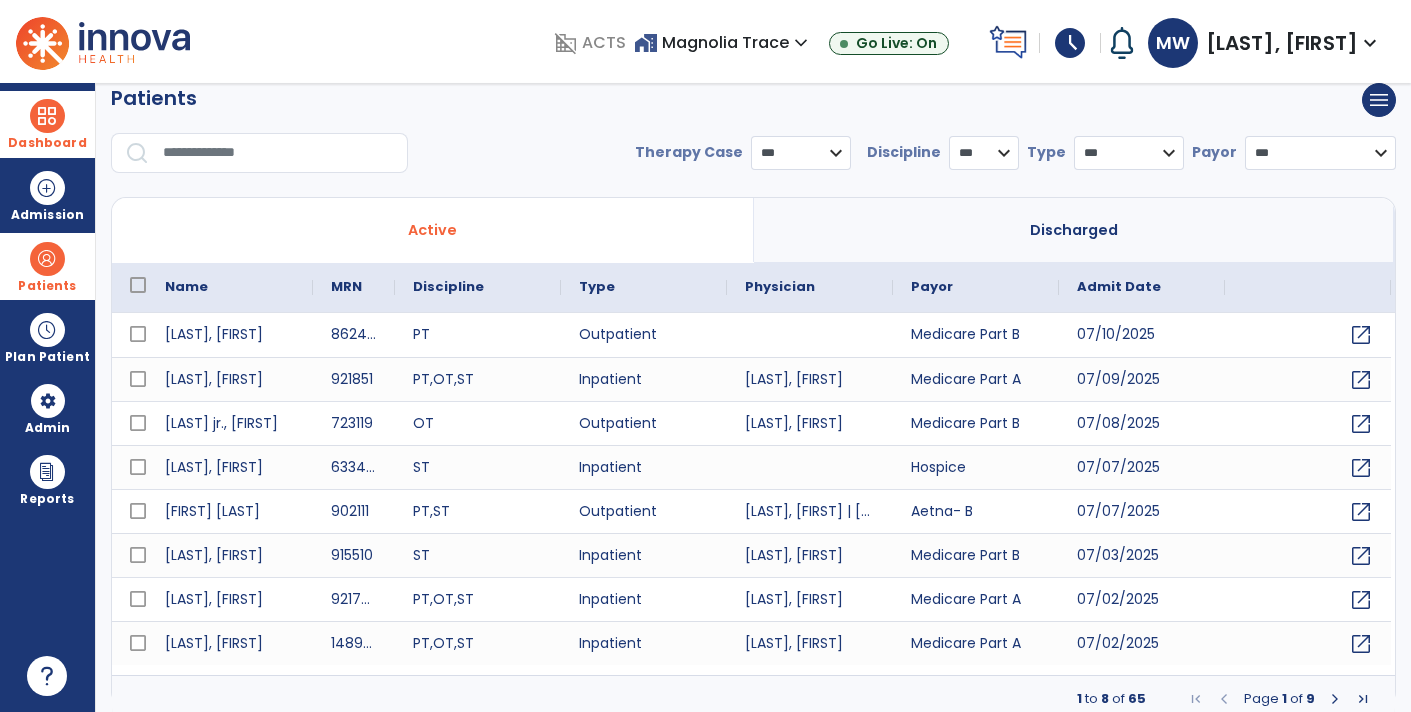 click on "Dashboard" at bounding box center [47, 143] 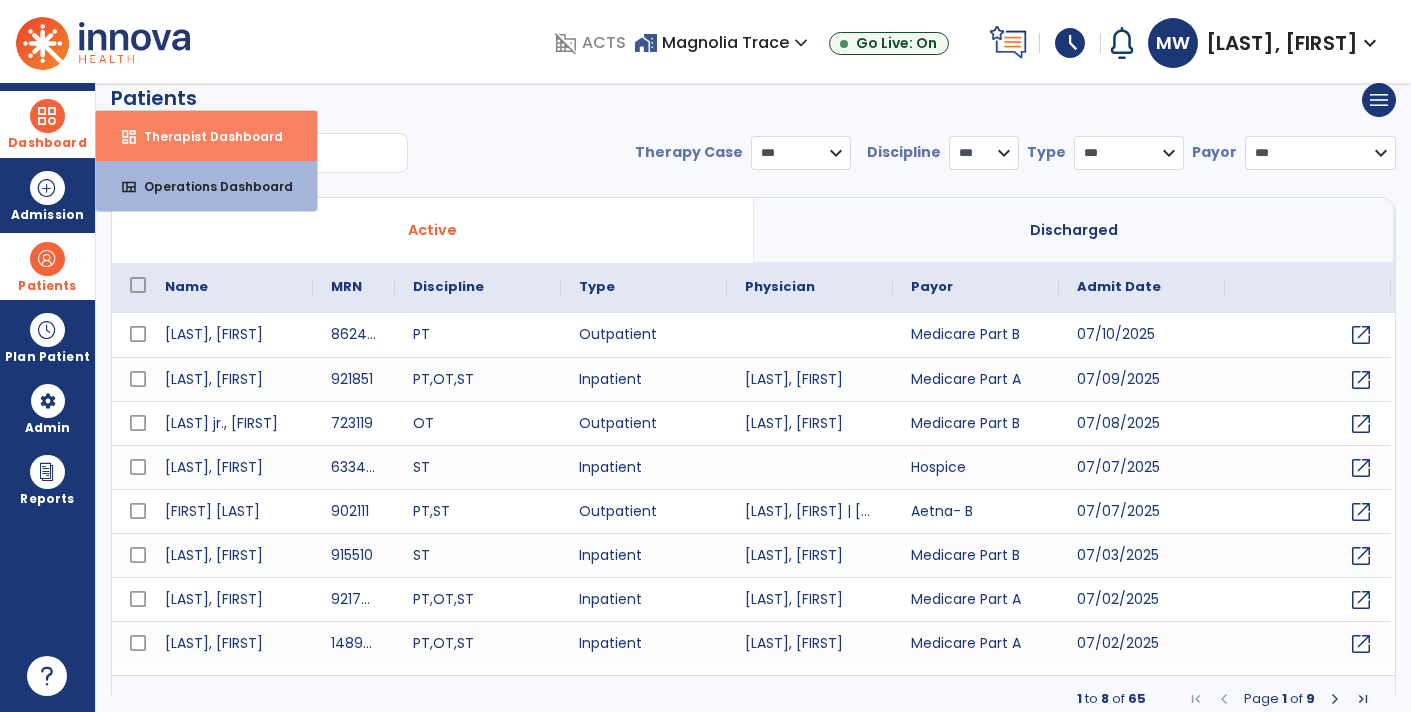 click on "dashboard  Therapist Dashboard" at bounding box center [206, 136] 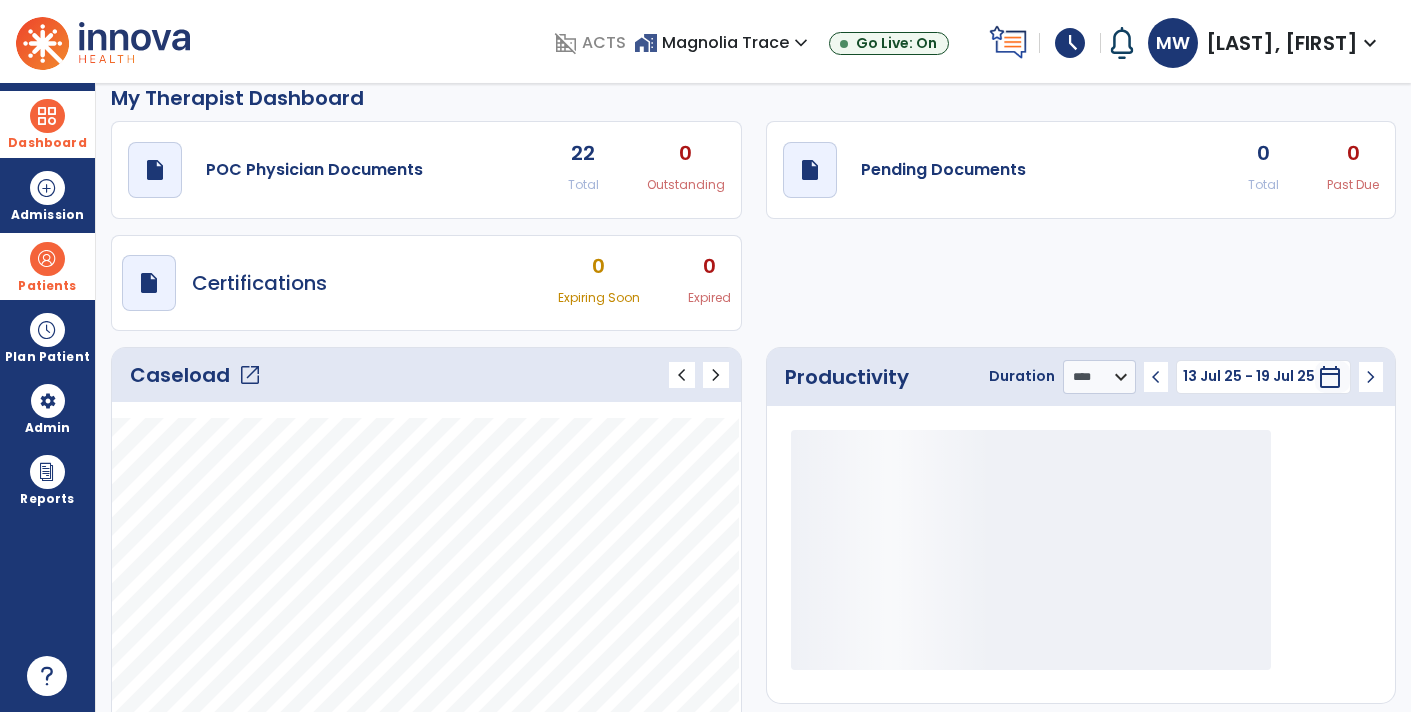click on "0 Total 0 Past Due" 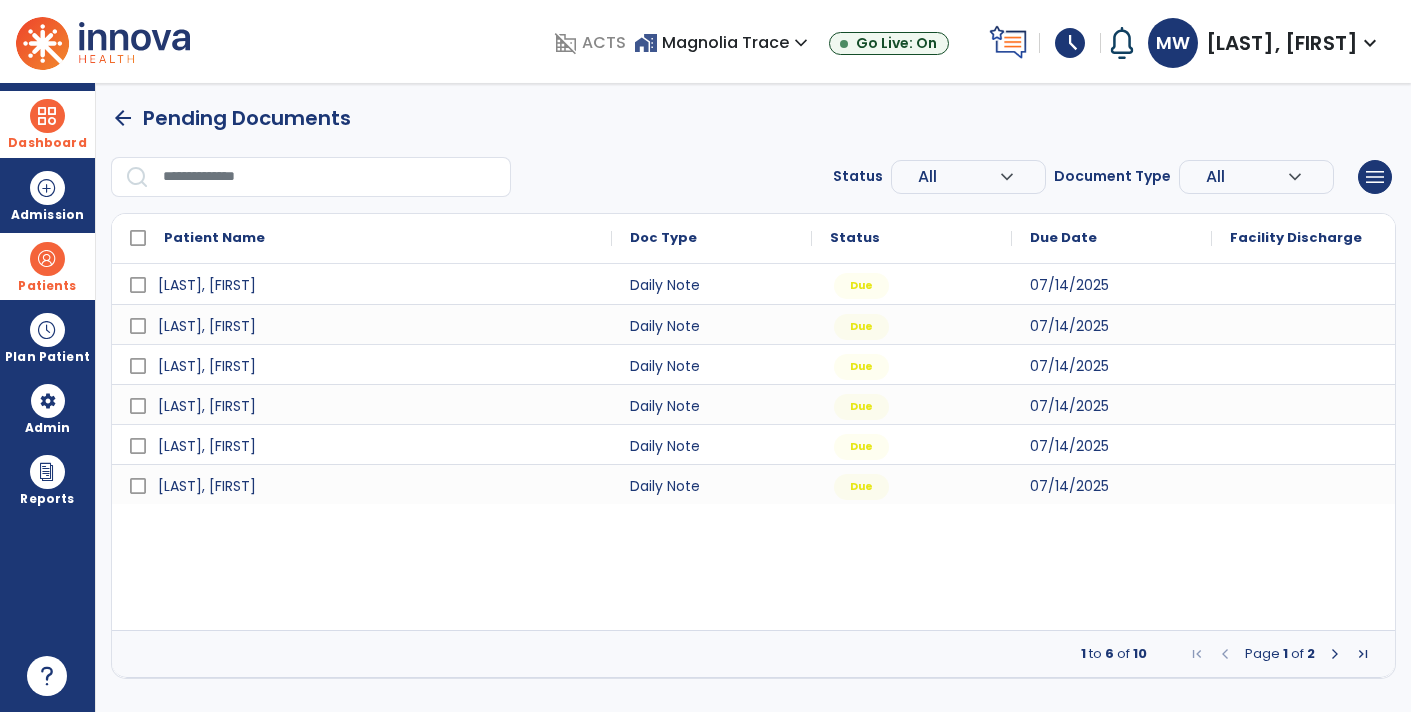 scroll, scrollTop: 0, scrollLeft: 0, axis: both 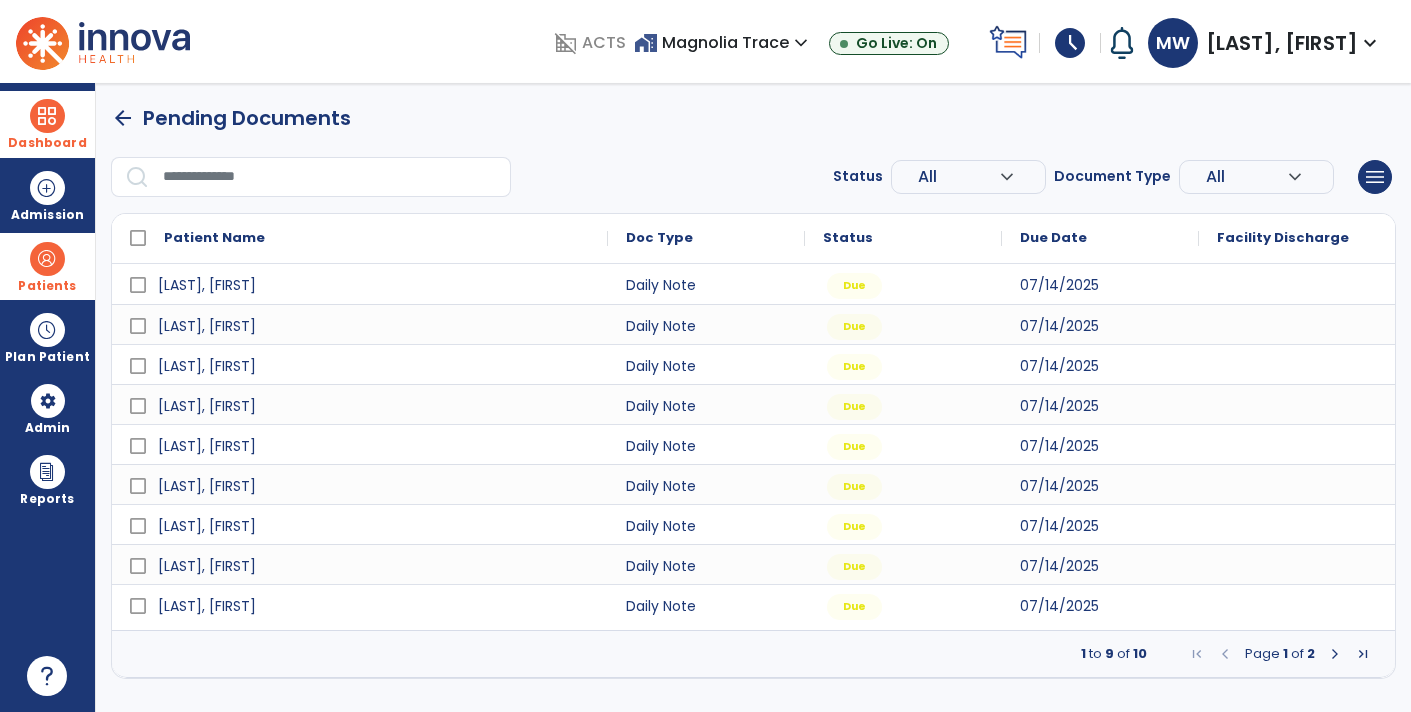 click on "Dashboard" at bounding box center [47, 143] 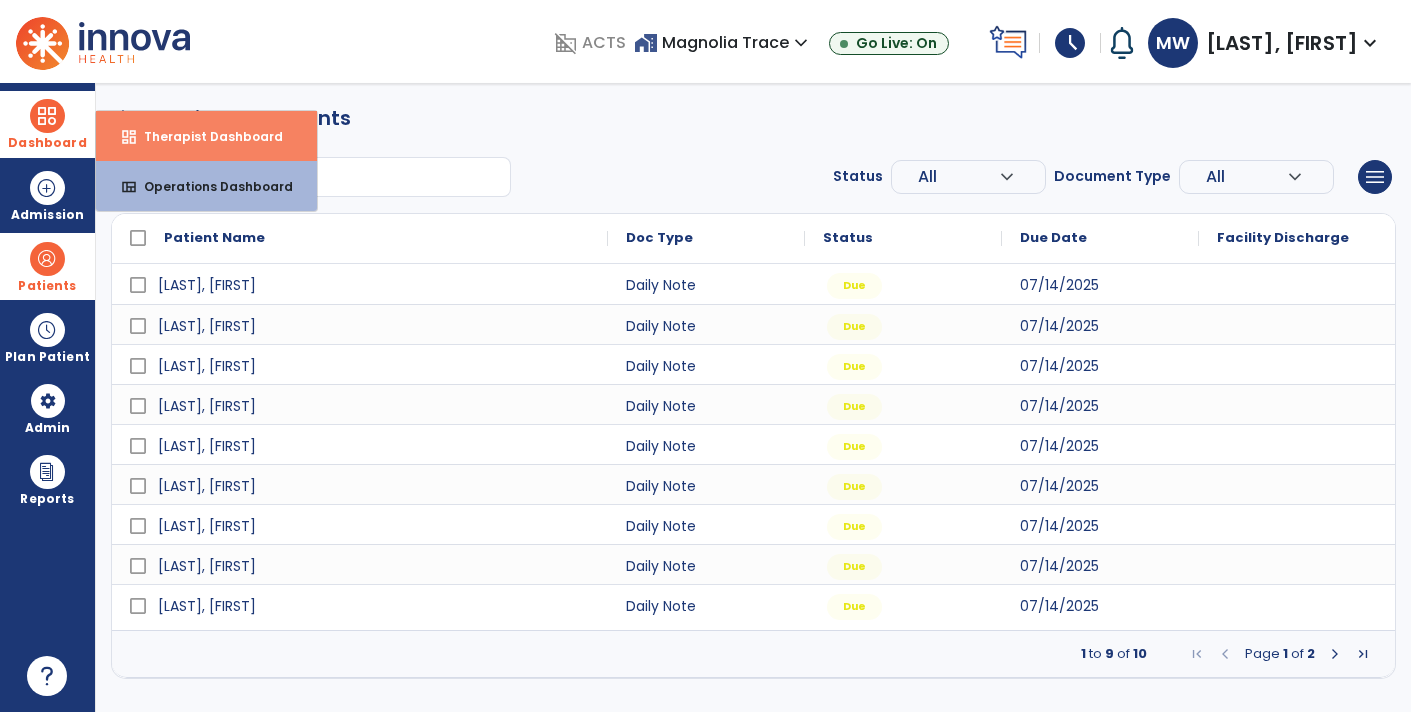 click on "dashboard" at bounding box center [129, 137] 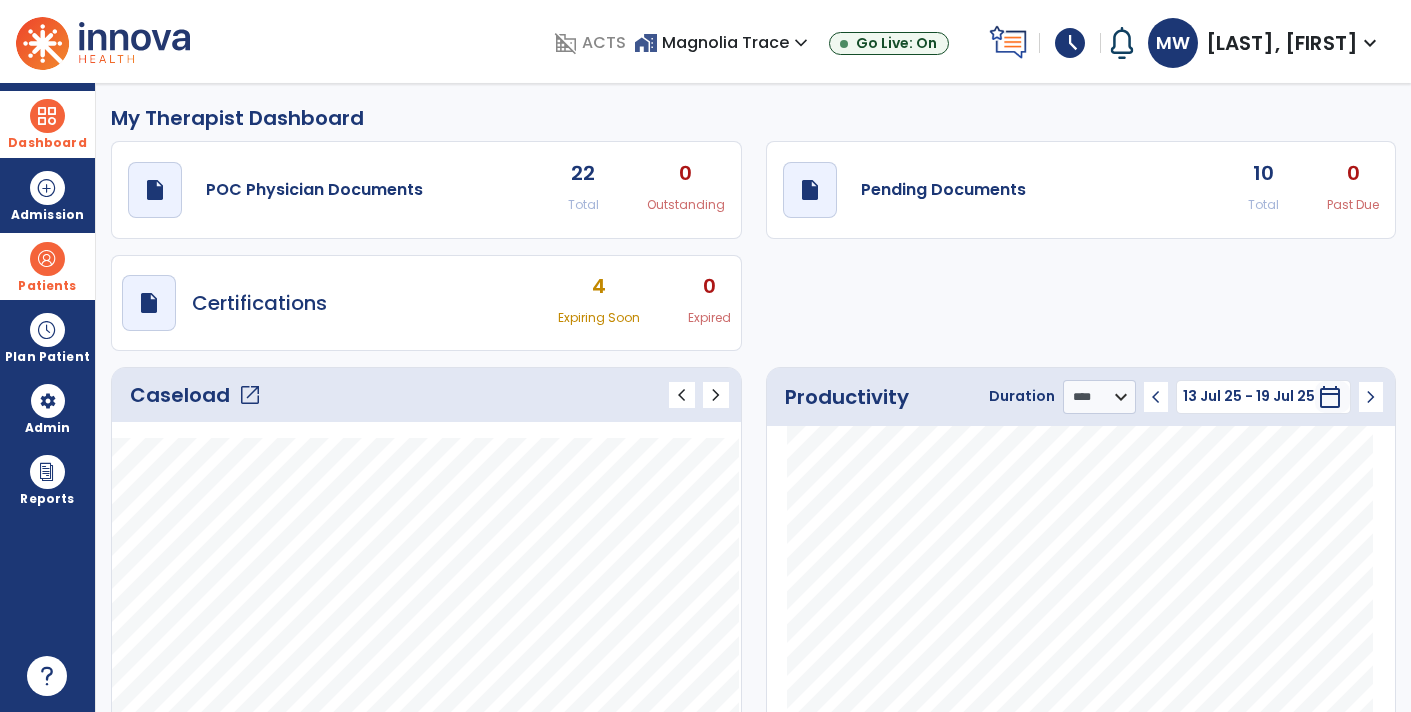 click on "Patients" at bounding box center (47, 286) 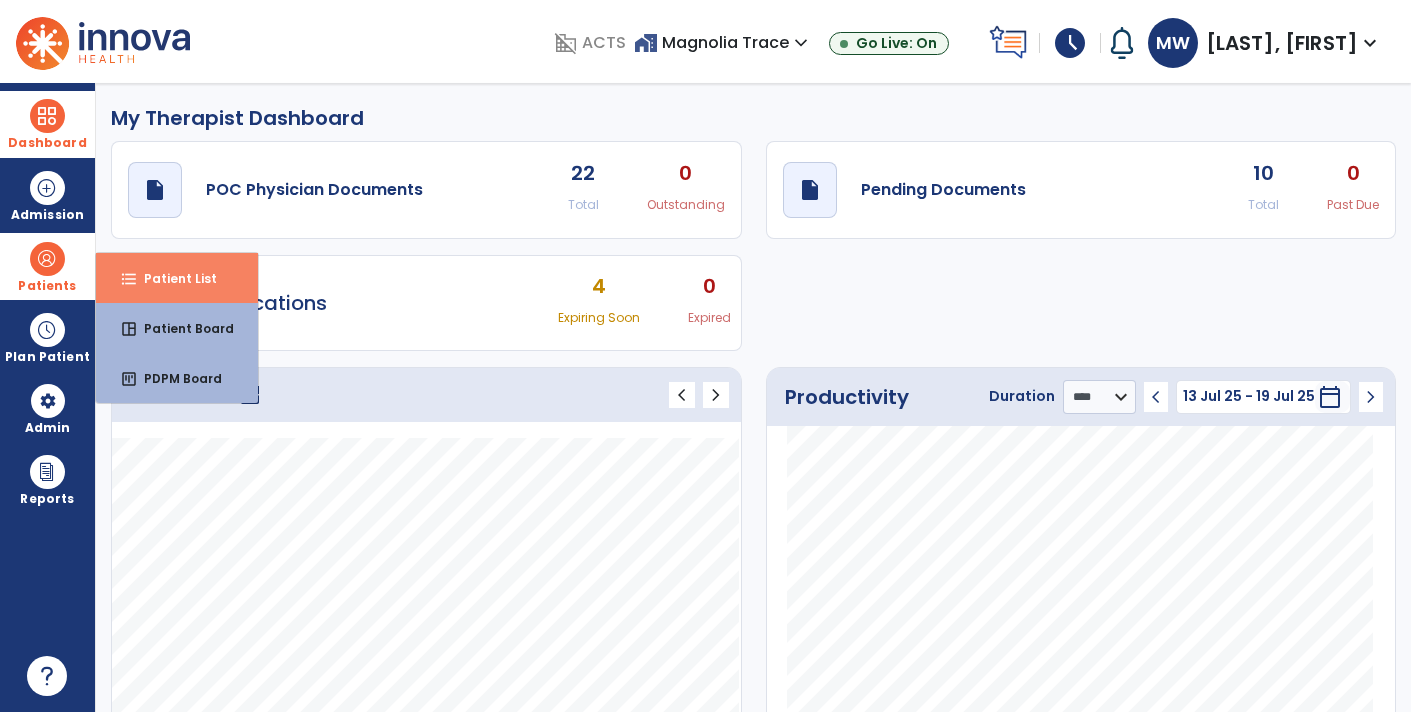 click on "format_list_bulleted  Patient List" at bounding box center (177, 278) 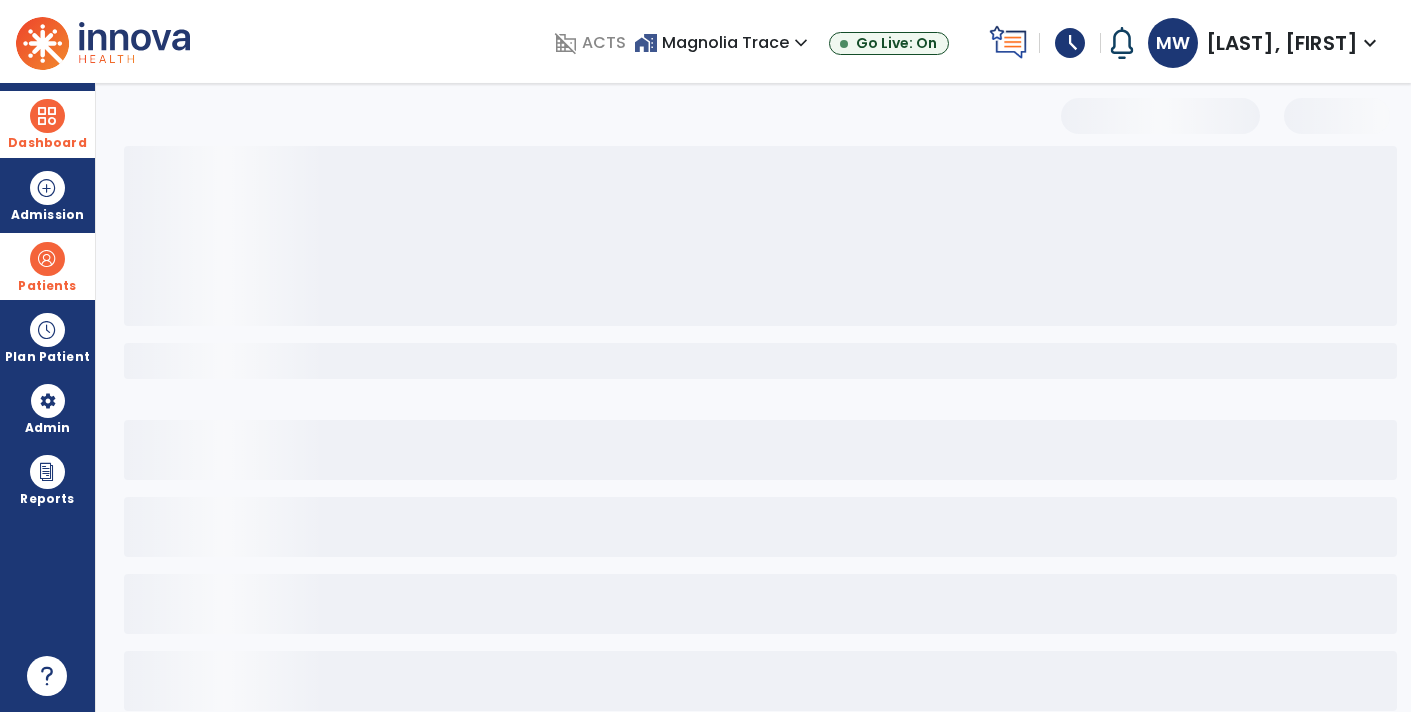 select on "***" 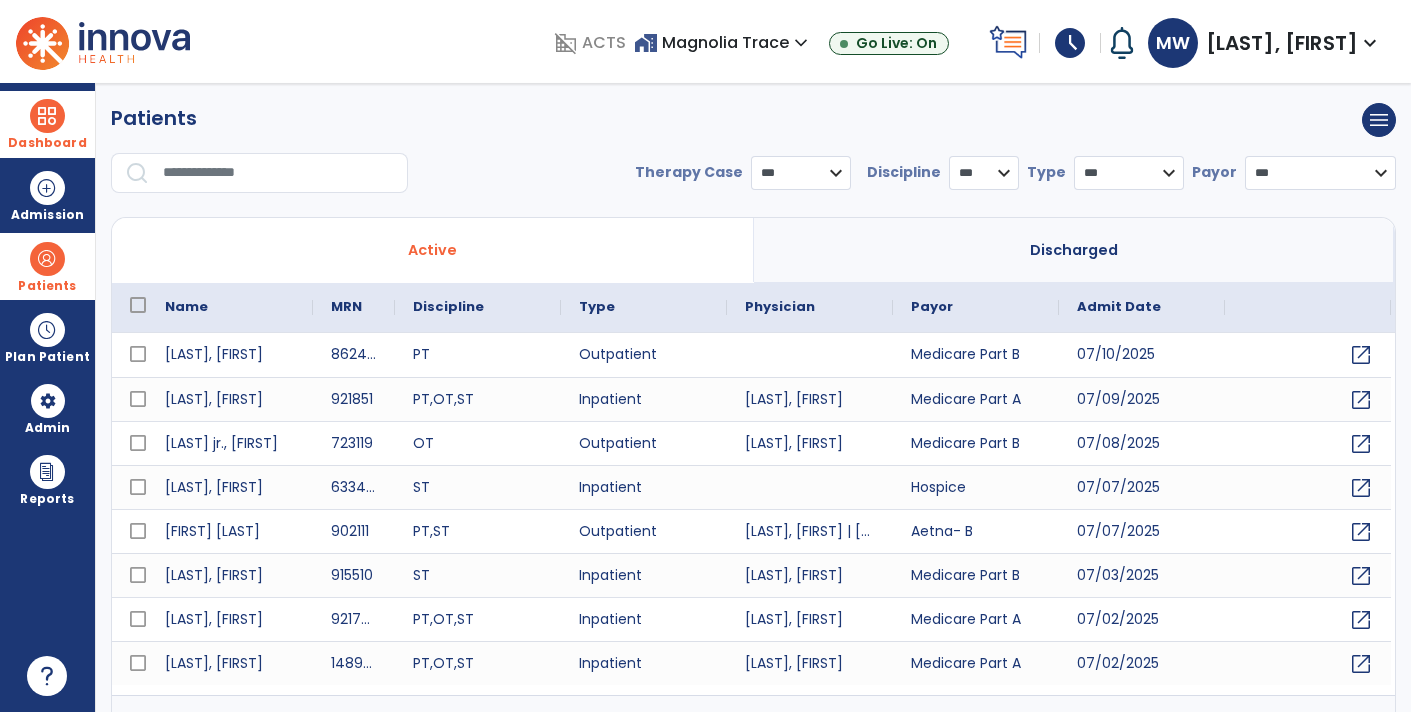 click at bounding box center (278, 173) 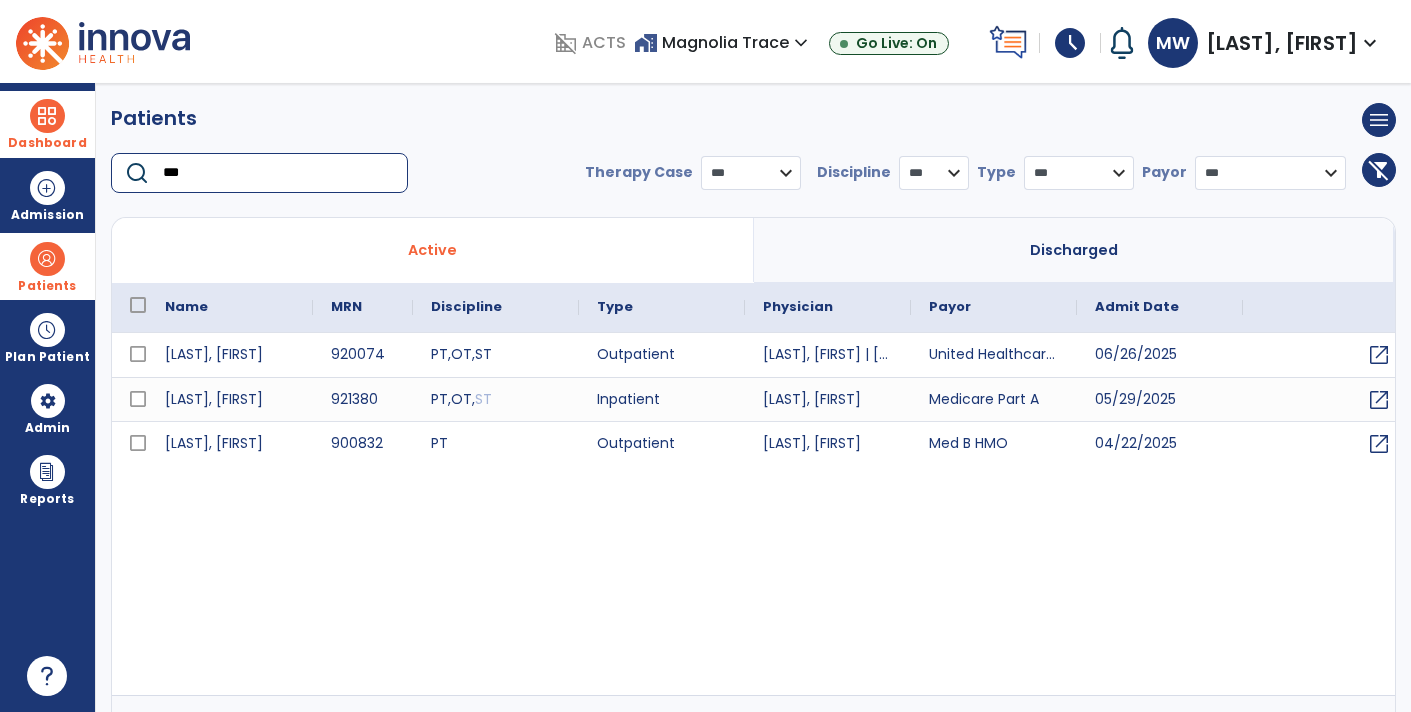type on "***" 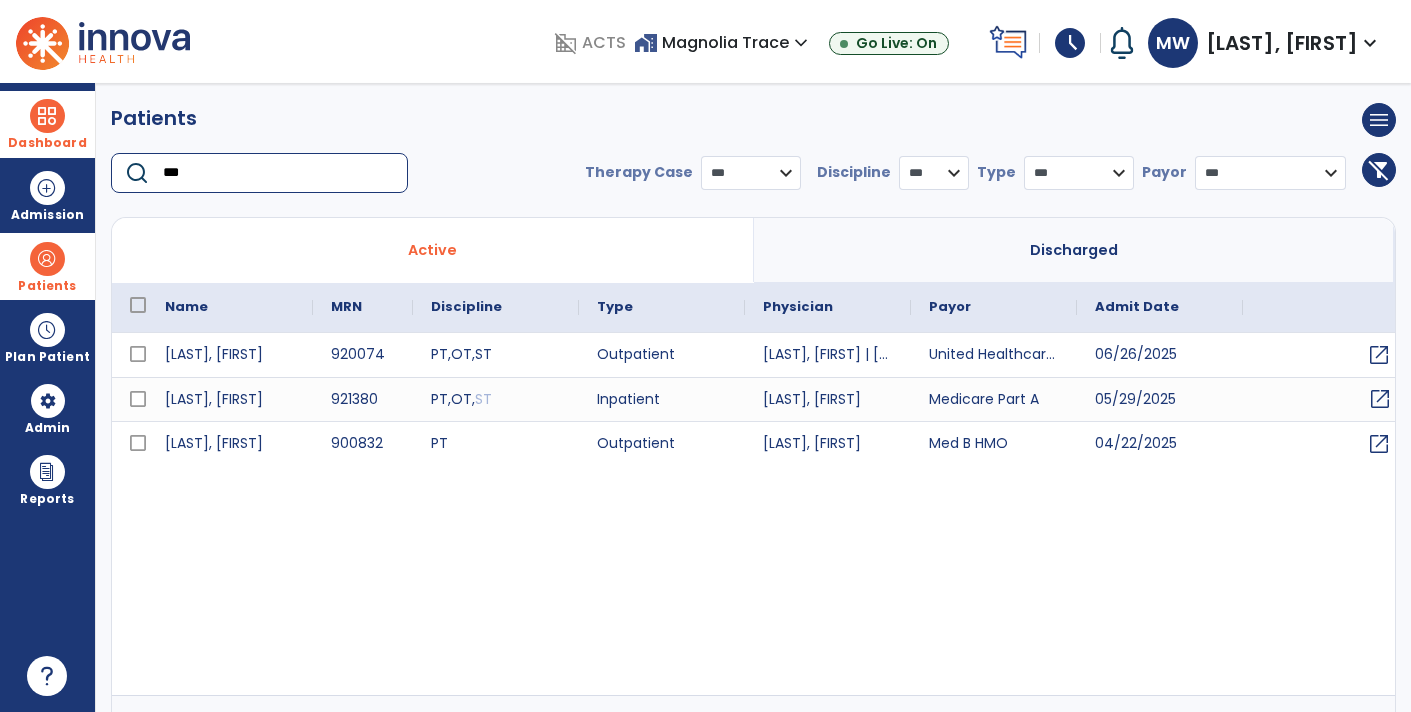 click on "open_in_new" at bounding box center (1380, 399) 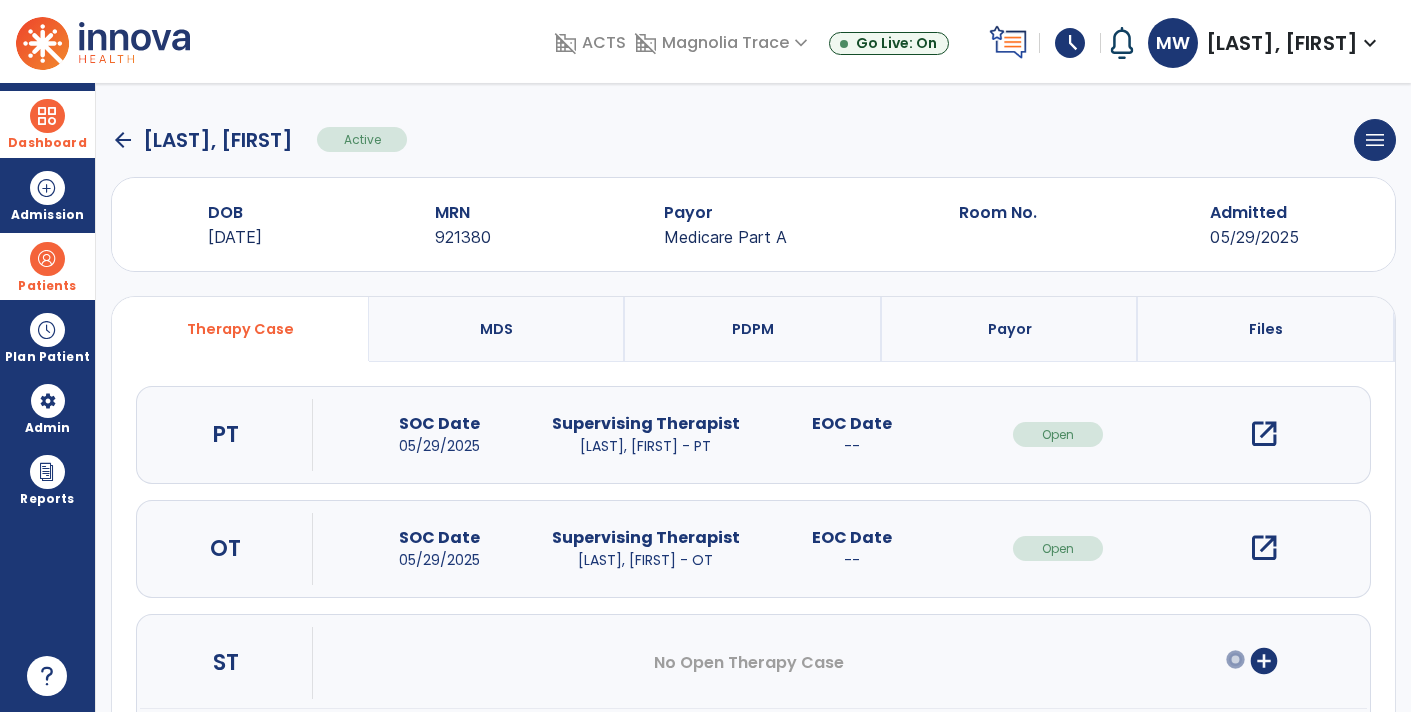 click on "open_in_new" at bounding box center [1264, 548] 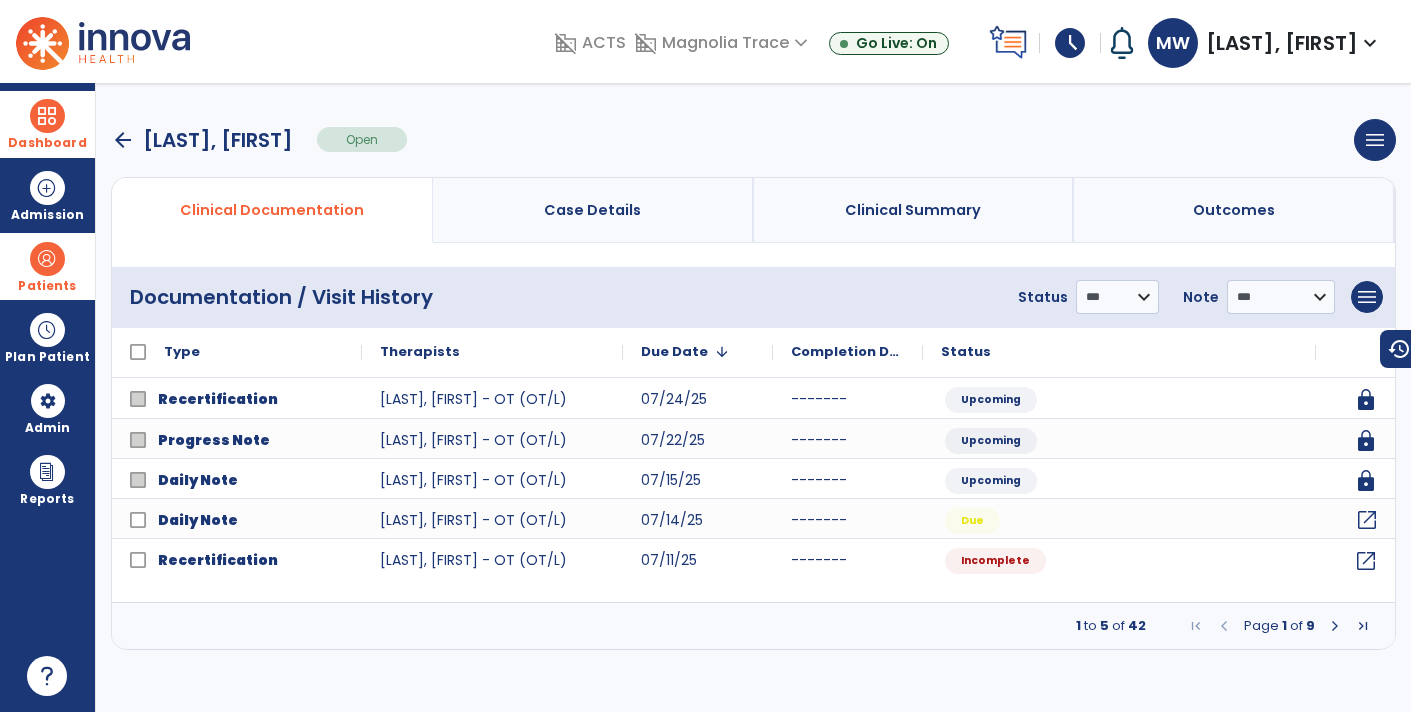 click on "open_in_new" 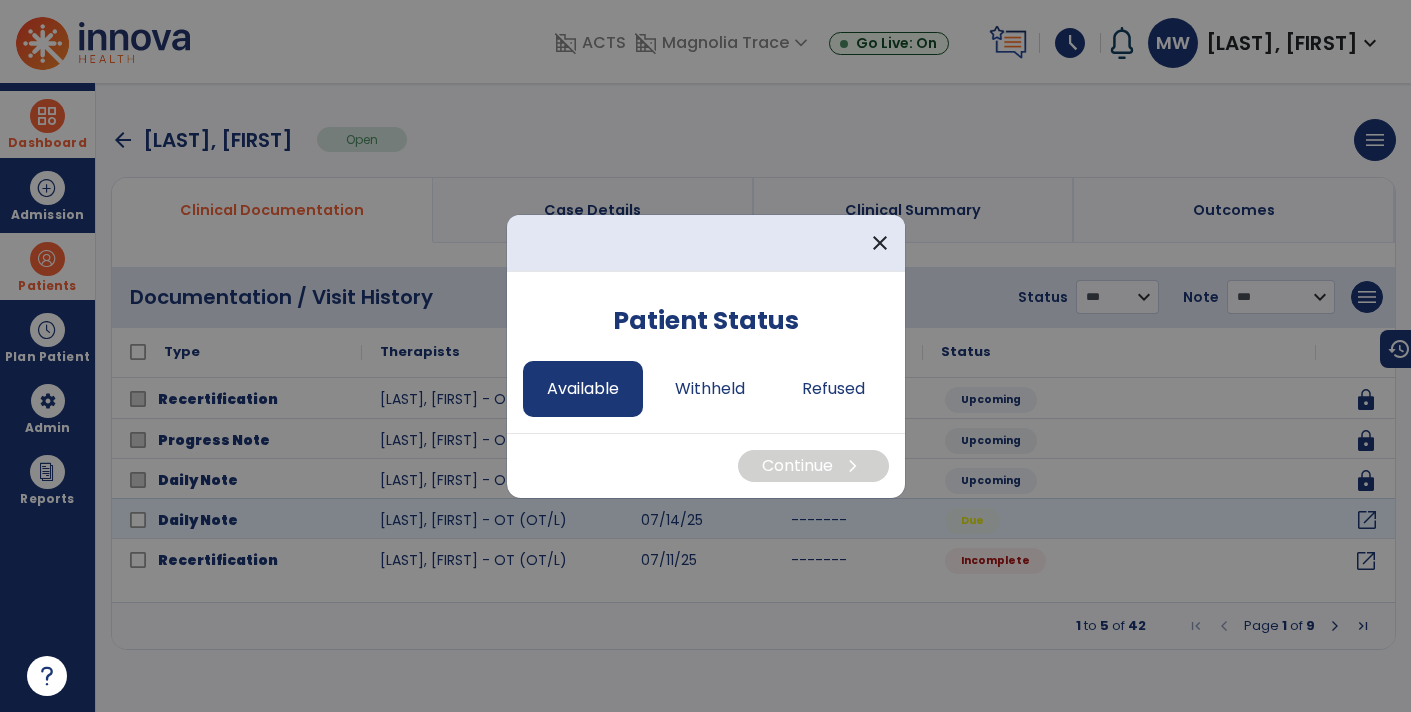 click on "Available" at bounding box center (583, 389) 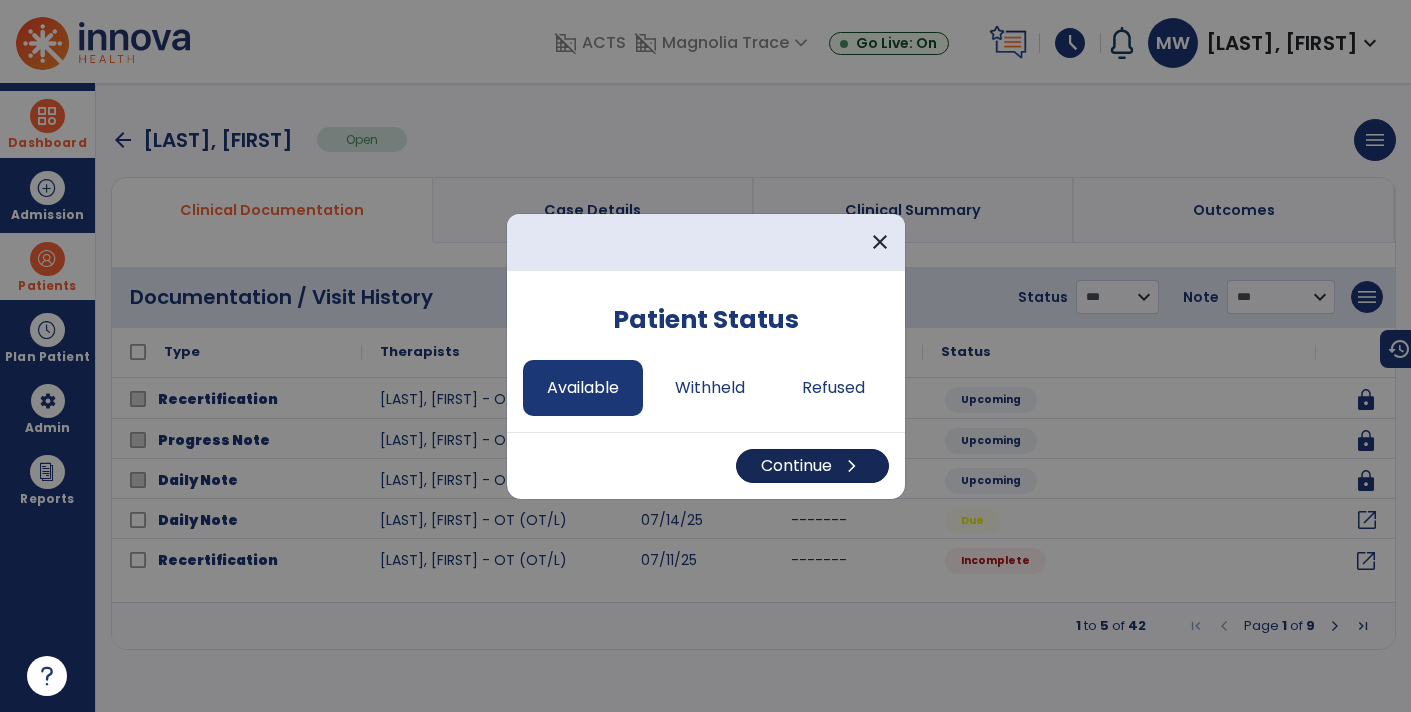 click on "chevron_right" at bounding box center [852, 466] 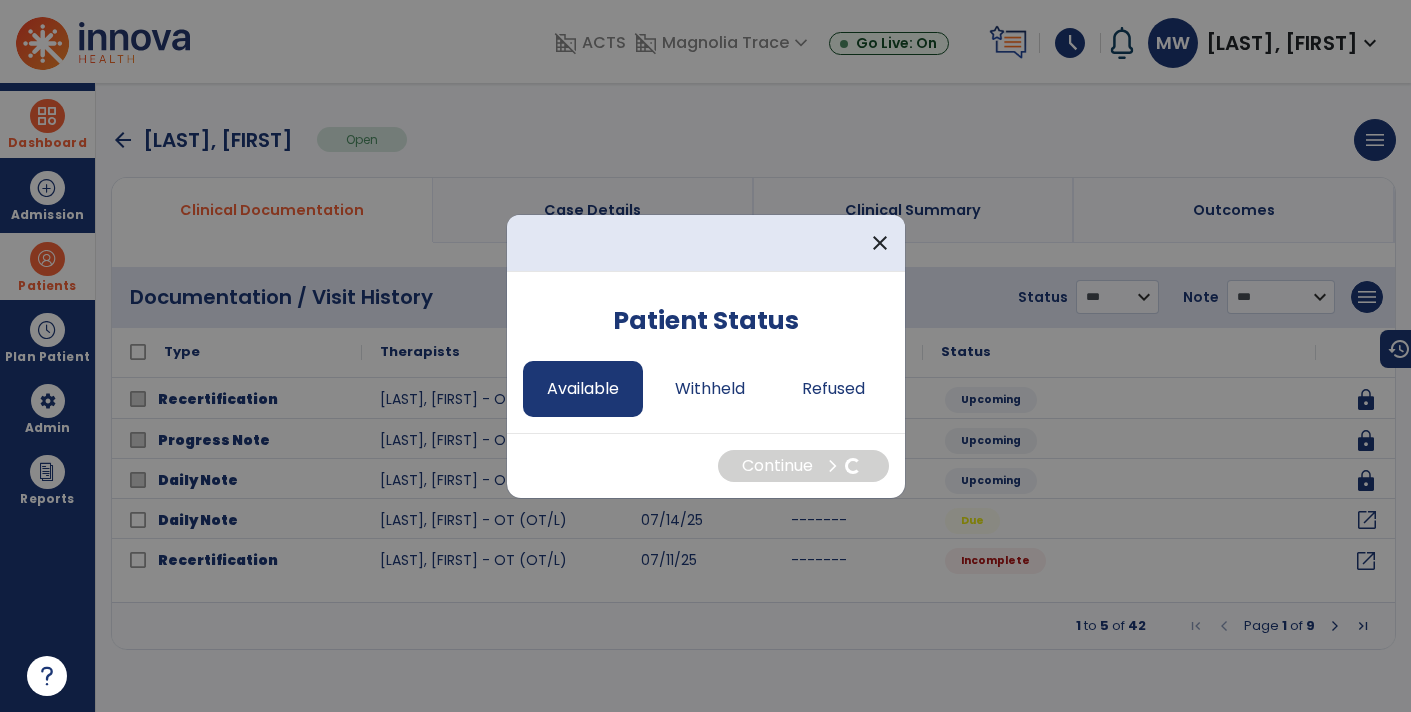 select on "*" 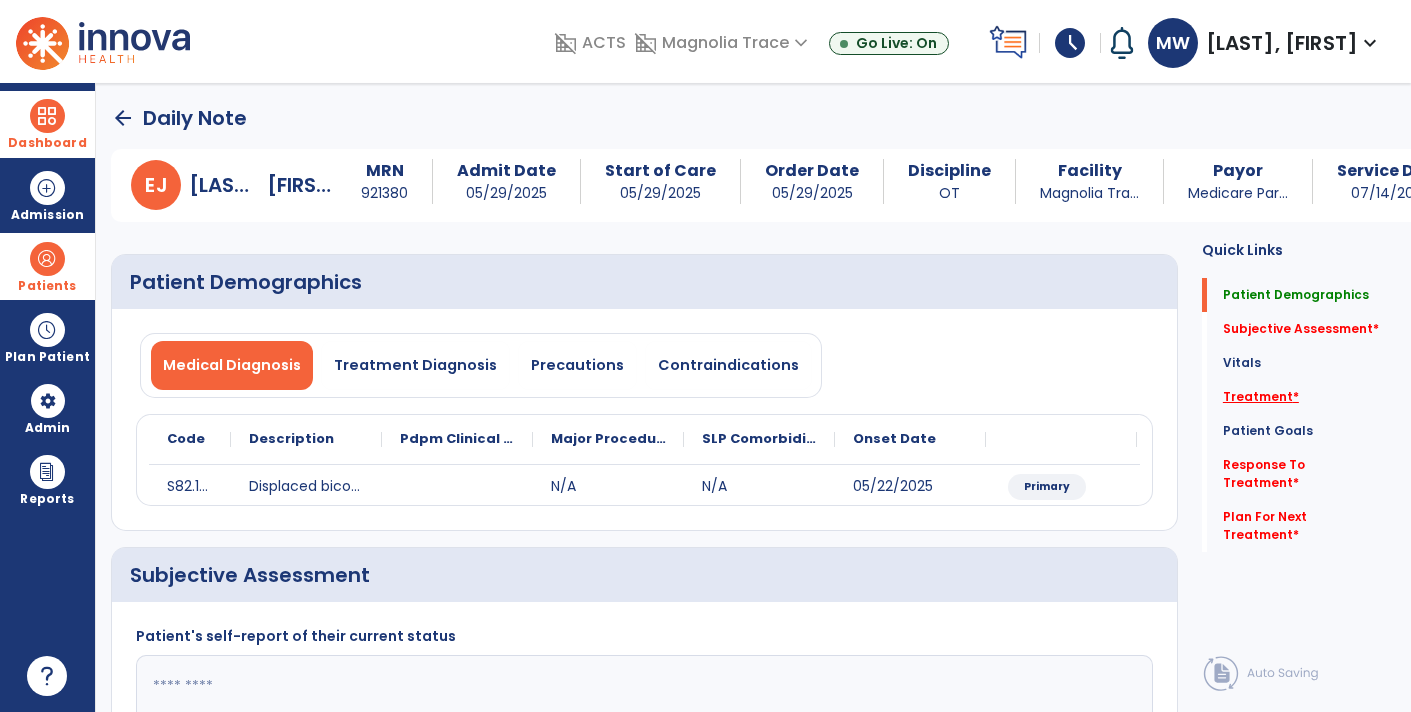 click on "Treatment   *" 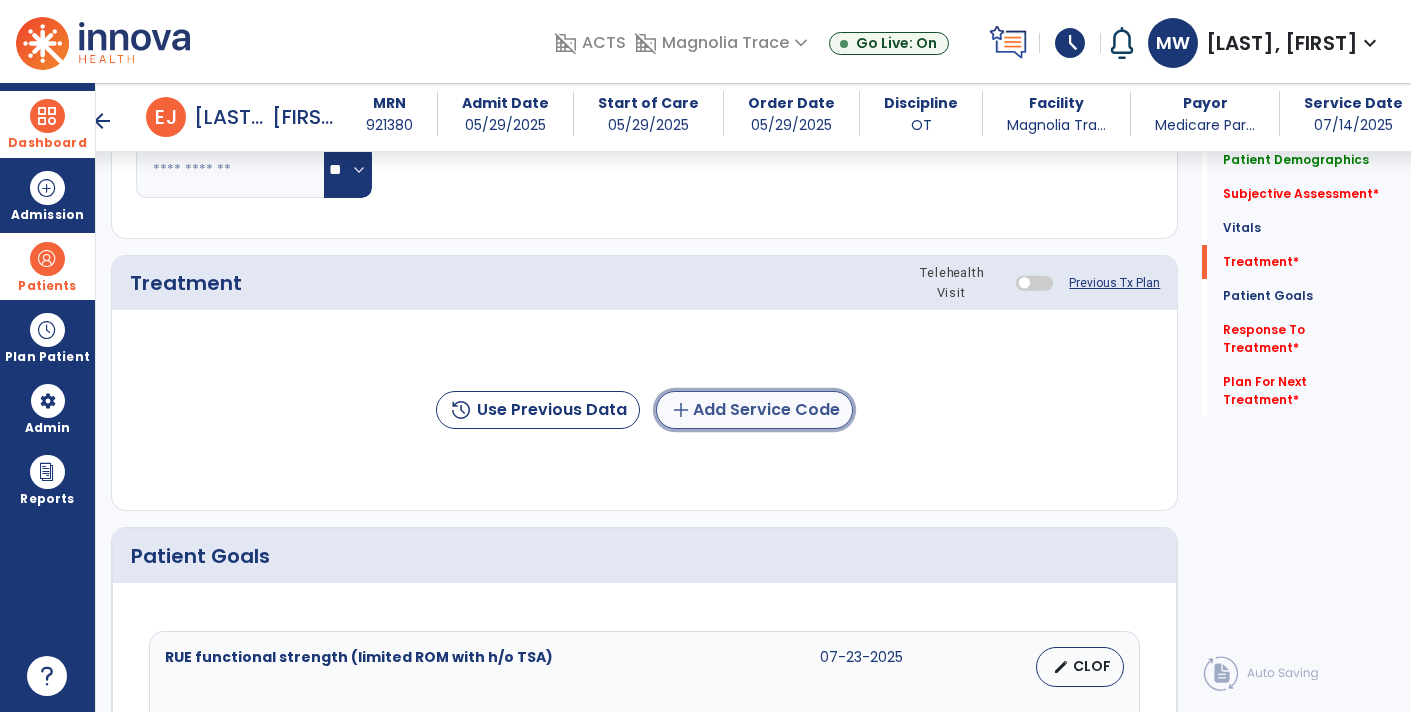 click on "add  Add Service Code" 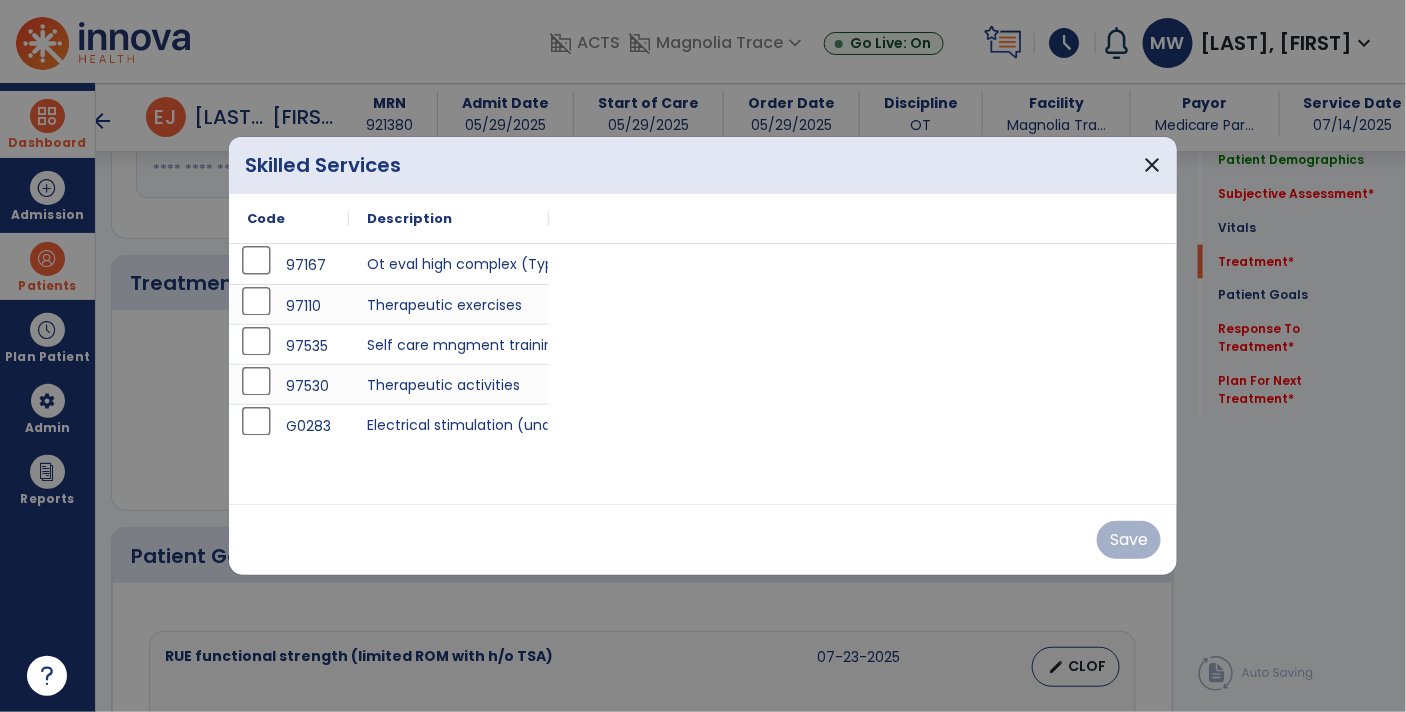 scroll, scrollTop: 994, scrollLeft: 0, axis: vertical 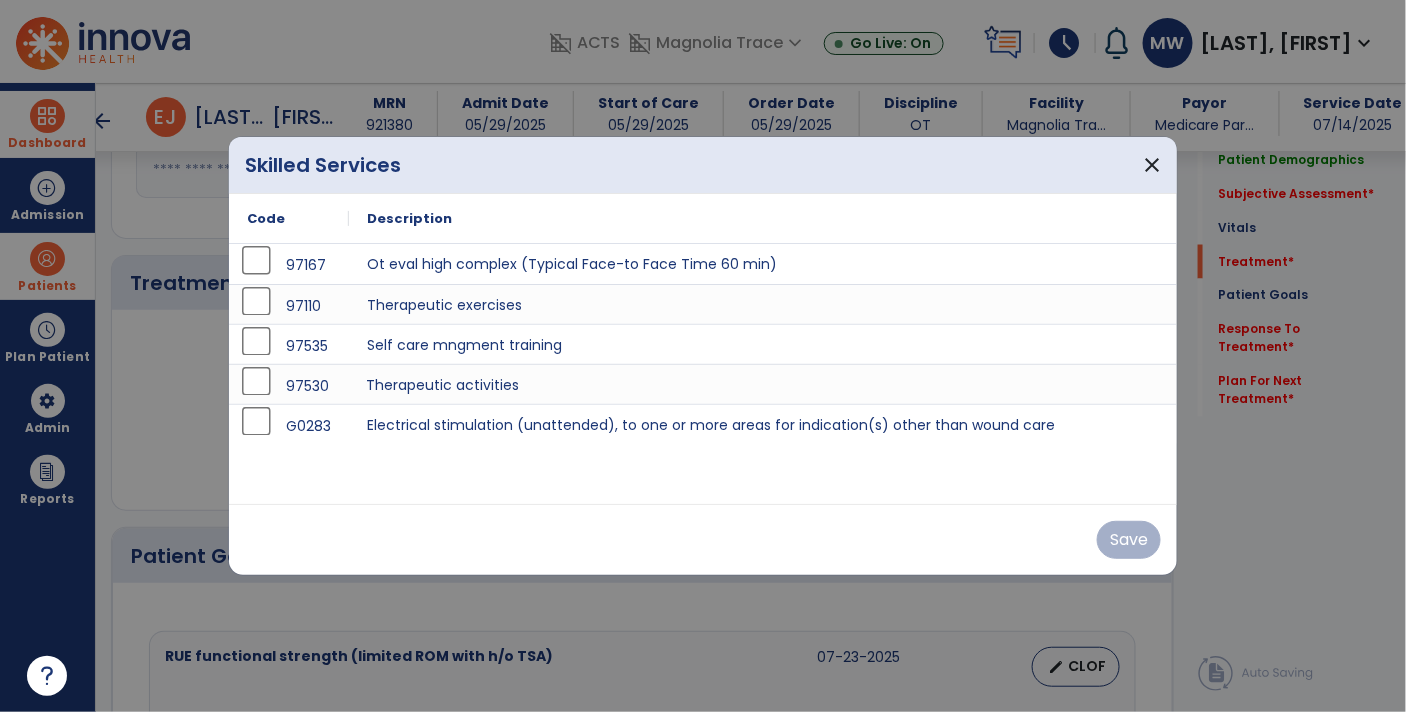 click on "Therapeutic activities" at bounding box center [763, 384] 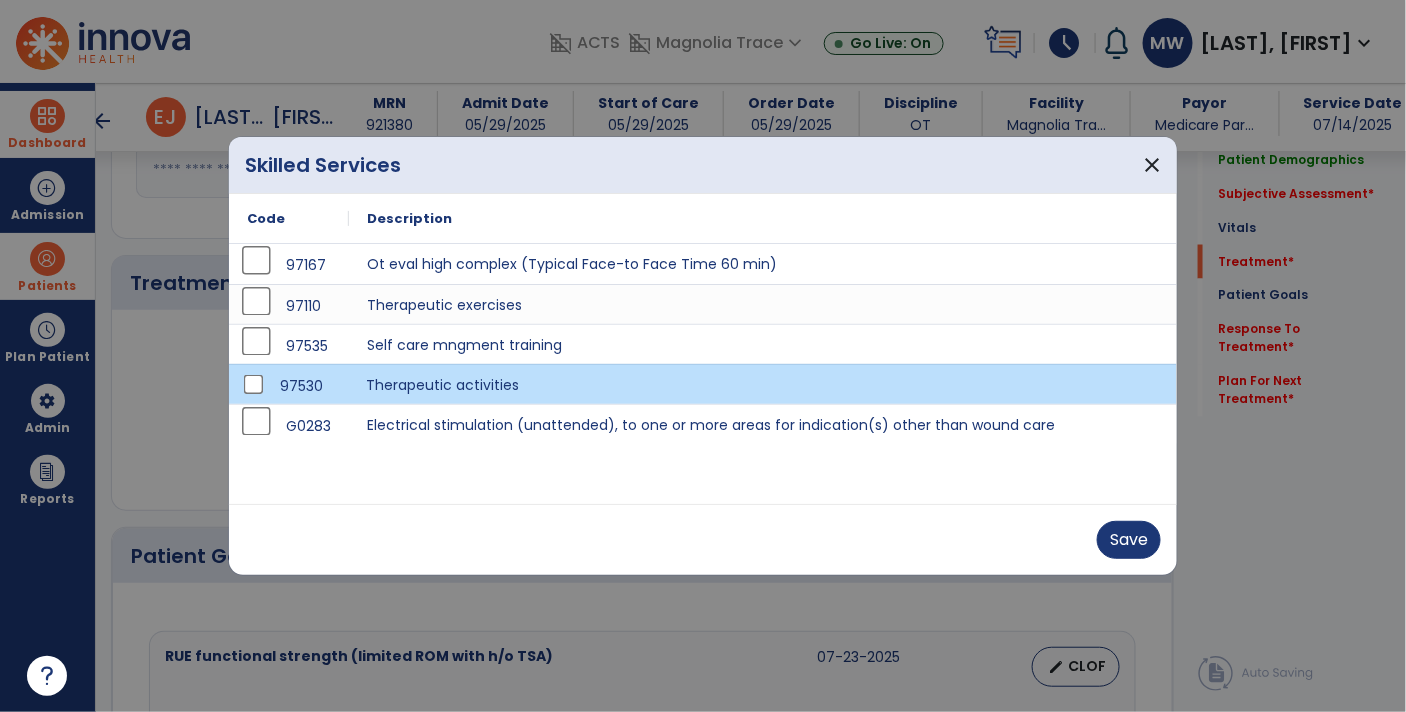 click on "Therapeutic activities" at bounding box center (763, 384) 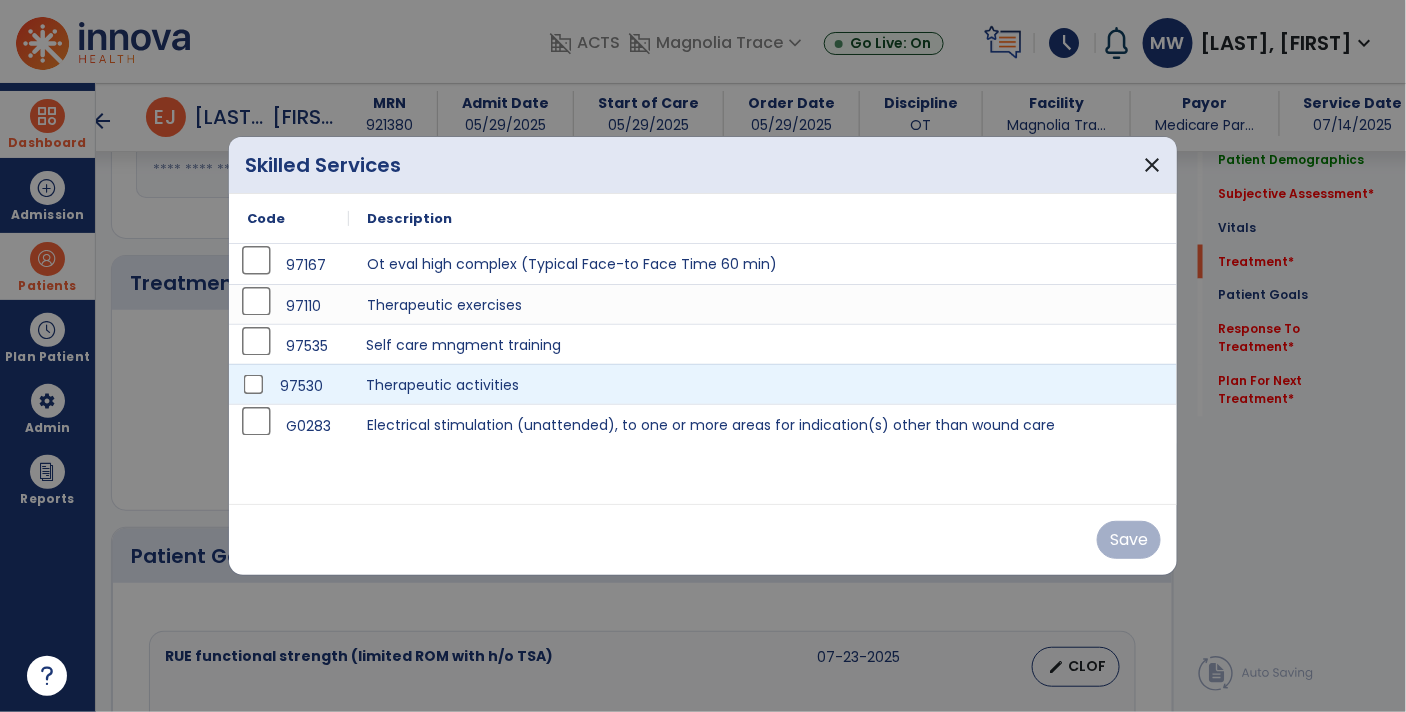click on "Self care mngment training" at bounding box center (763, 344) 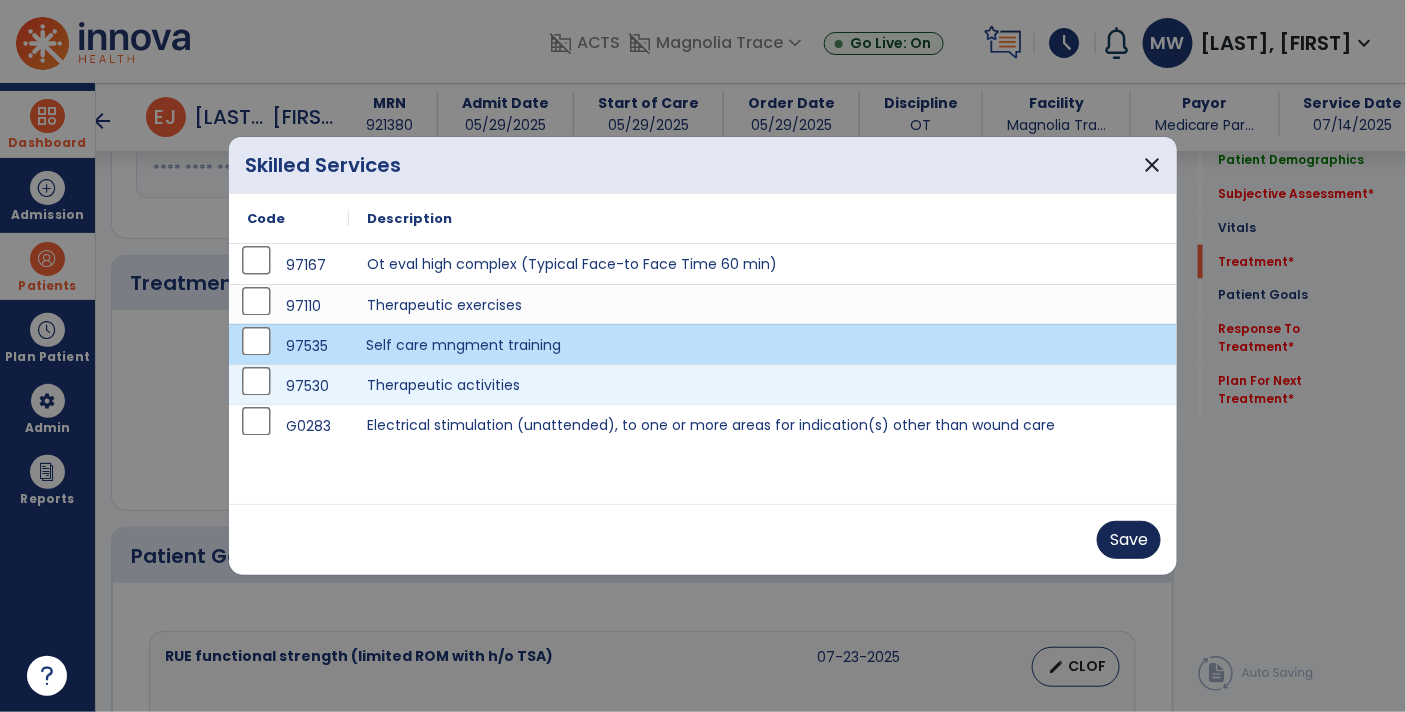 click on "Save" at bounding box center (1129, 540) 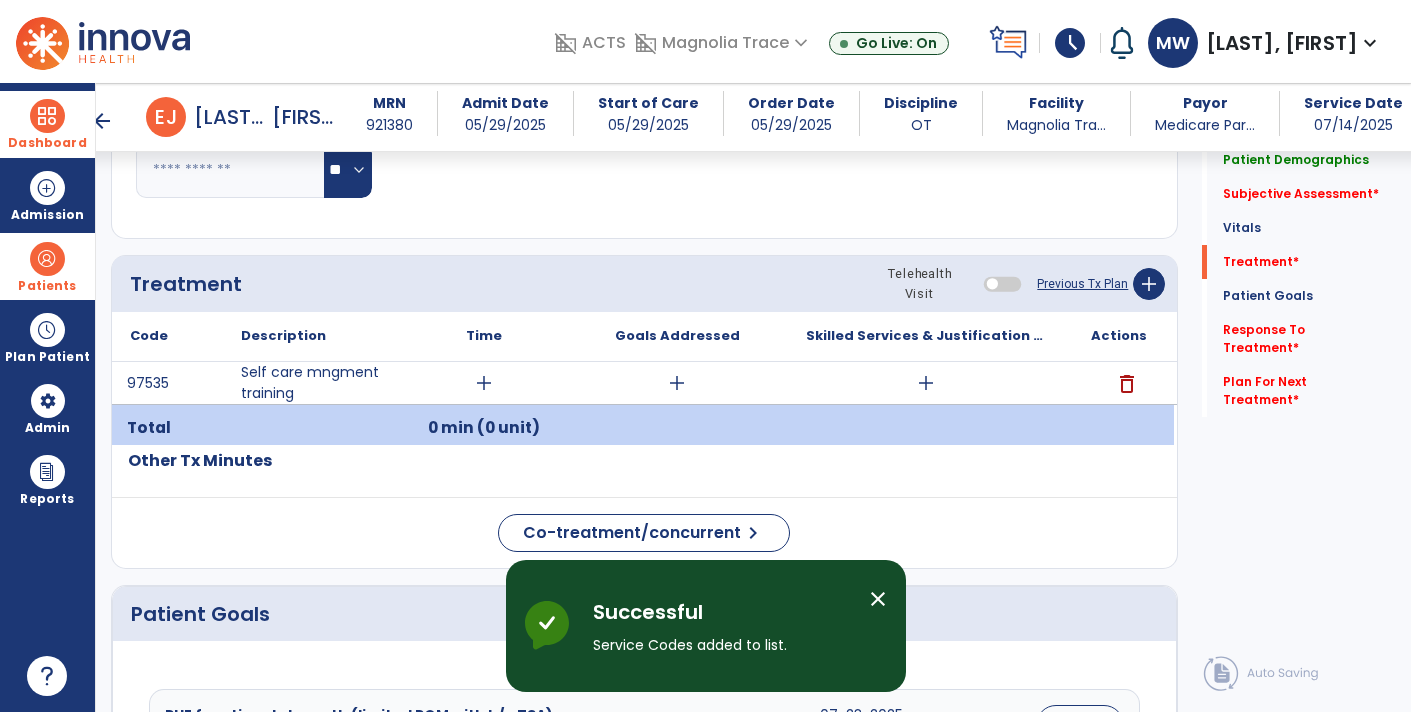 click on "add" at bounding box center (926, 383) 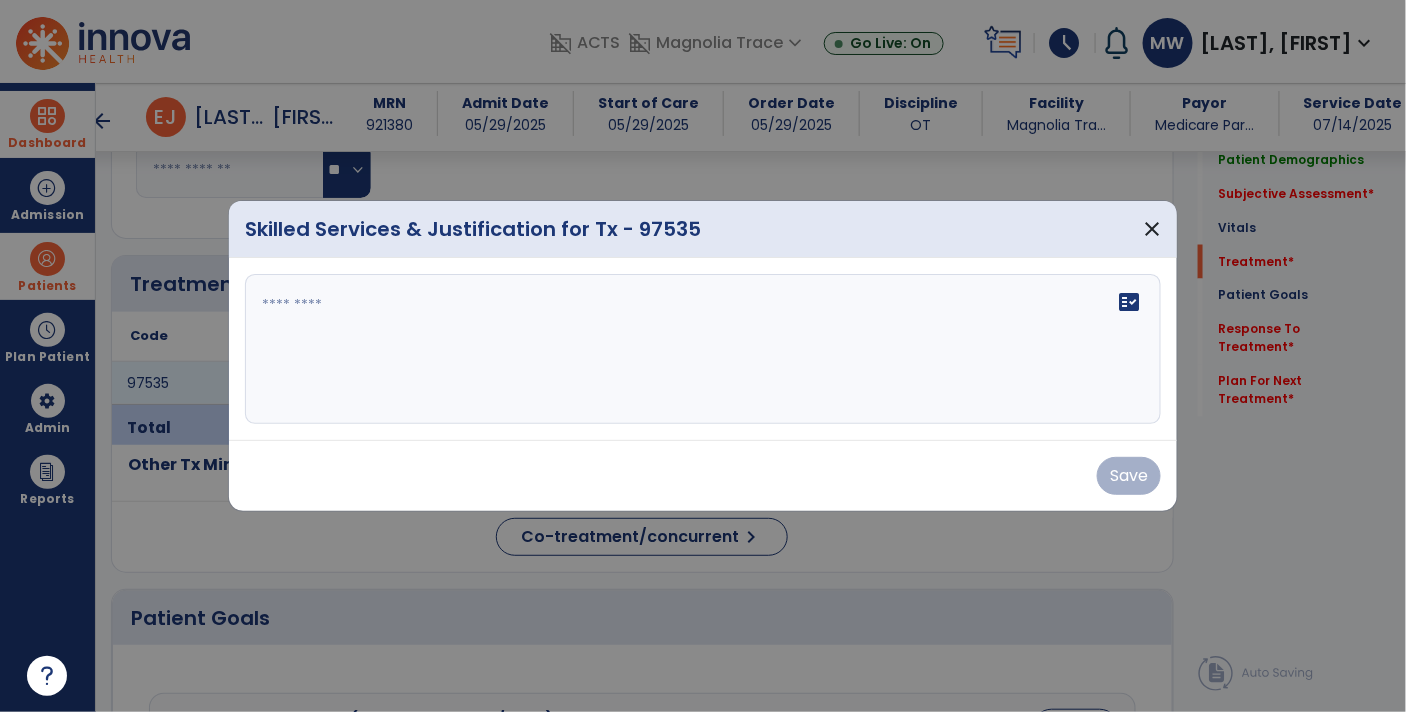 scroll, scrollTop: 994, scrollLeft: 0, axis: vertical 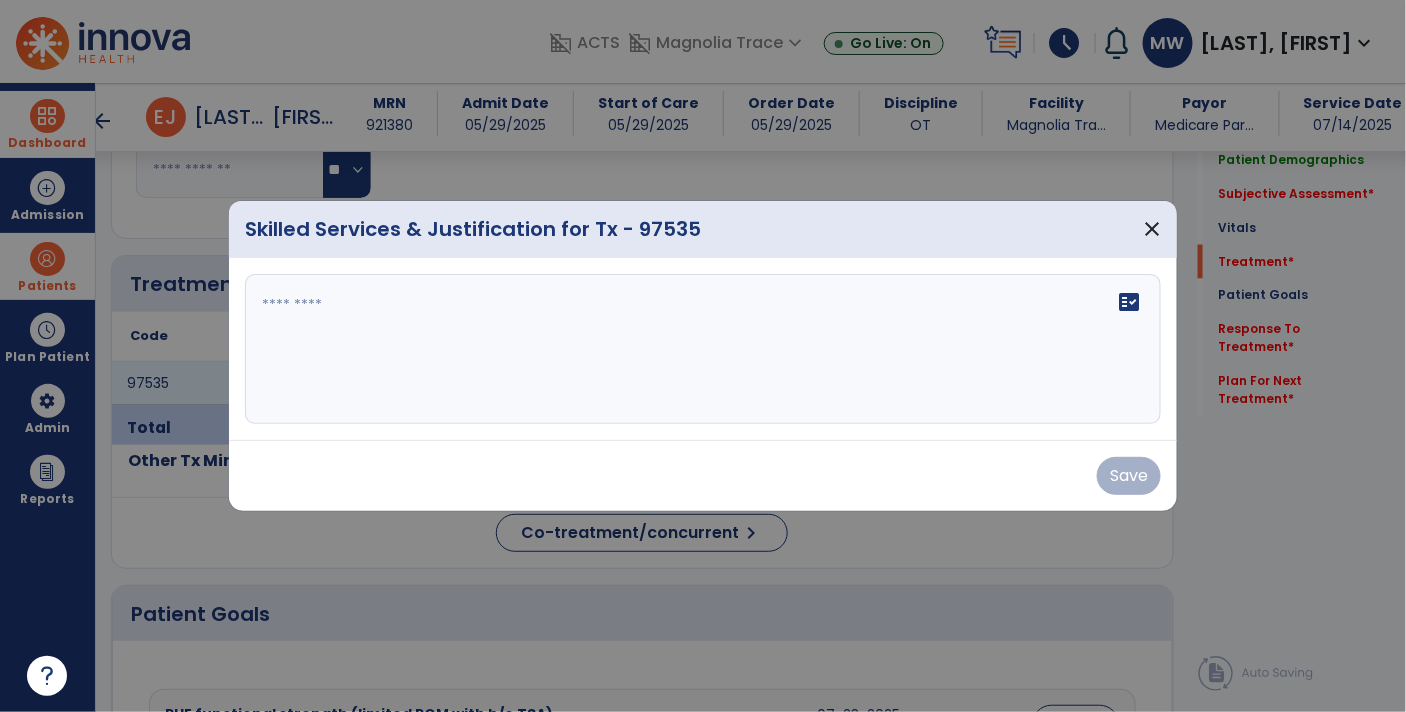 click on "fact_check" at bounding box center [703, 349] 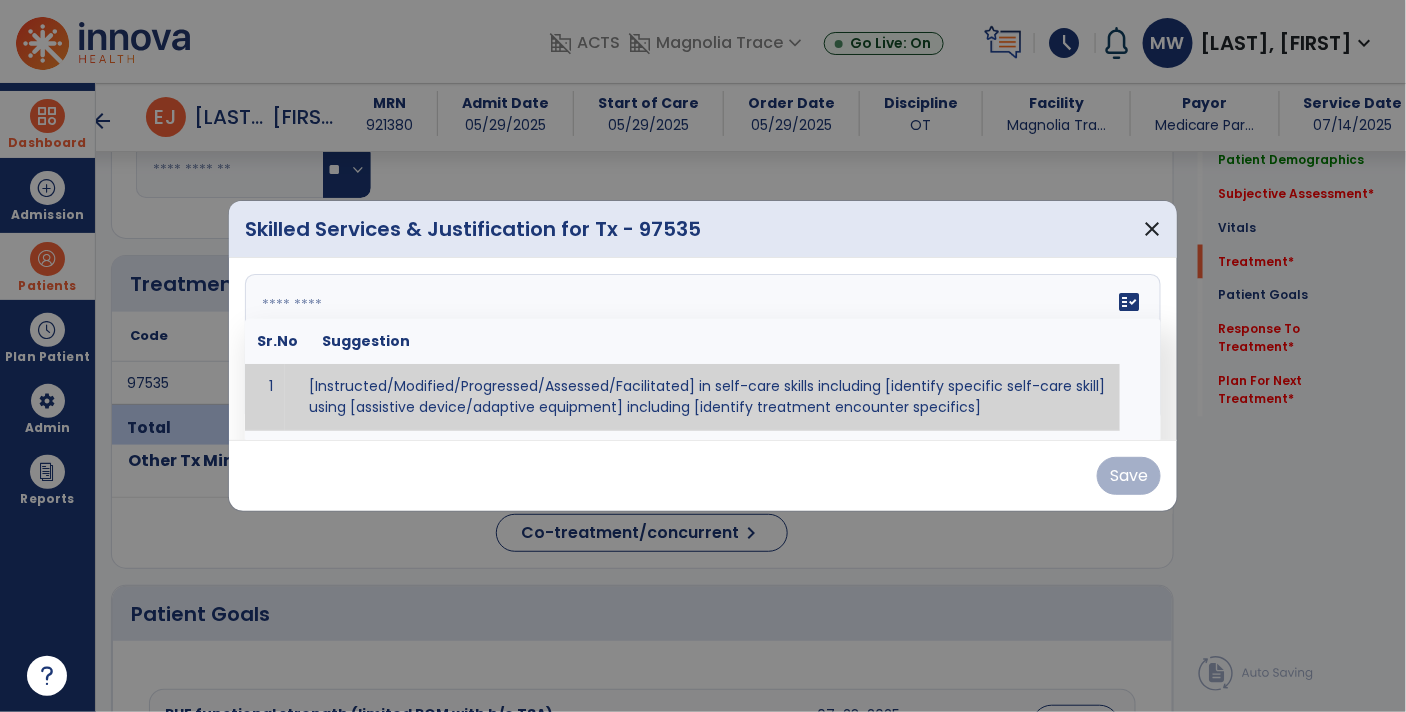 click at bounding box center (701, 349) 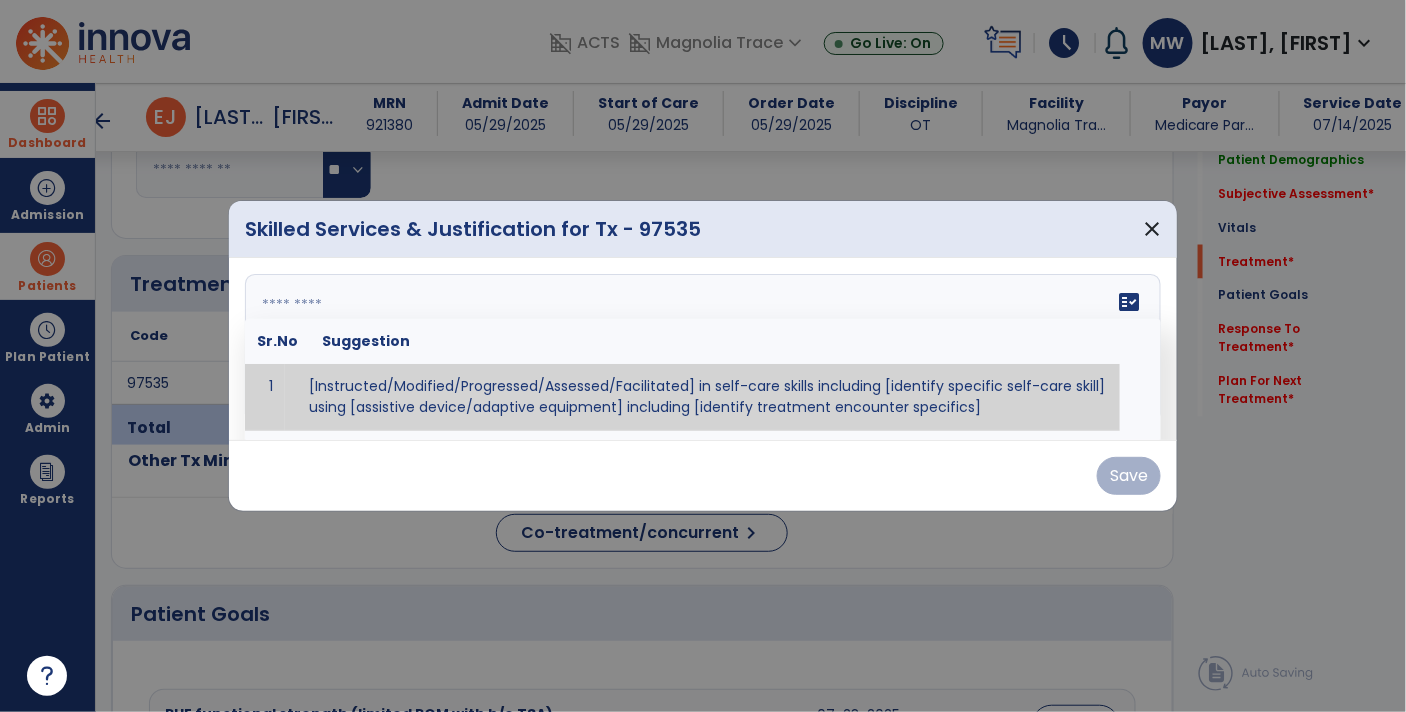 paste on "**********" 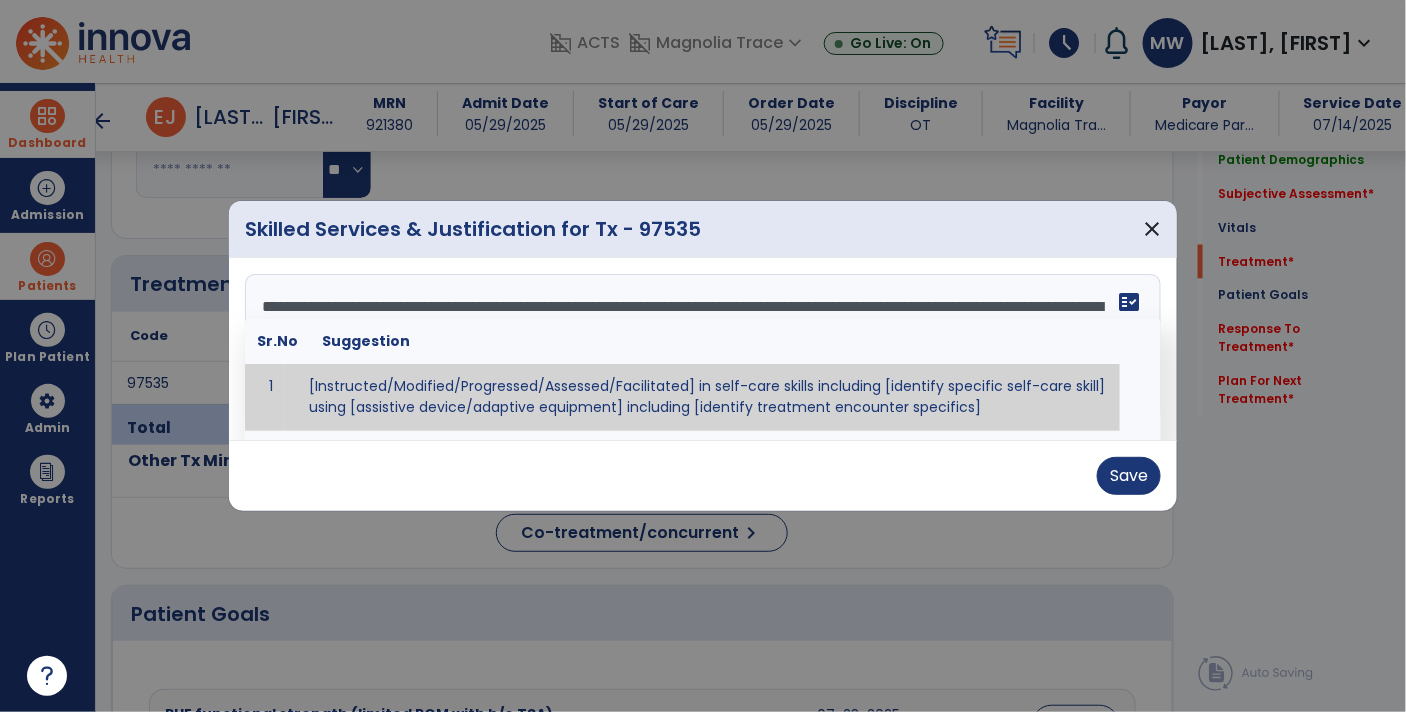 scroll, scrollTop: 15, scrollLeft: 0, axis: vertical 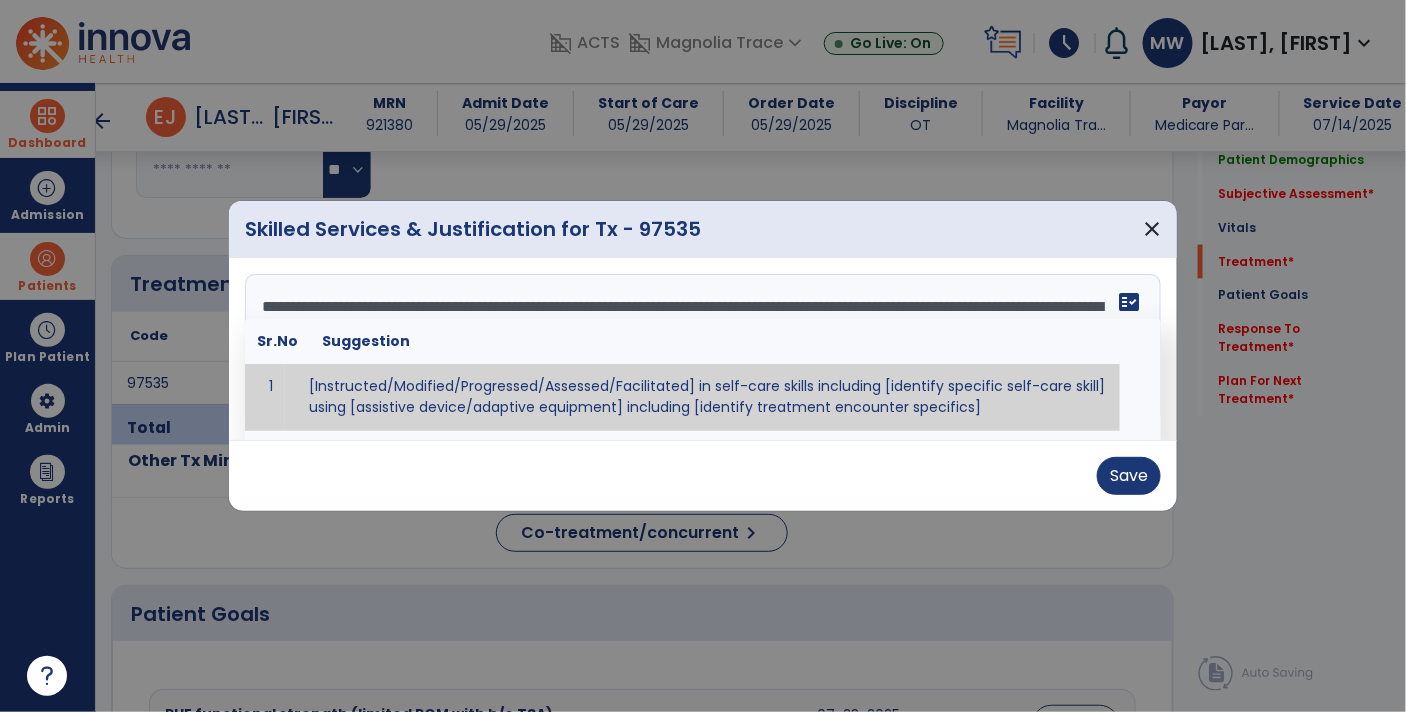 click on "fact_check" at bounding box center [1129, 302] 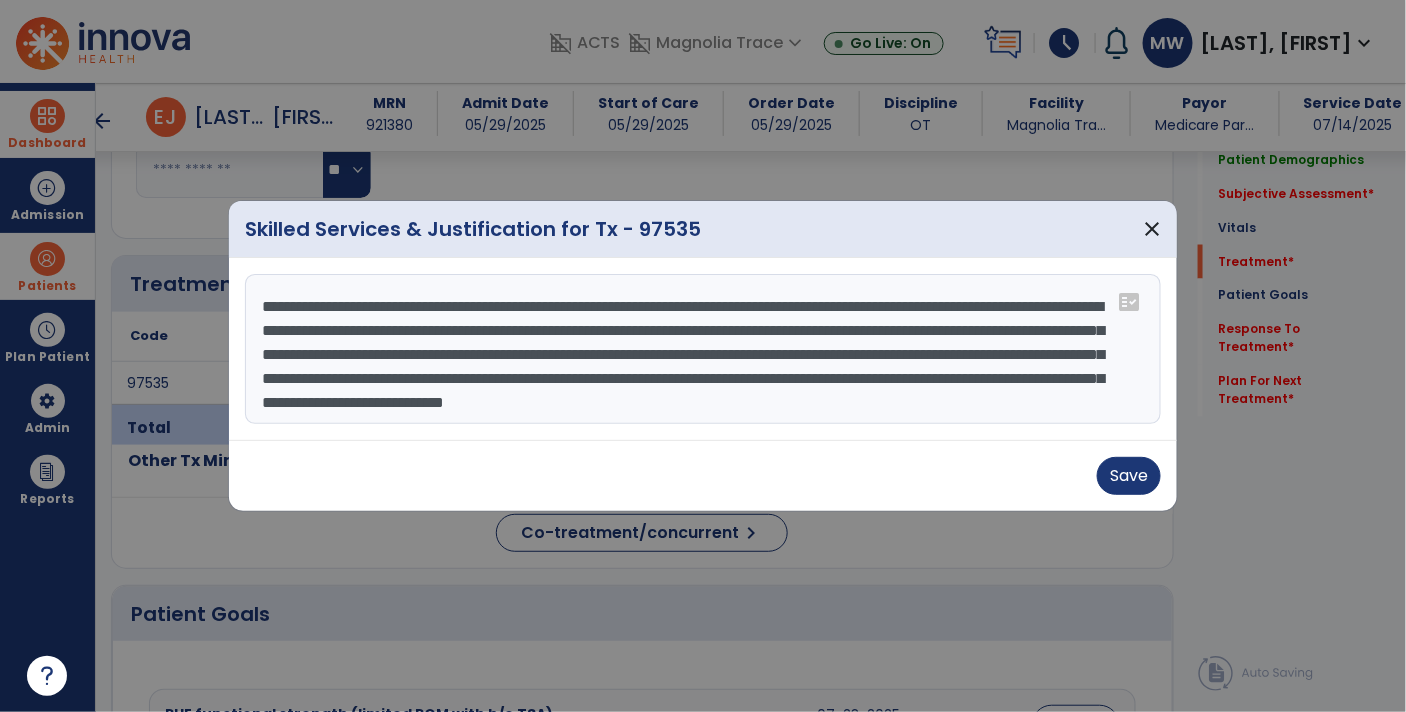 click on "**********" at bounding box center (703, 349) 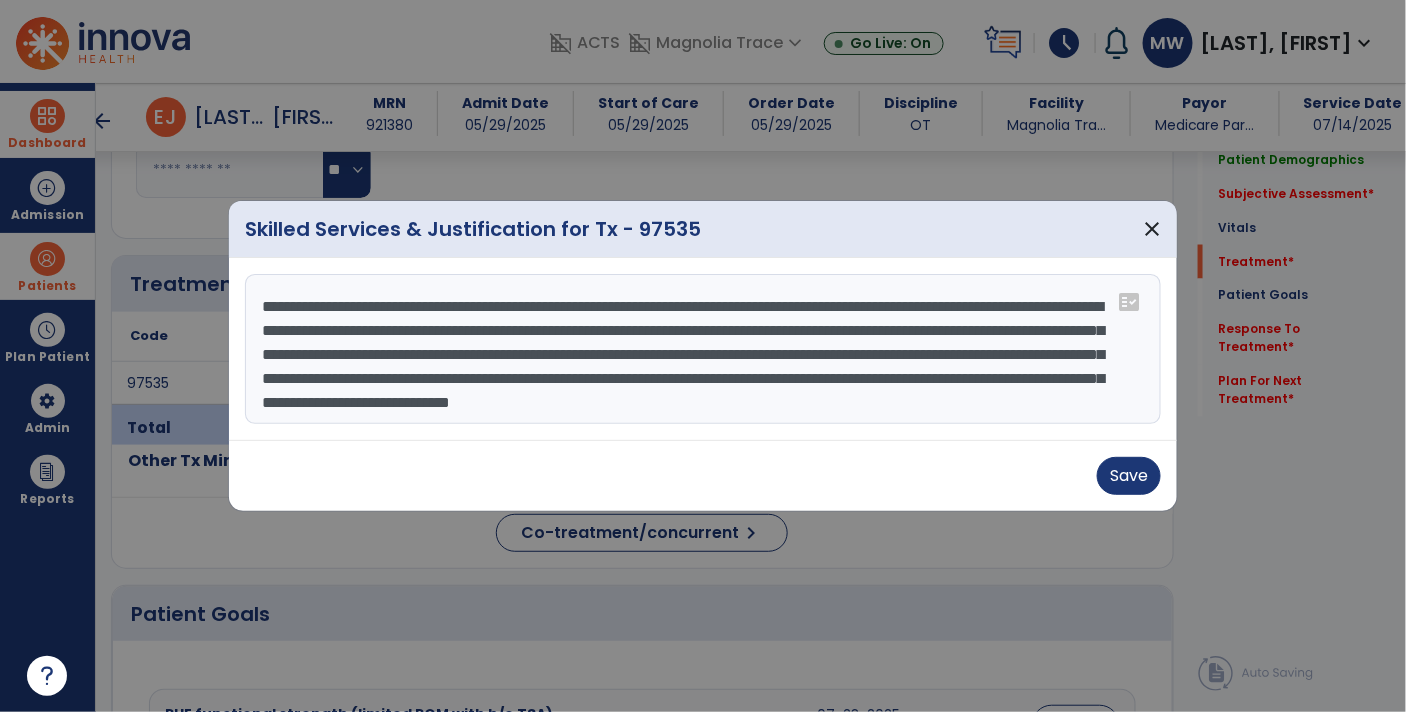 click on "**********" at bounding box center (703, 349) 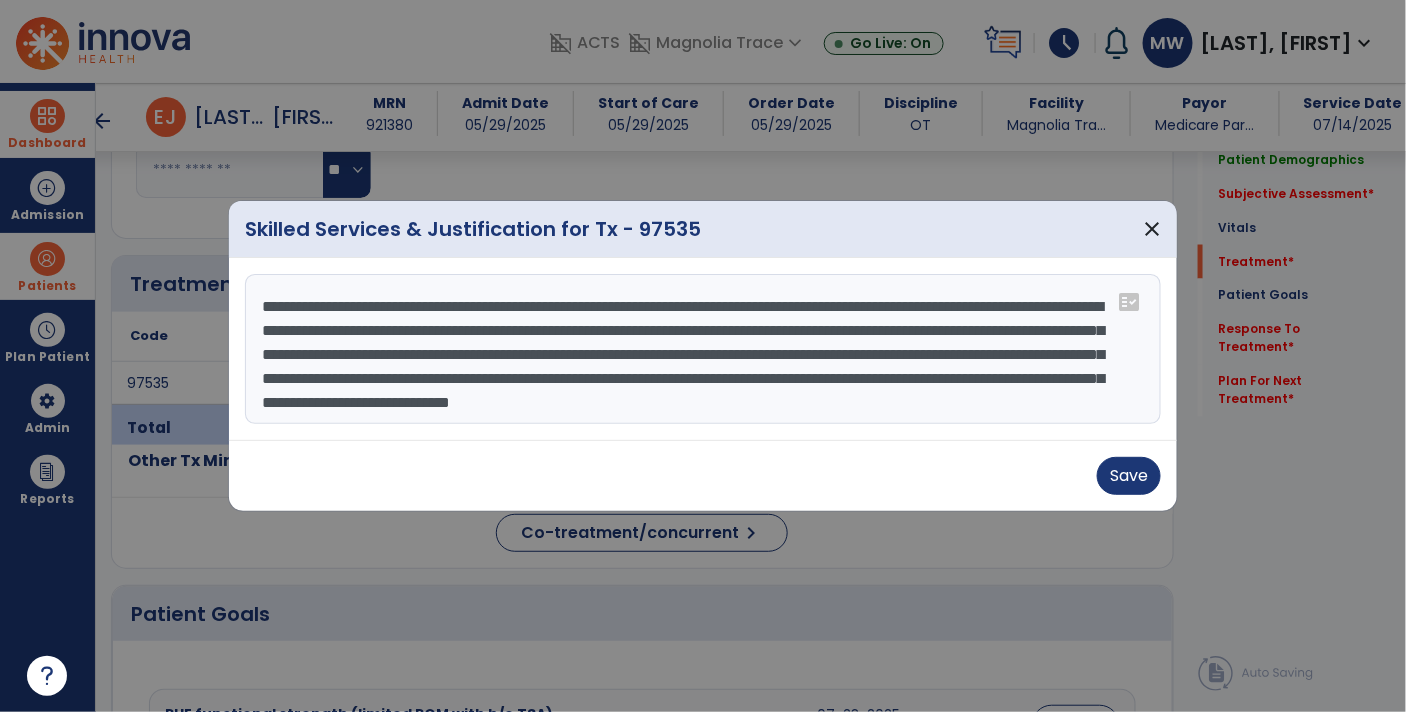 click on "**********" at bounding box center (703, 349) 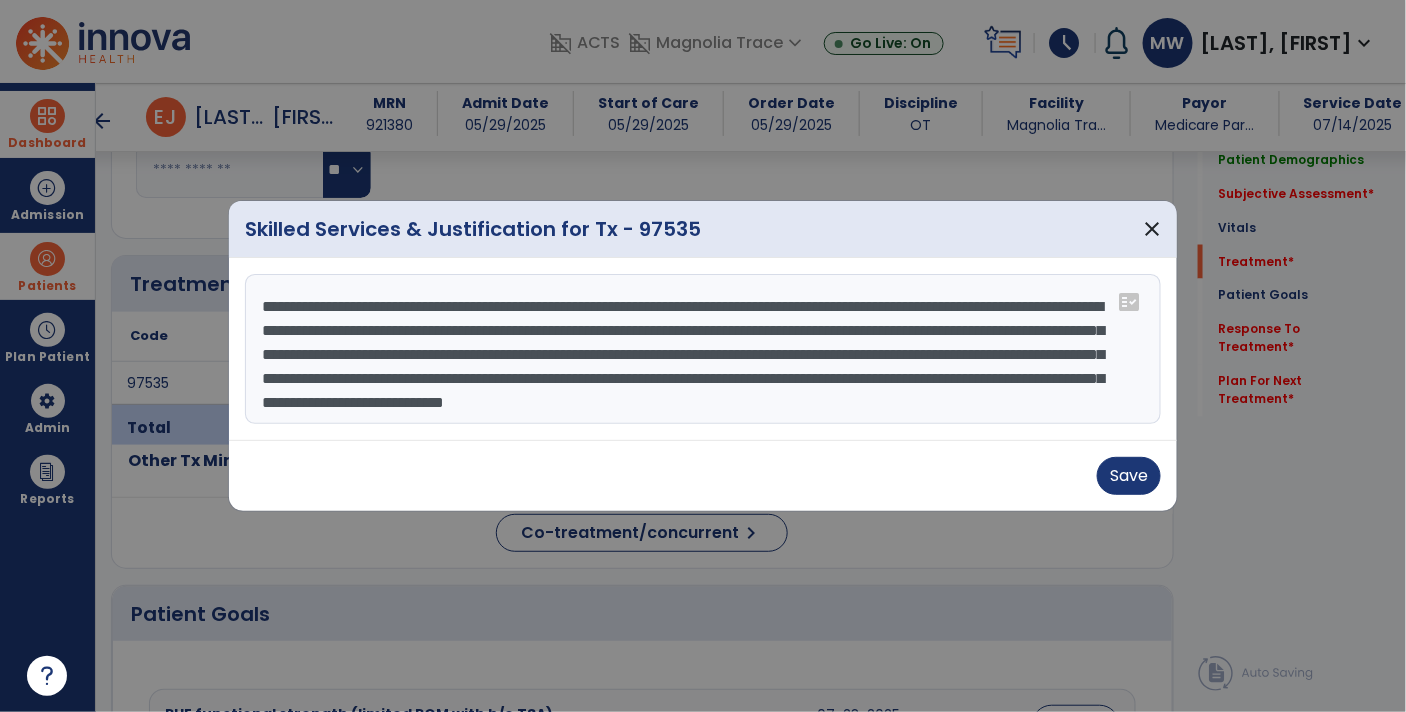click on "**********" at bounding box center (703, 349) 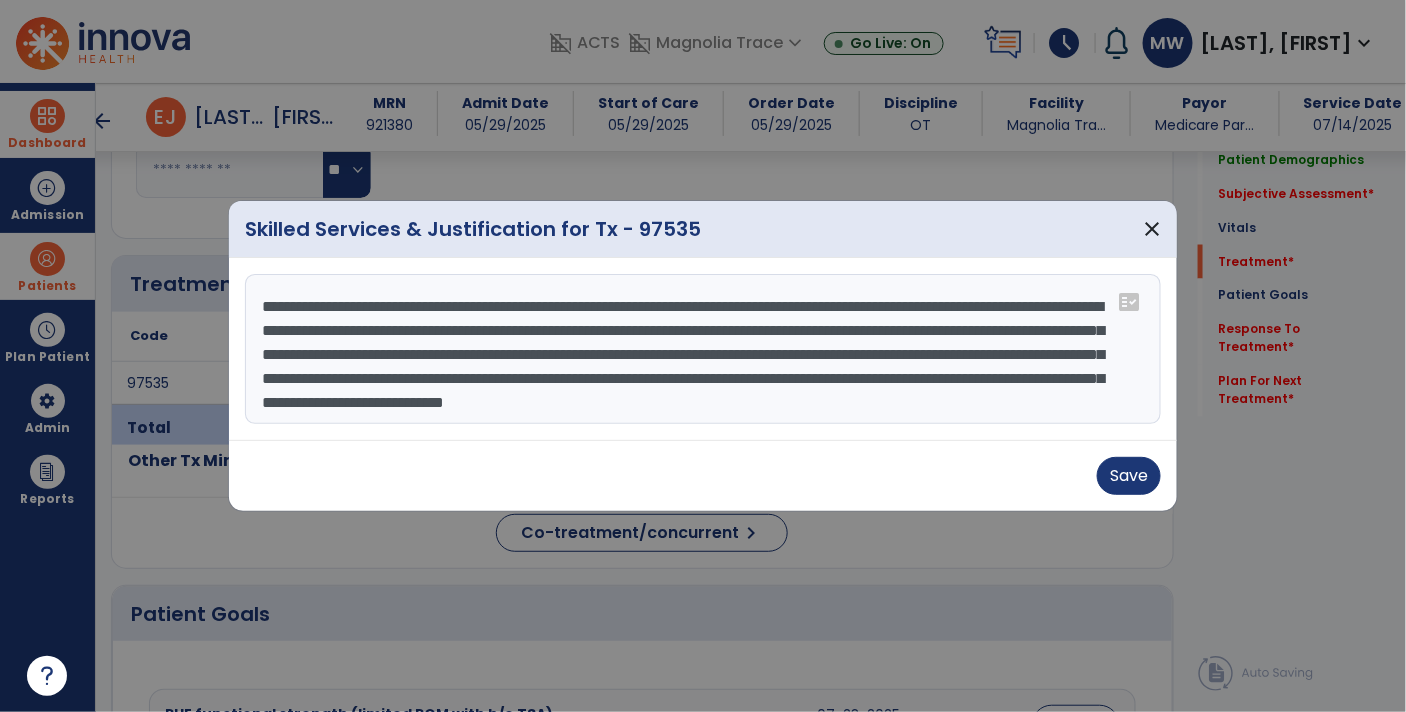 click on "**********" at bounding box center (703, 349) 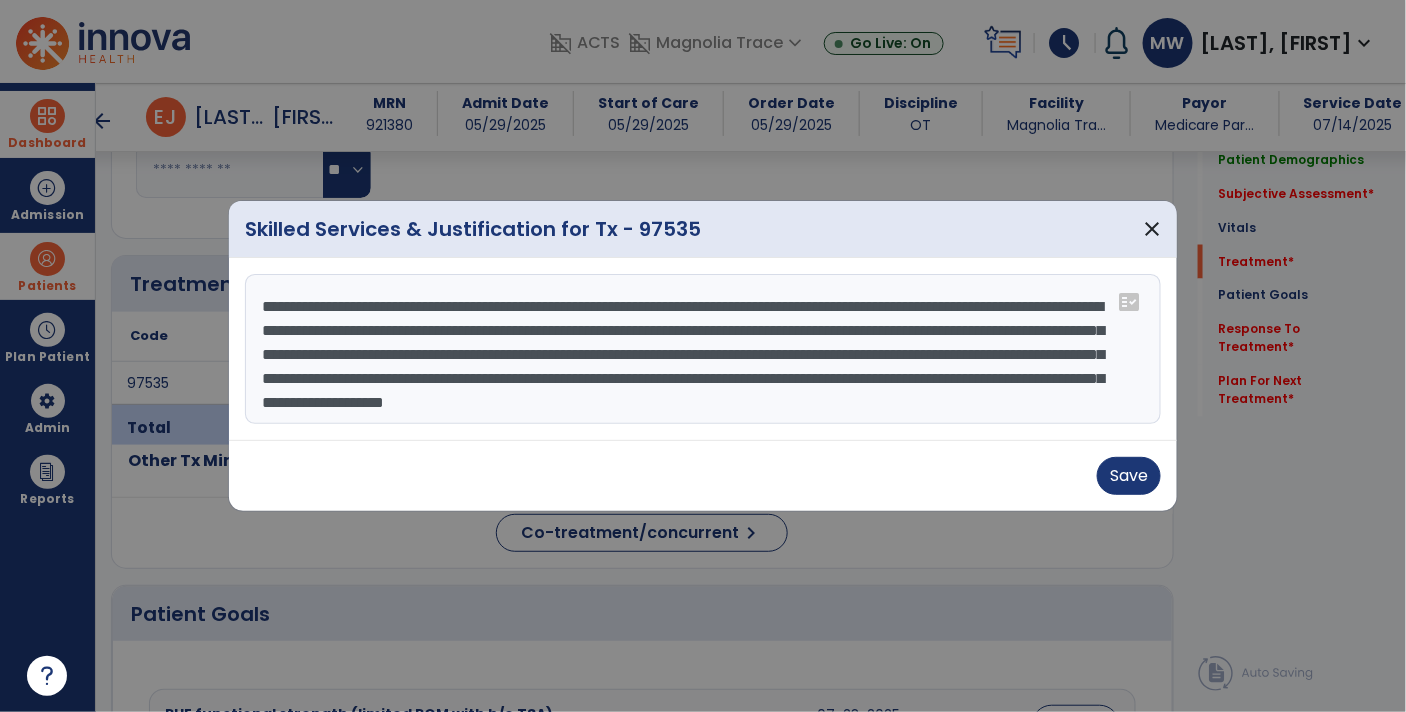 click on "**********" at bounding box center [703, 349] 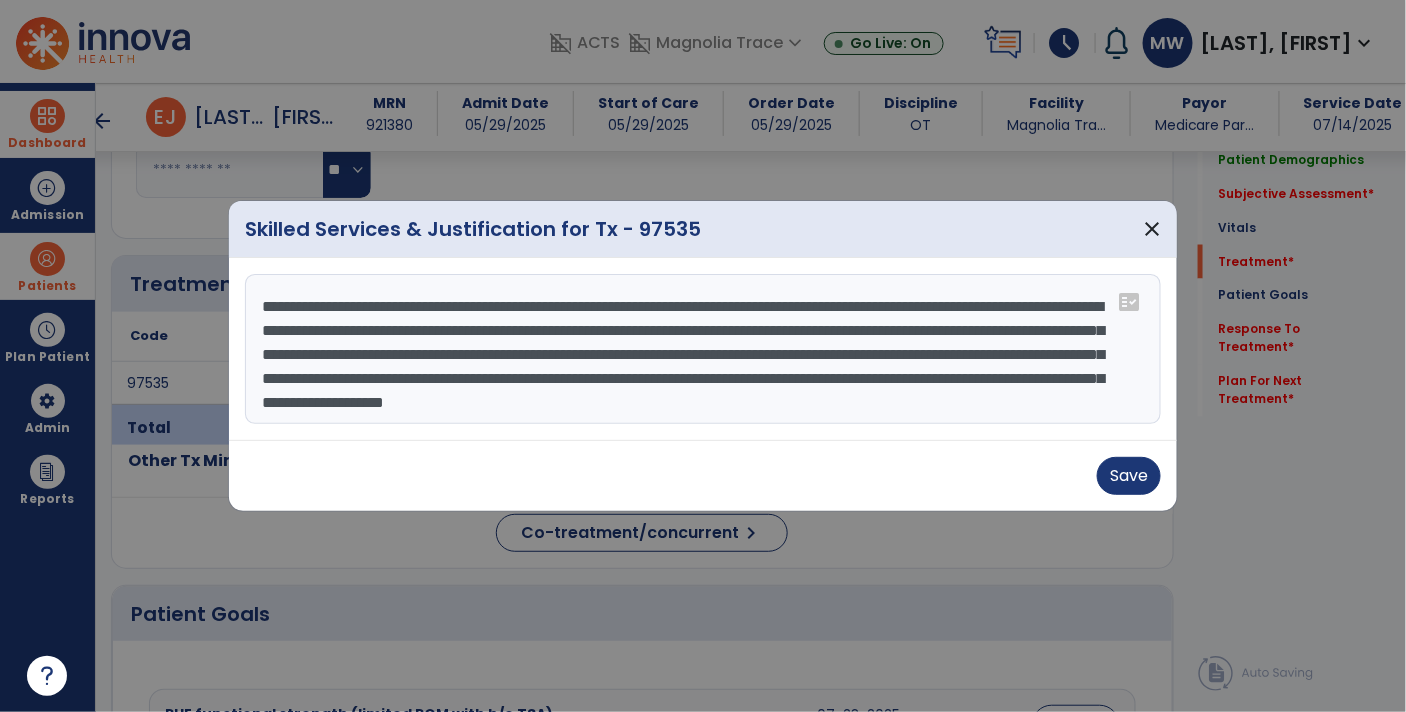 click on "**********" at bounding box center [703, 349] 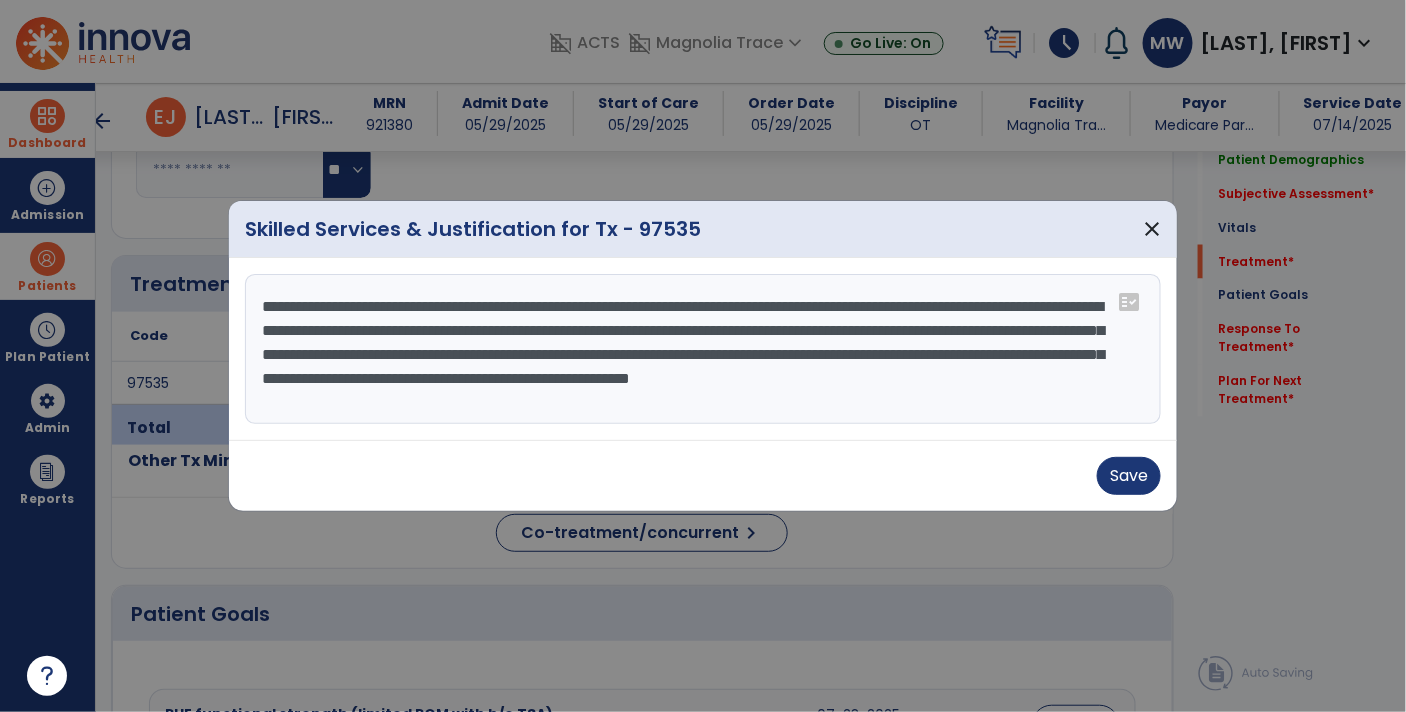 scroll, scrollTop: 0, scrollLeft: 0, axis: both 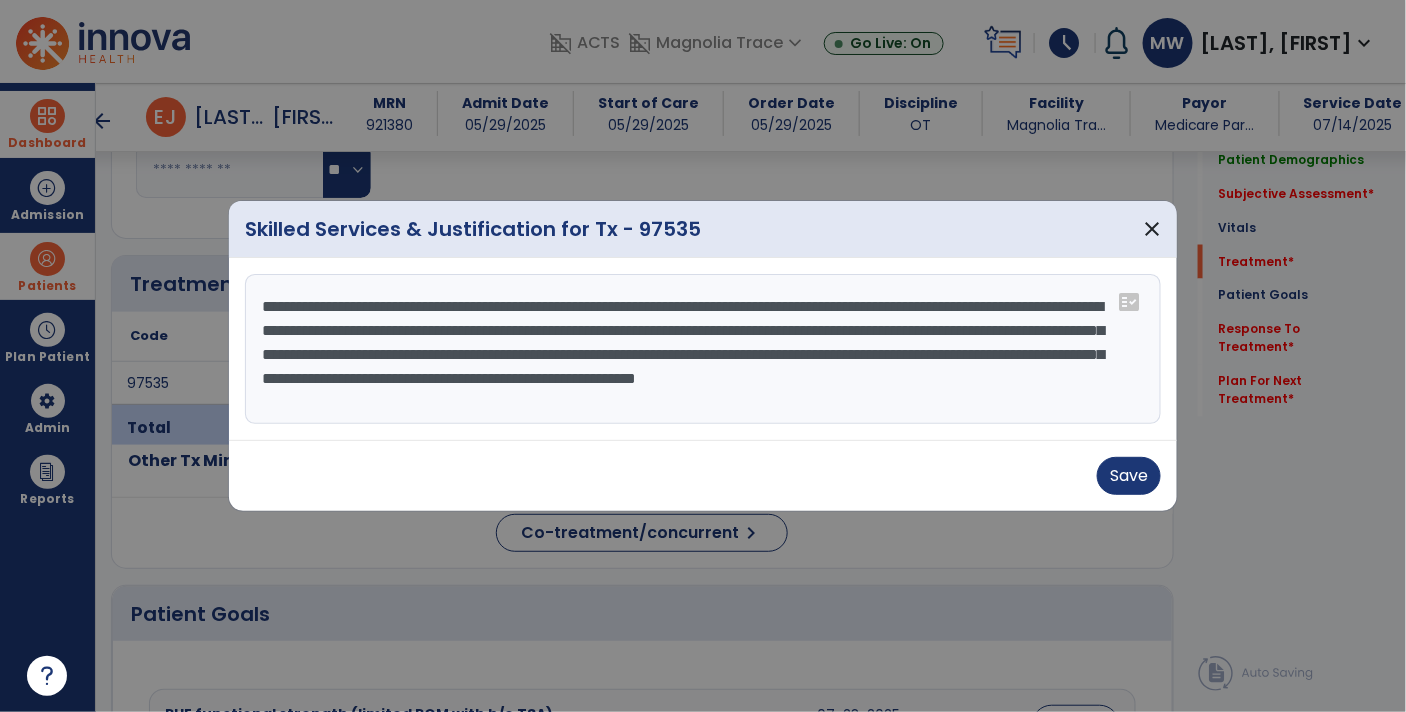 click on "**********" at bounding box center (703, 349) 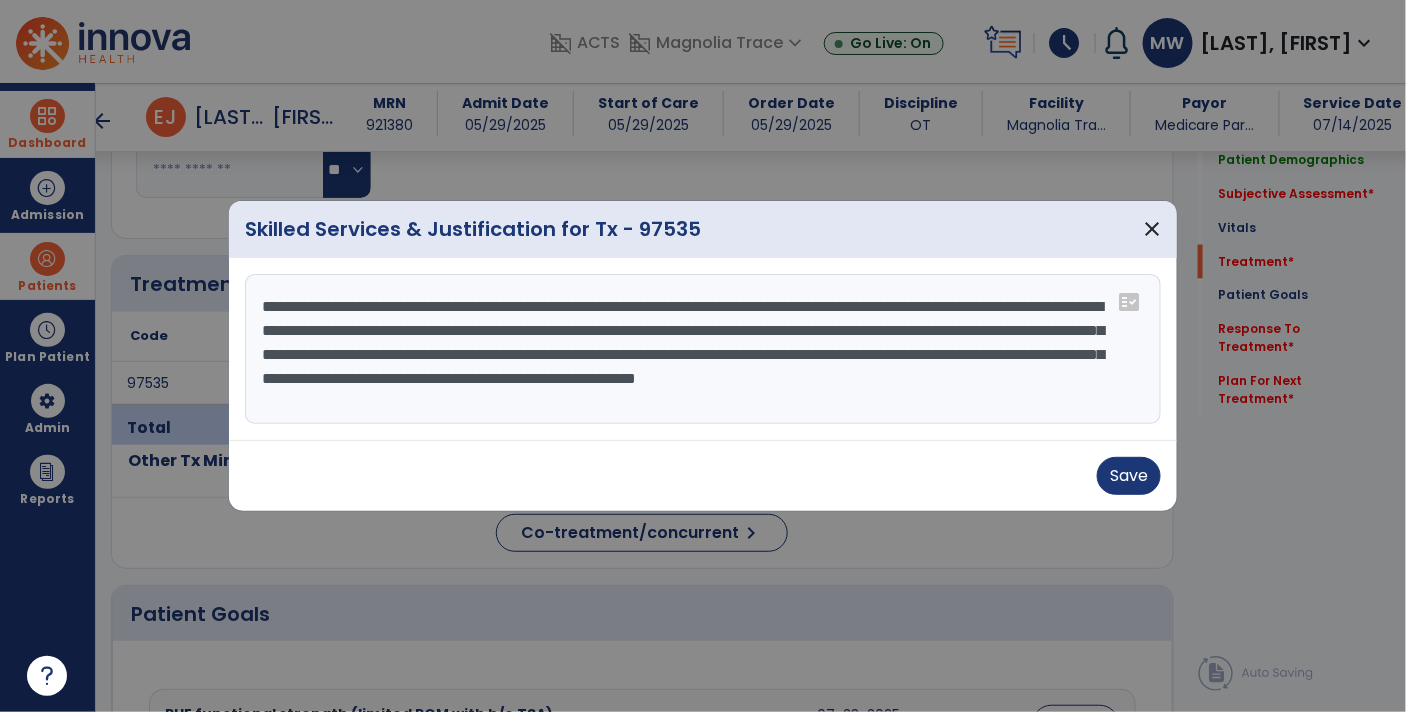 click on "**********" at bounding box center (703, 349) 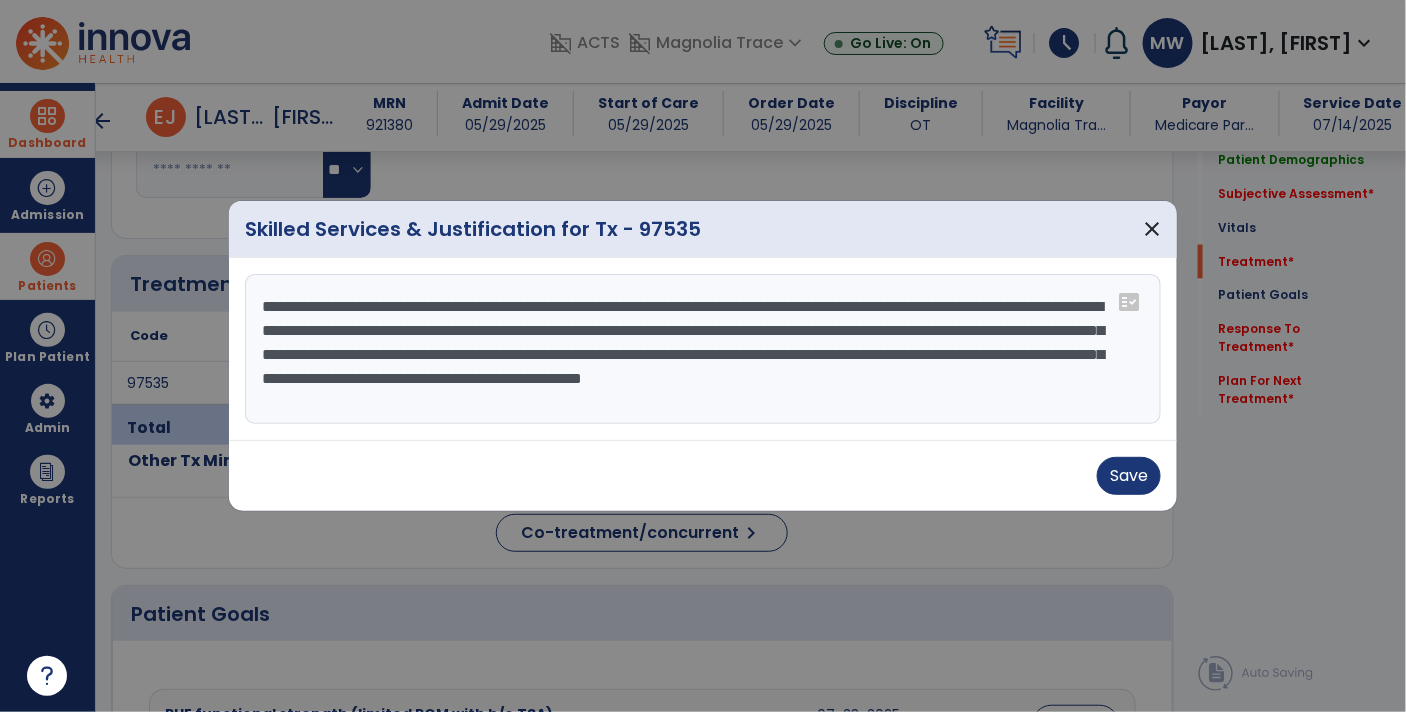 click on "**********" at bounding box center [703, 349] 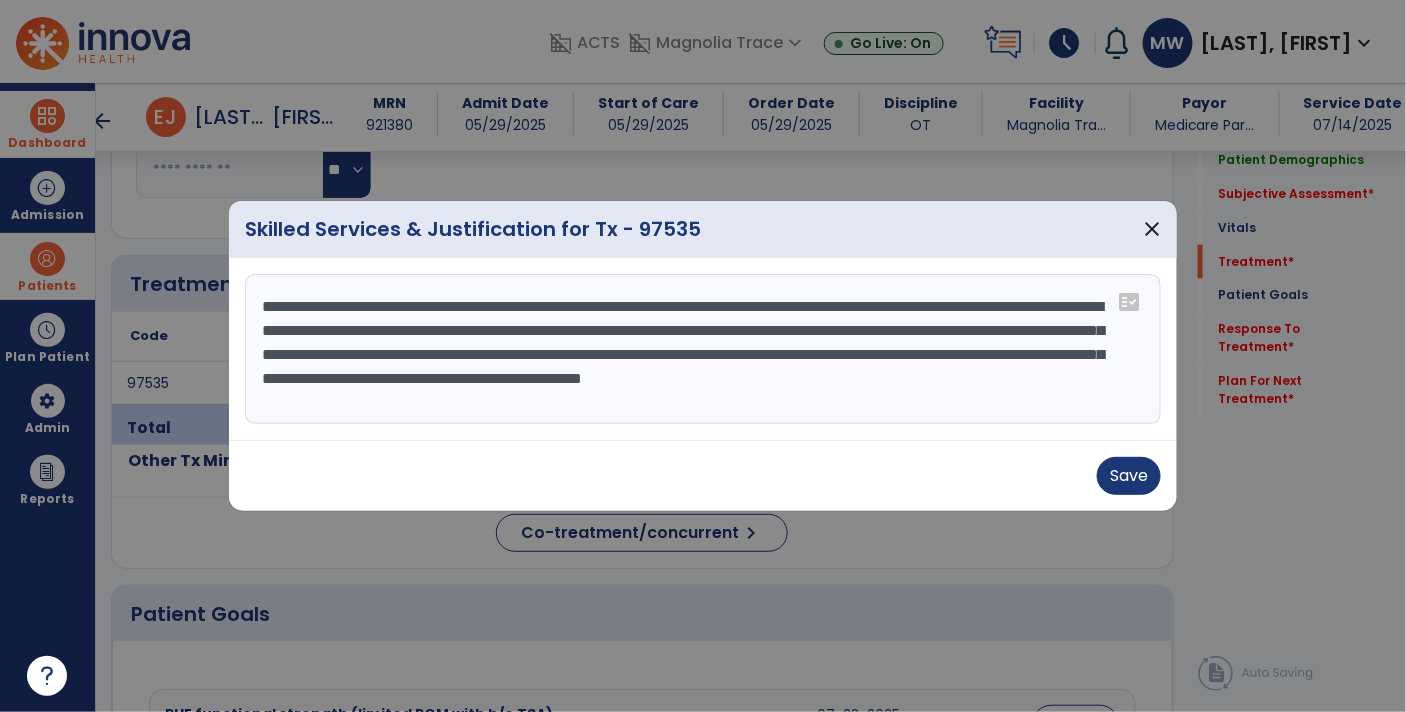 click on "**********" at bounding box center [703, 349] 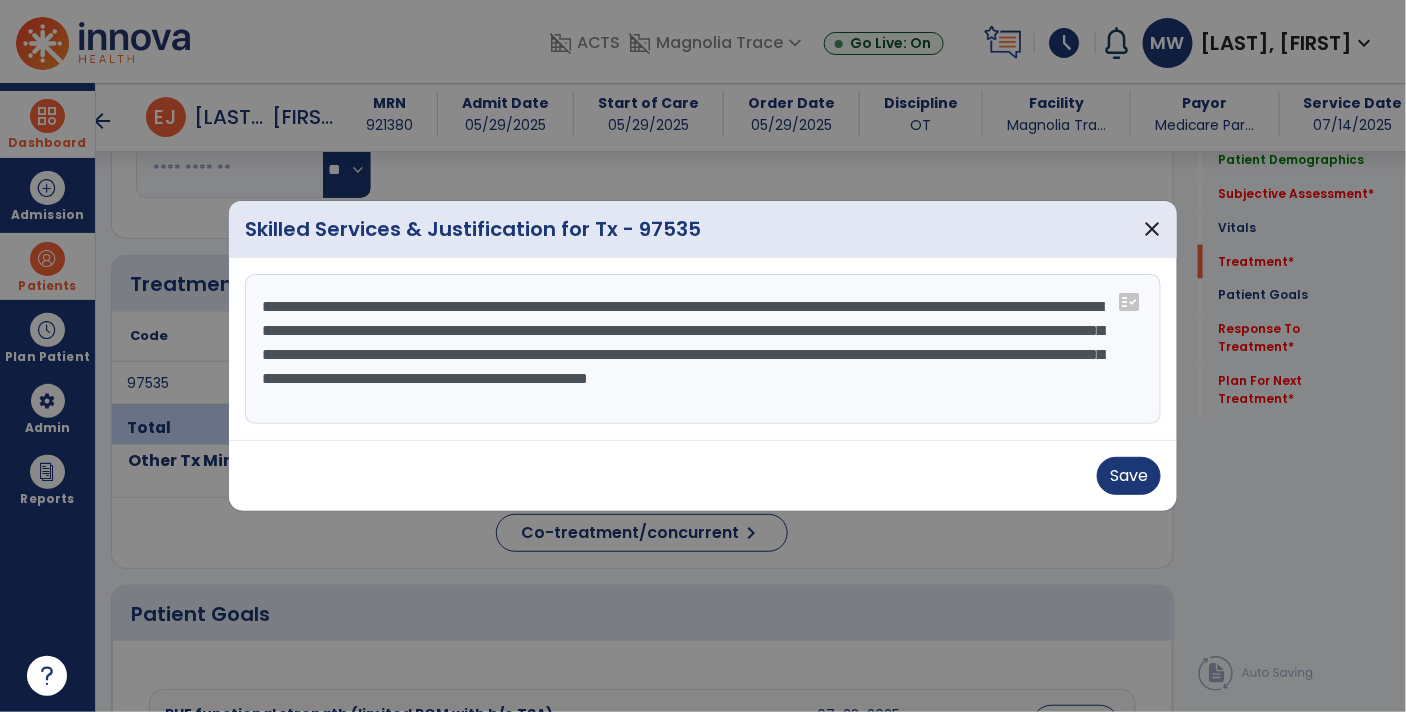 click on "**********" at bounding box center (703, 349) 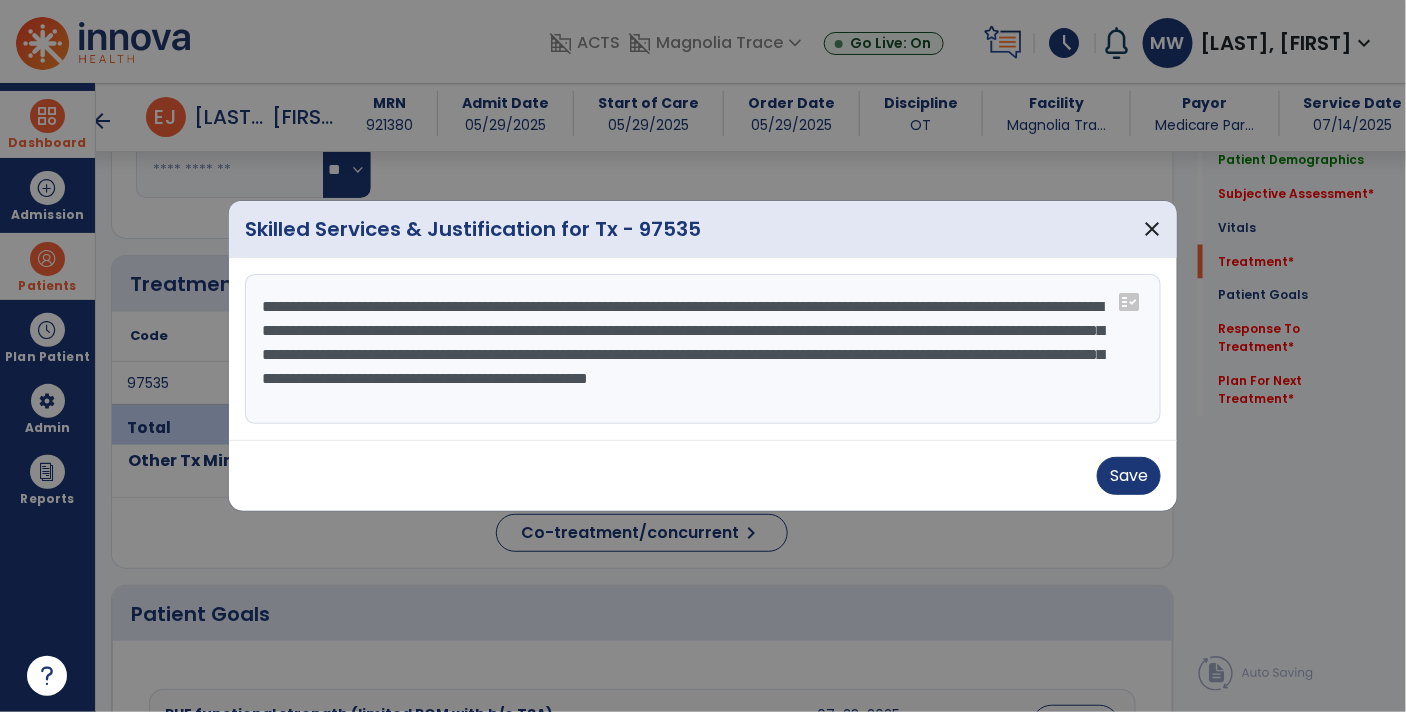 click on "**********" at bounding box center [703, 349] 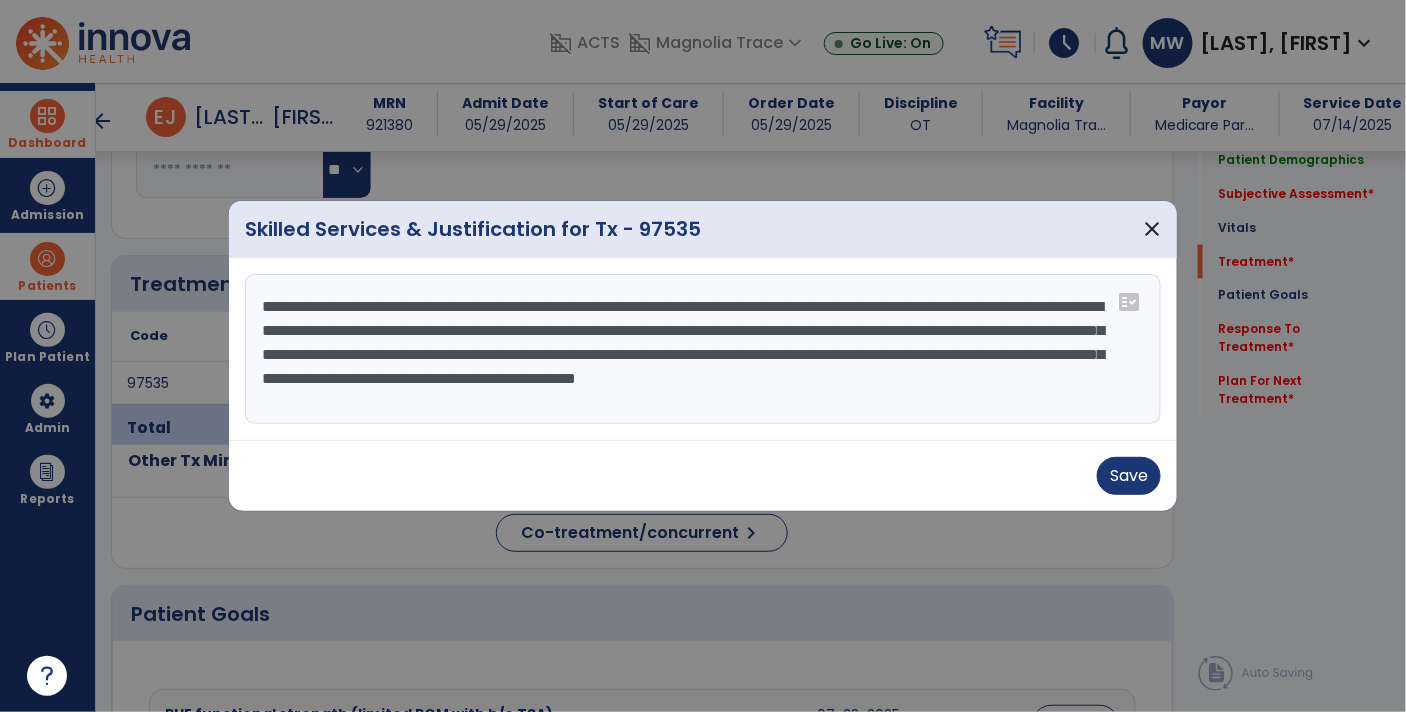 click on "**********" at bounding box center (703, 349) 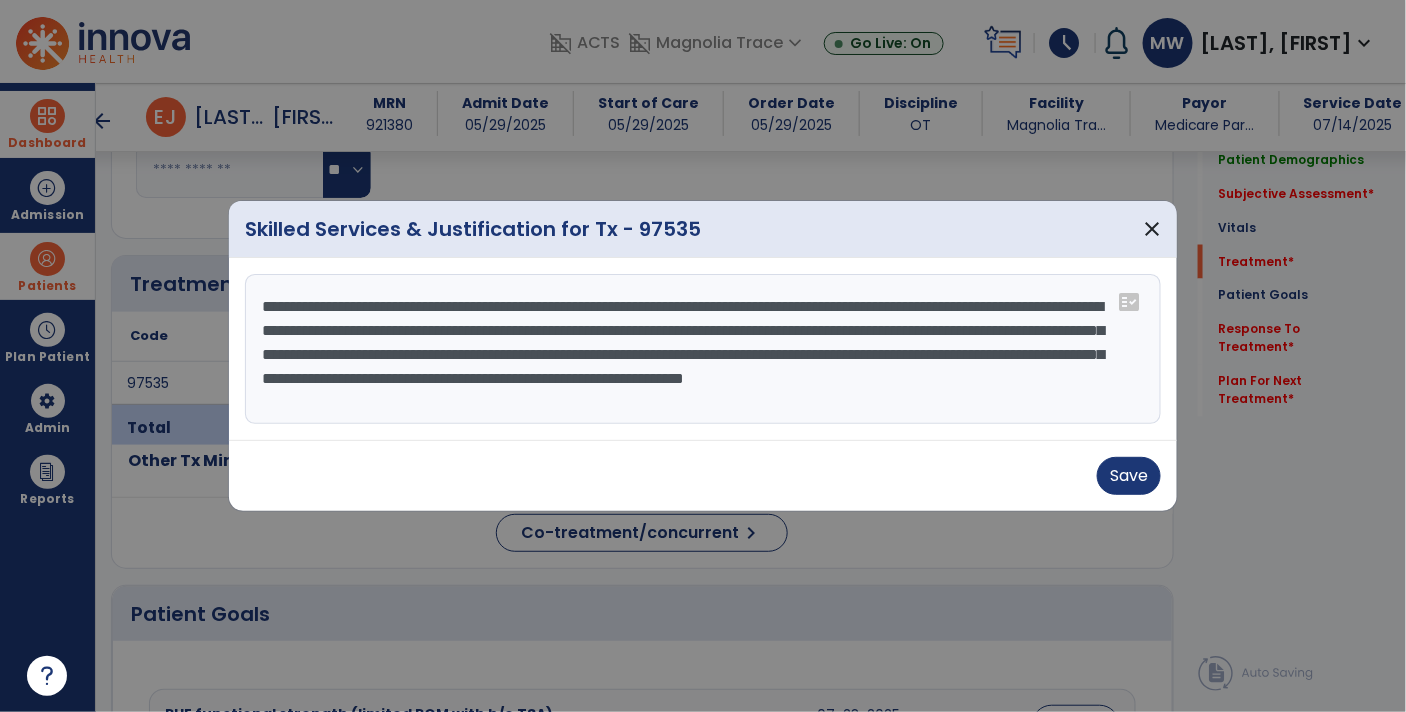 click on "**********" at bounding box center (703, 349) 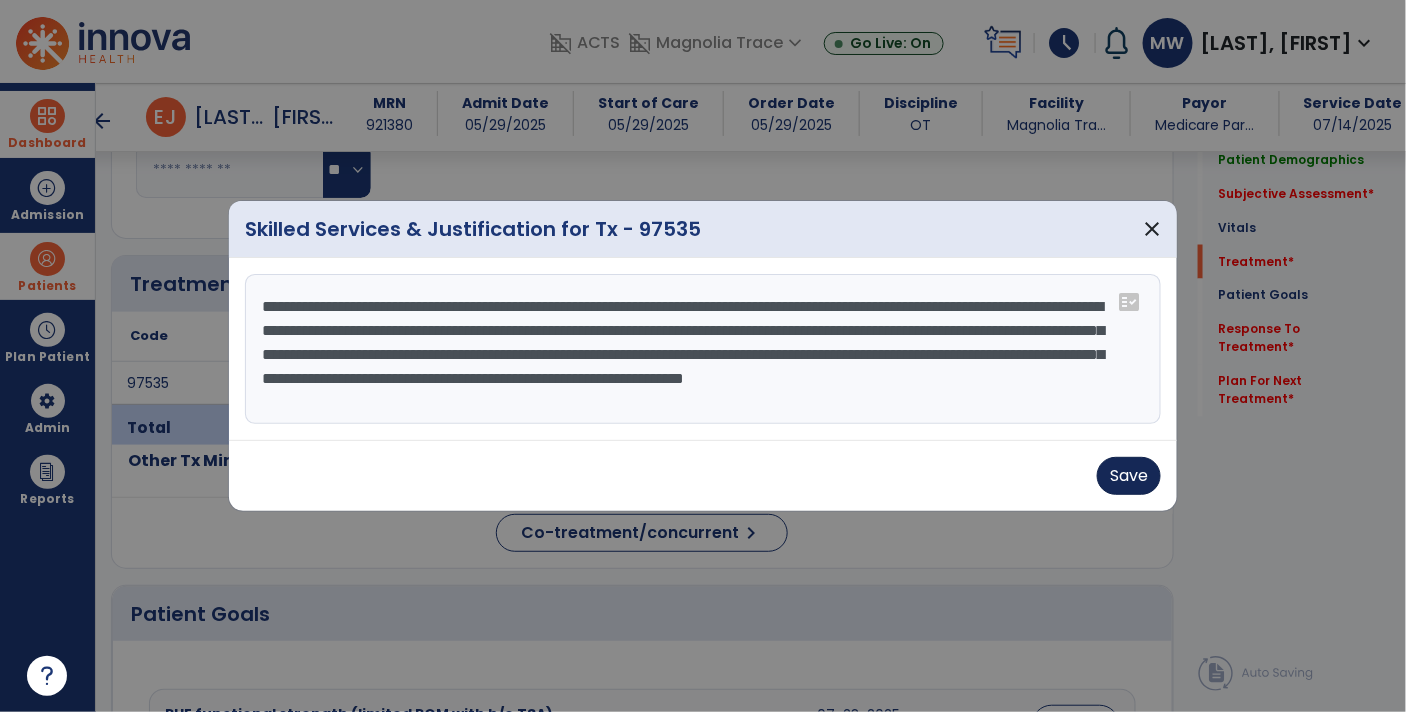 type on "**********" 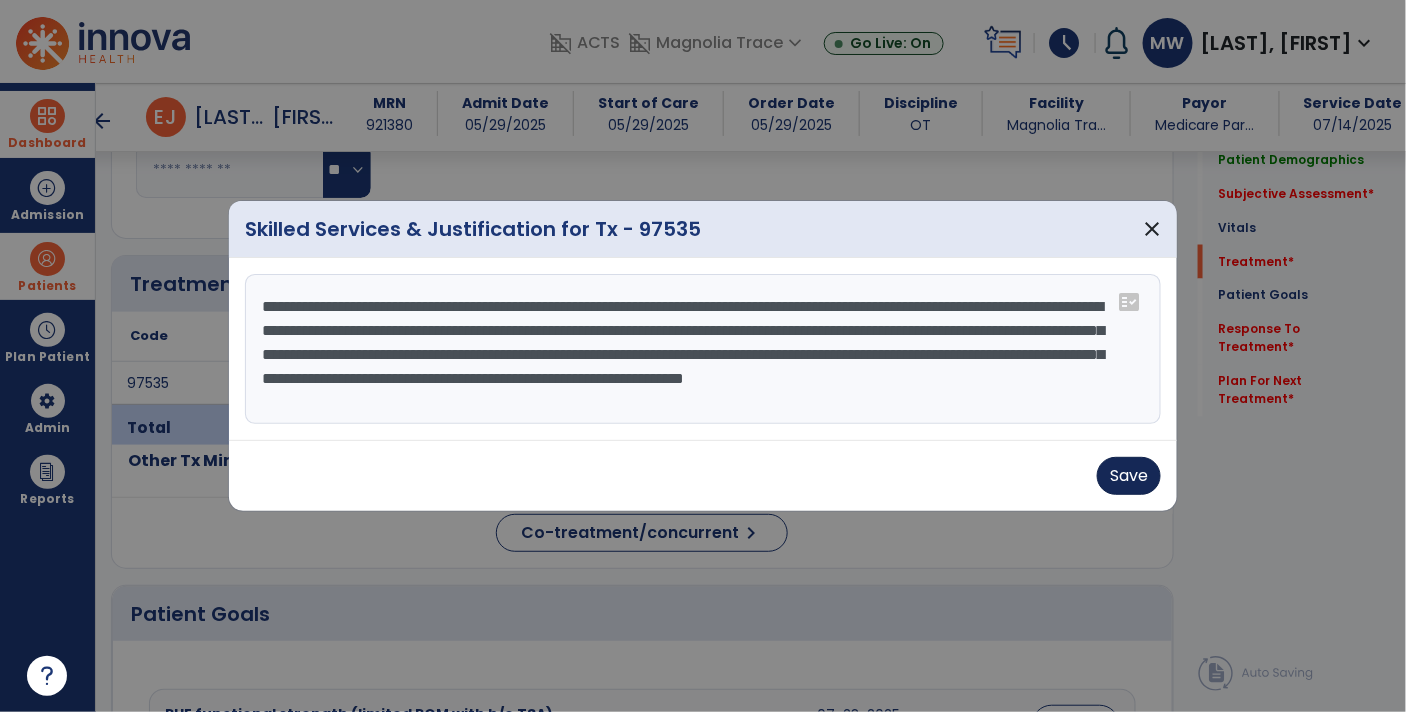 click on "Save" at bounding box center (1129, 476) 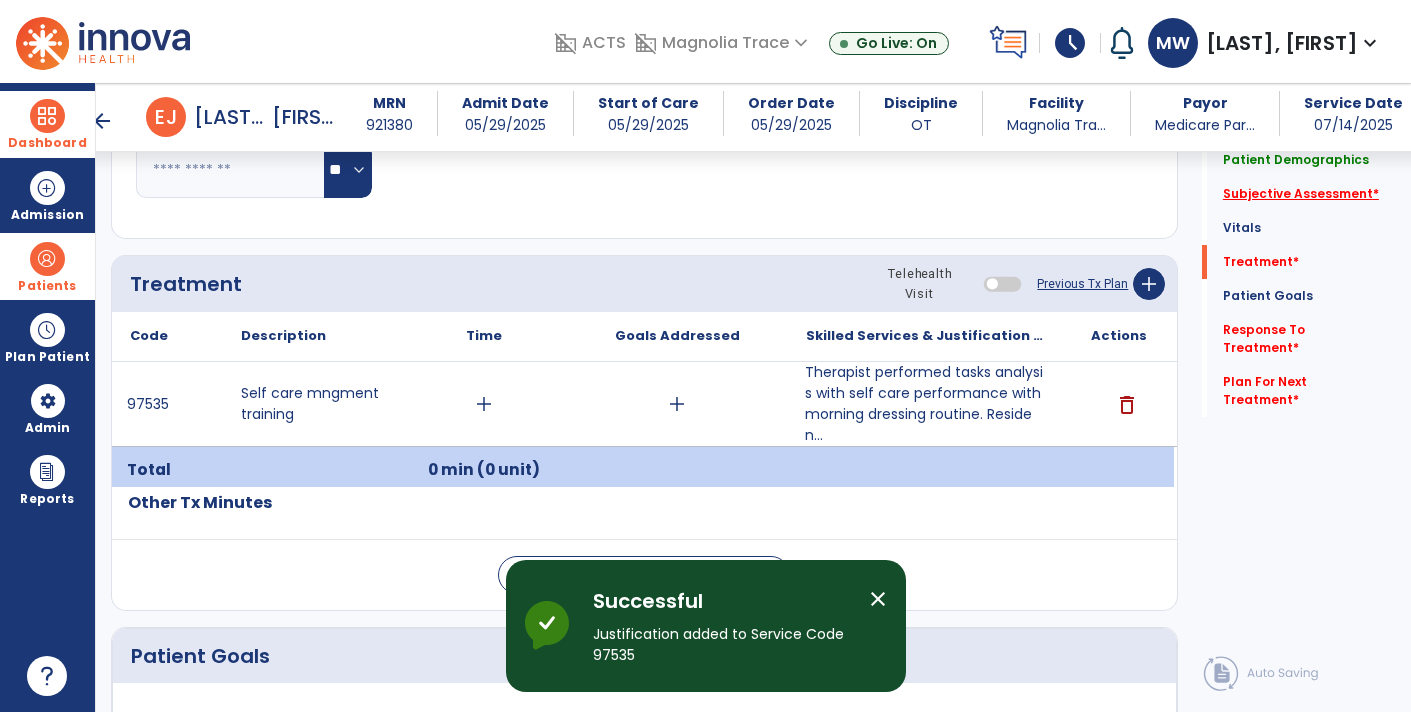 click on "Subjective Assessment   *" 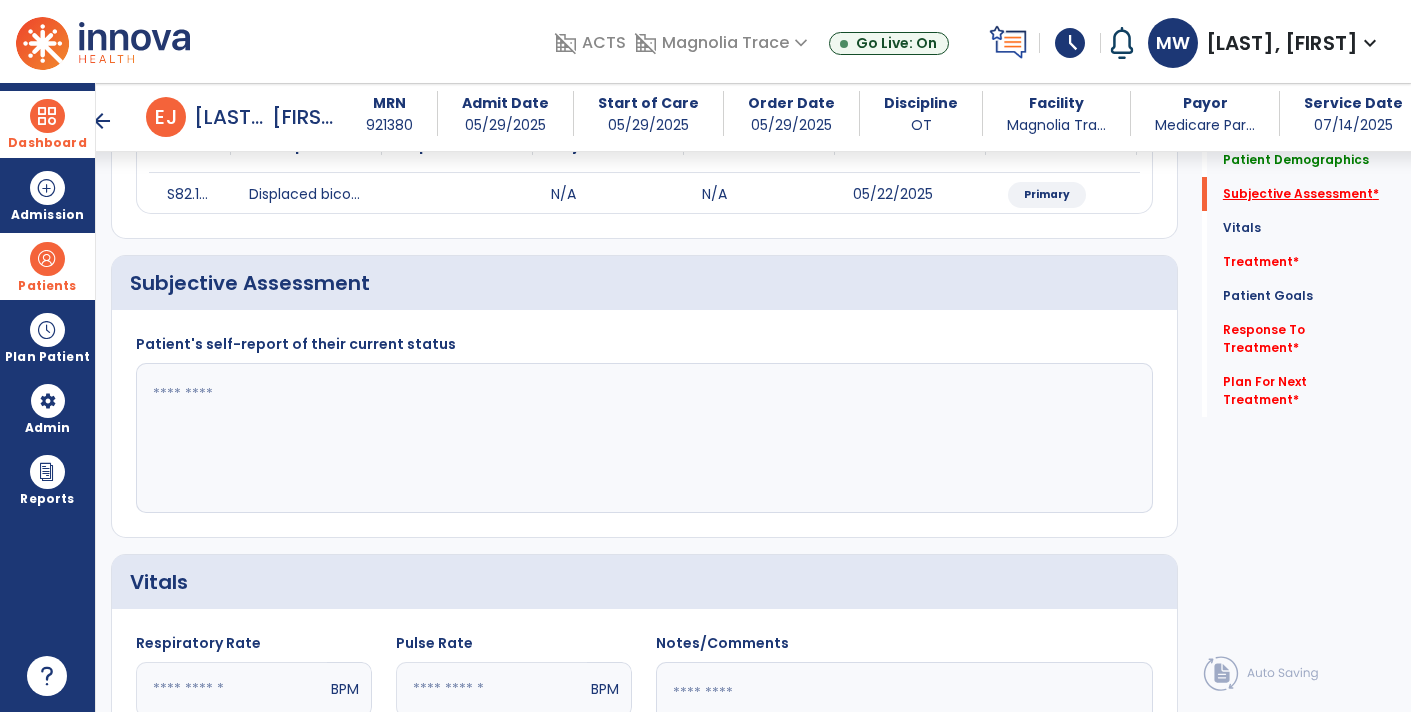 scroll, scrollTop: 270, scrollLeft: 0, axis: vertical 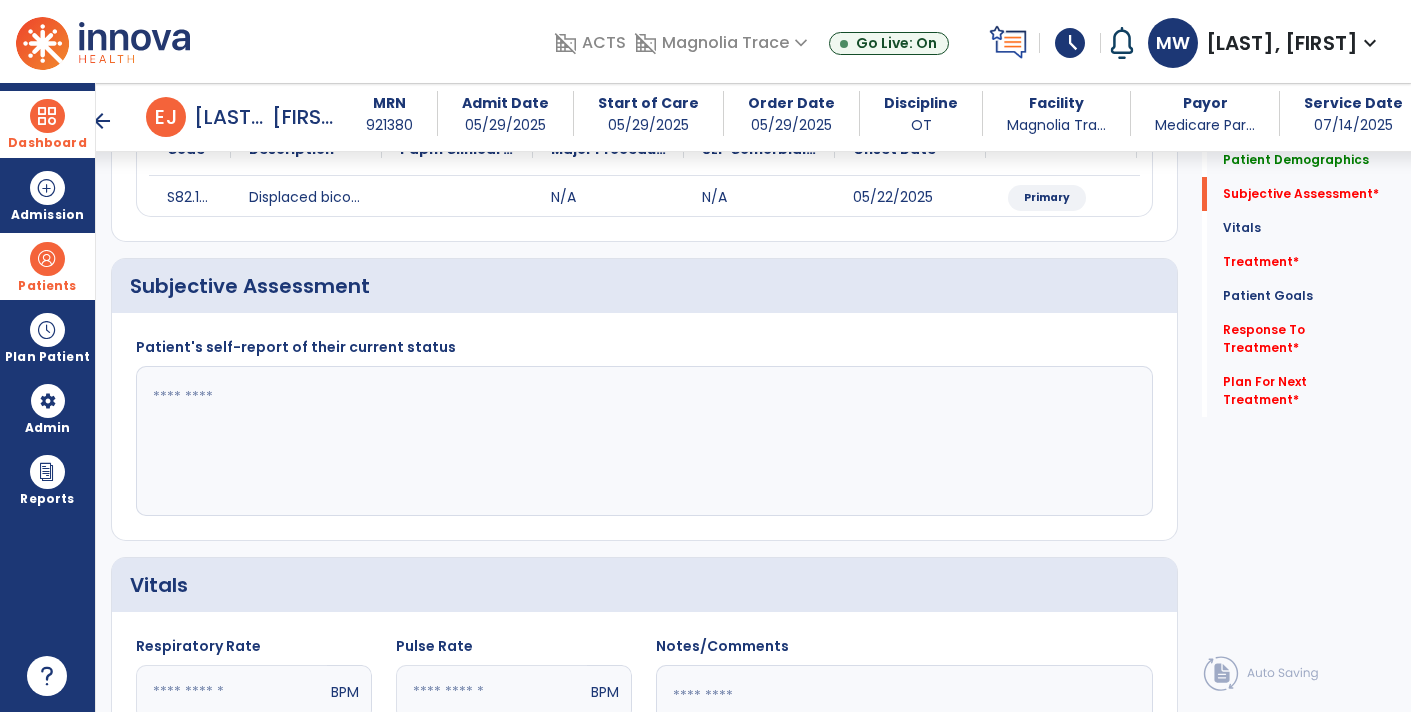 click 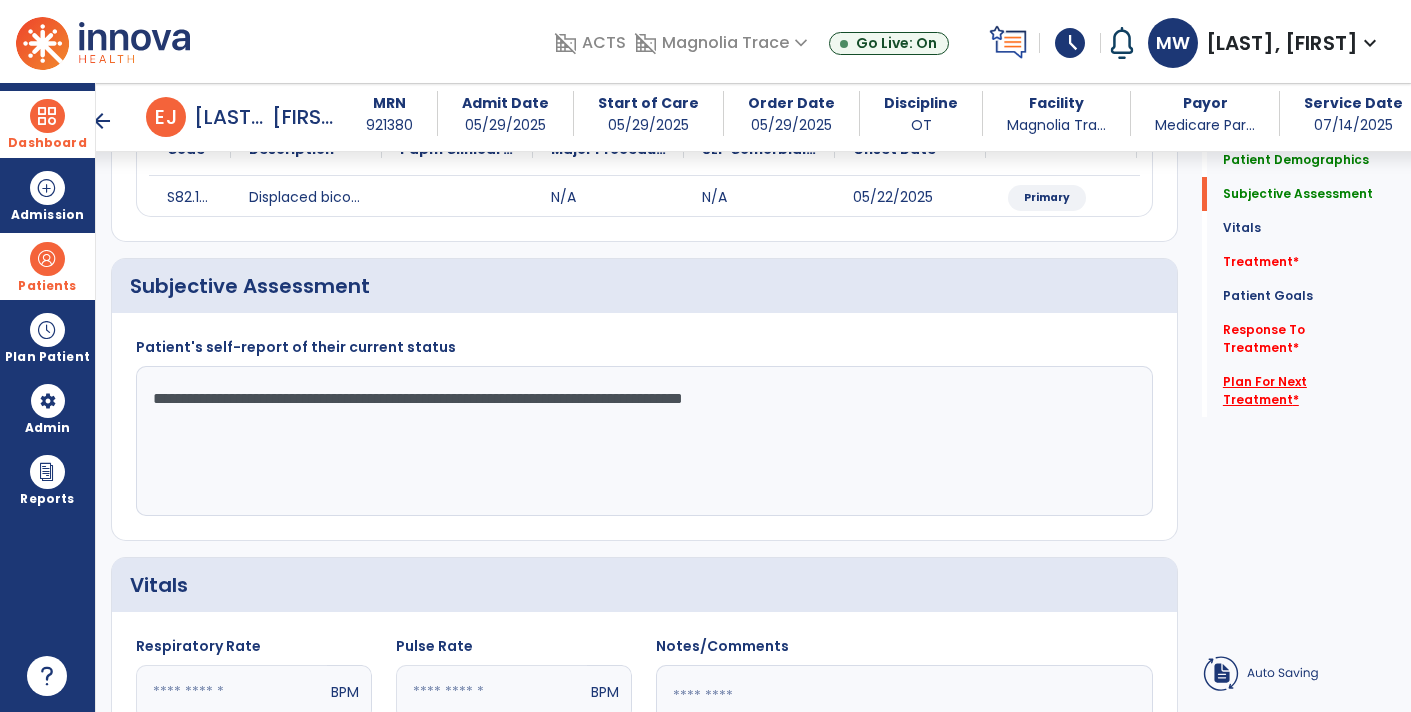 type on "**********" 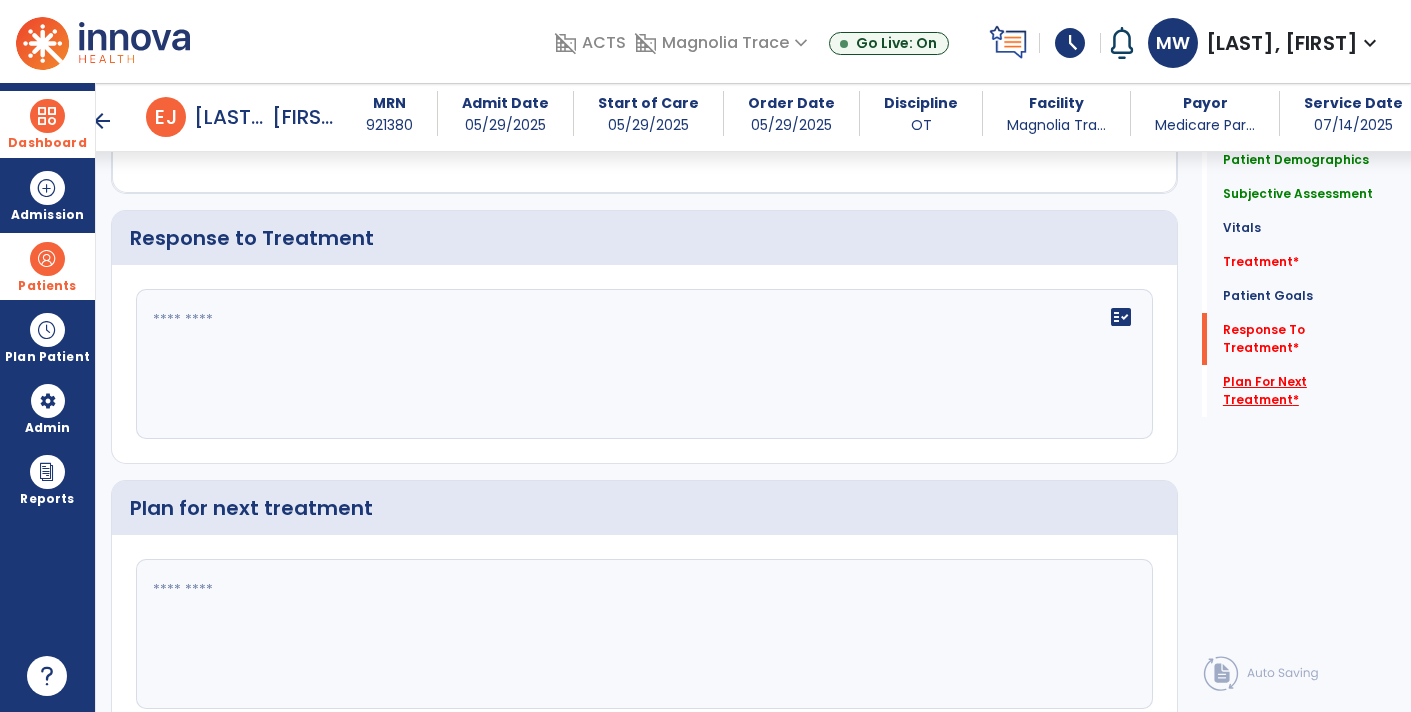 scroll, scrollTop: 2747, scrollLeft: 0, axis: vertical 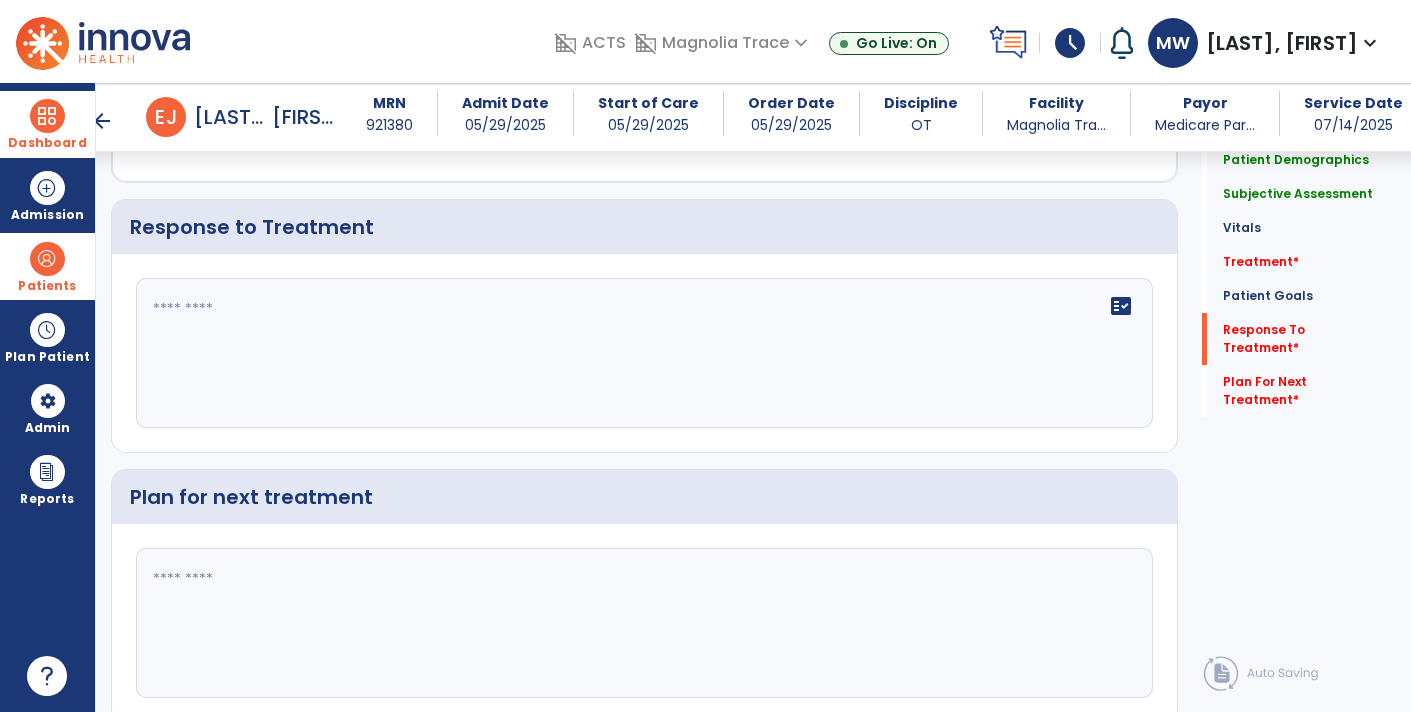 click 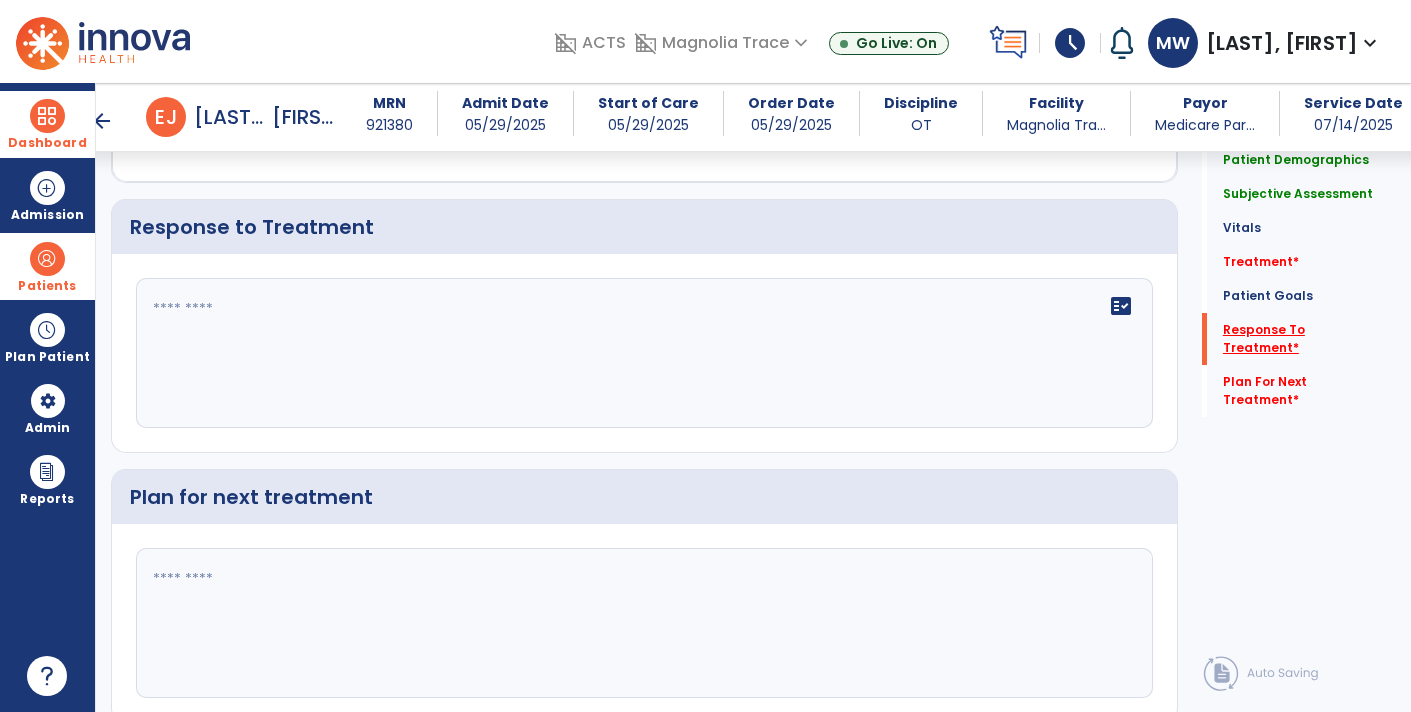 click on "Response To Treatment   *" 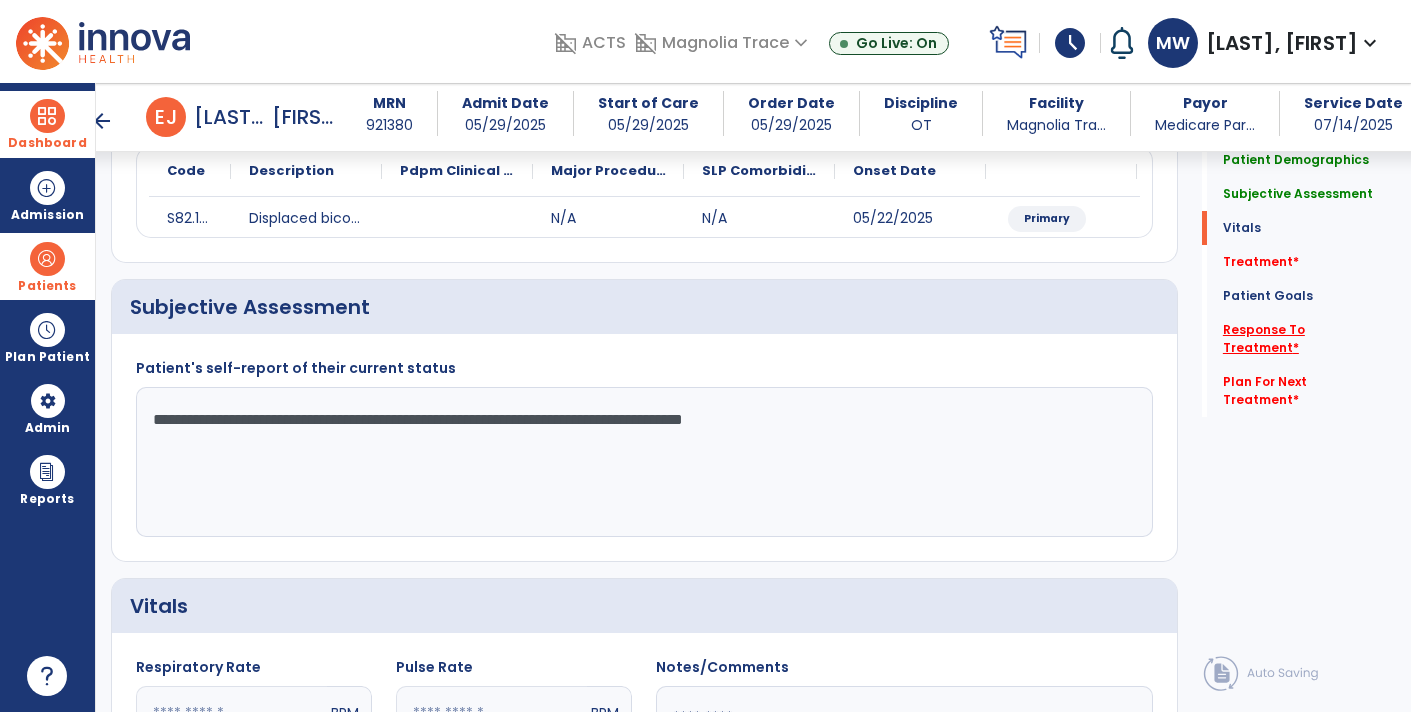 scroll, scrollTop: 0, scrollLeft: 0, axis: both 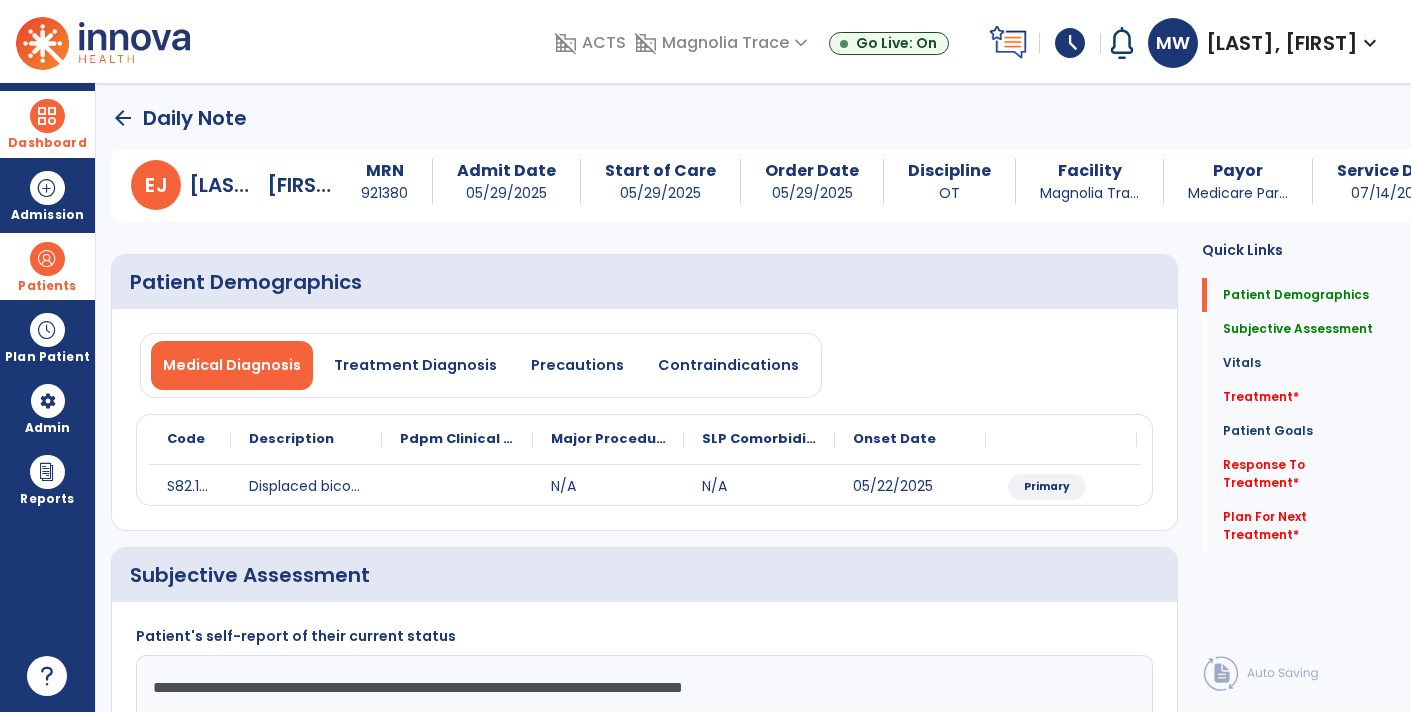 click on "arrow_back" 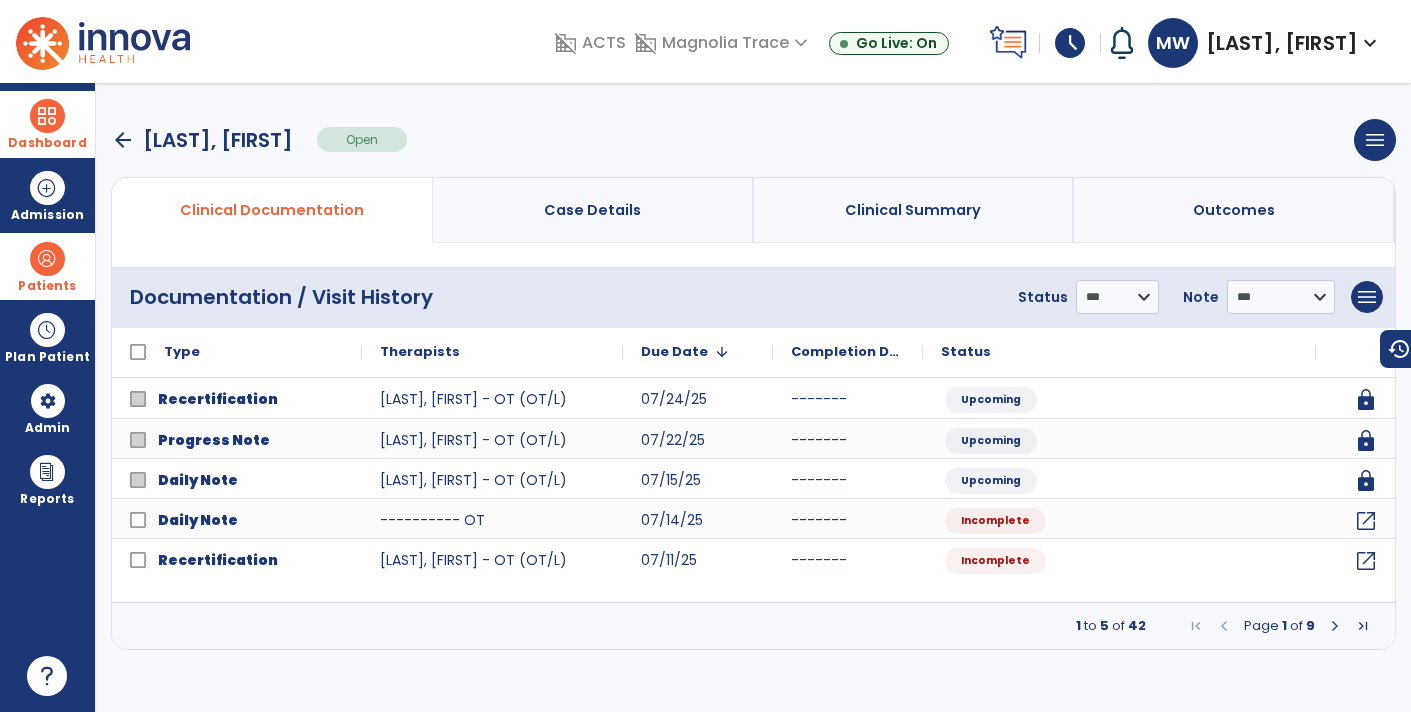 click on "arrow_back" at bounding box center (123, 140) 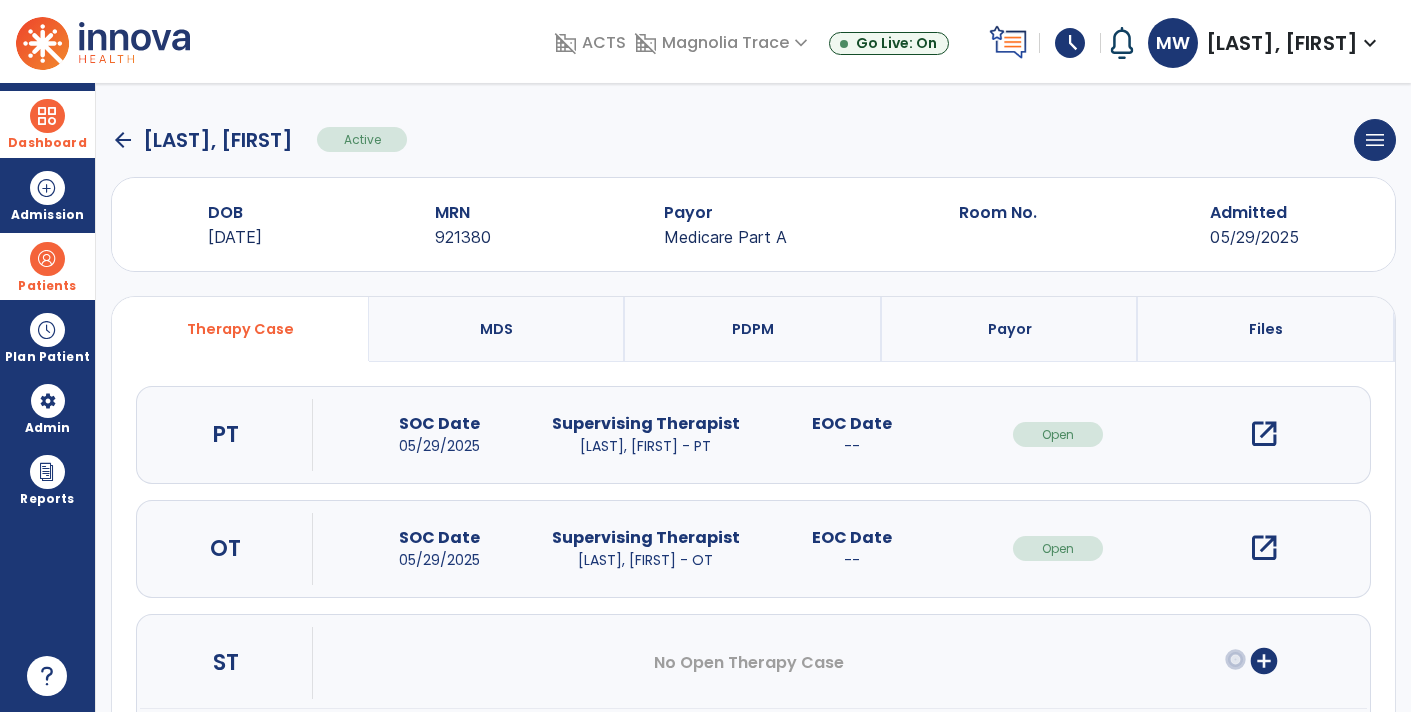 click on "arrow_back" 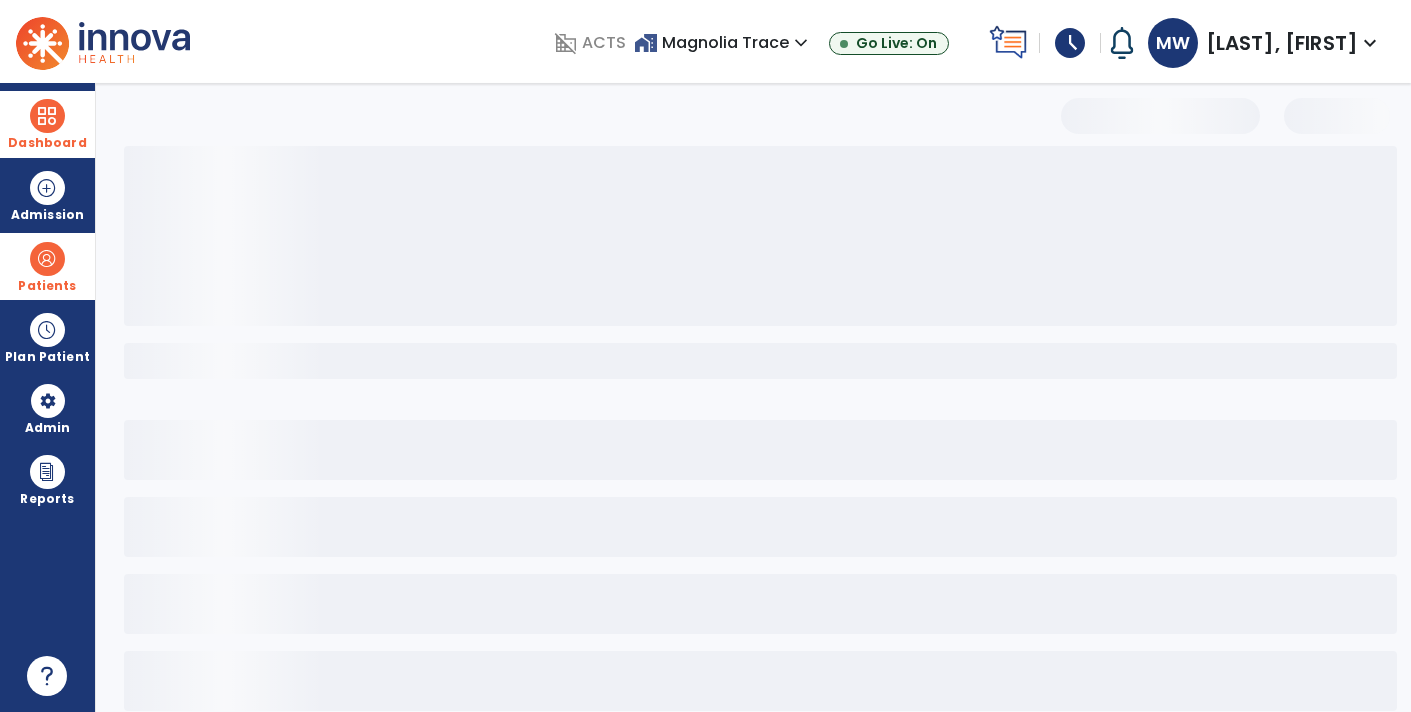select on "***" 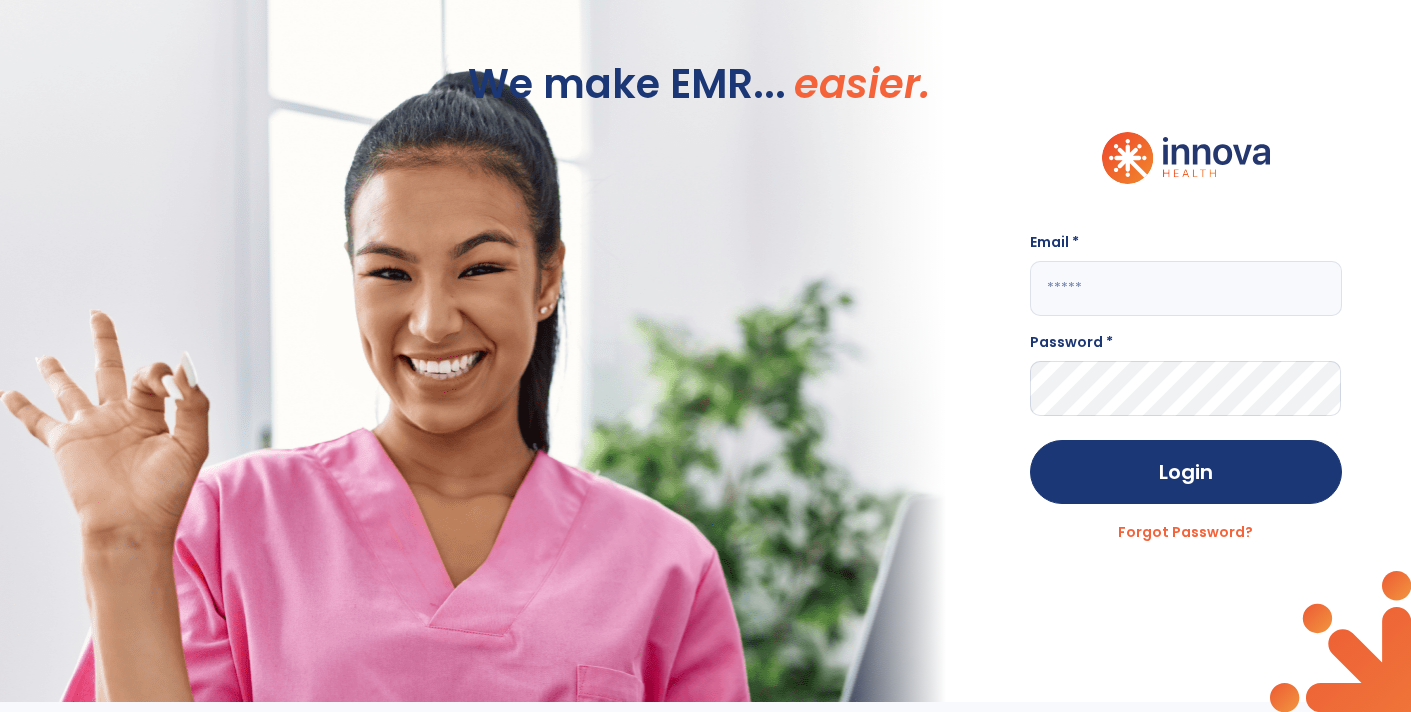 click 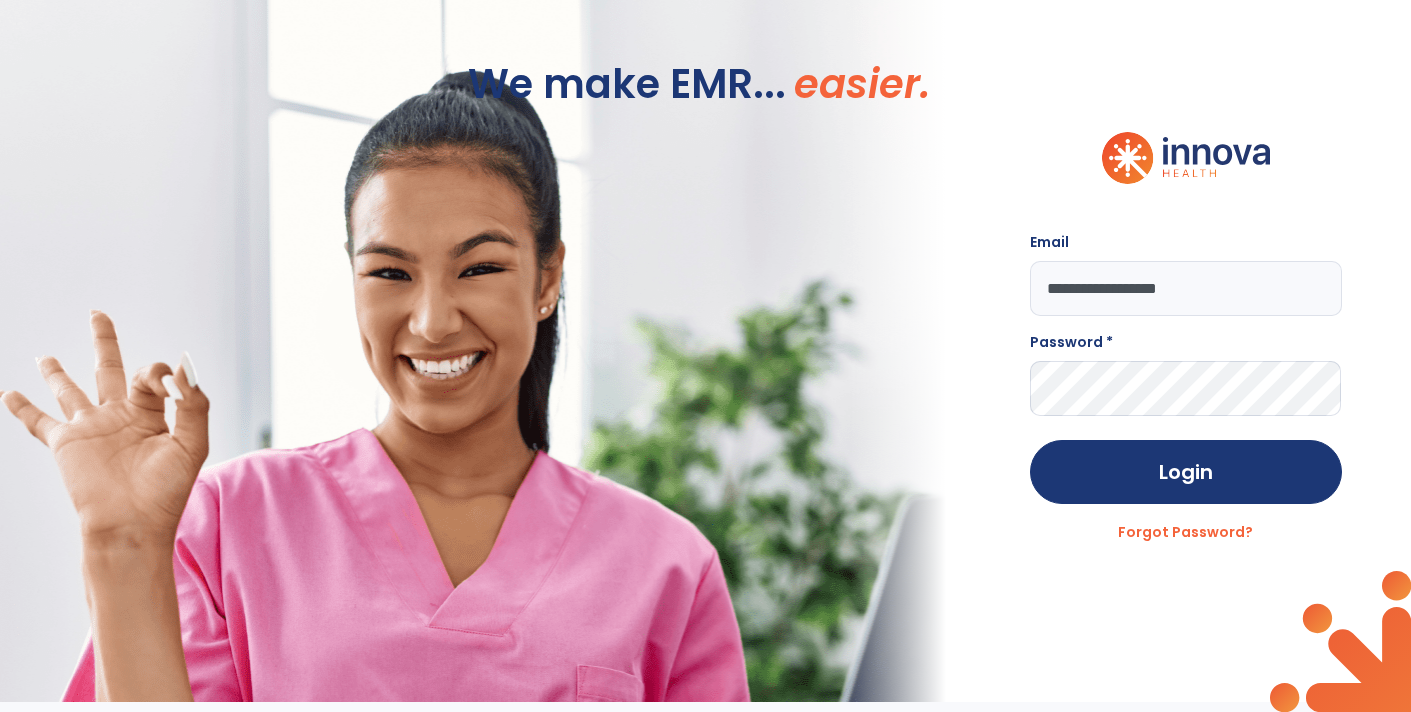 type on "**********" 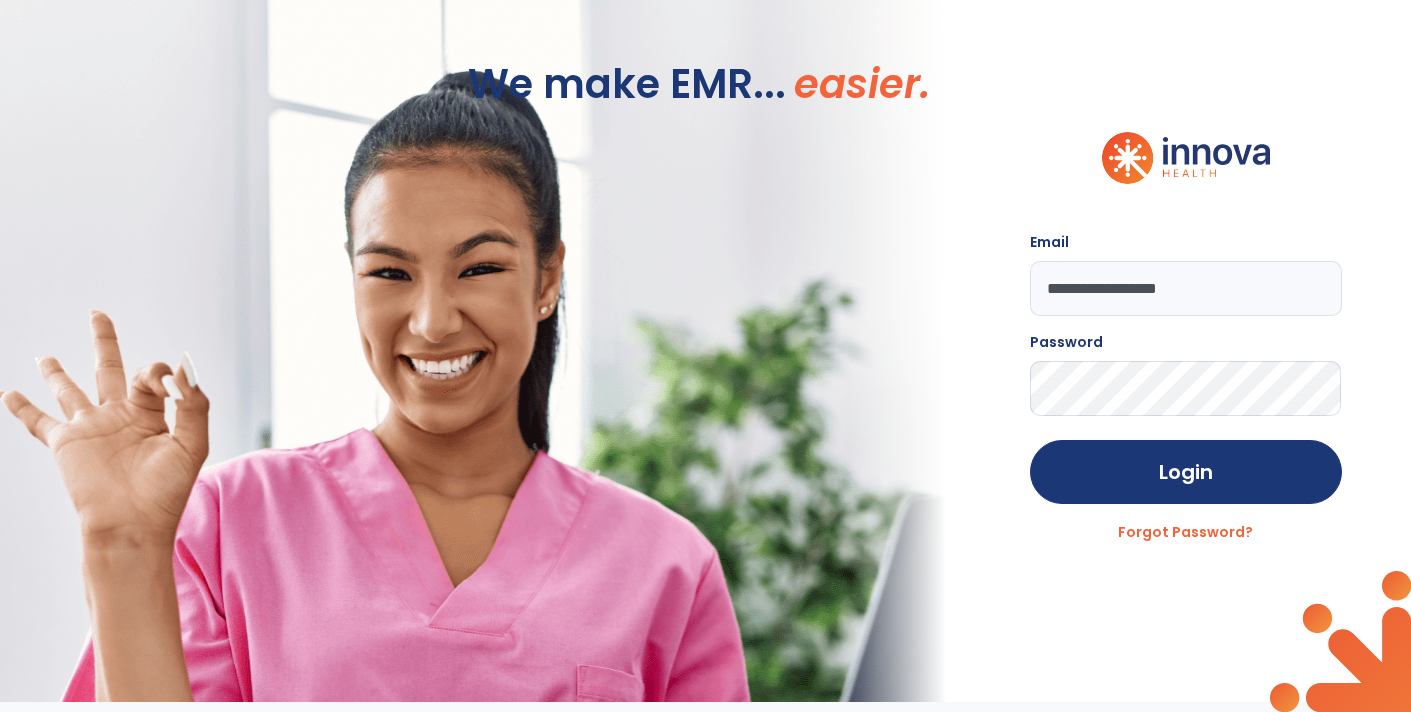 click on "Login" 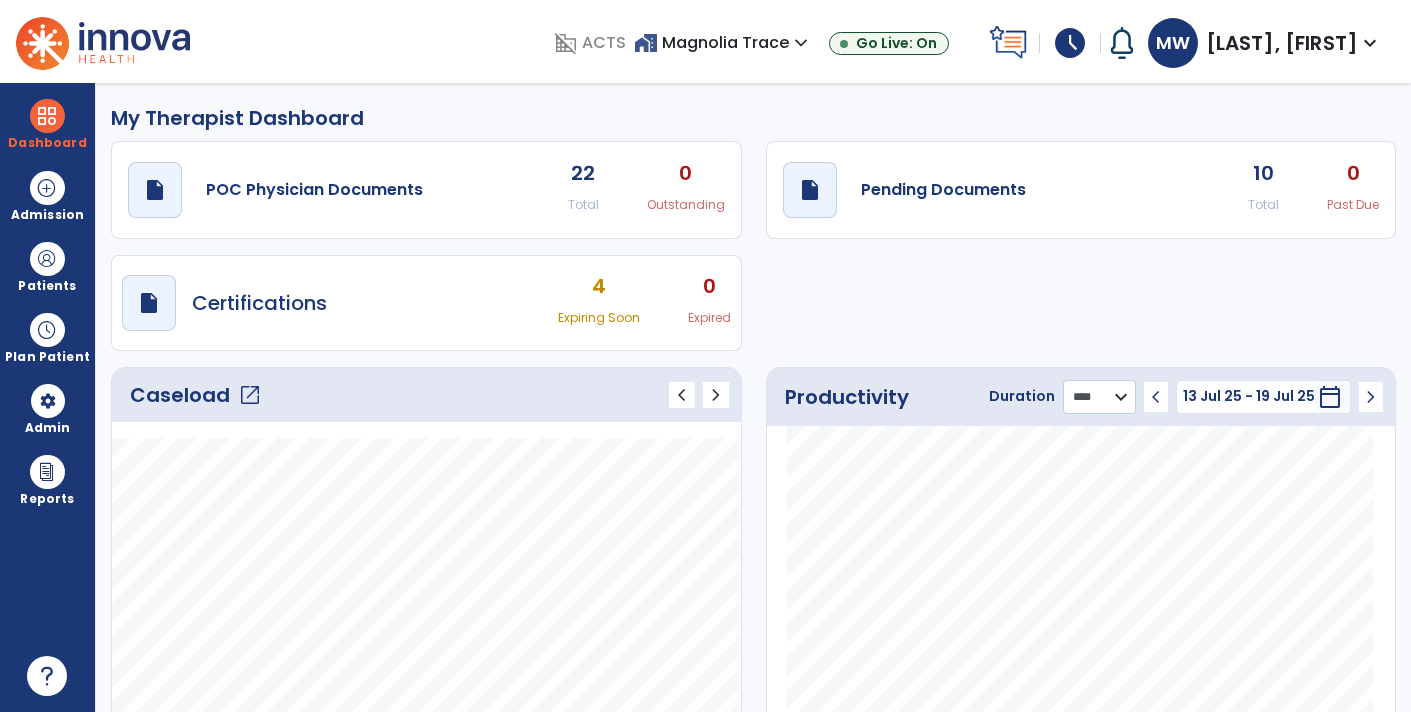 click on "******** **** ***" 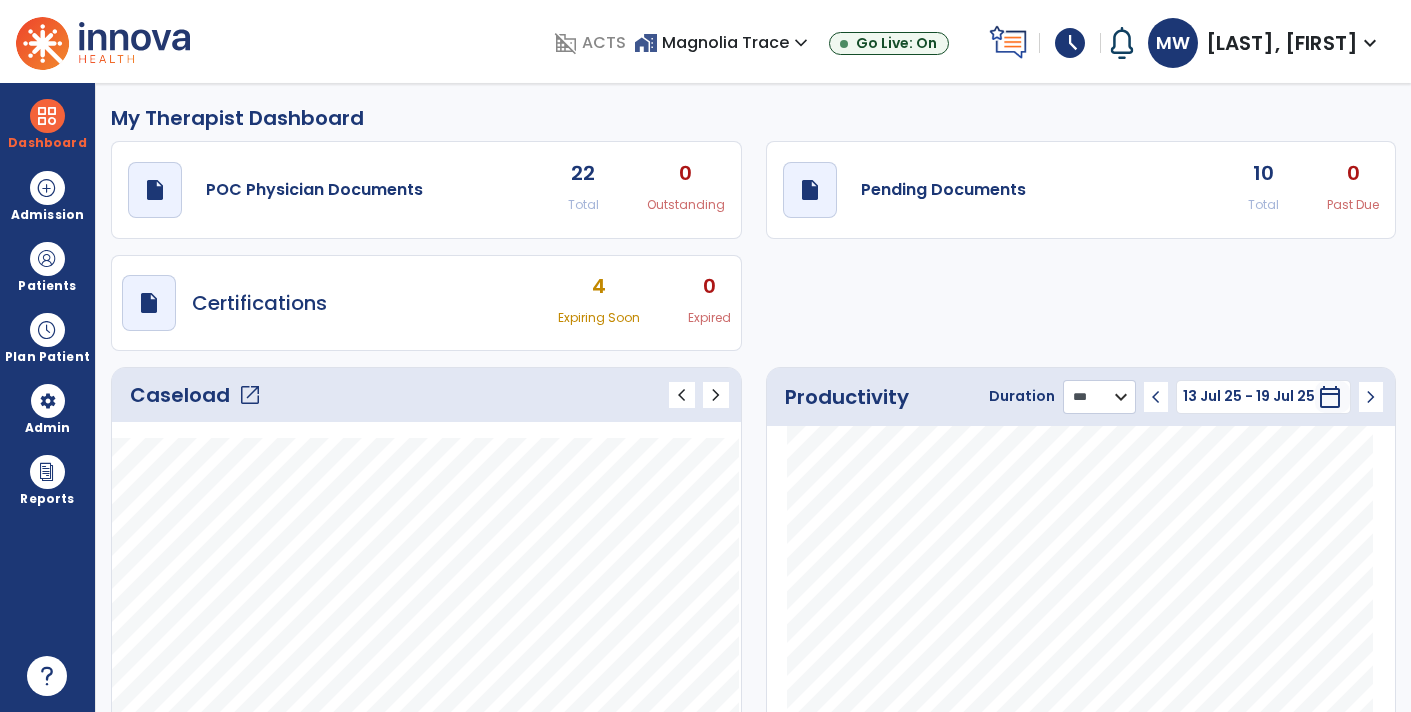 click on "******** **** ***" 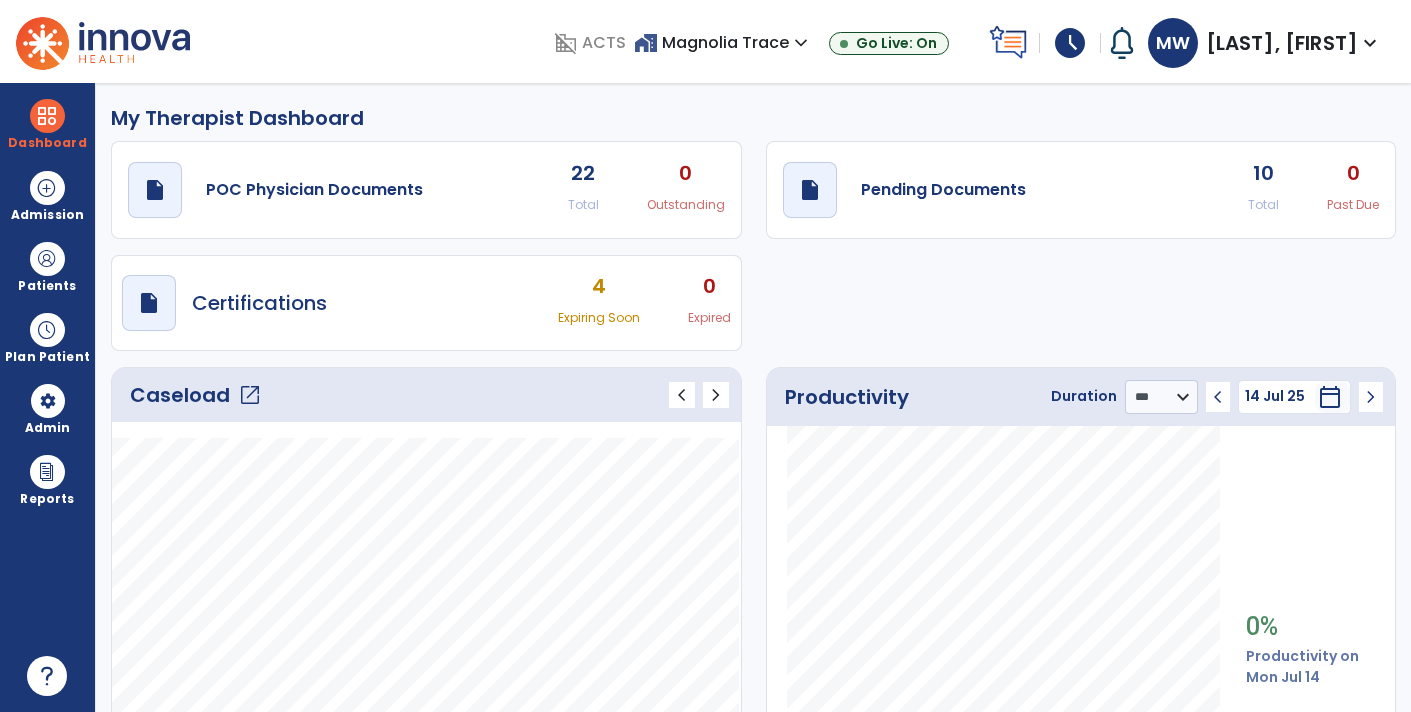 click on "draft   open_in_new  POC Physician Documents 22 Total 0 Outstanding  draft   open_in_new  Pending Documents 10 Total 0 Past Due  draft   open_in_new  Certifications 4 Expiring Soon 0 Expired" 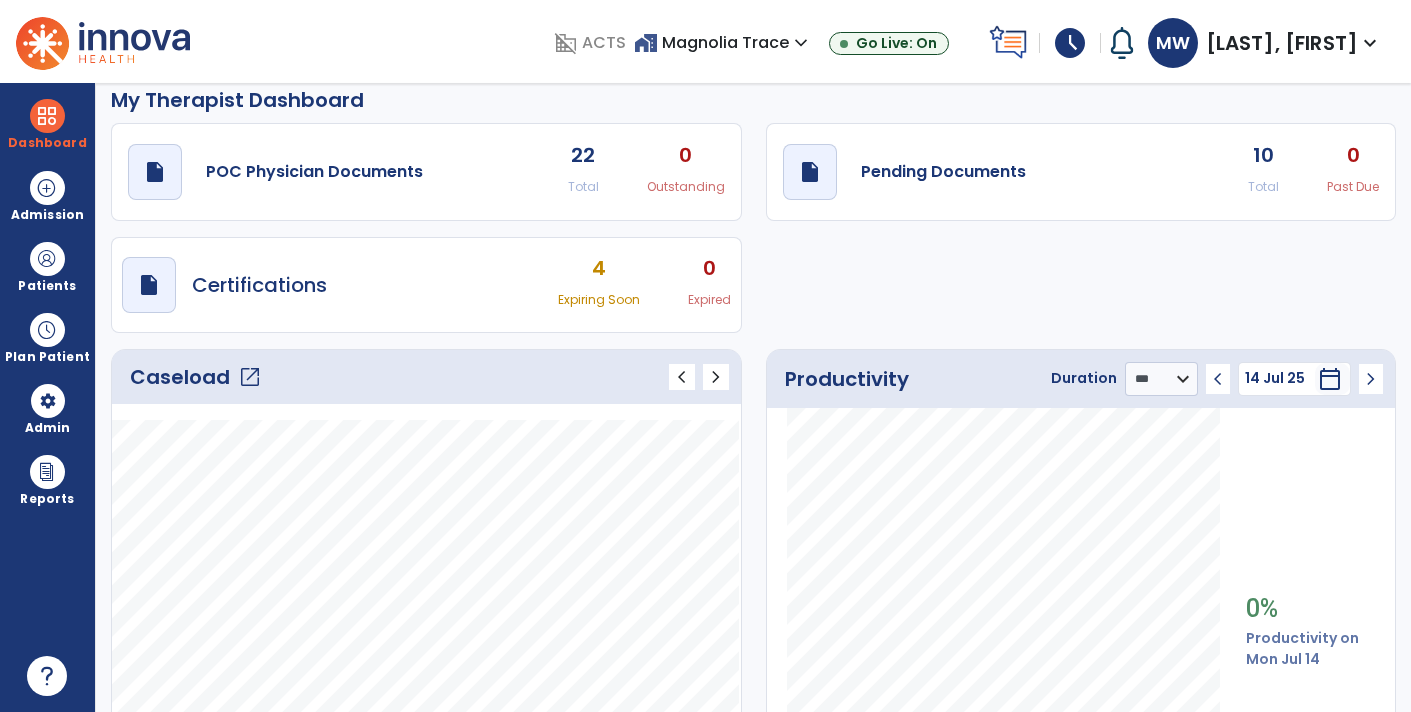 scroll, scrollTop: 7, scrollLeft: 0, axis: vertical 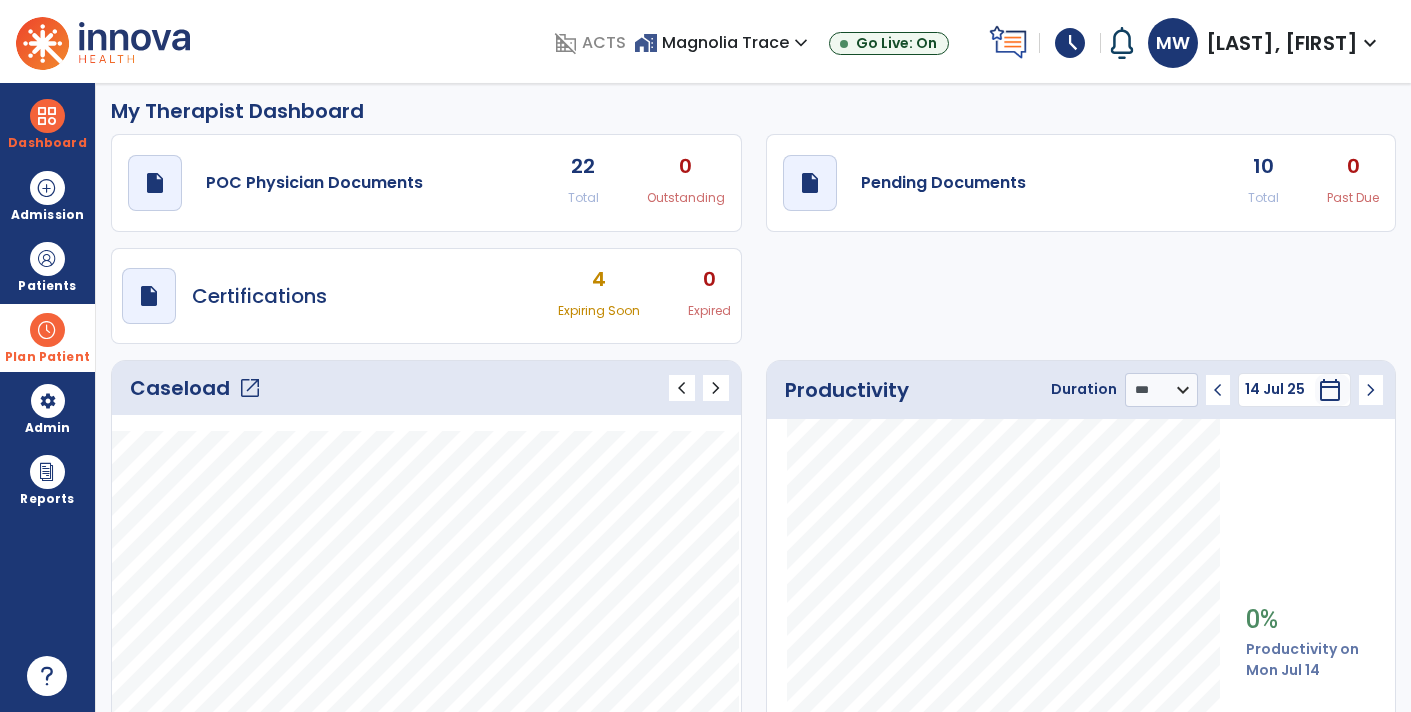 click at bounding box center (47, 330) 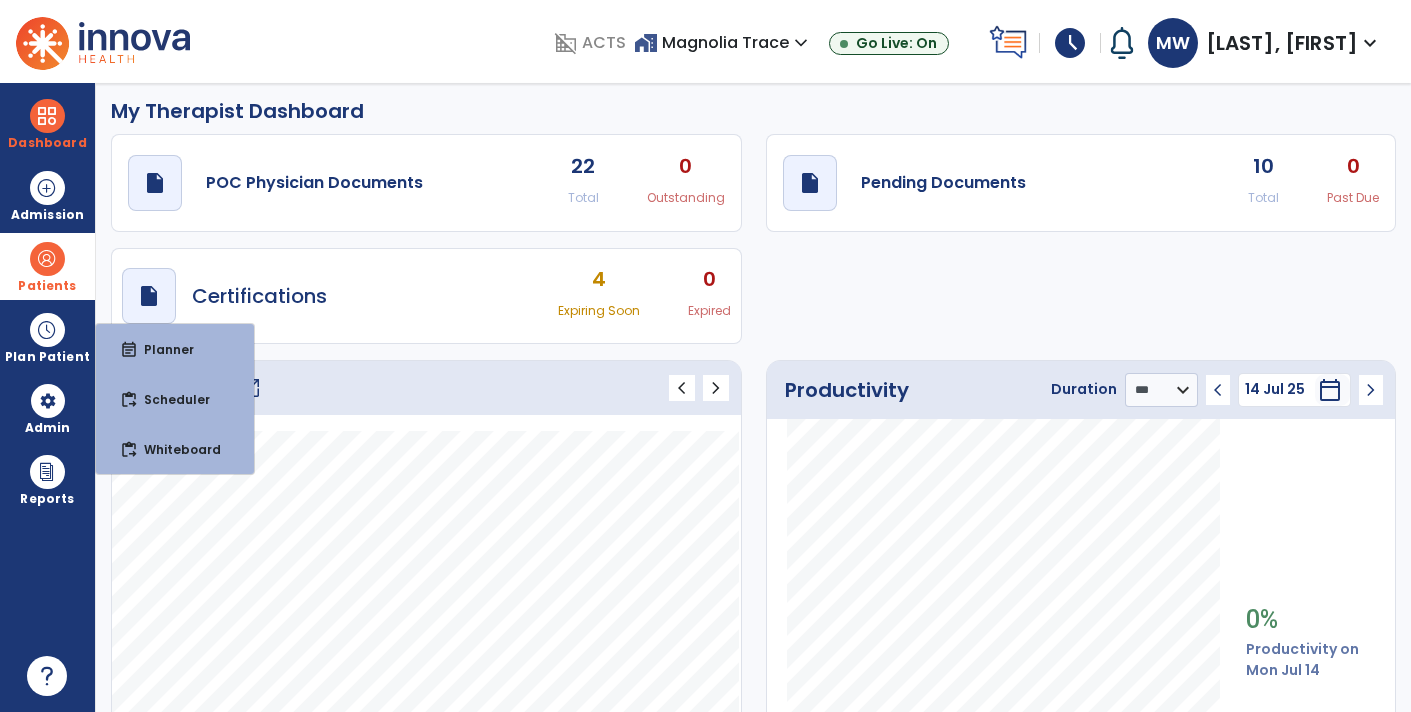 click on "Patients" at bounding box center [47, 266] 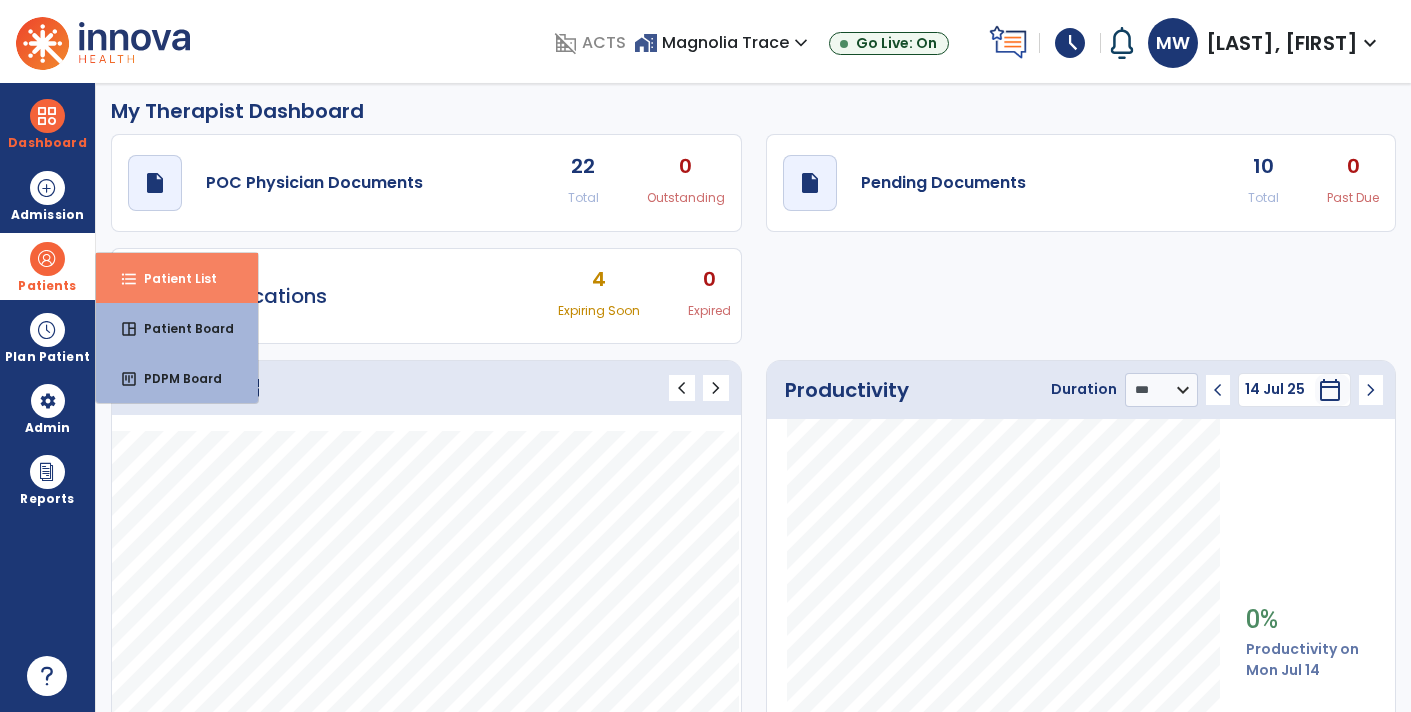 click on "Patient List" at bounding box center (172, 278) 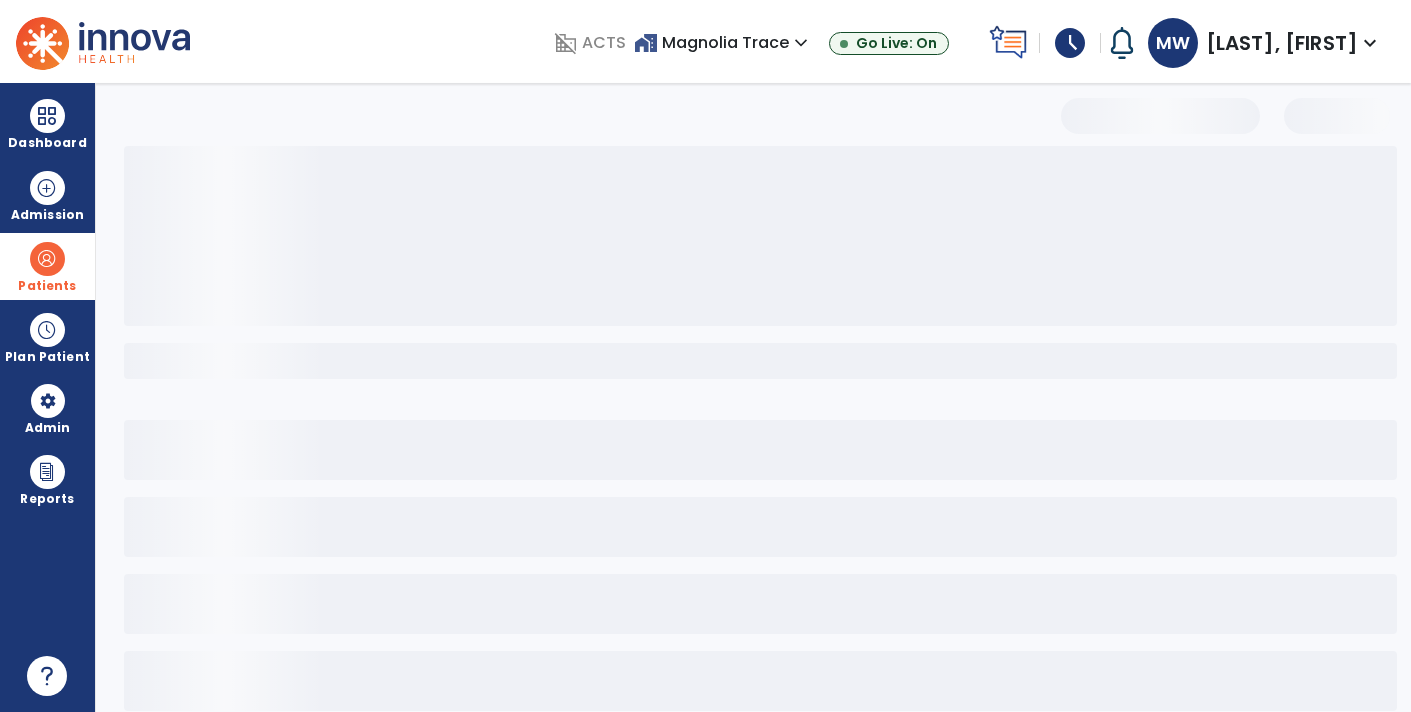 select on "***" 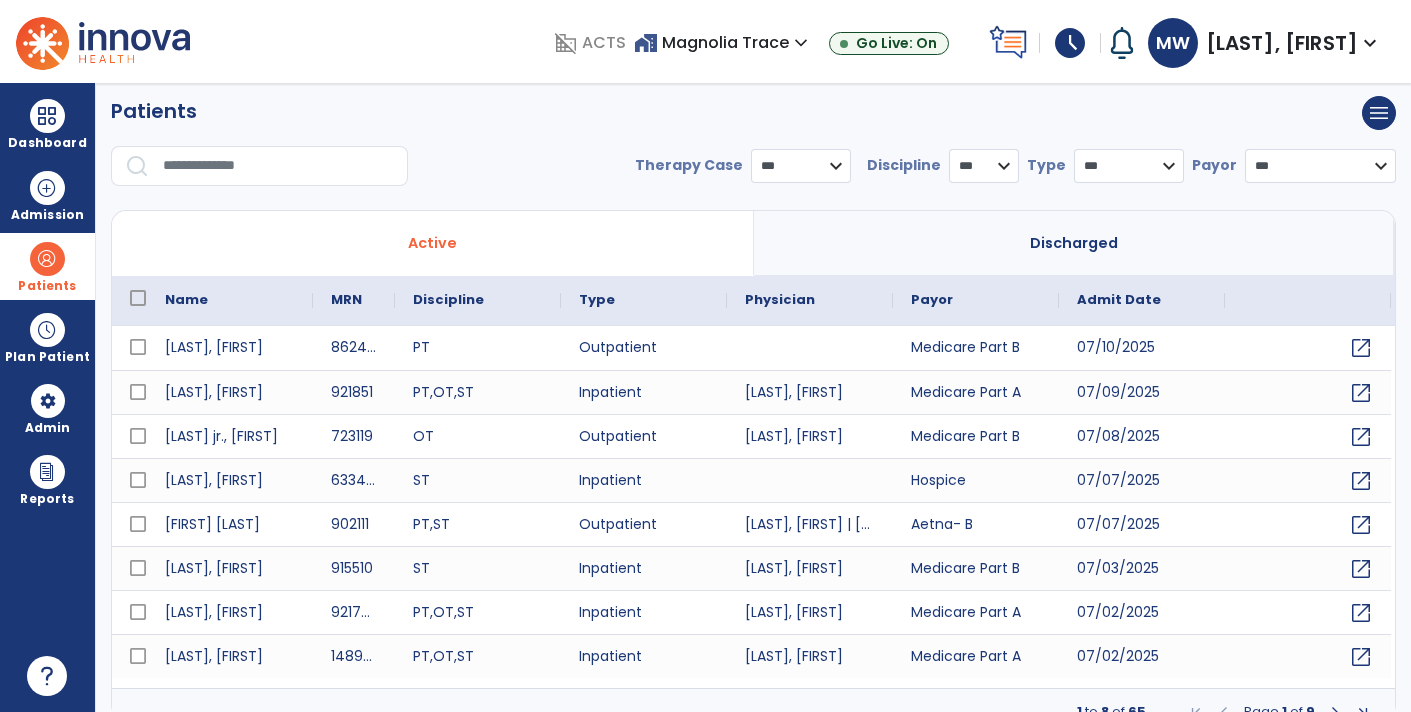 click at bounding box center [278, 166] 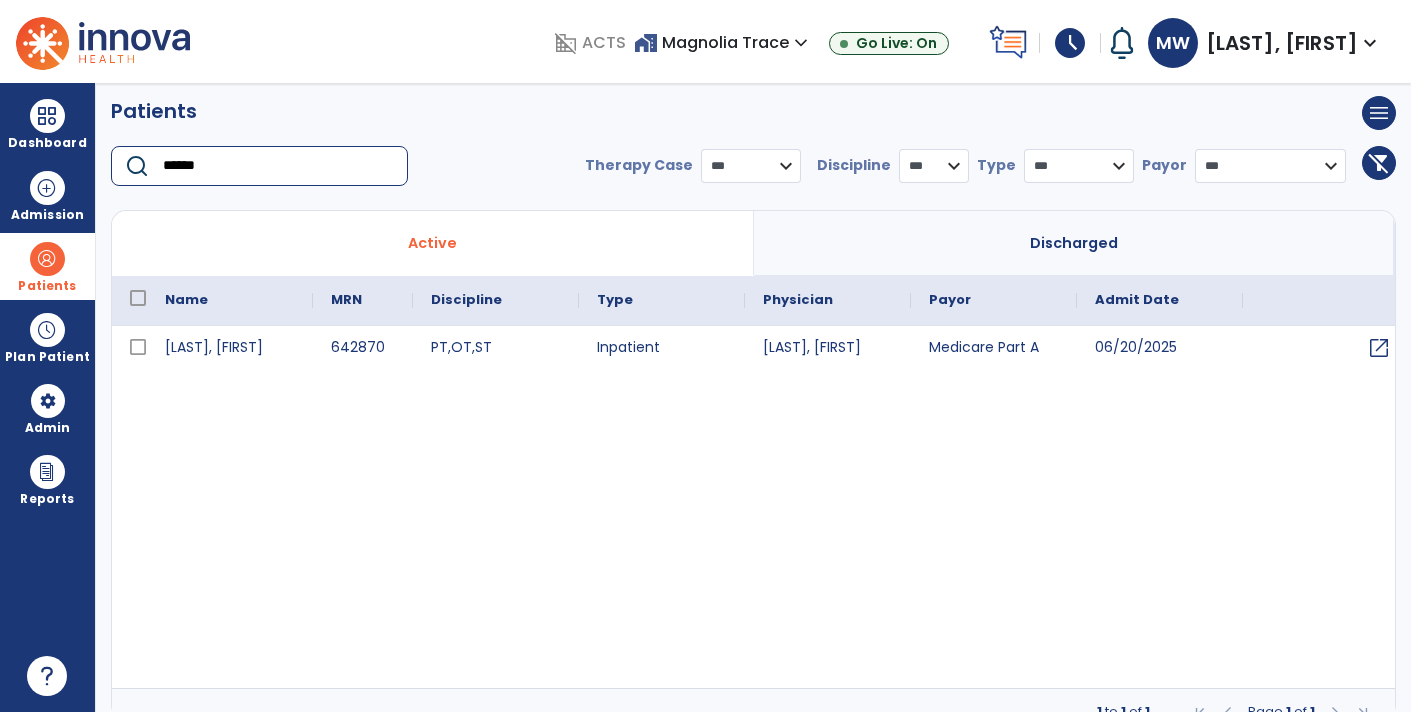 type on "******" 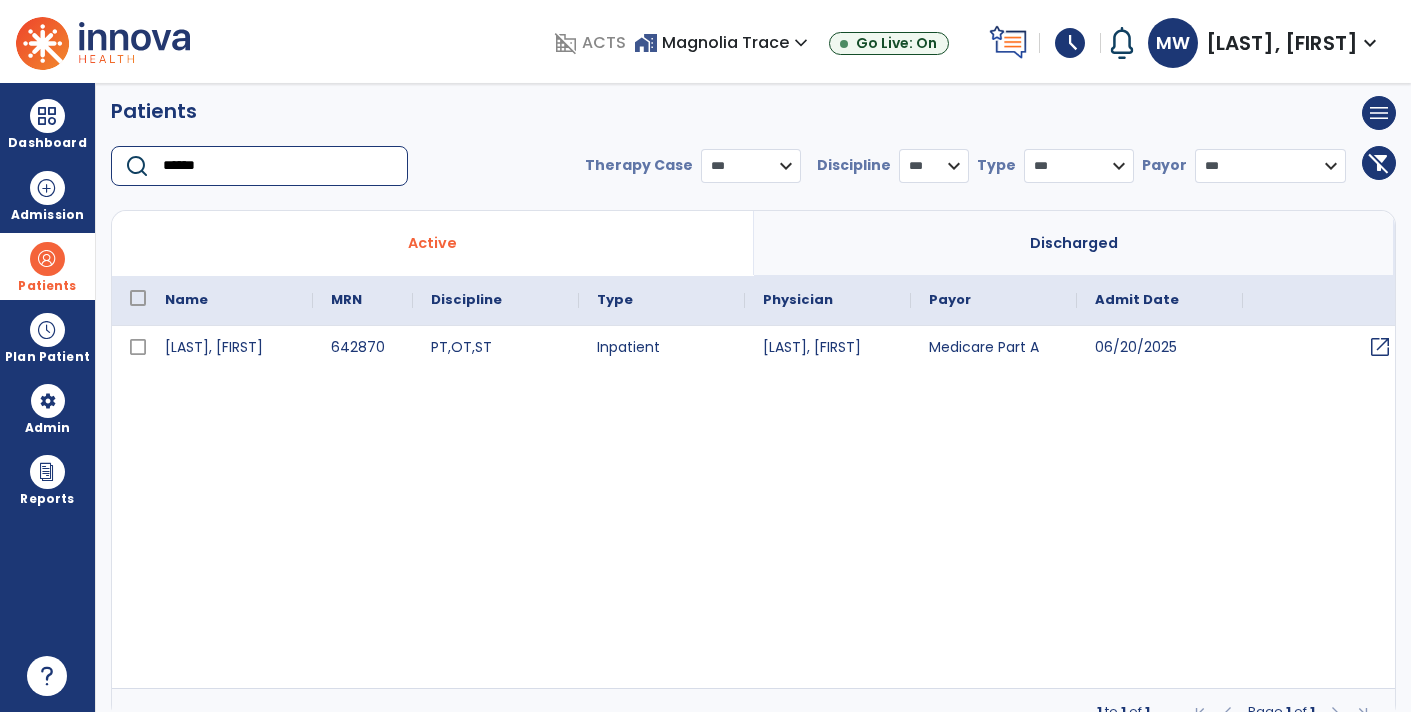 click on "open_in_new" at bounding box center (1380, 347) 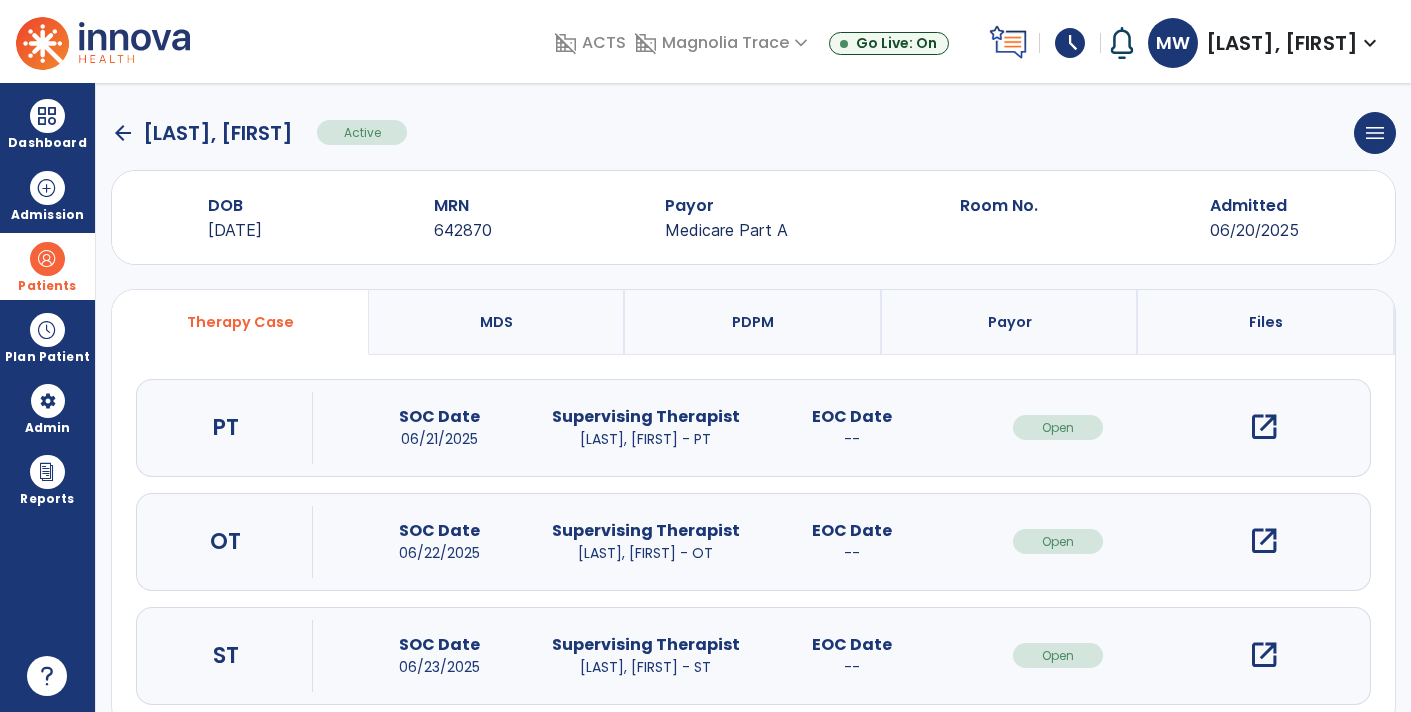 click on "open_in_new" at bounding box center (1264, 541) 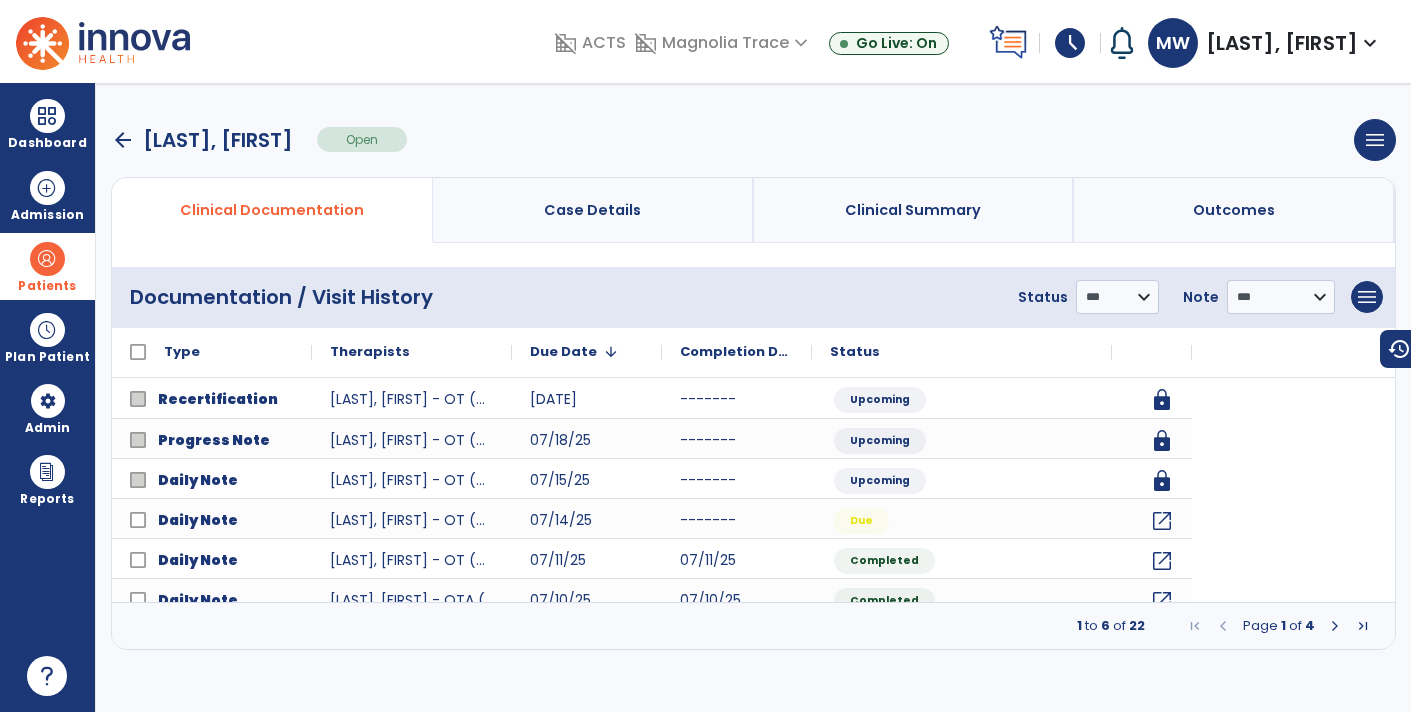 scroll, scrollTop: 0, scrollLeft: 0, axis: both 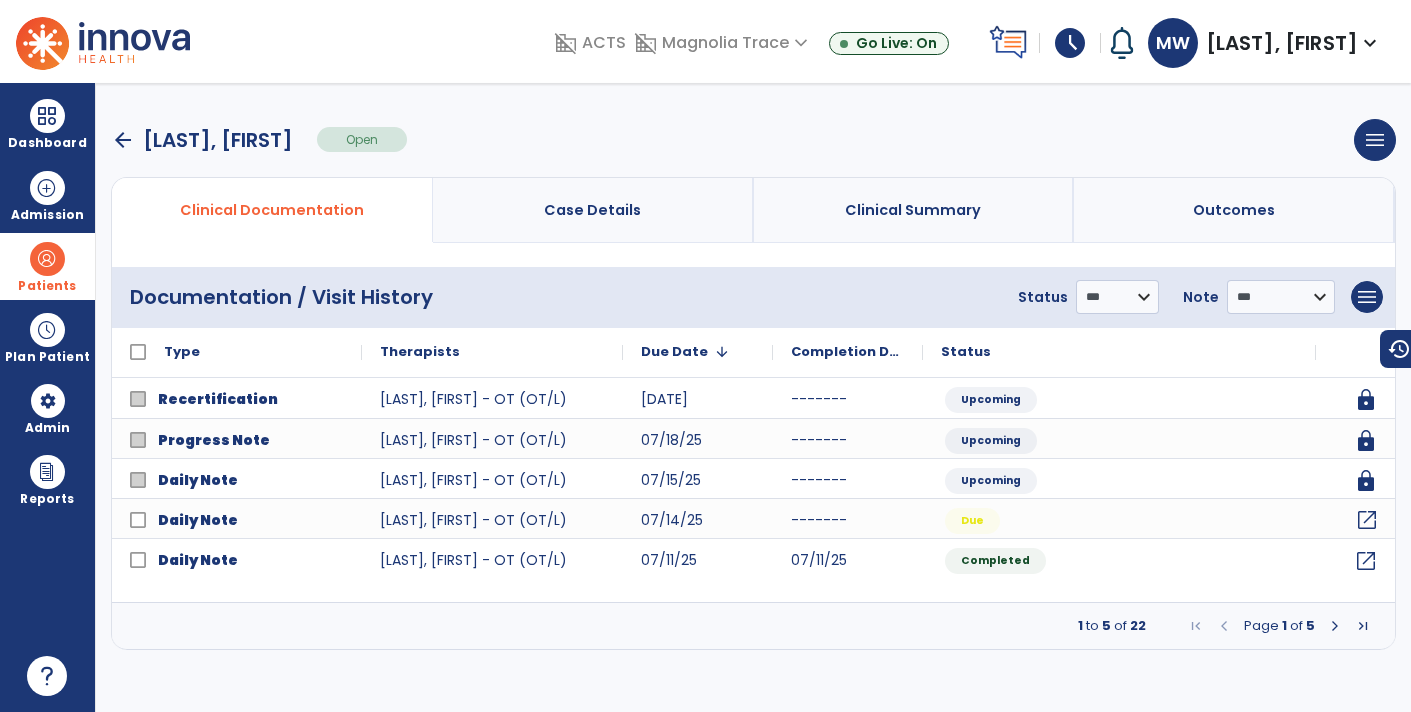click on "open_in_new" 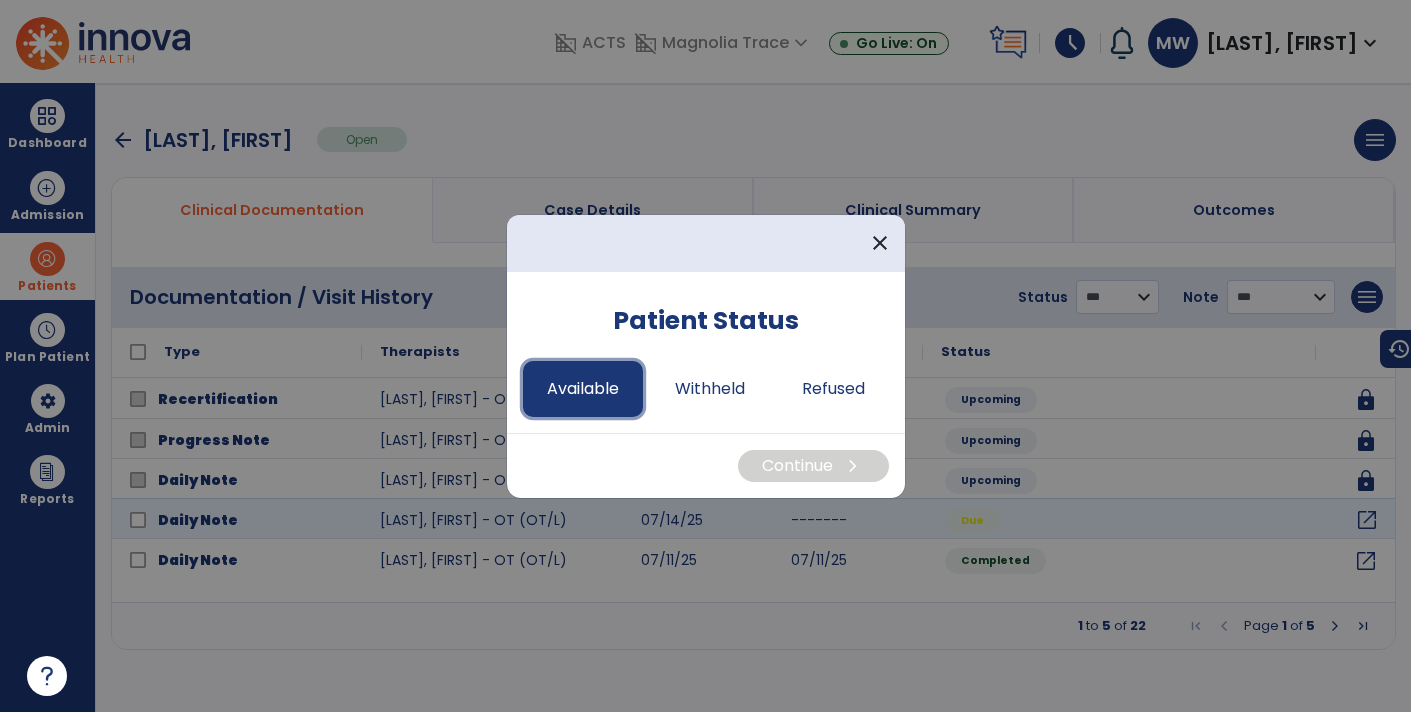 click on "Available" at bounding box center [583, 389] 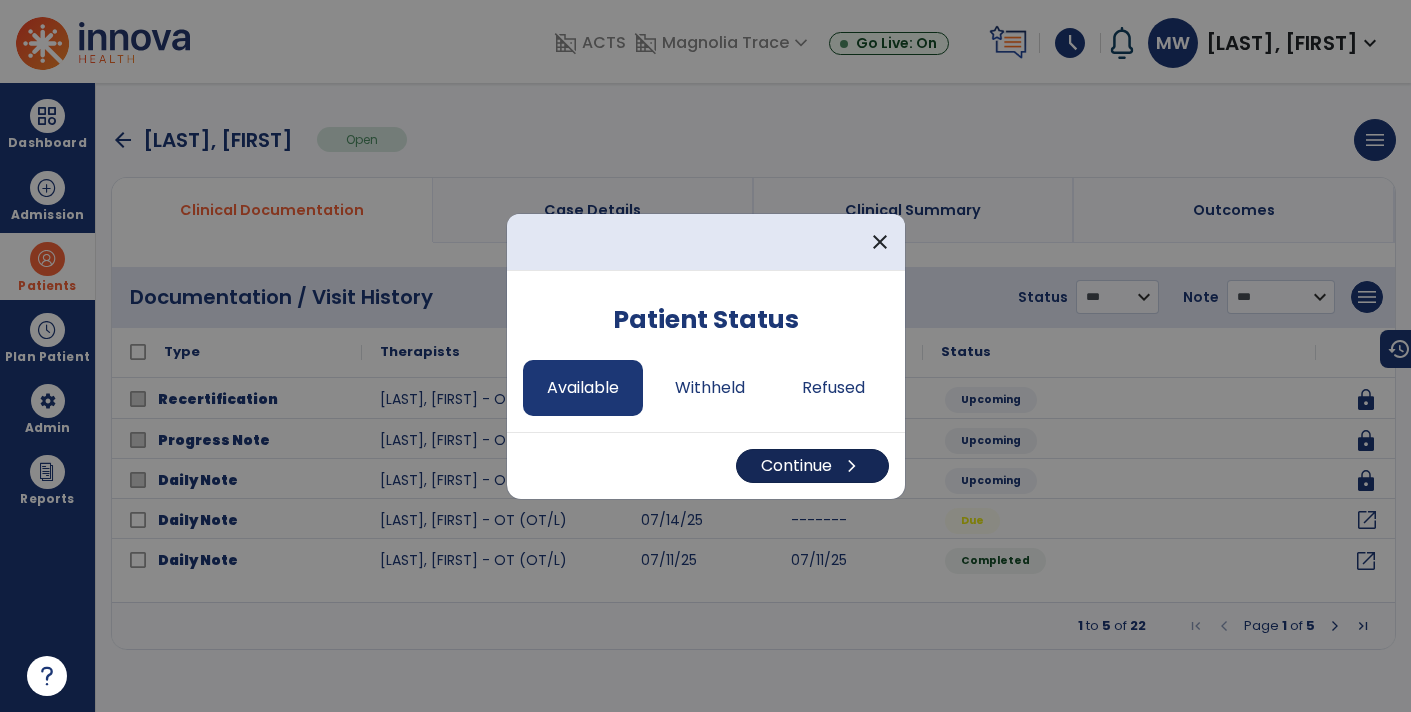 click on "chevron_right" at bounding box center [852, 466] 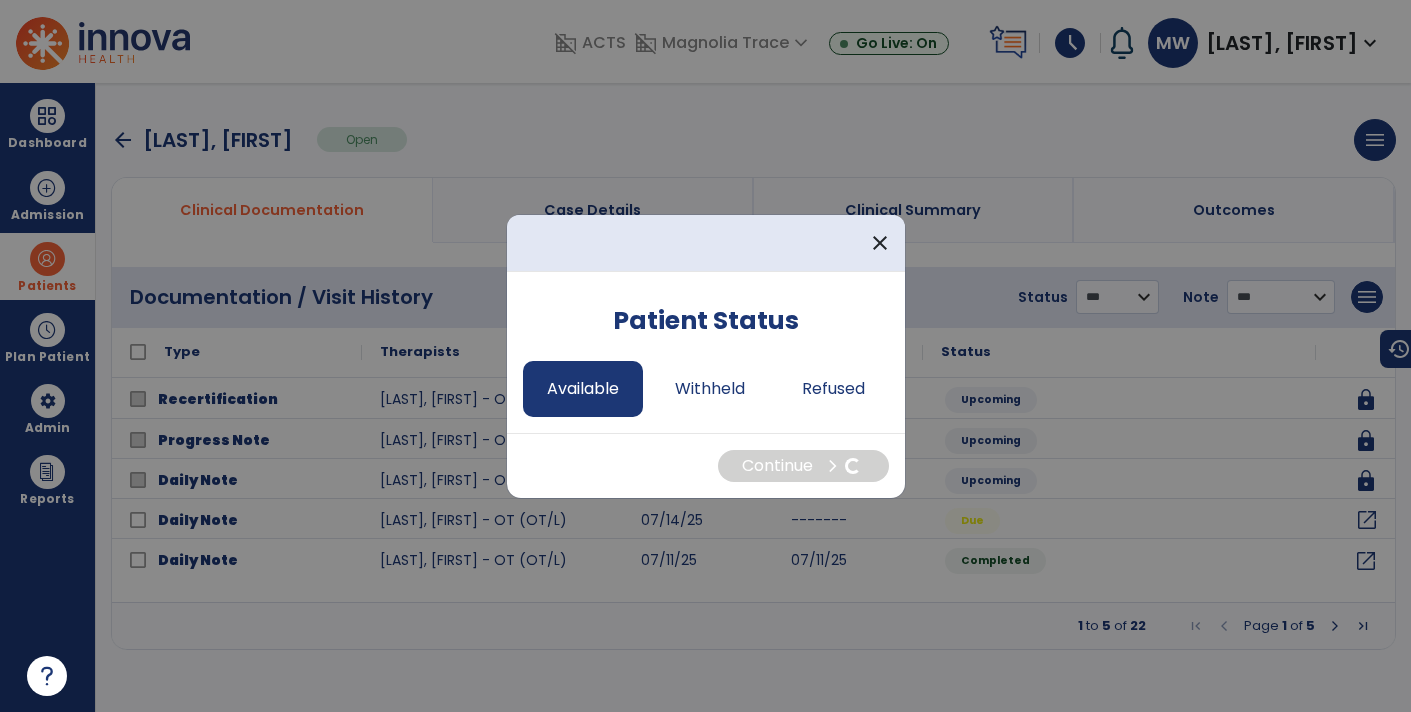 select on "*" 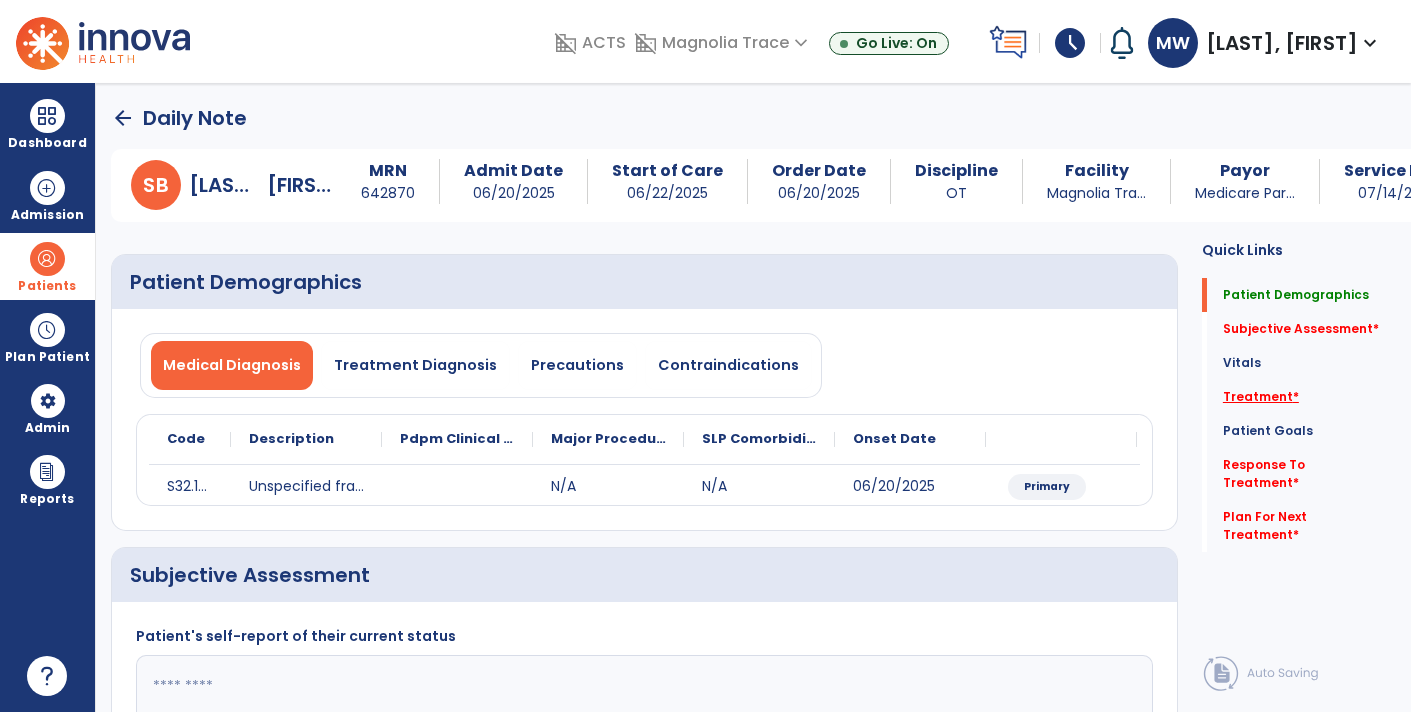 click on "Treatment   *" 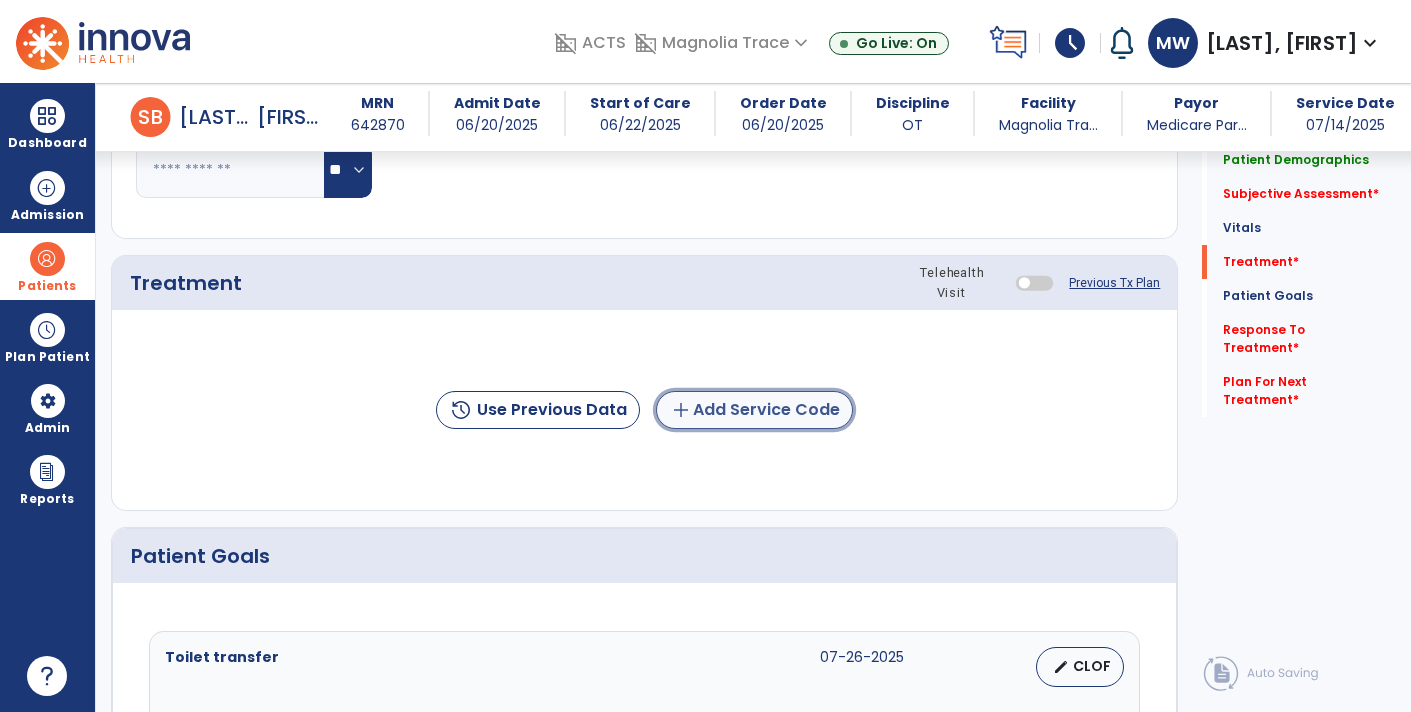 click on "add  Add Service Code" 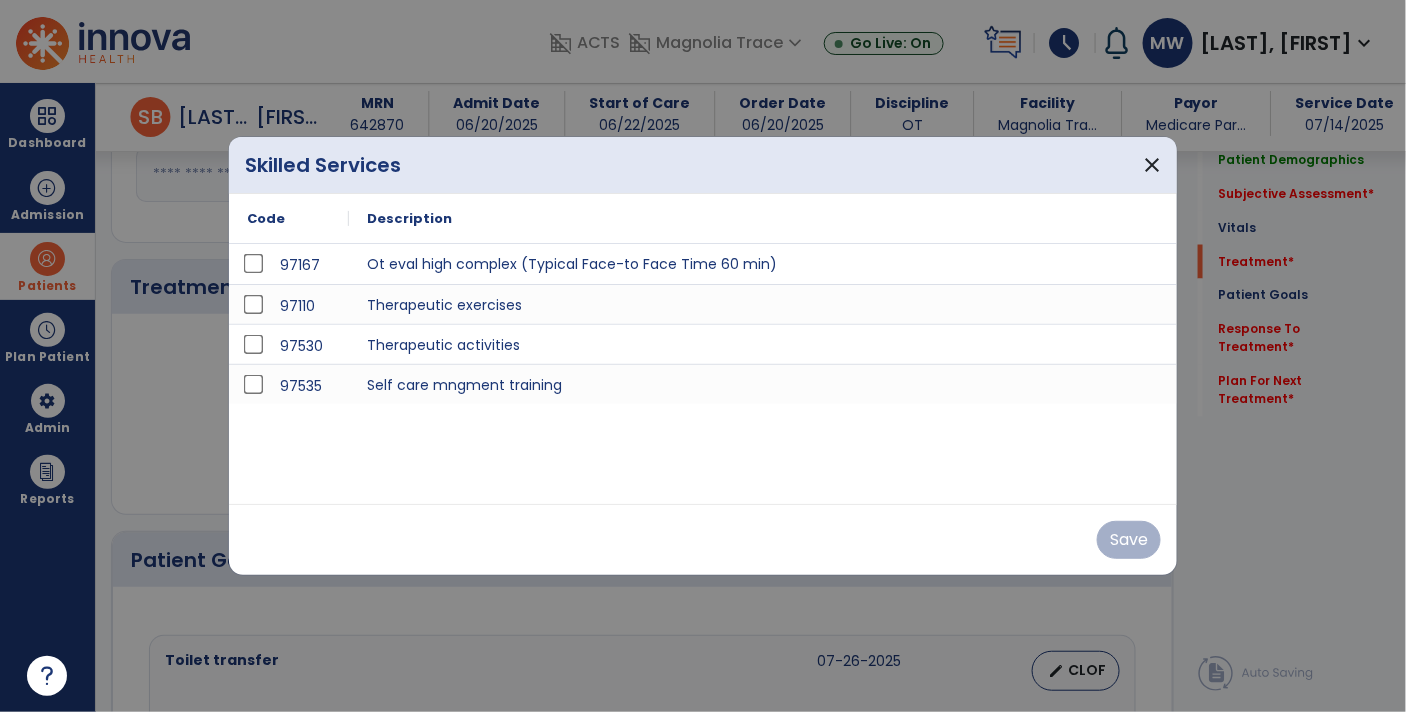 scroll, scrollTop: 994, scrollLeft: 0, axis: vertical 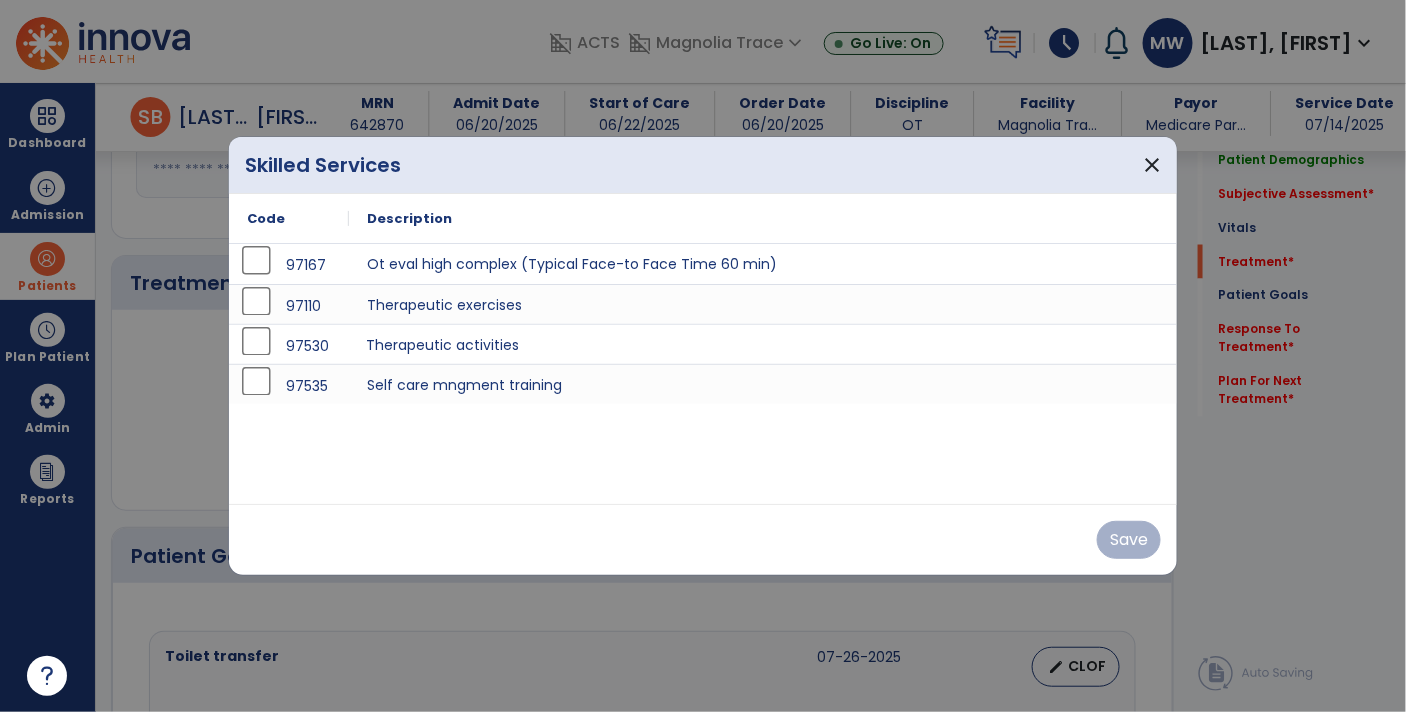 click on "Therapeutic activities" at bounding box center [763, 344] 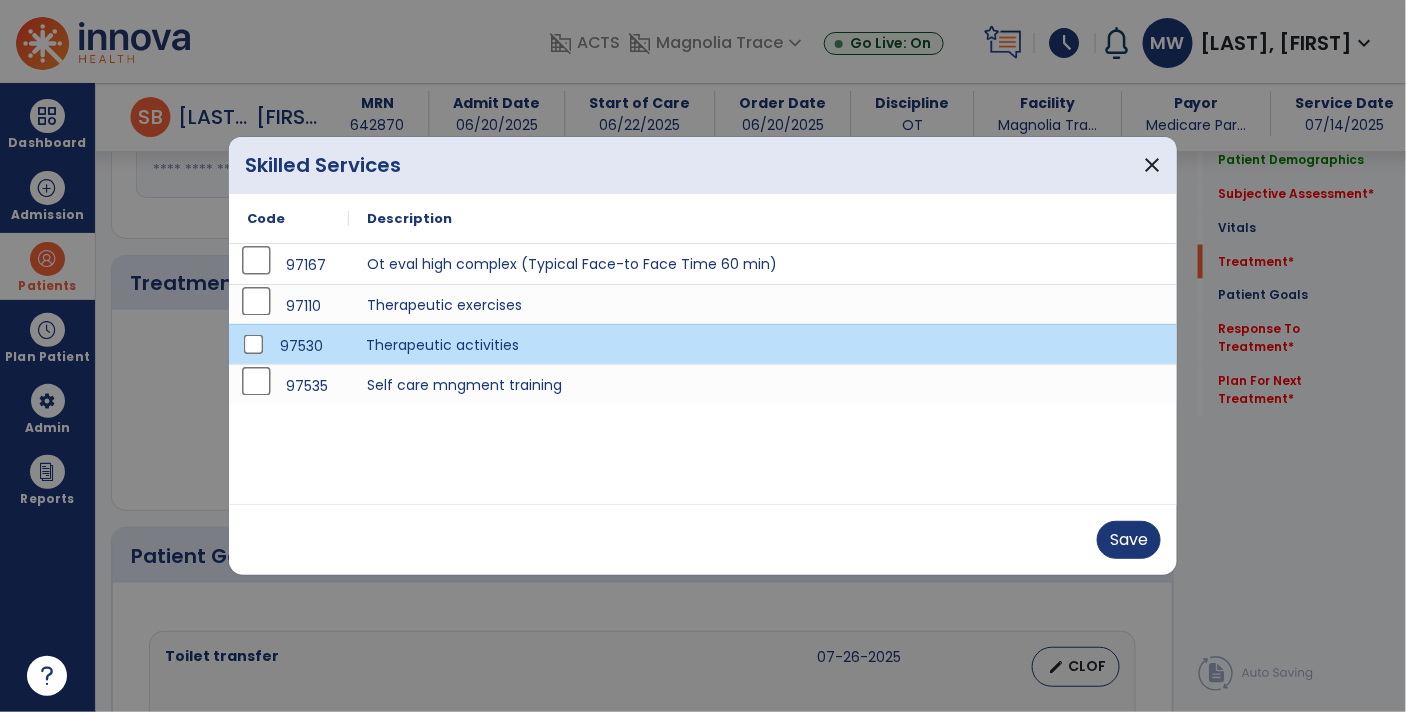 click on "Therapeutic activities" at bounding box center (763, 344) 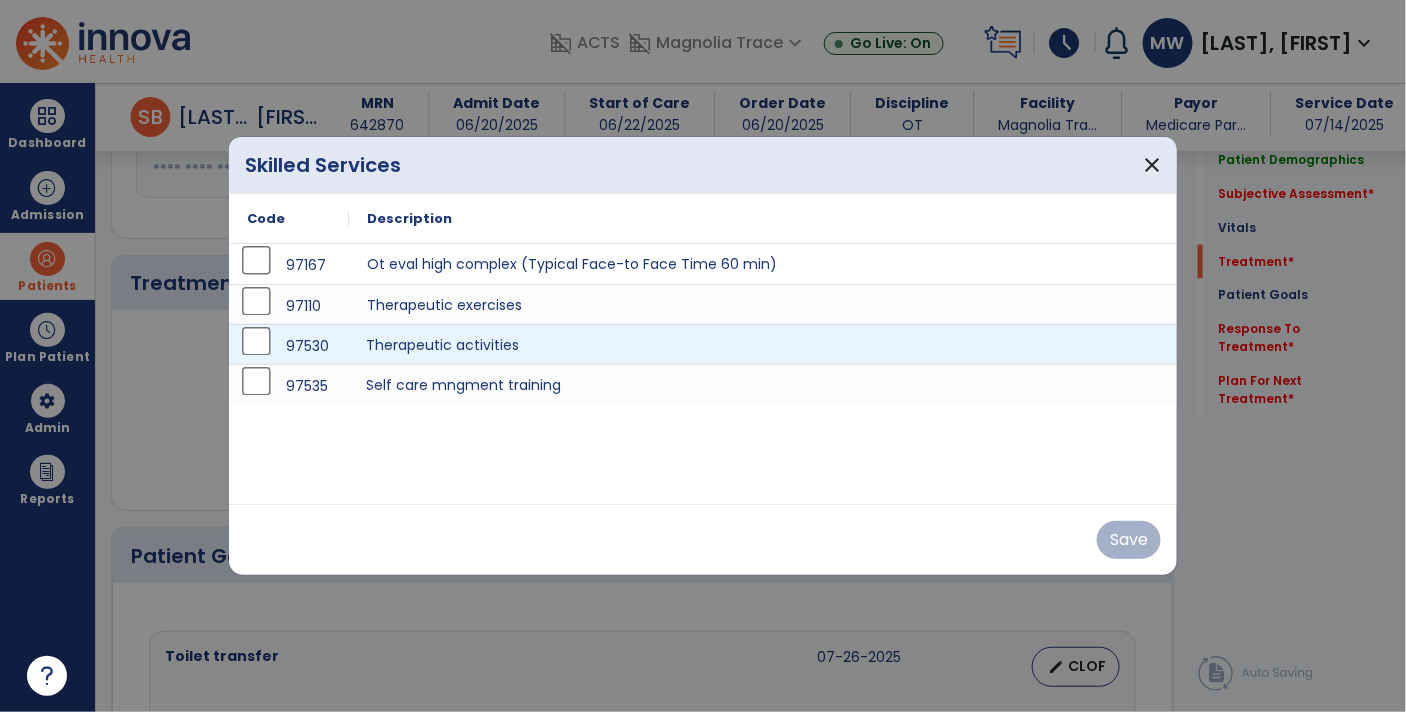 click on "Self care mngment training" at bounding box center [763, 384] 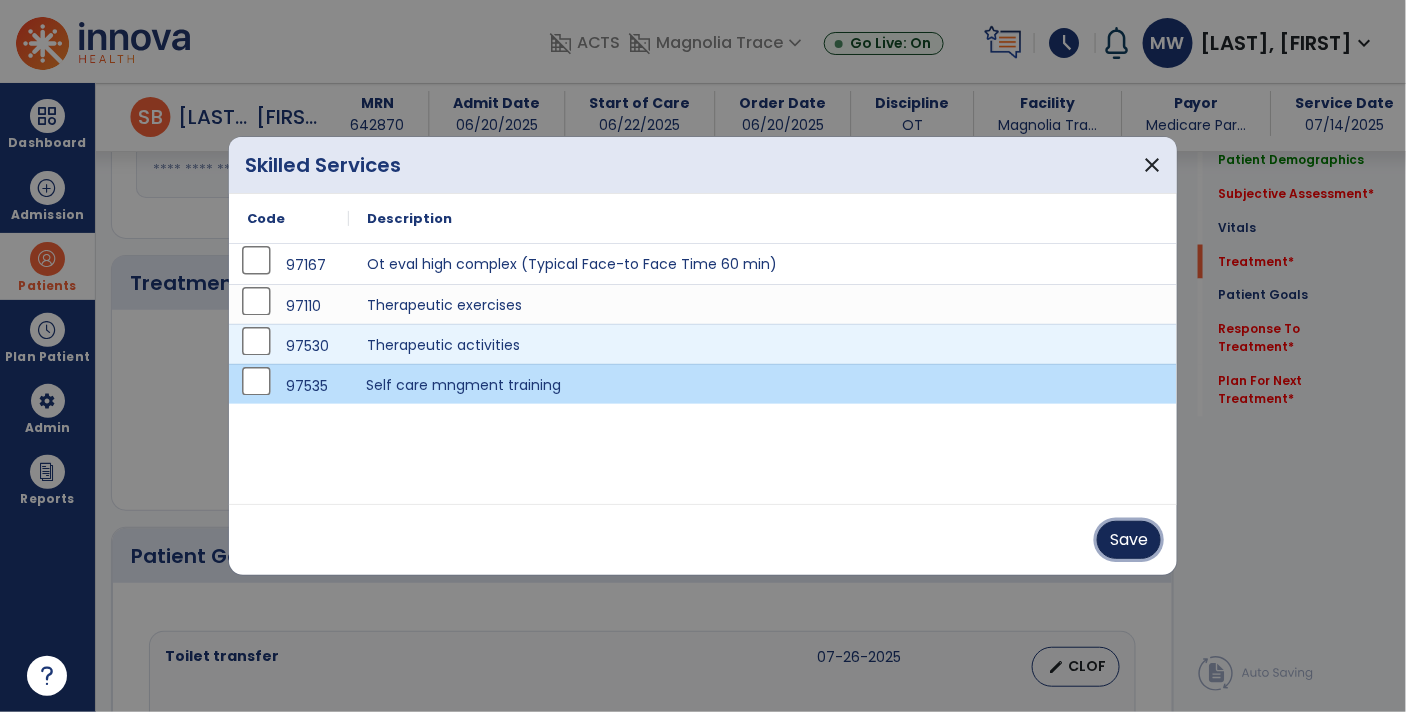 click on "Save" at bounding box center (1129, 540) 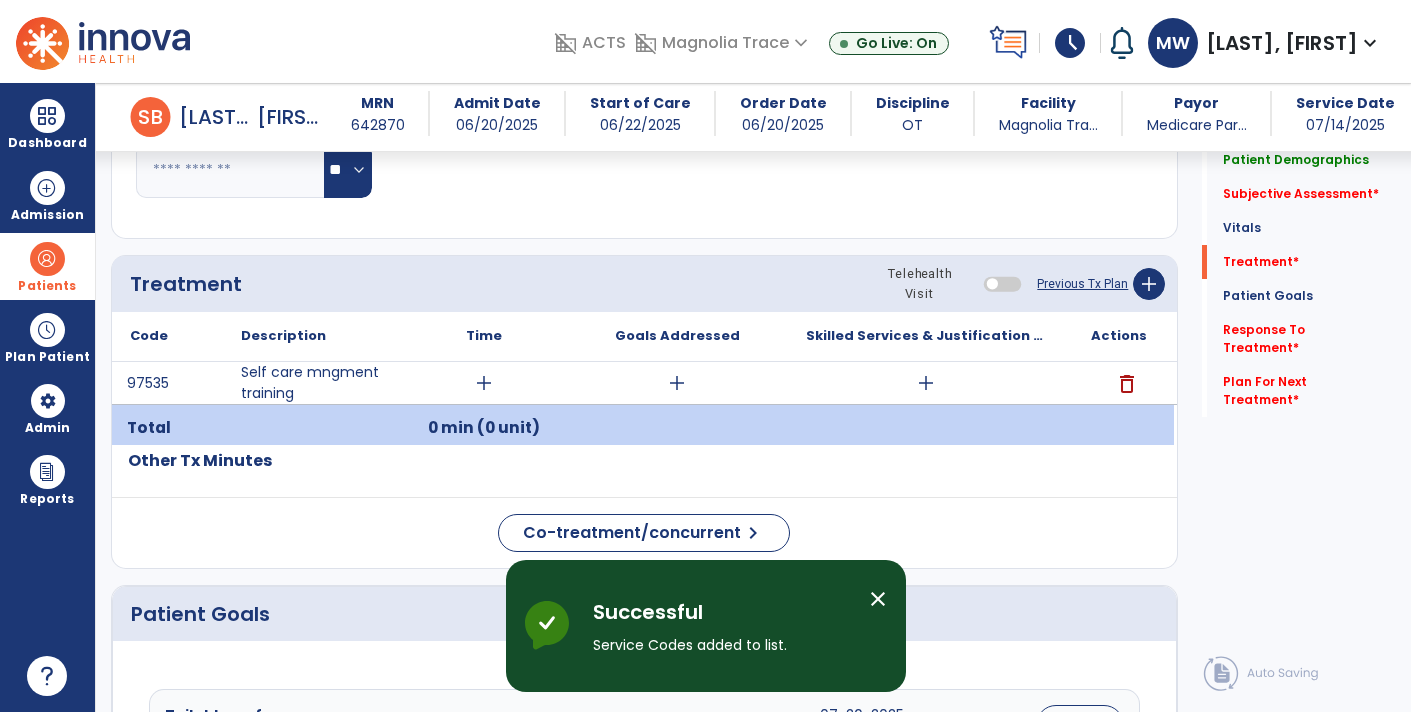 click on "add" at bounding box center (926, 383) 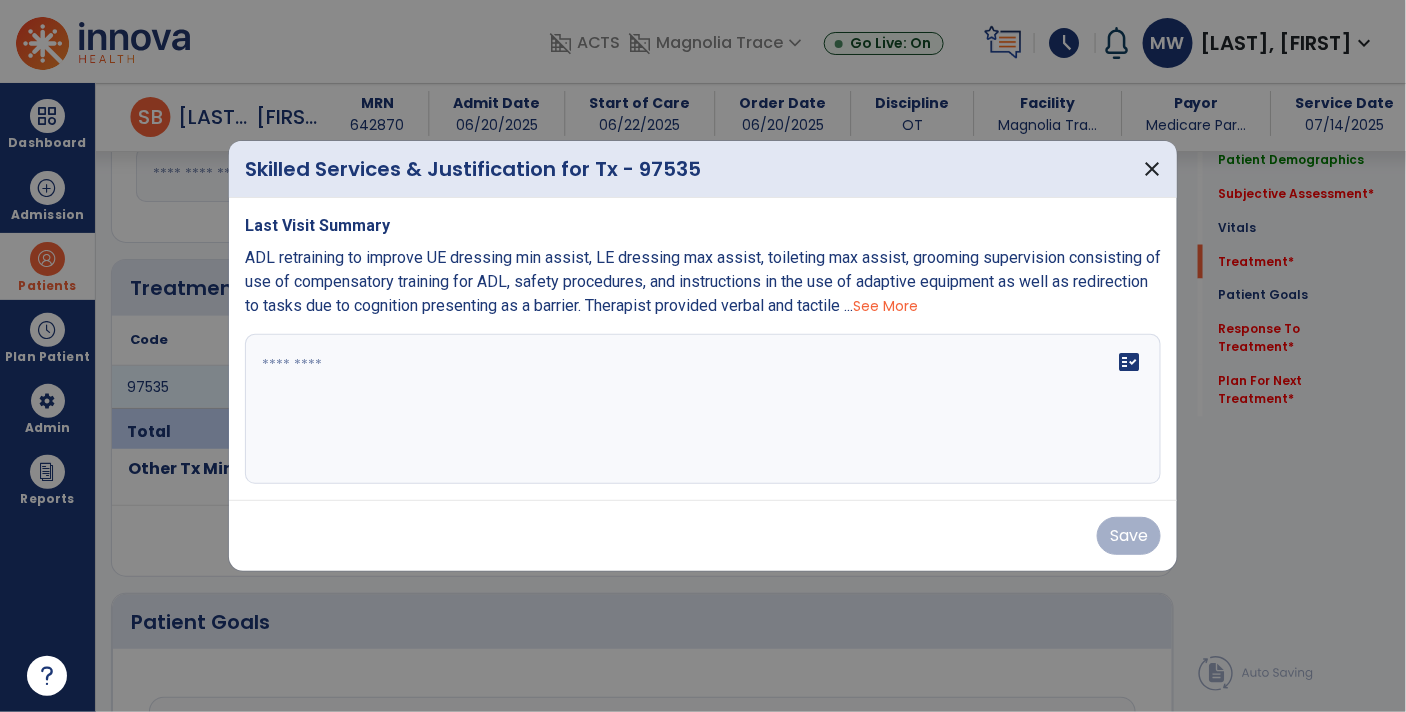 scroll, scrollTop: 994, scrollLeft: 0, axis: vertical 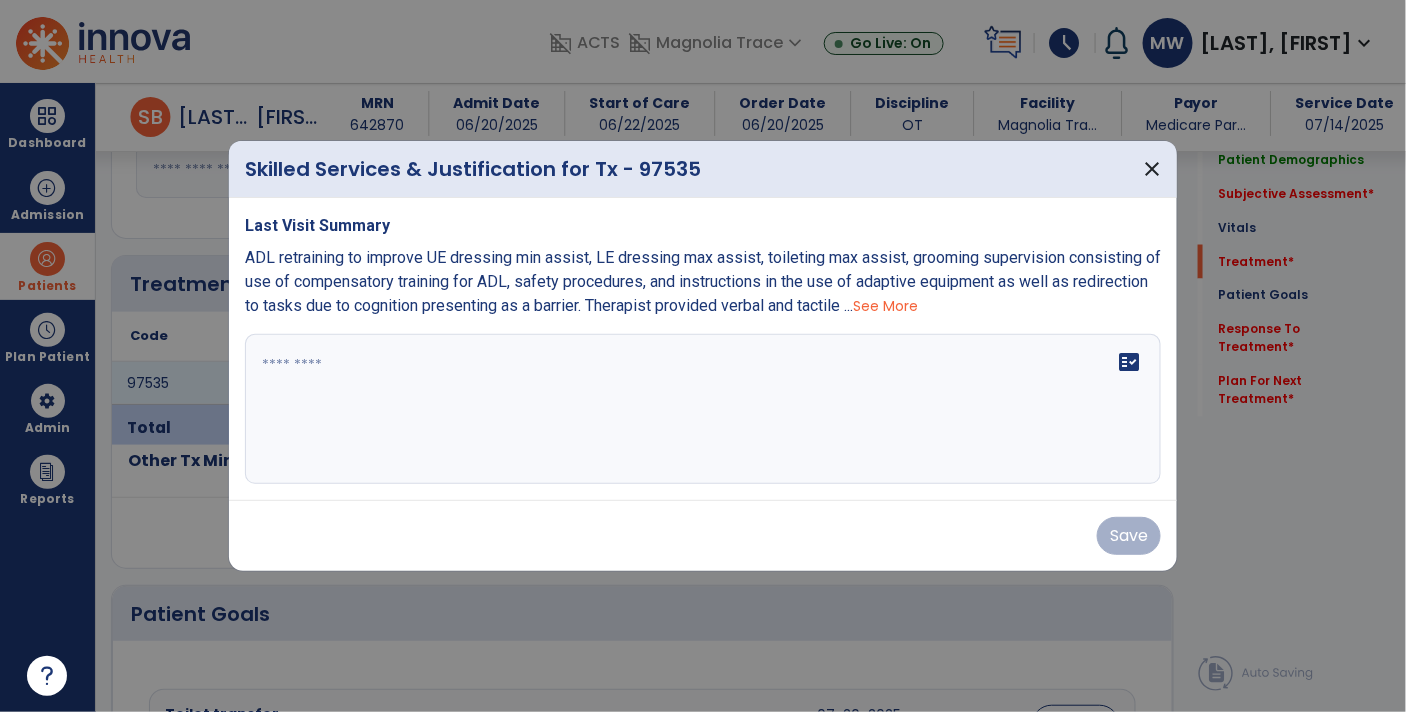 click at bounding box center (703, 409) 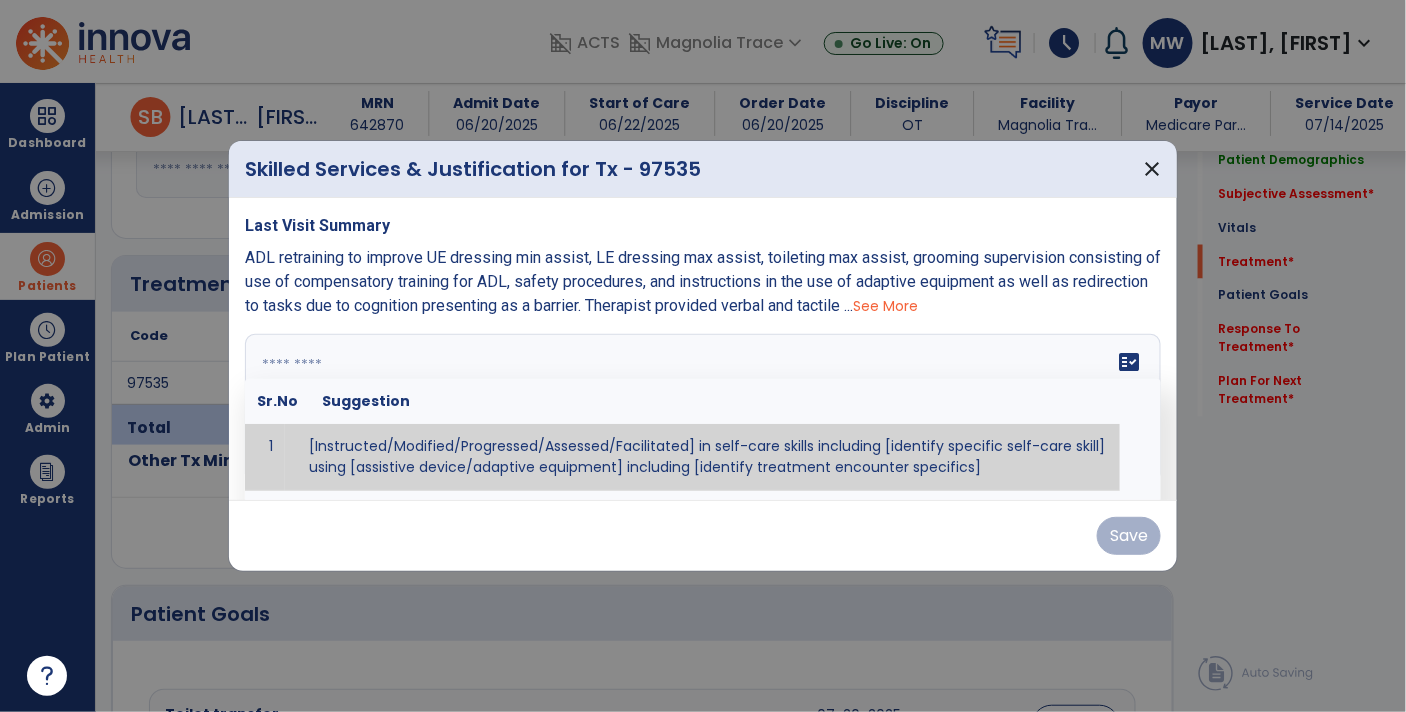 click at bounding box center (701, 409) 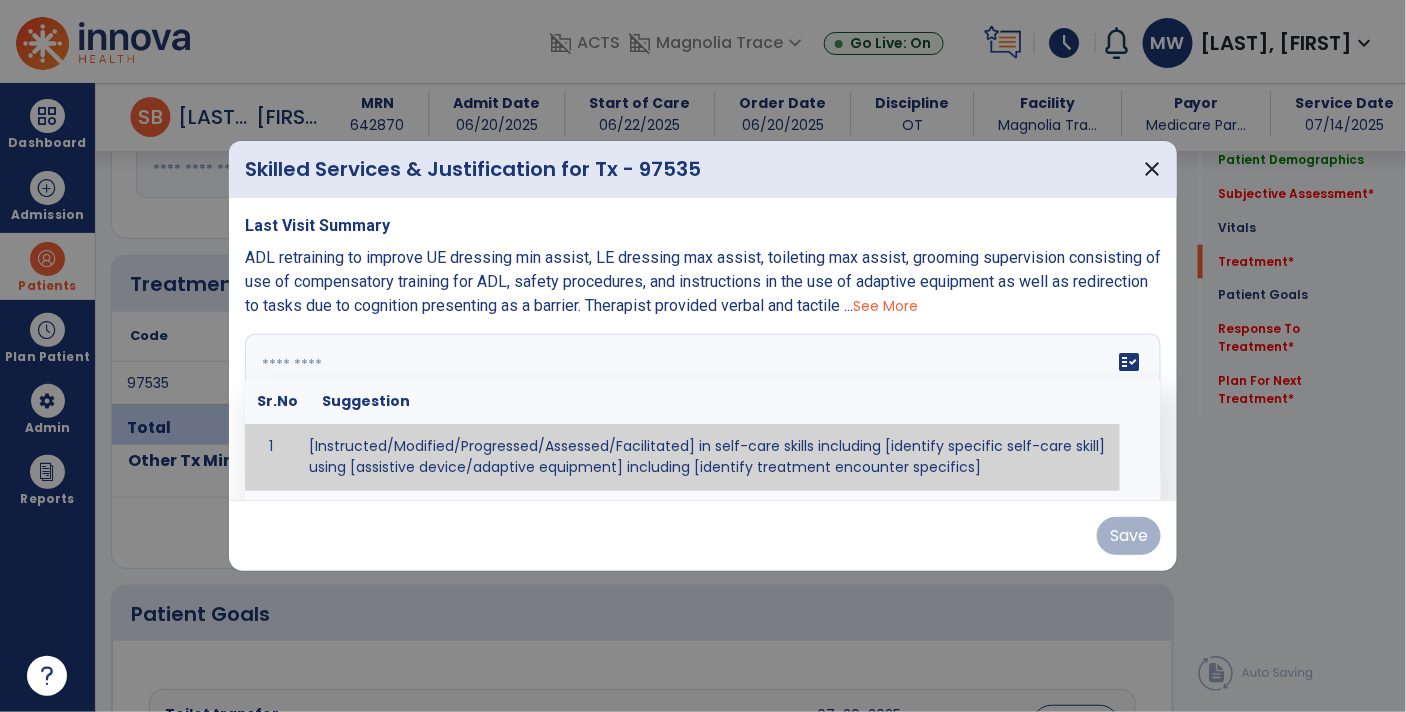 paste on "**********" 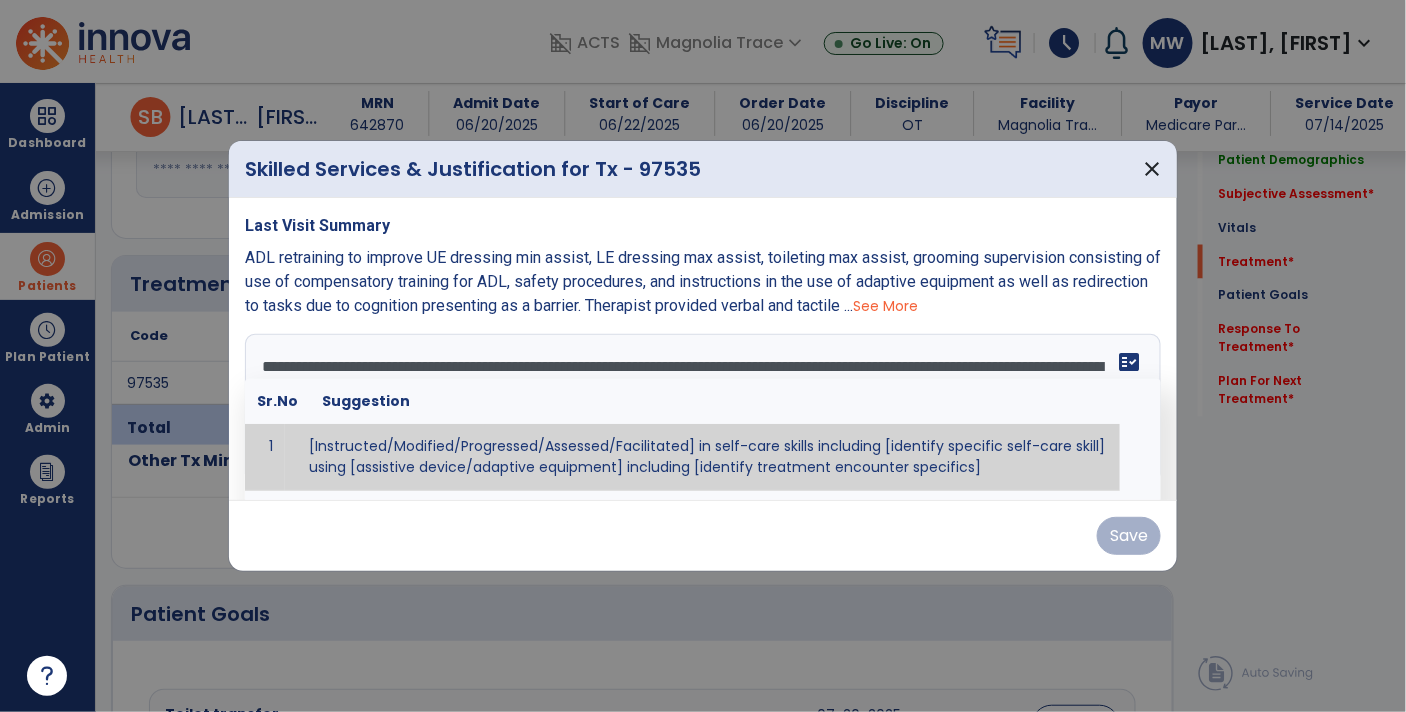 scroll, scrollTop: 14, scrollLeft: 0, axis: vertical 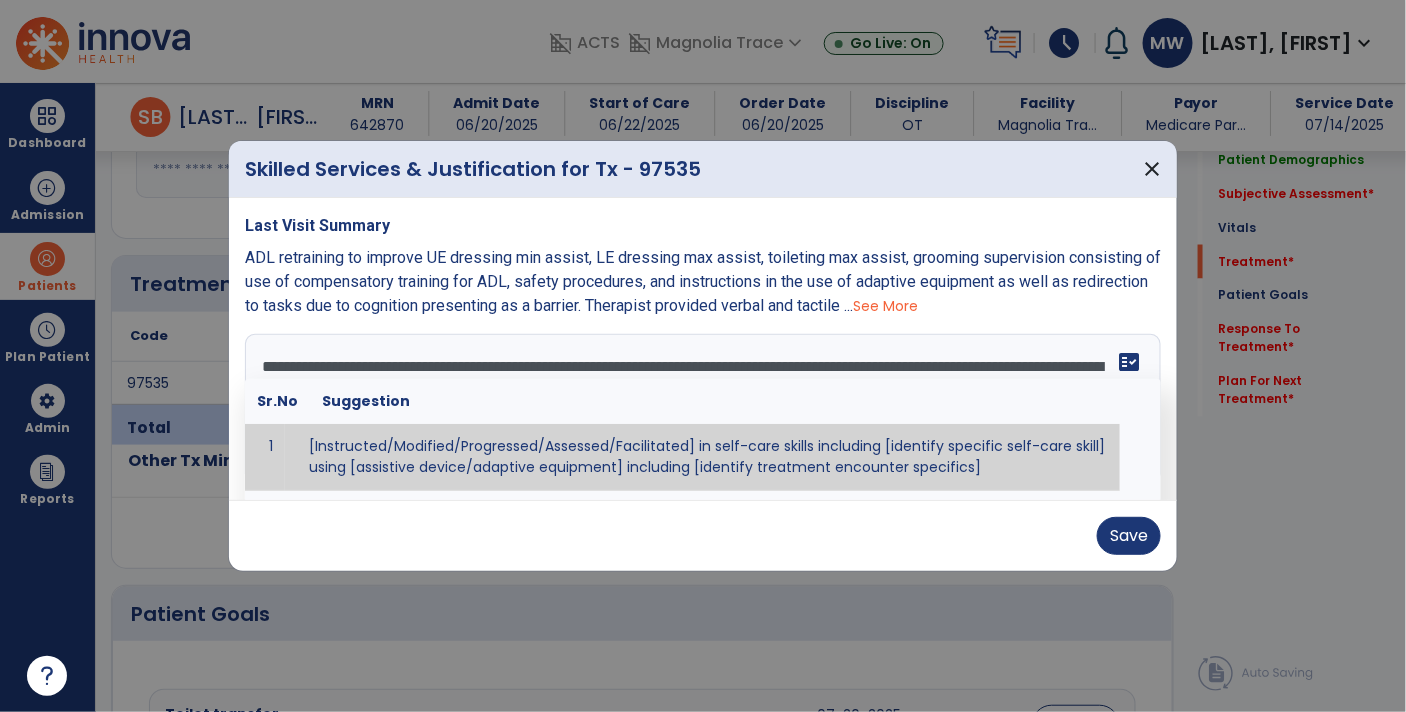 click on "fact_check" at bounding box center (1129, 362) 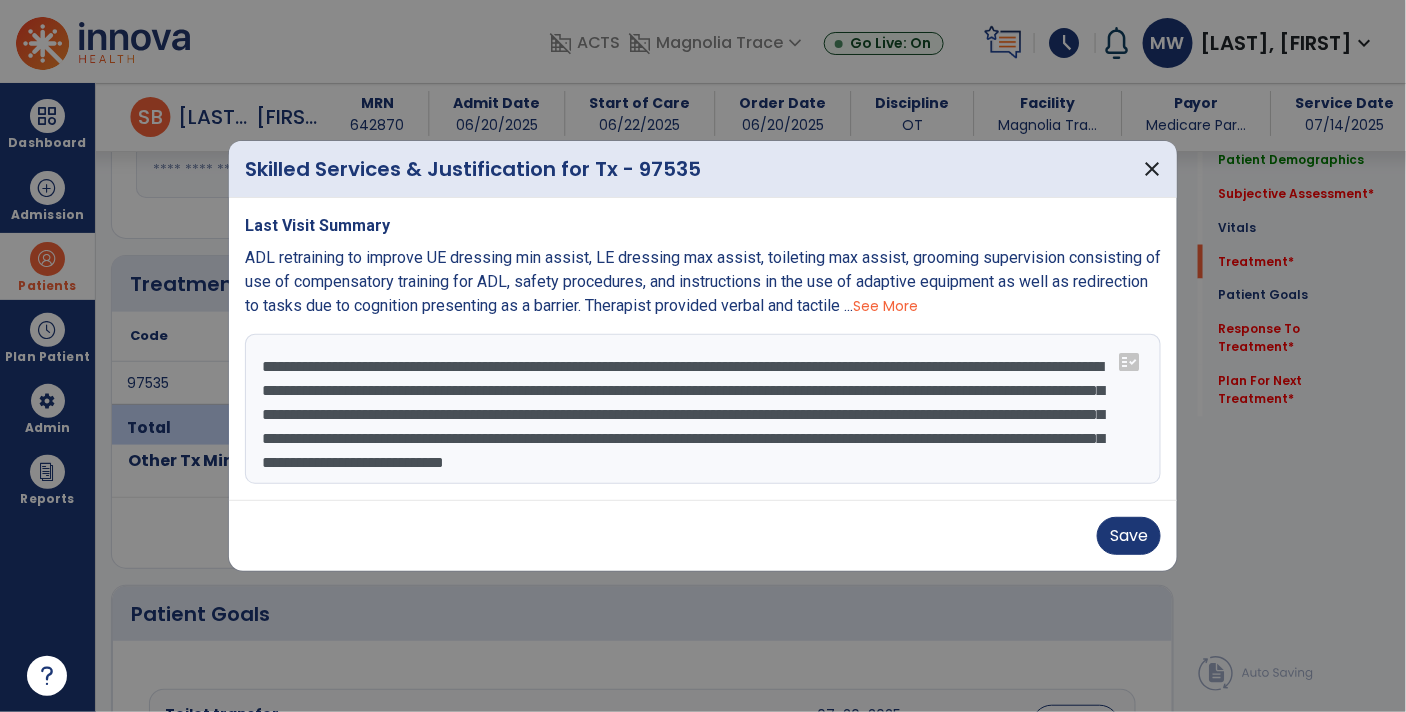 click on "**********" at bounding box center (703, 409) 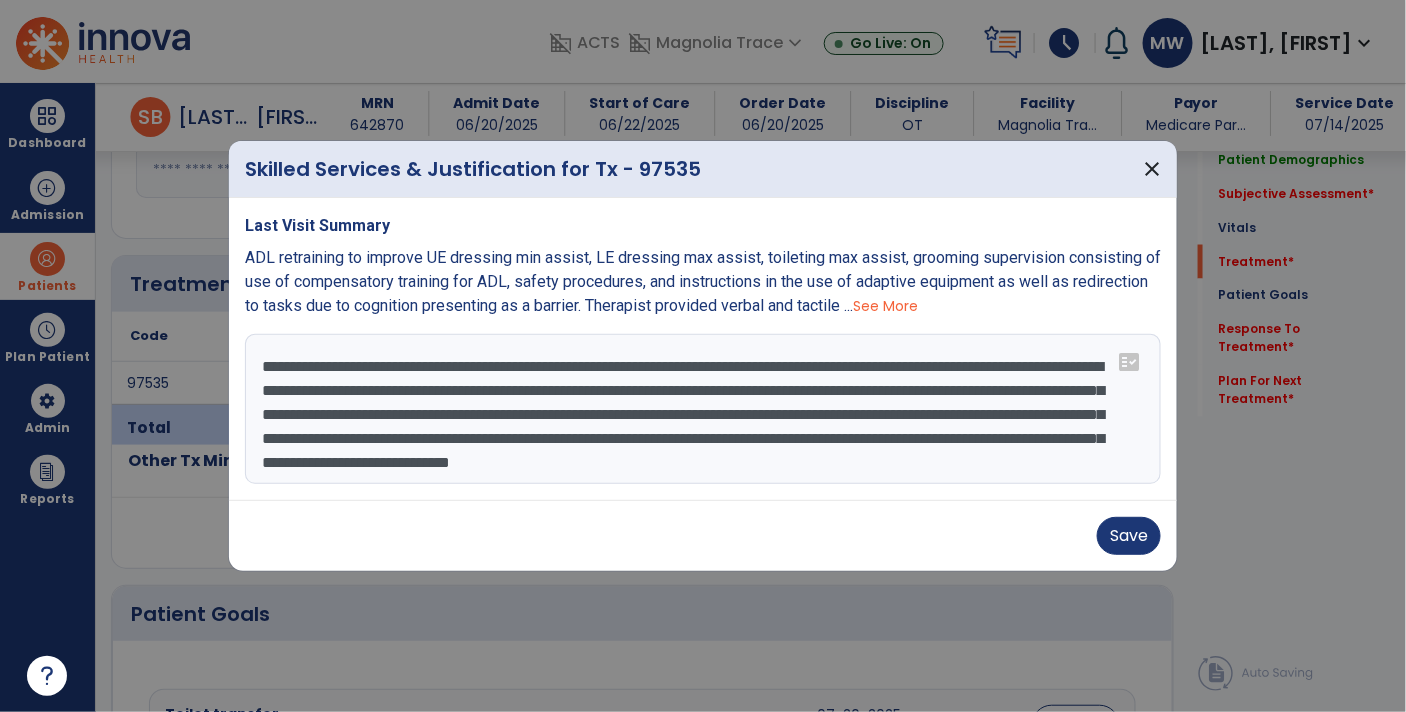 click on "**********" at bounding box center (703, 409) 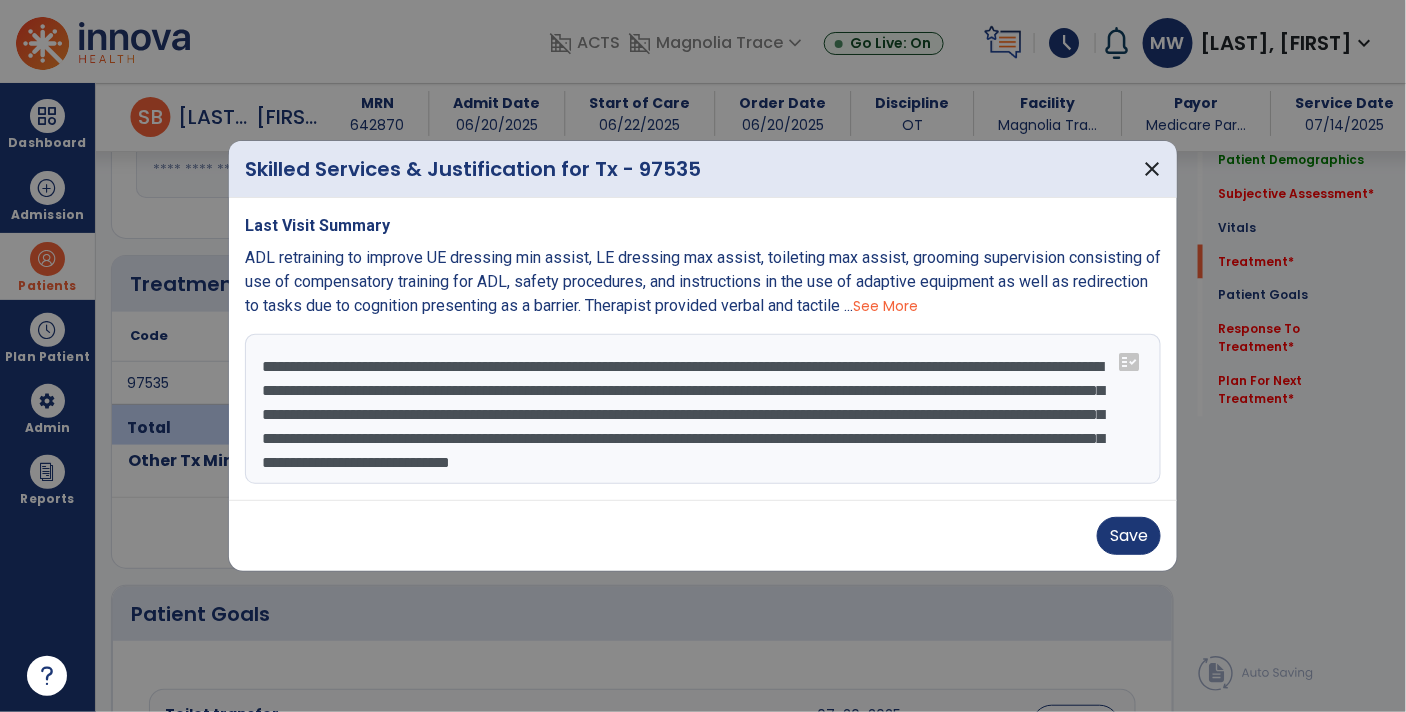 click on "**********" at bounding box center [703, 409] 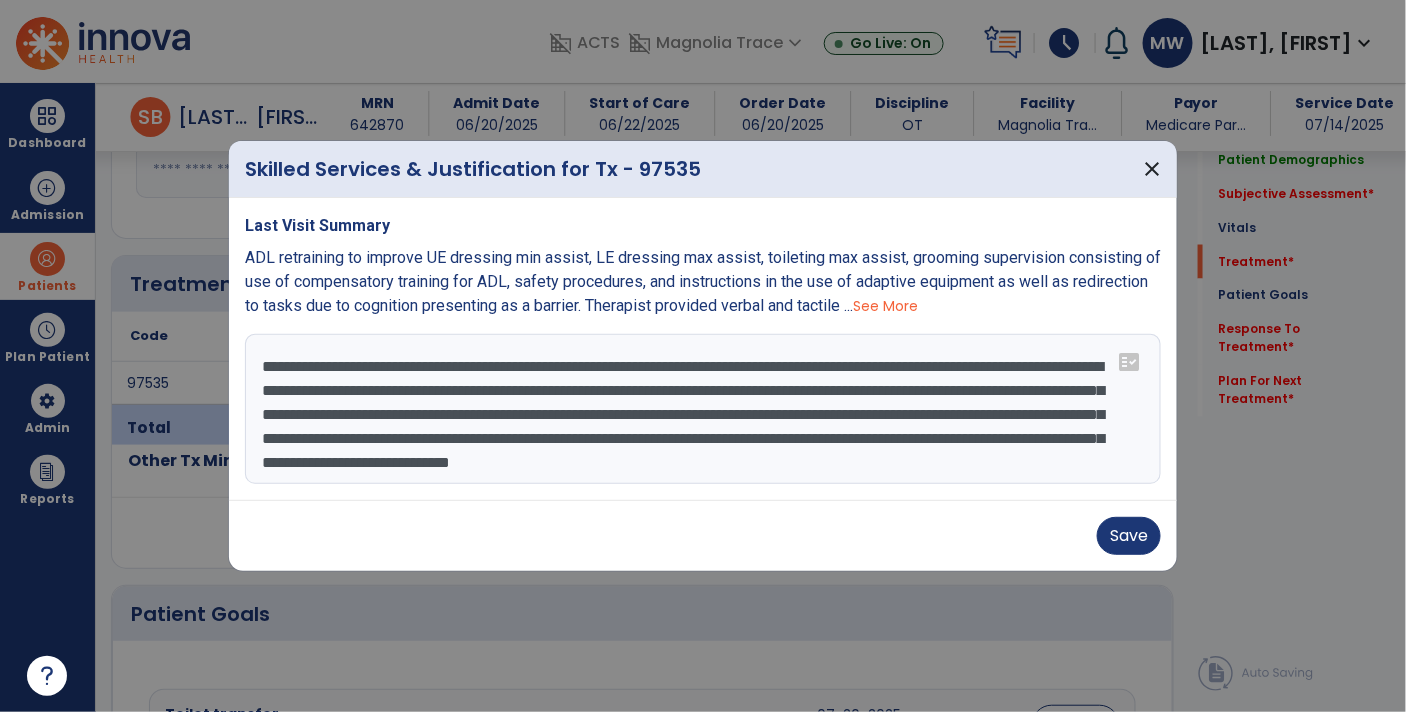 click on "**********" at bounding box center (703, 409) 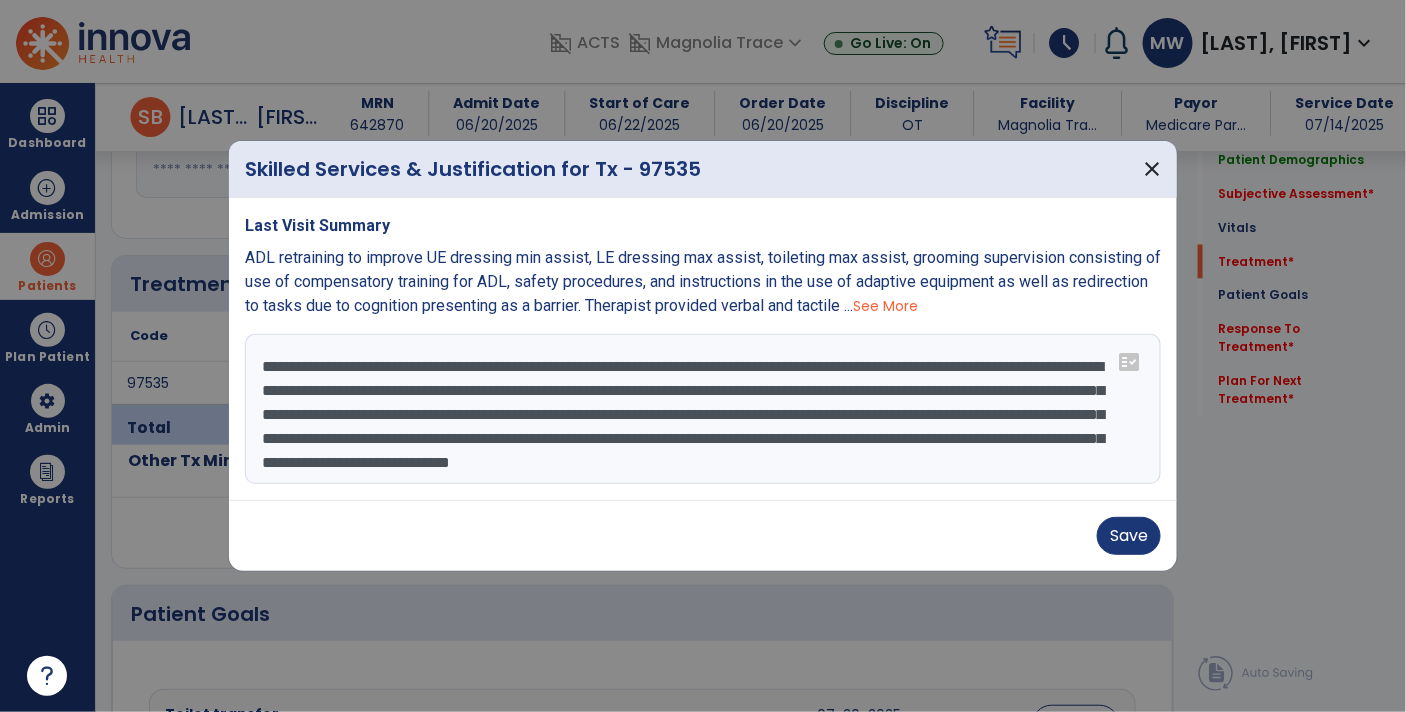click on "**********" at bounding box center [703, 409] 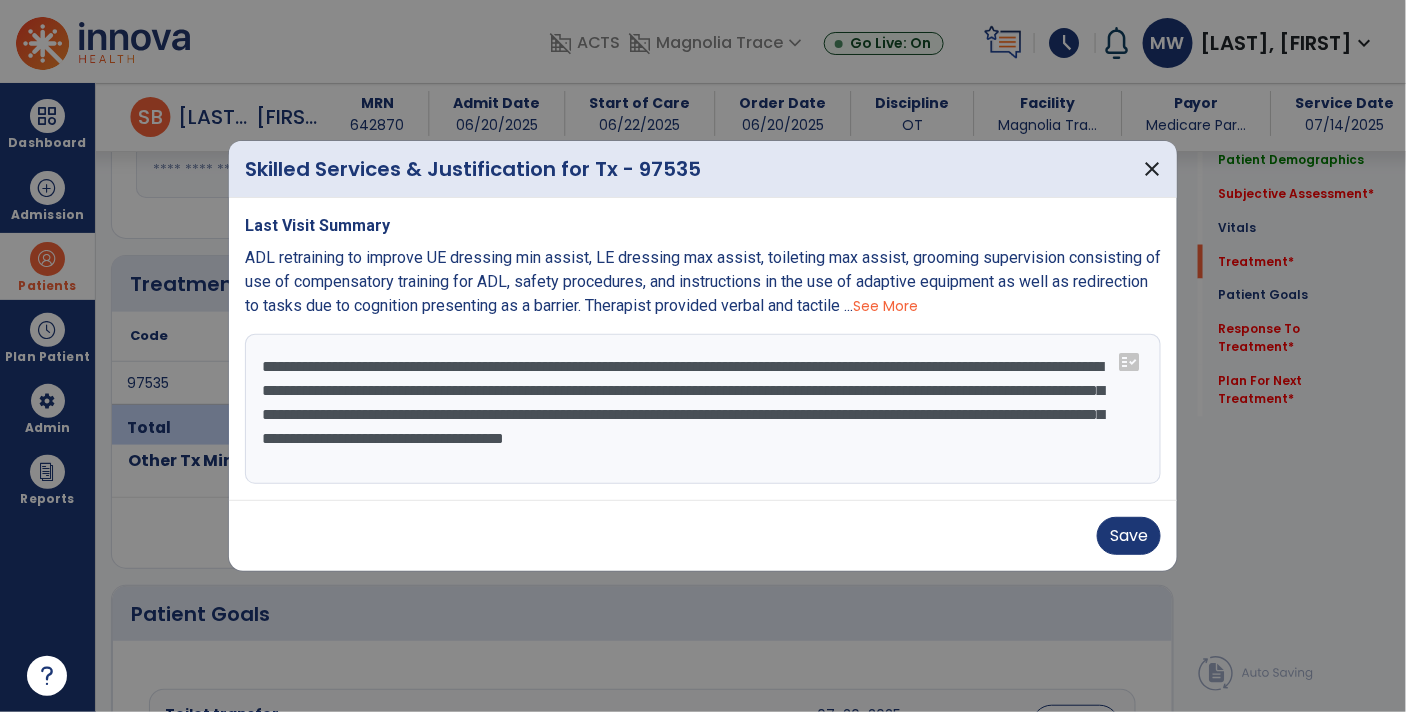 scroll, scrollTop: 0, scrollLeft: 0, axis: both 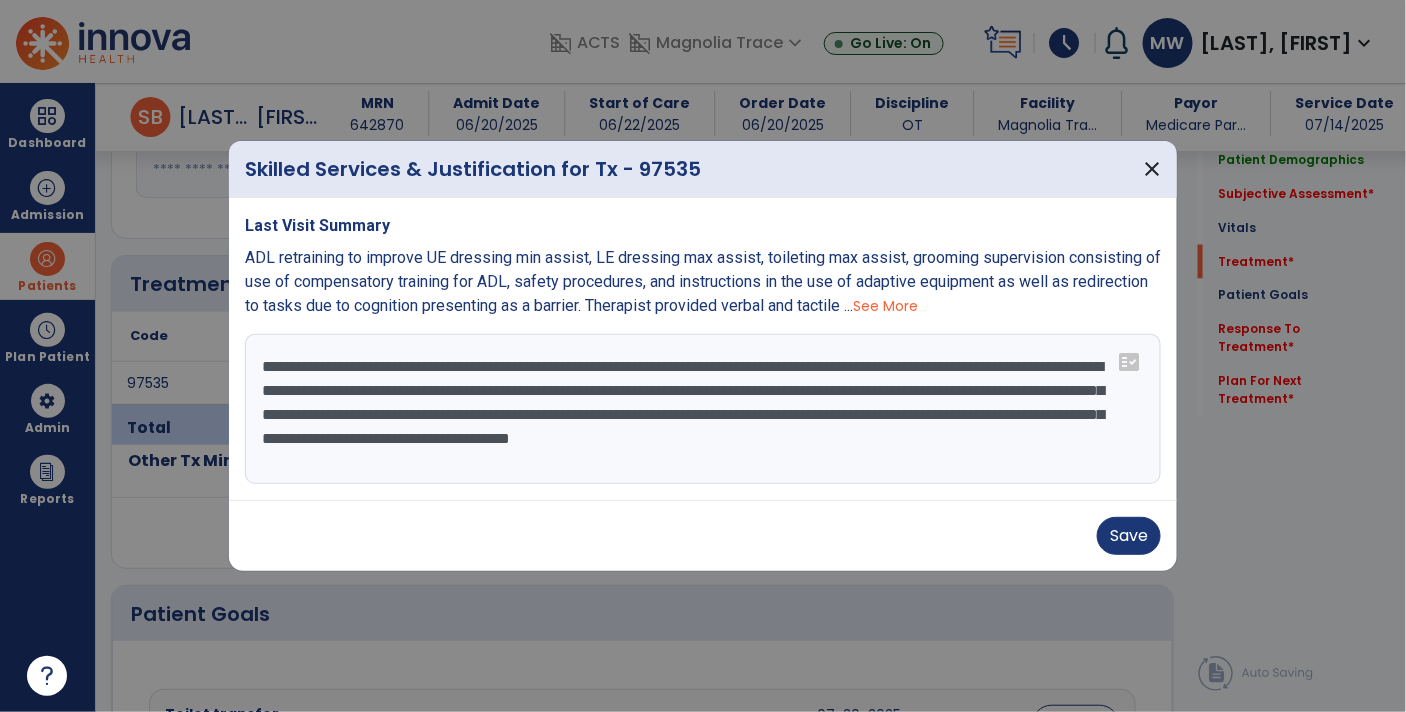 click on "**********" at bounding box center [703, 409] 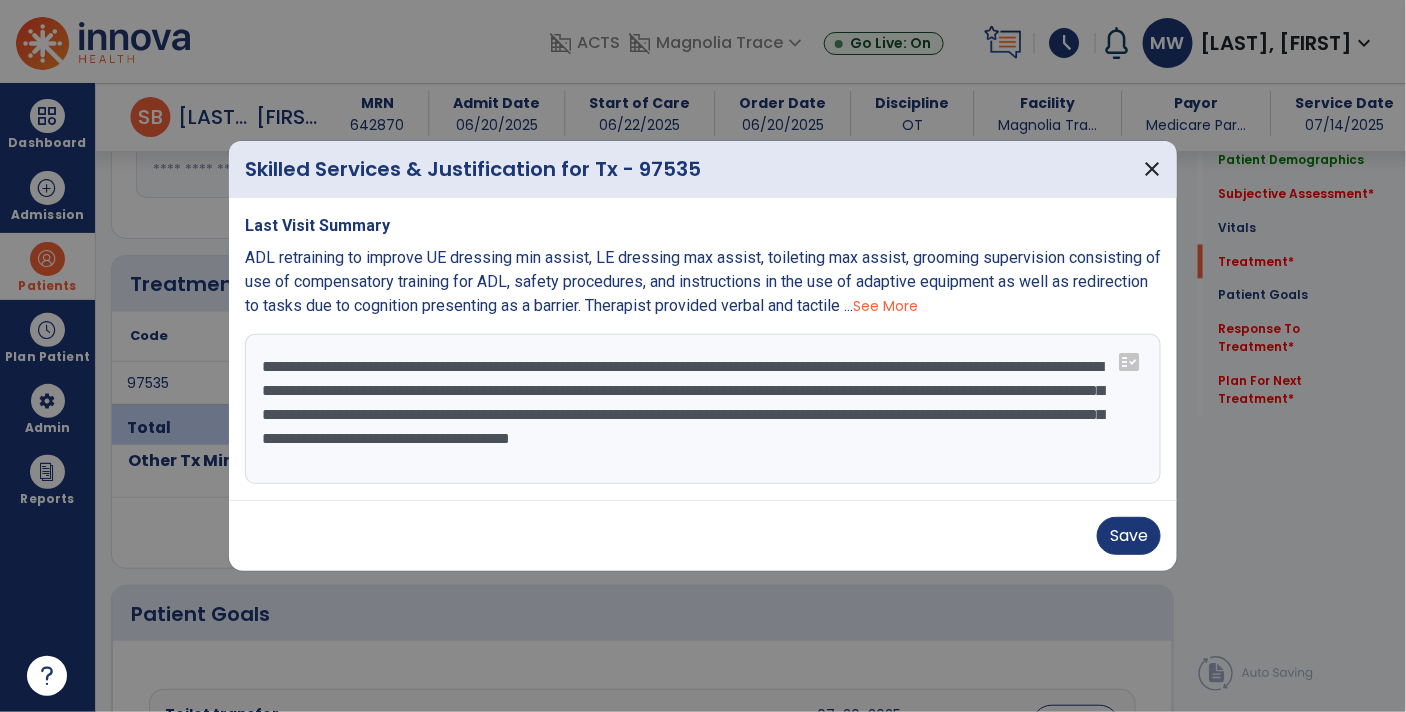 click on "**********" at bounding box center (703, 409) 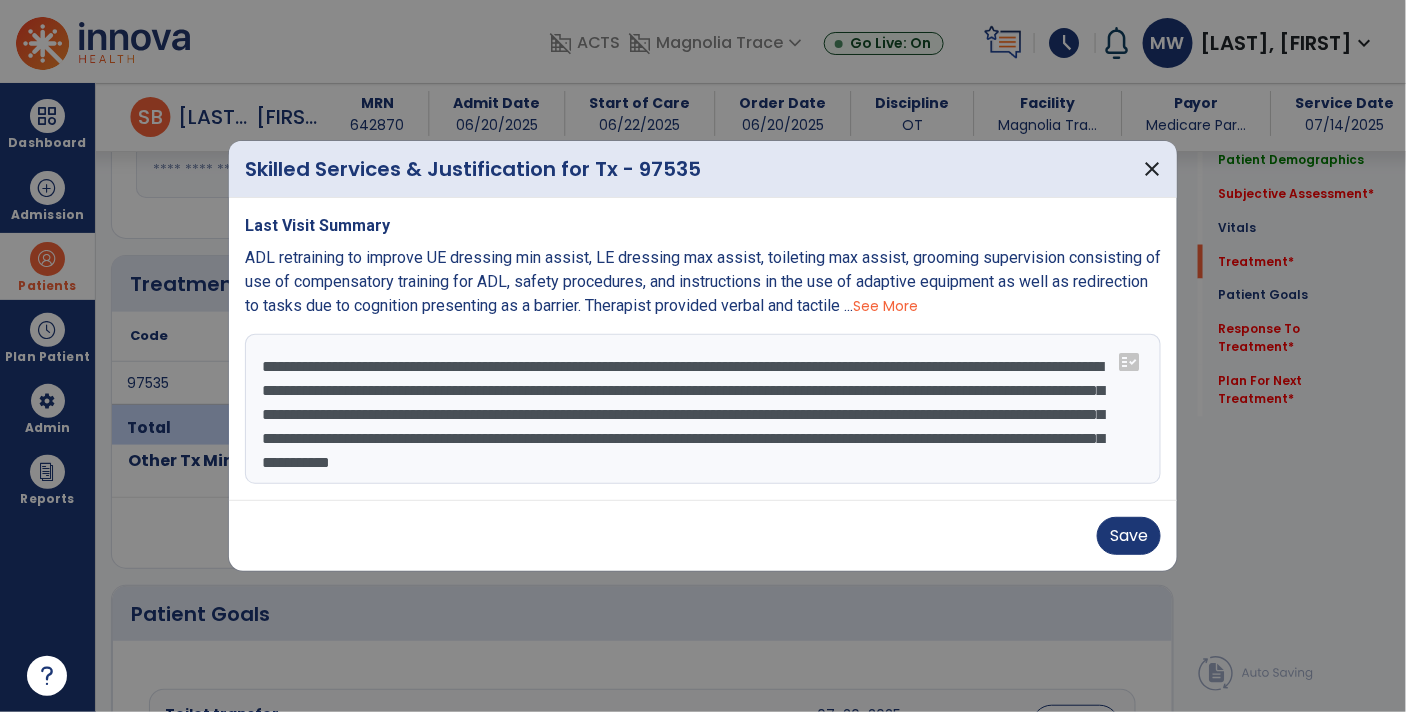 click on "**********" at bounding box center (703, 409) 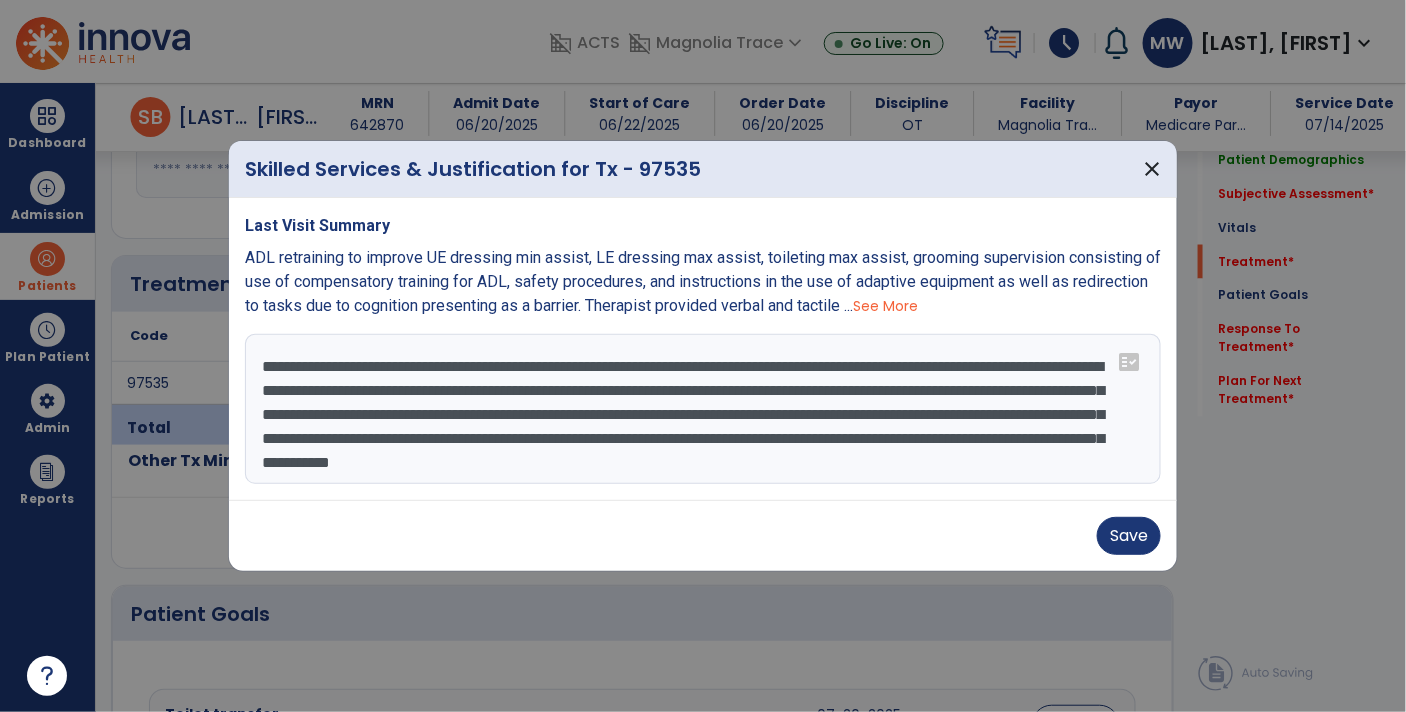 click on "**********" at bounding box center [703, 409] 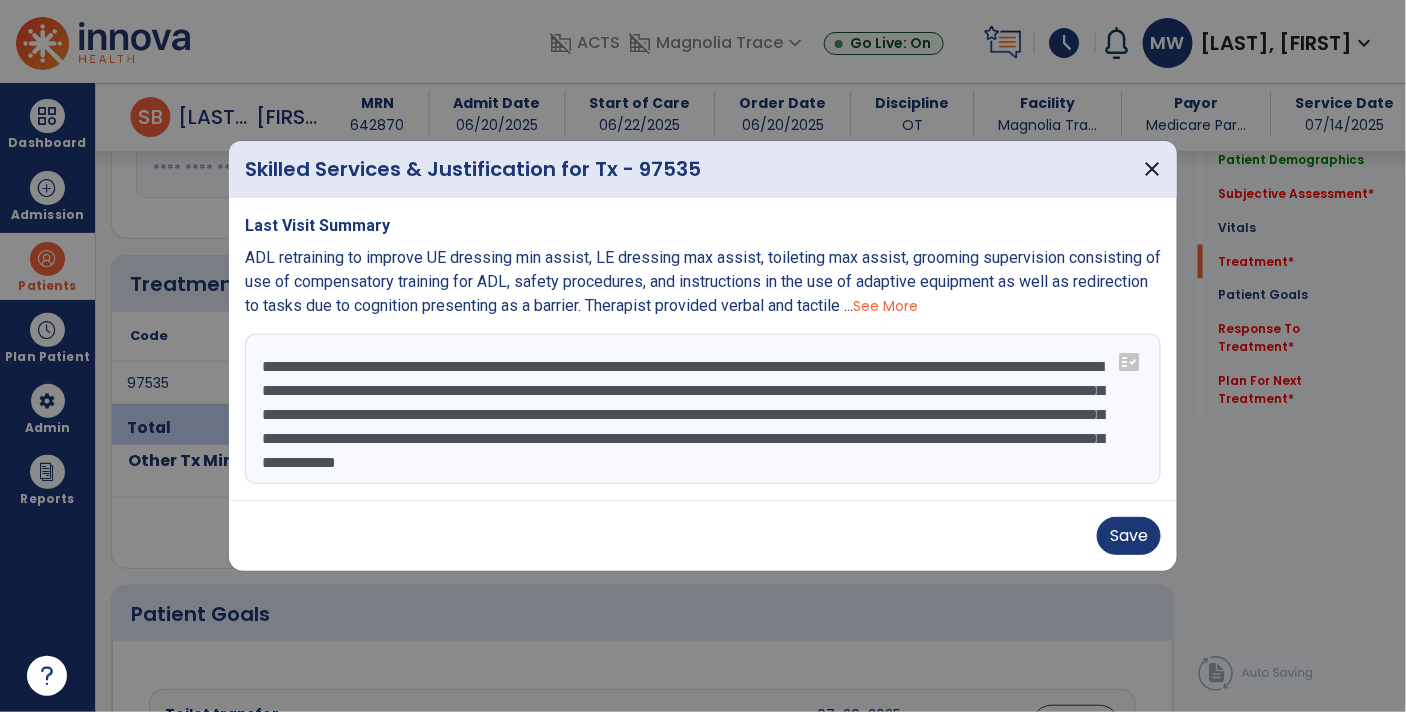 click on "**********" at bounding box center [703, 409] 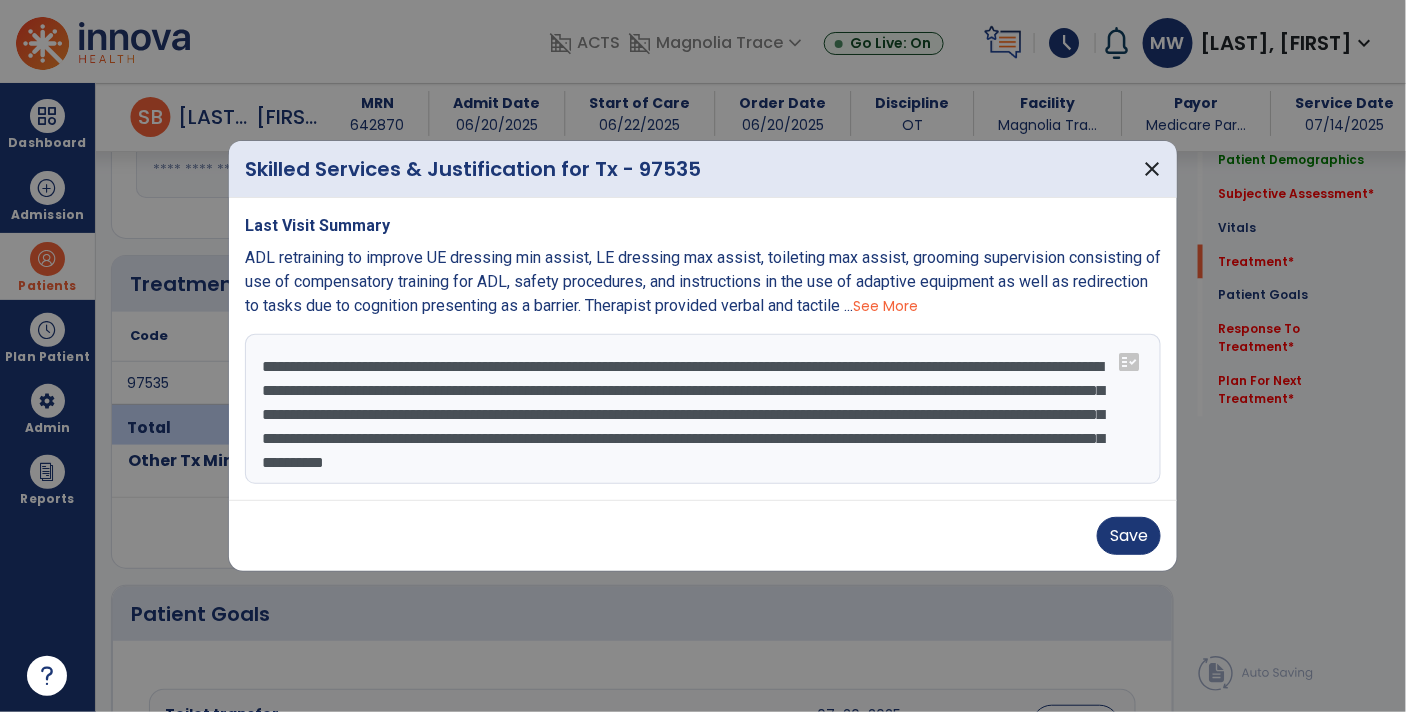 click on "**********" at bounding box center [703, 409] 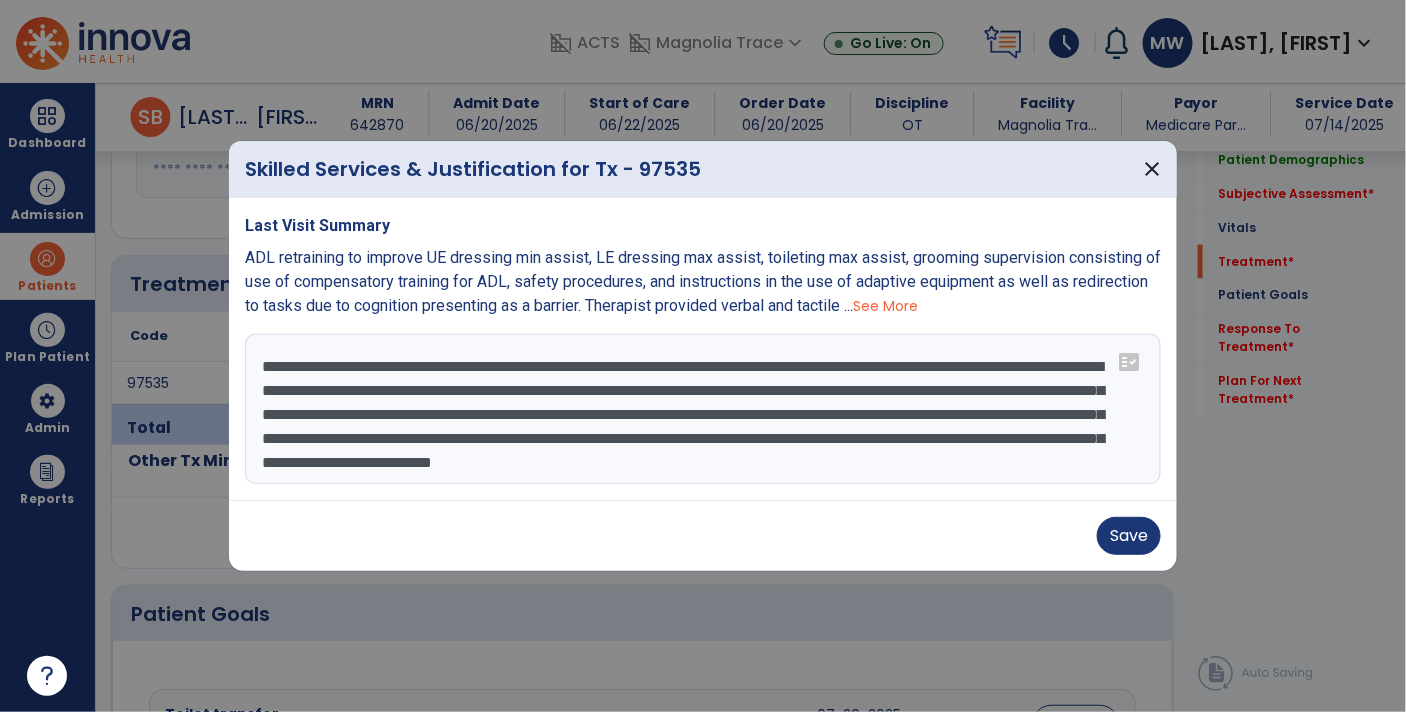 scroll, scrollTop: 23, scrollLeft: 0, axis: vertical 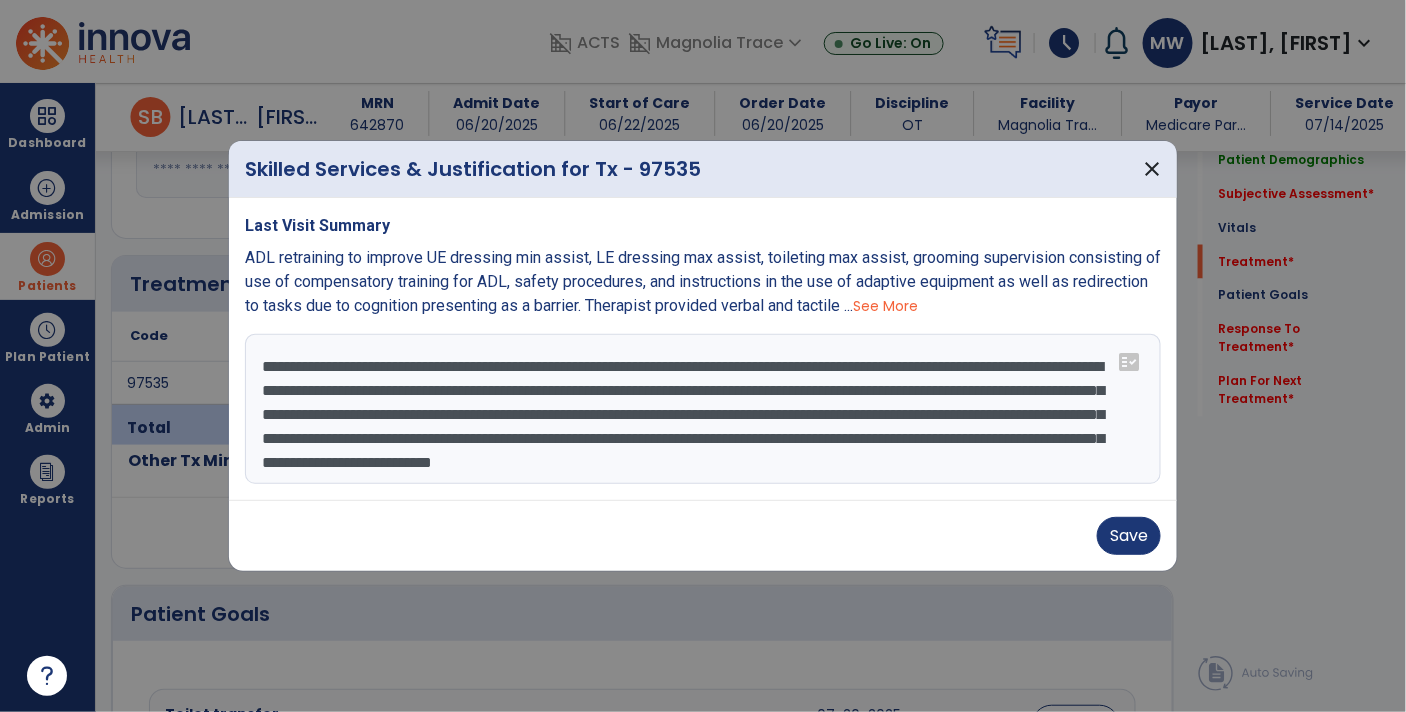 click on "**********" at bounding box center (703, 409) 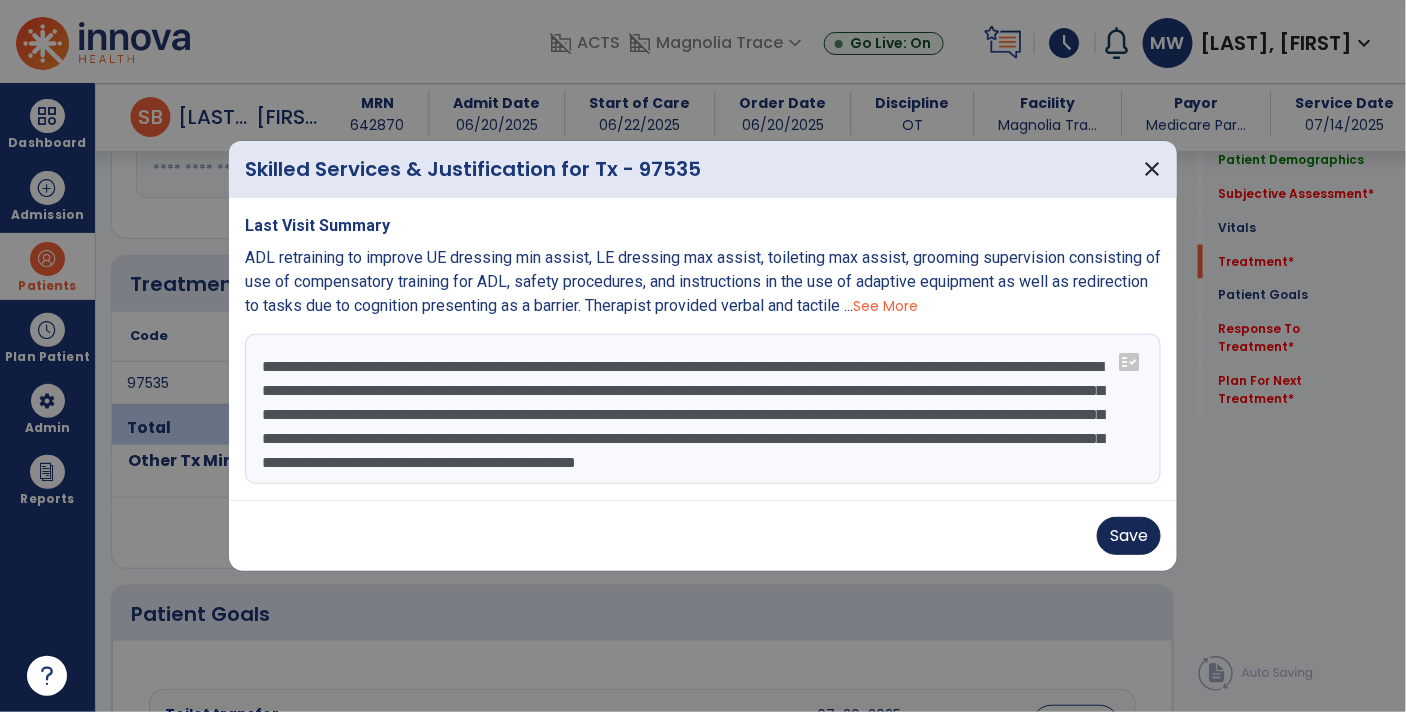 type on "**********" 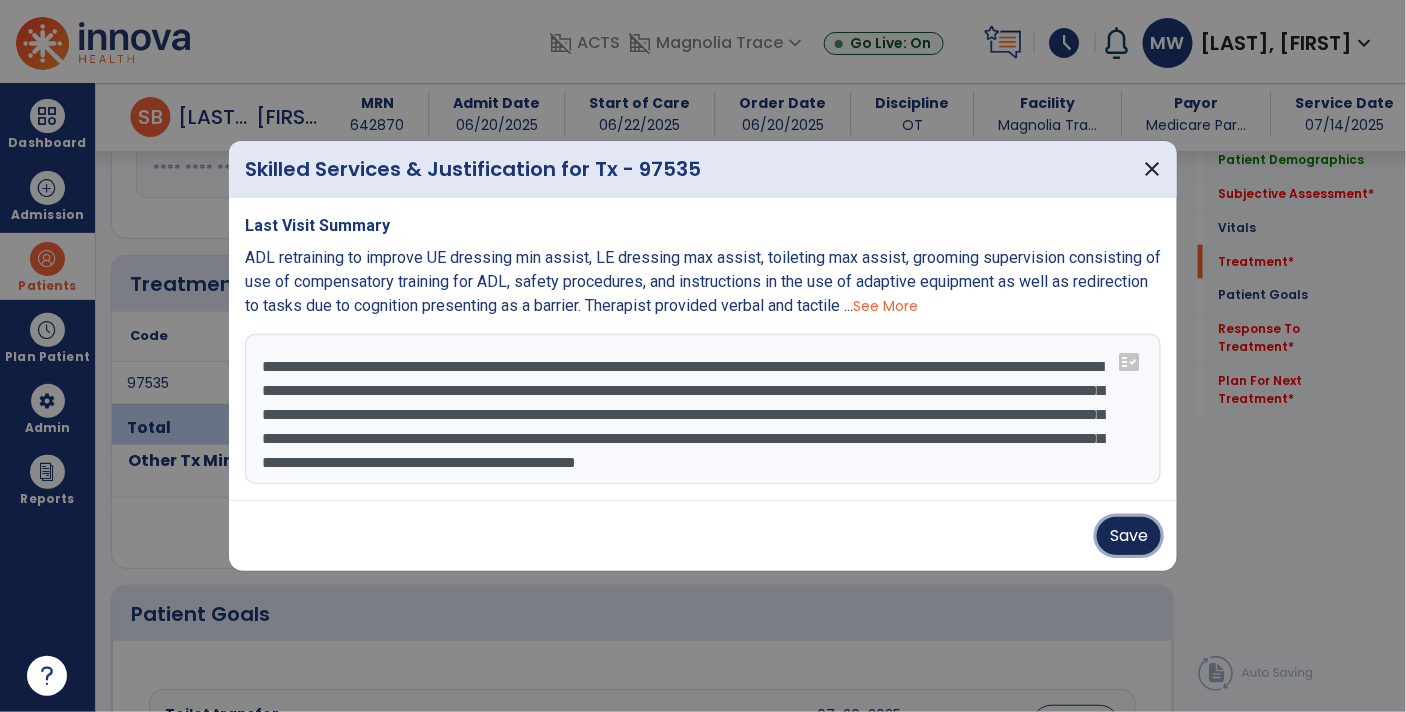 click on "Save" at bounding box center [1129, 536] 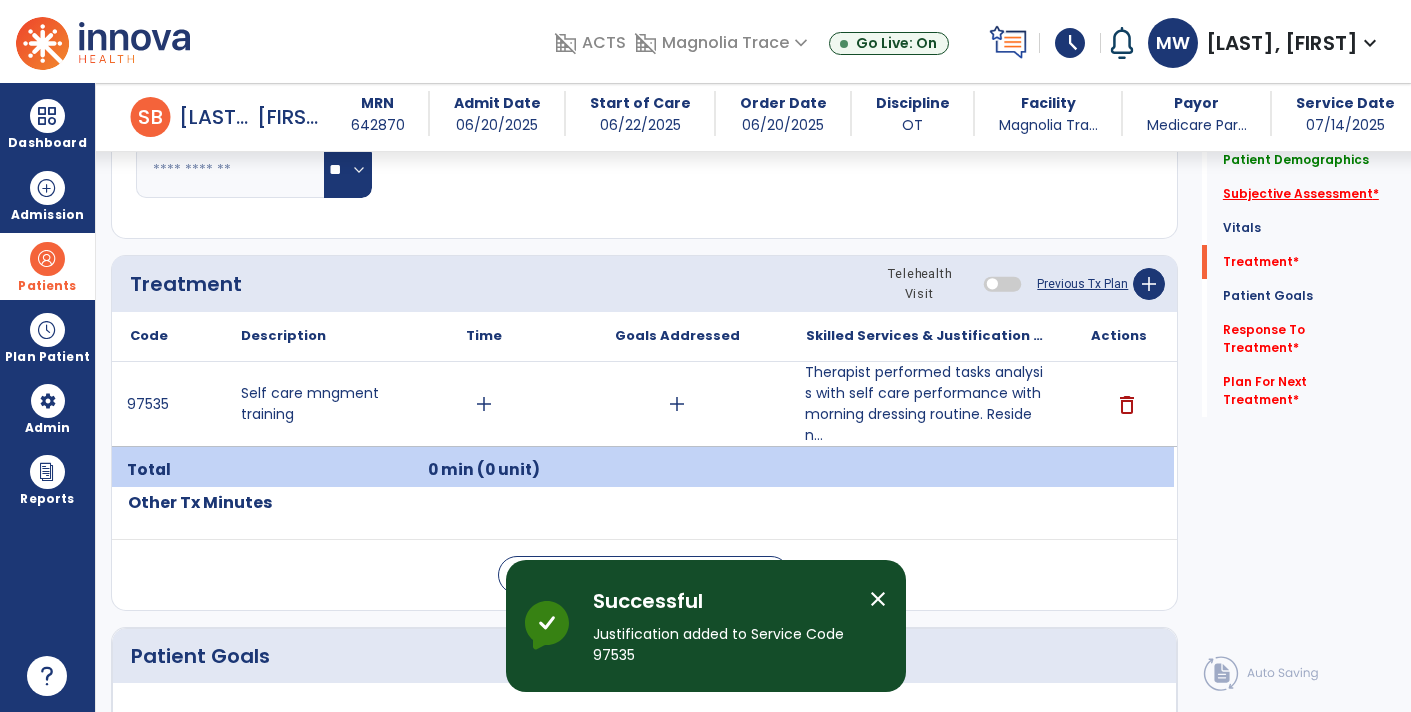 click on "Subjective Assessment   *" 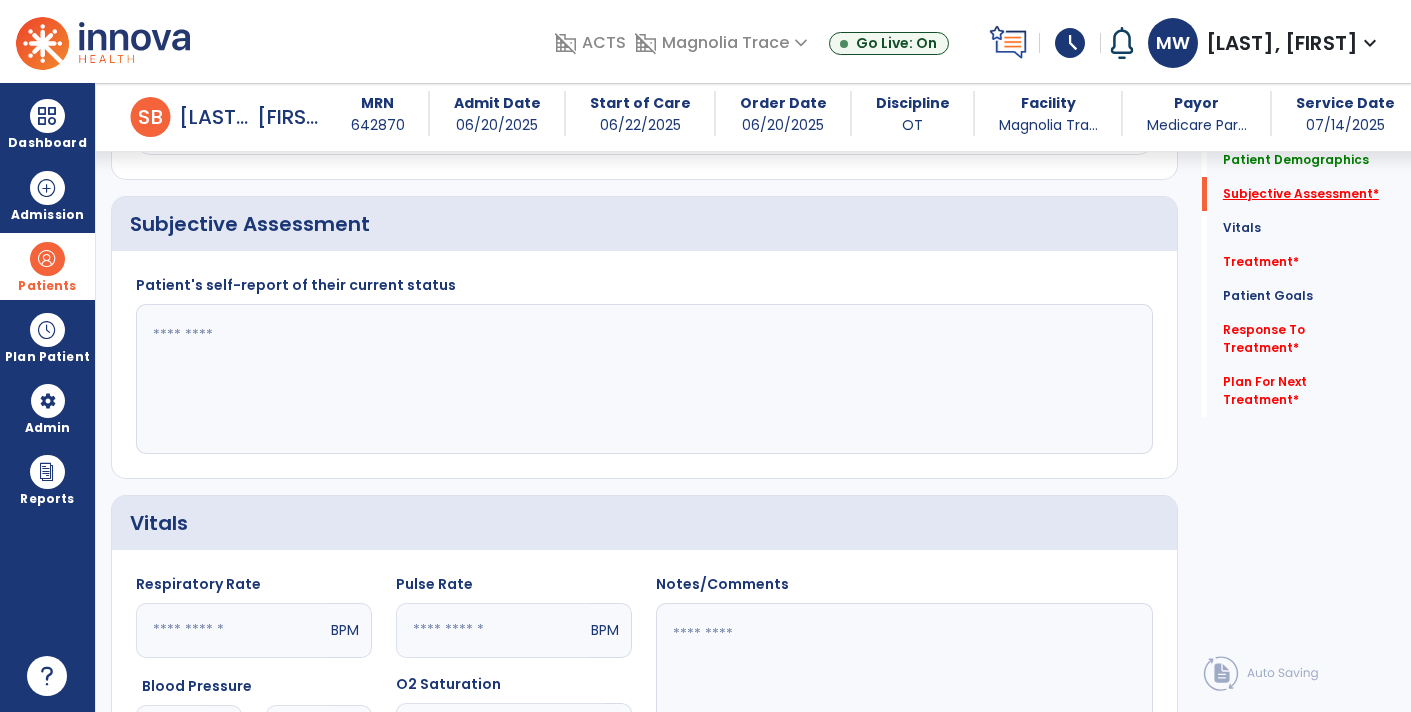 scroll, scrollTop: 270, scrollLeft: 0, axis: vertical 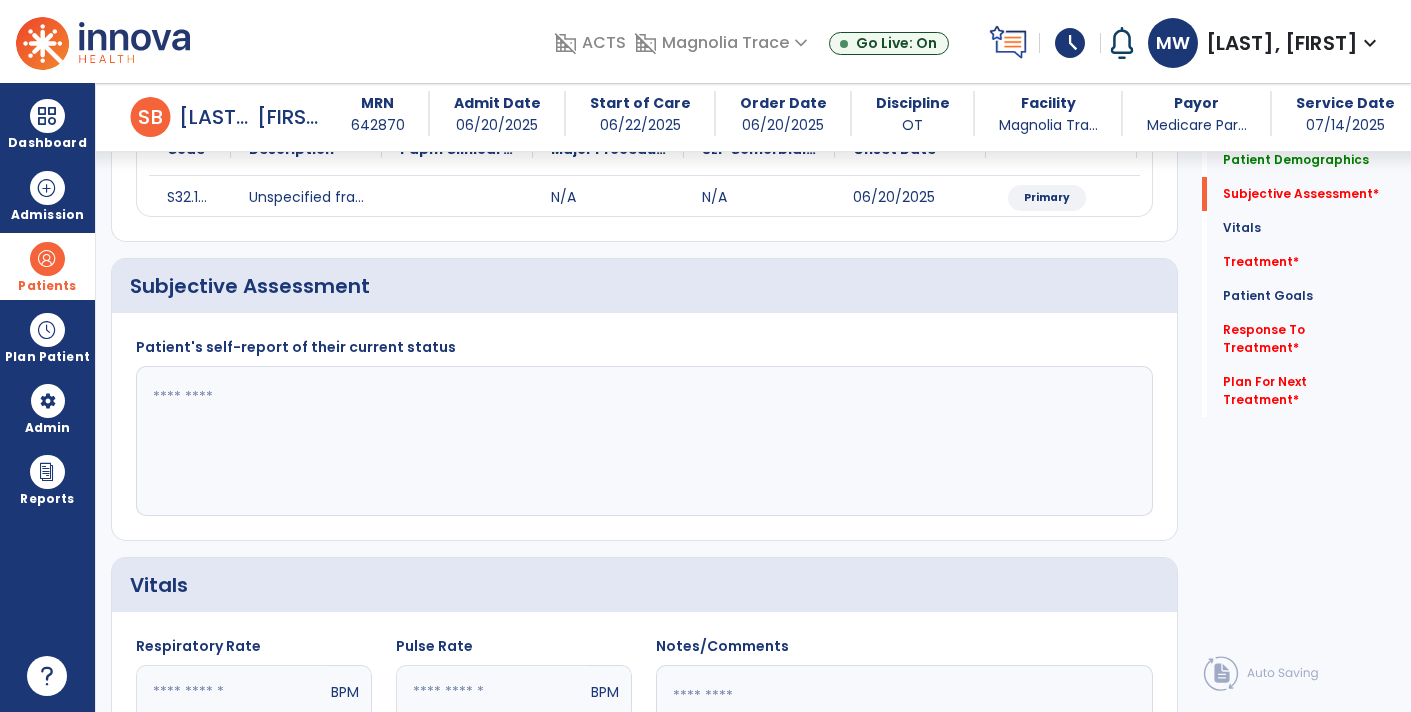 click 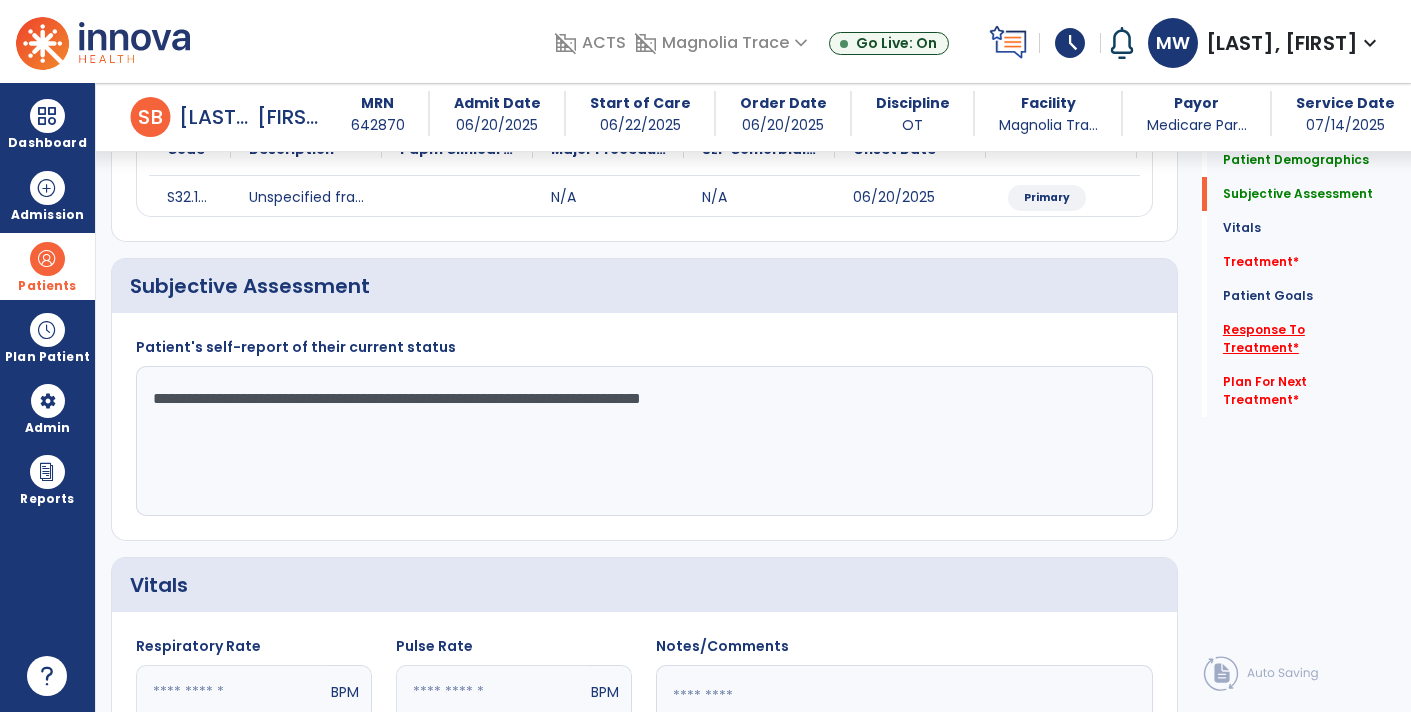 type on "**********" 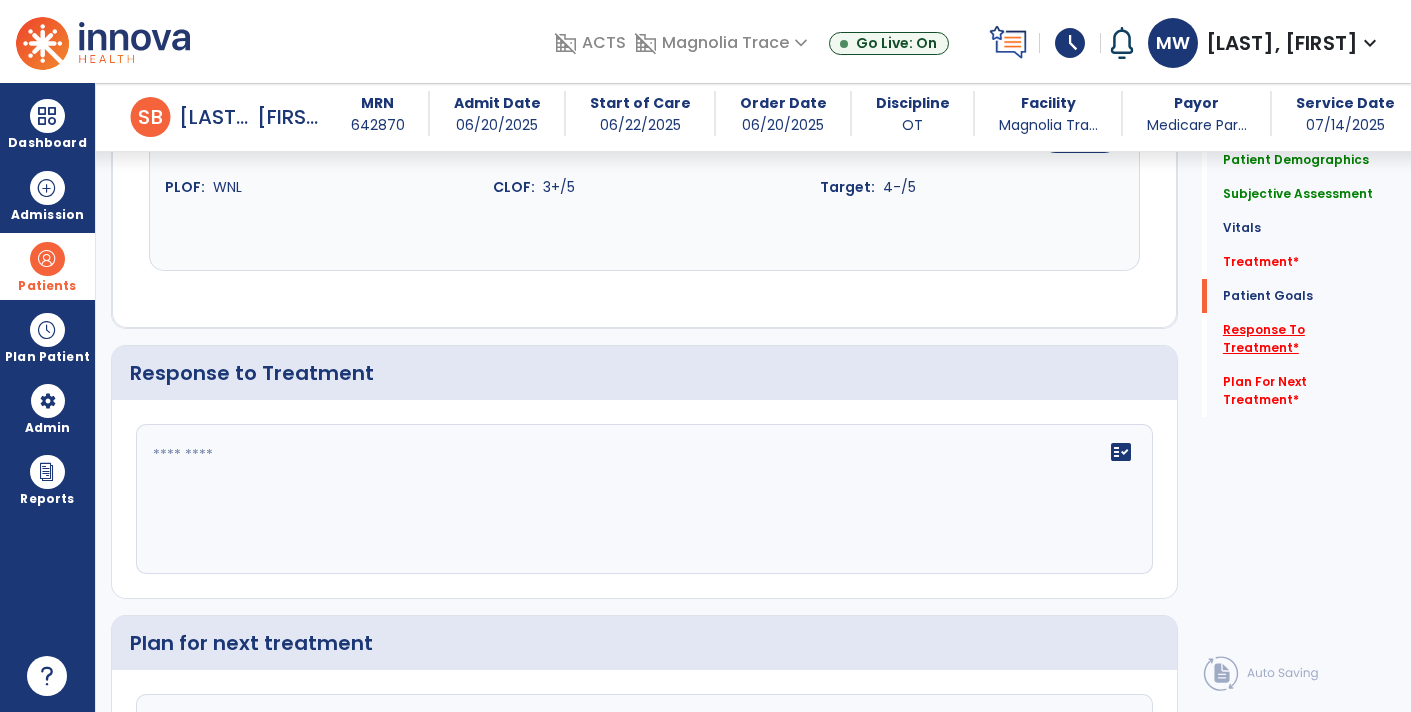scroll, scrollTop: 2377, scrollLeft: 0, axis: vertical 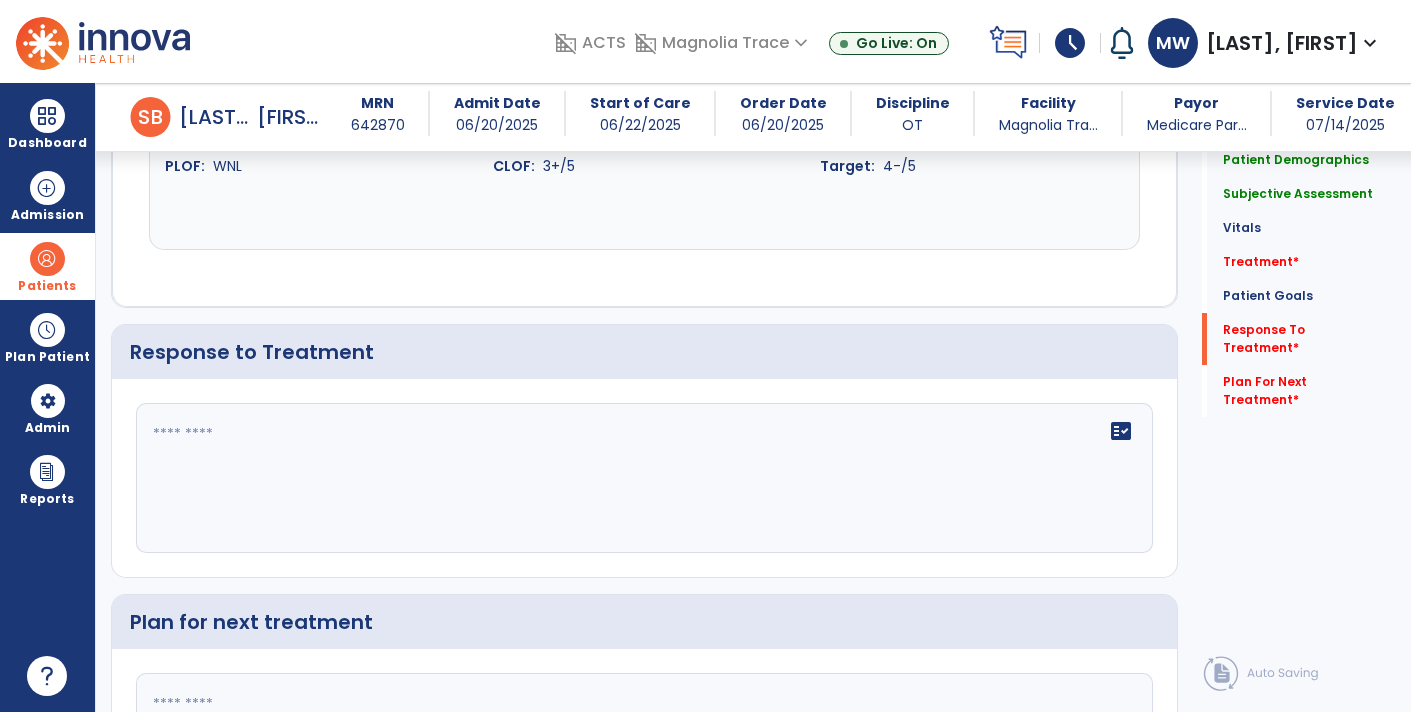 click on "fact_check" 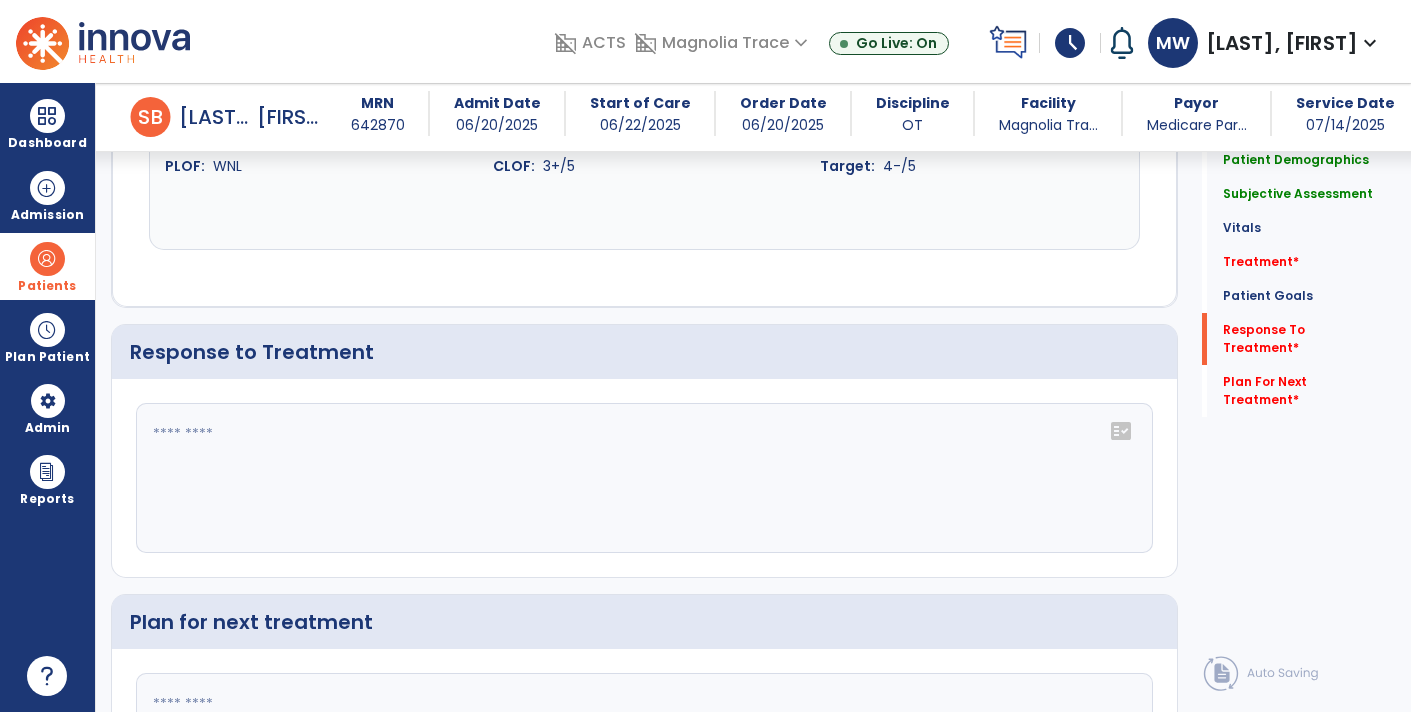 click on "fact_check" 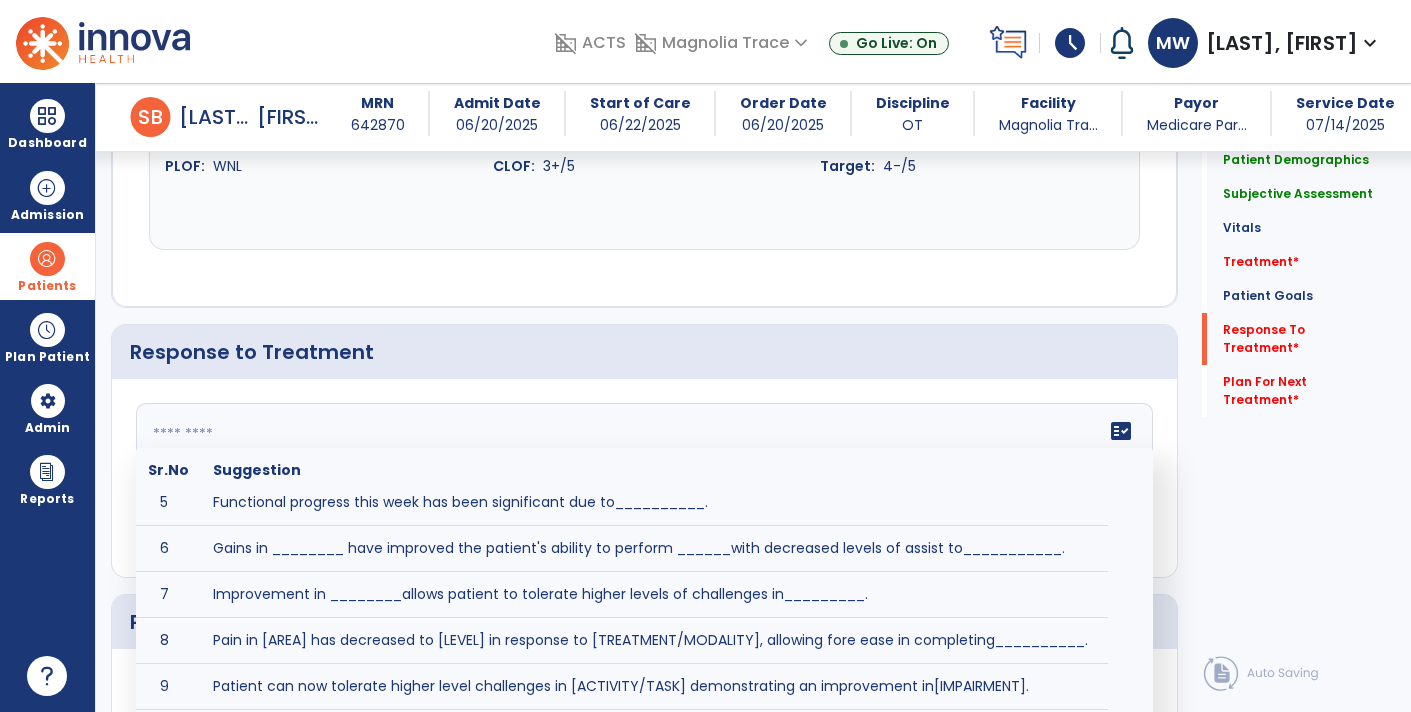 scroll, scrollTop: 263, scrollLeft: 0, axis: vertical 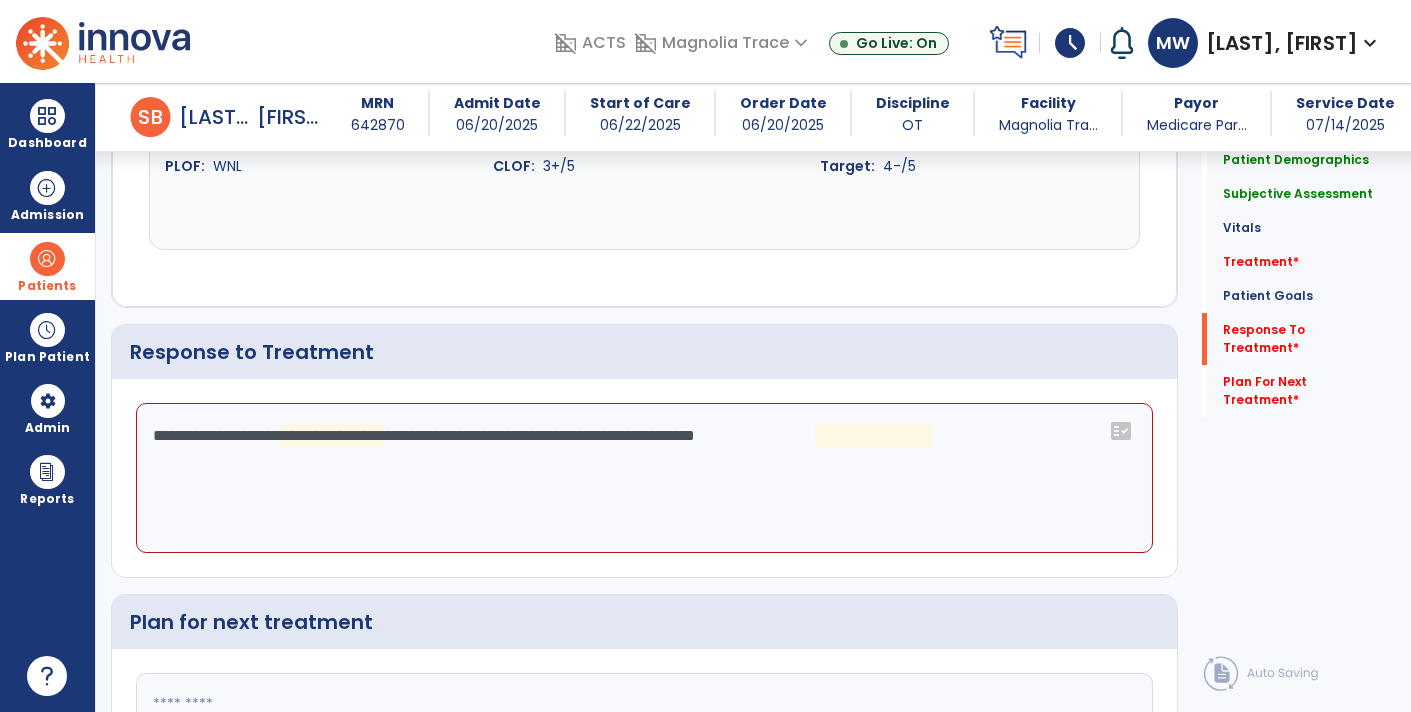click on "**********" 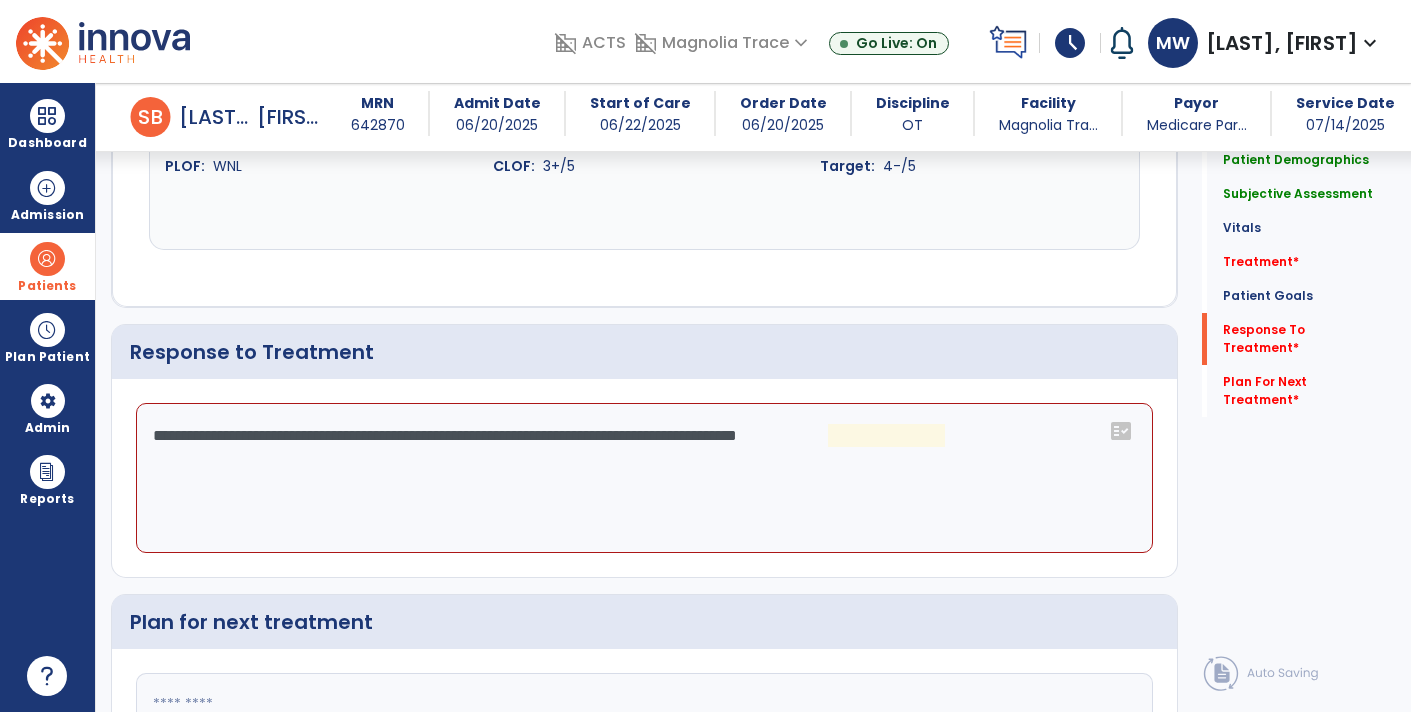 click on "**********" 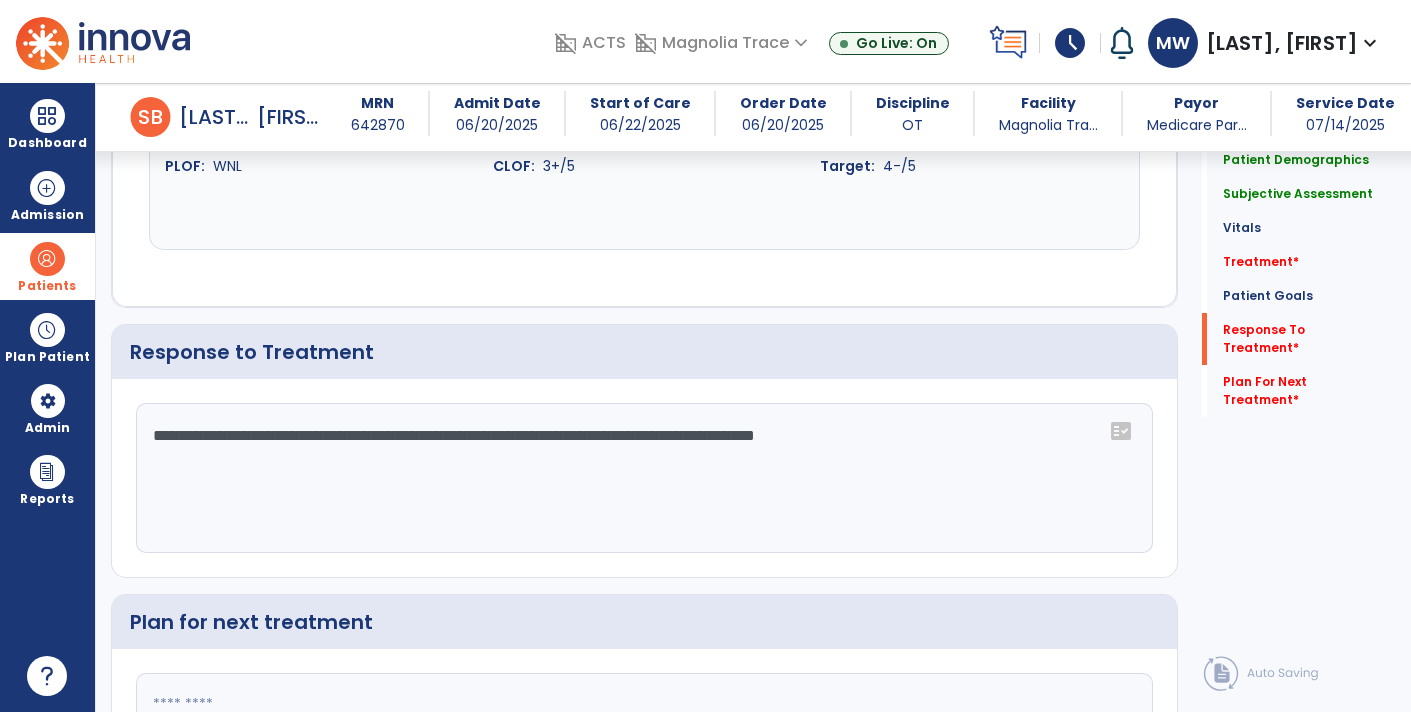 click on "**********" 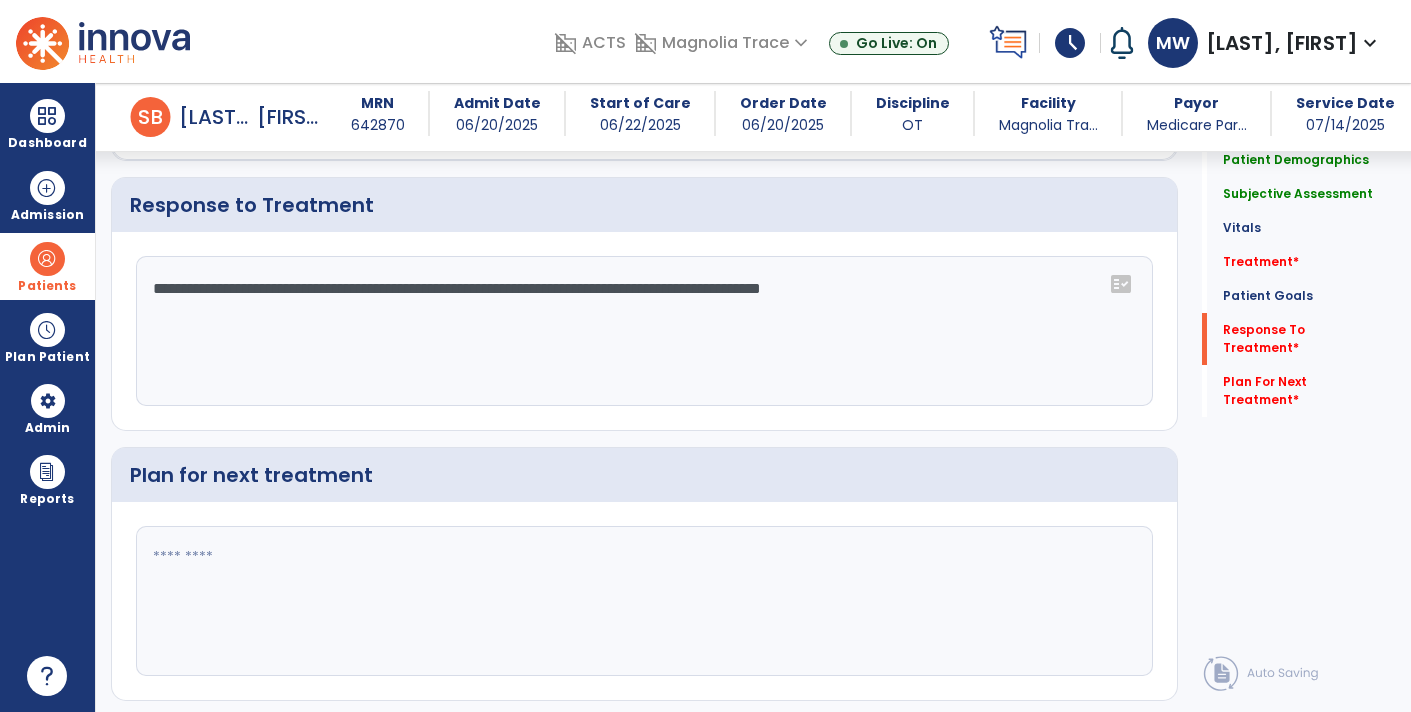 scroll, scrollTop: 2566, scrollLeft: 0, axis: vertical 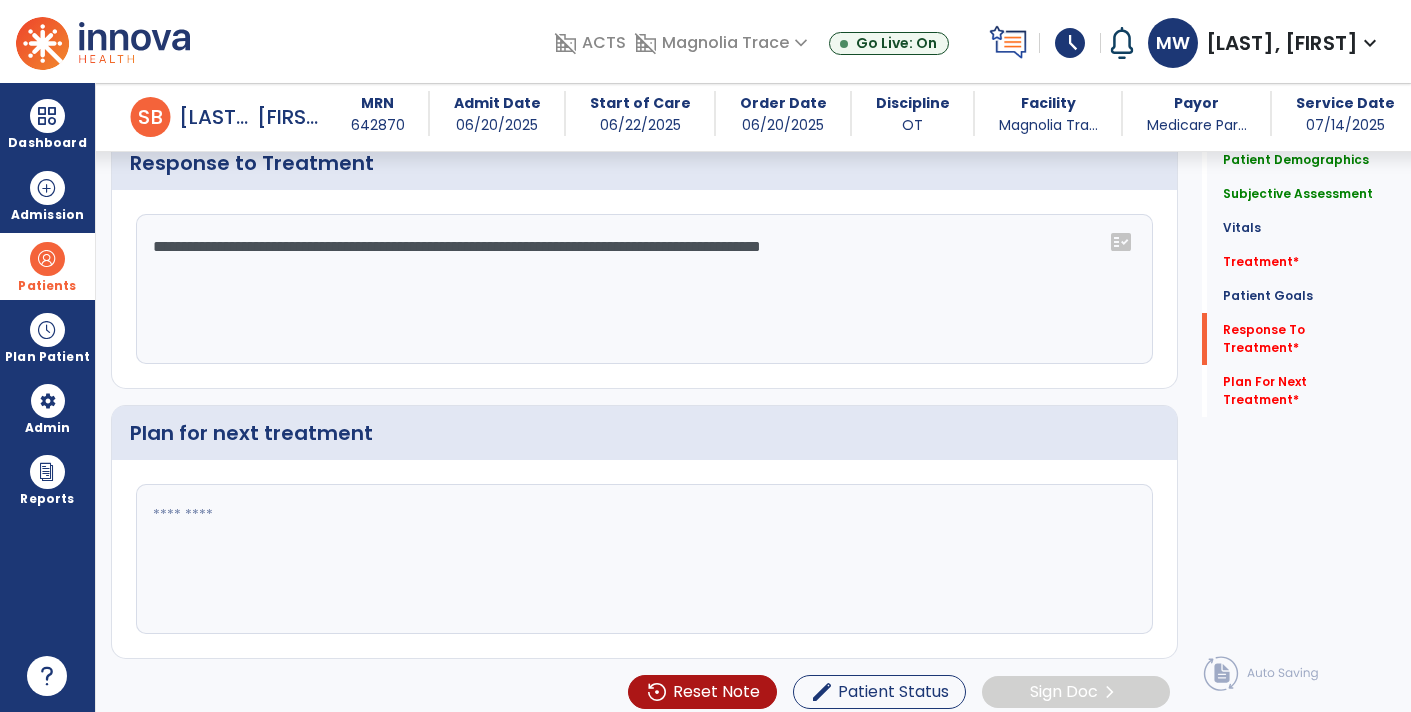 type on "**********" 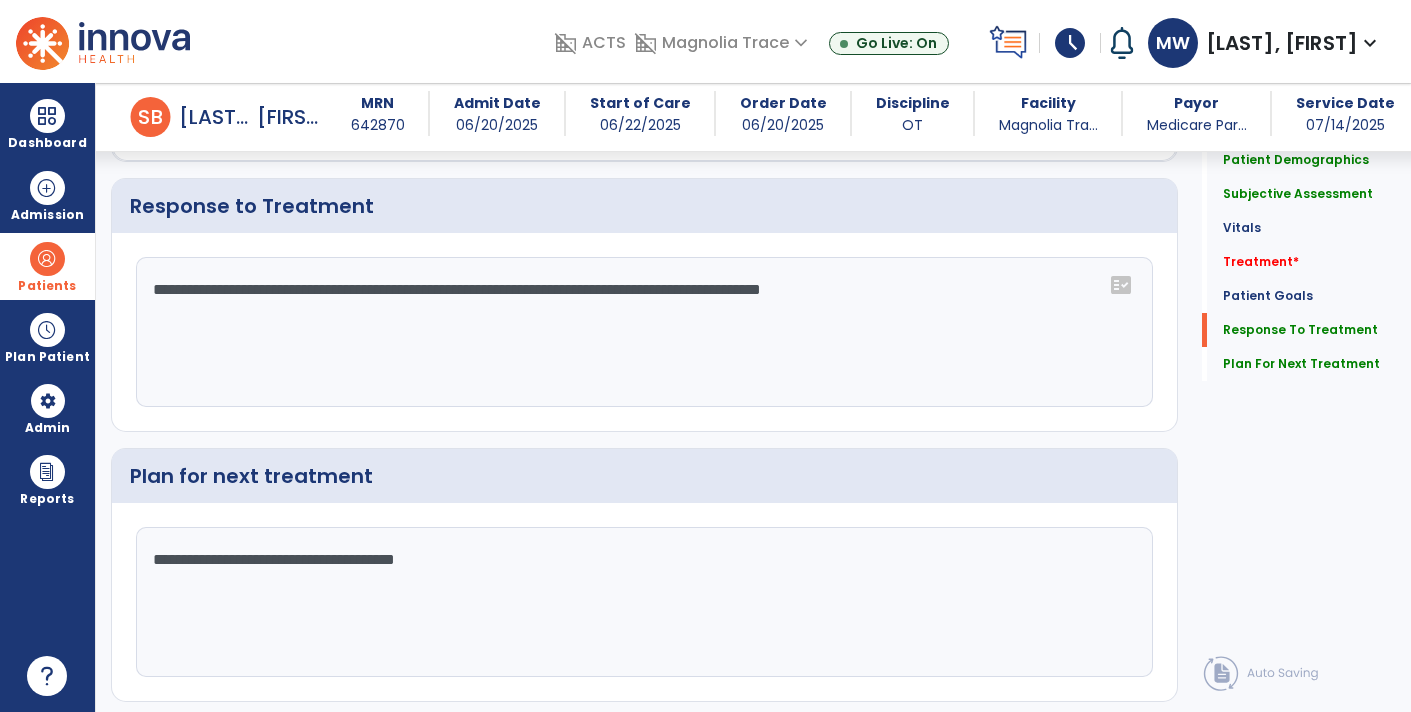 scroll, scrollTop: 2566, scrollLeft: 0, axis: vertical 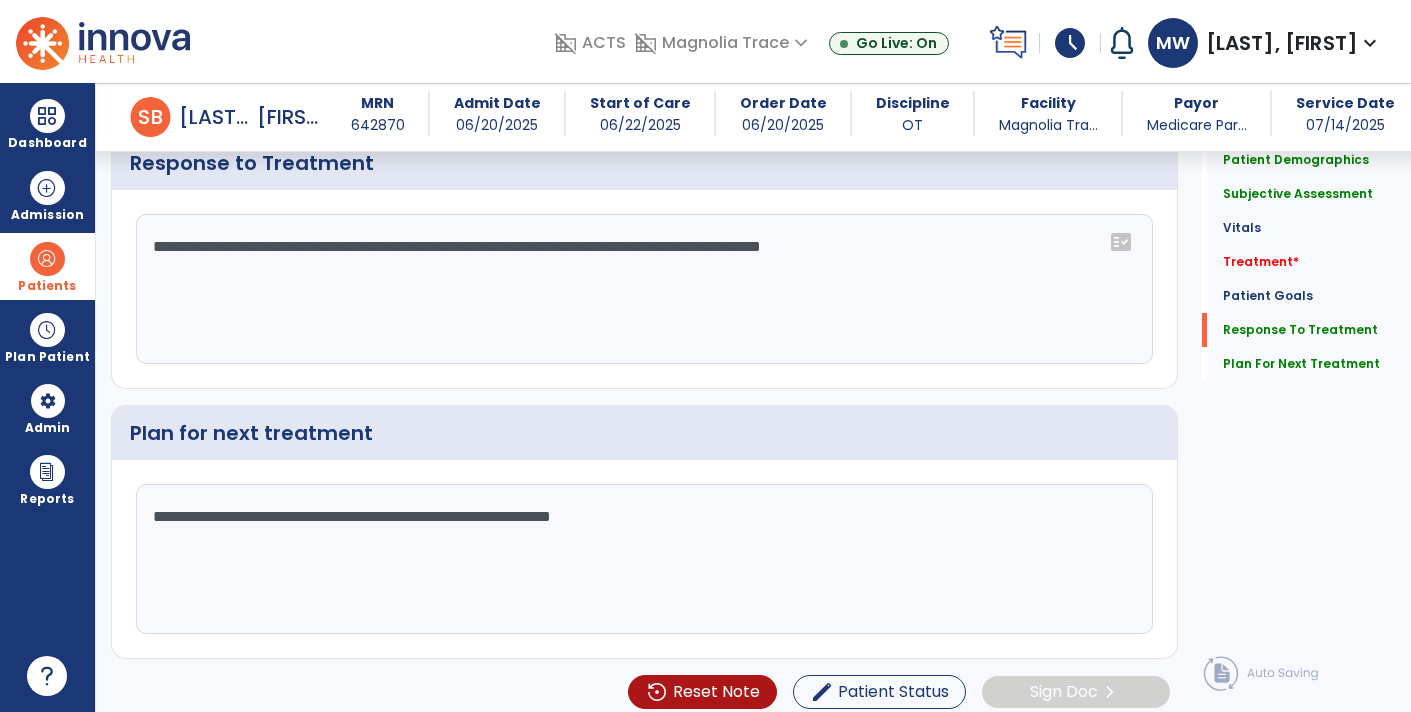 type on "**********" 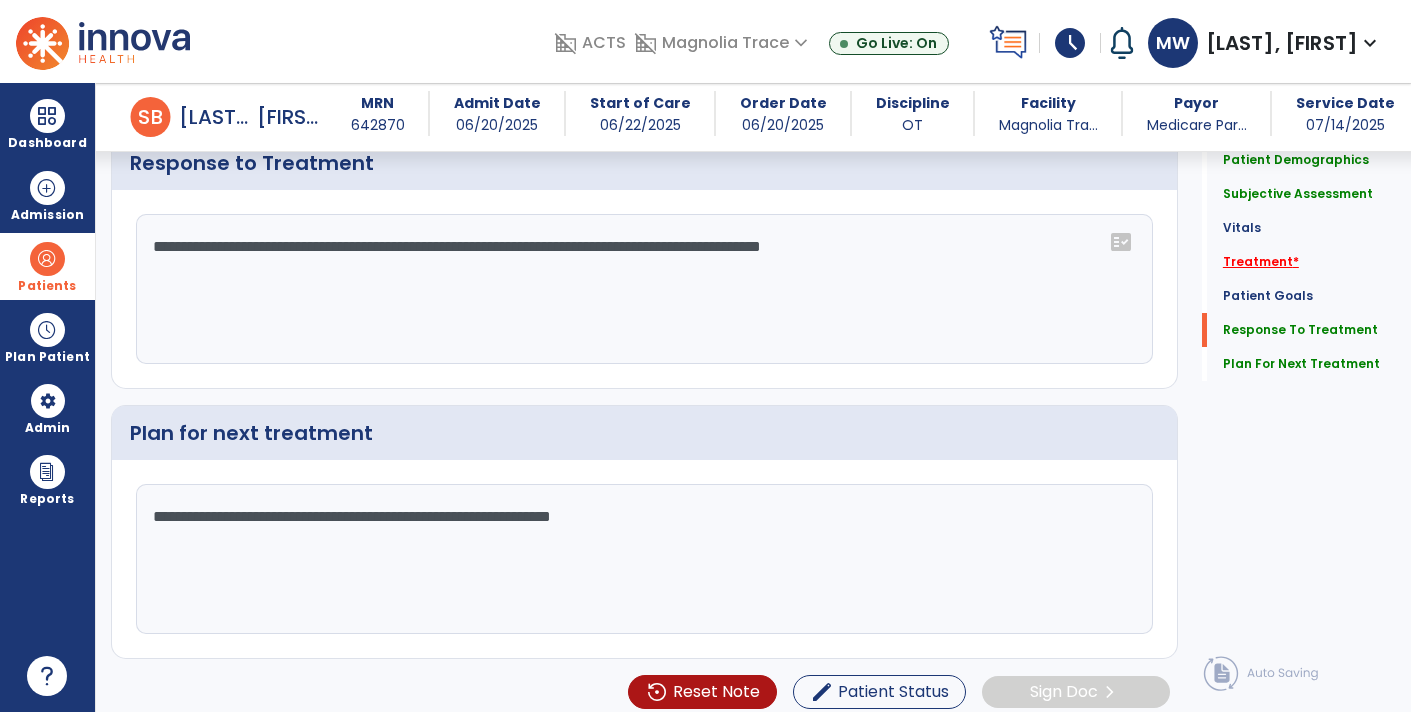 click on "Treatment   *" 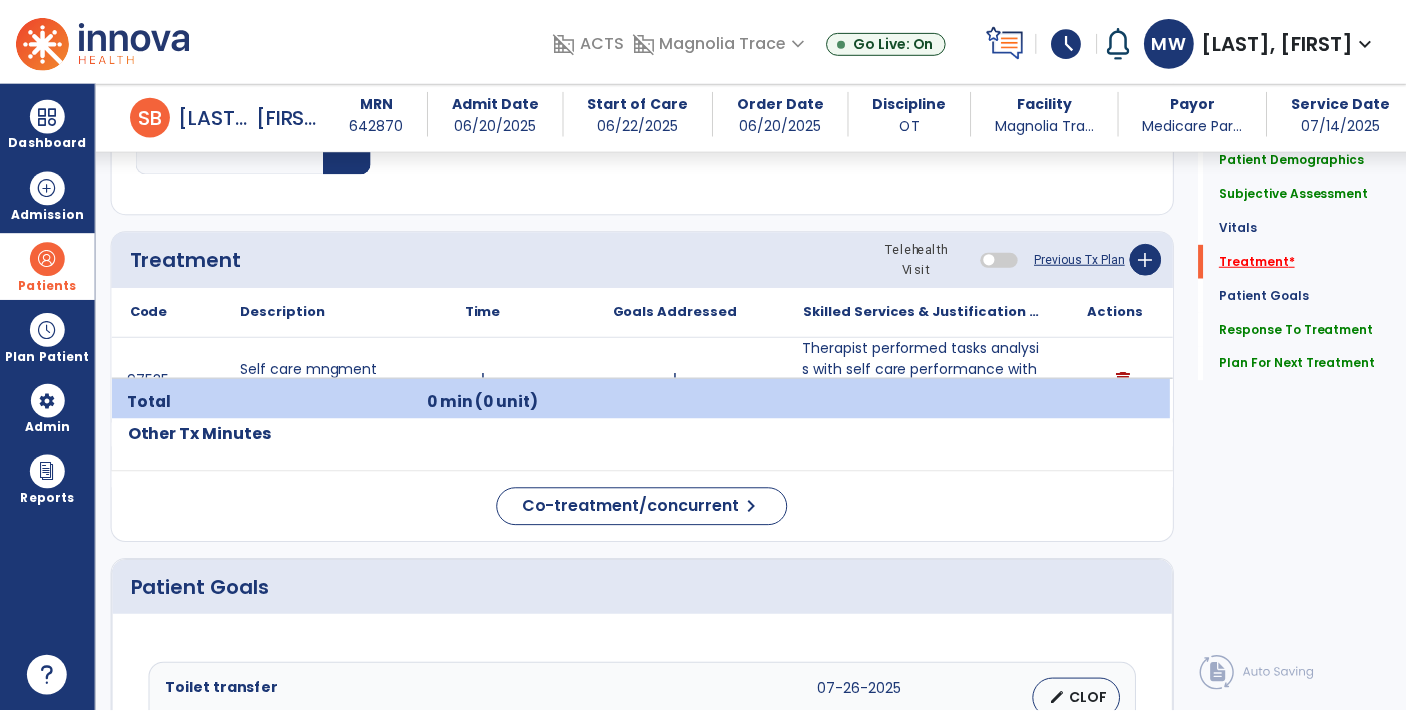 scroll, scrollTop: 1003, scrollLeft: 0, axis: vertical 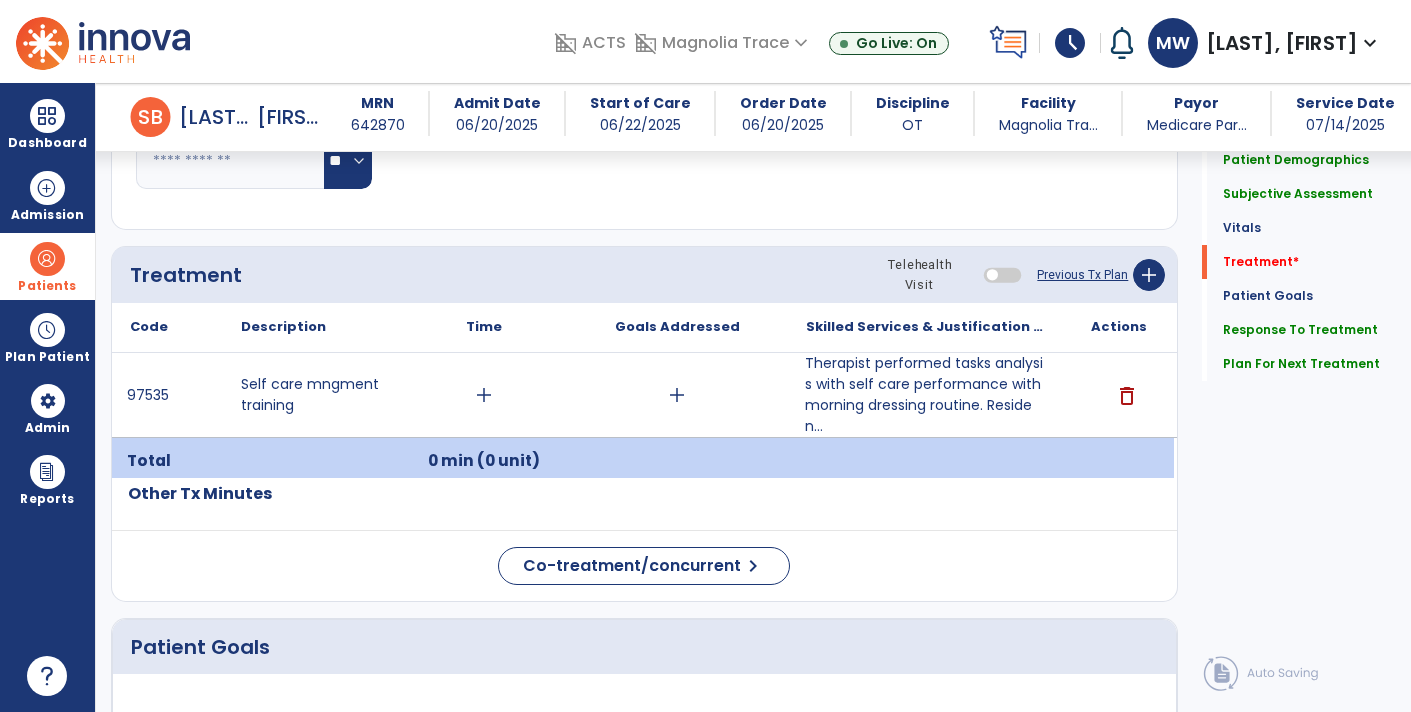 click on "add" at bounding box center [677, 395] 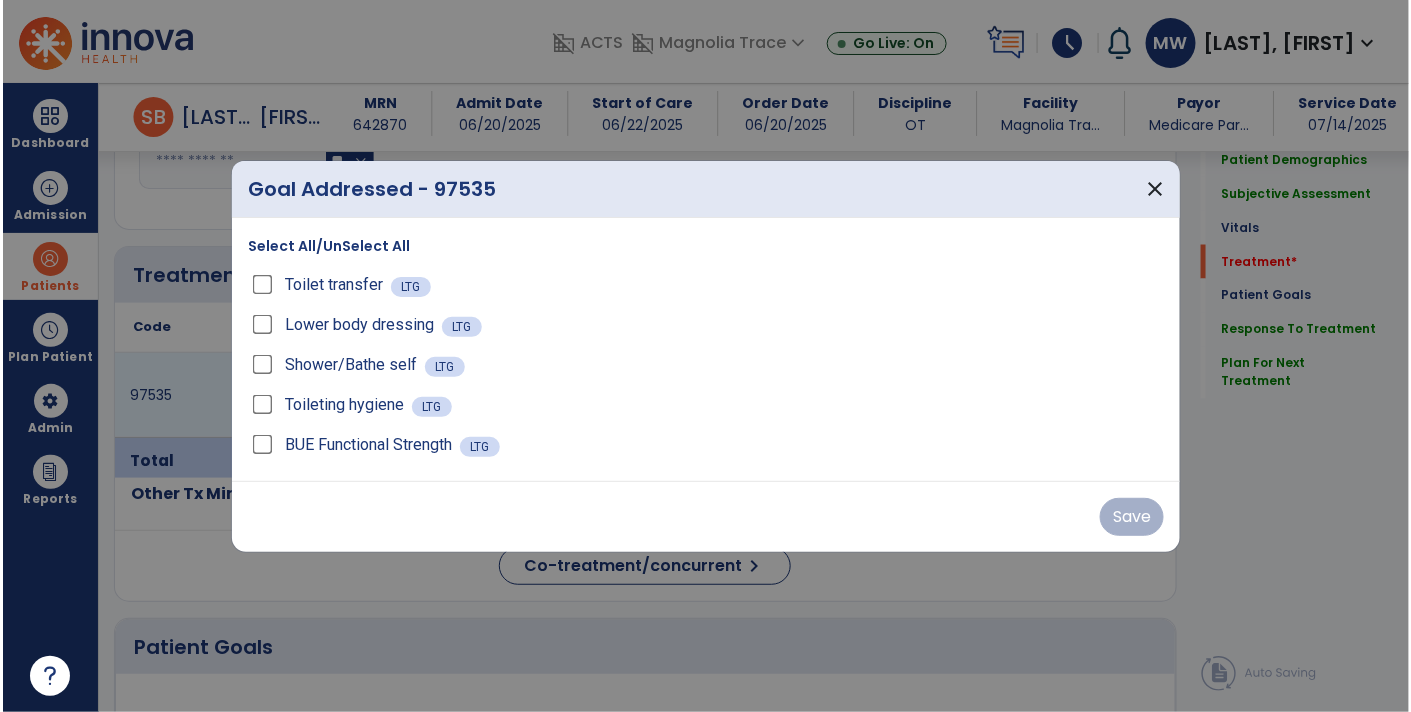scroll, scrollTop: 1003, scrollLeft: 0, axis: vertical 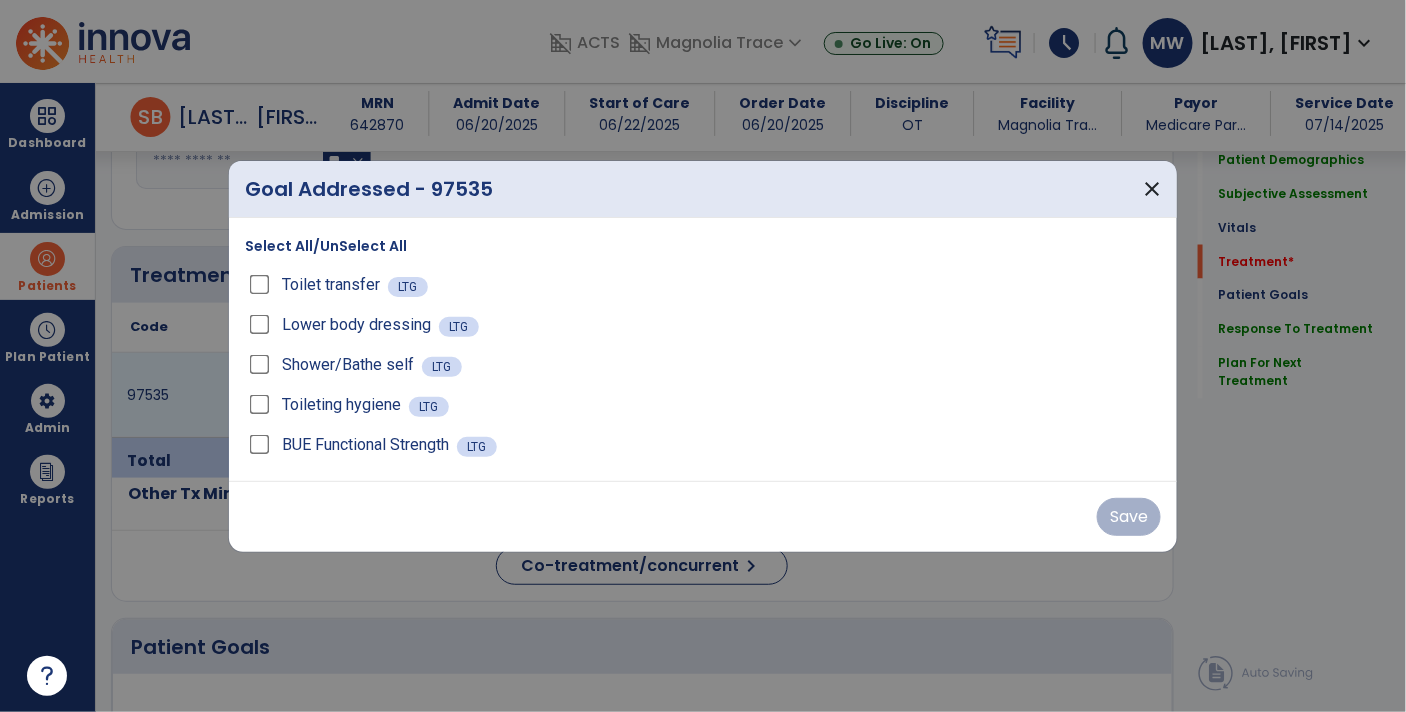 click on "Select All/UnSelect All" at bounding box center [326, 246] 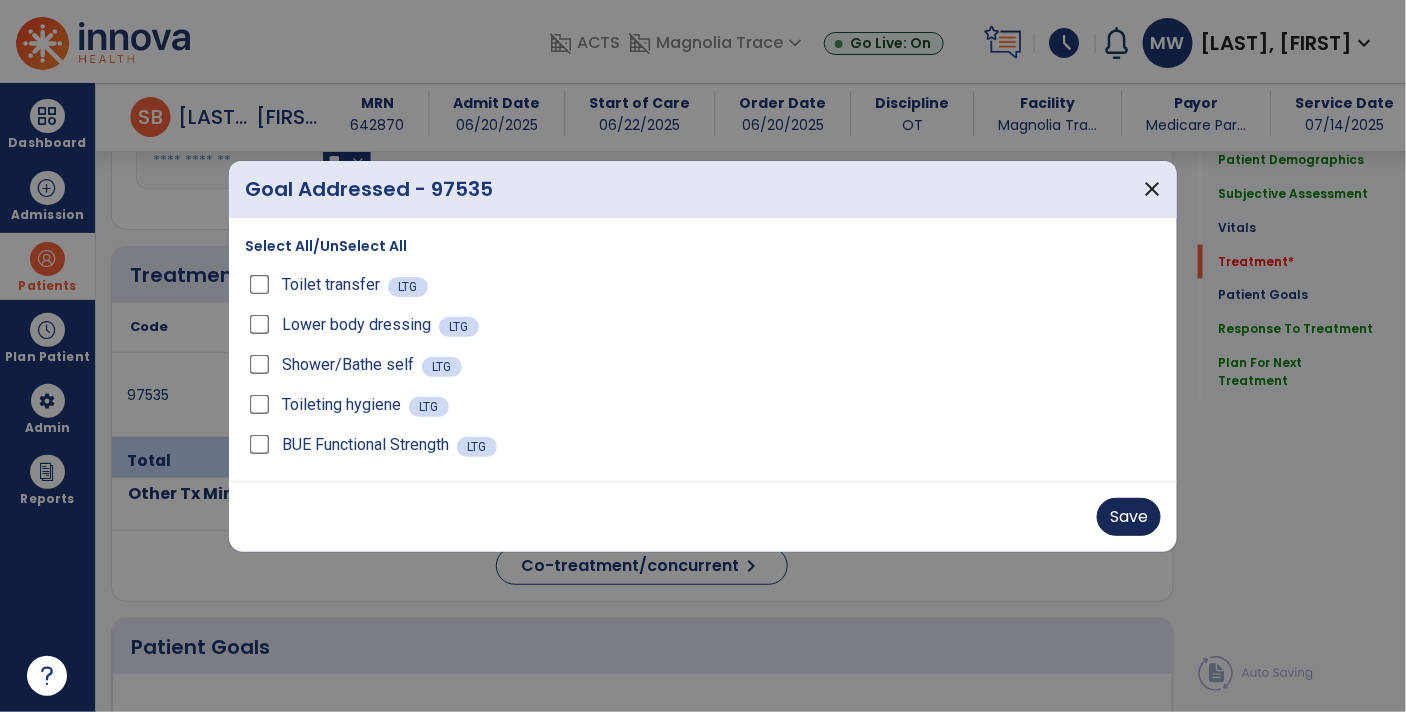 click on "Save" at bounding box center [1129, 517] 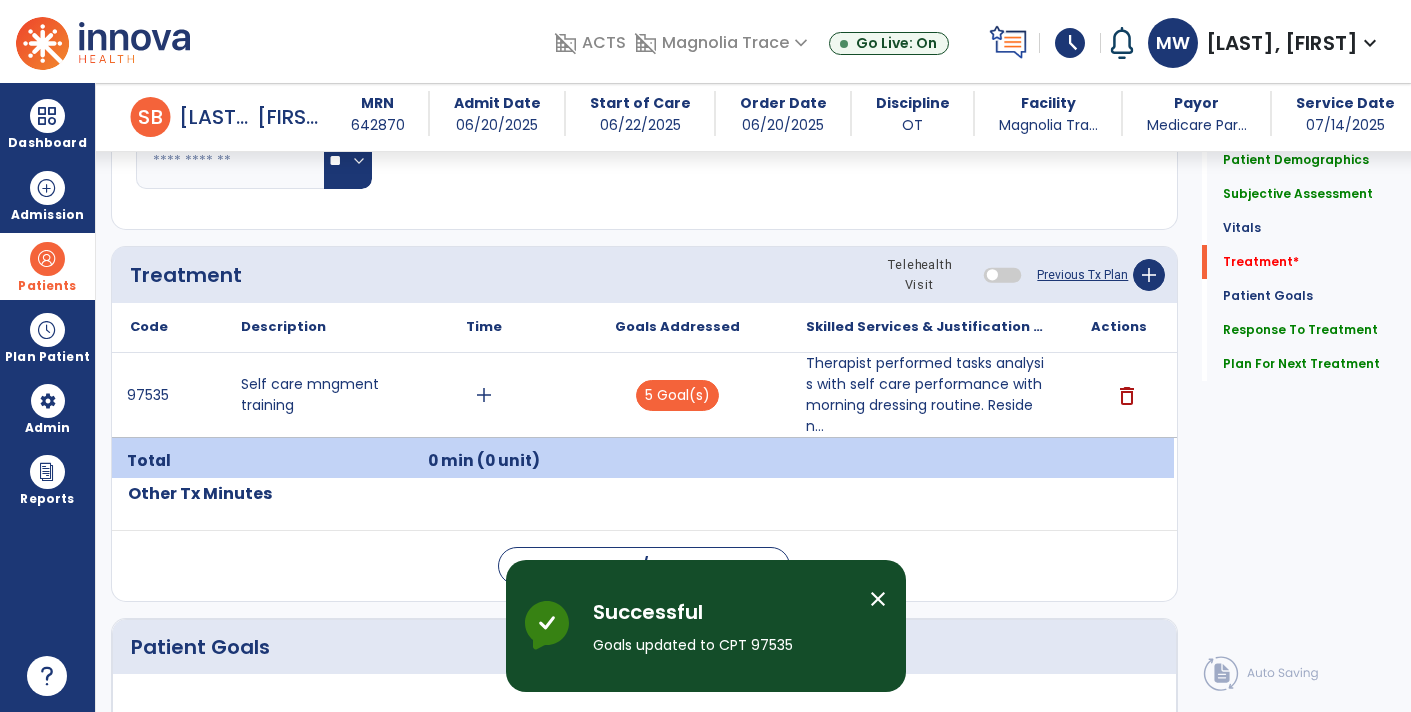 click on "add" at bounding box center (484, 395) 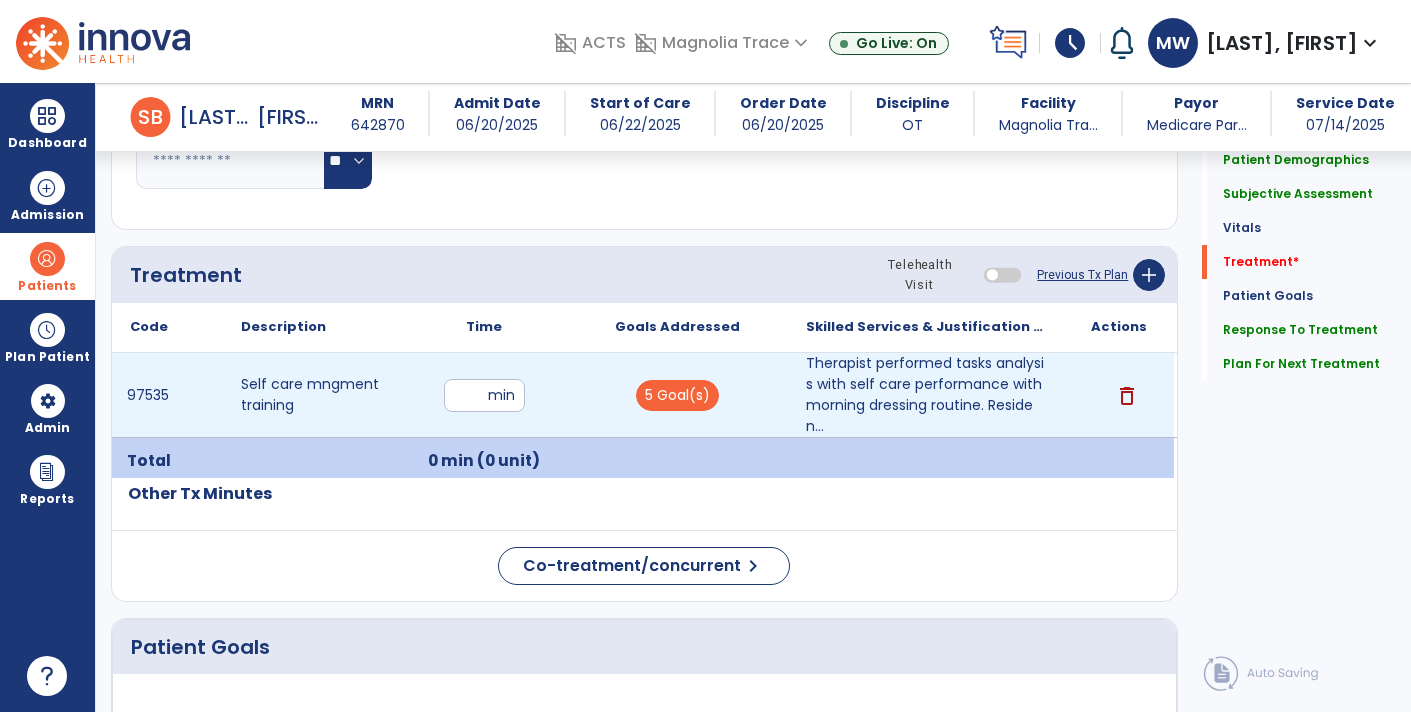 type on "**" 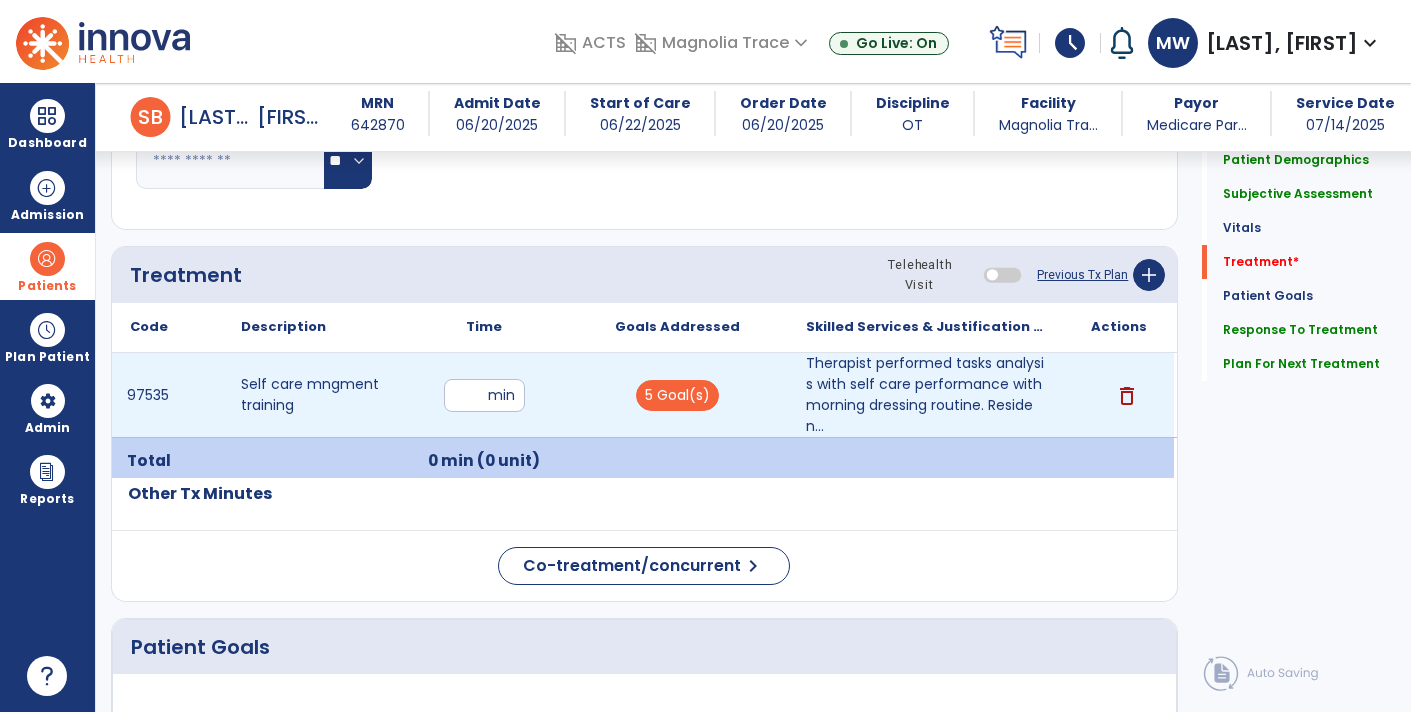 click on "Quick Links  Patient Demographics   Patient Demographics   Subjective Assessment   Subjective Assessment   Vitals   Vitals   Treatment   *  Treatment   *  Patient Goals   Patient Goals   Response To Treatment   Response To Treatment   Plan For Next Treatment   Plan For Next Treatment" 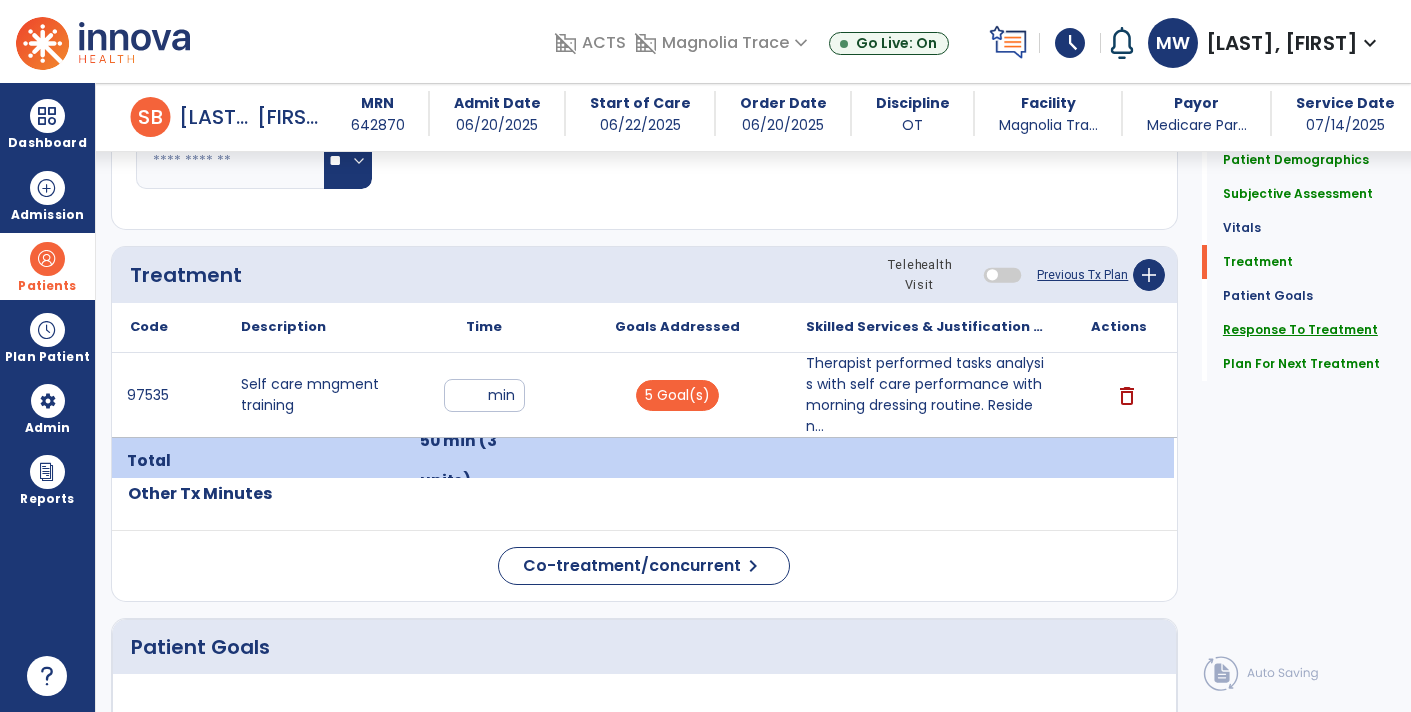 click on "Response To Treatment" 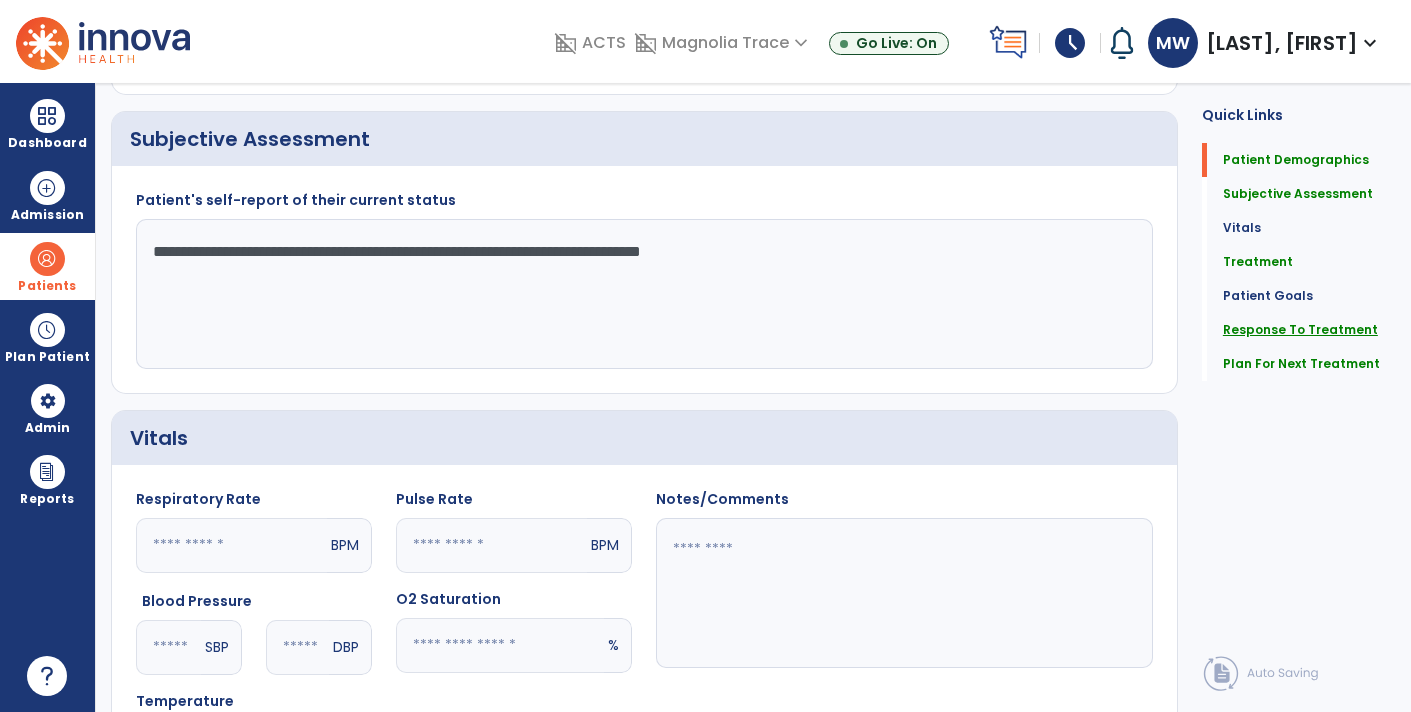 scroll, scrollTop: 0, scrollLeft: 0, axis: both 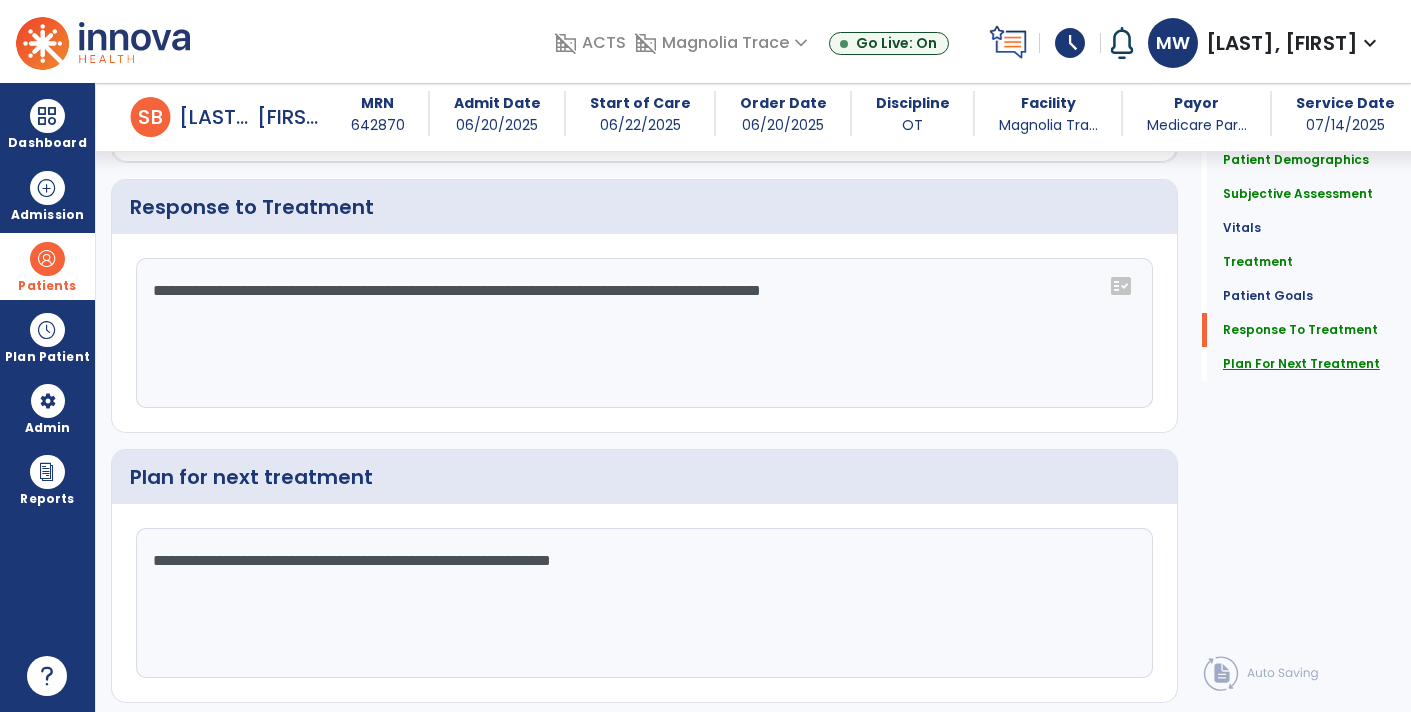 click on "Plan For Next Treatment" 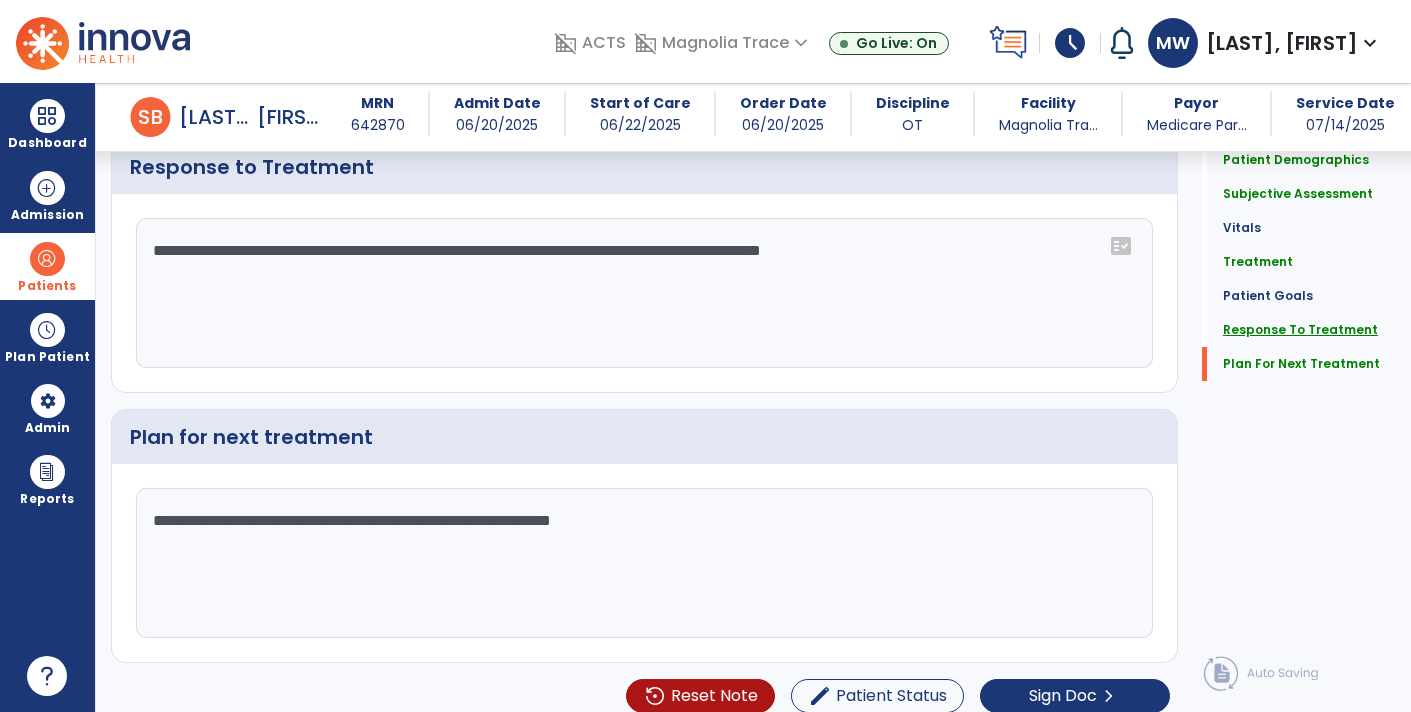 click on "Response To Treatment" 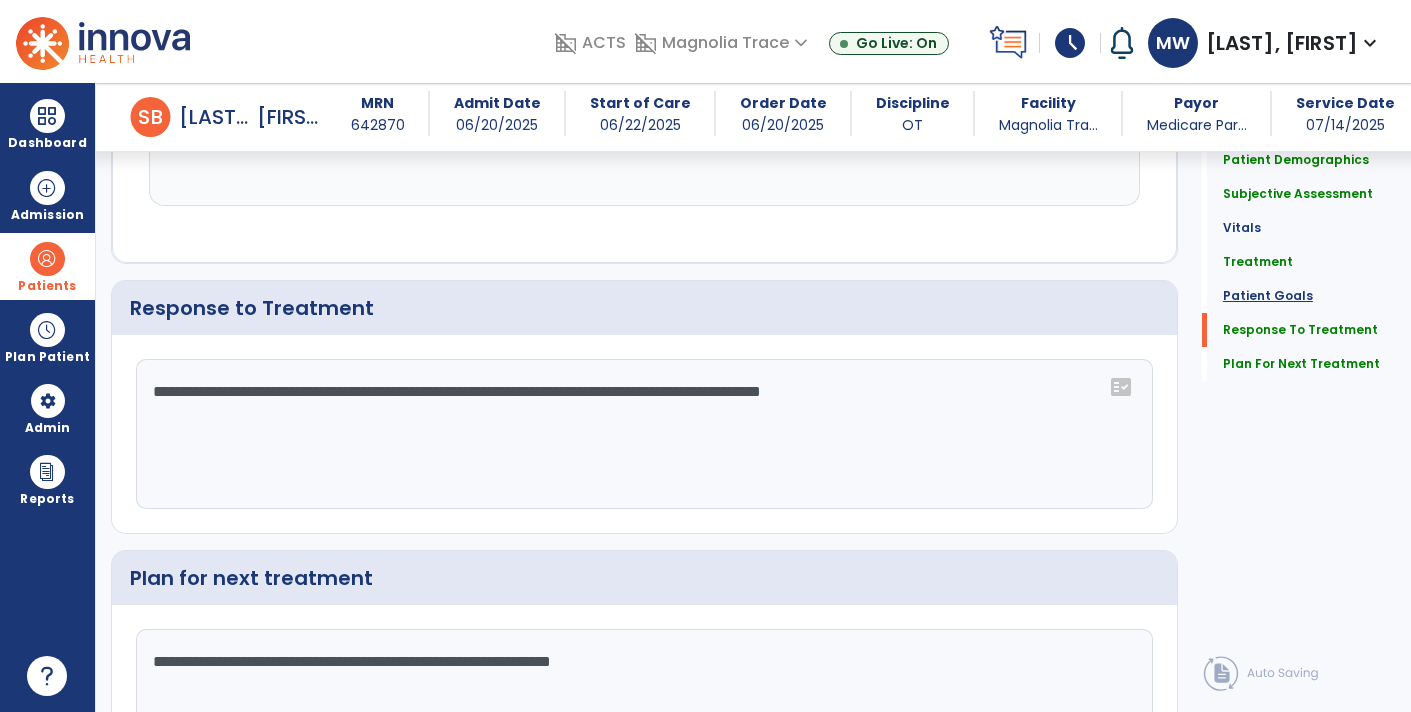 click on "Patient Goals" 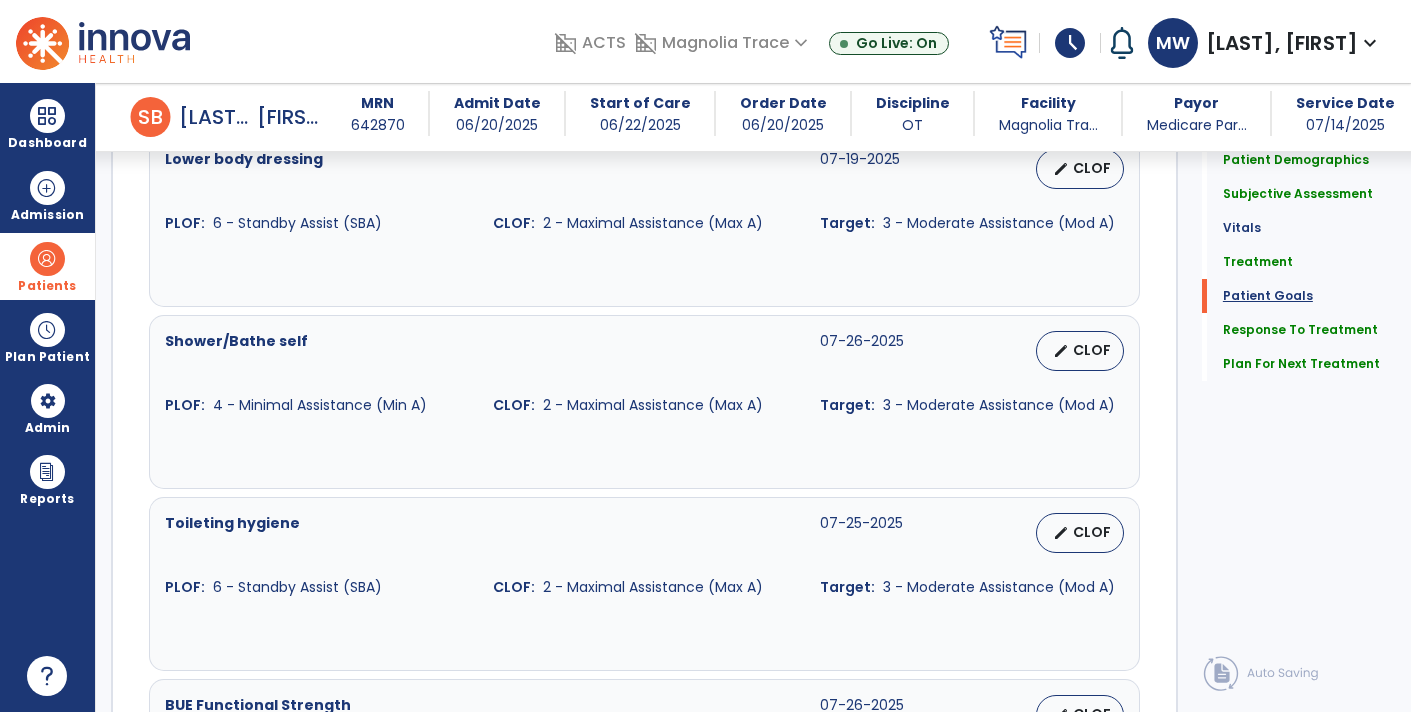 scroll, scrollTop: 1748, scrollLeft: 0, axis: vertical 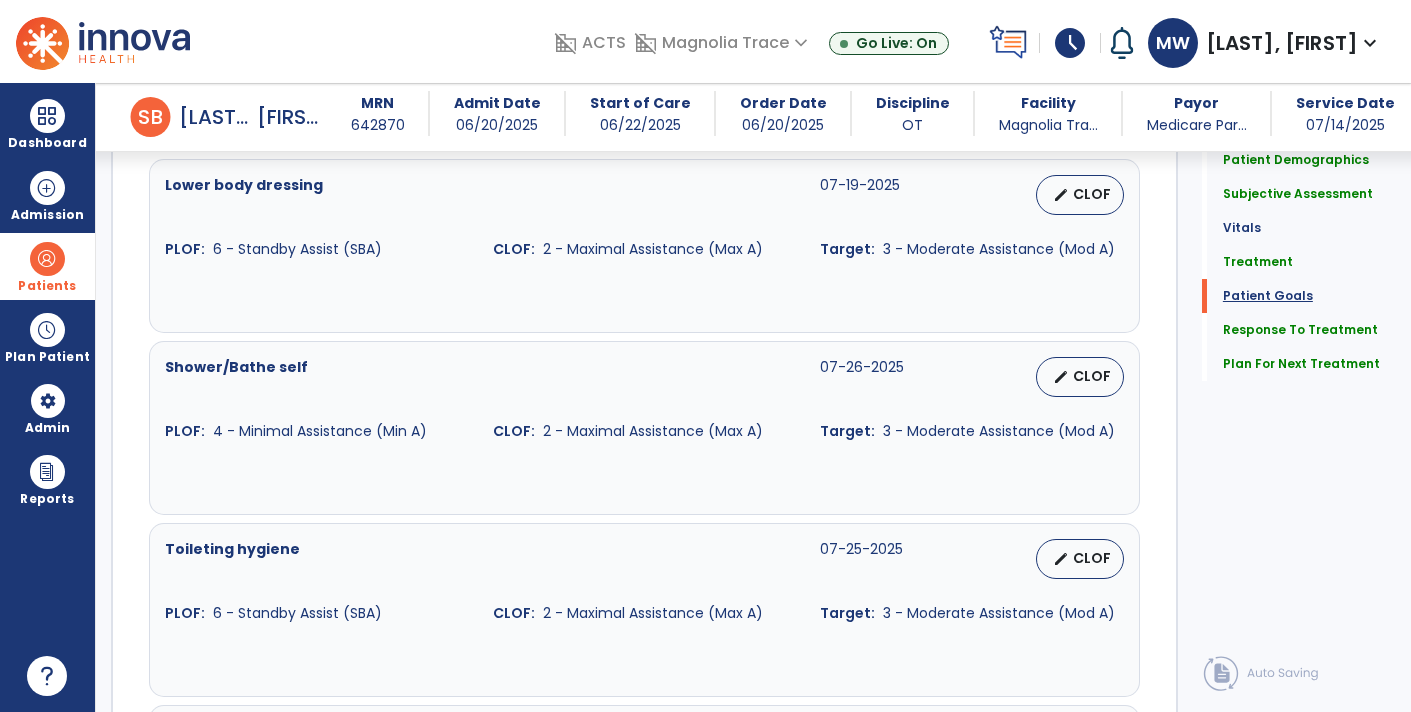 click on "Patient Goals" 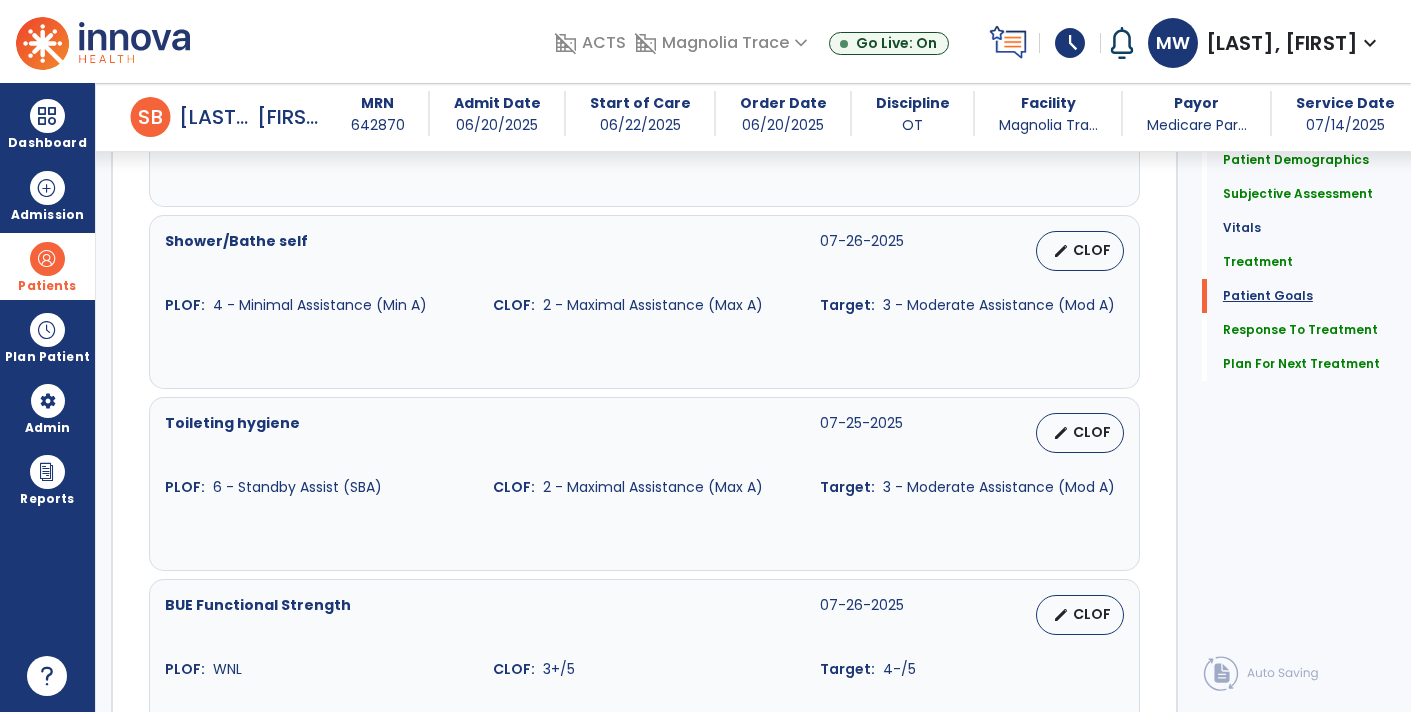 scroll, scrollTop: 1943, scrollLeft: 0, axis: vertical 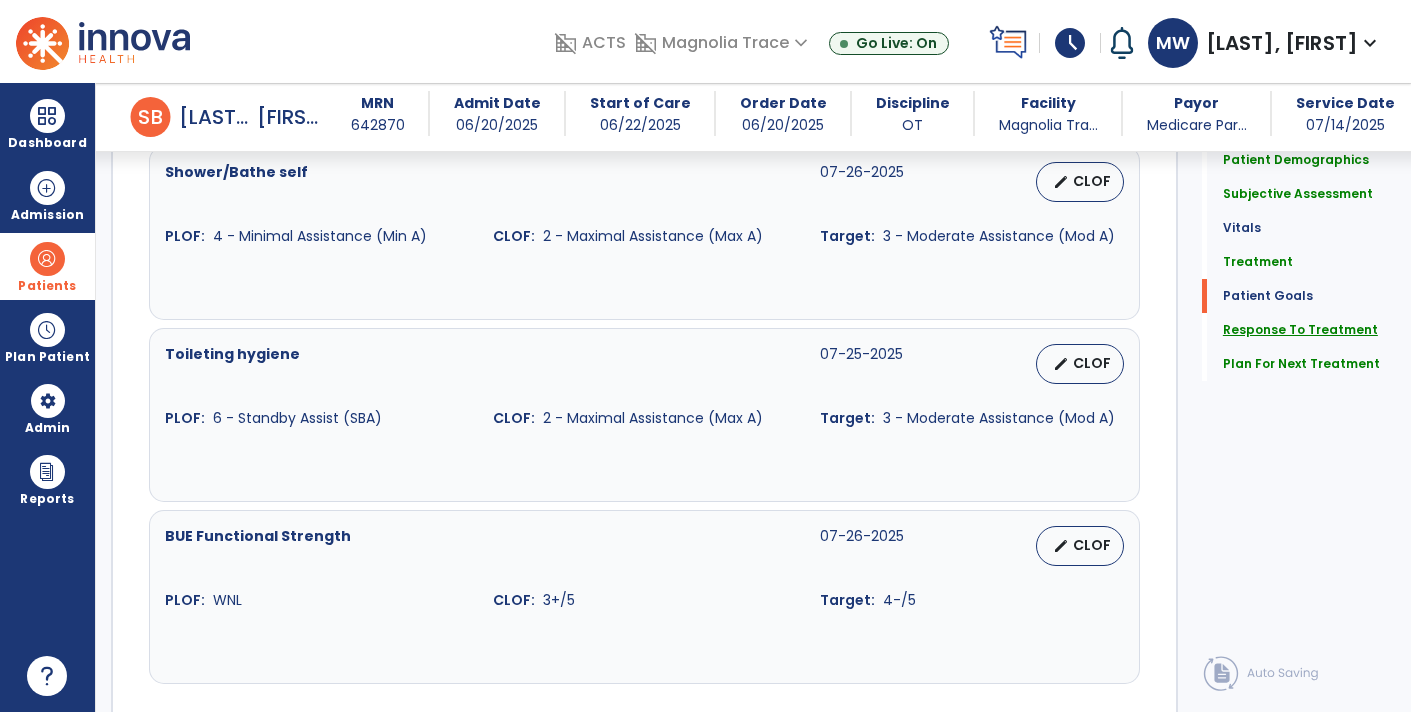 click on "Response To Treatment" 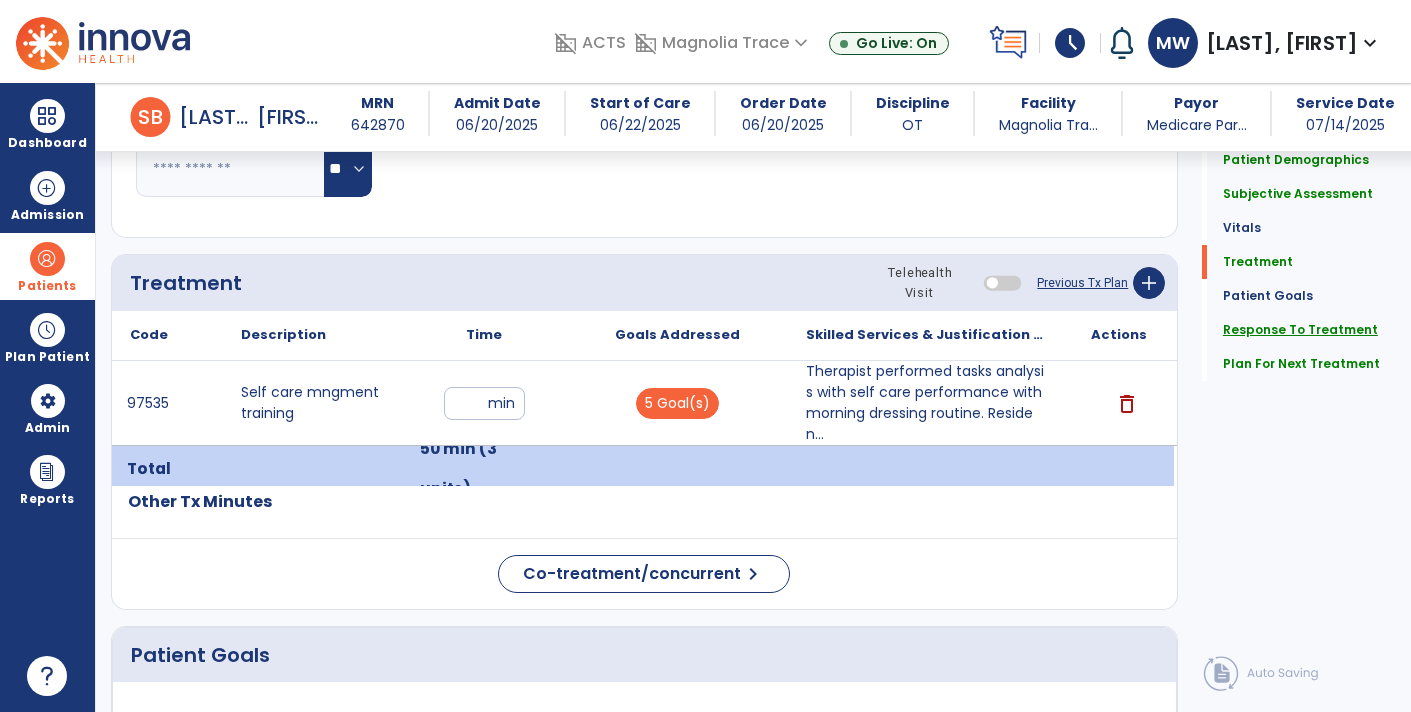 scroll, scrollTop: 996, scrollLeft: 0, axis: vertical 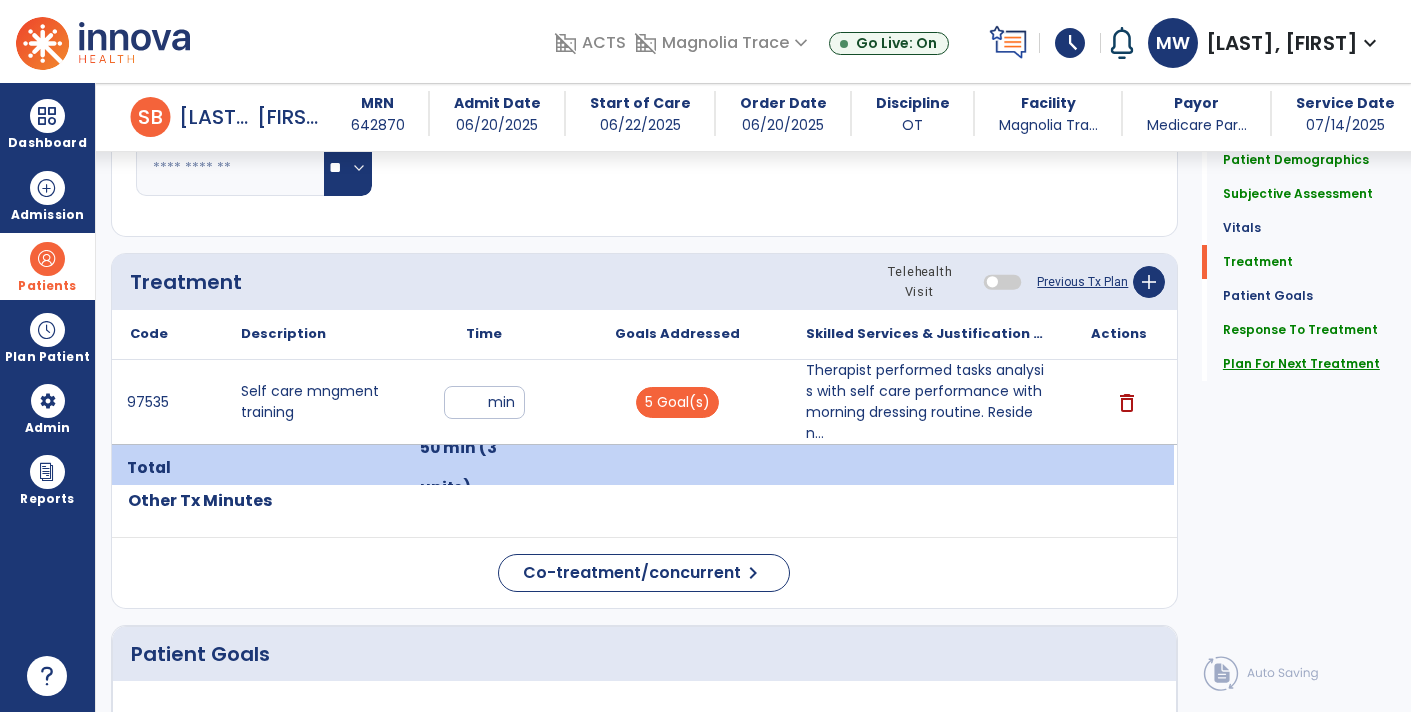 click on "Plan For Next Treatment" 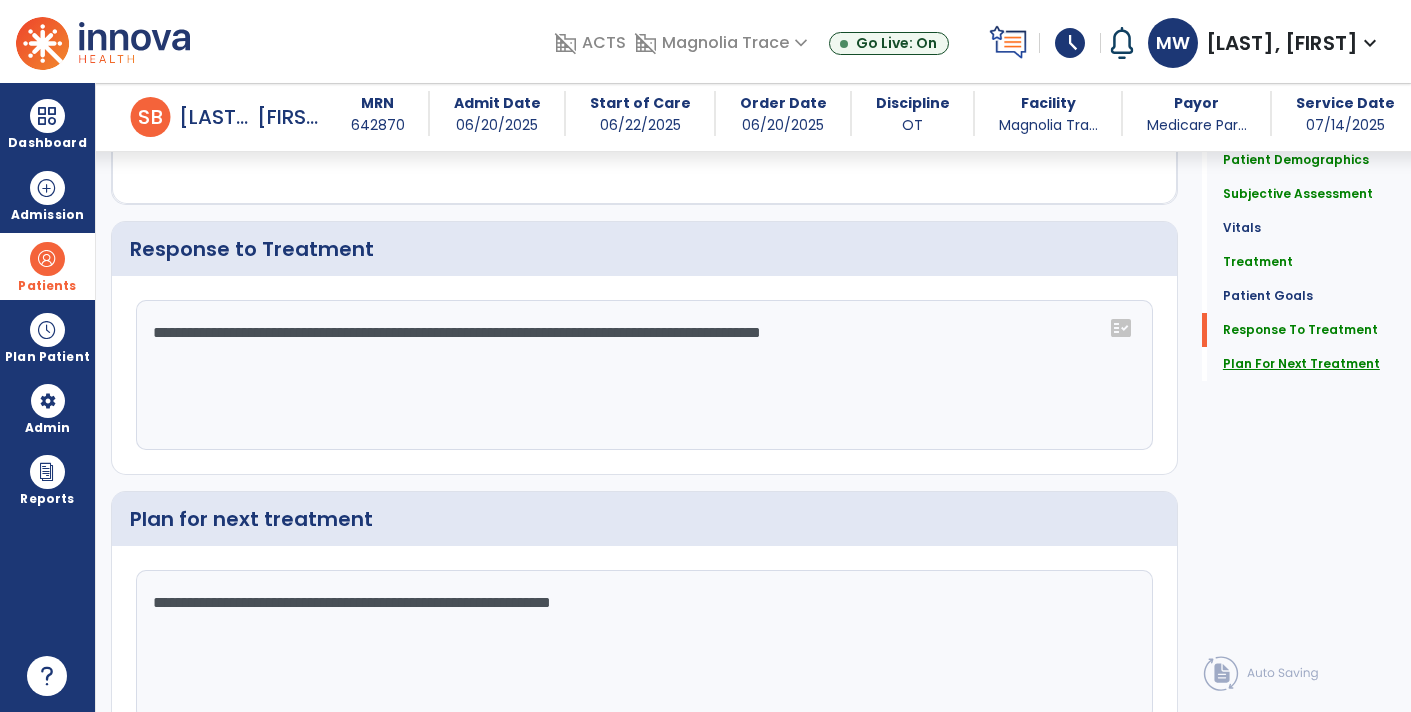 scroll, scrollTop: 2566, scrollLeft: 0, axis: vertical 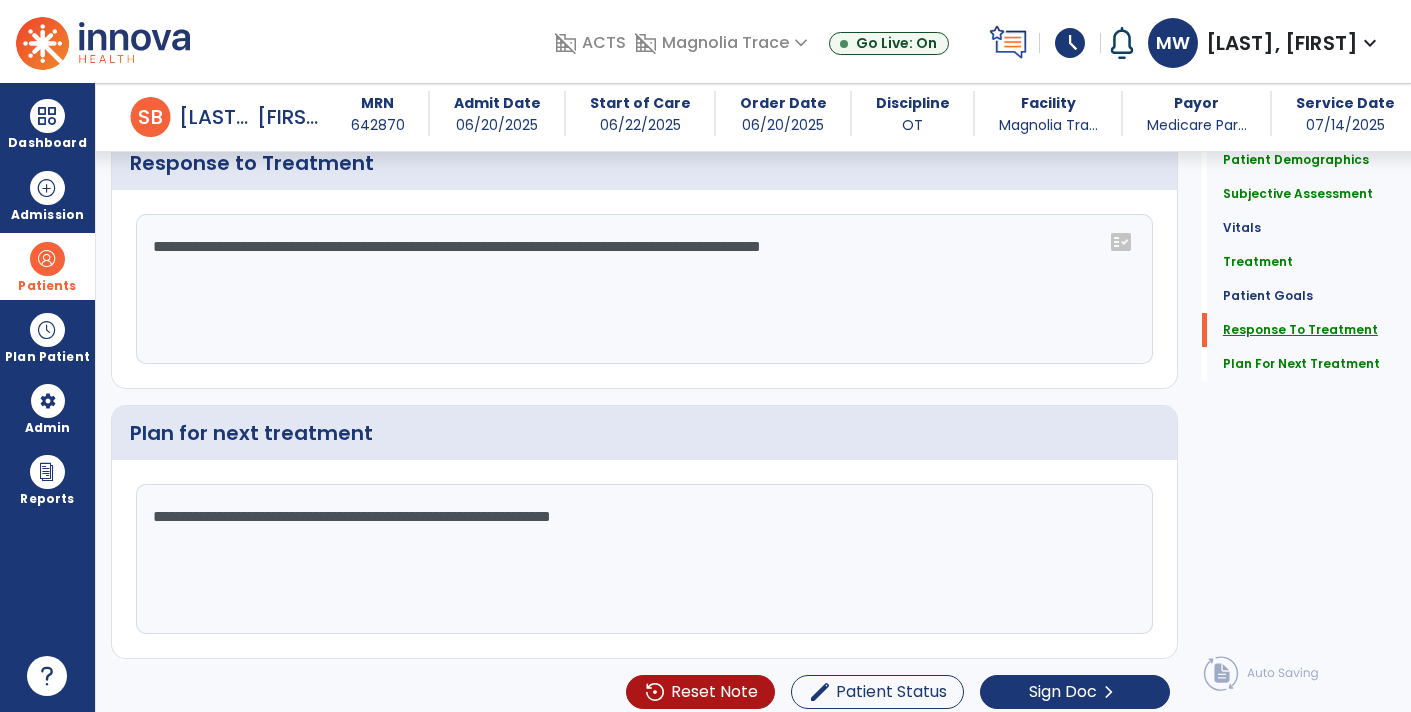 click on "Response To Treatment" 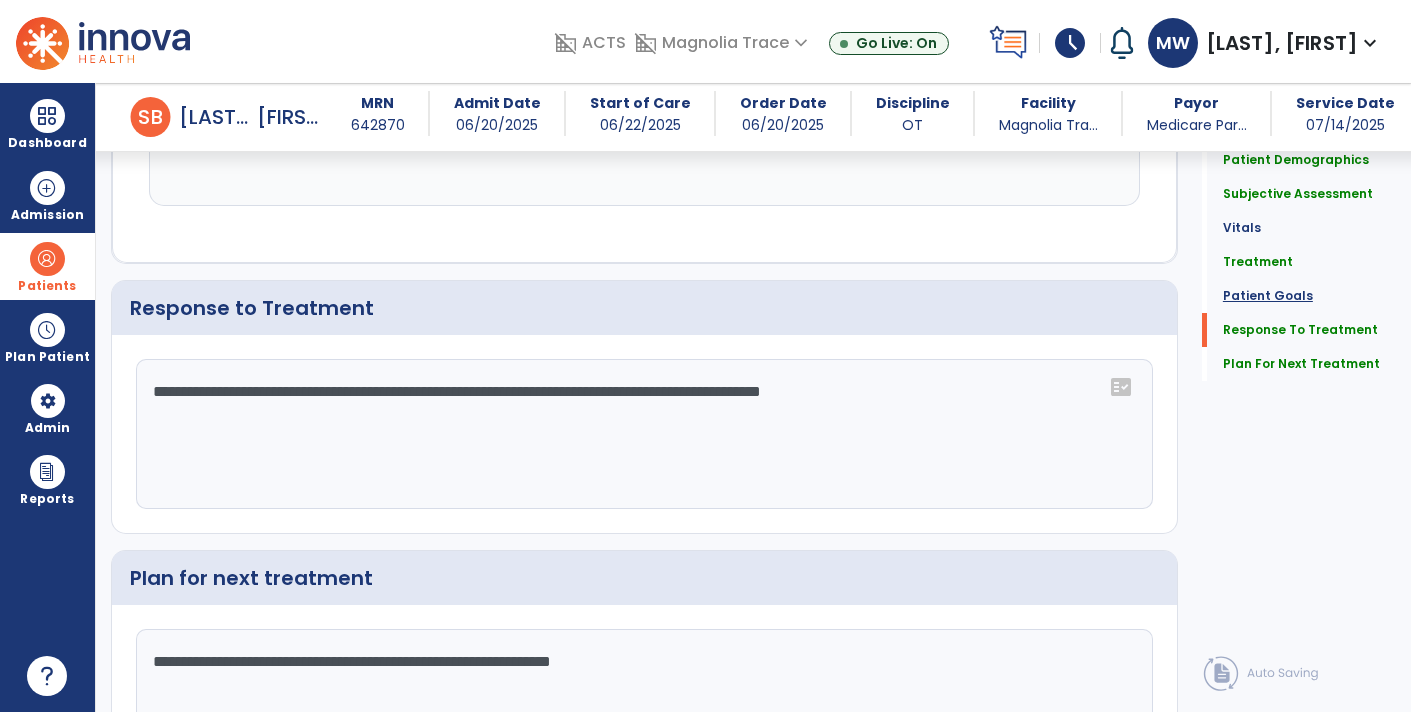 click on "Patient Goals" 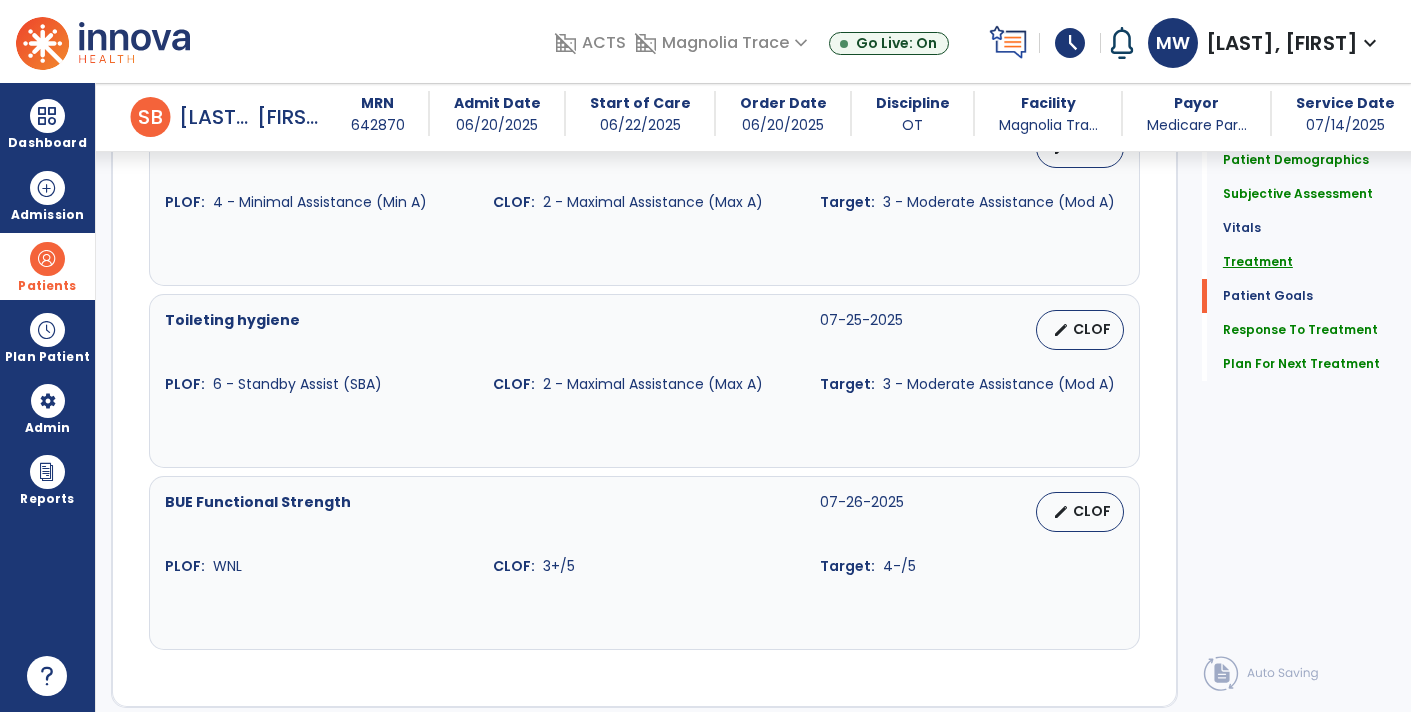 click on "Treatment" 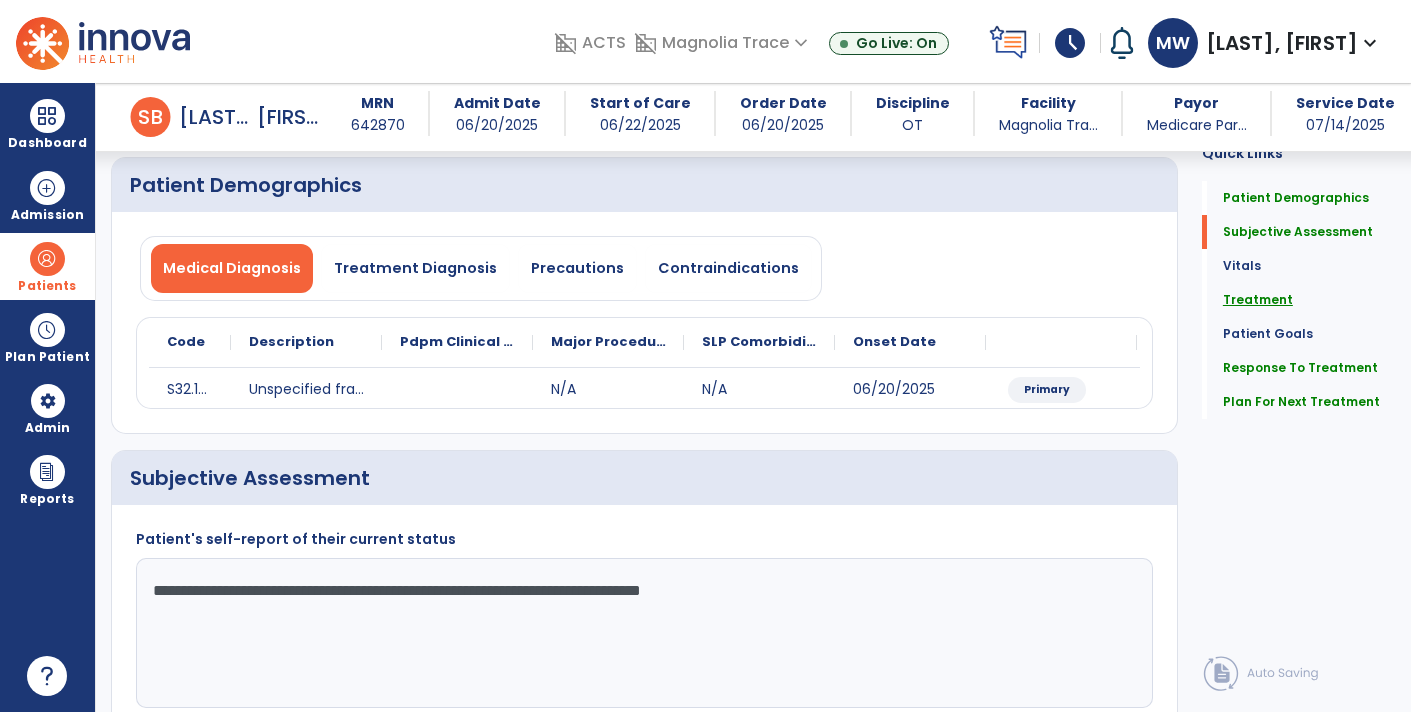 scroll, scrollTop: 0, scrollLeft: 0, axis: both 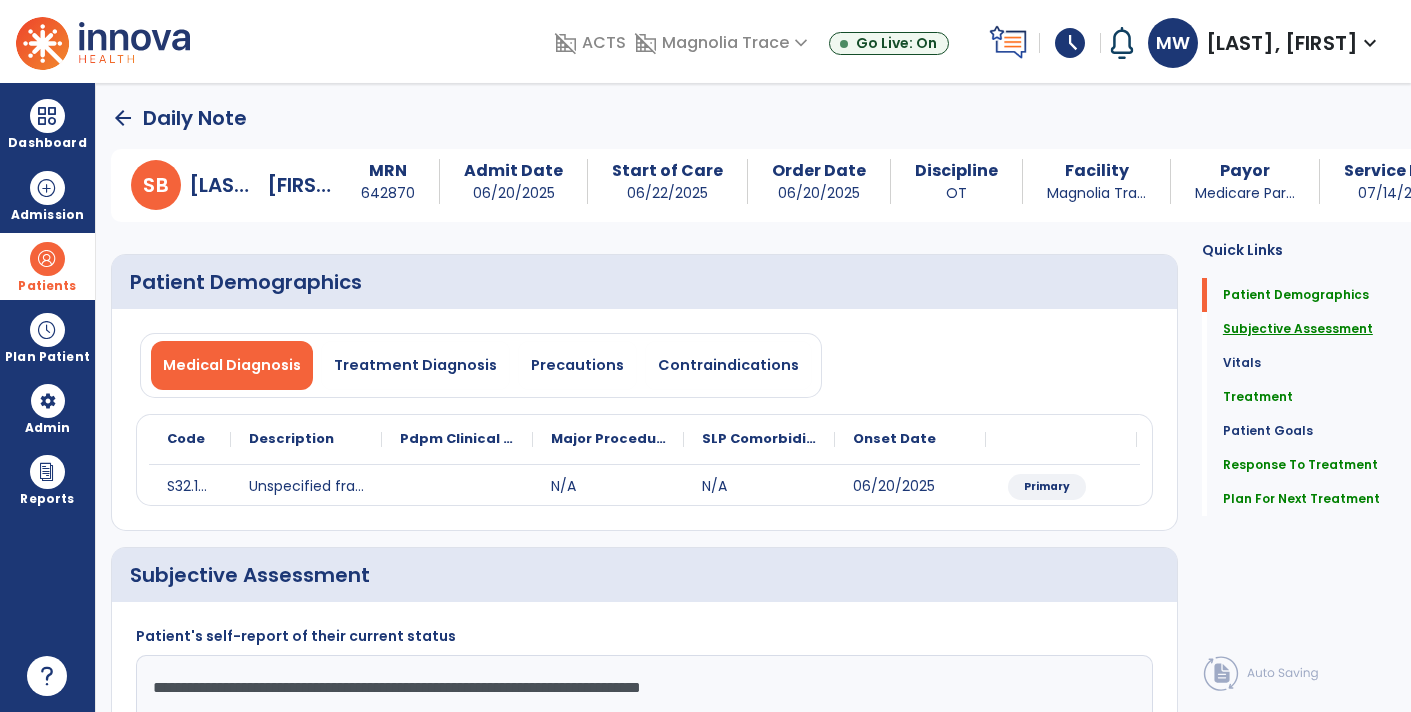 click on "Subjective Assessment" 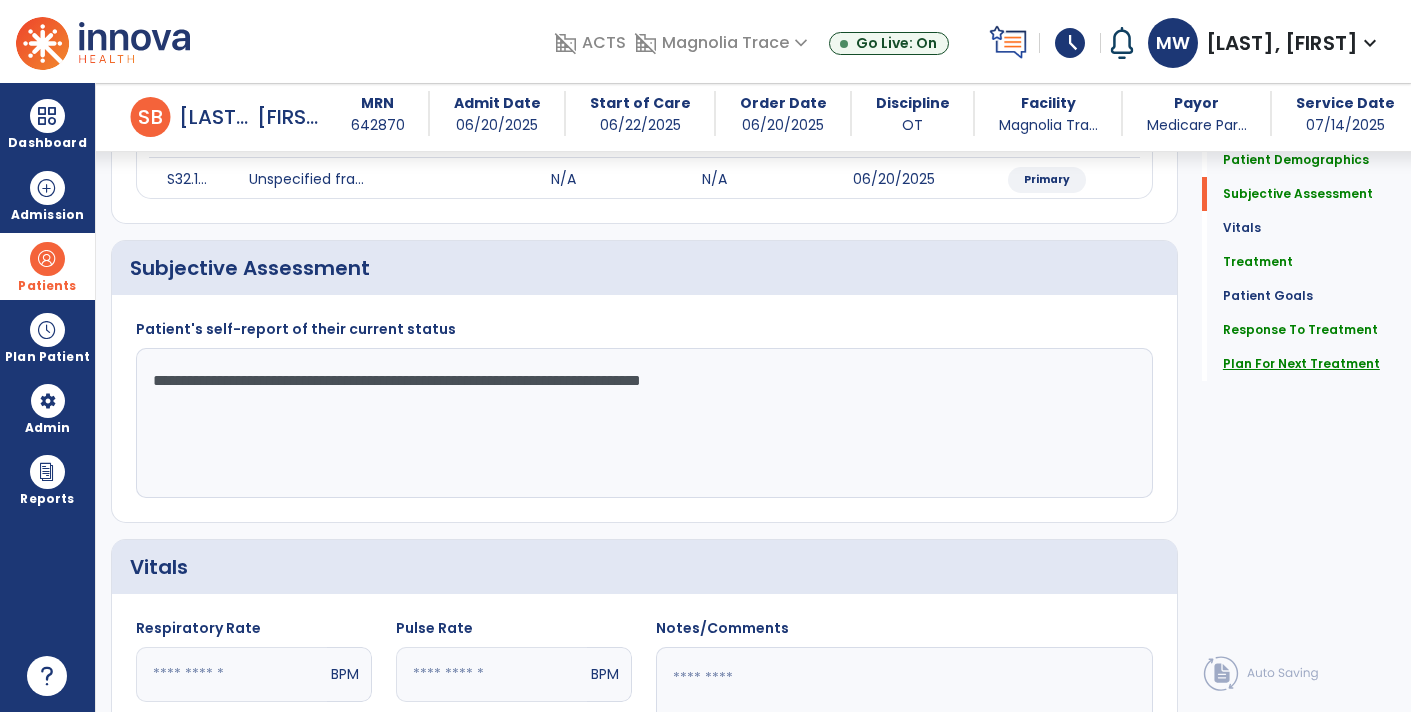 click on "Plan For Next Treatment" 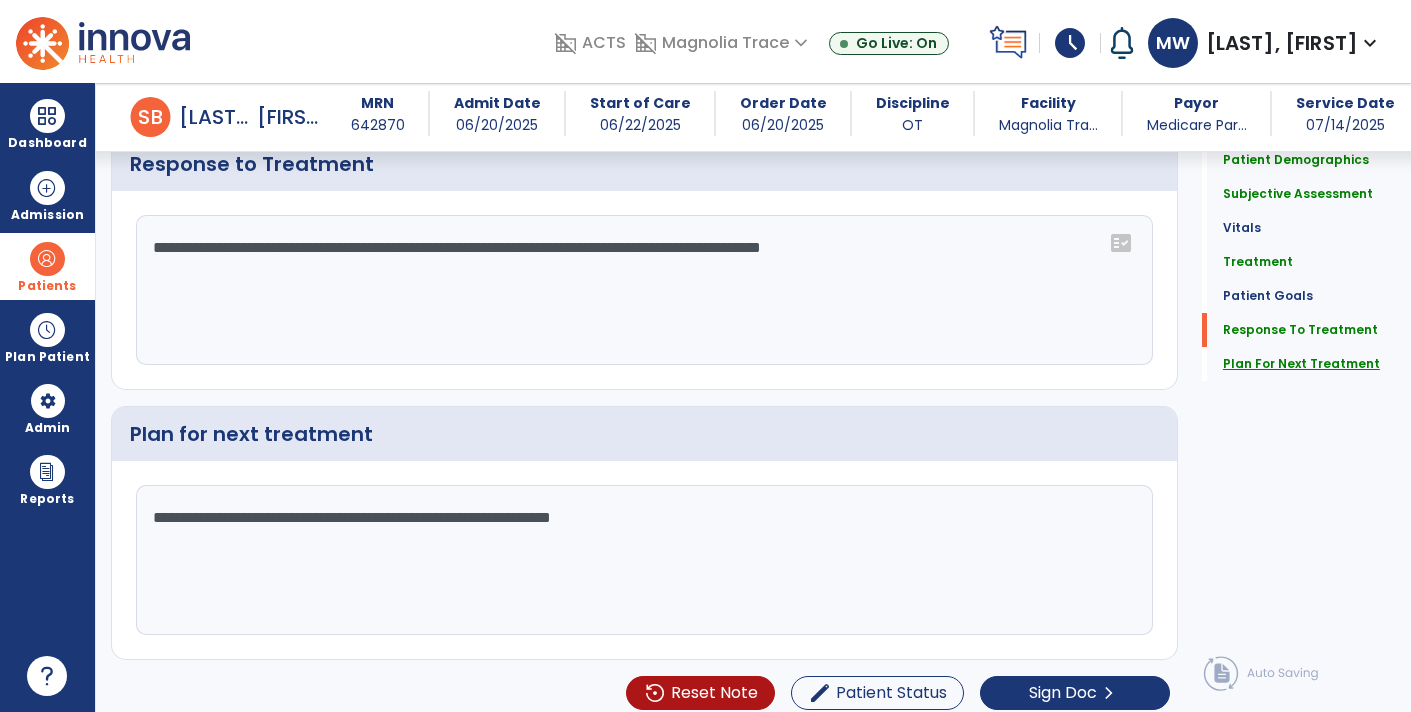 scroll, scrollTop: 2566, scrollLeft: 0, axis: vertical 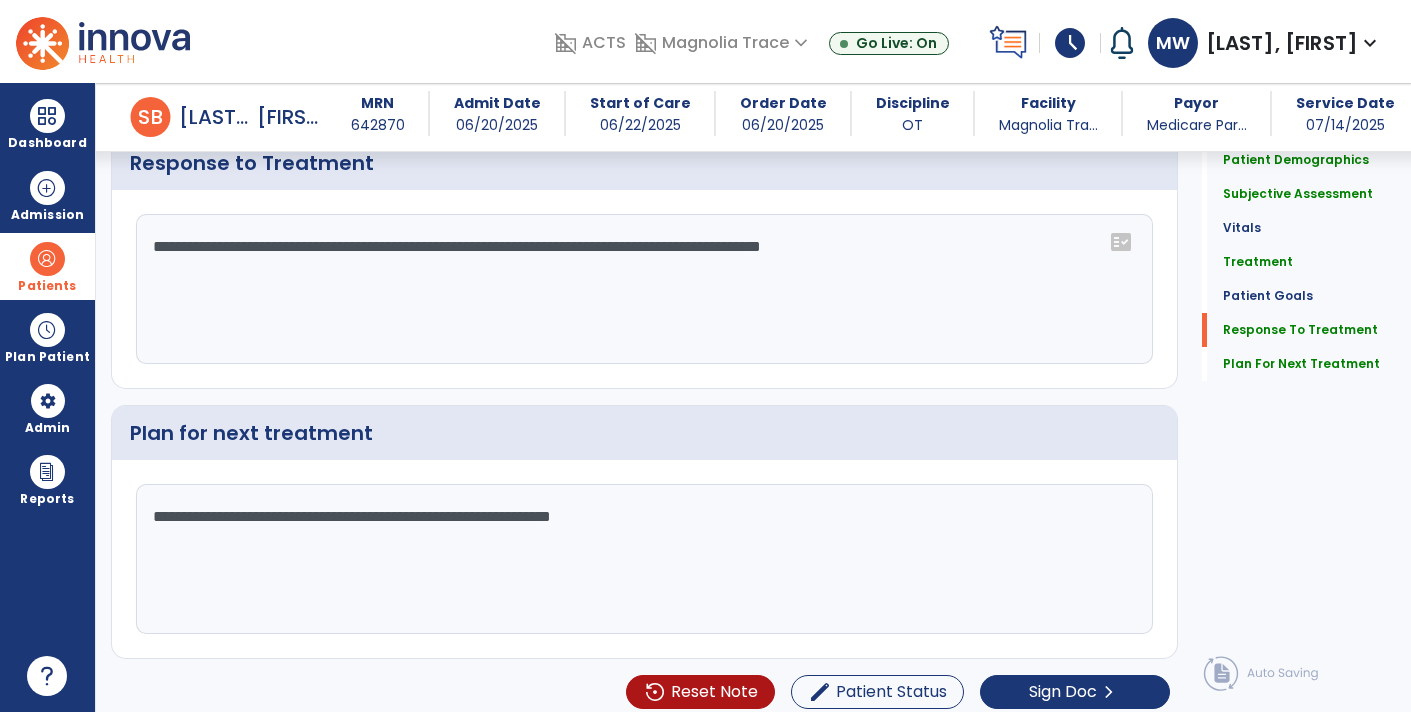 click on "**********" 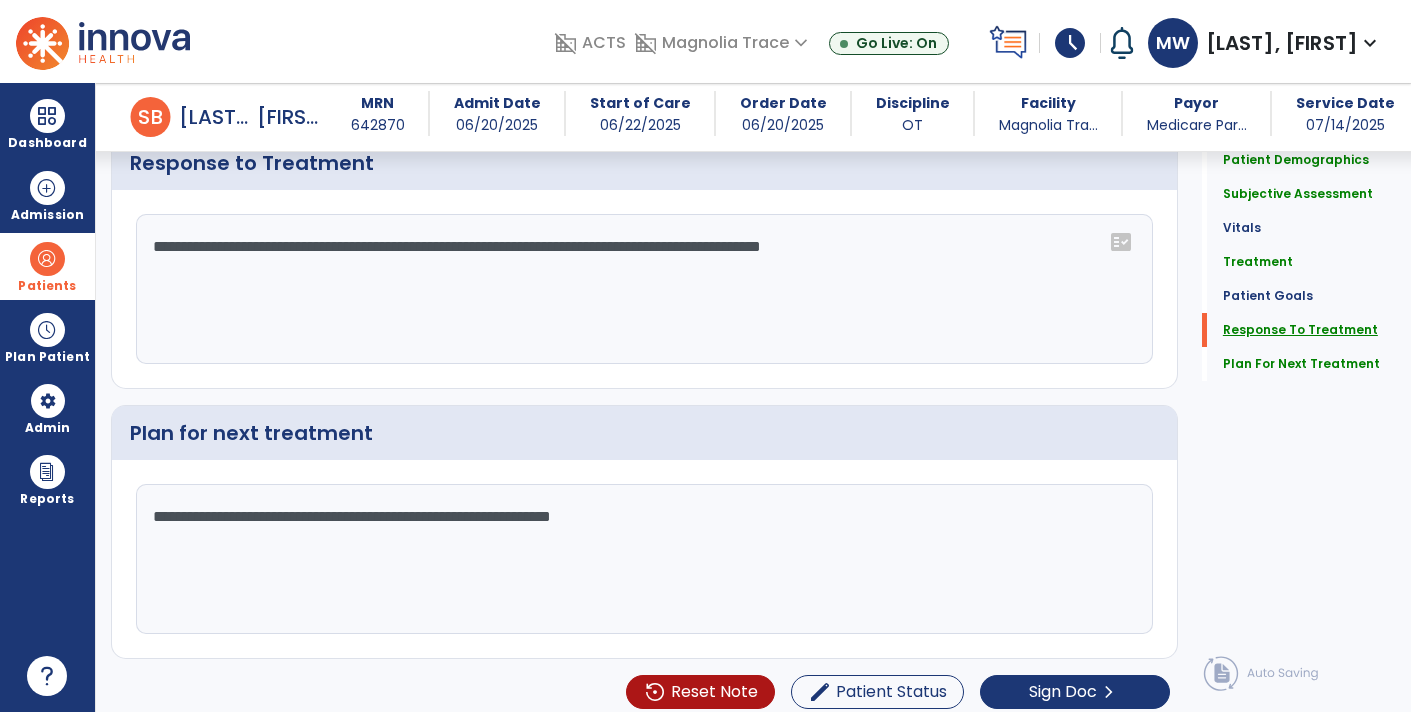 click on "Response To Treatment" 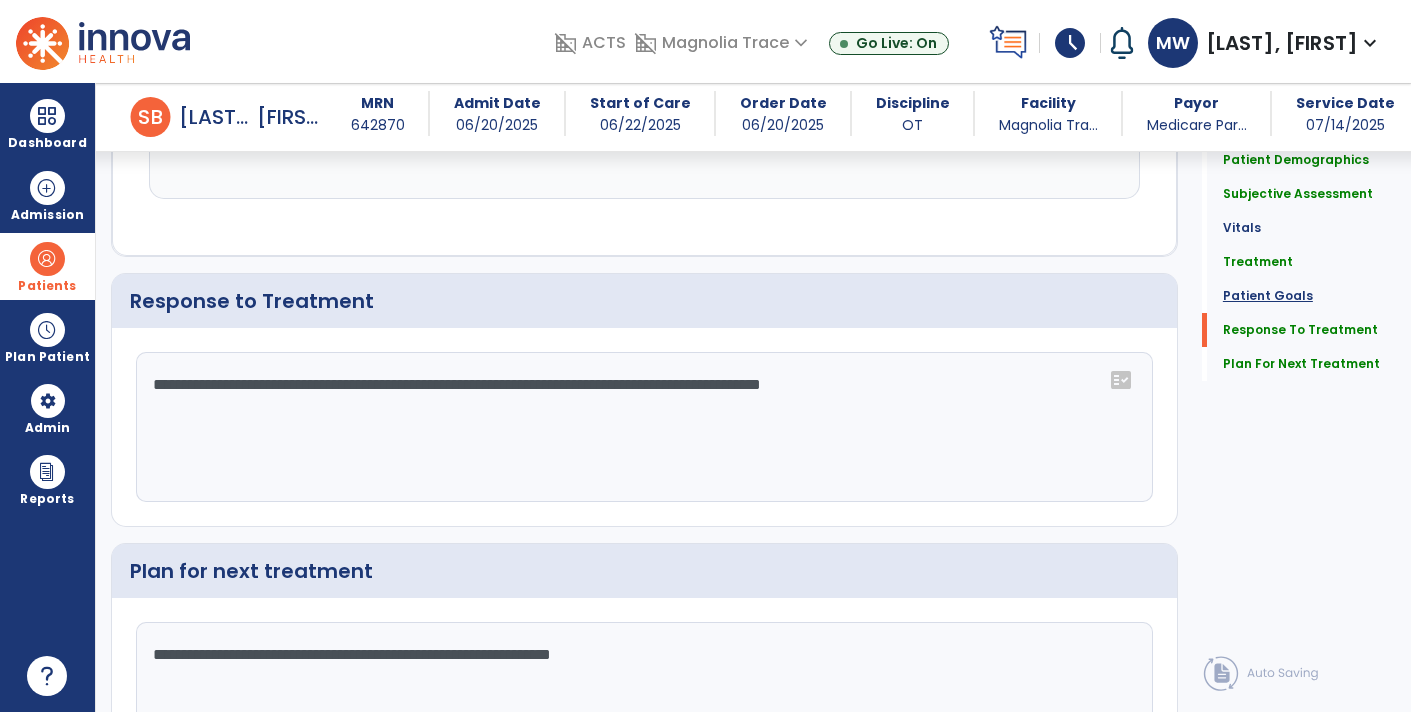 click on "Patient Goals" 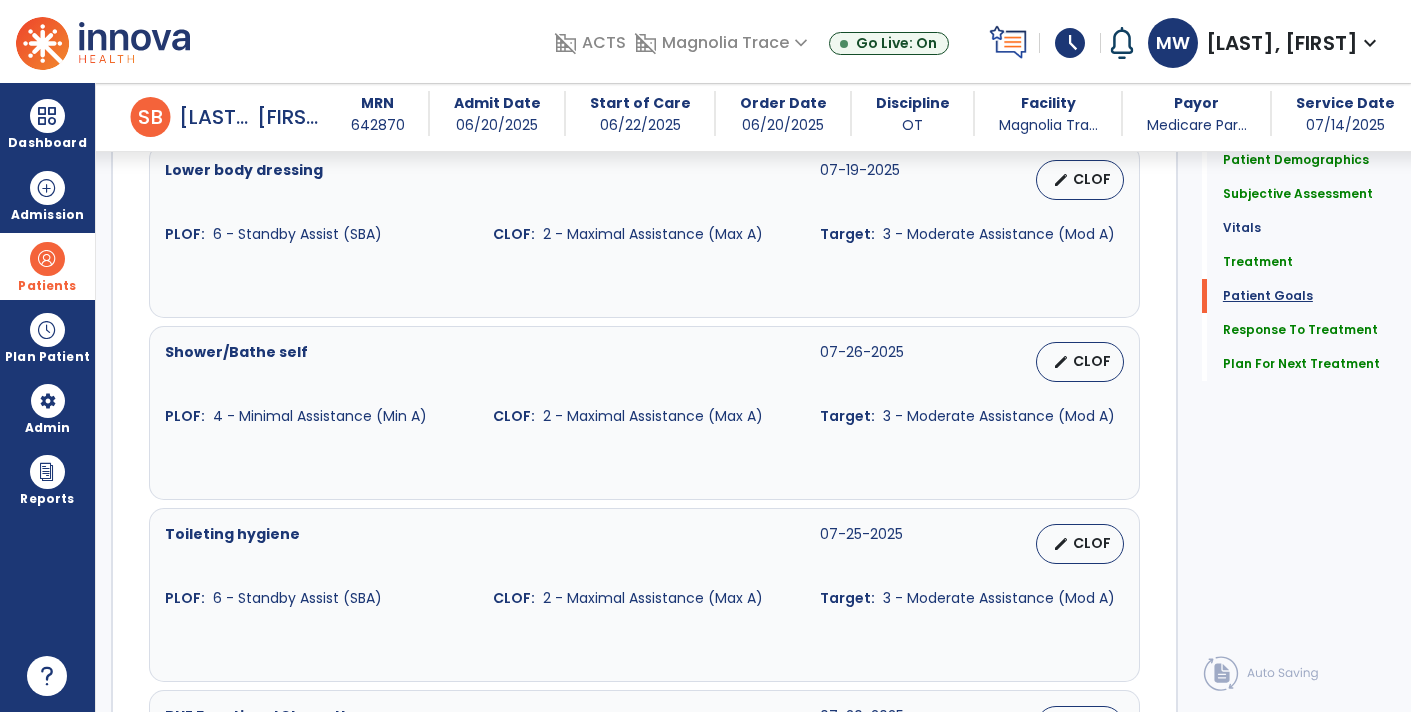 scroll, scrollTop: 1748, scrollLeft: 0, axis: vertical 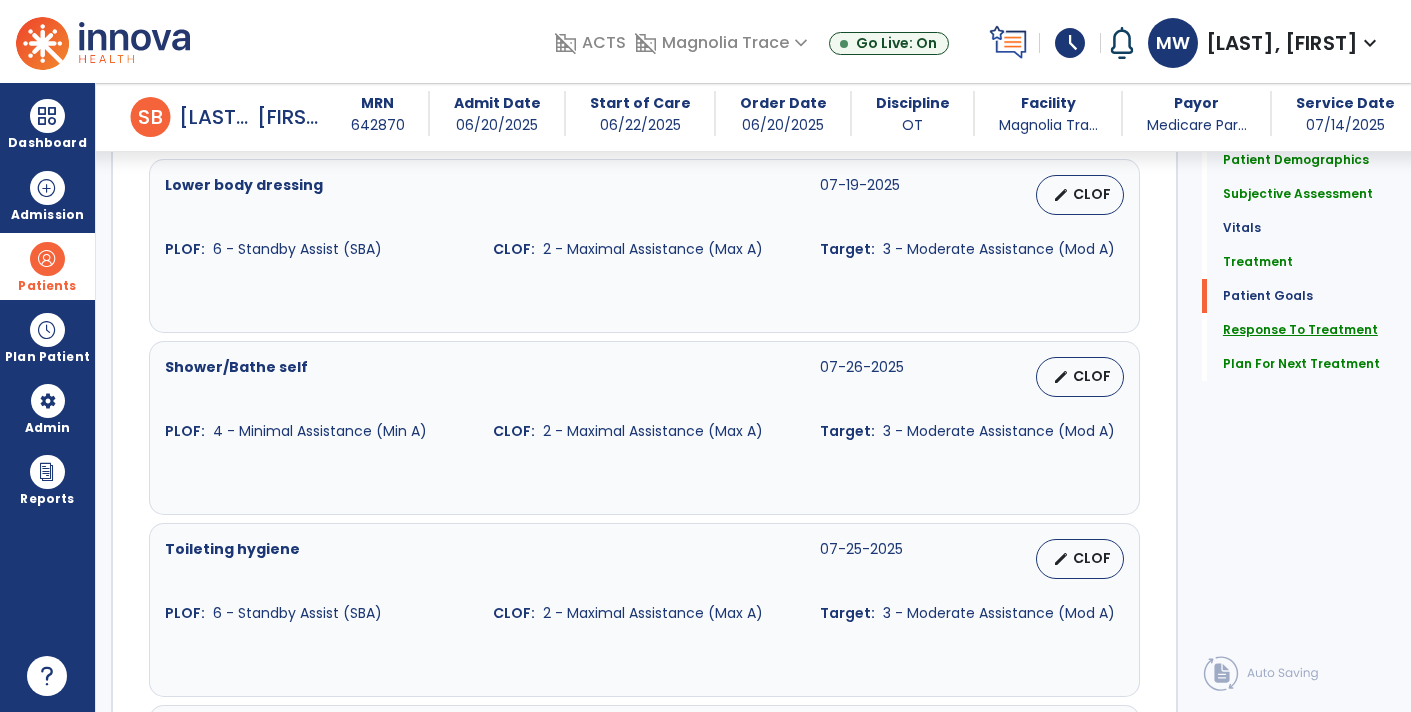 click on "Response To Treatment" 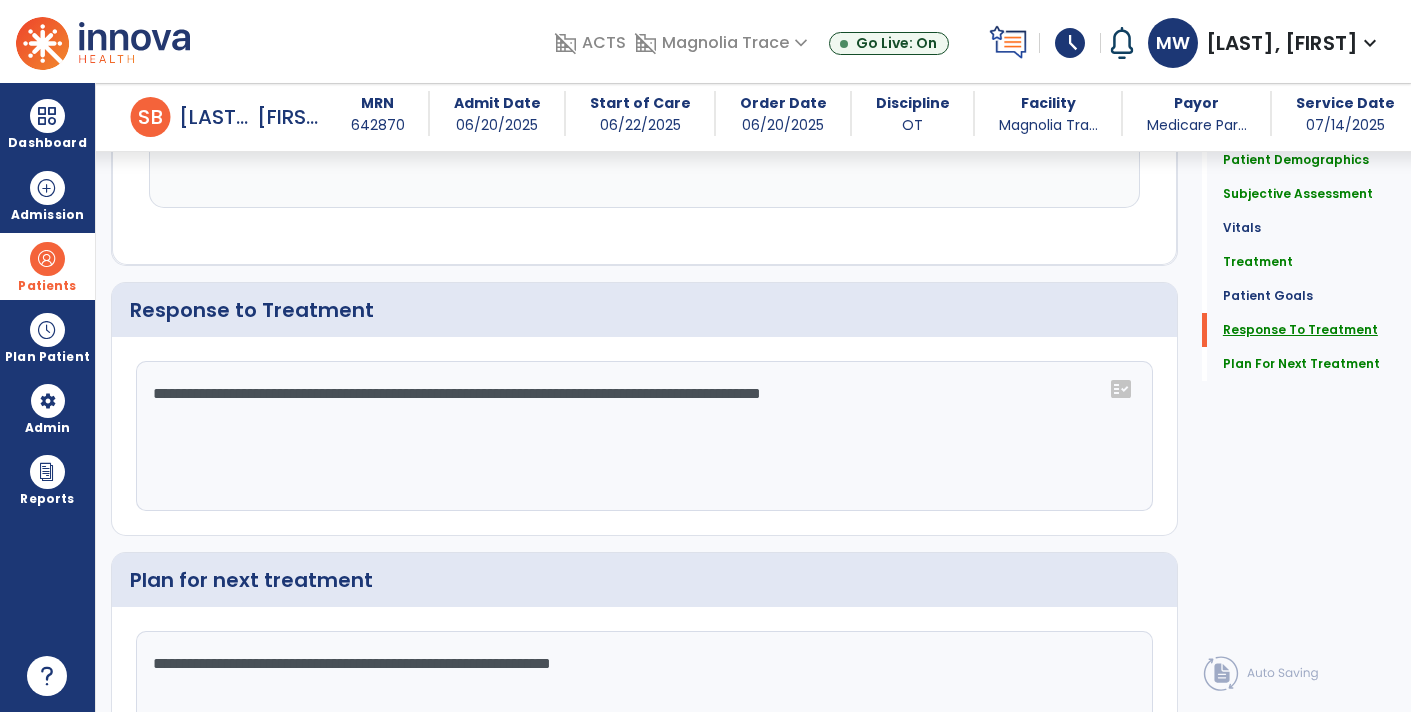 scroll, scrollTop: 2421, scrollLeft: 0, axis: vertical 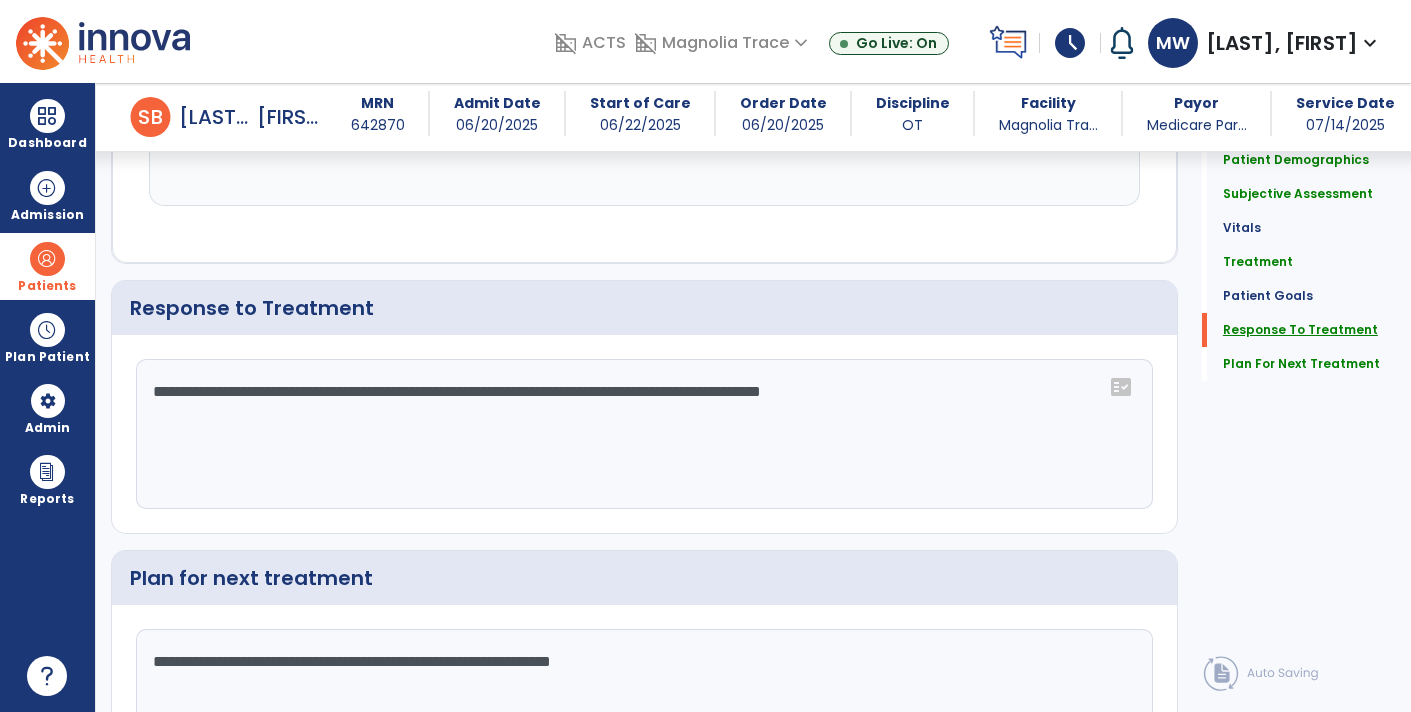 click on "Response To Treatment" 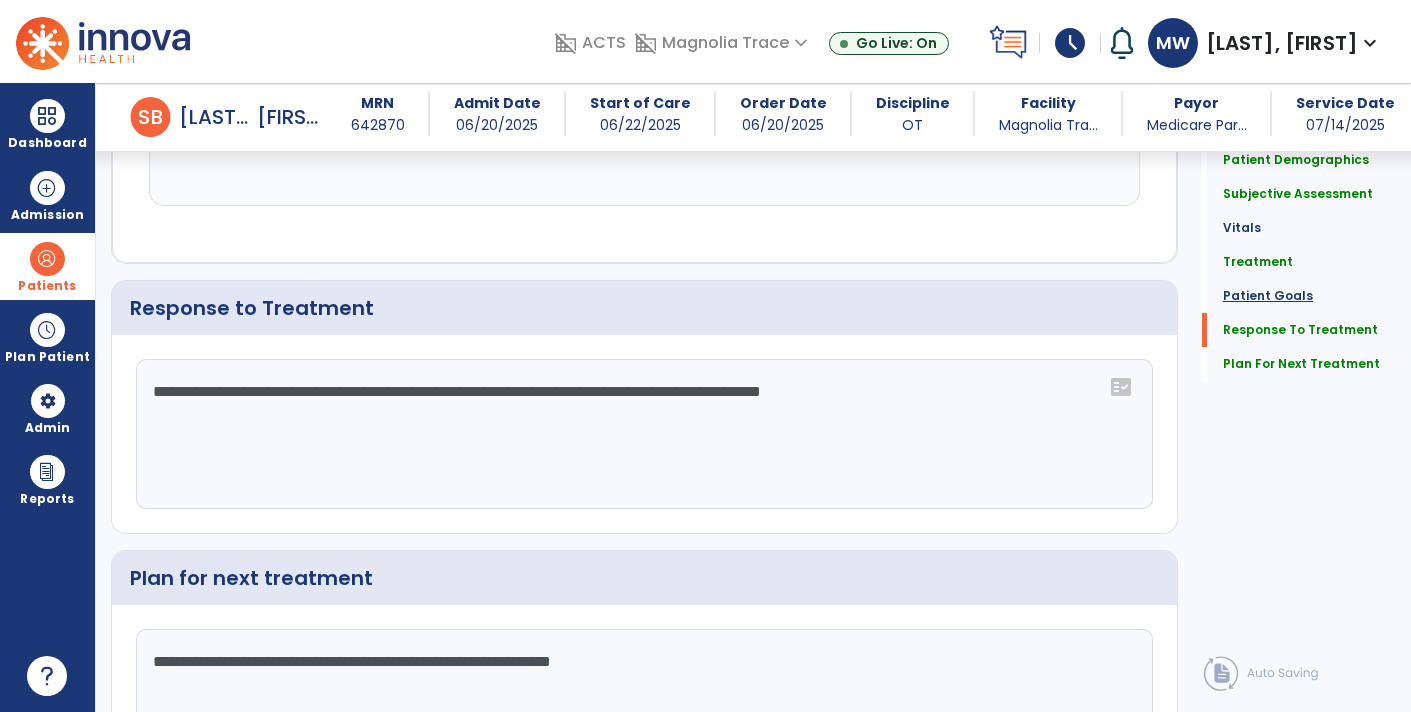click on "Patient Goals" 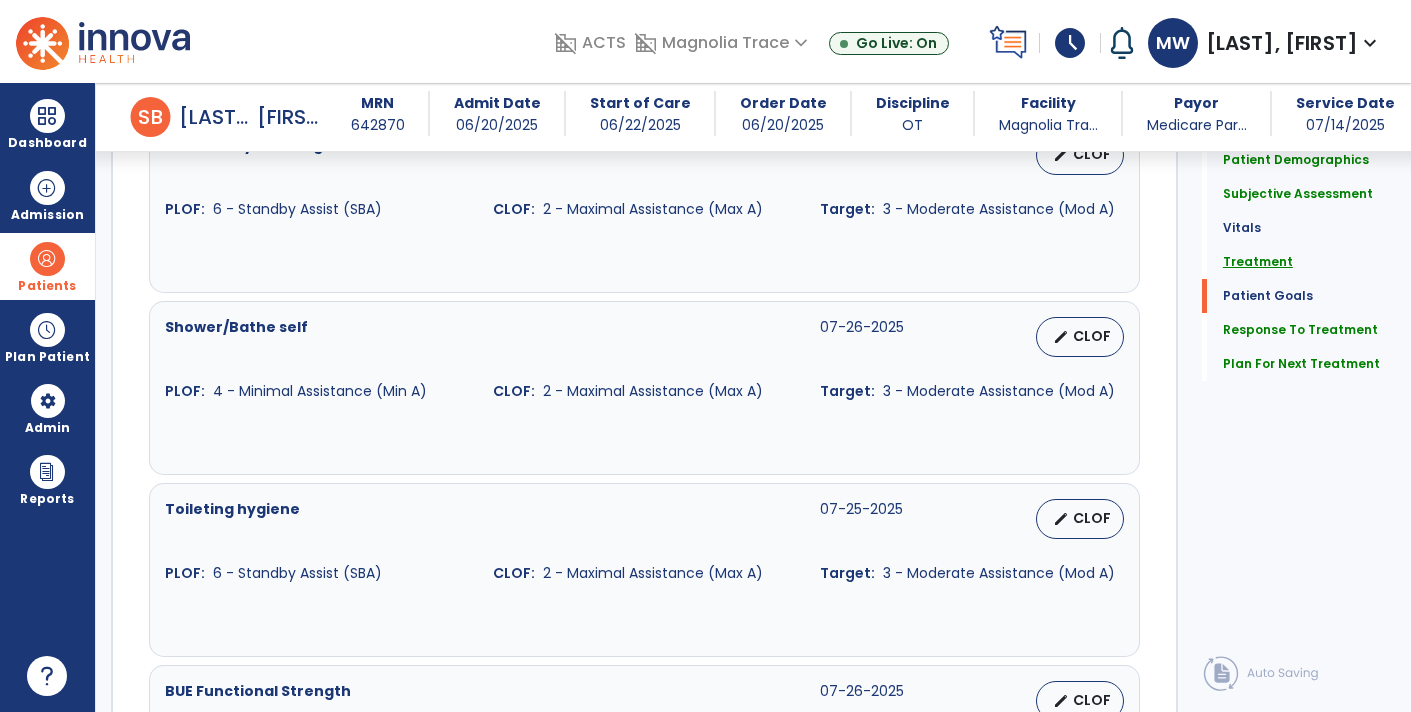 click on "Treatment" 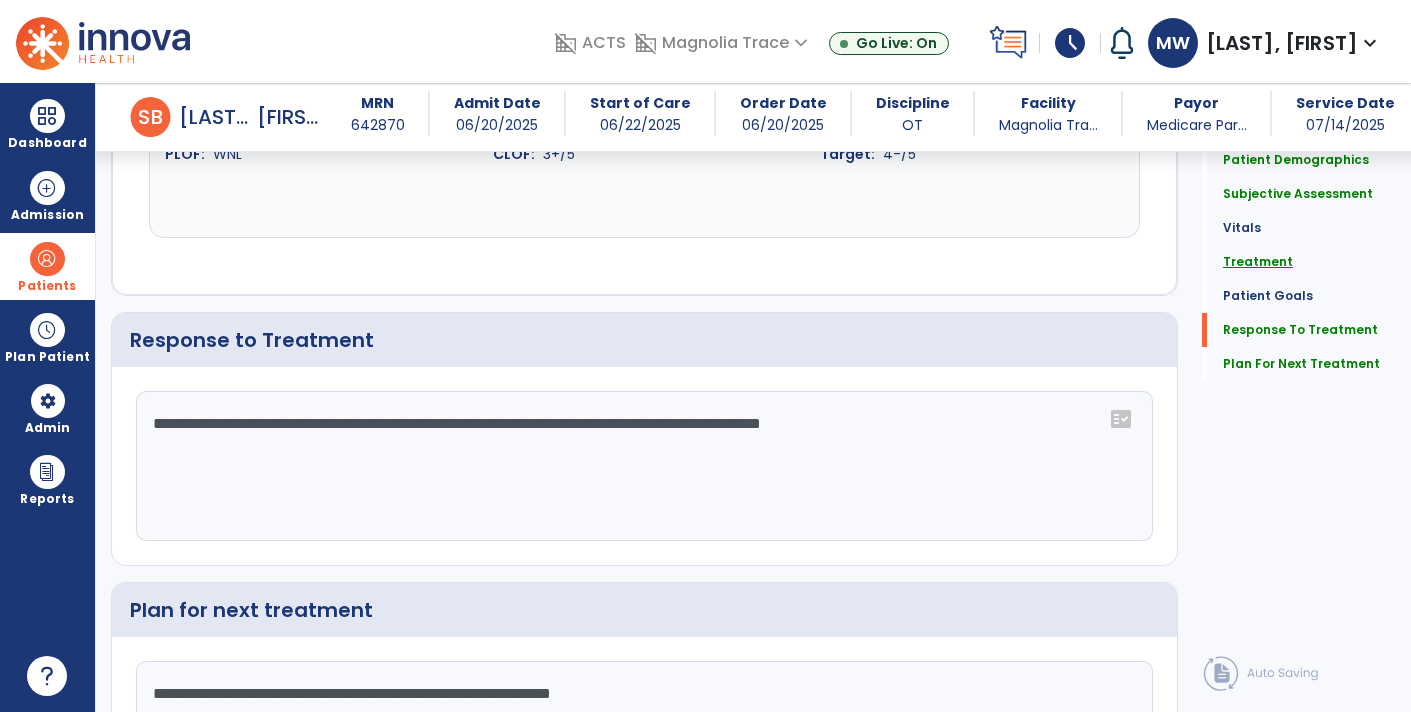 scroll, scrollTop: 2566, scrollLeft: 0, axis: vertical 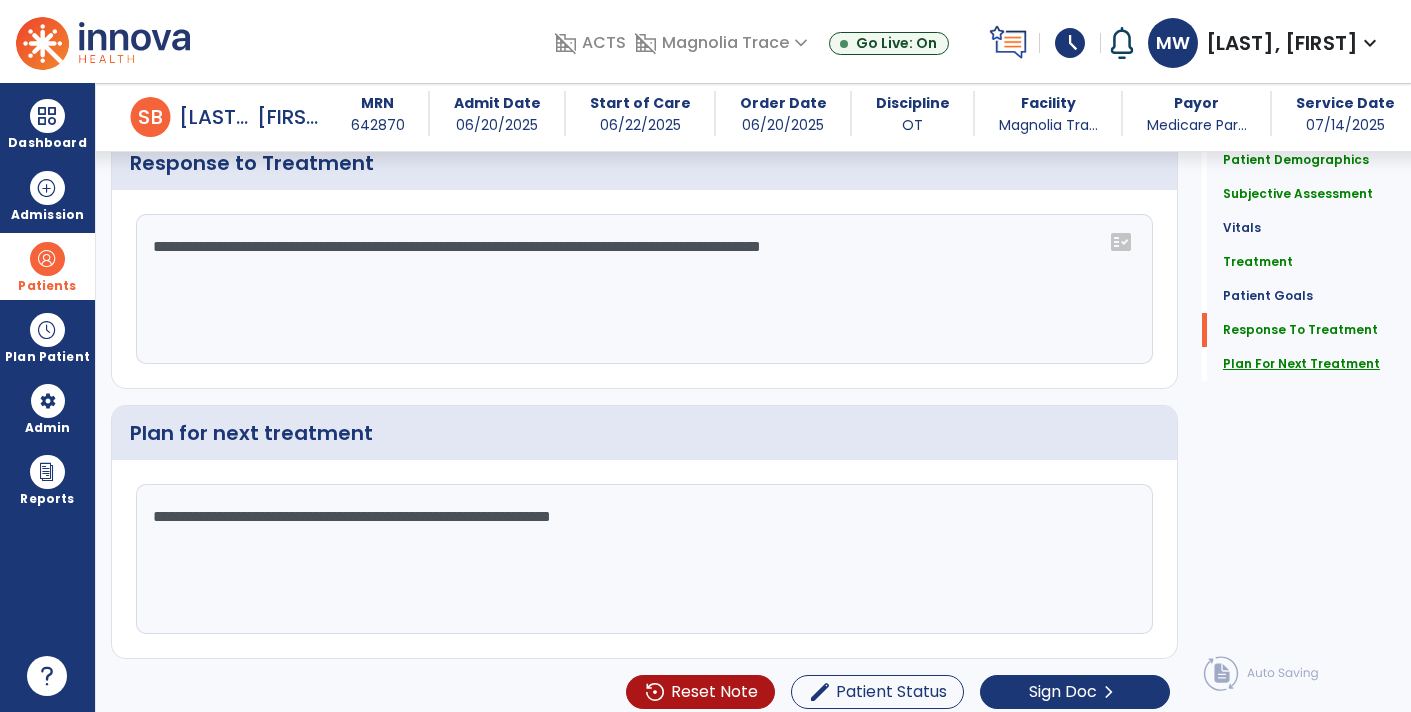 click on "Plan For Next Treatment" 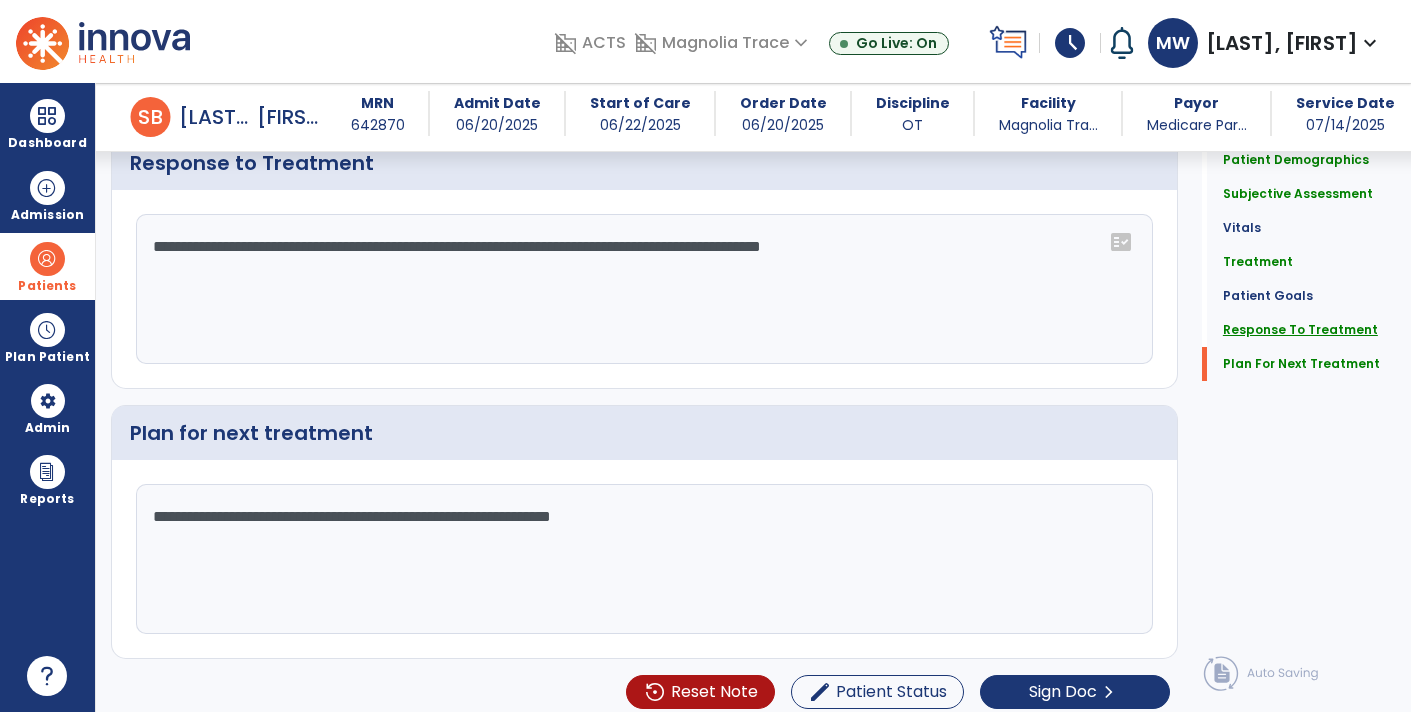 click on "Response To Treatment" 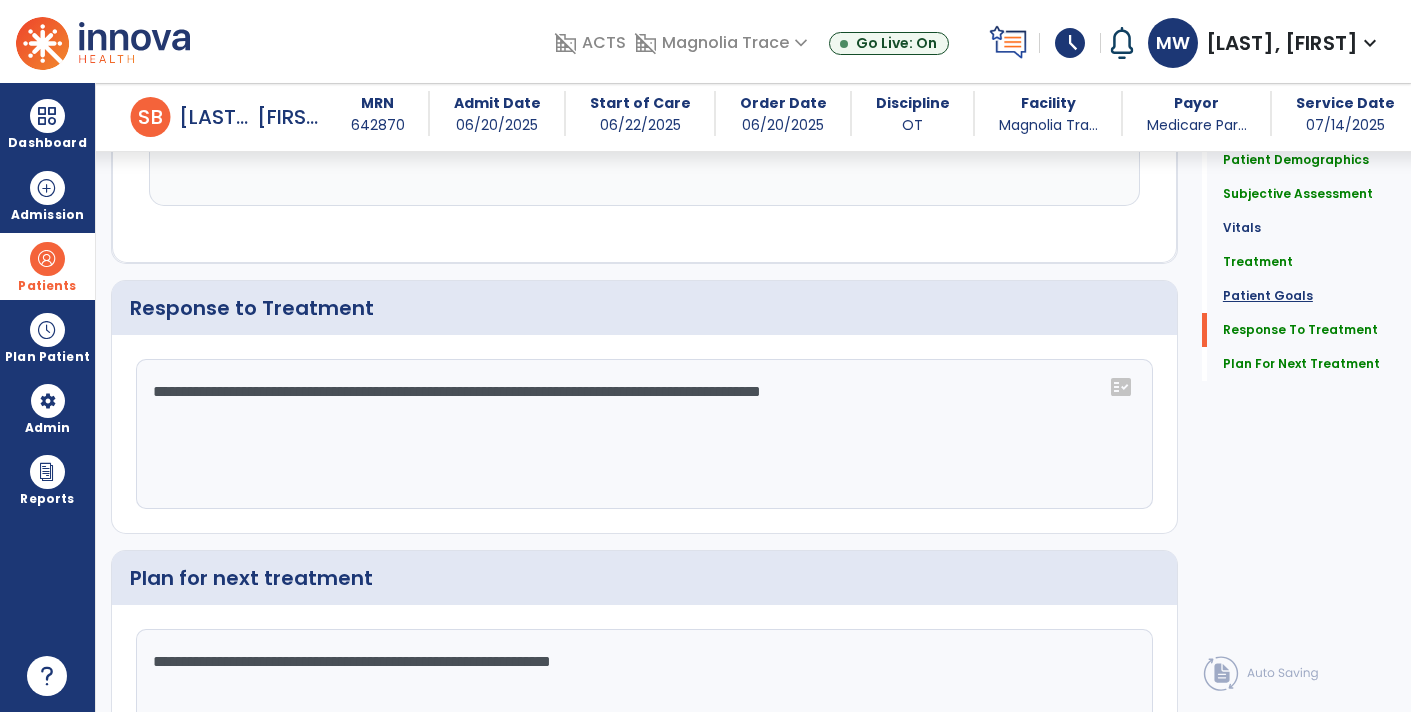click on "Patient Goals" 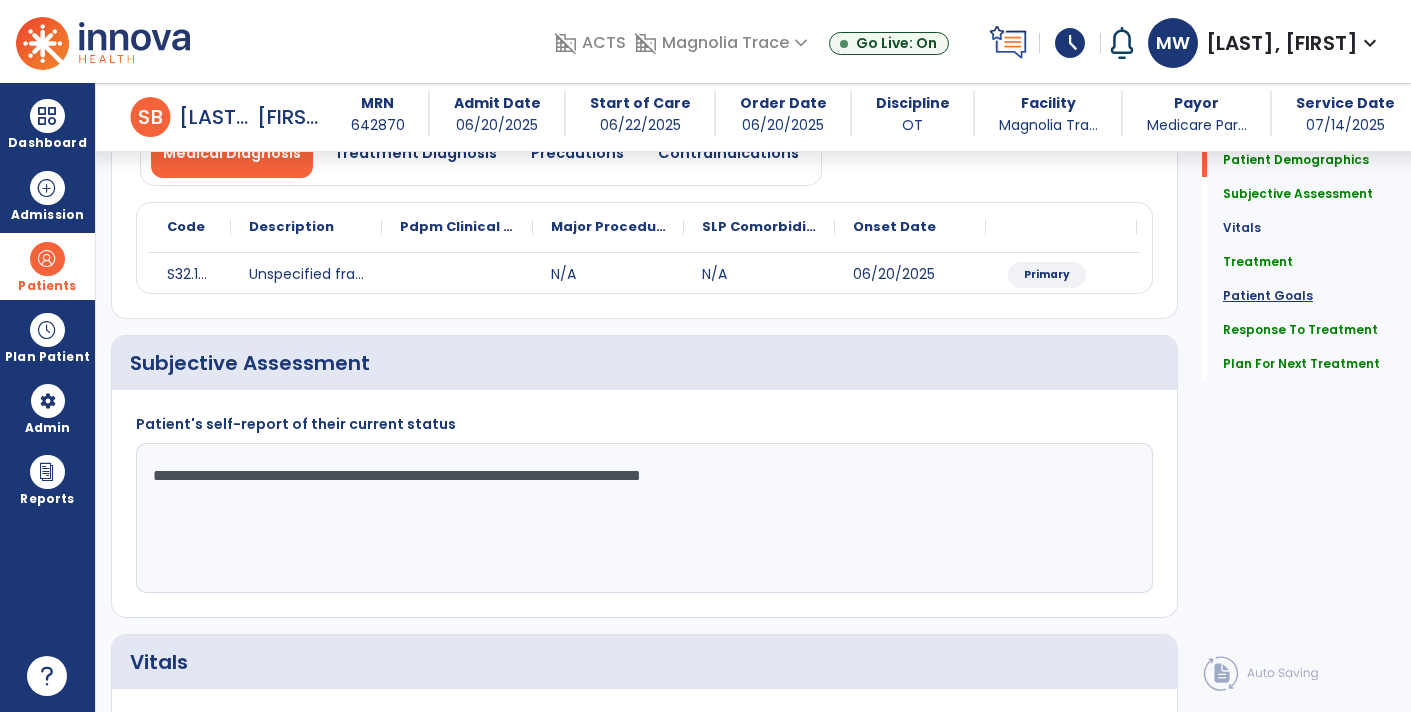 scroll, scrollTop: 0, scrollLeft: 0, axis: both 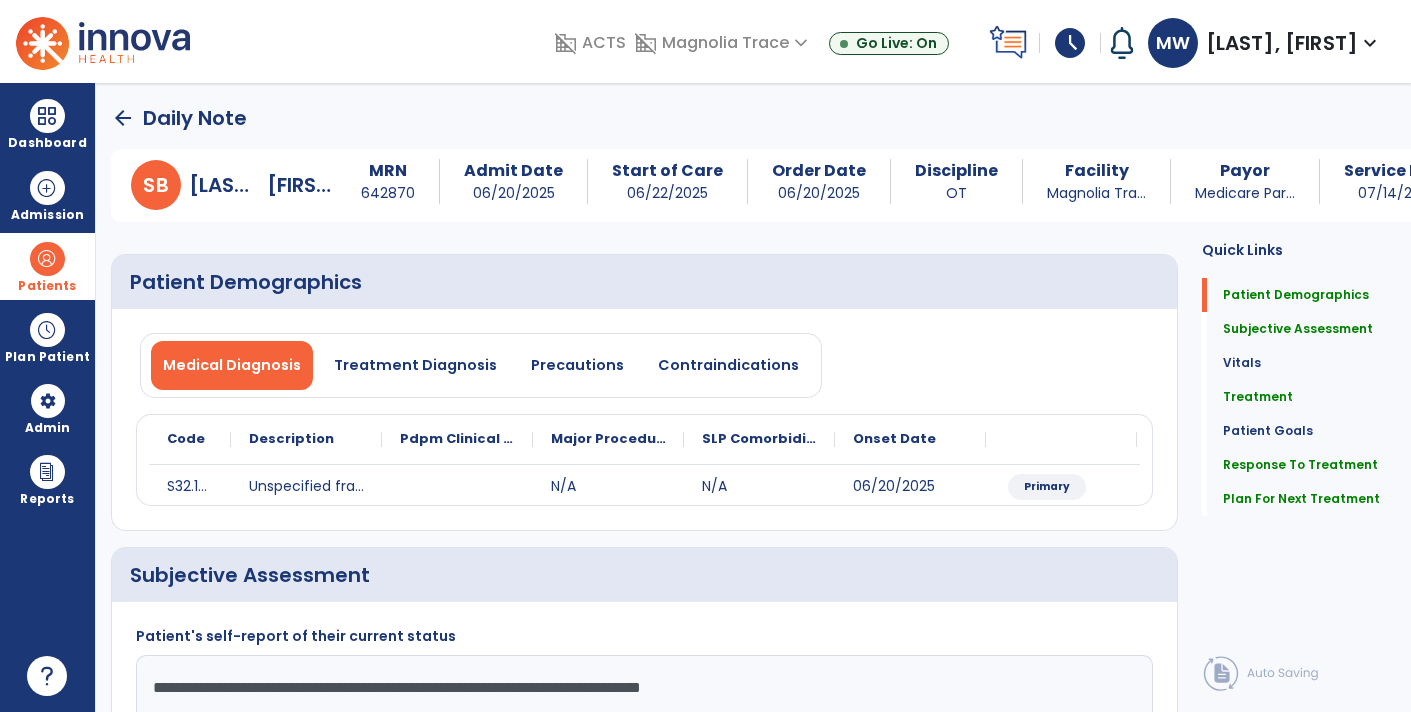 click on "Vitals   Vitals" 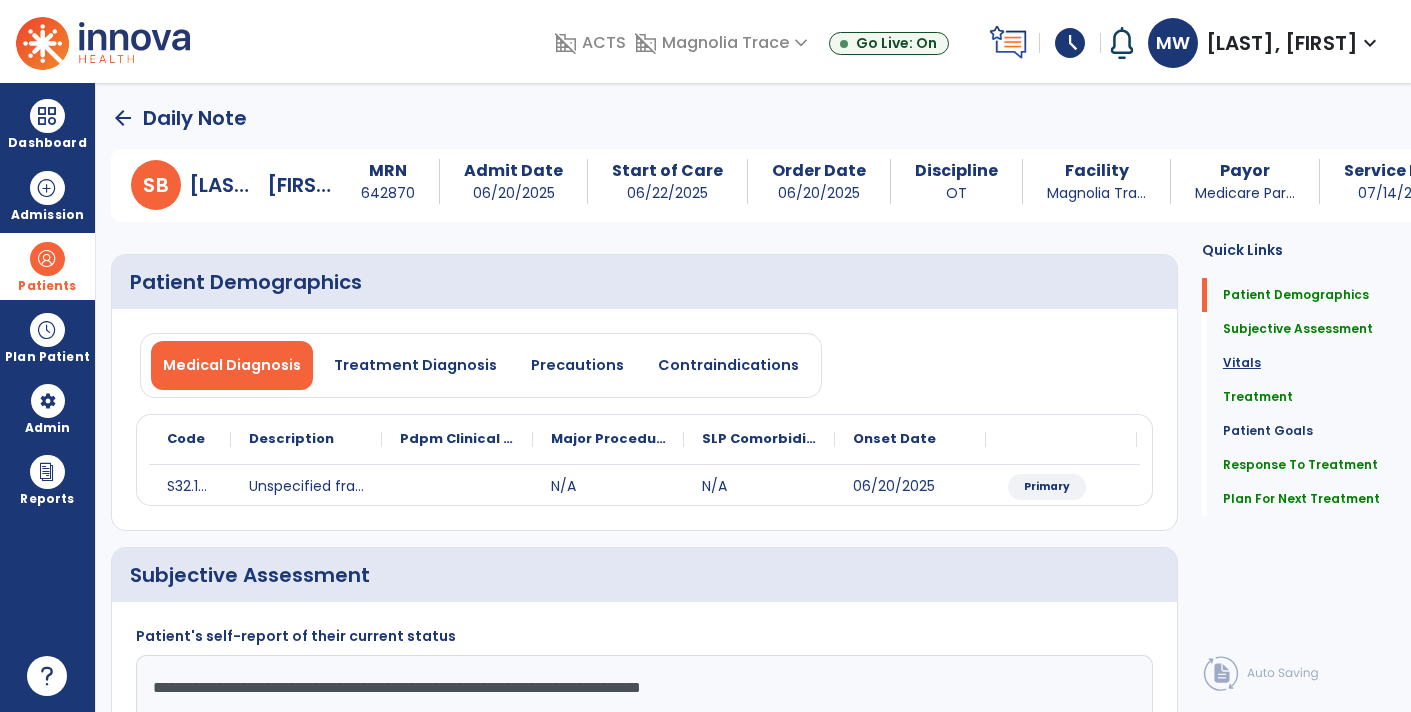 click on "Vitals" 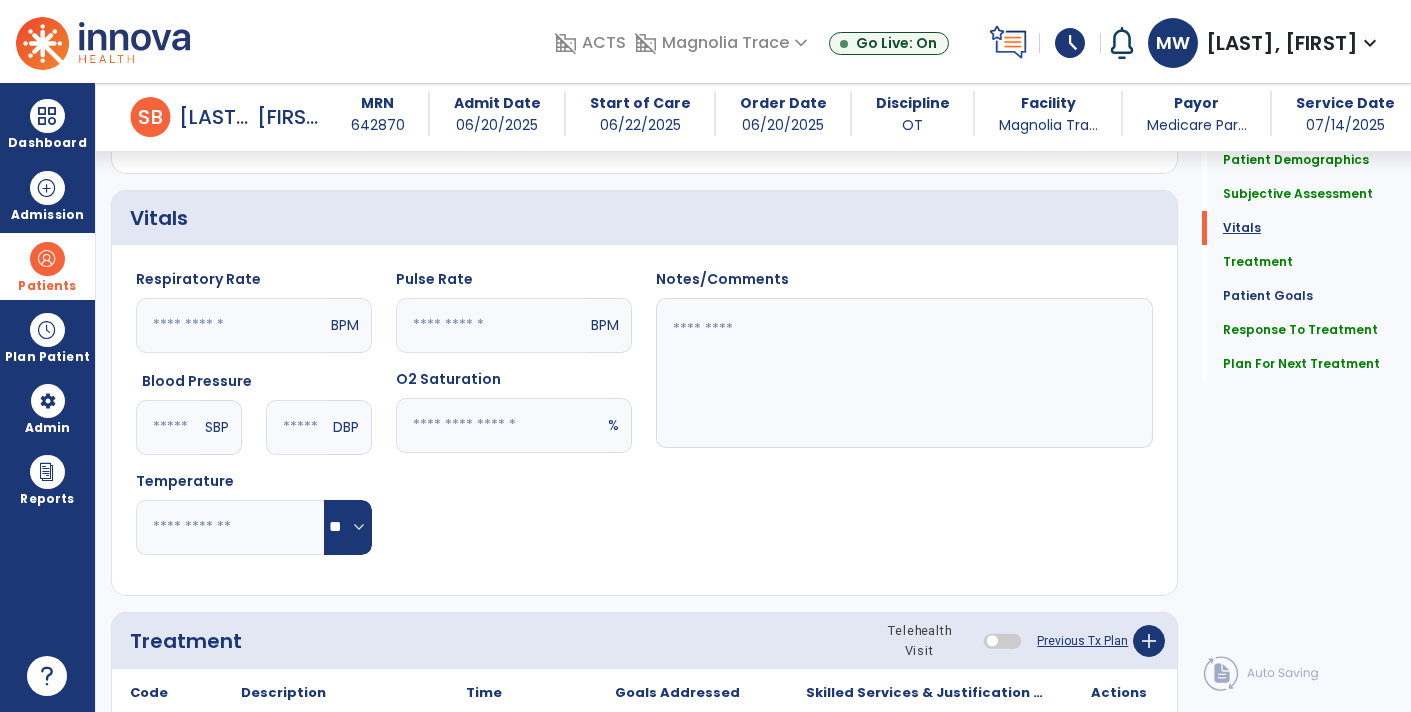 scroll, scrollTop: 648, scrollLeft: 0, axis: vertical 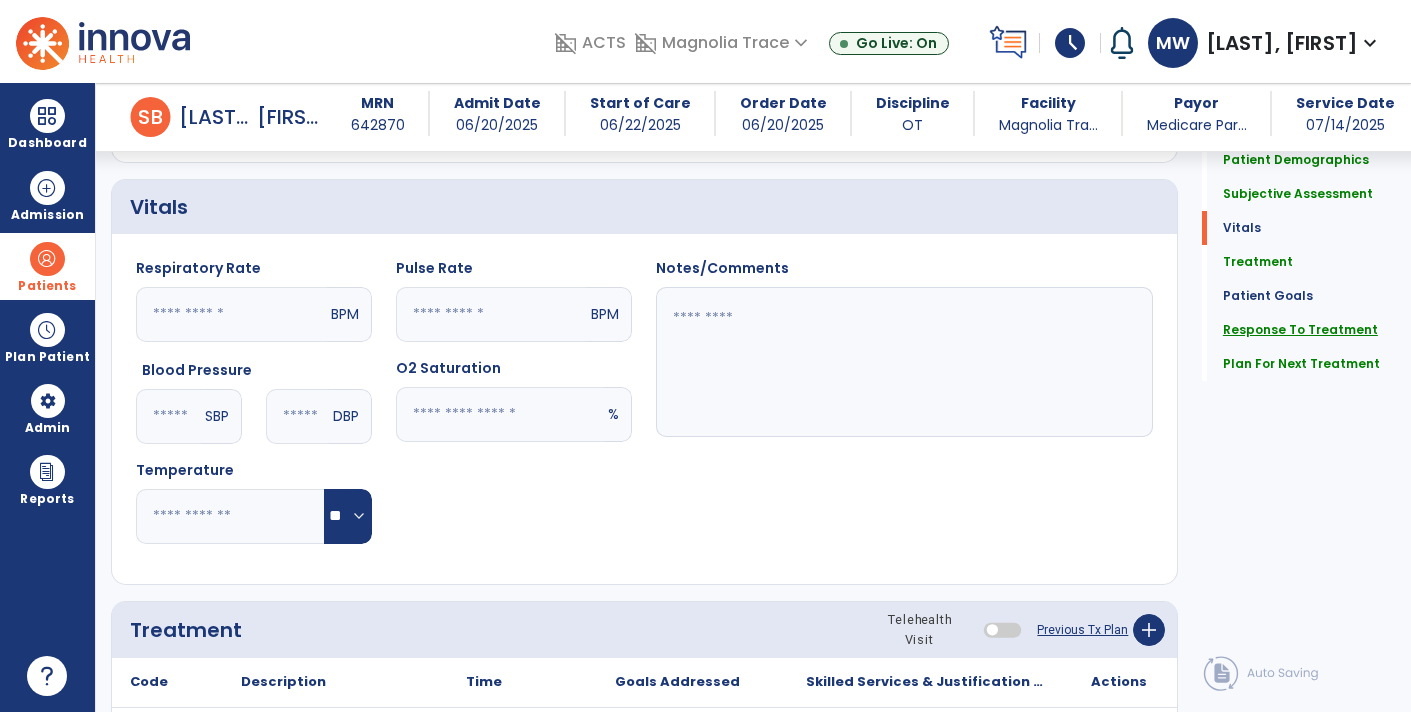 click on "Response To Treatment" 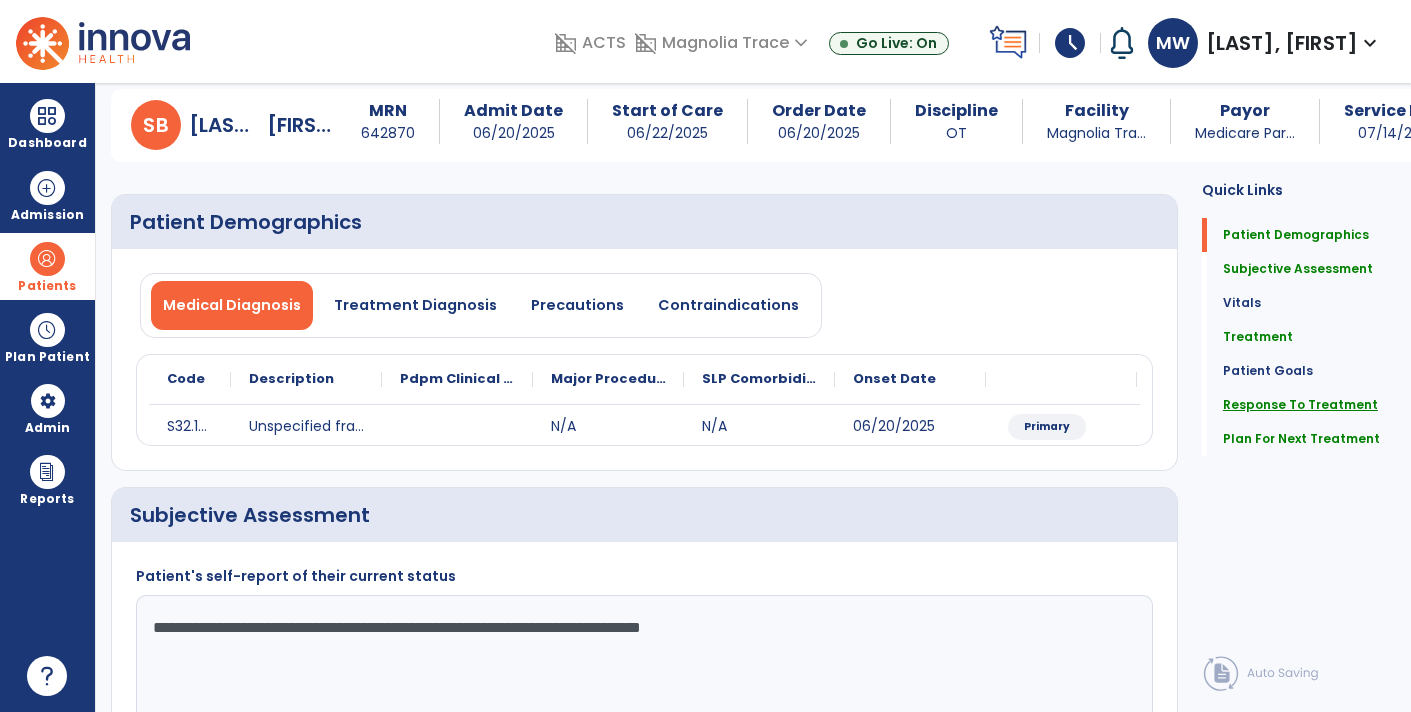 scroll, scrollTop: 0, scrollLeft: 0, axis: both 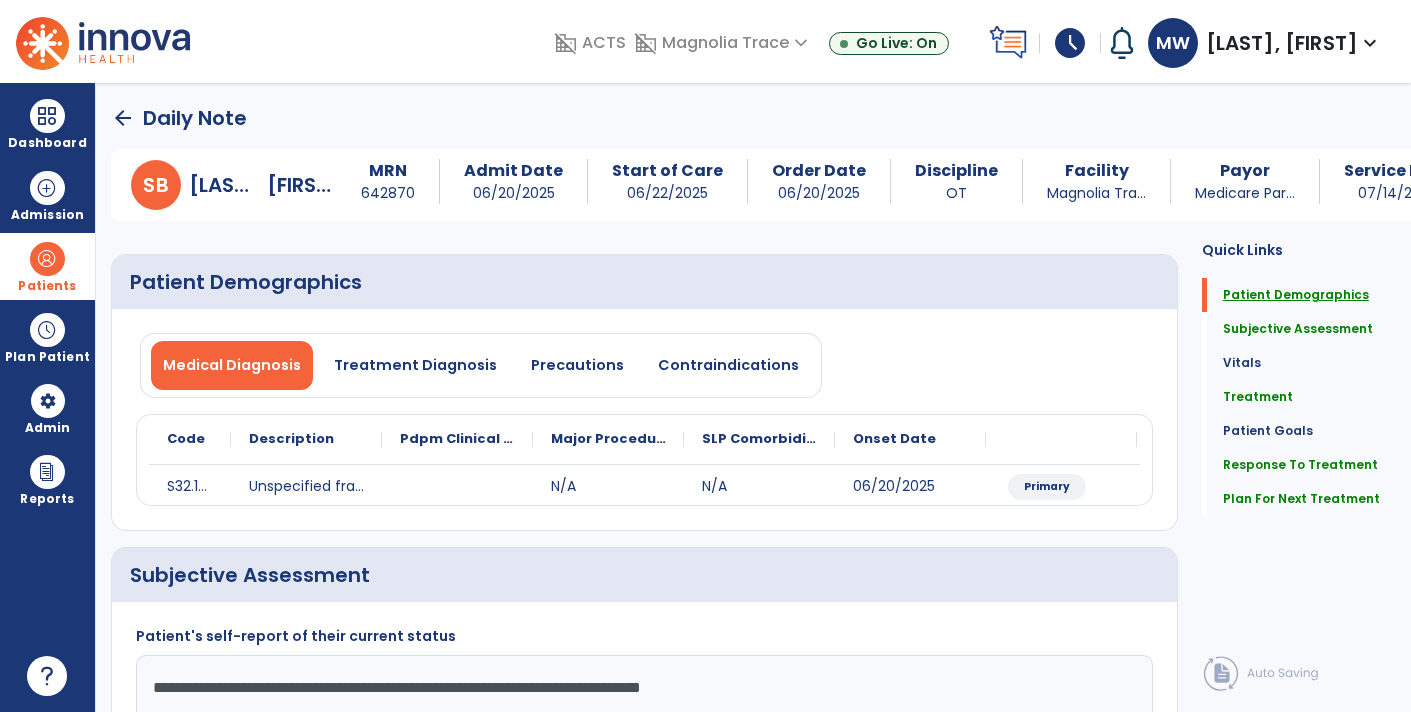 click on "Patient Demographics" 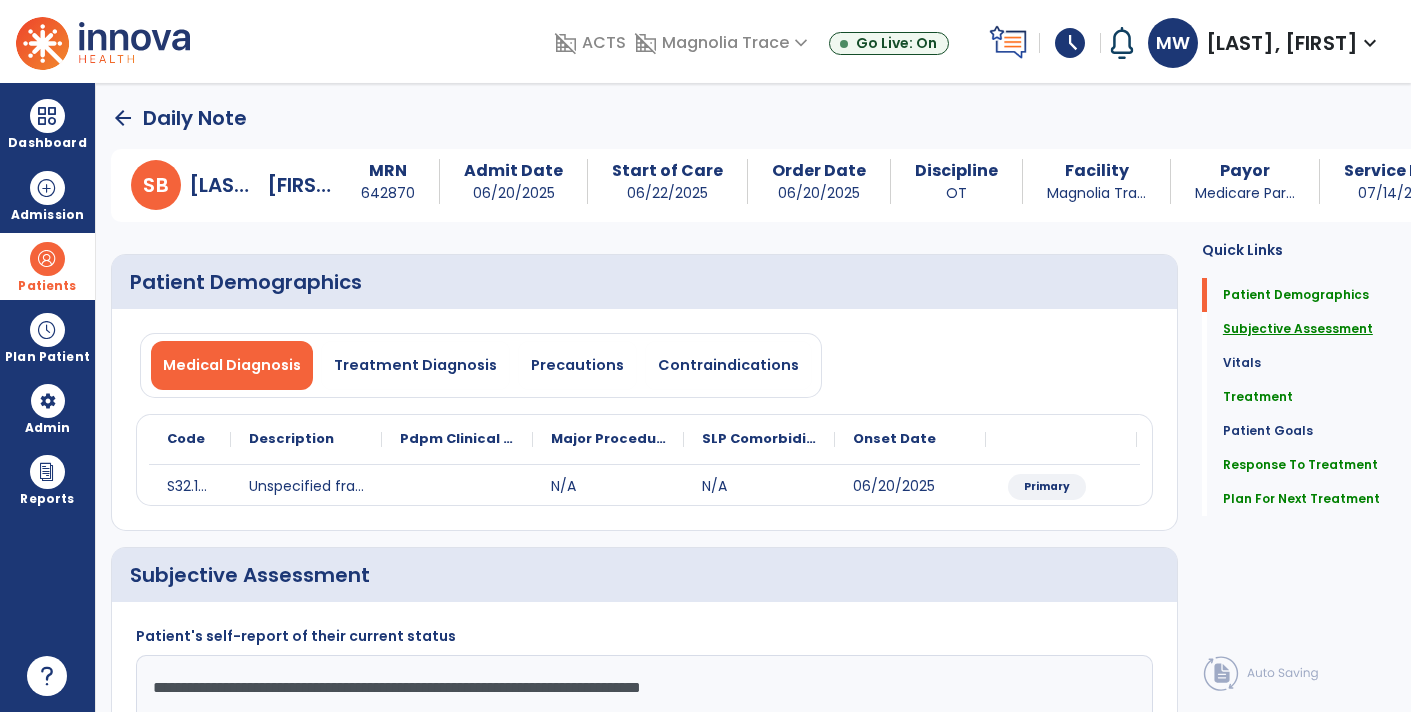 click on "Subjective Assessment" 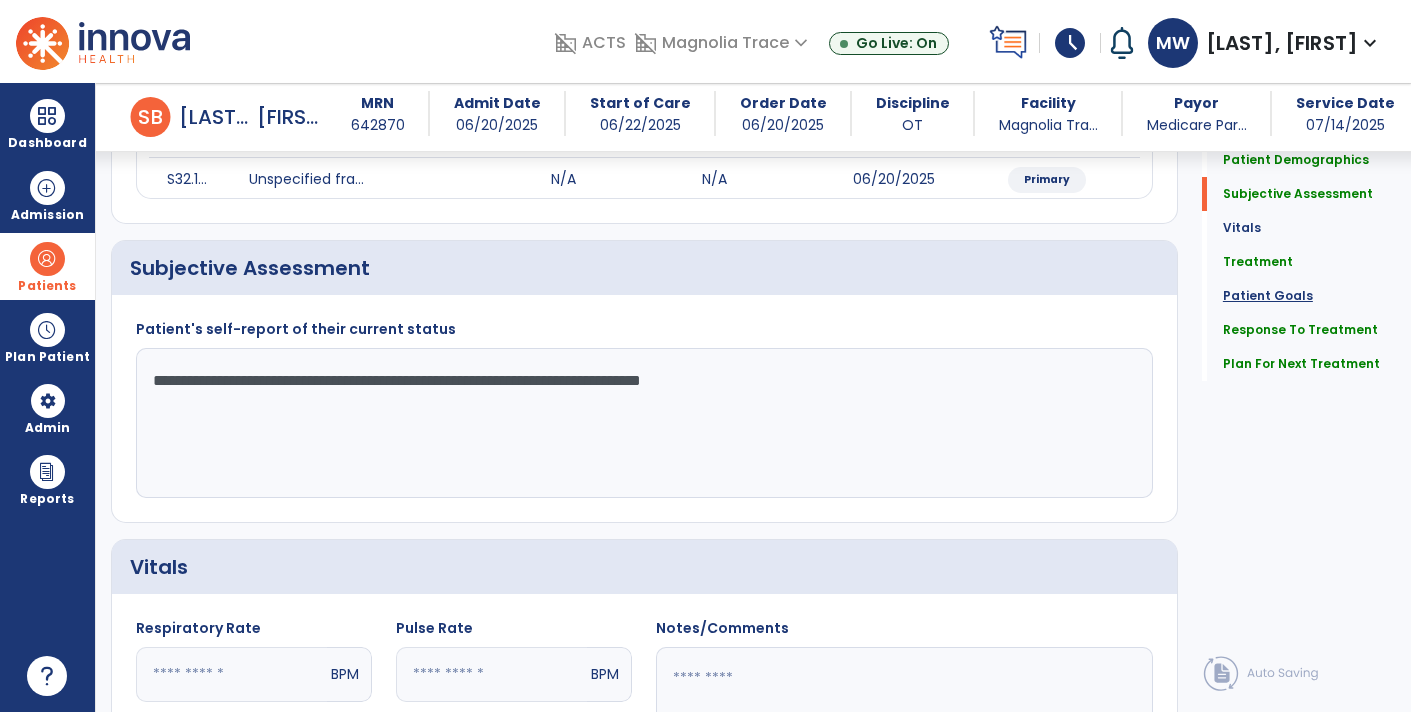 click on "Patient Goals" 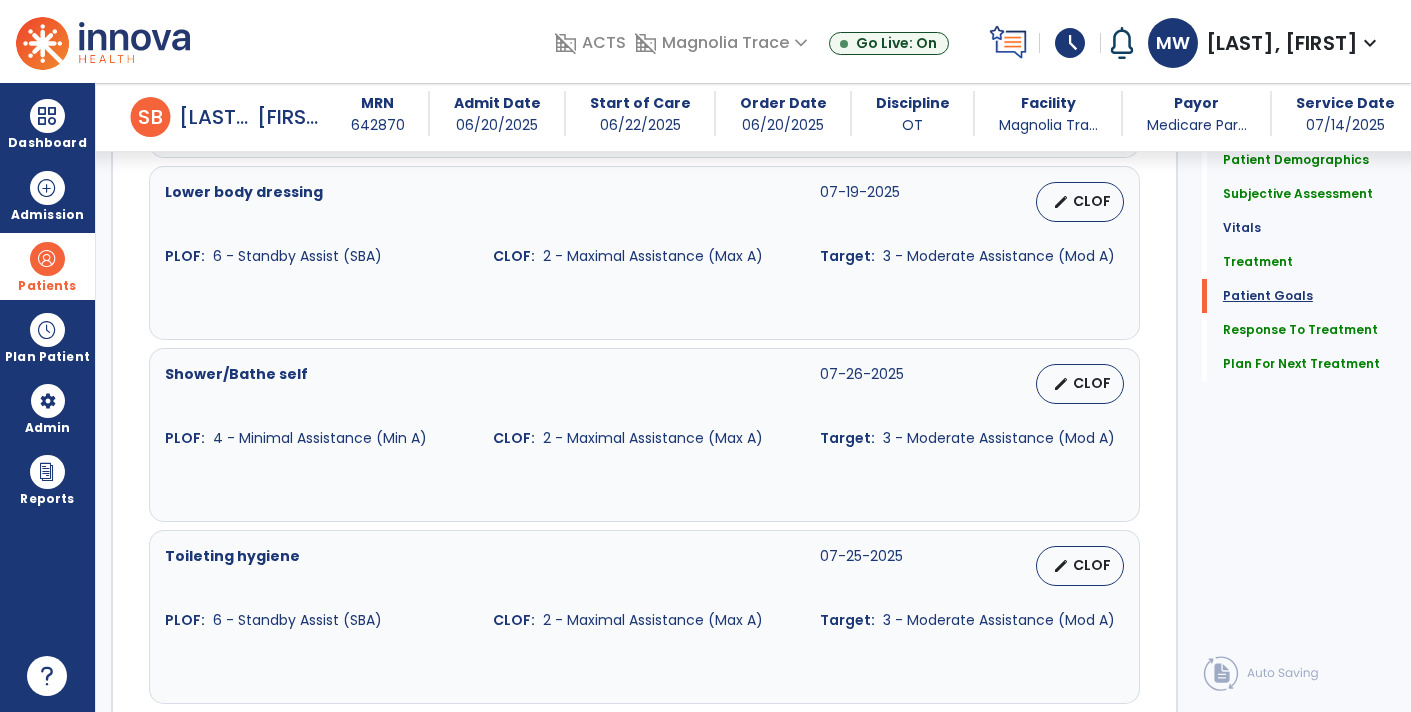 scroll, scrollTop: 1748, scrollLeft: 0, axis: vertical 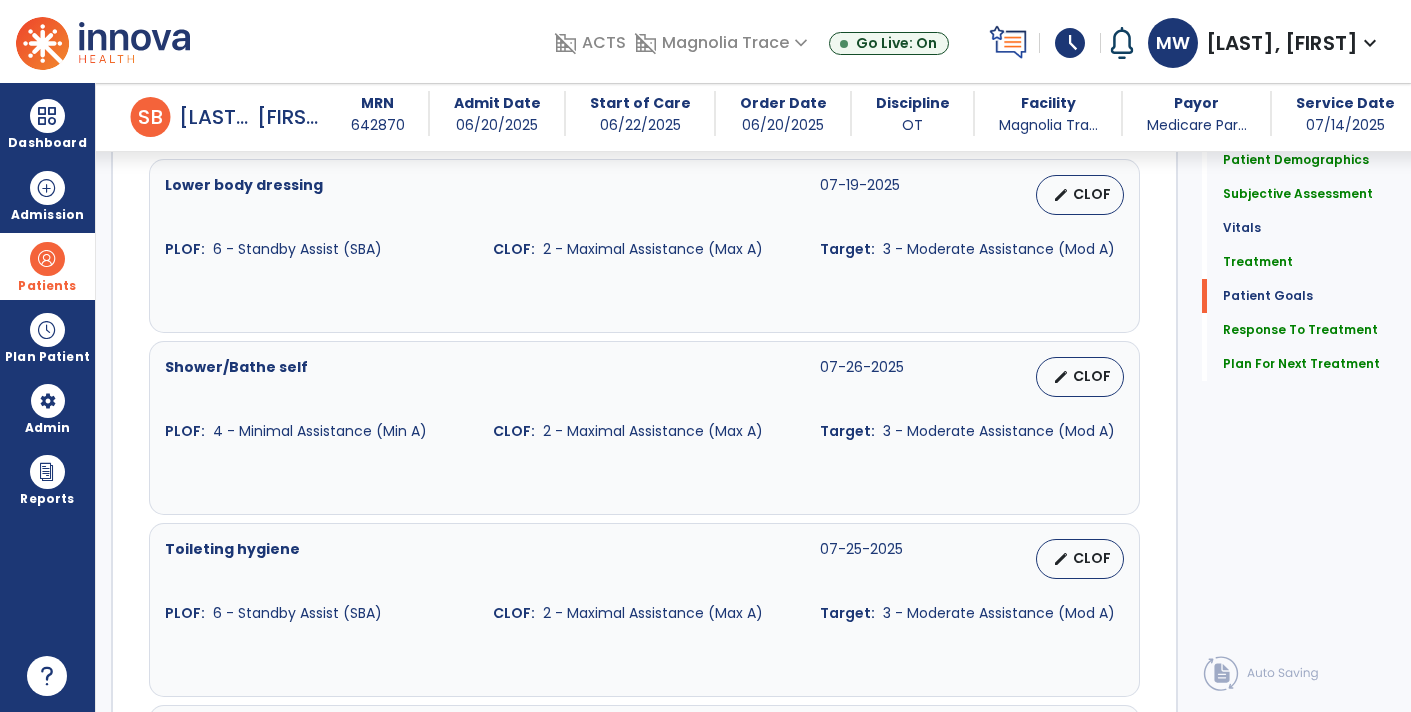 click on "Quick Links  Patient Demographics   Patient Demographics   Subjective Assessment   Subjective Assessment   Vitals   Vitals   Treatment   Treatment   Patient Goals   Patient Goals   Response To Treatment   Response To Treatment   Plan For Next Treatment   Plan For Next Treatment" 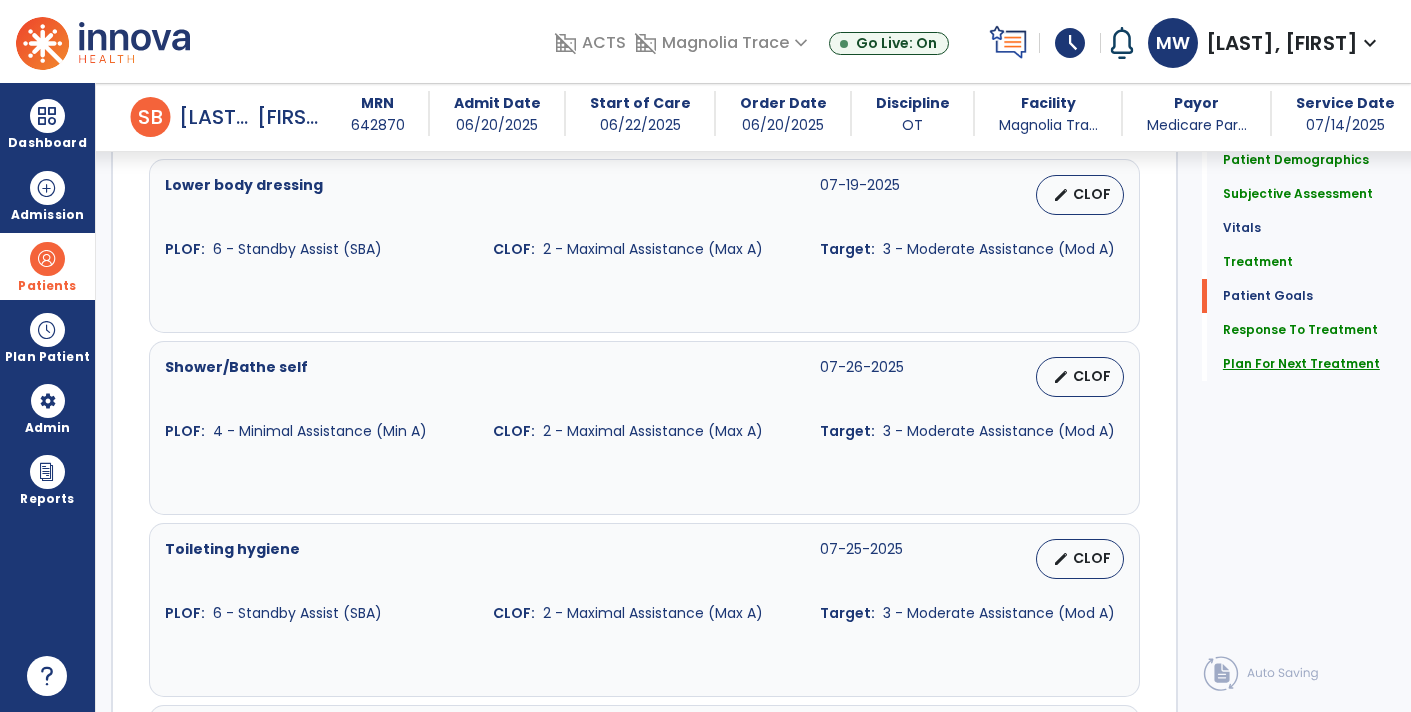 click on "Plan For Next Treatment" 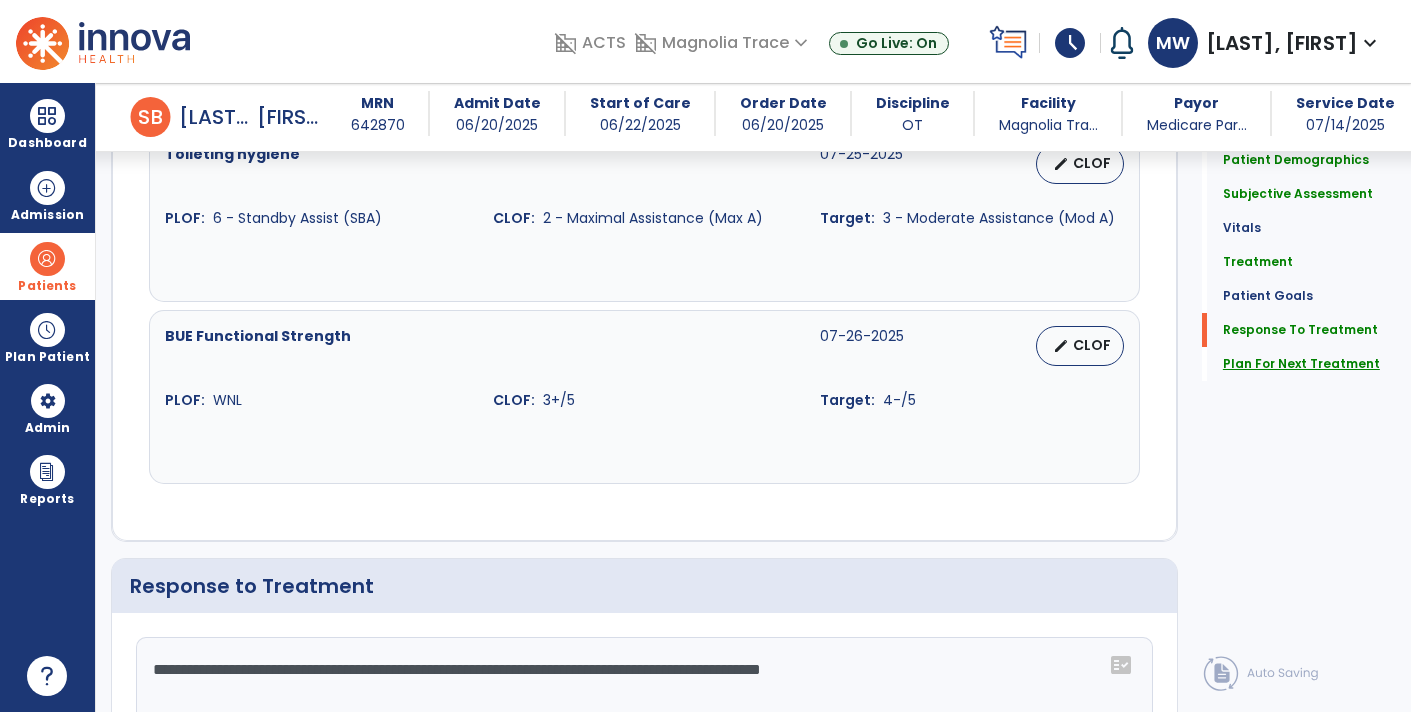 scroll, scrollTop: 2566, scrollLeft: 0, axis: vertical 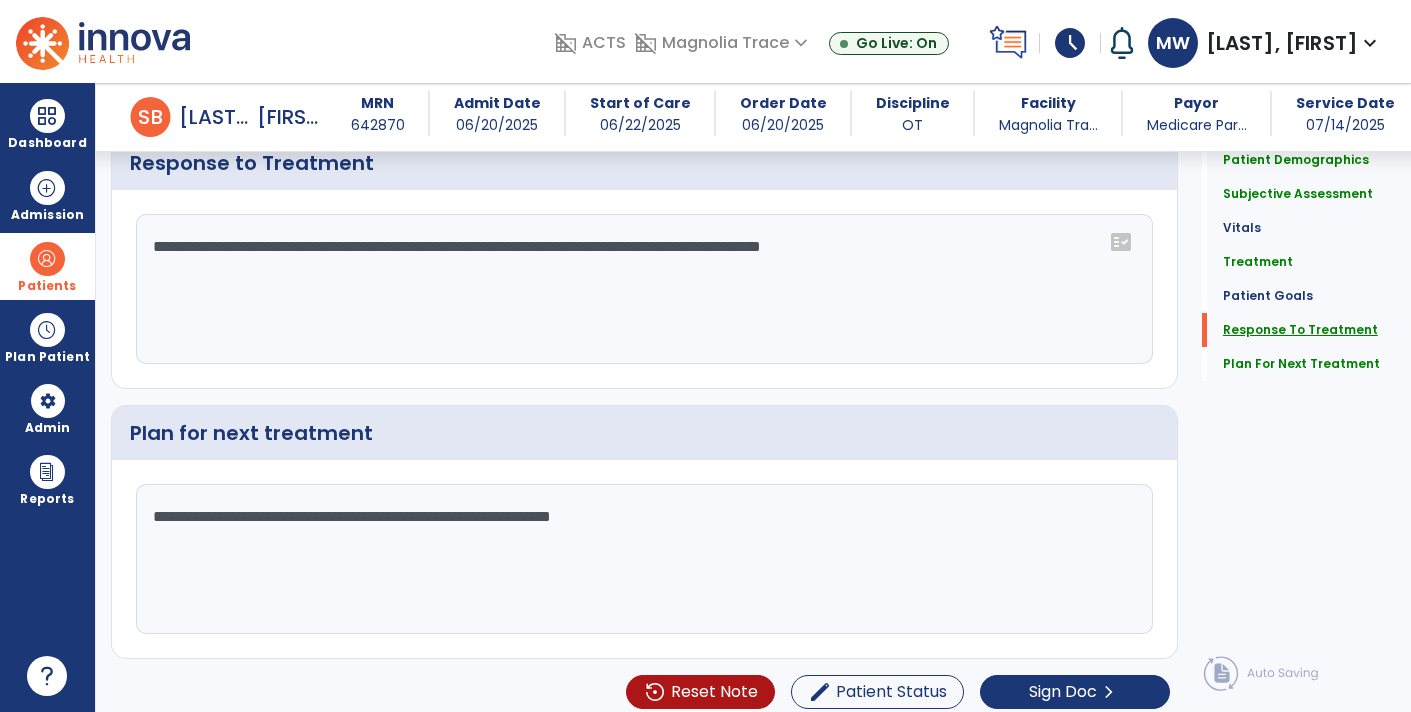 click on "Response To Treatment" 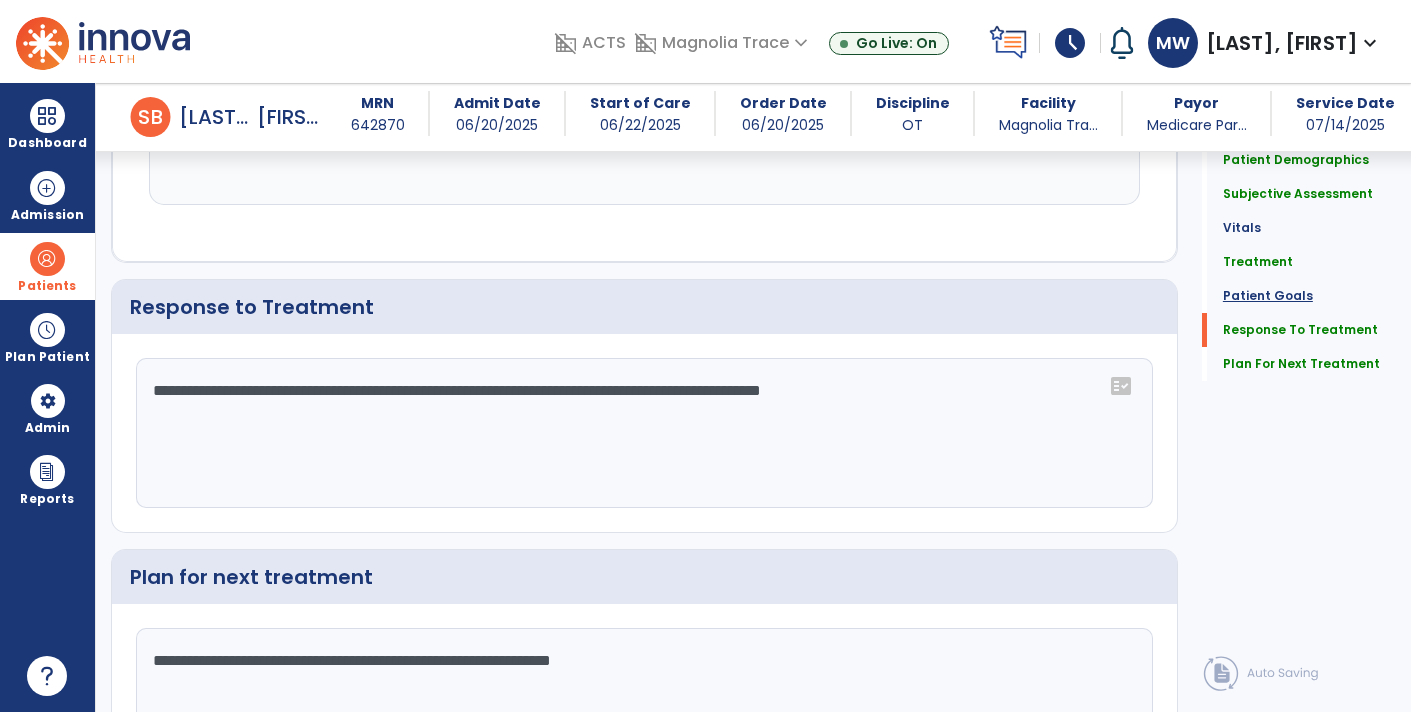 click on "Patient Goals" 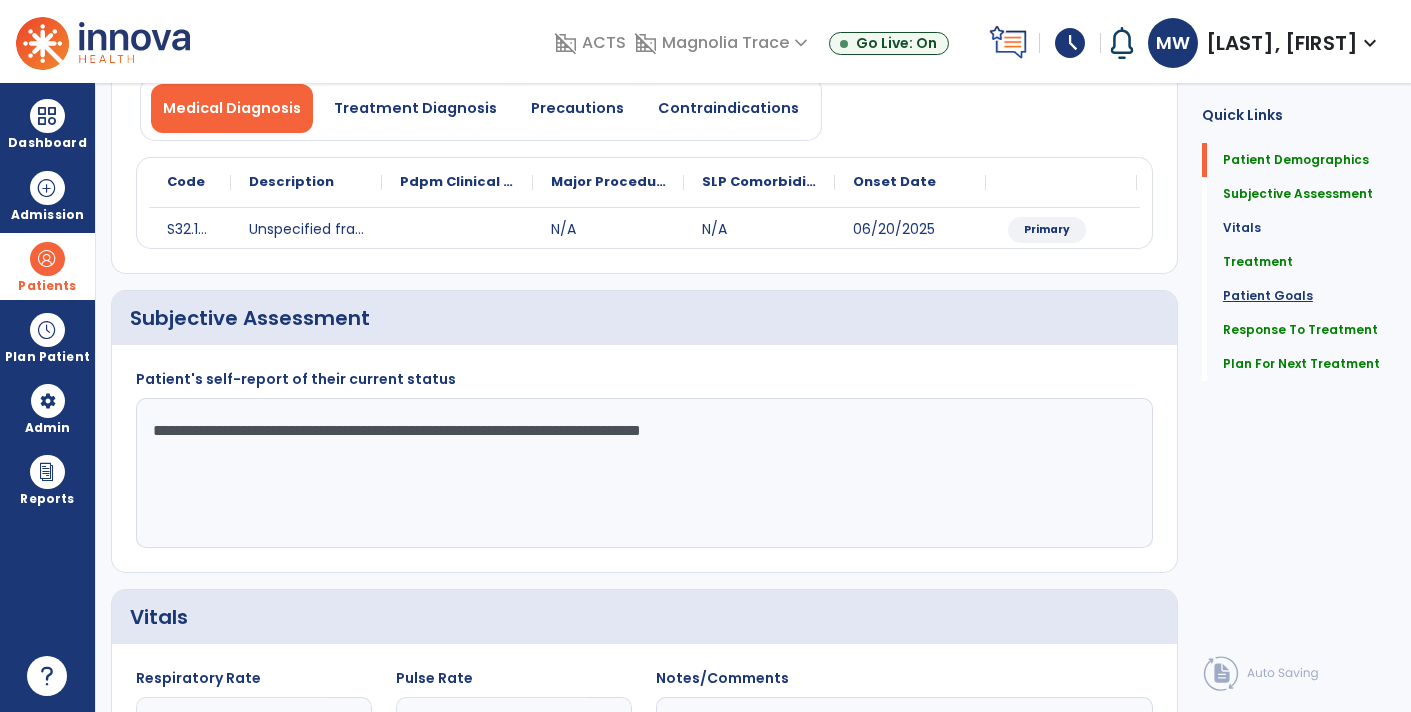 scroll, scrollTop: 0, scrollLeft: 0, axis: both 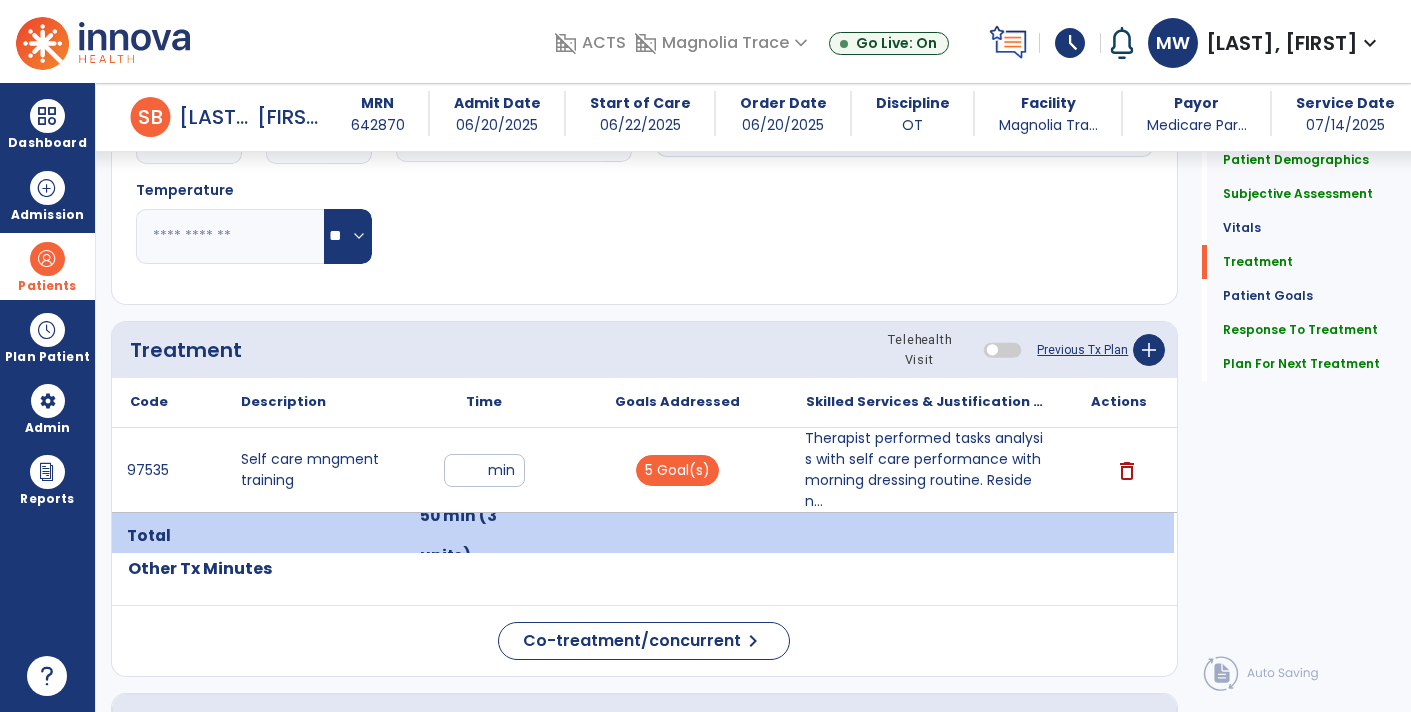 click on "Therapist performed tasks analysis with self care performance with morning dressing routine. Residen..." at bounding box center (926, 470) 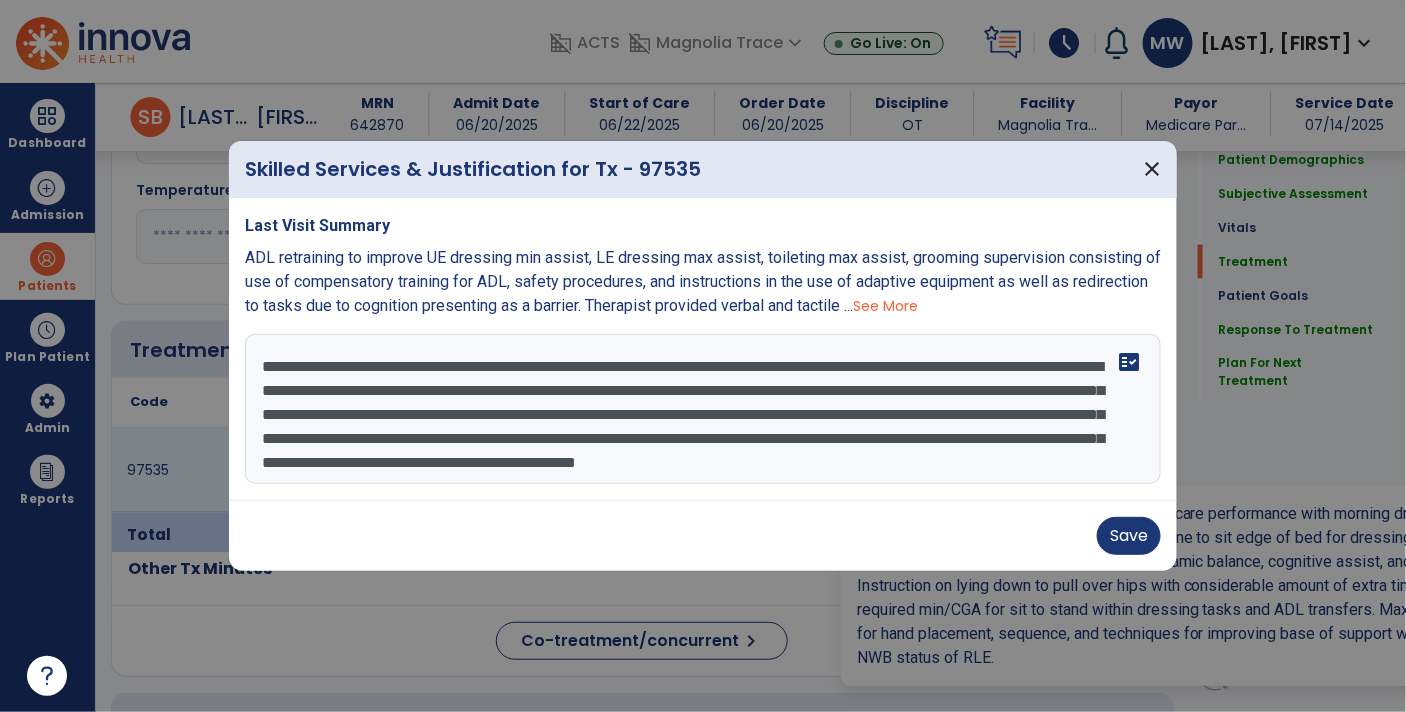 scroll, scrollTop: 928, scrollLeft: 0, axis: vertical 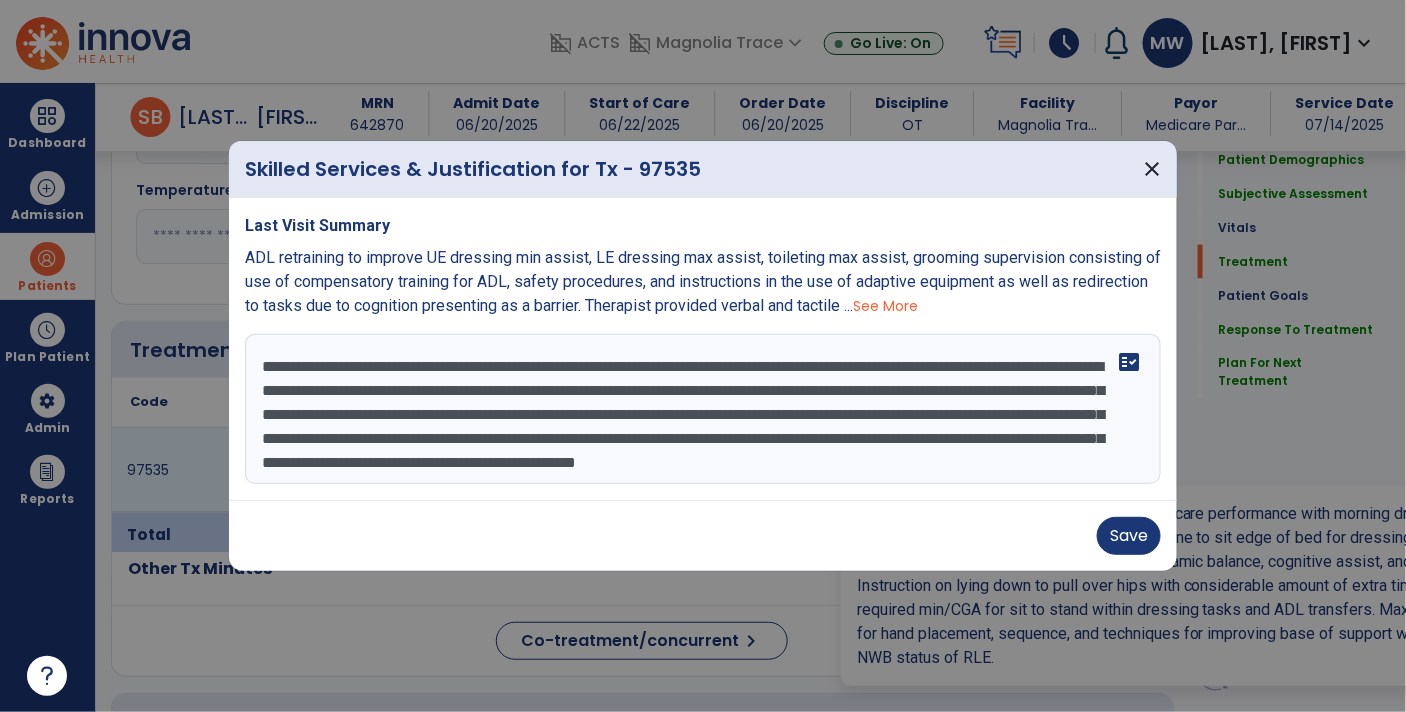 click on "**********" at bounding box center (703, 409) 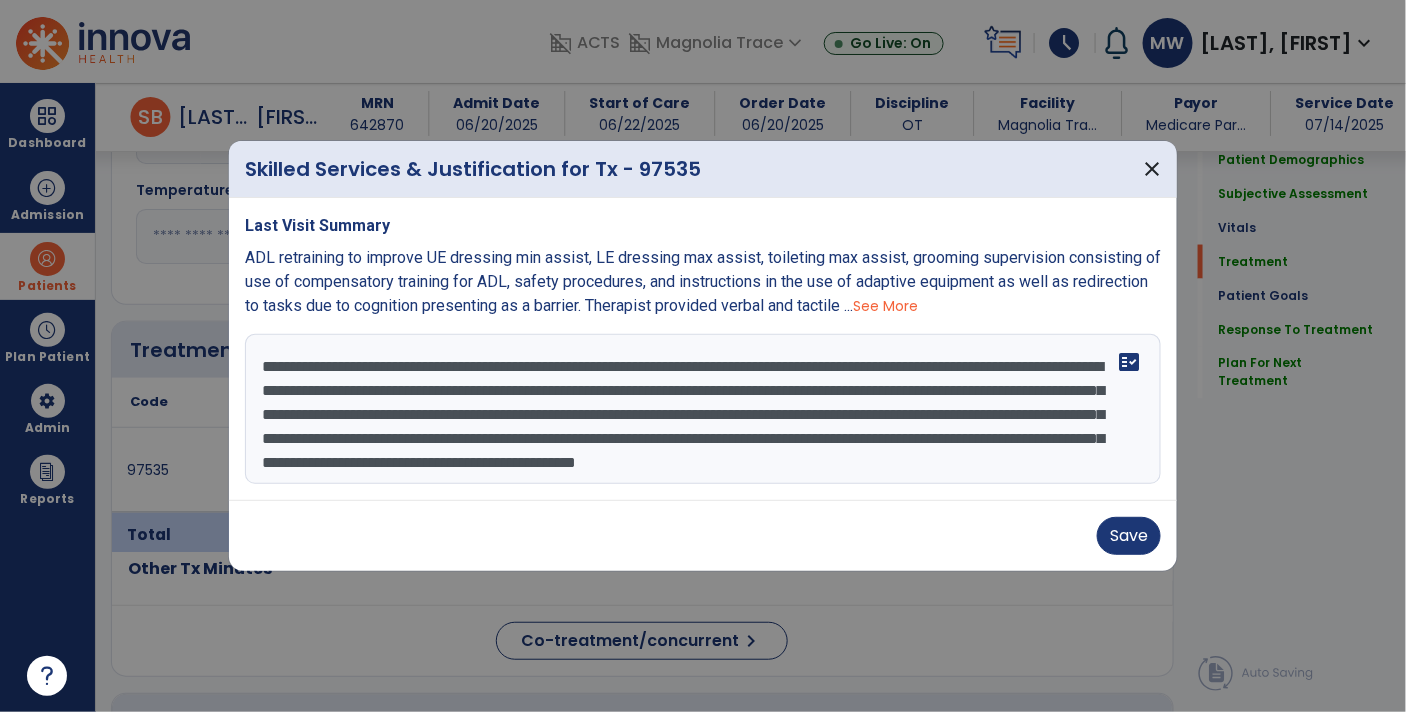 scroll, scrollTop: 14, scrollLeft: 0, axis: vertical 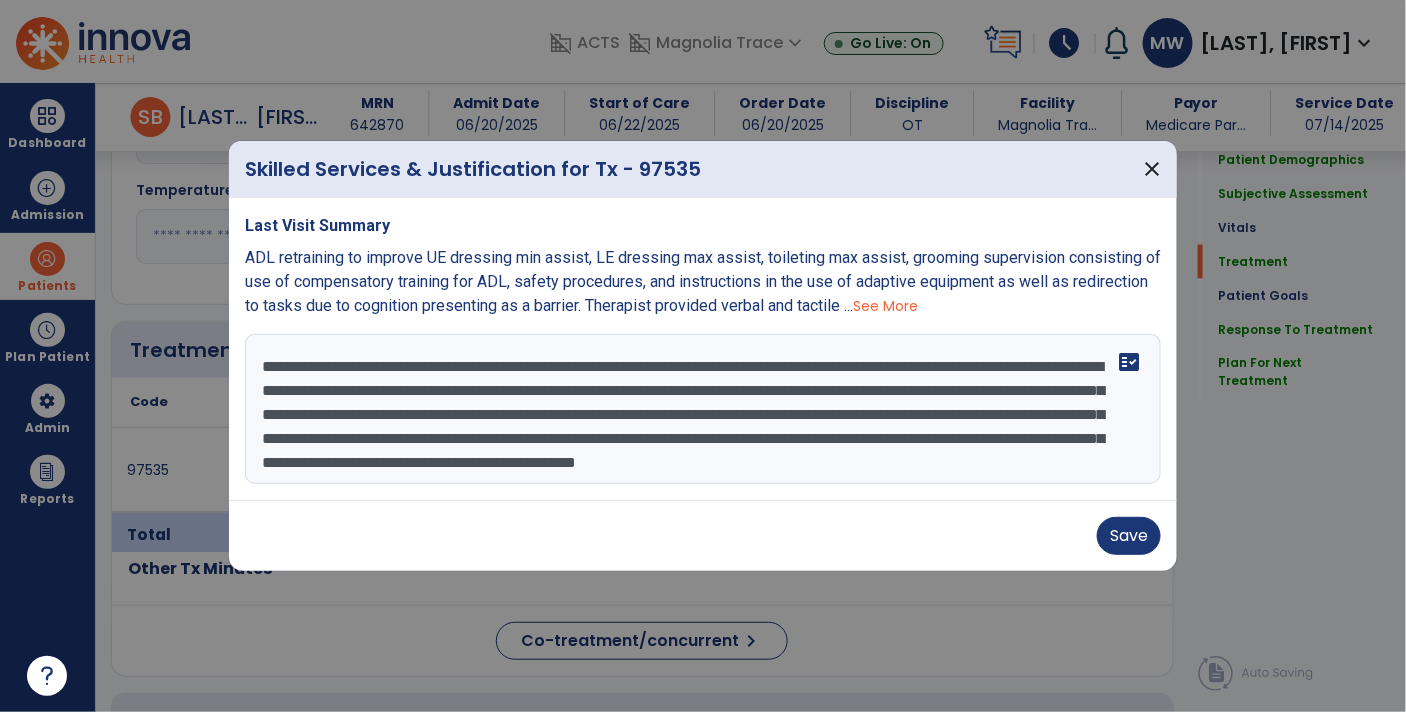 click on "**********" at bounding box center (703, 409) 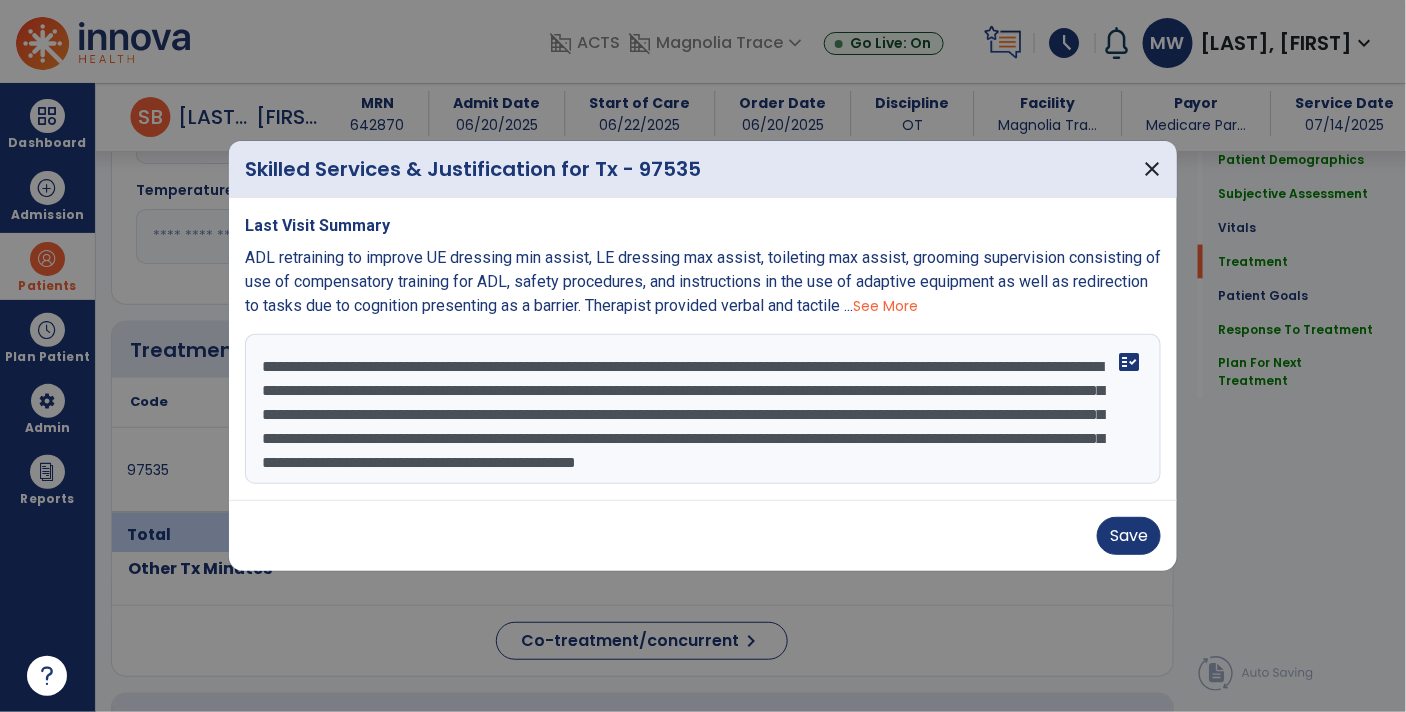 type 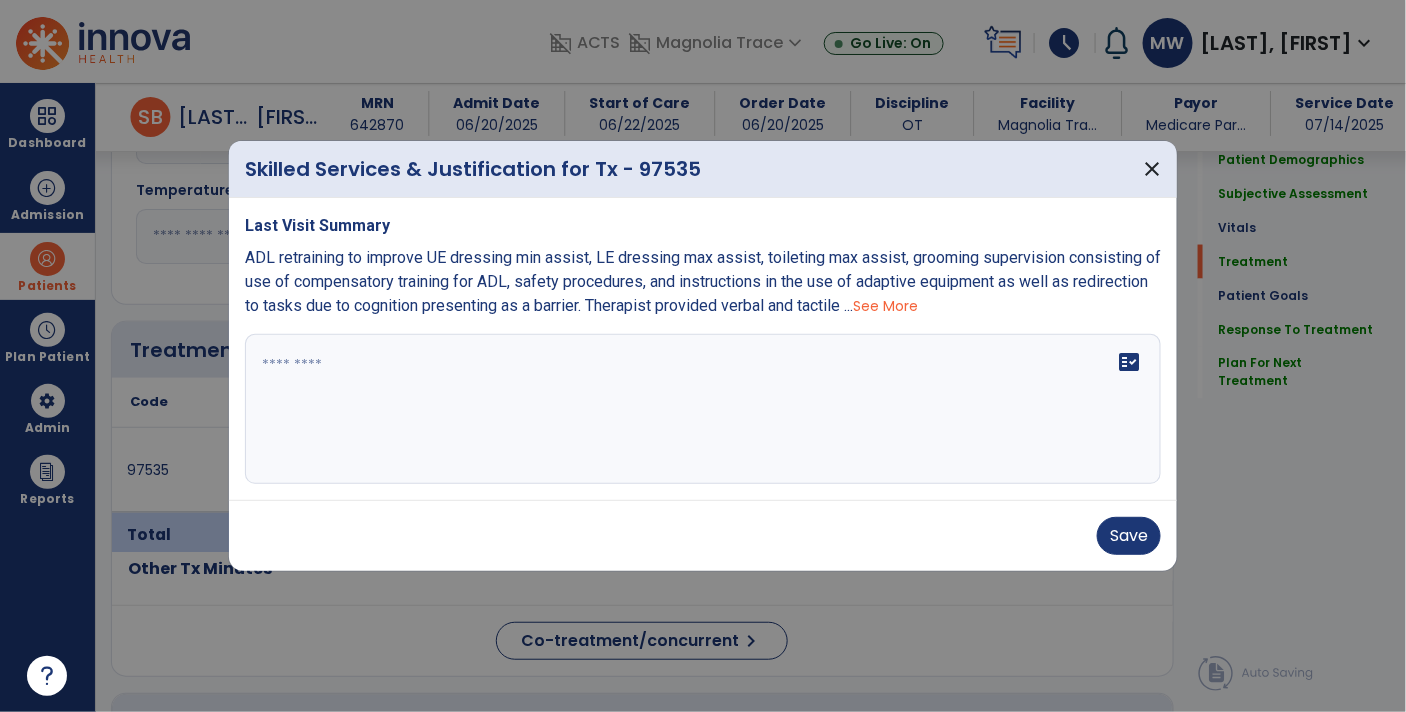 scroll, scrollTop: 0, scrollLeft: 0, axis: both 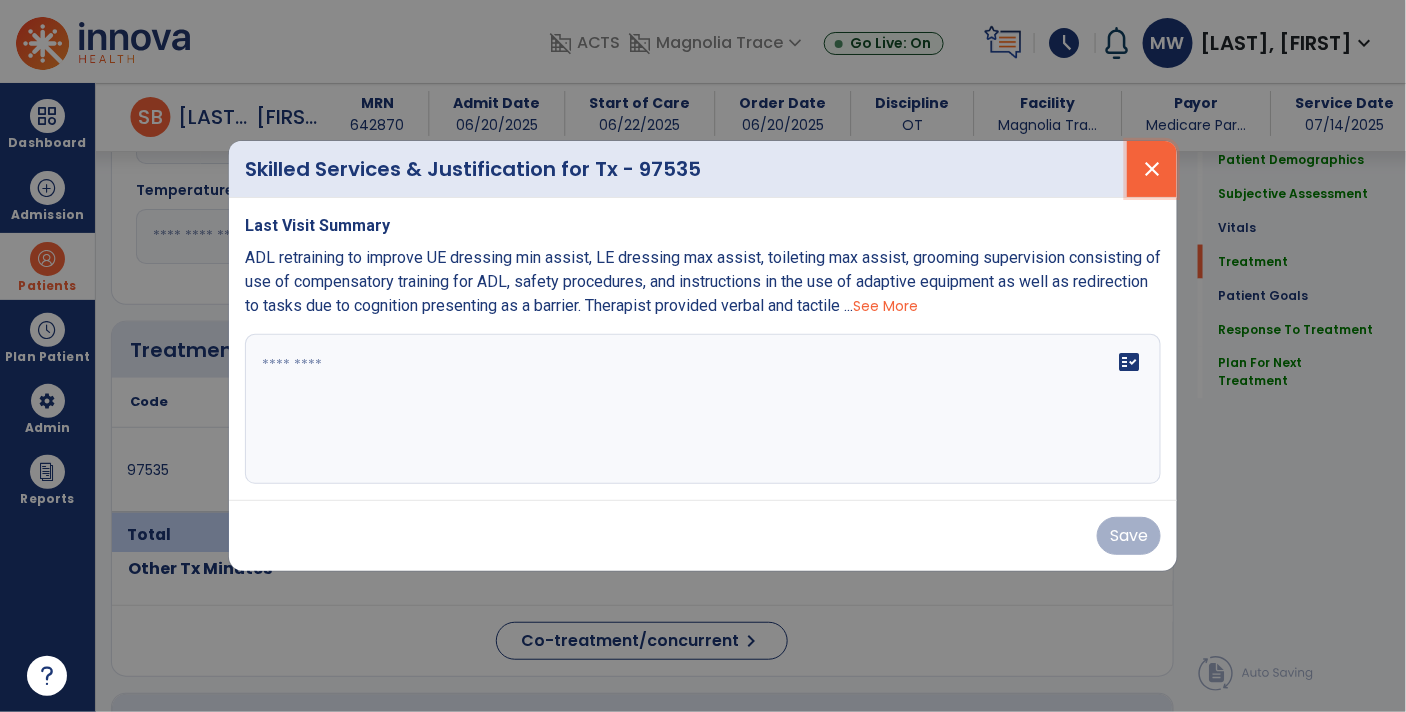 click on "close" at bounding box center (1152, 169) 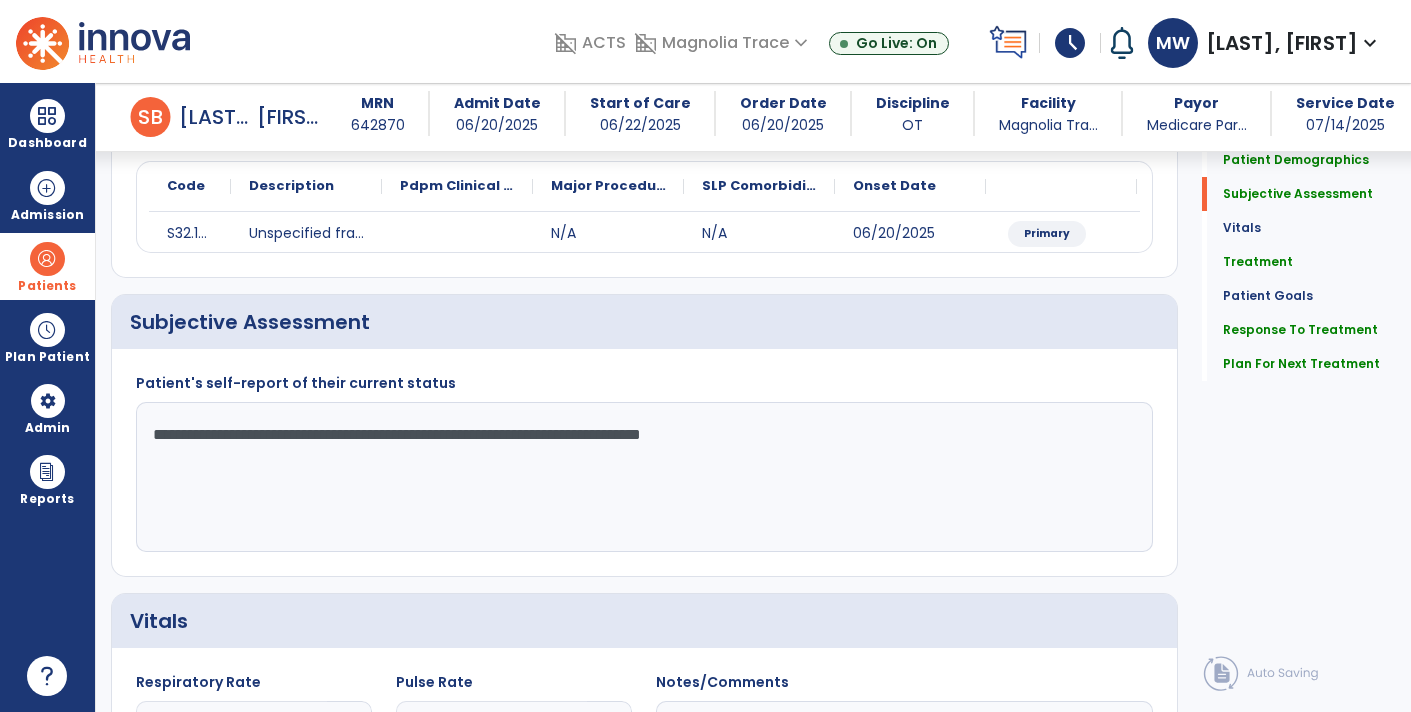 scroll, scrollTop: 0, scrollLeft: 0, axis: both 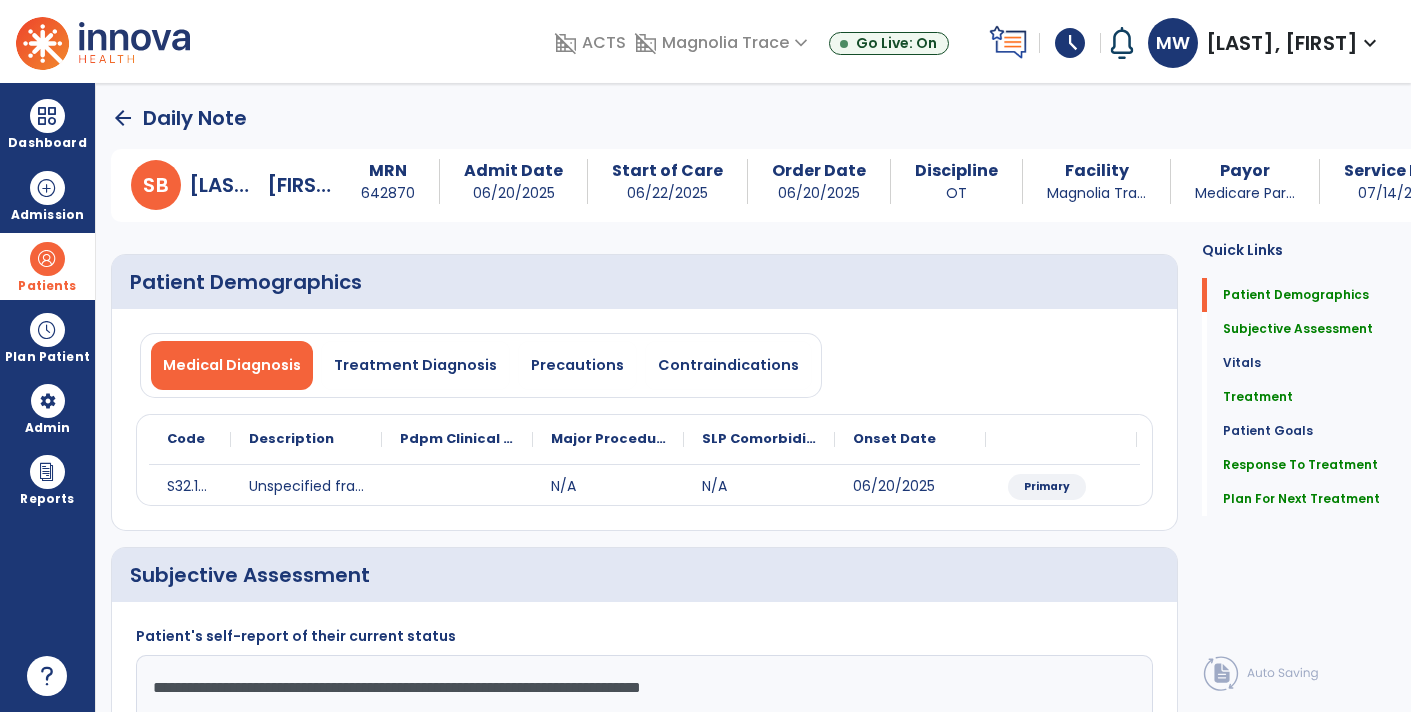 click on "arrow_back" 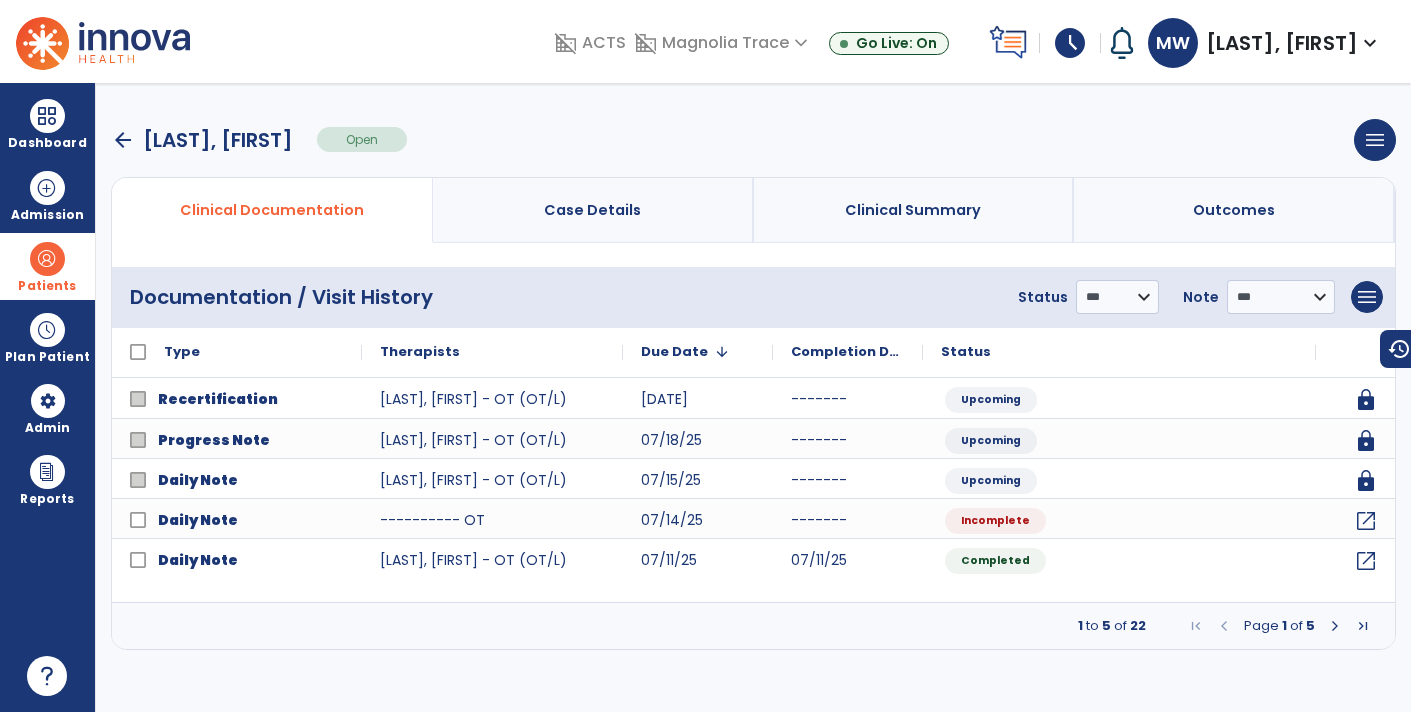 click on "arrow_back" at bounding box center [123, 140] 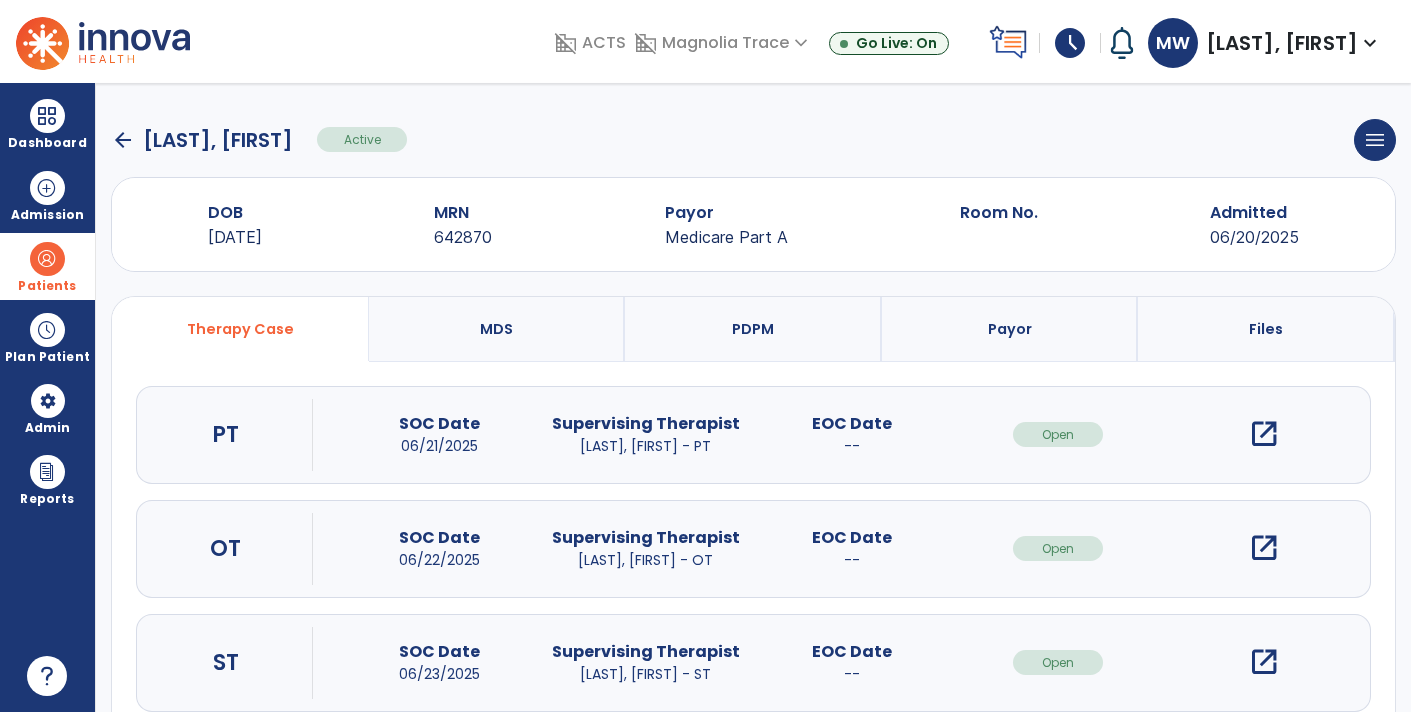 click on "arrow_back" 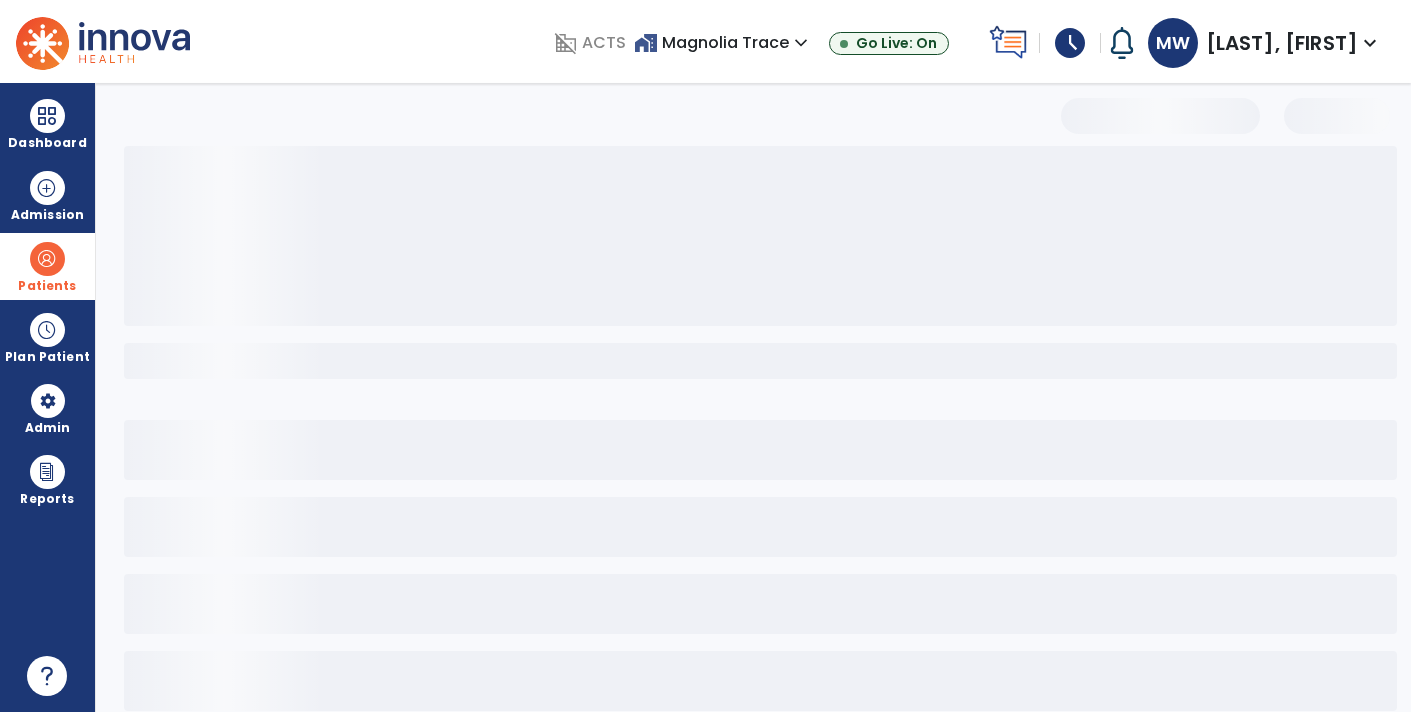 select on "***" 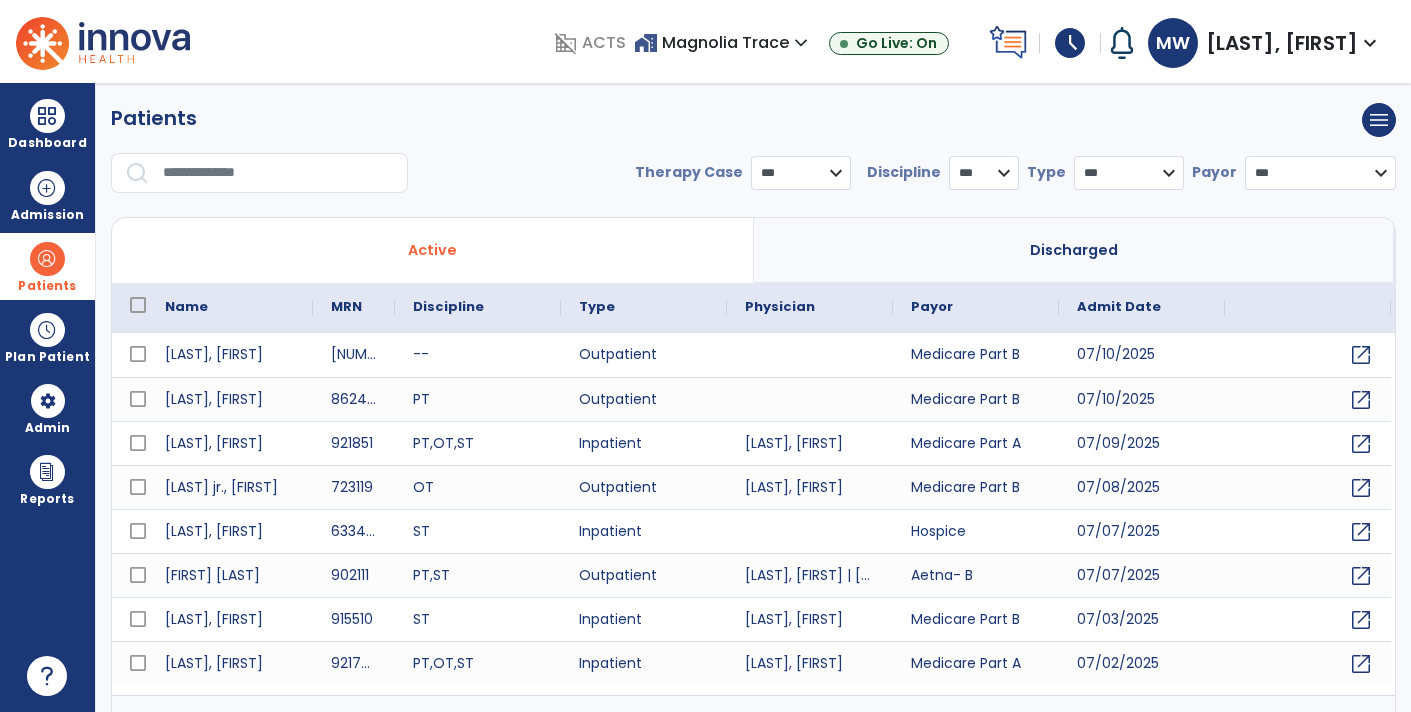 click at bounding box center (278, 173) 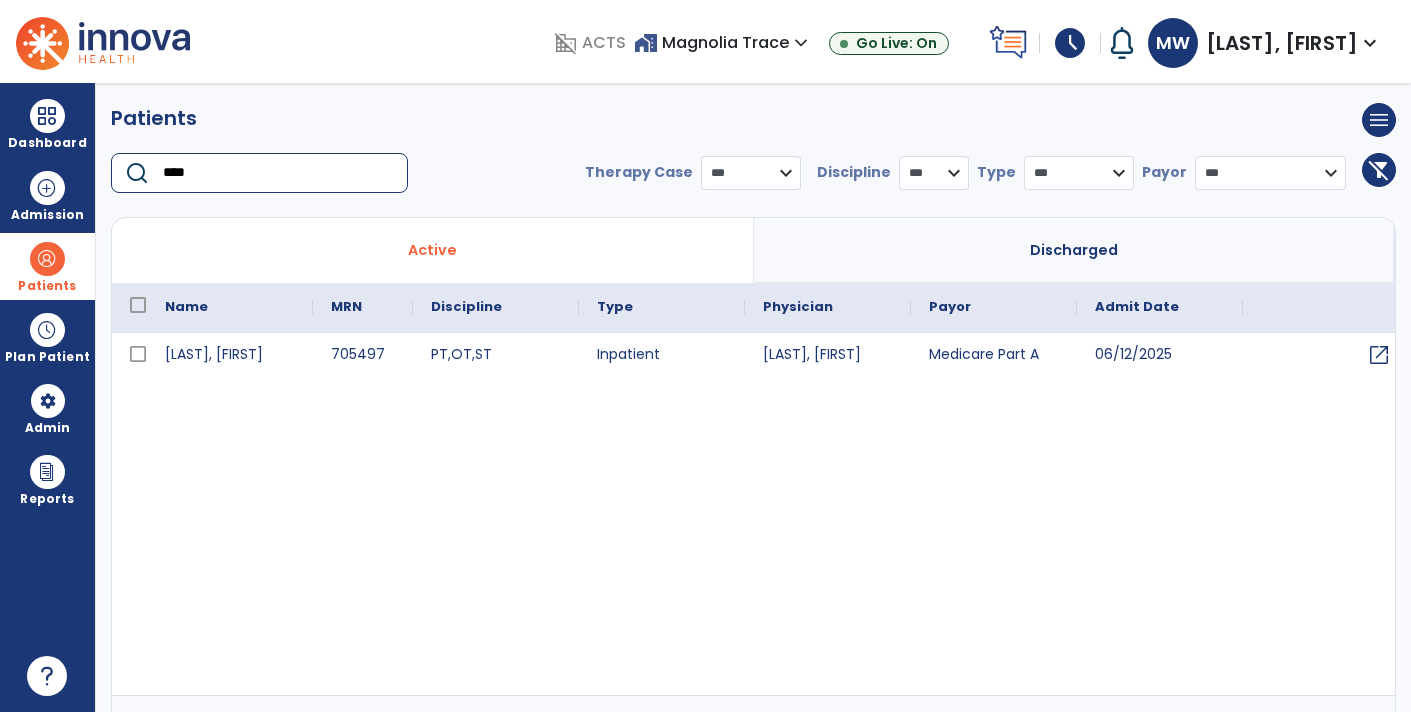 type on "****" 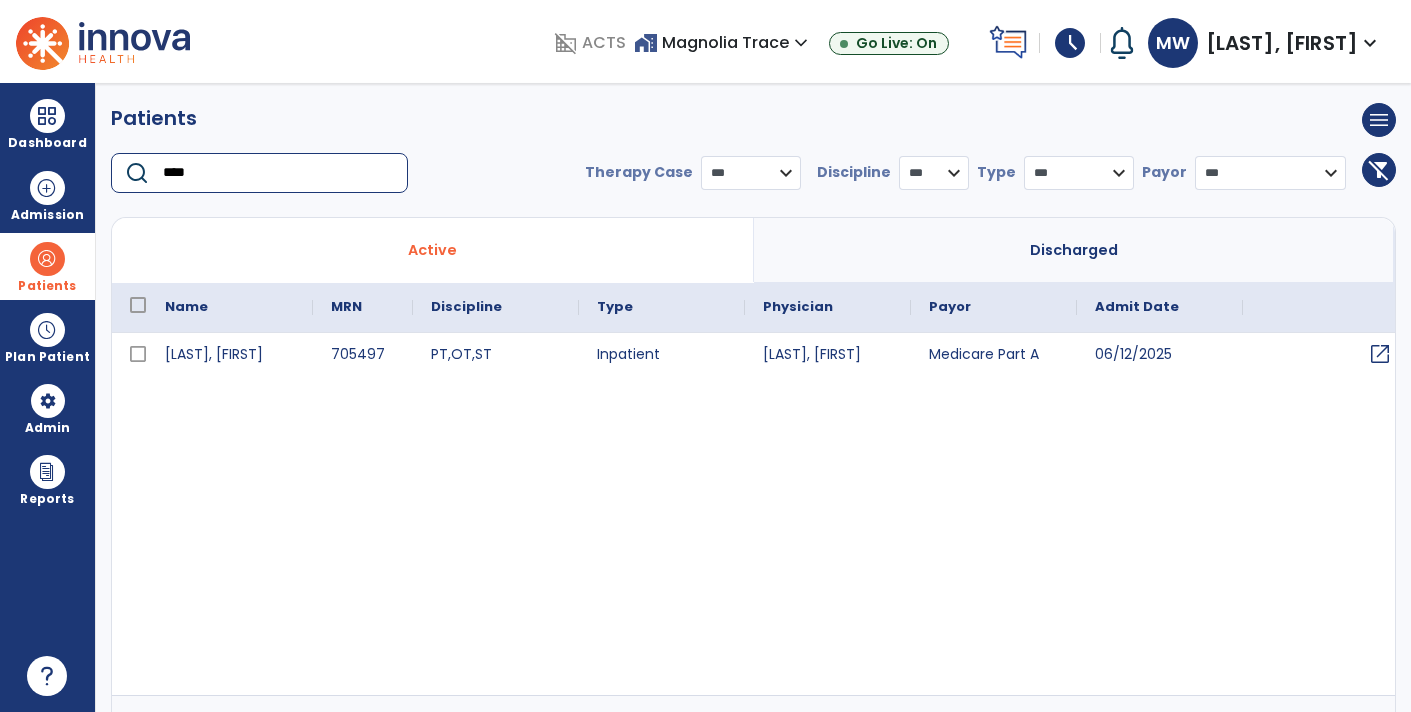 click on "open_in_new" at bounding box center (1380, 354) 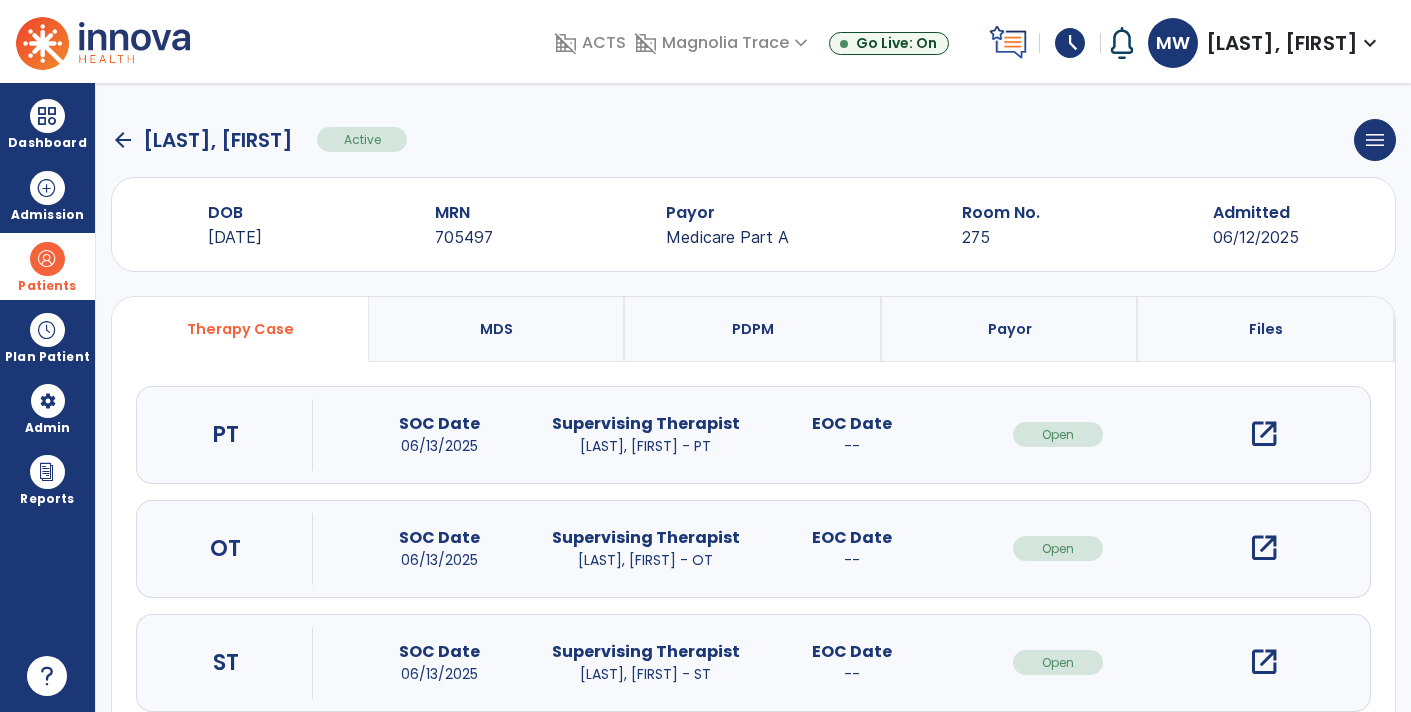click on "open_in_new" at bounding box center (1264, 548) 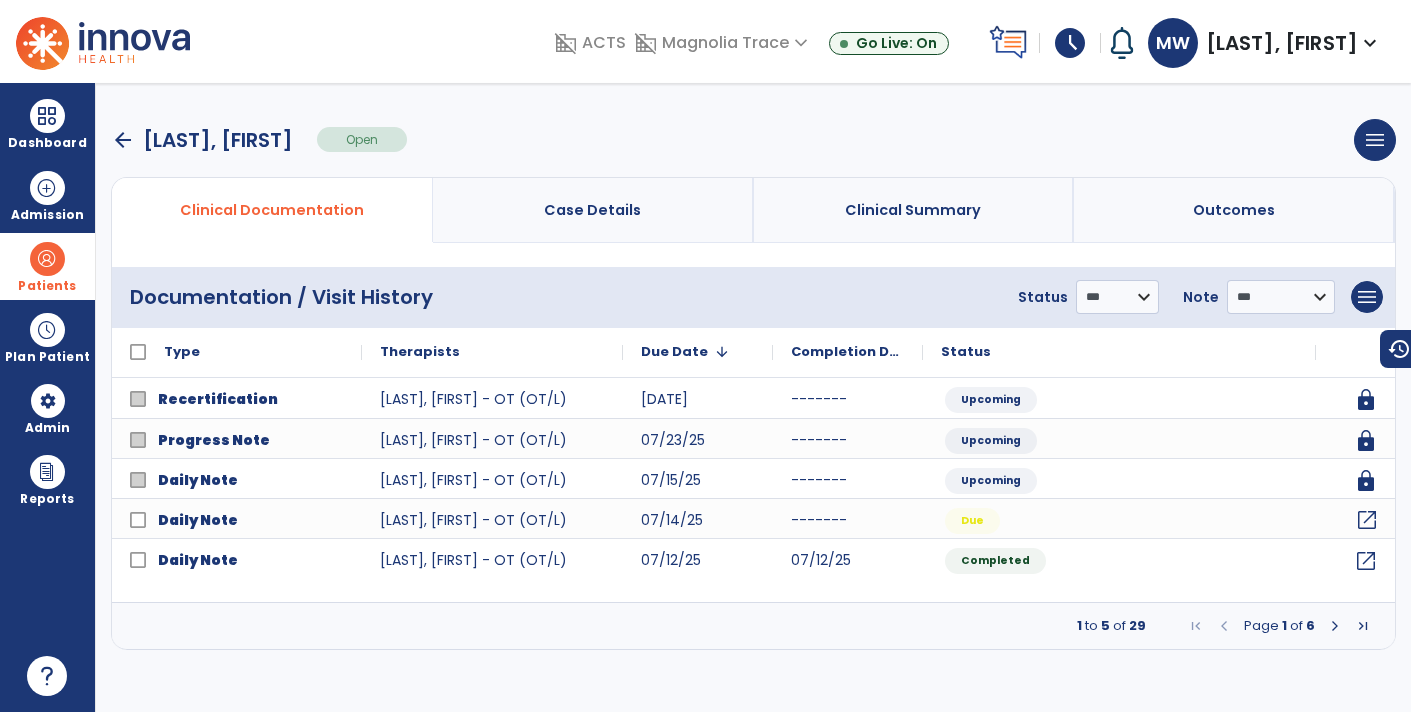 click on "open_in_new" 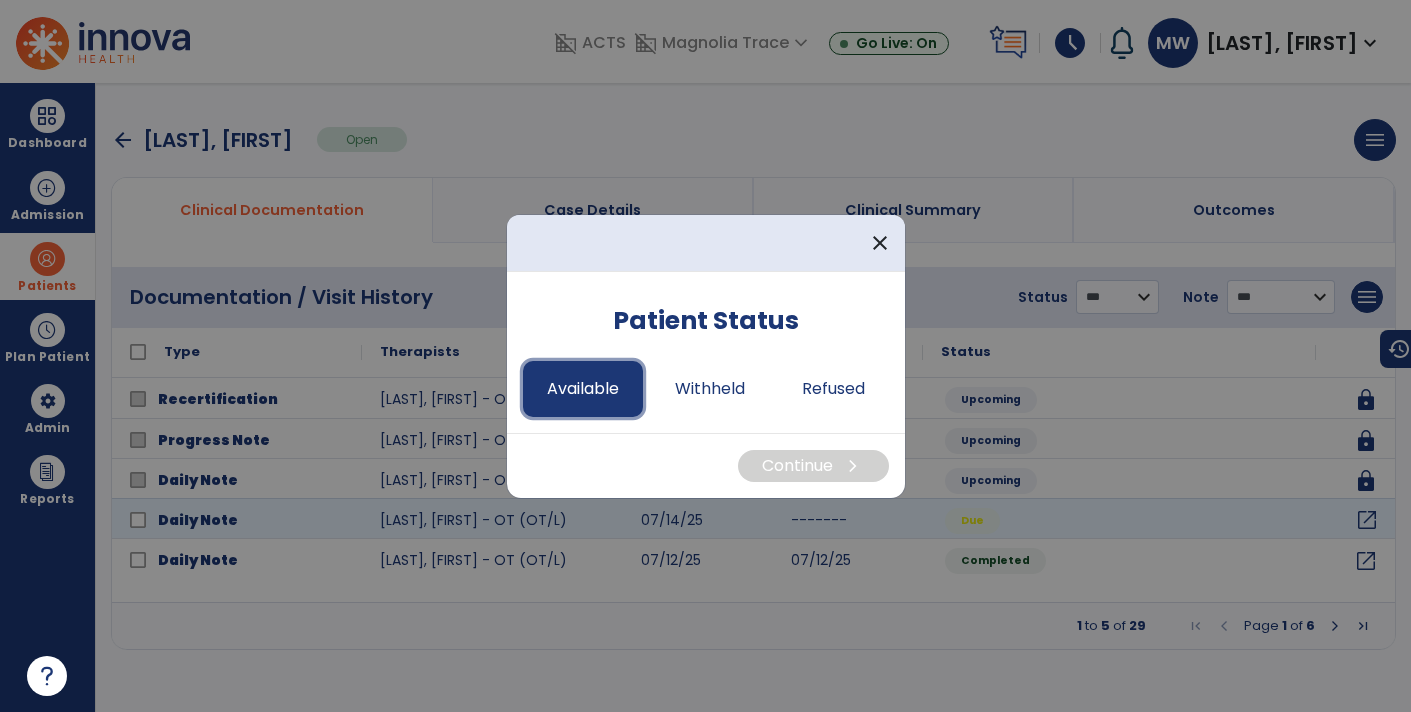 click on "Available" at bounding box center (583, 389) 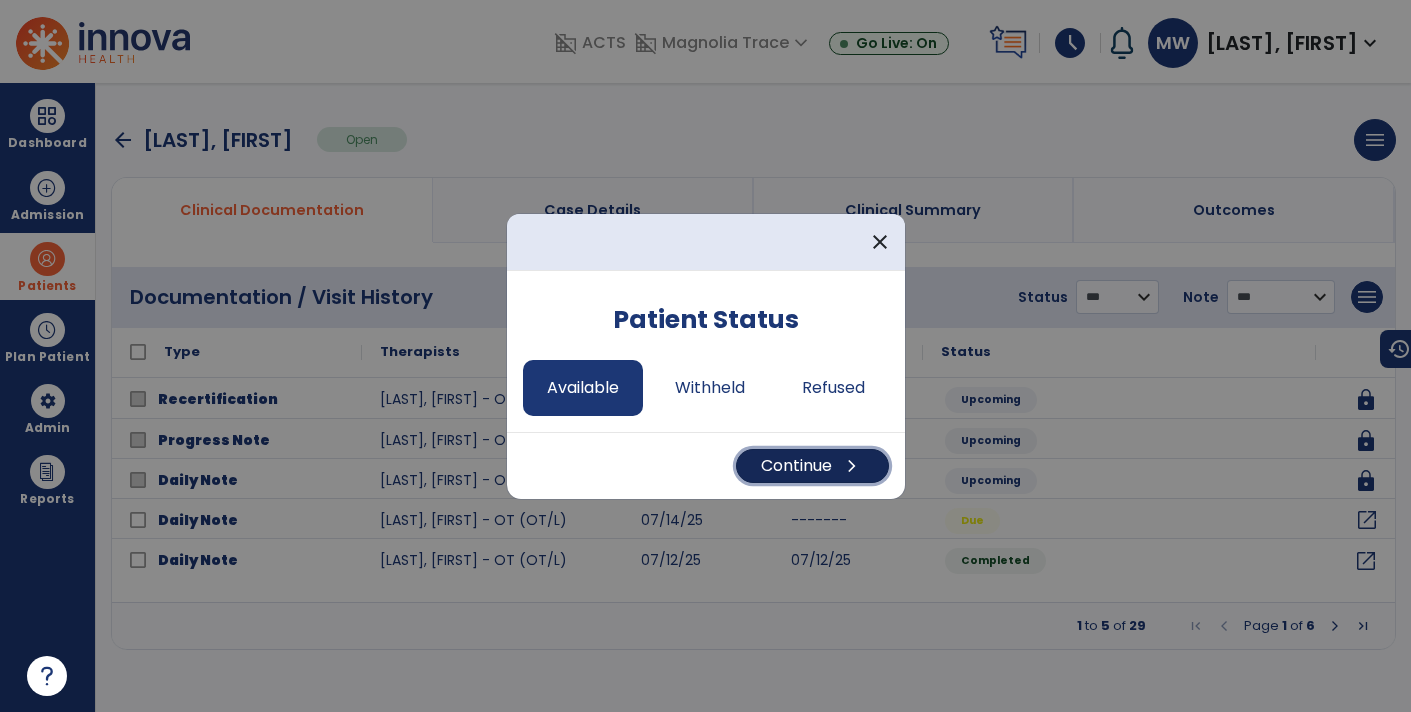 click on "Continue   chevron_right" at bounding box center (812, 466) 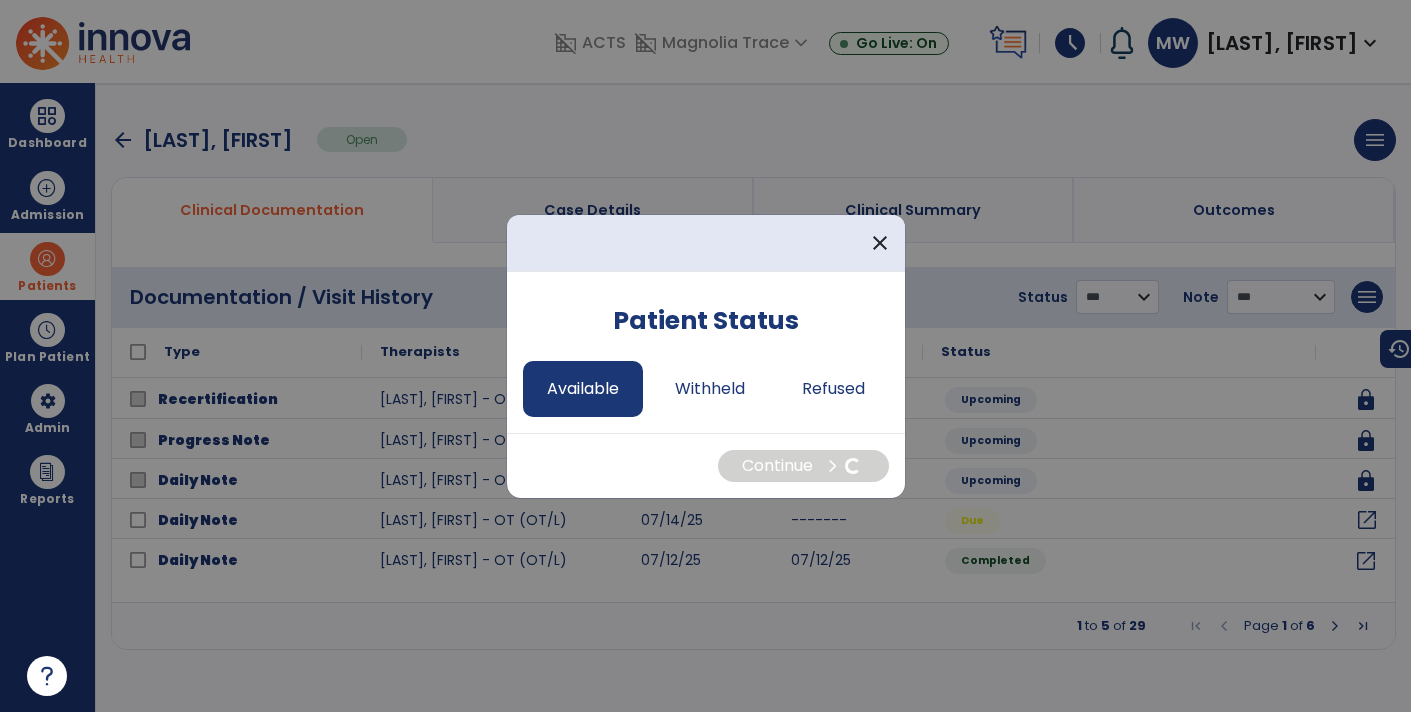 select on "*" 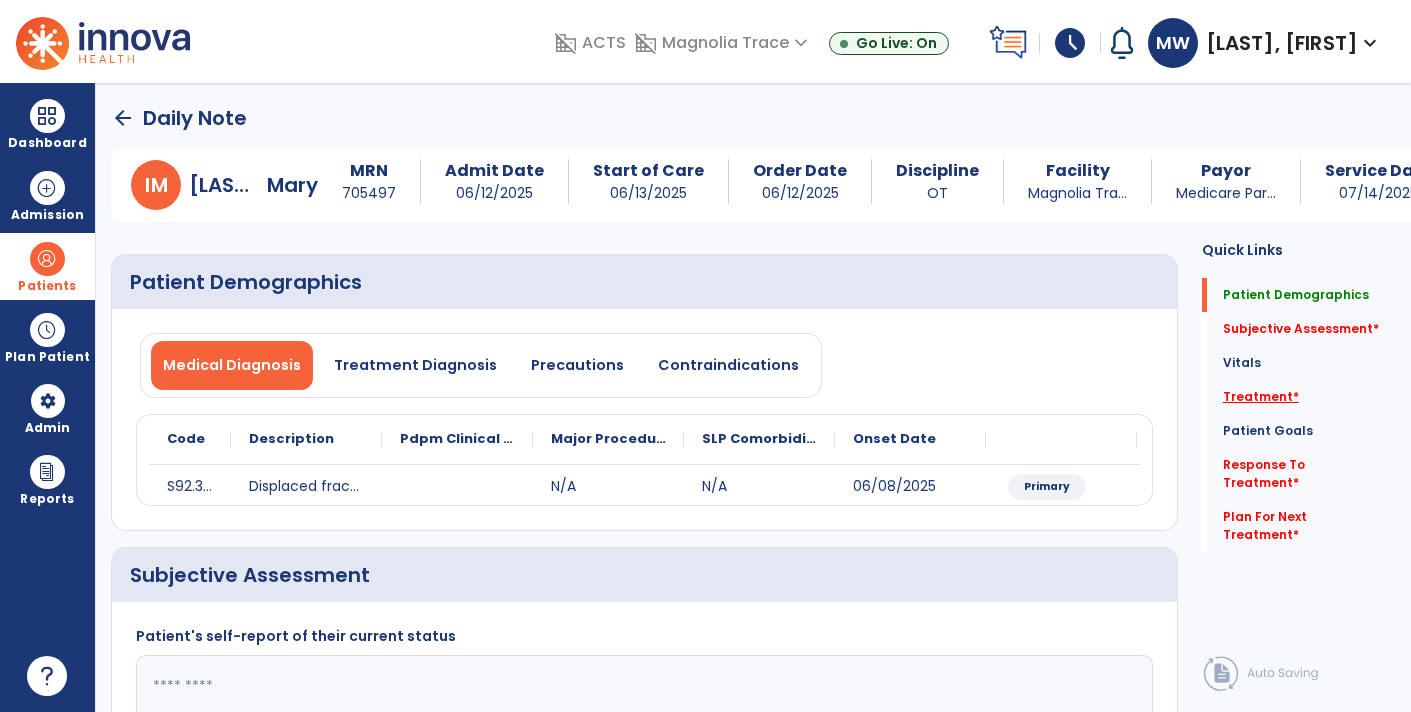 click on "Treatment   *" 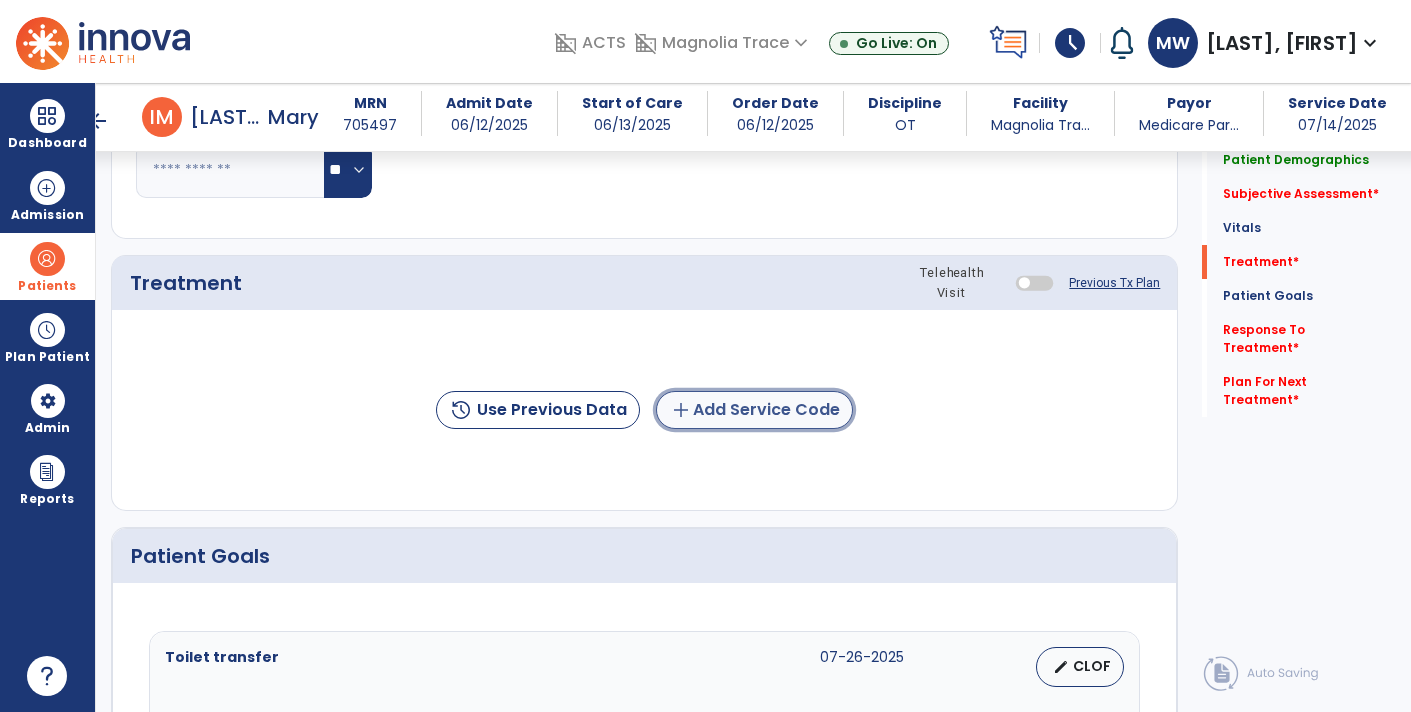 click on "add  Add Service Code" 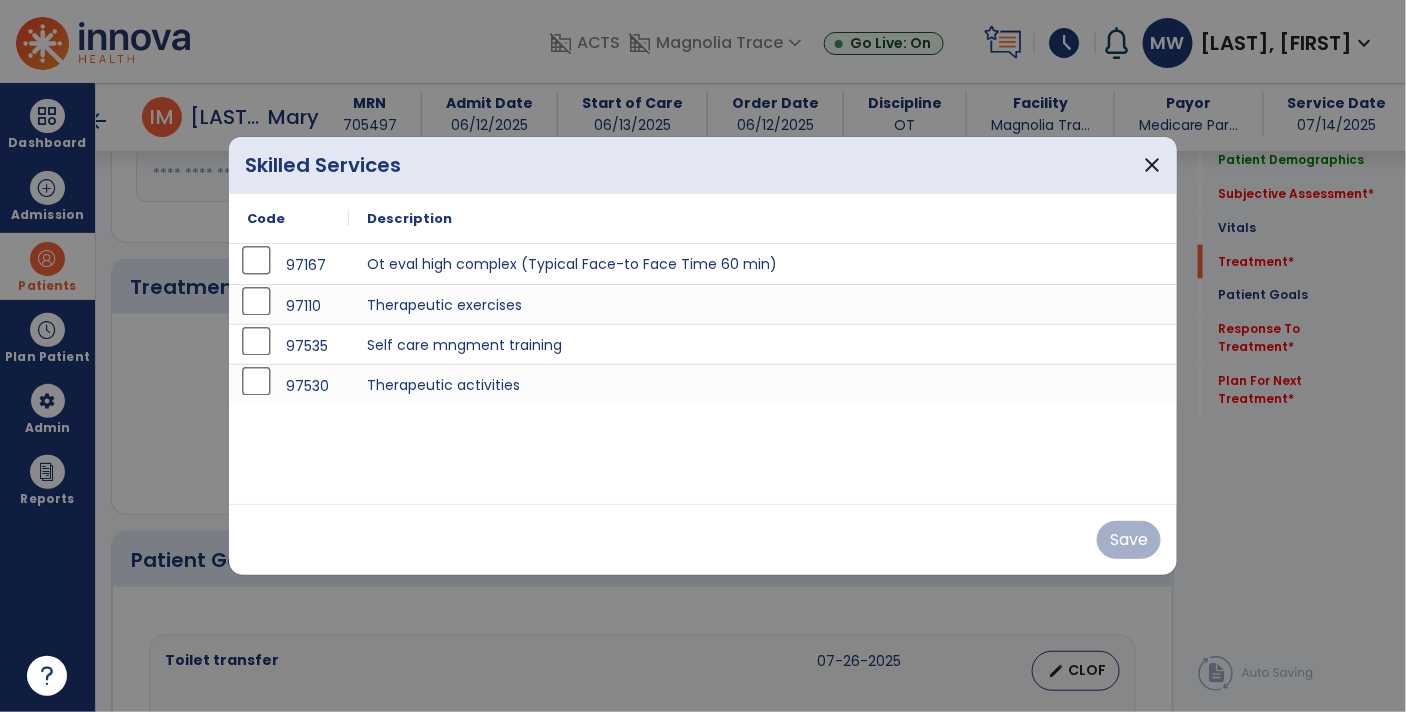 scroll, scrollTop: 994, scrollLeft: 0, axis: vertical 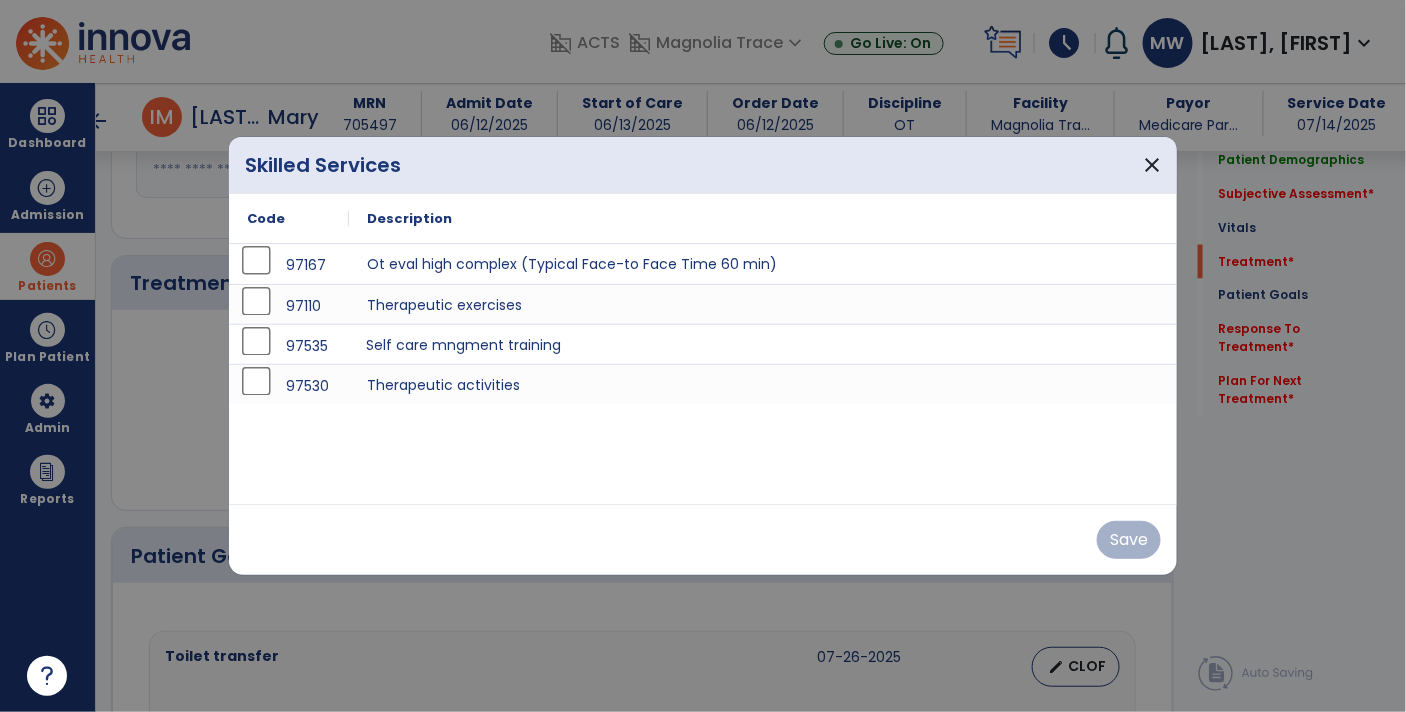 click on "Self care mngment training" at bounding box center [763, 344] 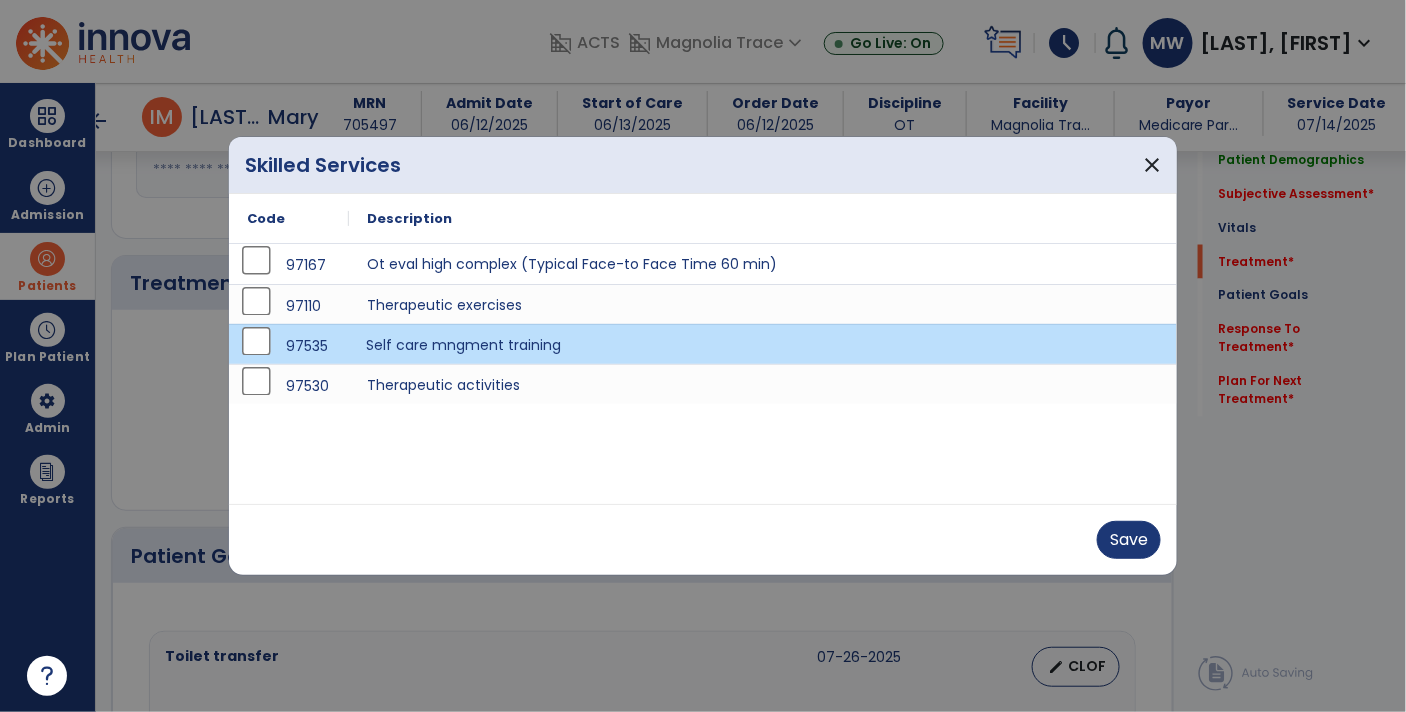click on "Save" at bounding box center (703, 539) 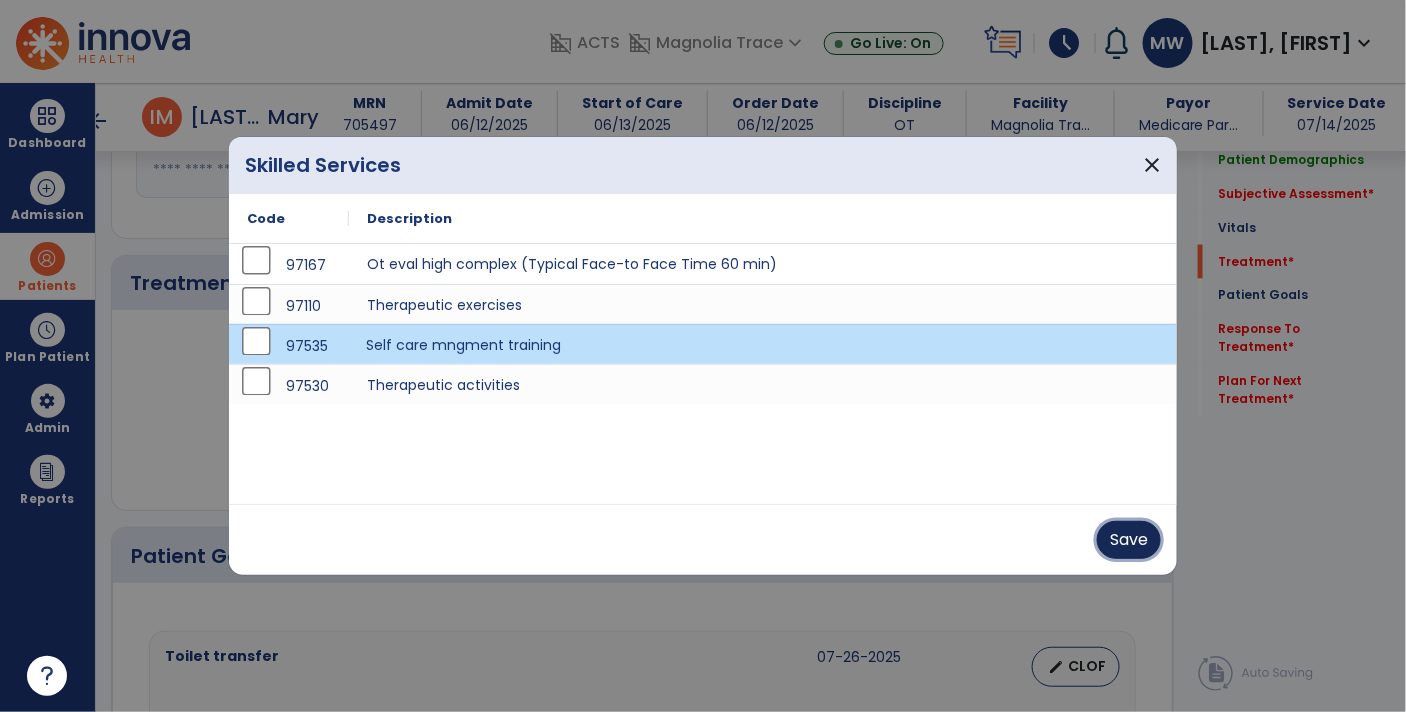 click on "Save" at bounding box center [1129, 540] 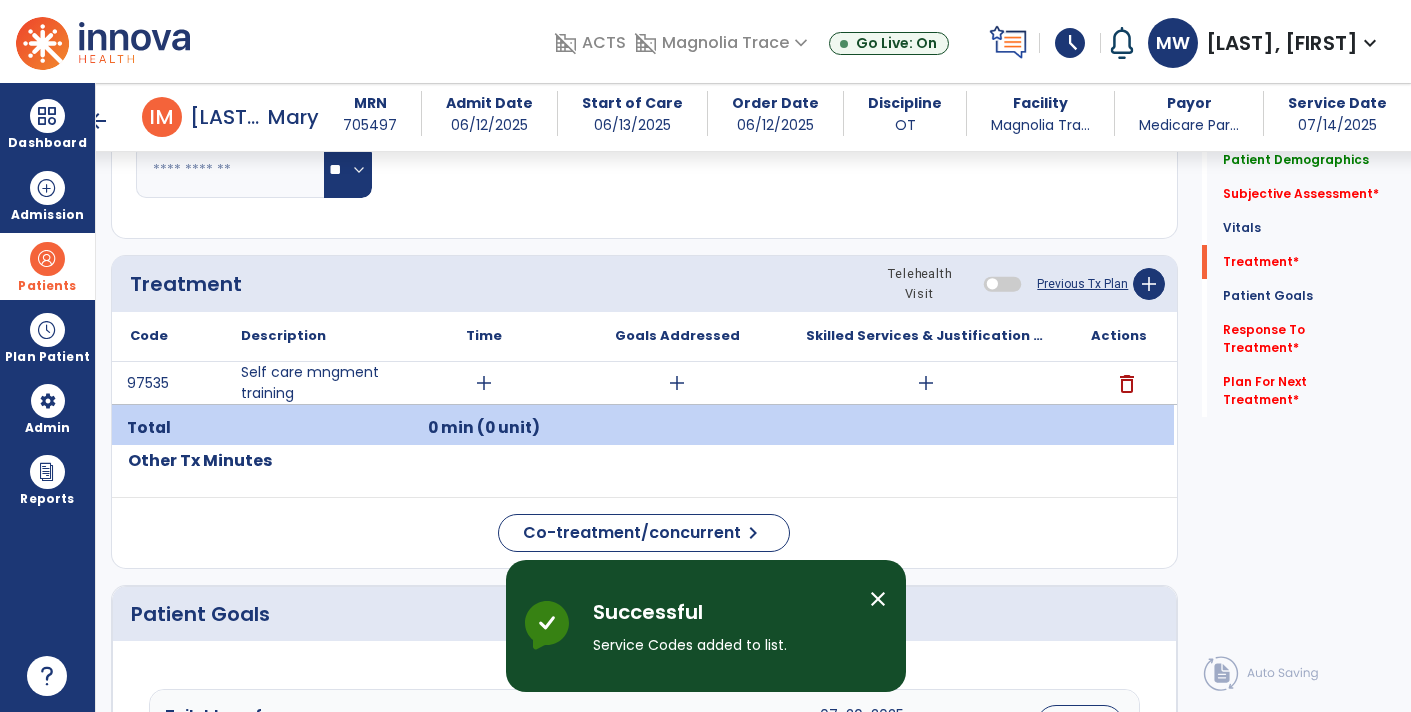 click on "add" at bounding box center (926, 383) 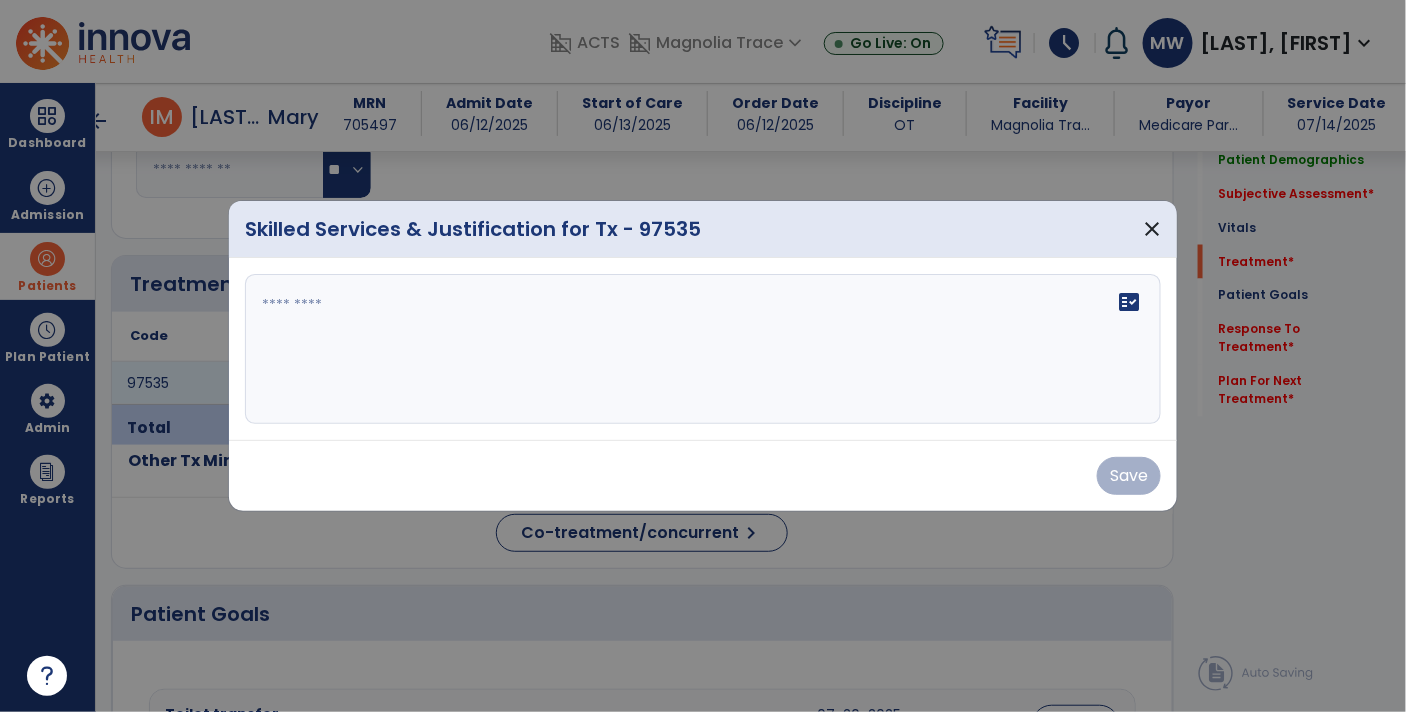 scroll, scrollTop: 994, scrollLeft: 0, axis: vertical 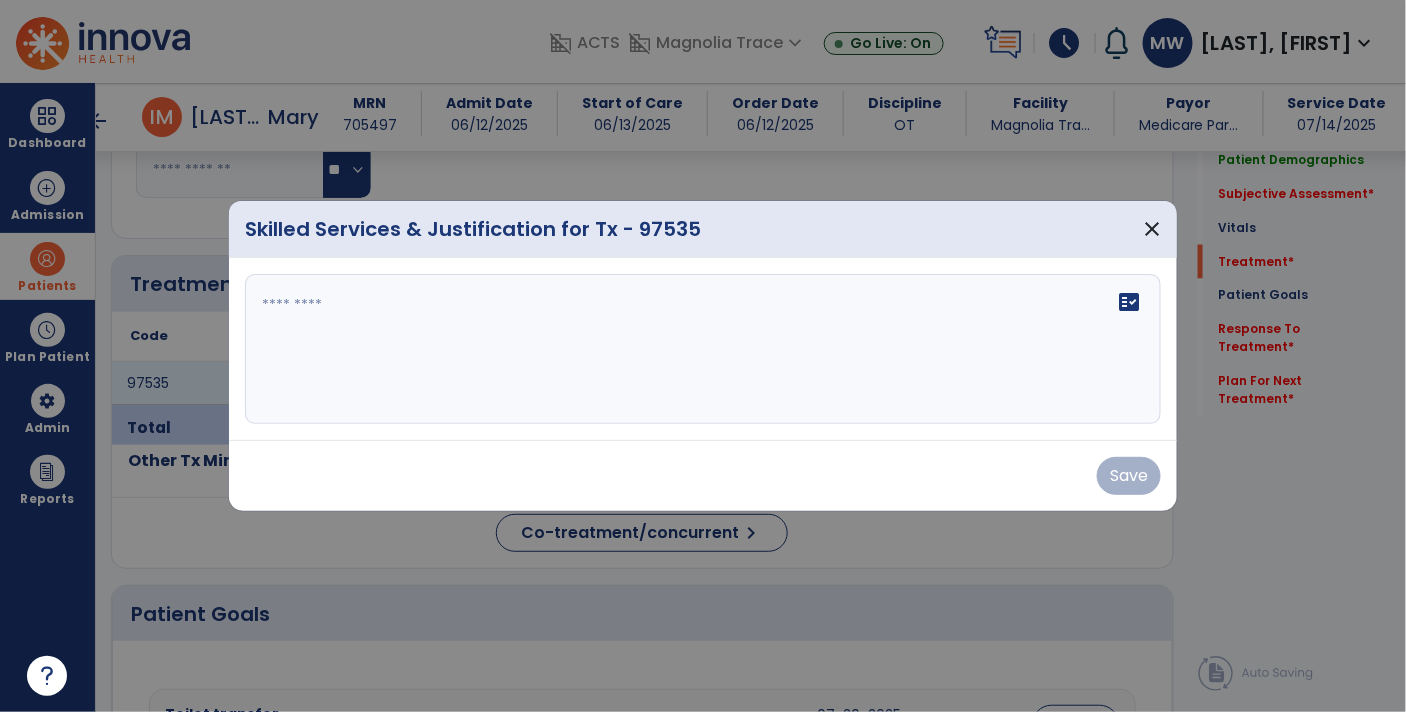 click on "fact_check" at bounding box center [703, 349] 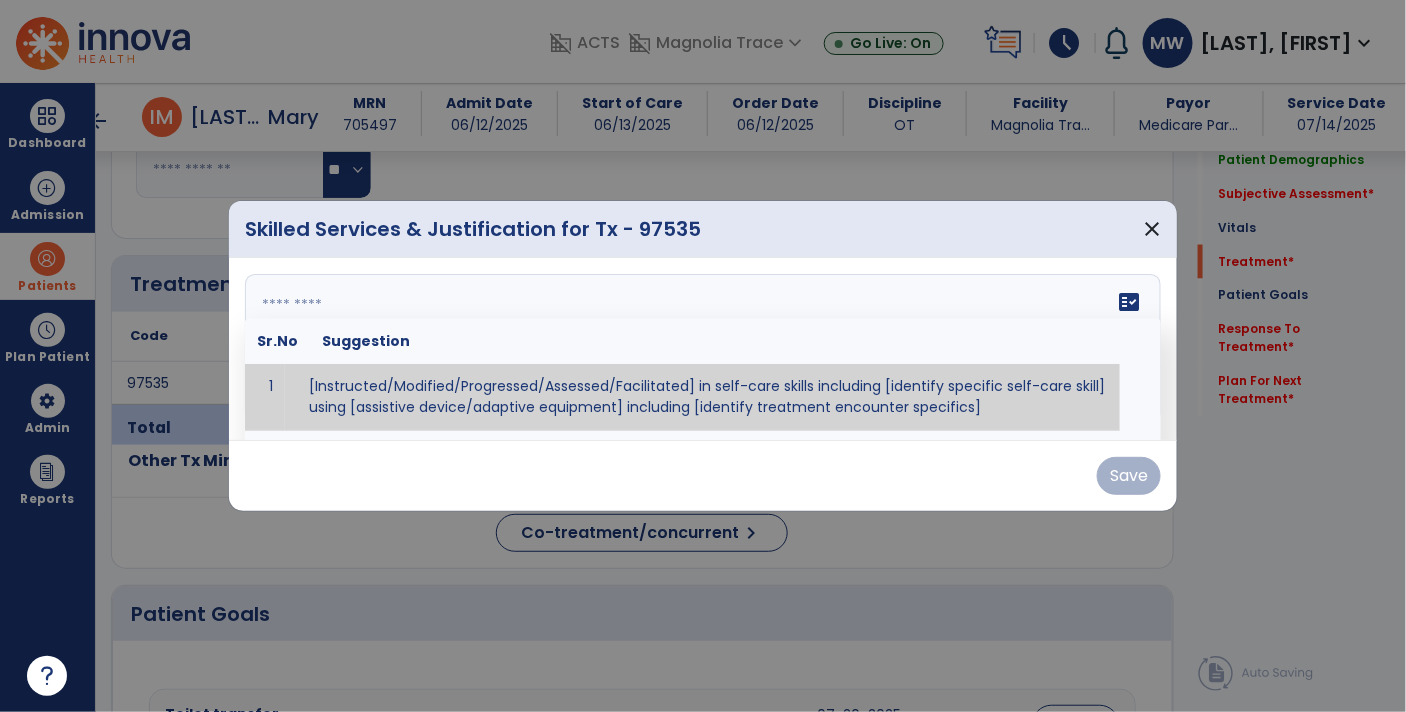 click at bounding box center (701, 349) 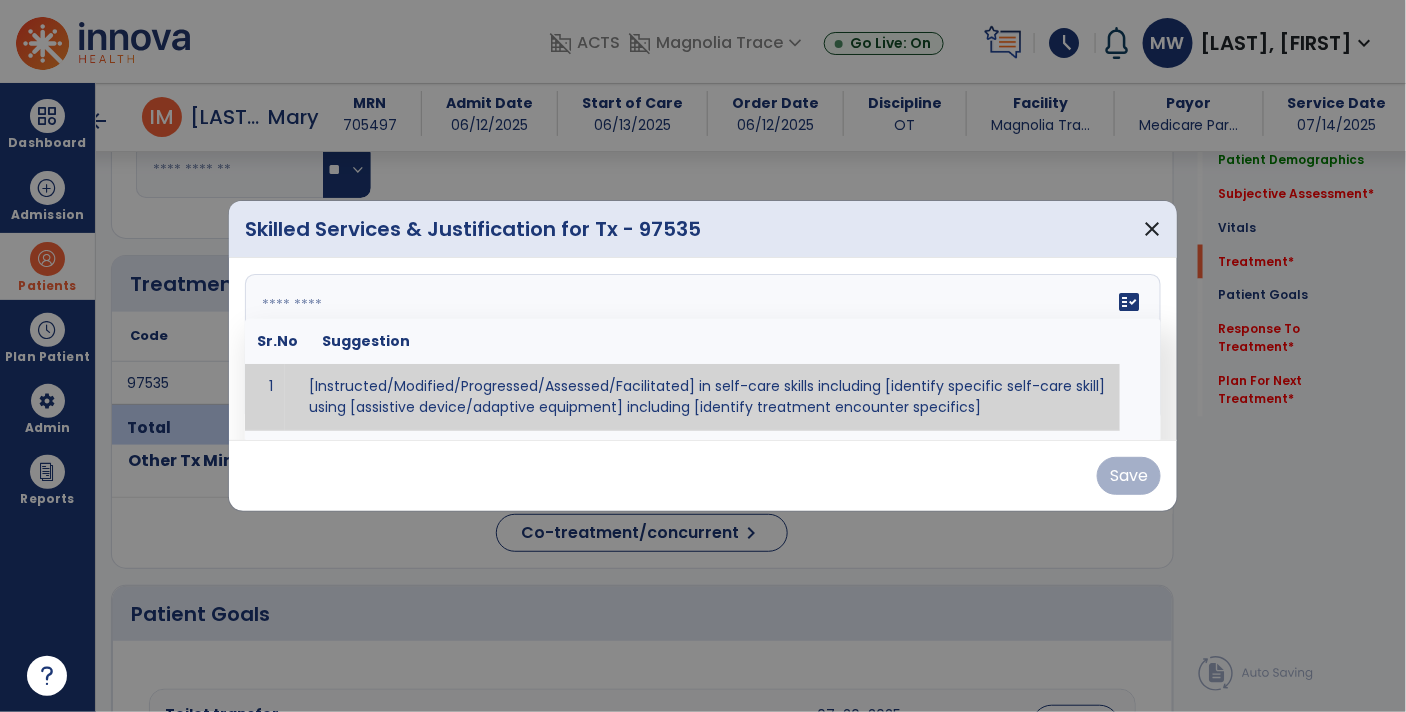 paste on "**********" 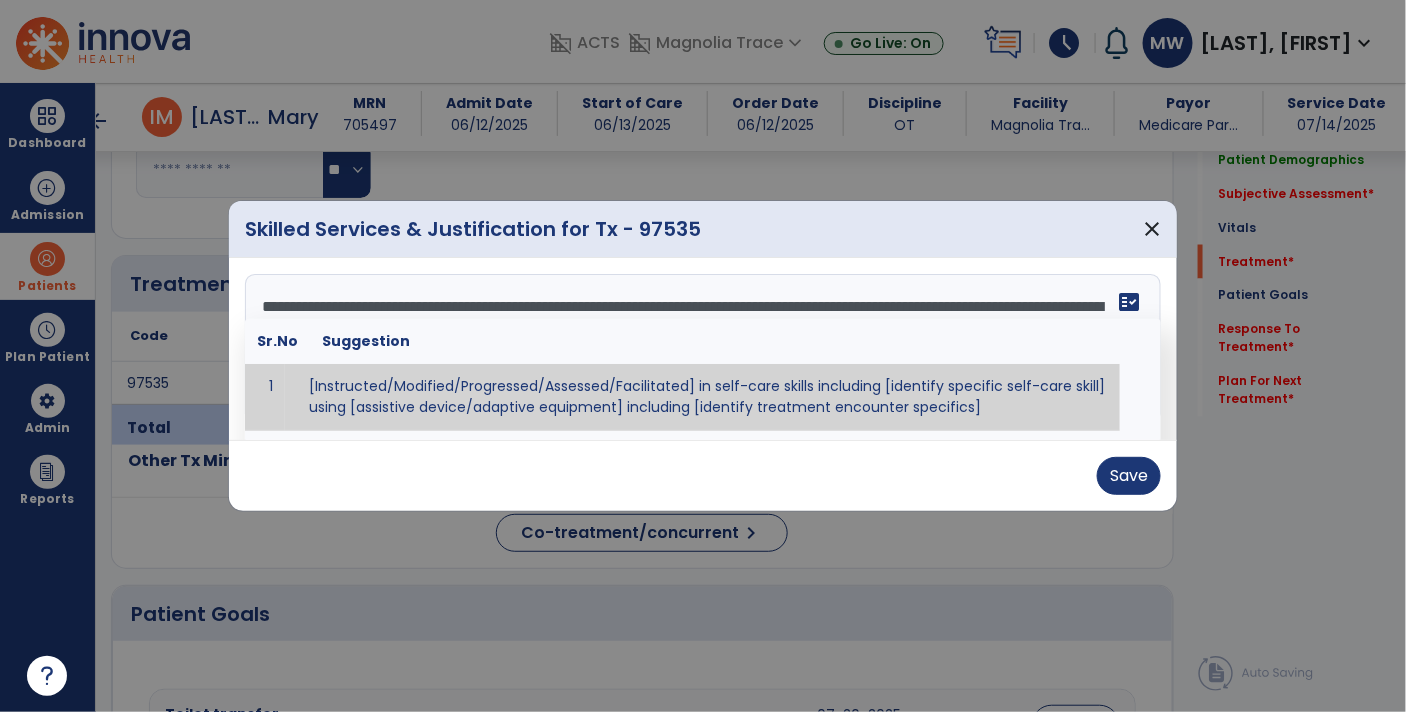 scroll, scrollTop: 15, scrollLeft: 0, axis: vertical 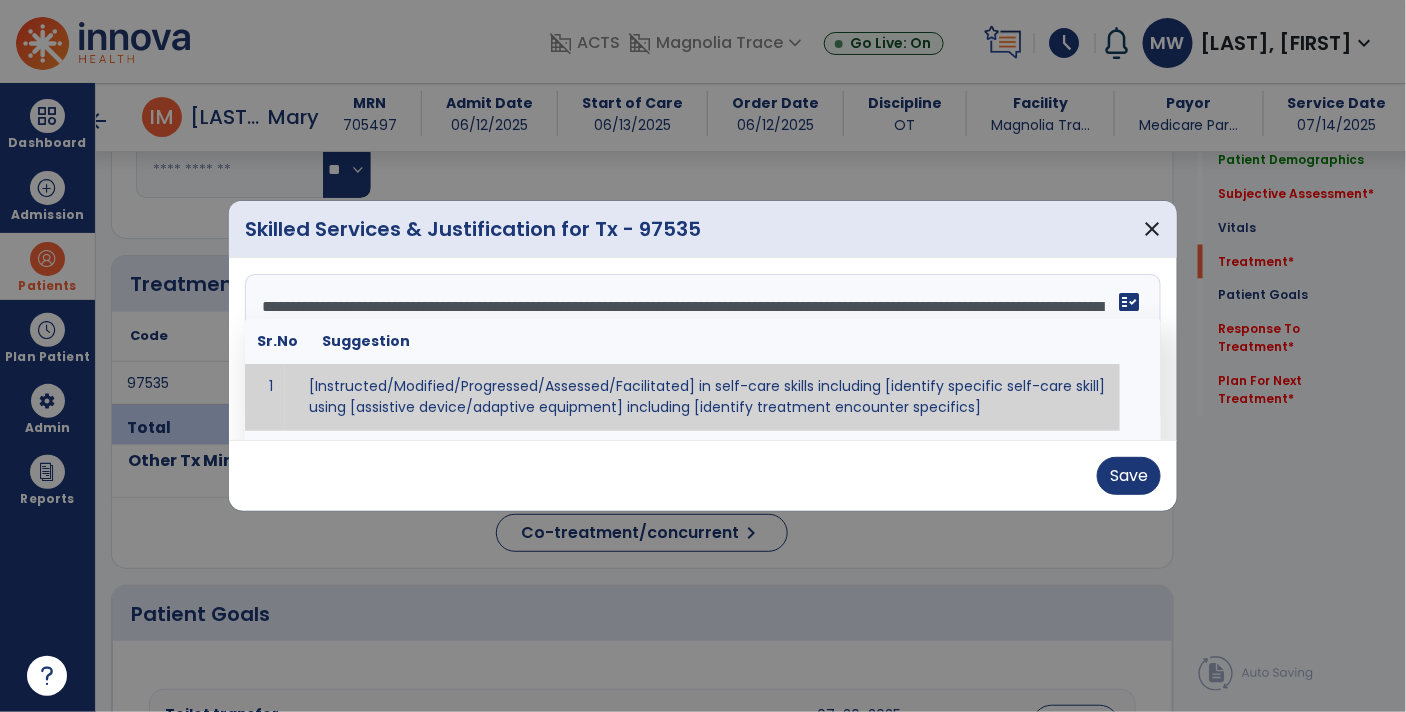 type on "**********" 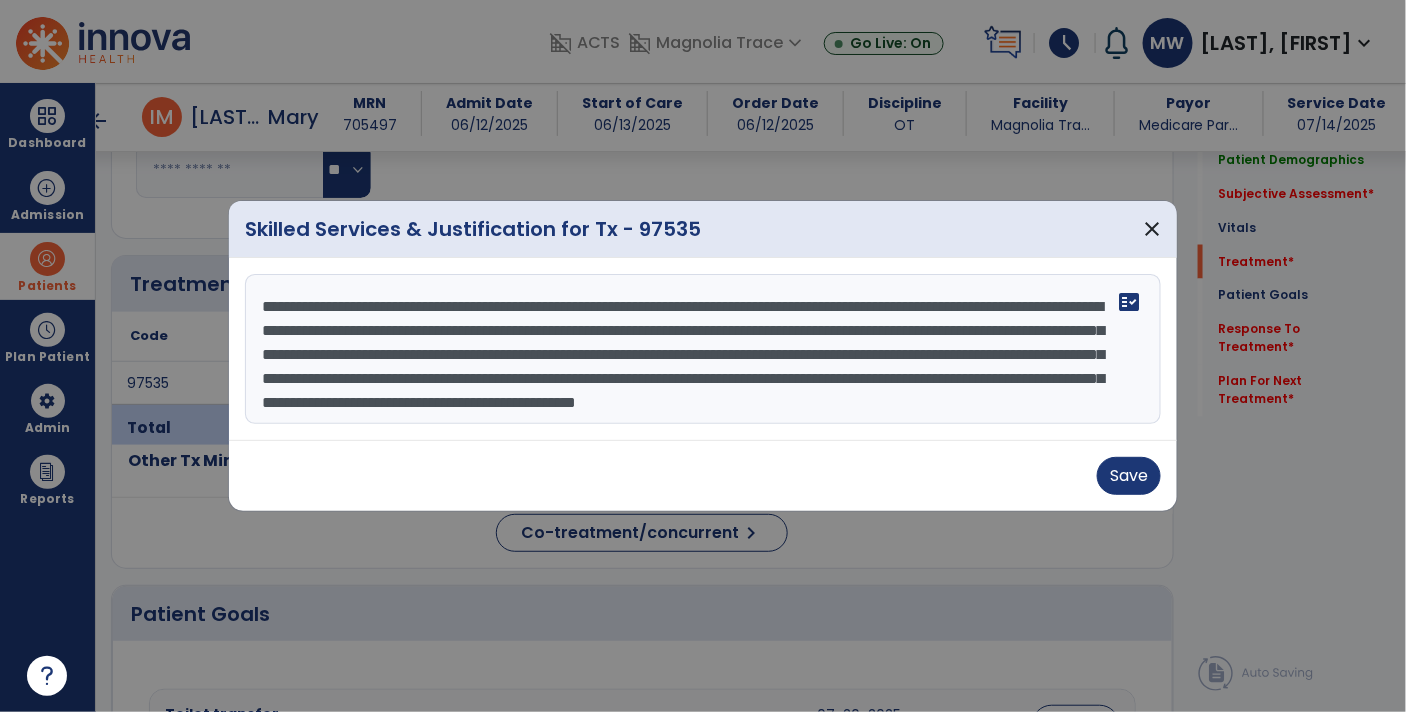 scroll, scrollTop: 0, scrollLeft: 0, axis: both 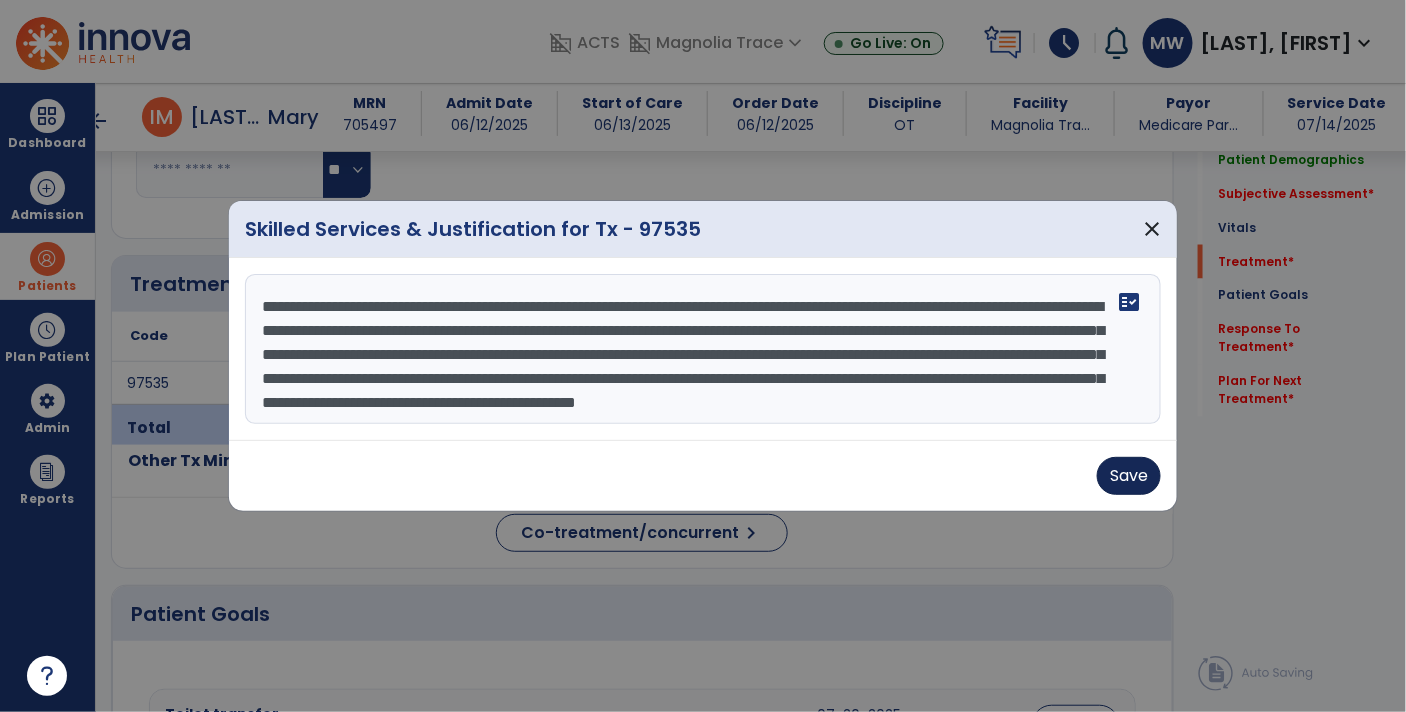 click on "Save" at bounding box center (1129, 476) 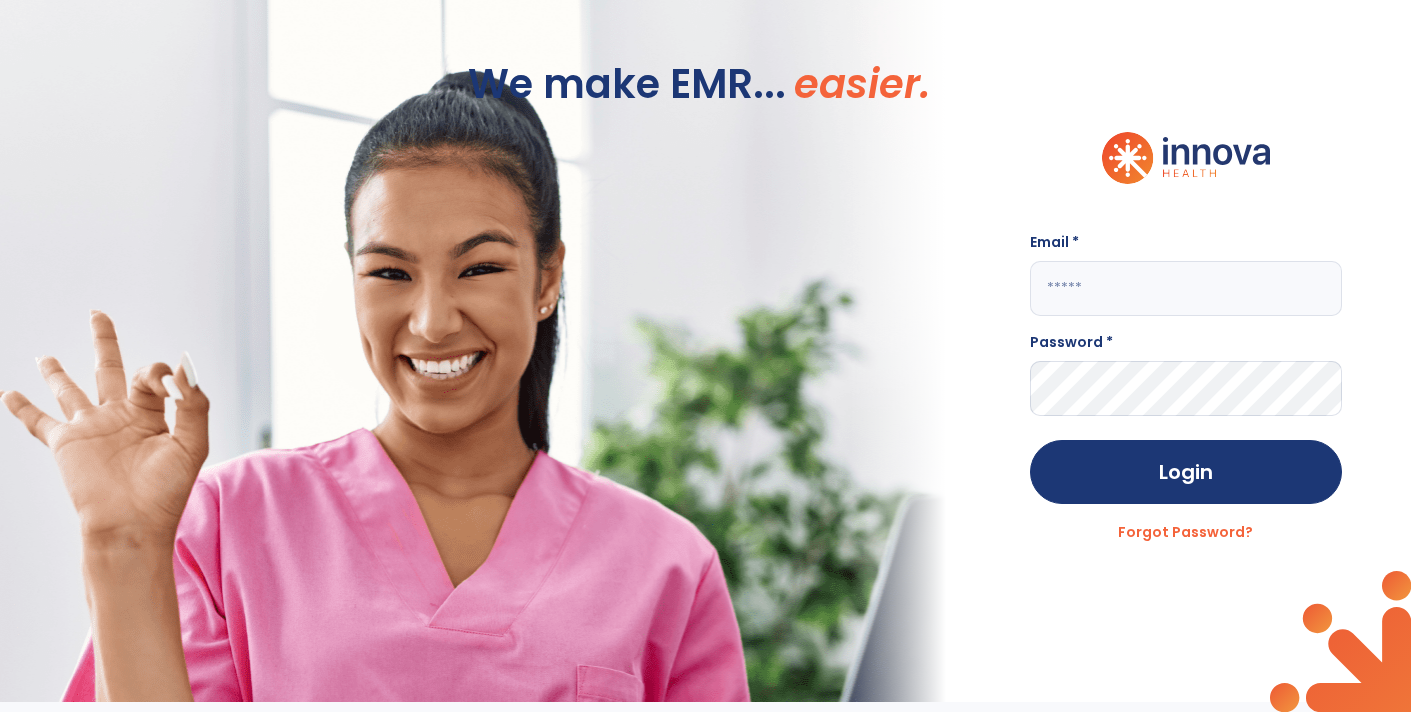 scroll, scrollTop: 0, scrollLeft: 0, axis: both 